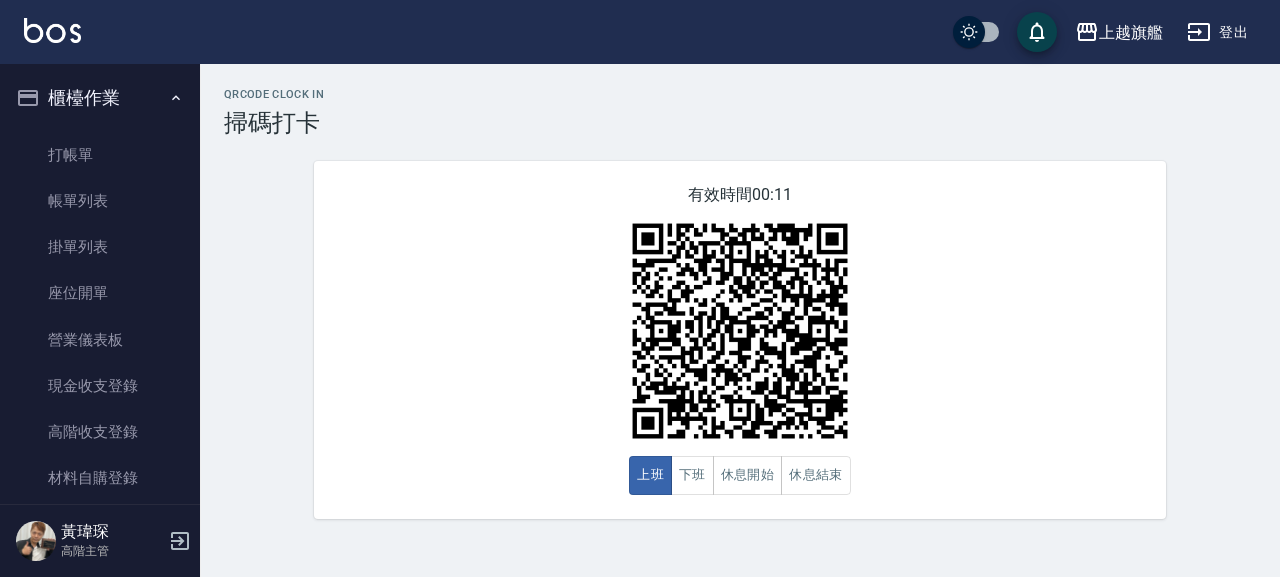 scroll, scrollTop: 0, scrollLeft: 0, axis: both 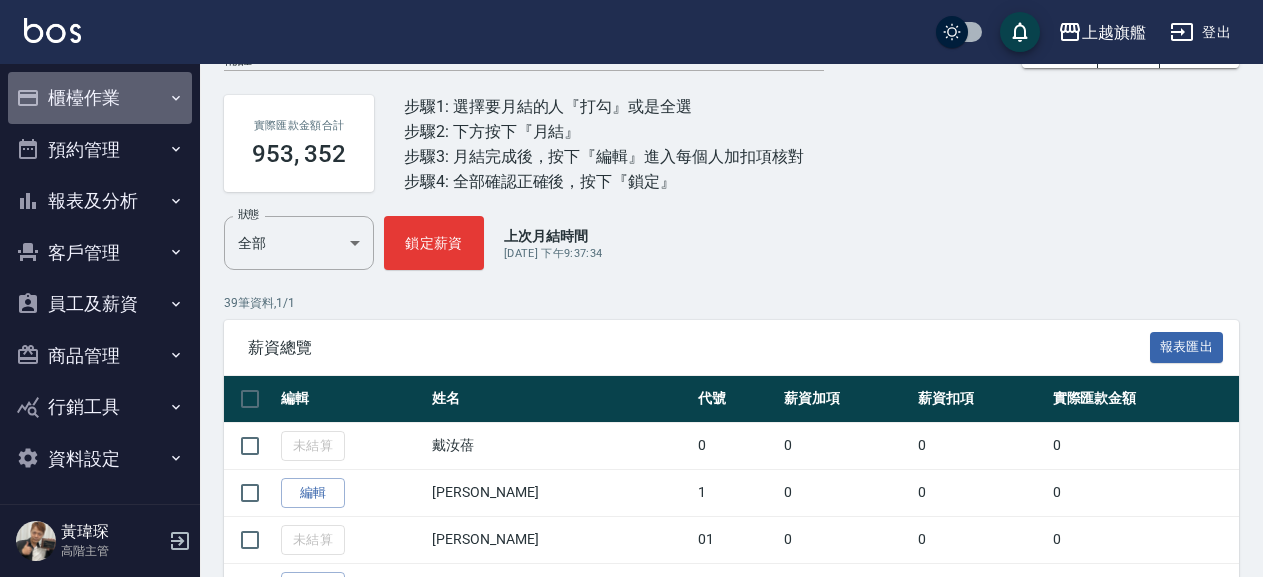 click on "櫃檯作業" at bounding box center (100, 98) 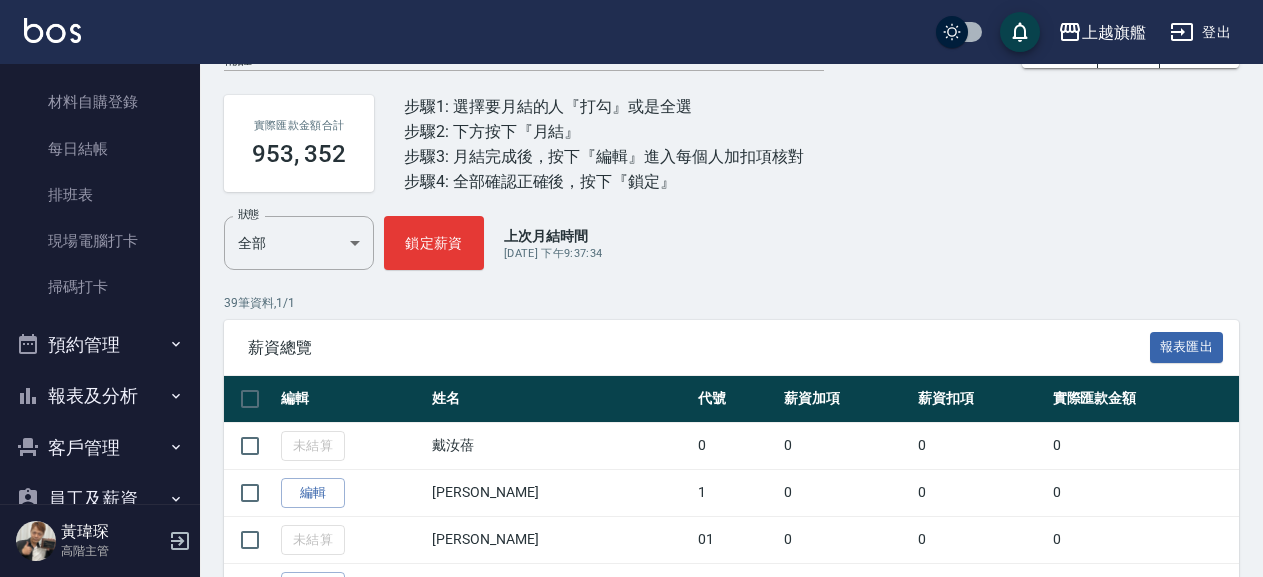 scroll, scrollTop: 456, scrollLeft: 0, axis: vertical 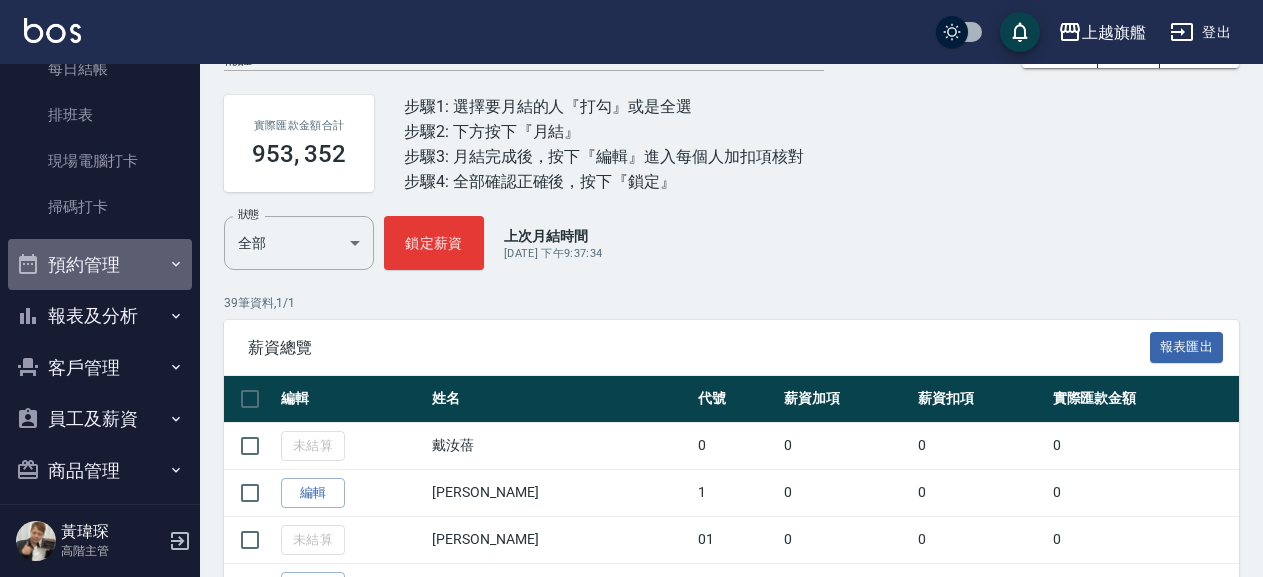 click on "預約管理" at bounding box center (100, 265) 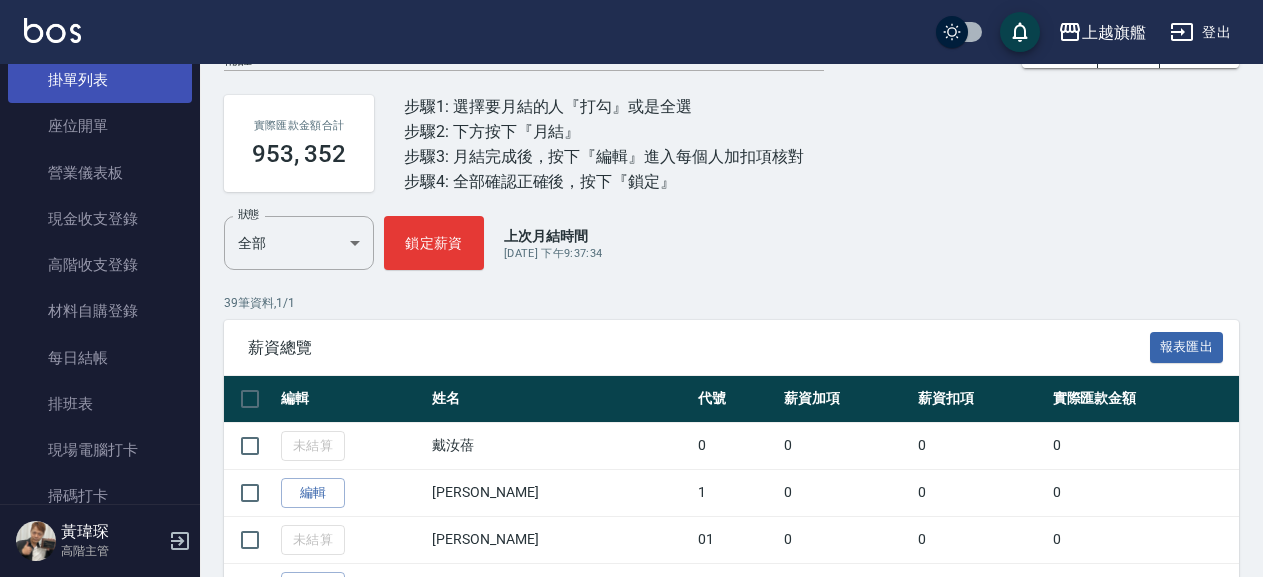 scroll, scrollTop: 0, scrollLeft: 0, axis: both 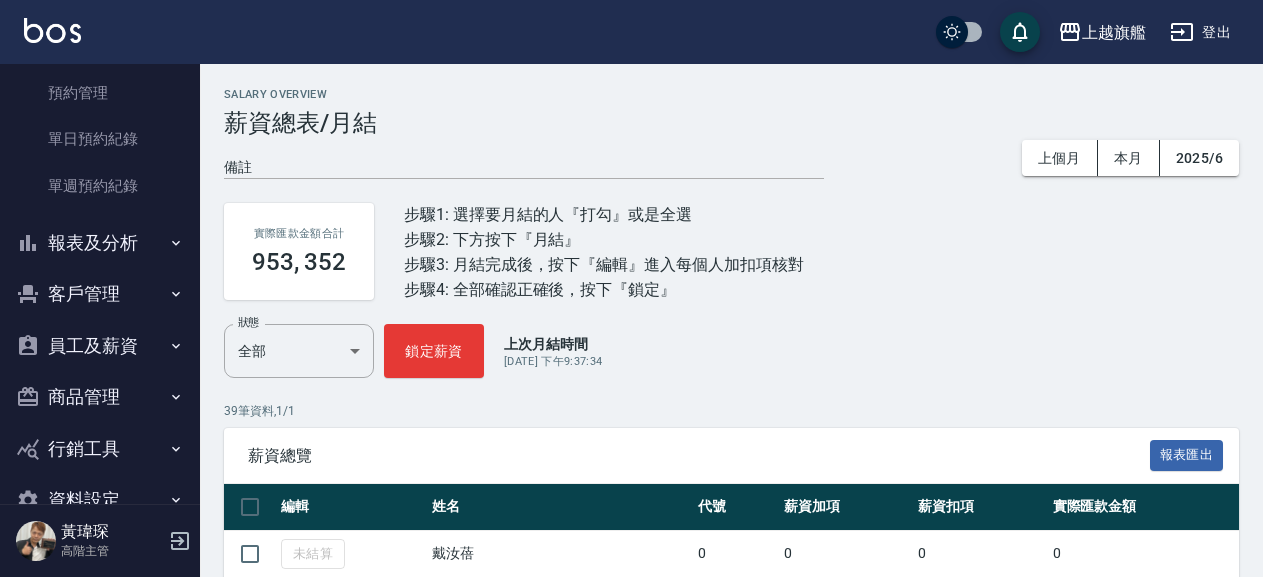 click on "客戶管理" at bounding box center [100, 294] 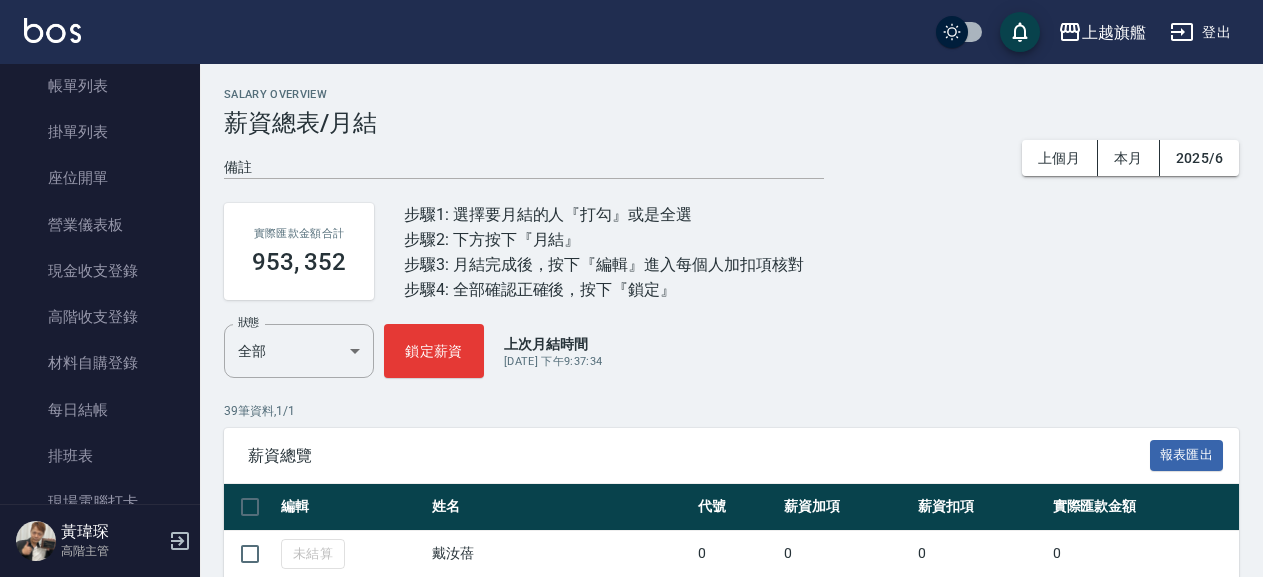scroll, scrollTop: 0, scrollLeft: 0, axis: both 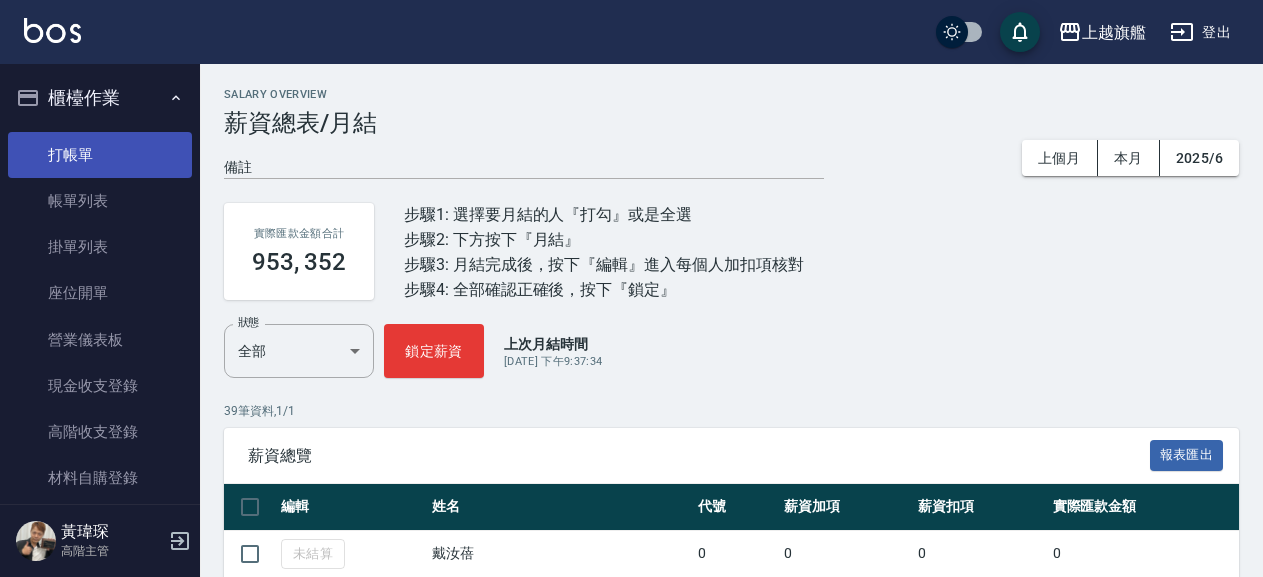 click on "打帳單" at bounding box center [100, 155] 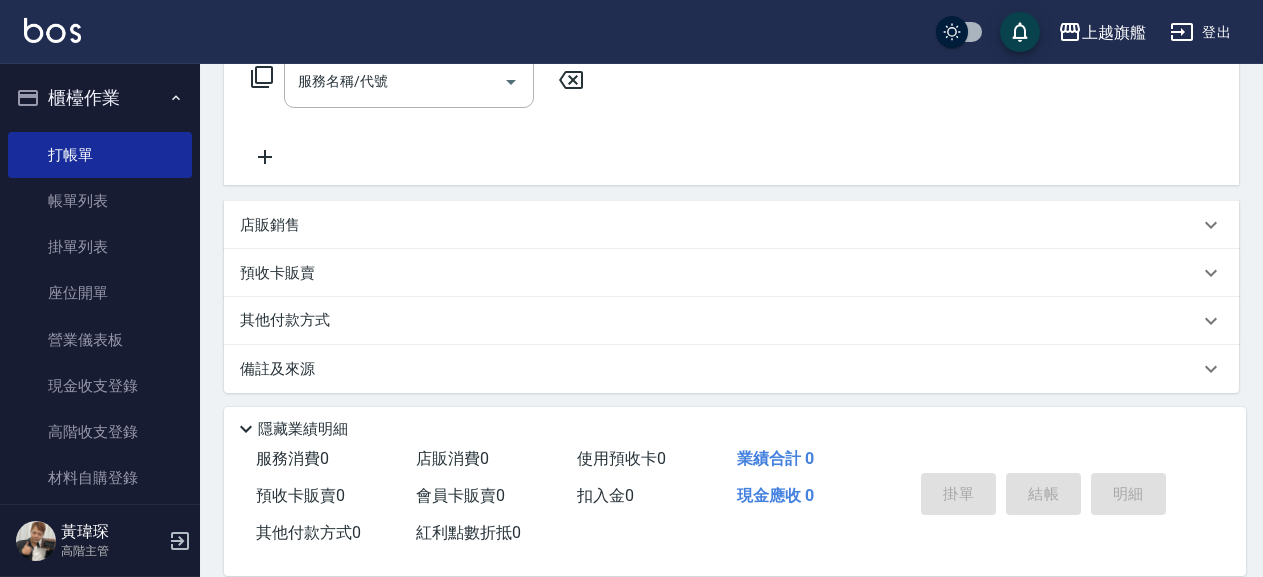 scroll, scrollTop: 353, scrollLeft: 0, axis: vertical 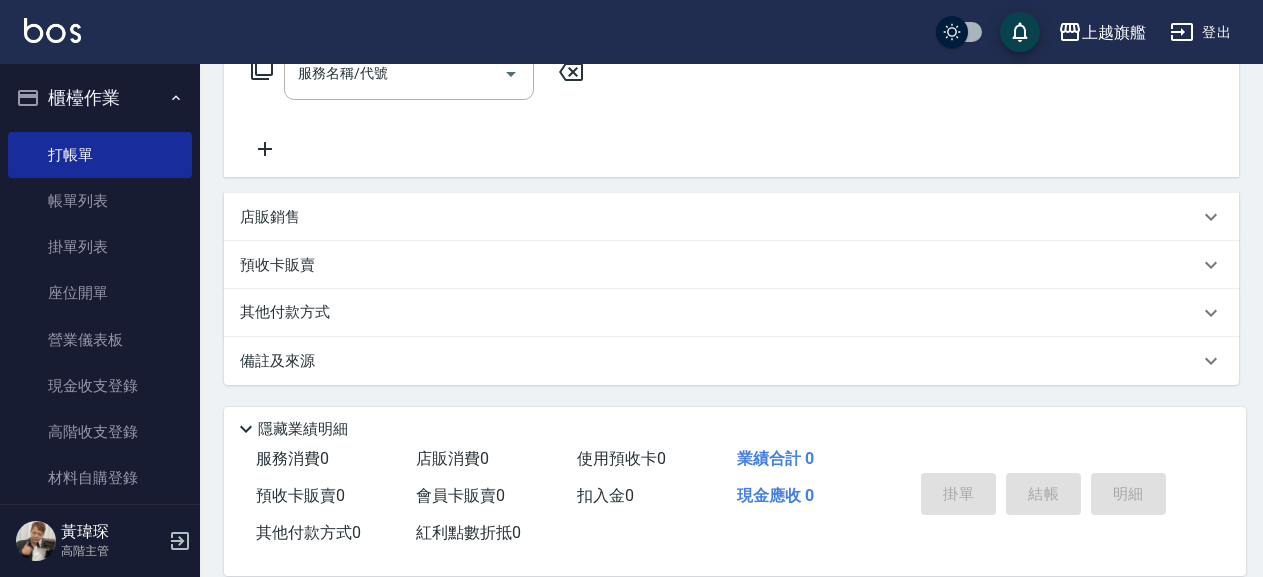 click on "其他付款方式" at bounding box center [719, 313] 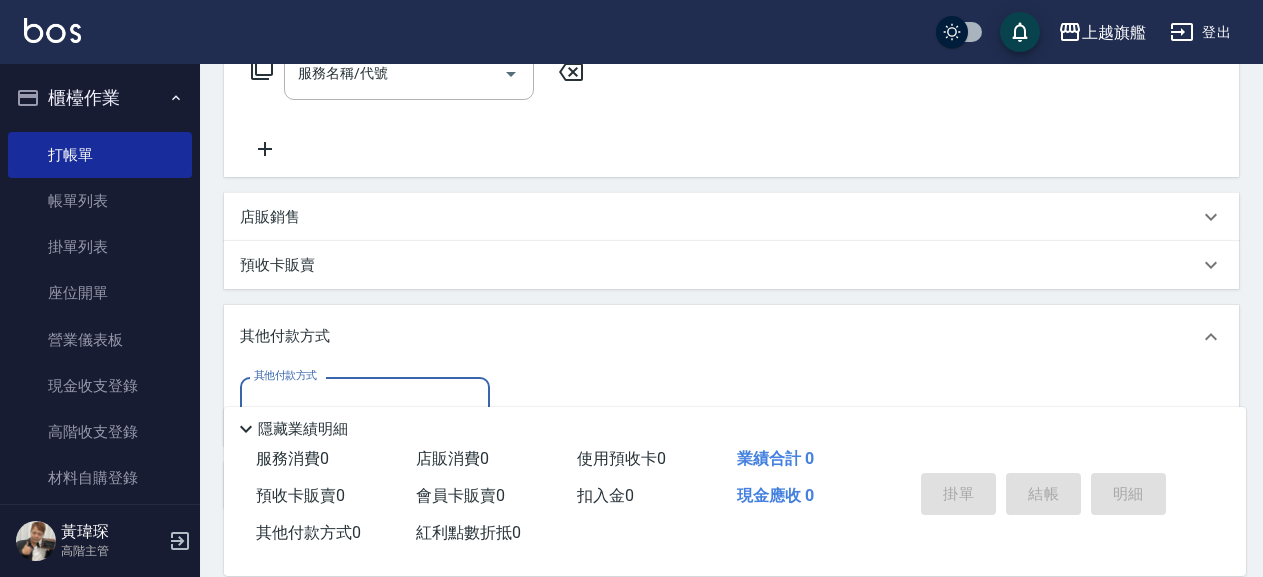 scroll, scrollTop: 0, scrollLeft: 0, axis: both 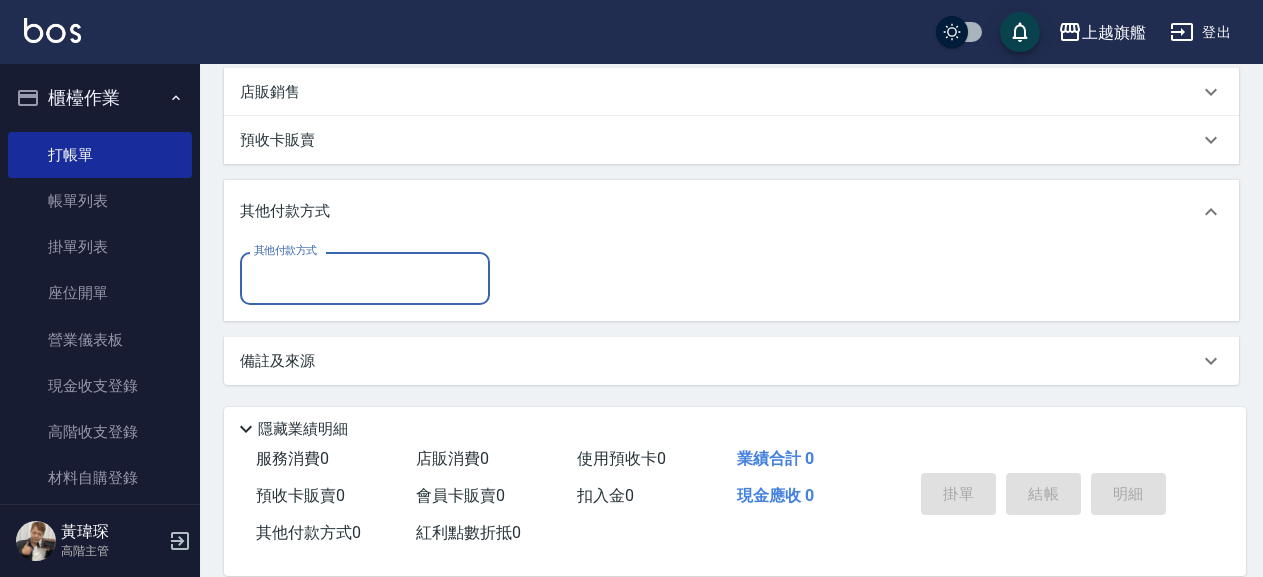click on "備註及來源" at bounding box center [731, 361] 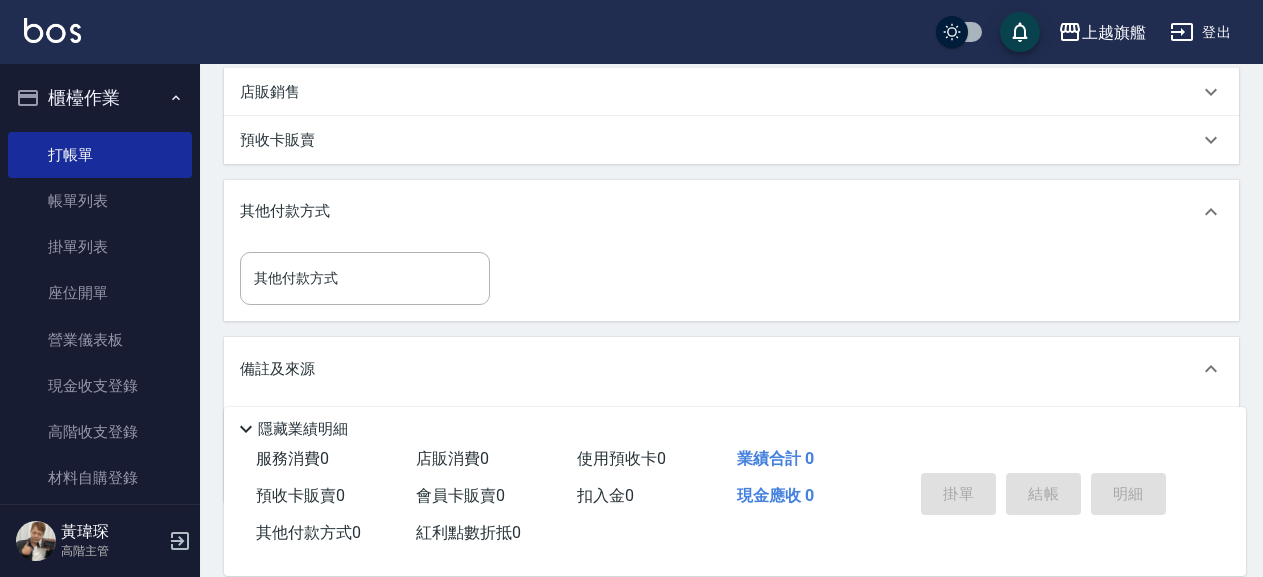 scroll, scrollTop: 586, scrollLeft: 0, axis: vertical 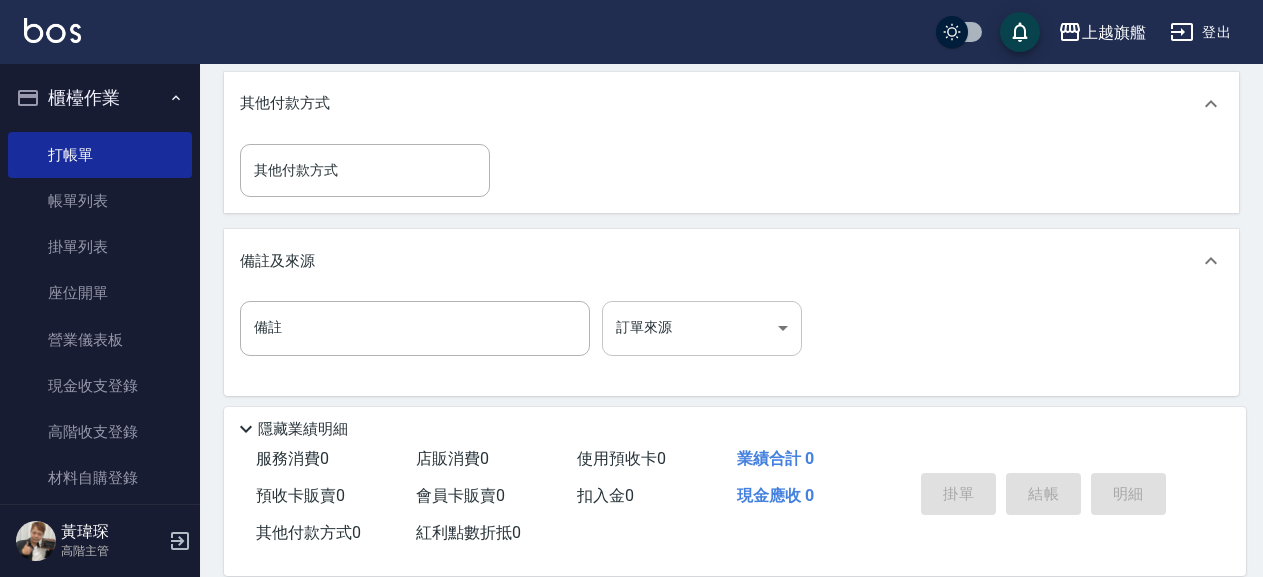 click on "上越旗艦 登出 櫃檯作業 打帳單 帳單列表 掛單列表 座位開單 營業儀表板 現金收支登錄 高階收支登錄 材料自購登錄 每日結帳 排班表 現場電腦打卡 掃碼打卡 預約管理 預約管理 單日預約紀錄 單週預約紀錄 報表及分析 報表目錄 消費分析儀表板 店家區間累計表 店家日報表 店家排行榜 互助日報表 互助月報表 互助排行榜 互助點數明細 互助業績報表 全店業績分析表 每日業績分析表 營業統計分析表 營業項目月分析表 設計師業績表 設計師日報表 設計師業績分析表 設計師業績月報表 設計師抽成報表 設計師排行榜 商品銷售排行榜 商品消耗明細 商品進銷貨報表 商品庫存表 商品庫存盤點表 會員卡銷售報表 服務扣項明細表 單一服務項目查詢 店販抽成明細 店販分類抽成明細 顧客入金餘額表 顧客卡券餘額表 每日非現金明細 每日收支明細 收支分類明細表 收支匯款表 0" at bounding box center (631, 1) 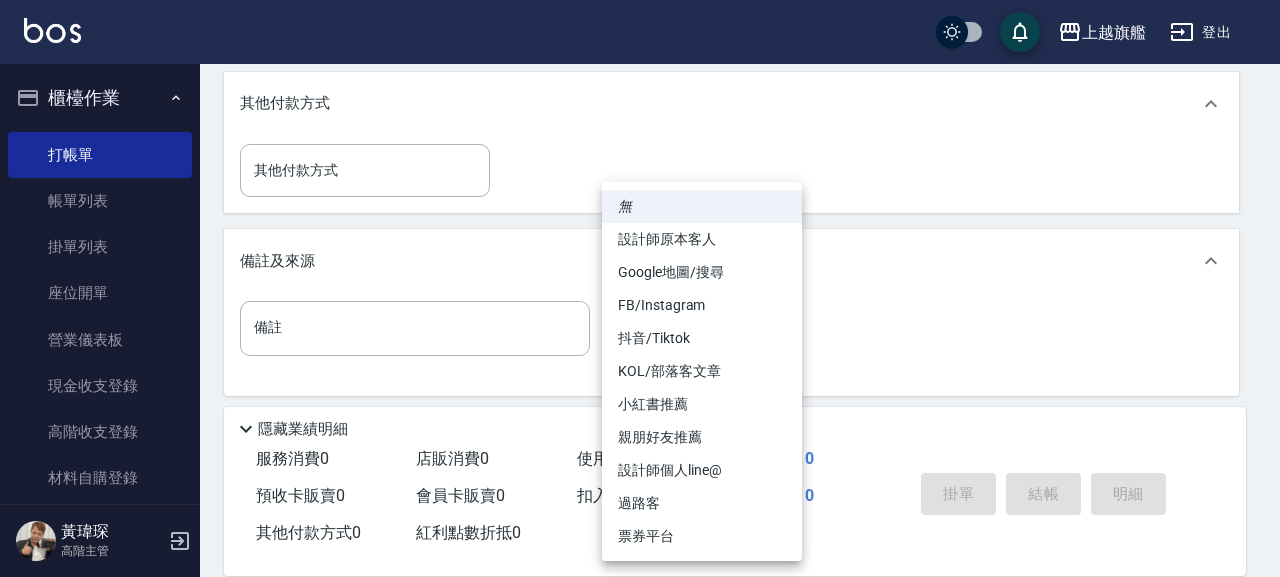 click at bounding box center [640, 288] 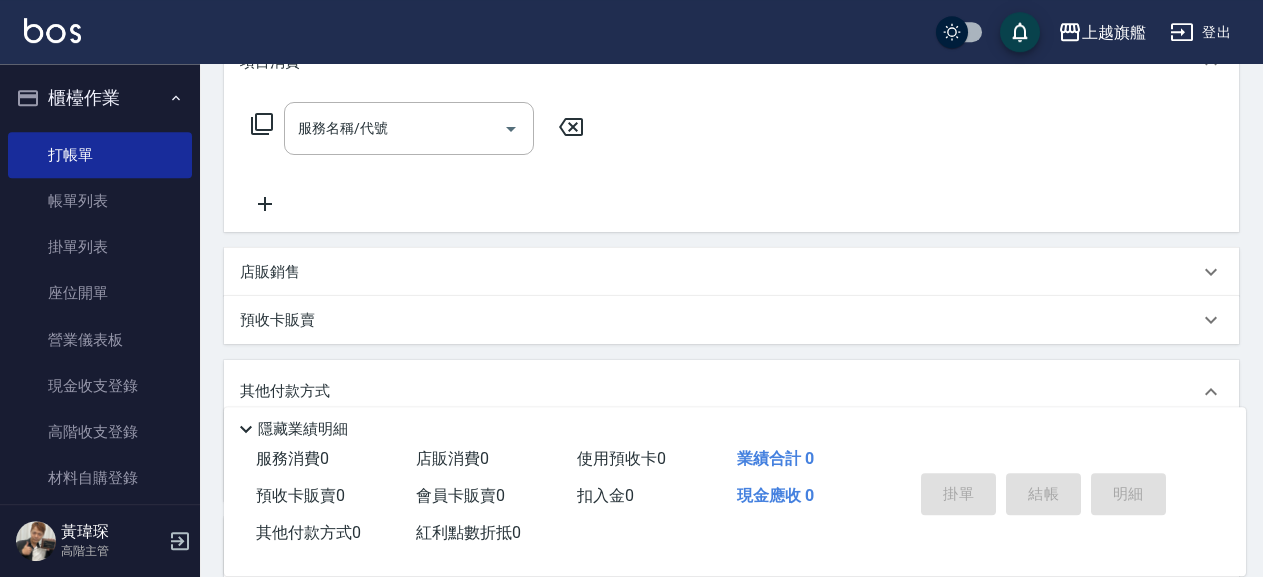 scroll, scrollTop: 262, scrollLeft: 0, axis: vertical 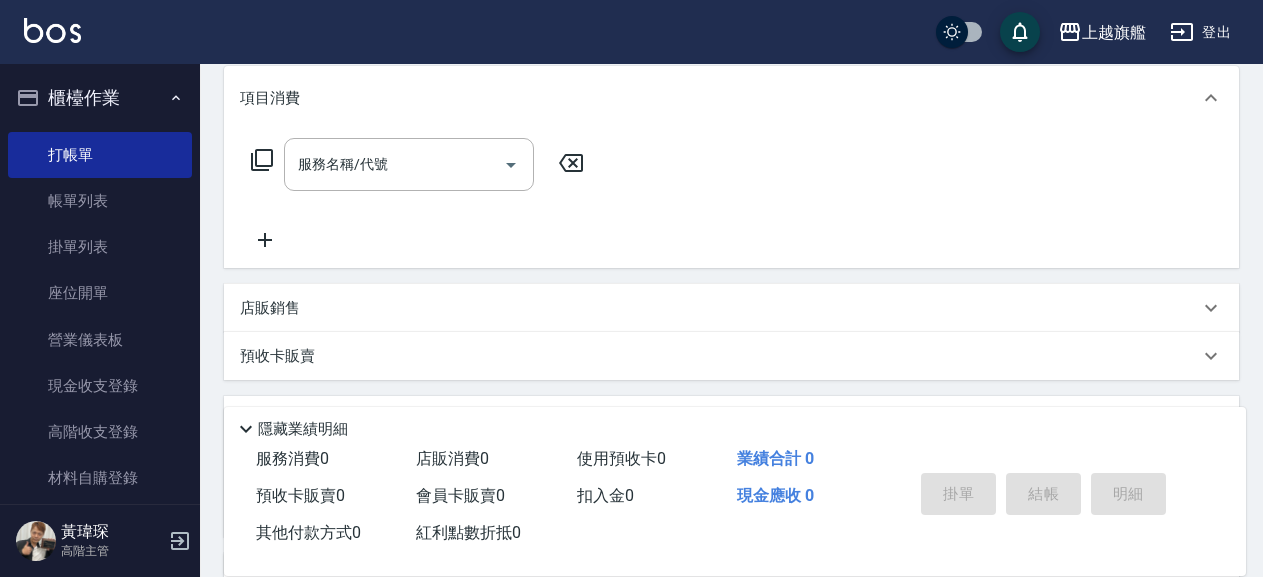 click on "預收卡販賣" at bounding box center [719, 356] 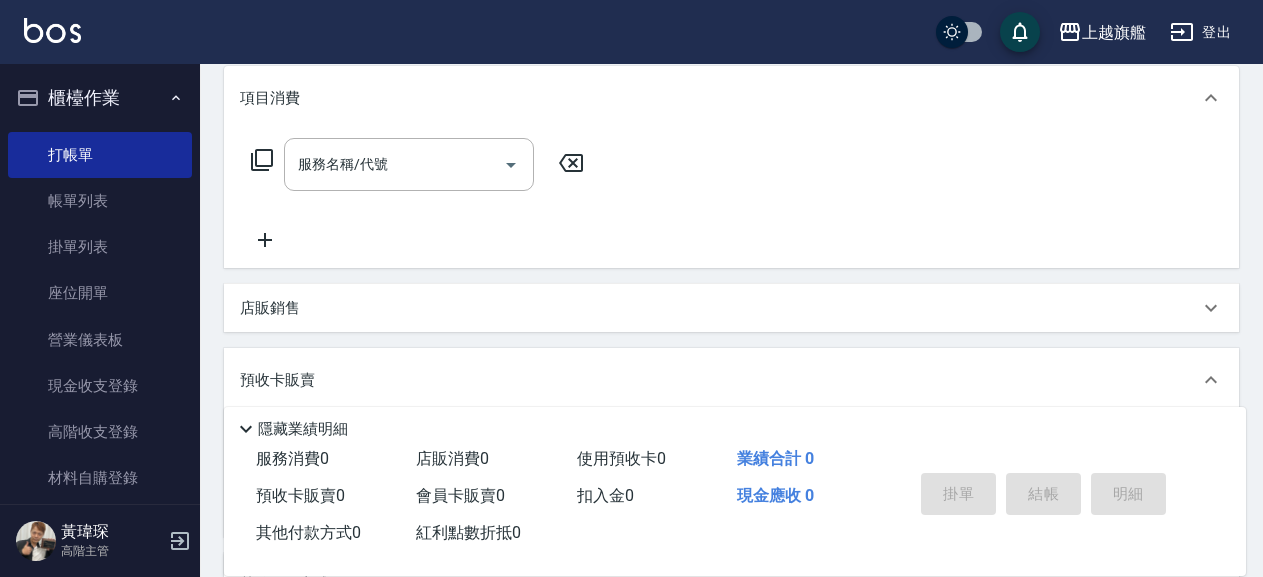scroll, scrollTop: 0, scrollLeft: 0, axis: both 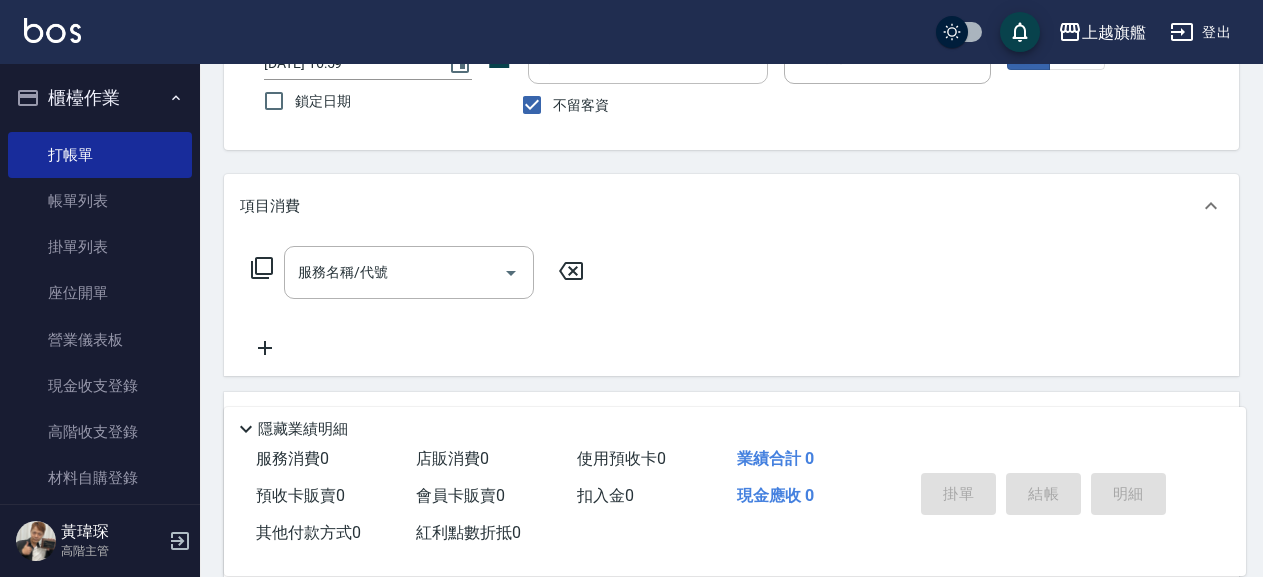 click on "服務名稱/代號 服務名稱/代號" at bounding box center (418, 303) 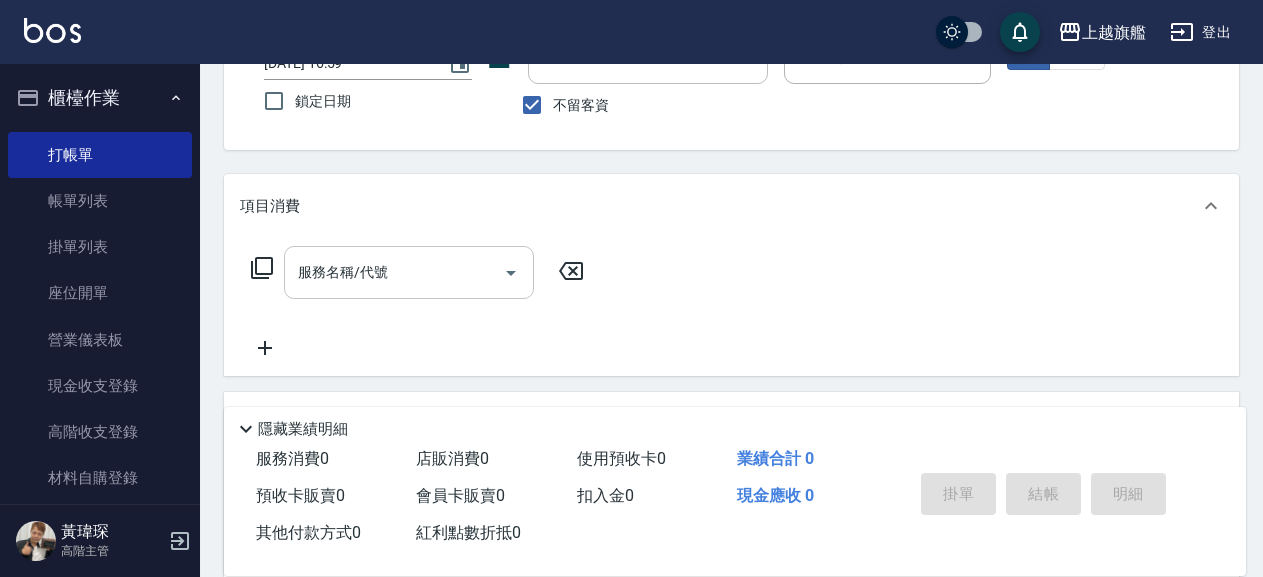 click at bounding box center (510, 272) 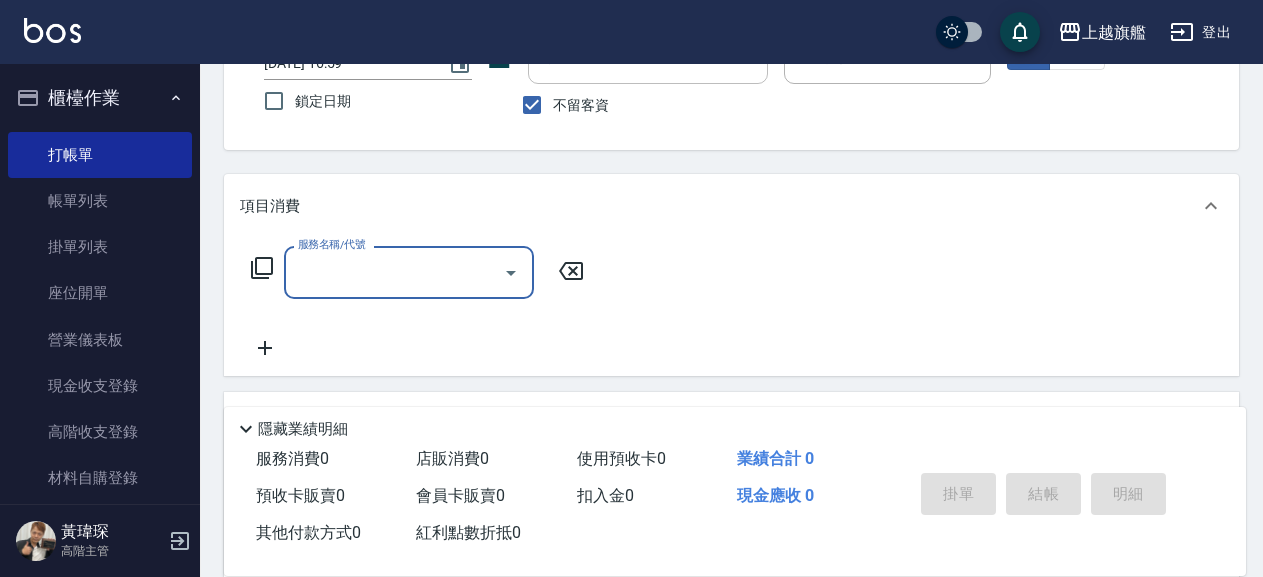 click 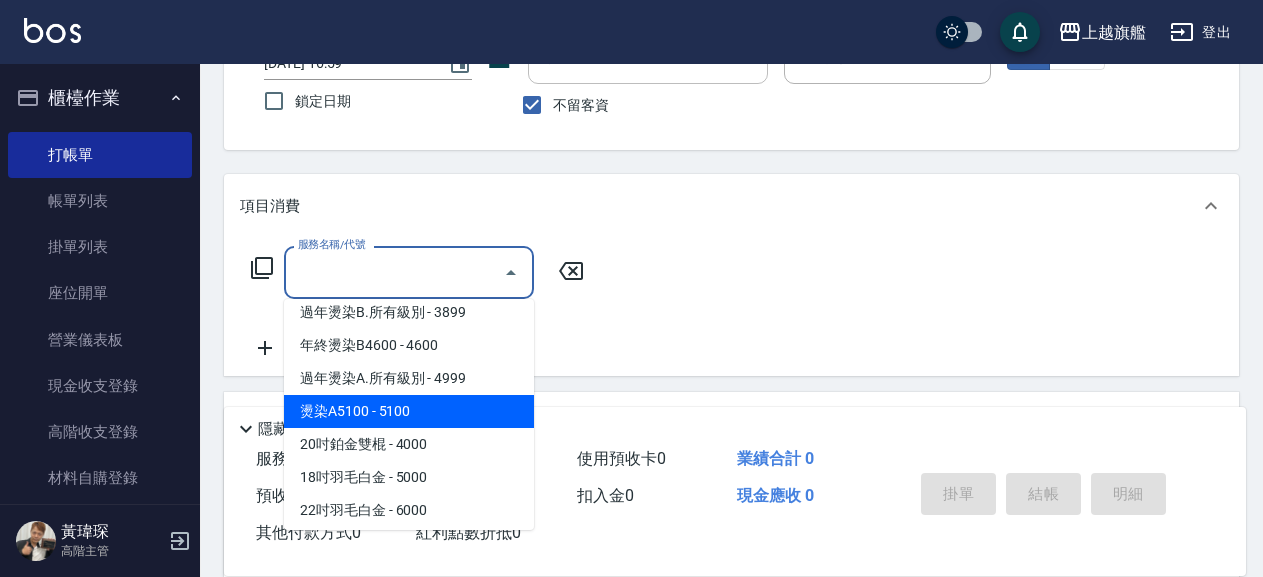 scroll, scrollTop: 5659, scrollLeft: 0, axis: vertical 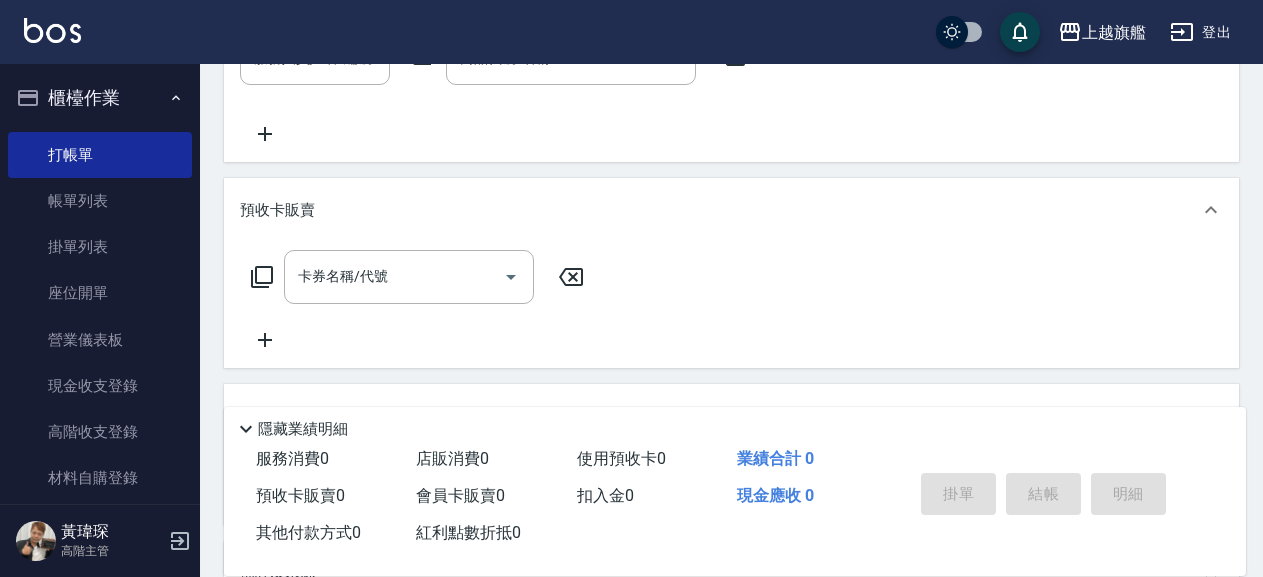 click on "卡券名稱/代號 卡券名稱/代號" at bounding box center [731, 300] 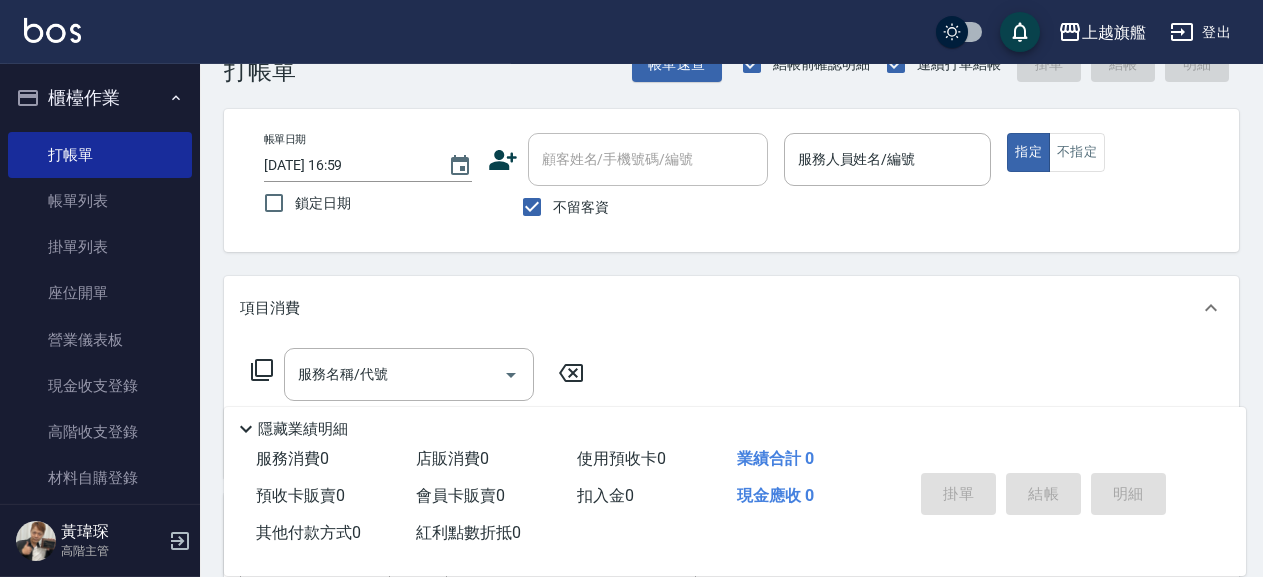 scroll, scrollTop: 0, scrollLeft: 0, axis: both 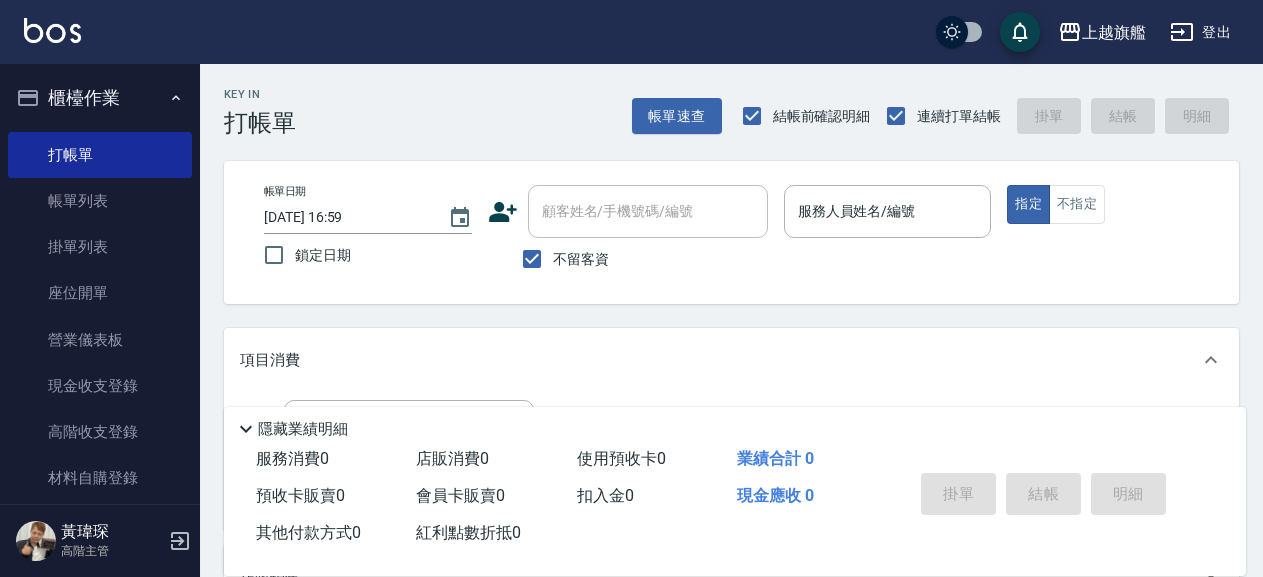 click on "Key In 打帳單 帳單速查 結帳前確認明細 連續打單結帳 掛單 結帳 明細" at bounding box center [719, 100] 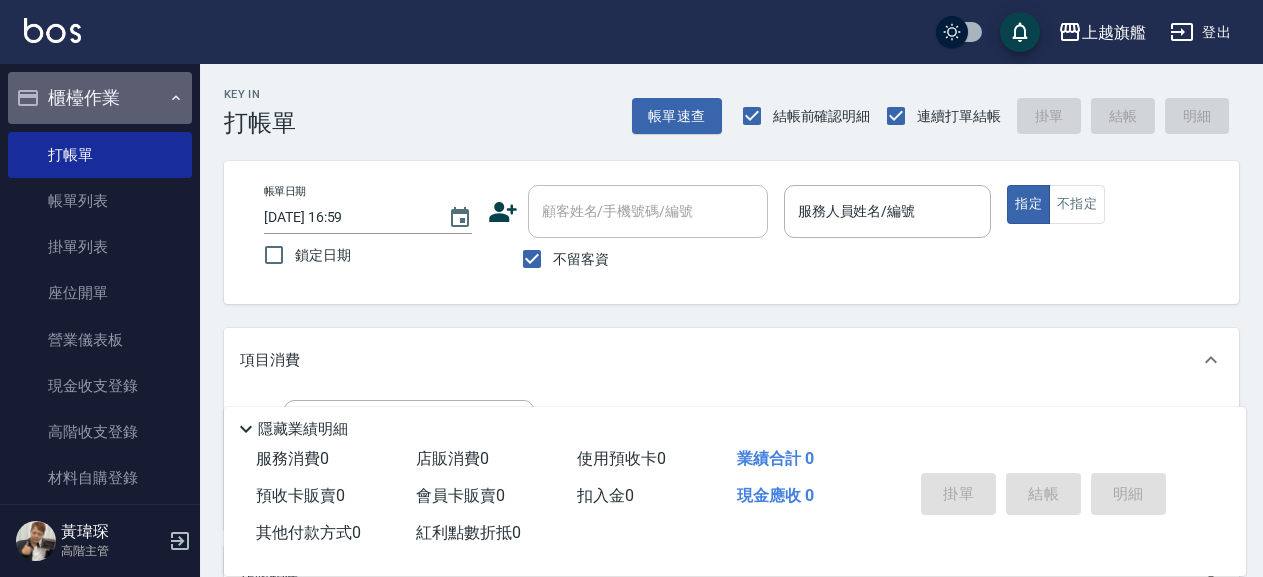 click on "櫃檯作業" at bounding box center (100, 98) 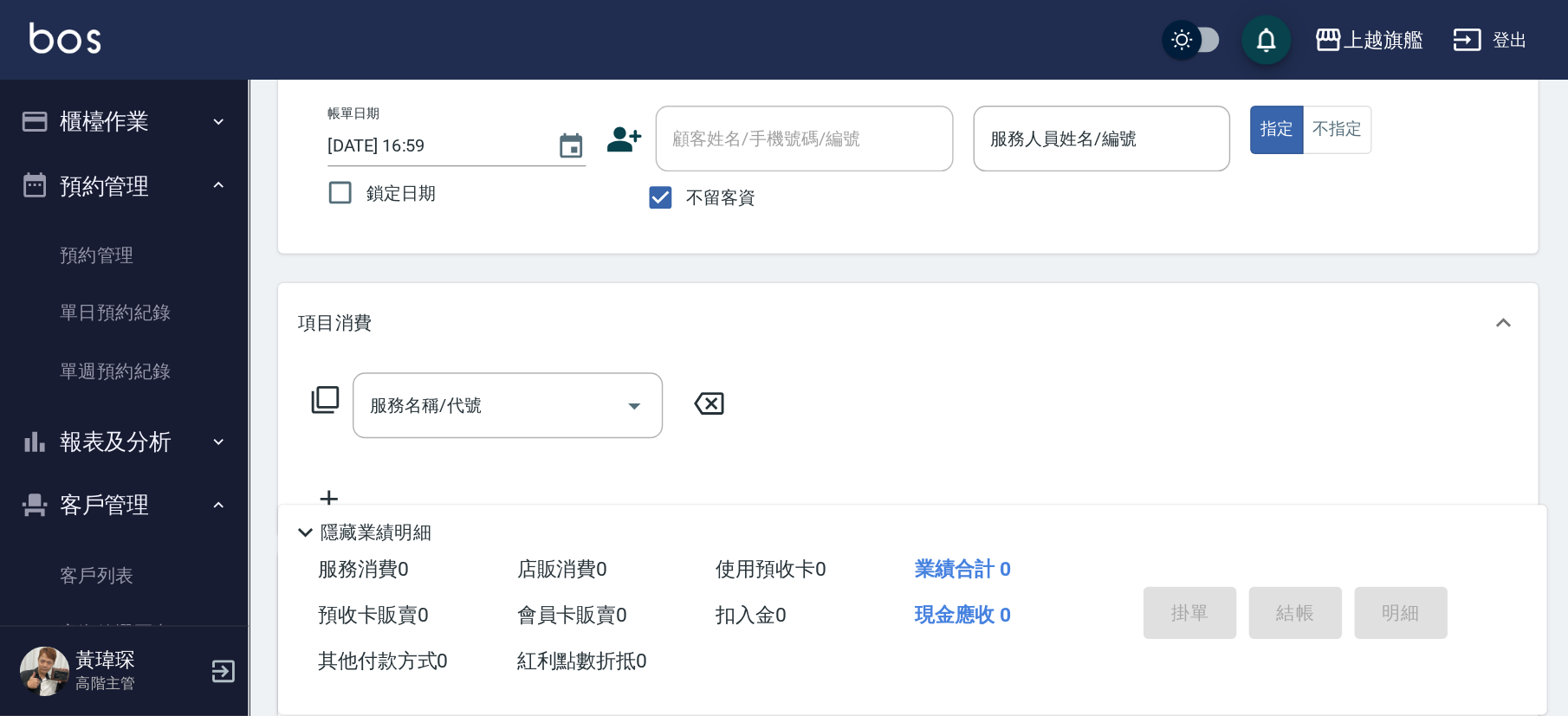 scroll, scrollTop: 173, scrollLeft: 0, axis: vertical 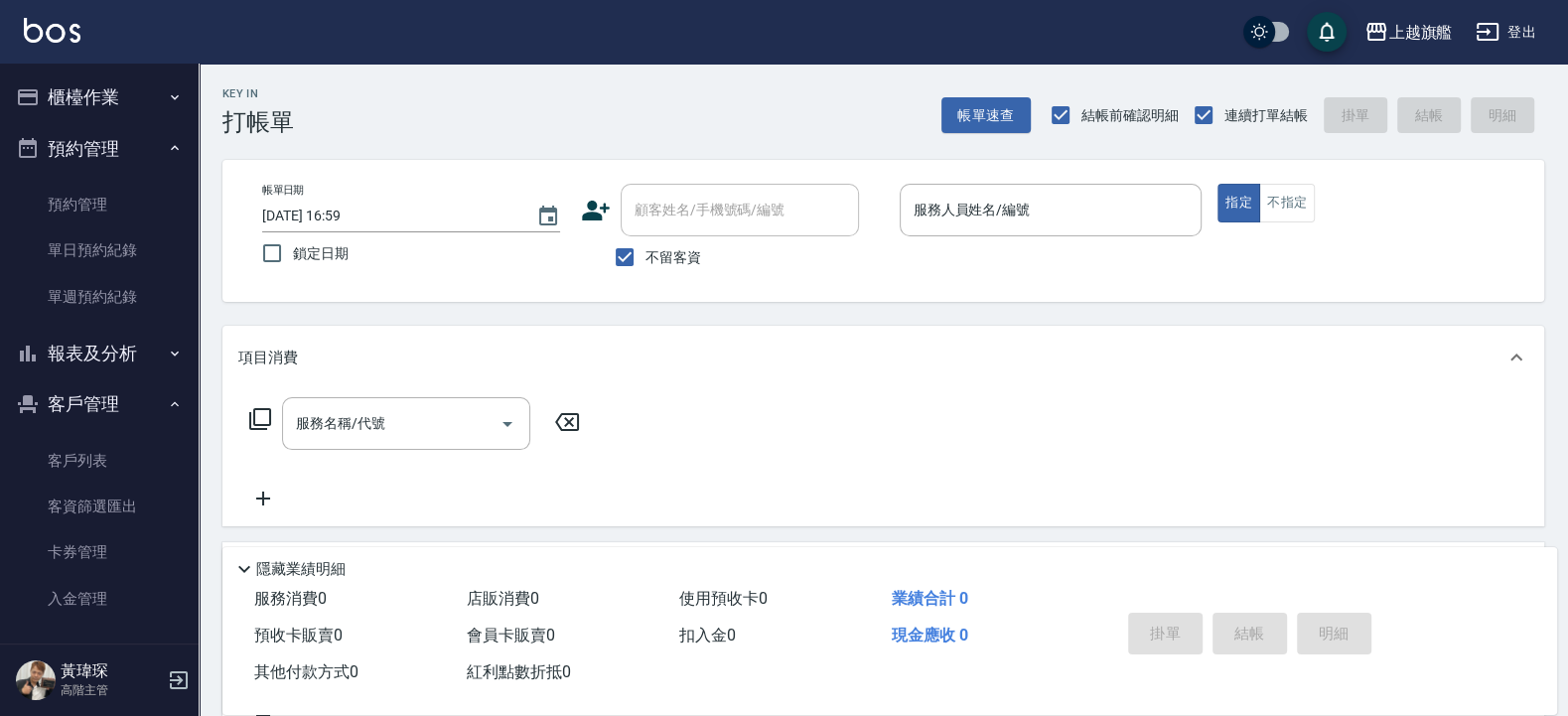 click on "櫃檯作業" at bounding box center (99, 97) 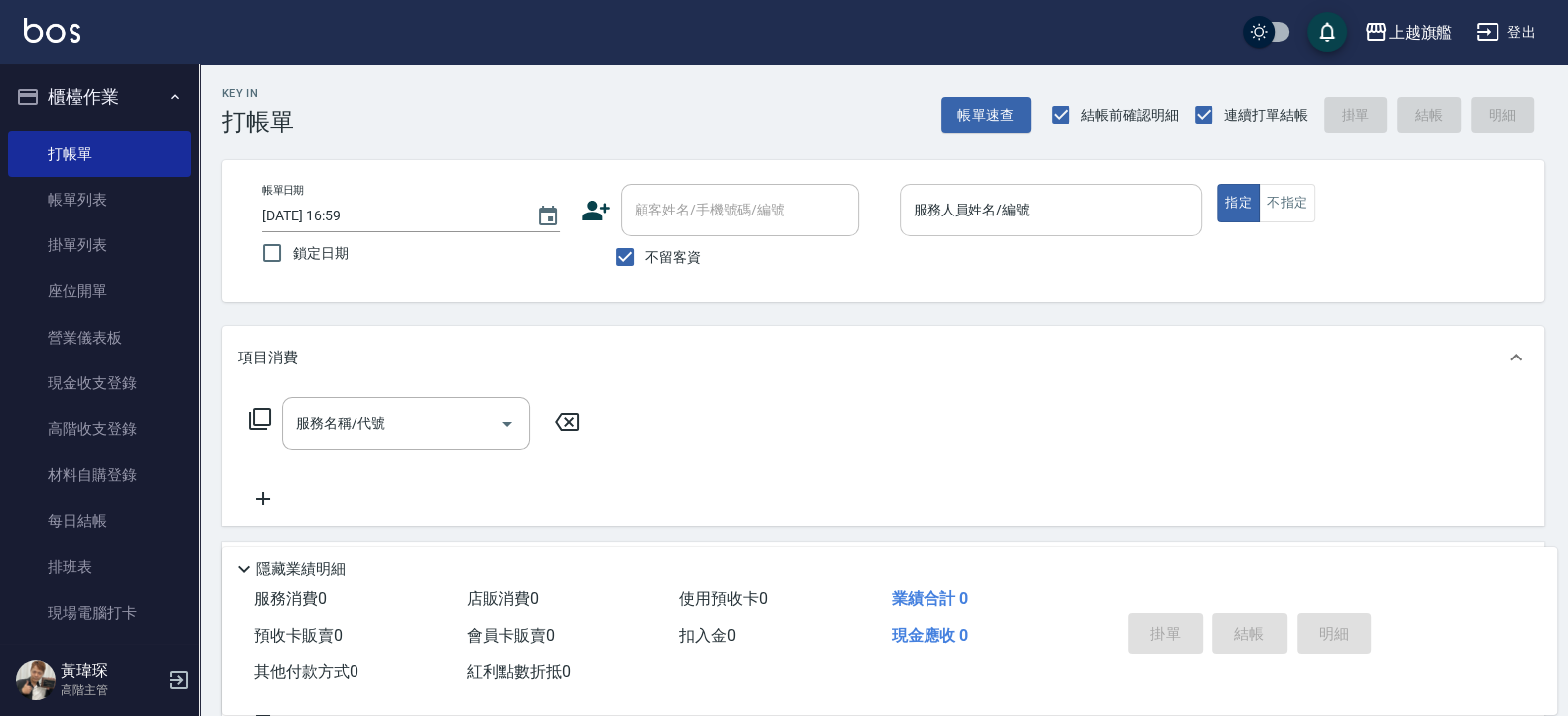 click on "服務人員姓名/編號" at bounding box center (1051, 210) 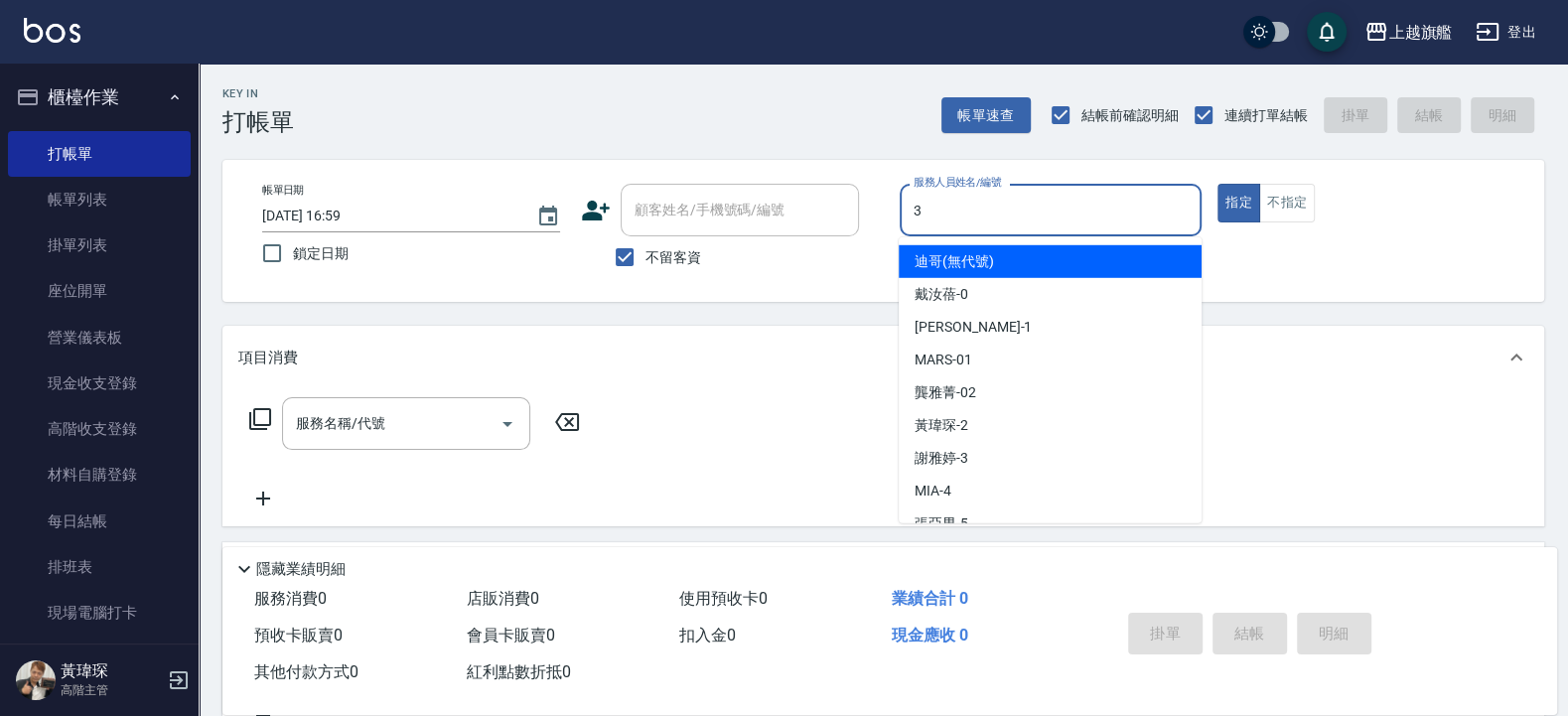 type on "[PERSON_NAME]-3" 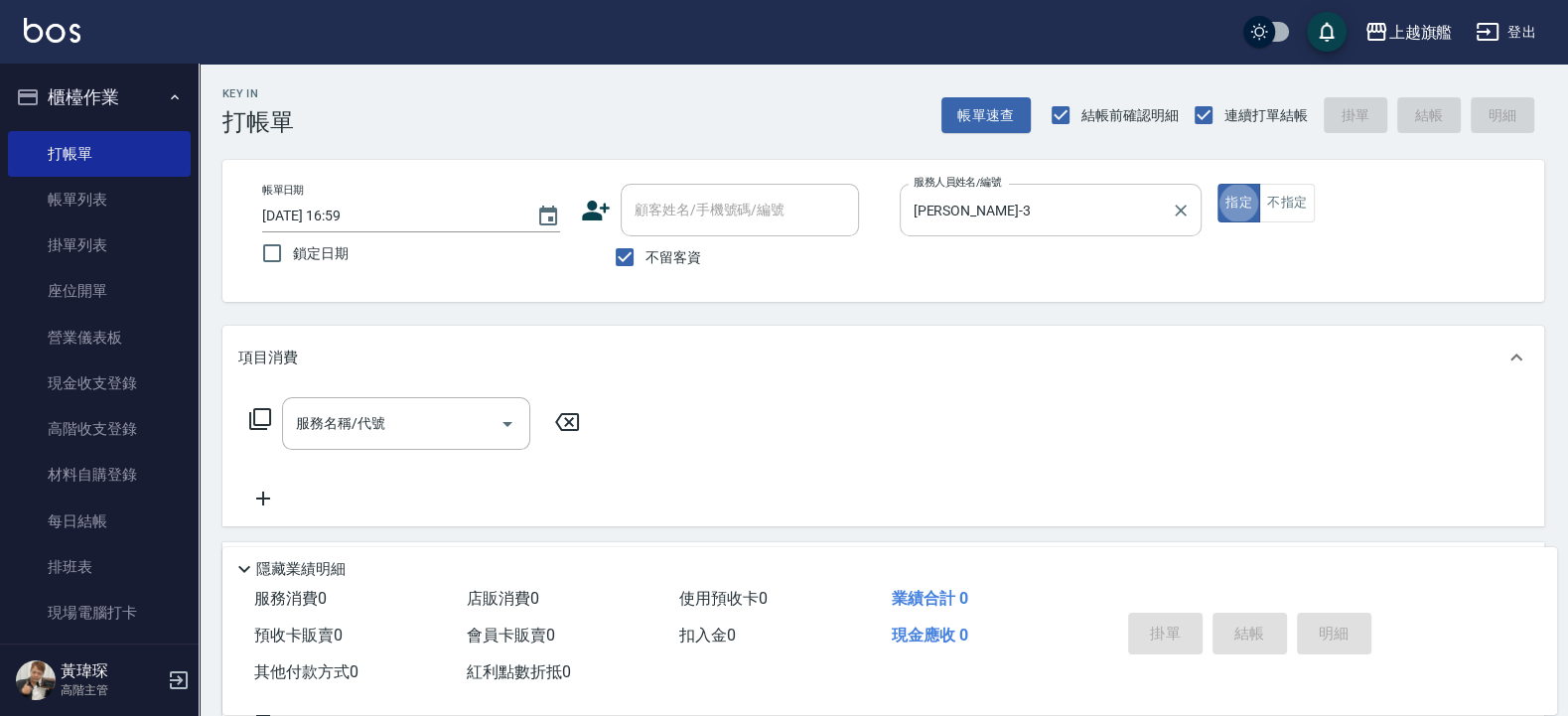 type on "true" 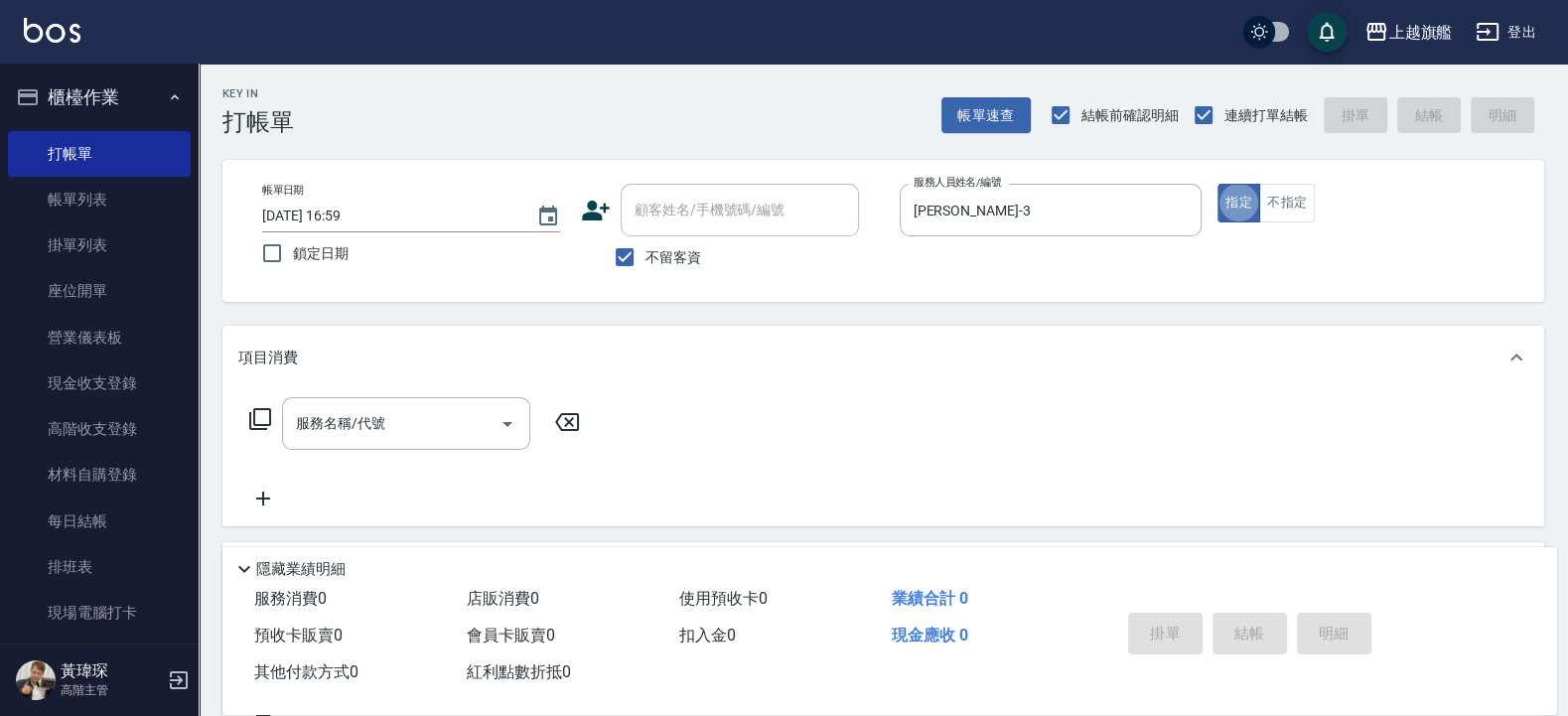 click on "不留客資" at bounding box center (673, 257) 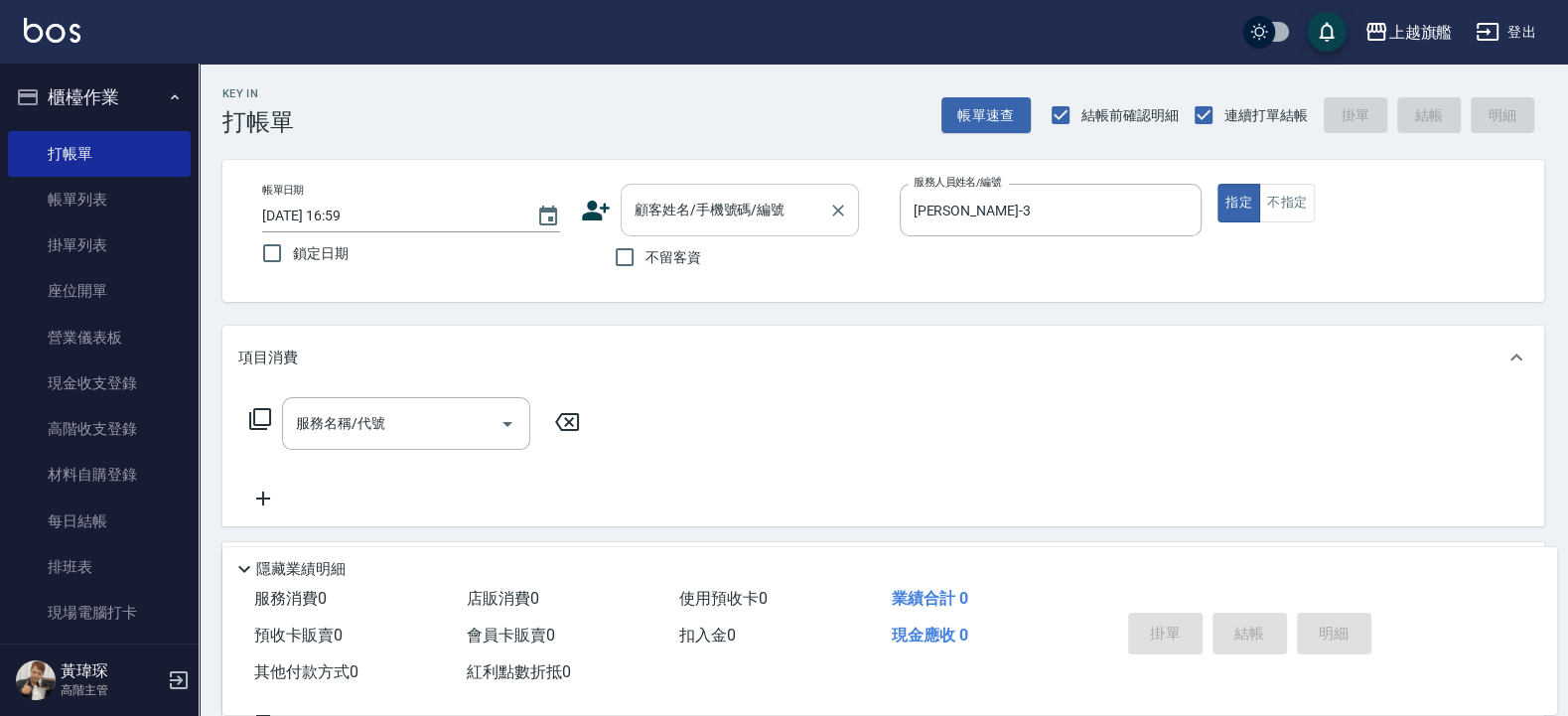 drag, startPoint x: 686, startPoint y: 207, endPoint x: 694, endPoint y: 194, distance: 15.264338 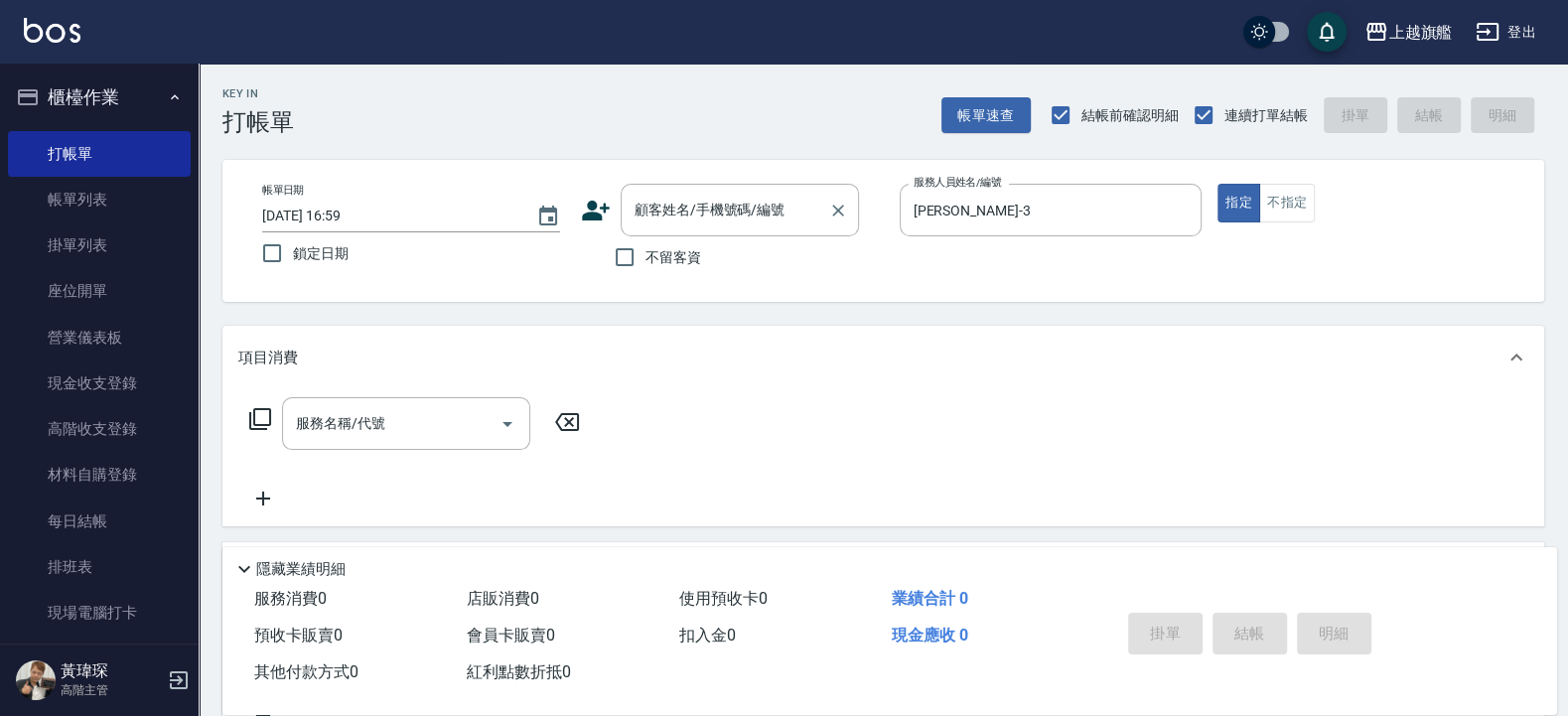 click on "顧客姓名/手機號碼/編號" at bounding box center [725, 210] 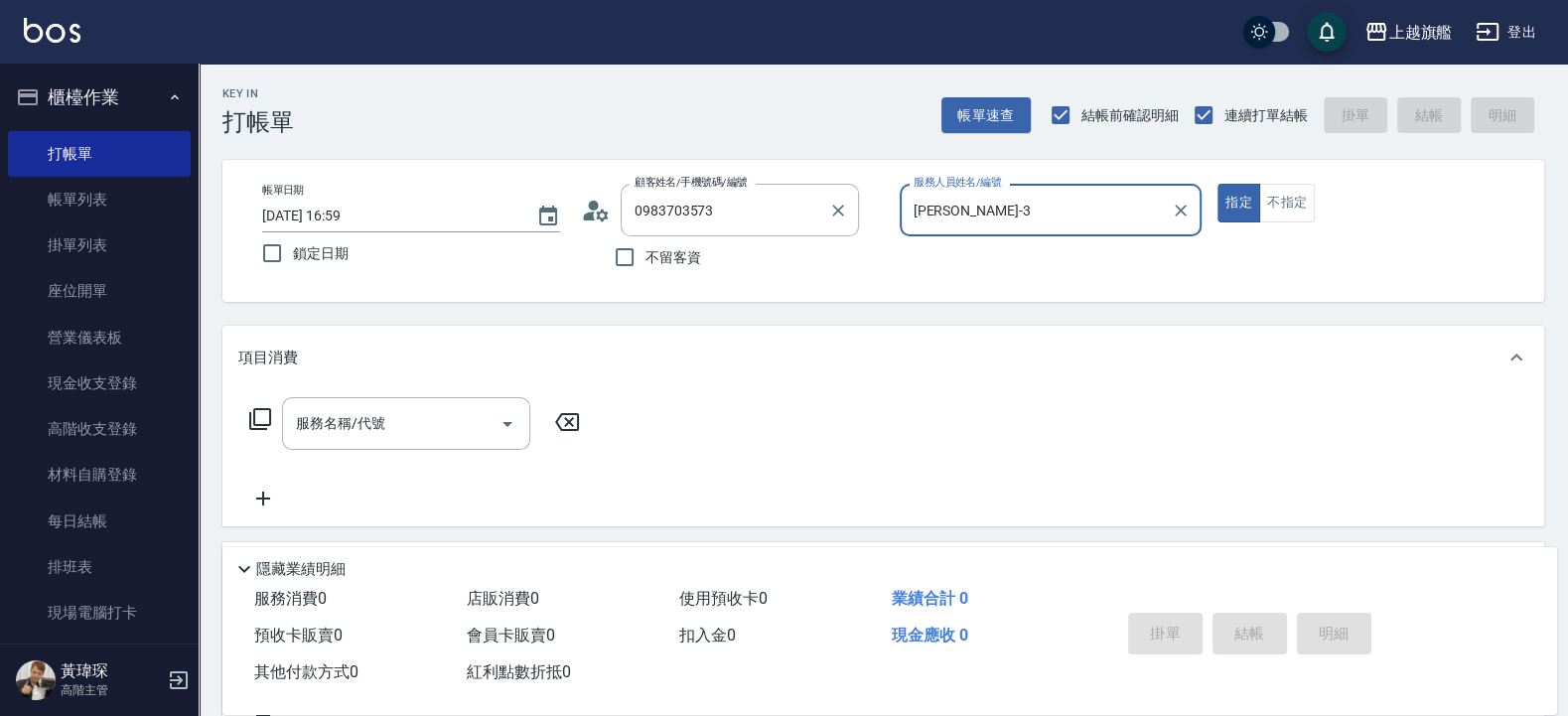 type on "[PERSON_NAME]/0983703573/null" 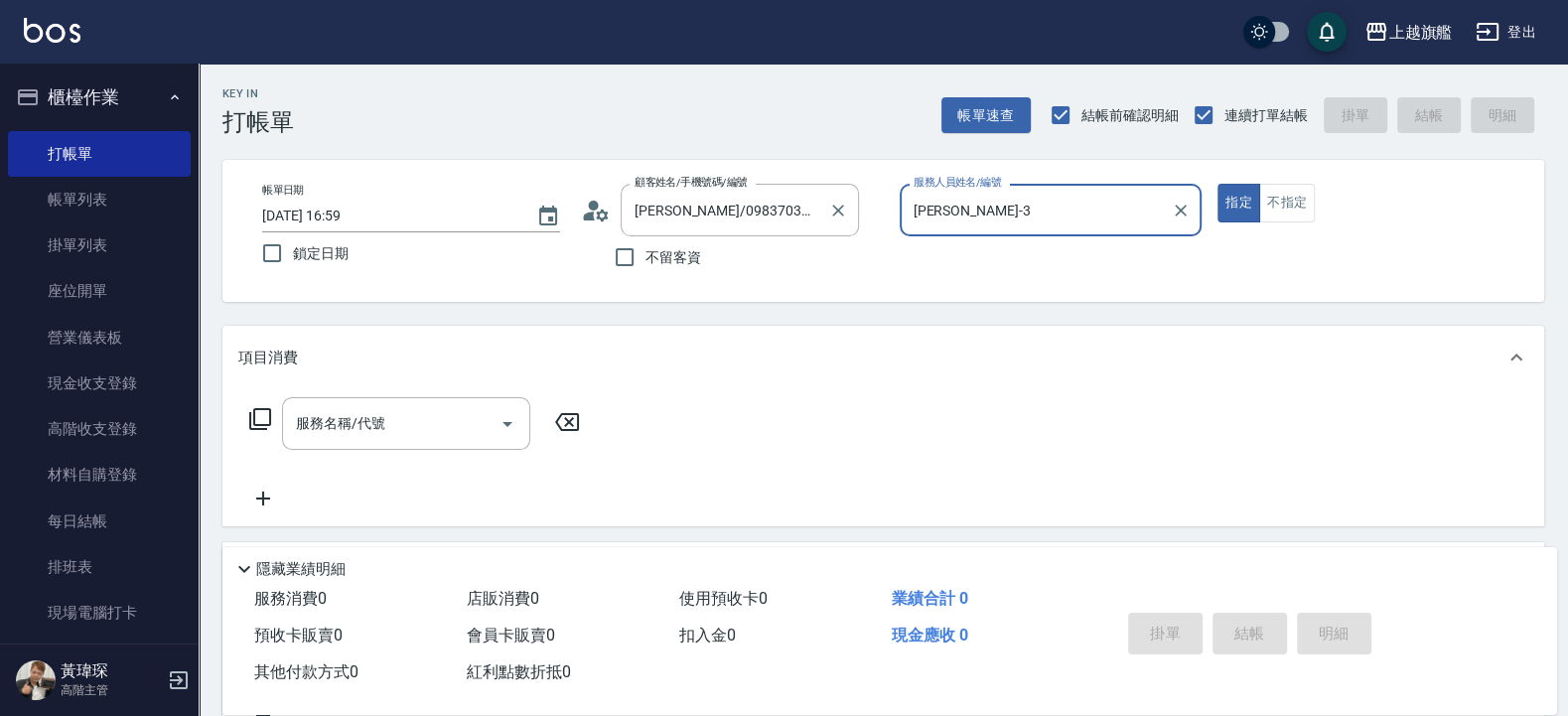 click on "指定" at bounding box center (1238, 203) 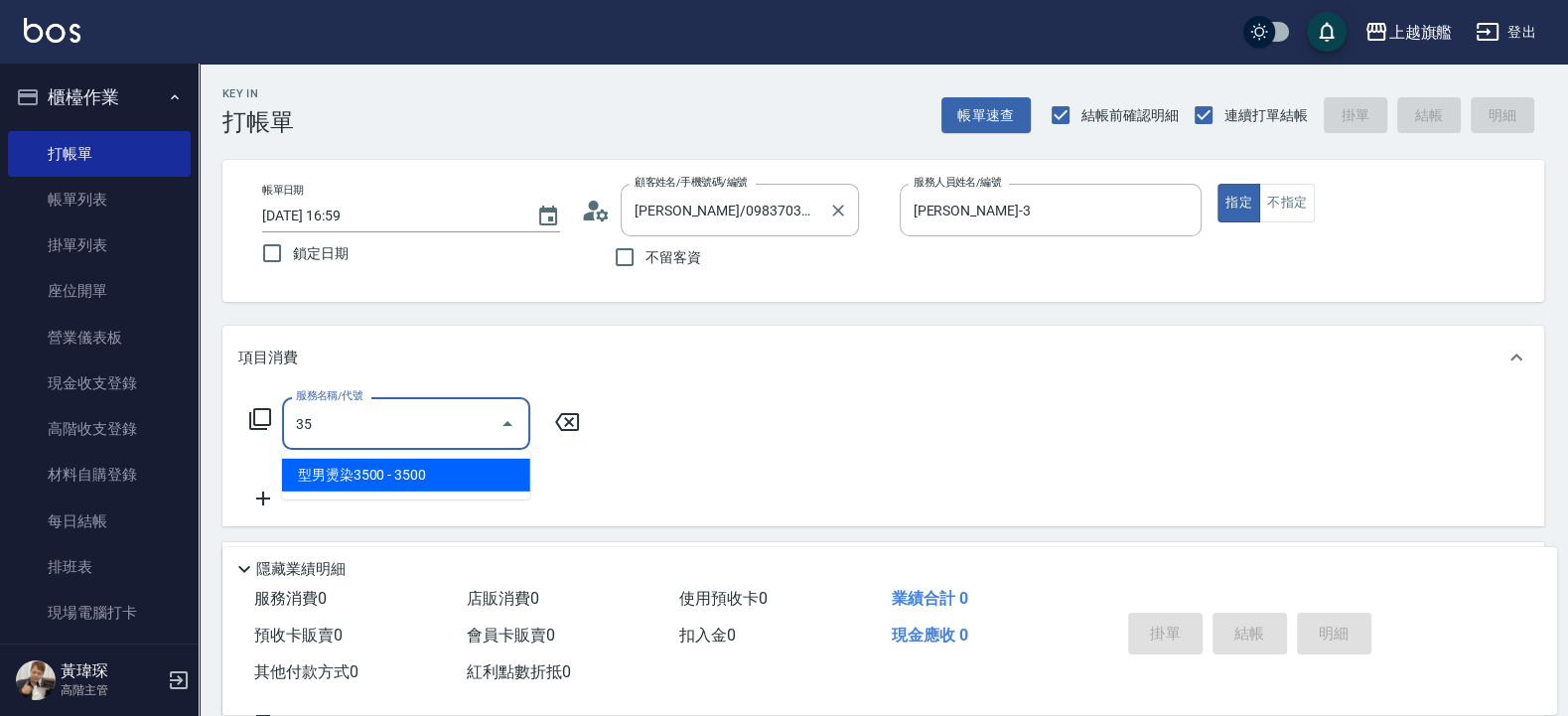 type on "3" 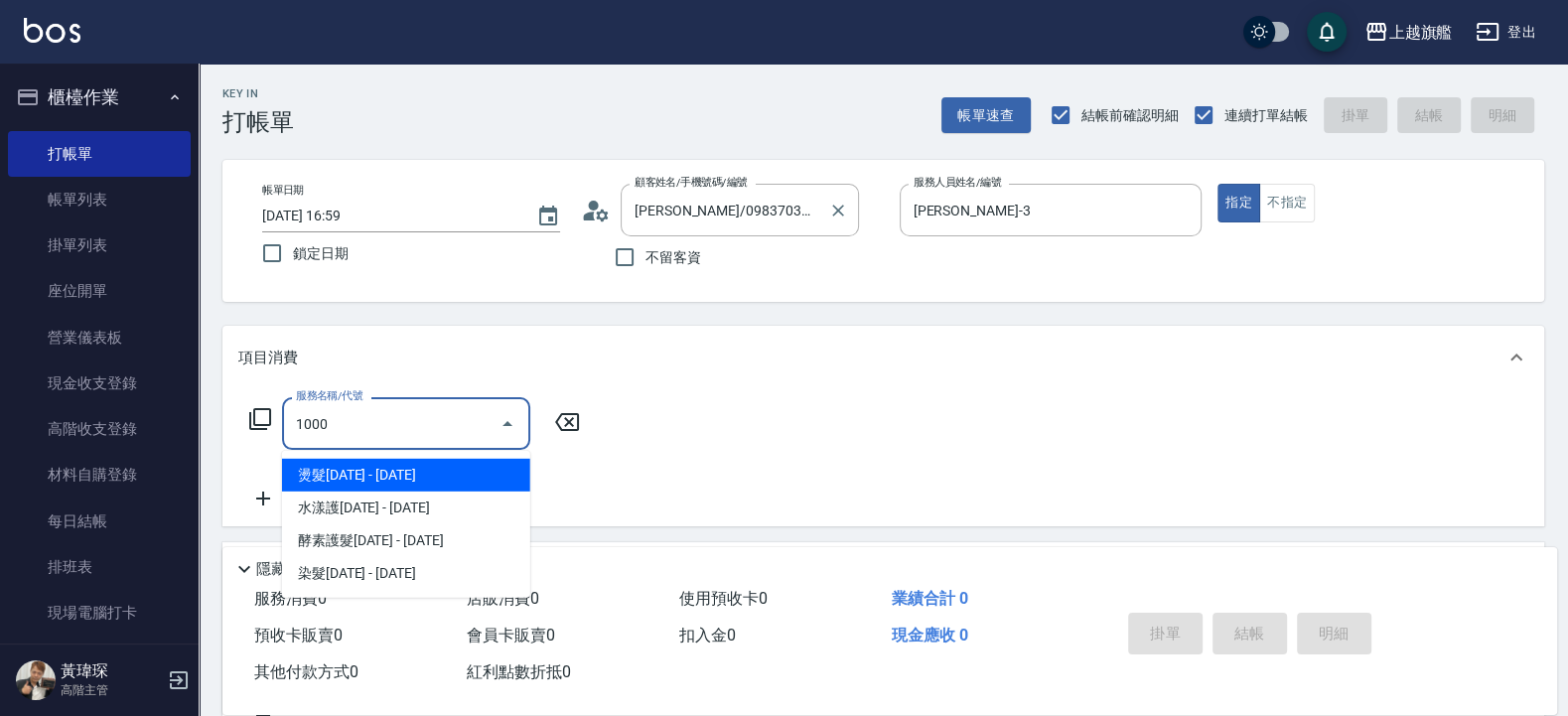 type on "燙髮1000(203)" 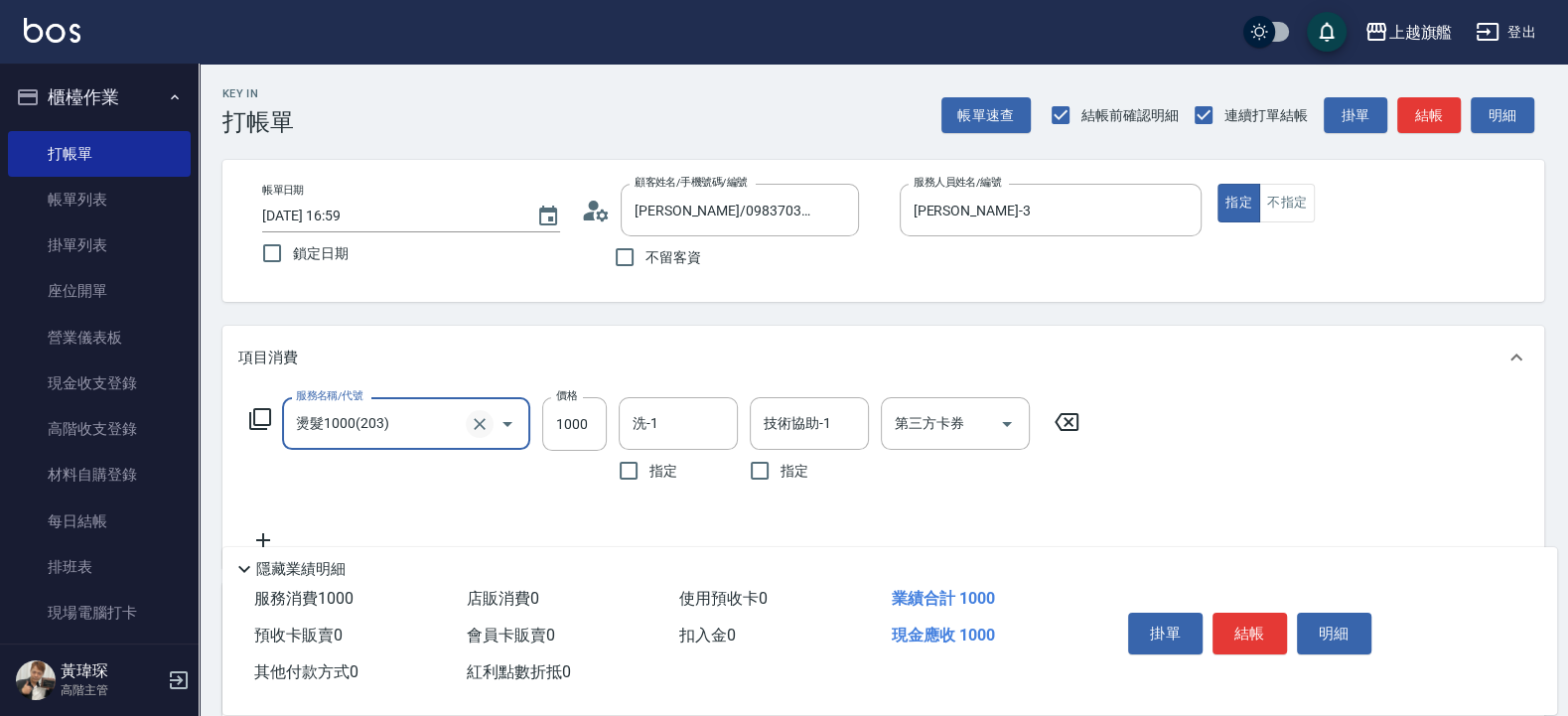 click 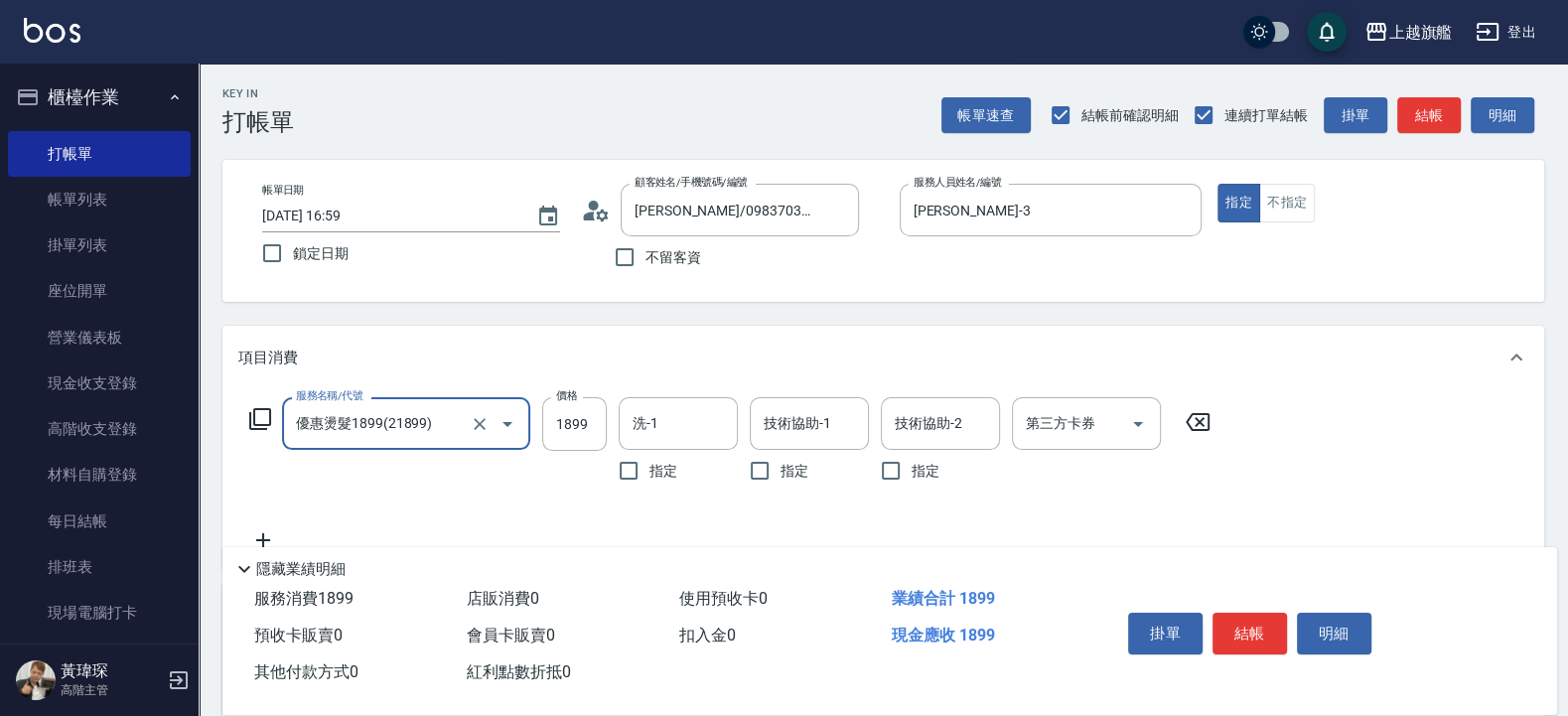 type on "優惠燙髮1899(21899)" 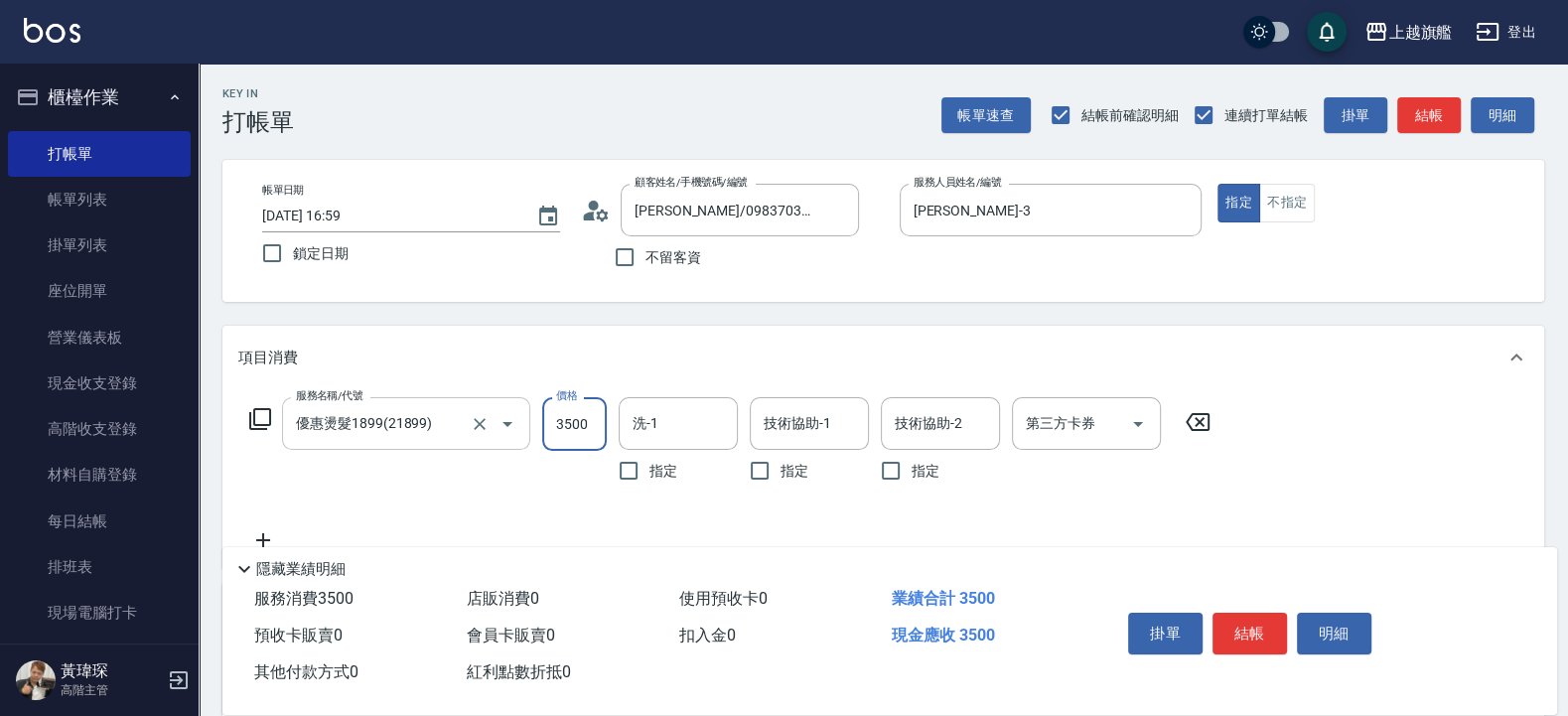 type on "3500" 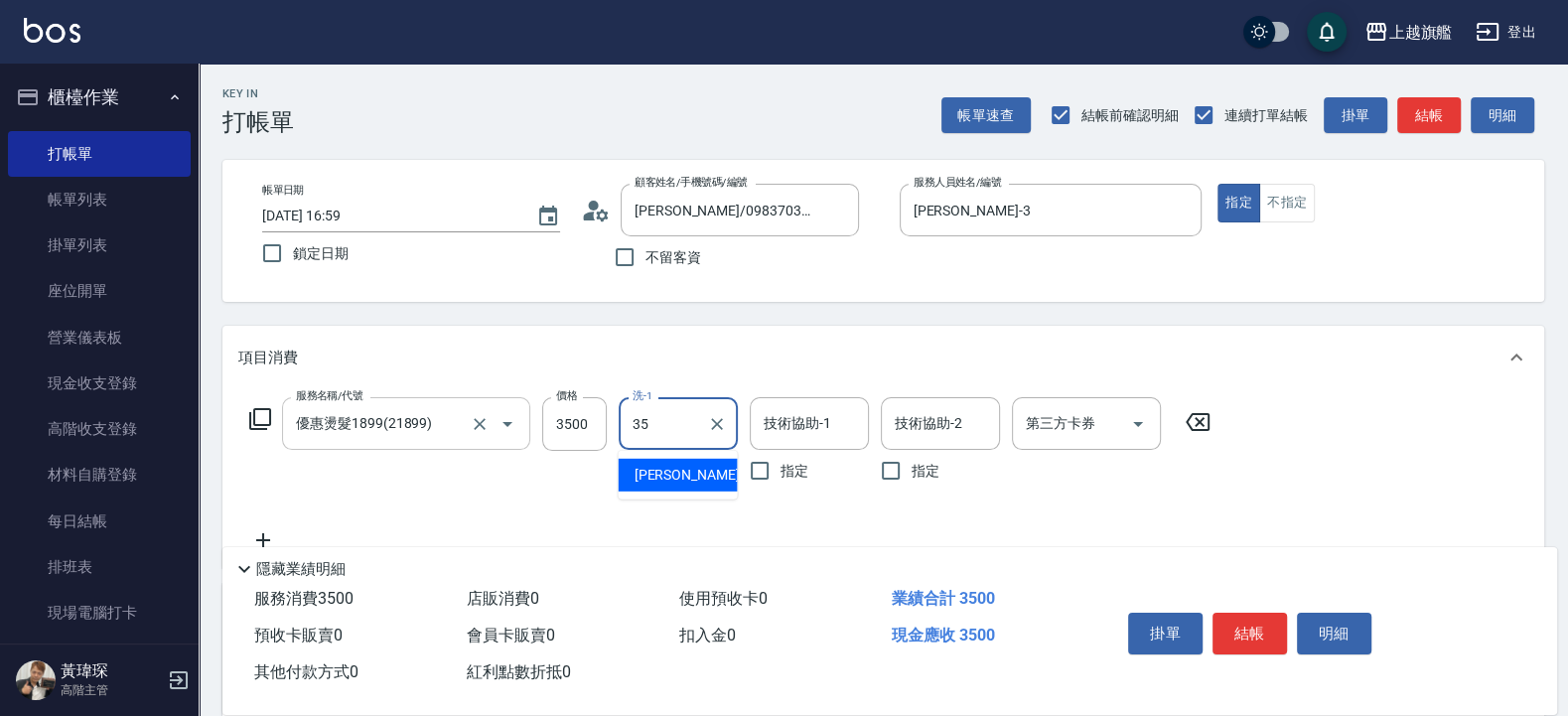 type on "[PERSON_NAME]-35" 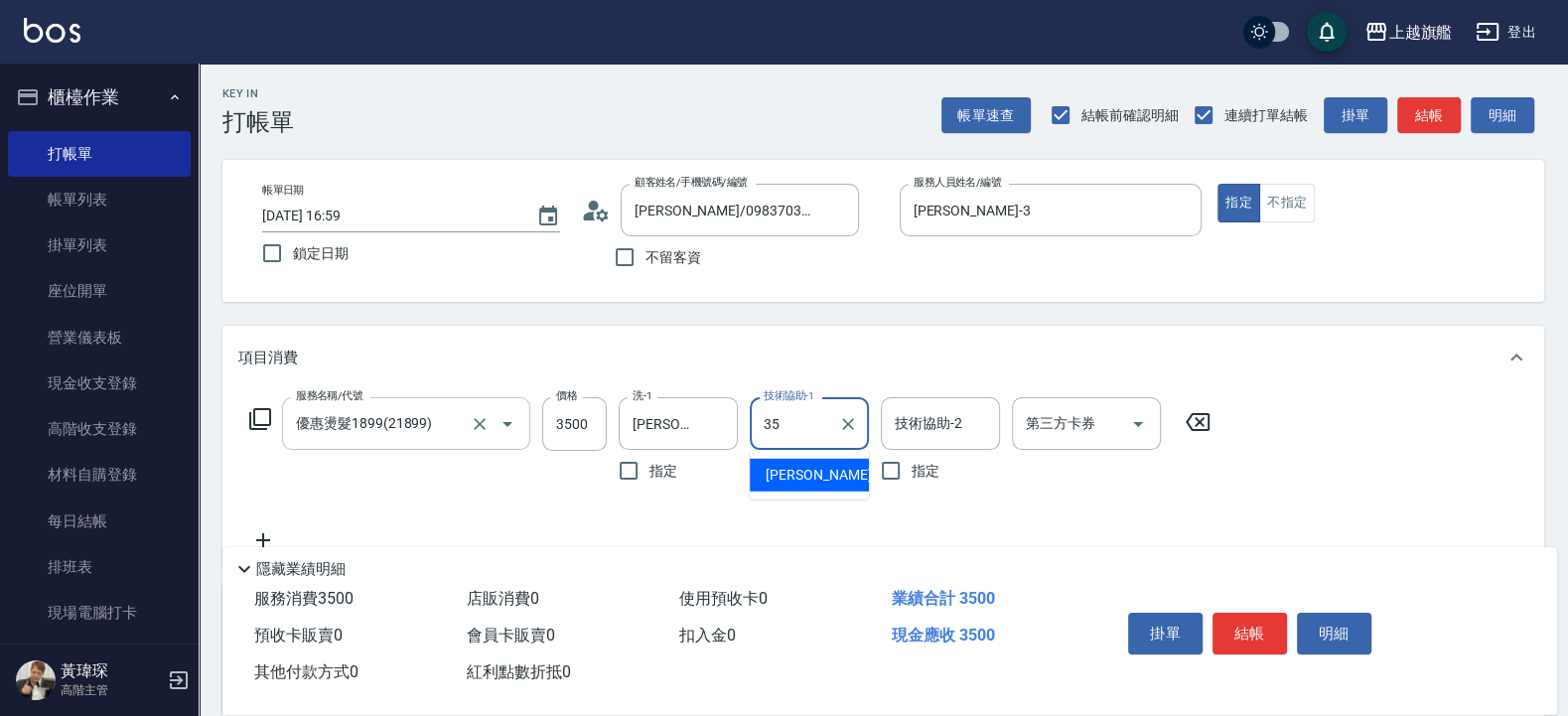 type on "[PERSON_NAME]-35" 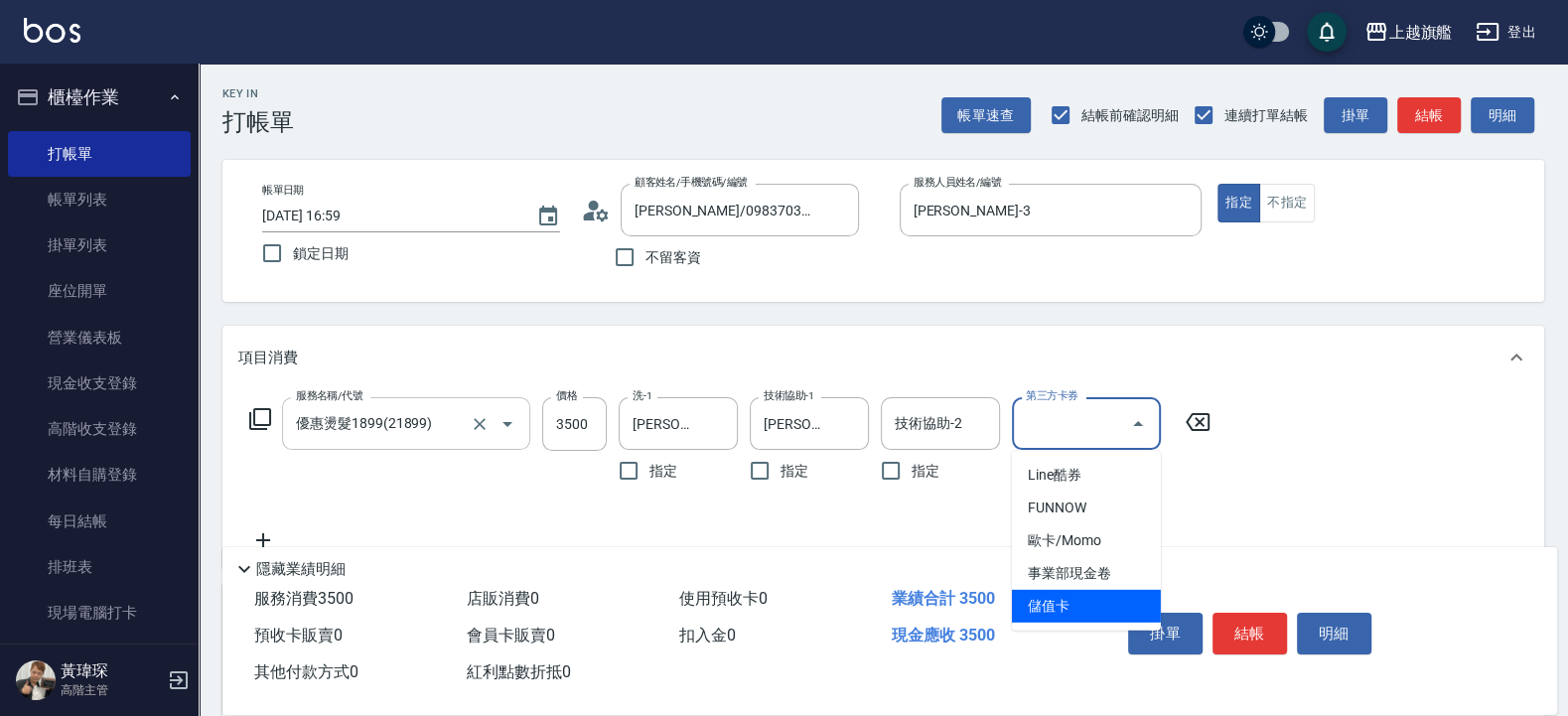 type on "儲值卡" 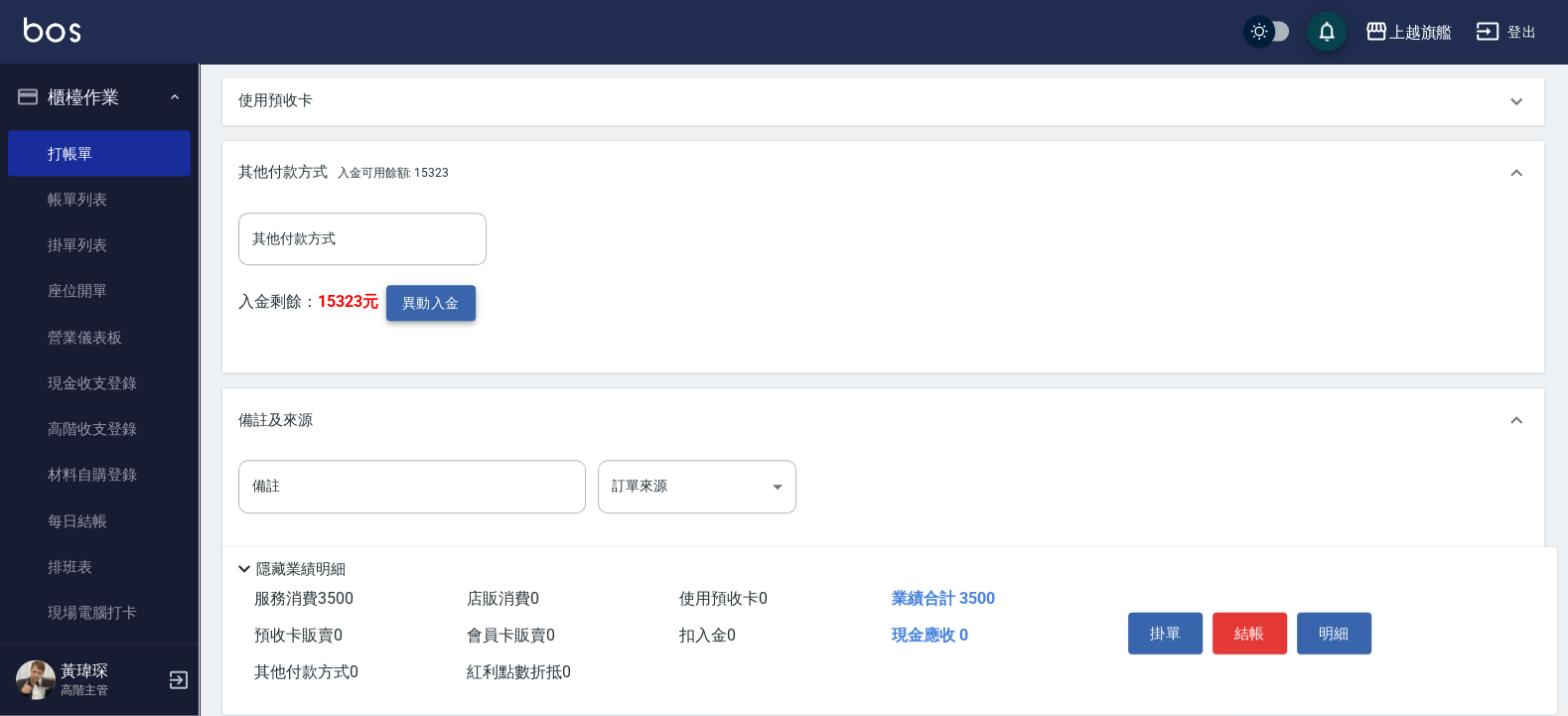 scroll, scrollTop: 834, scrollLeft: 0, axis: vertical 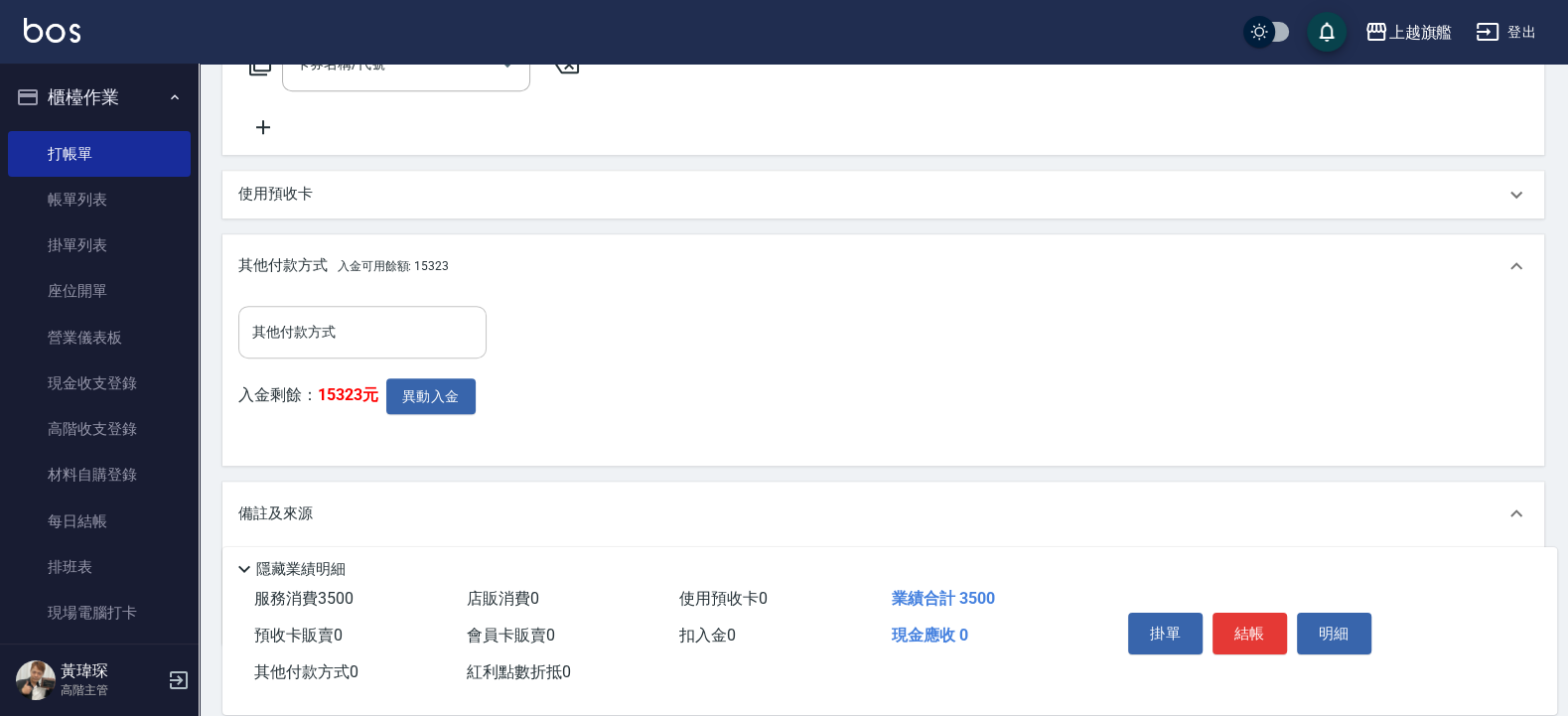 click on "其他付款方式" at bounding box center [362, 332] 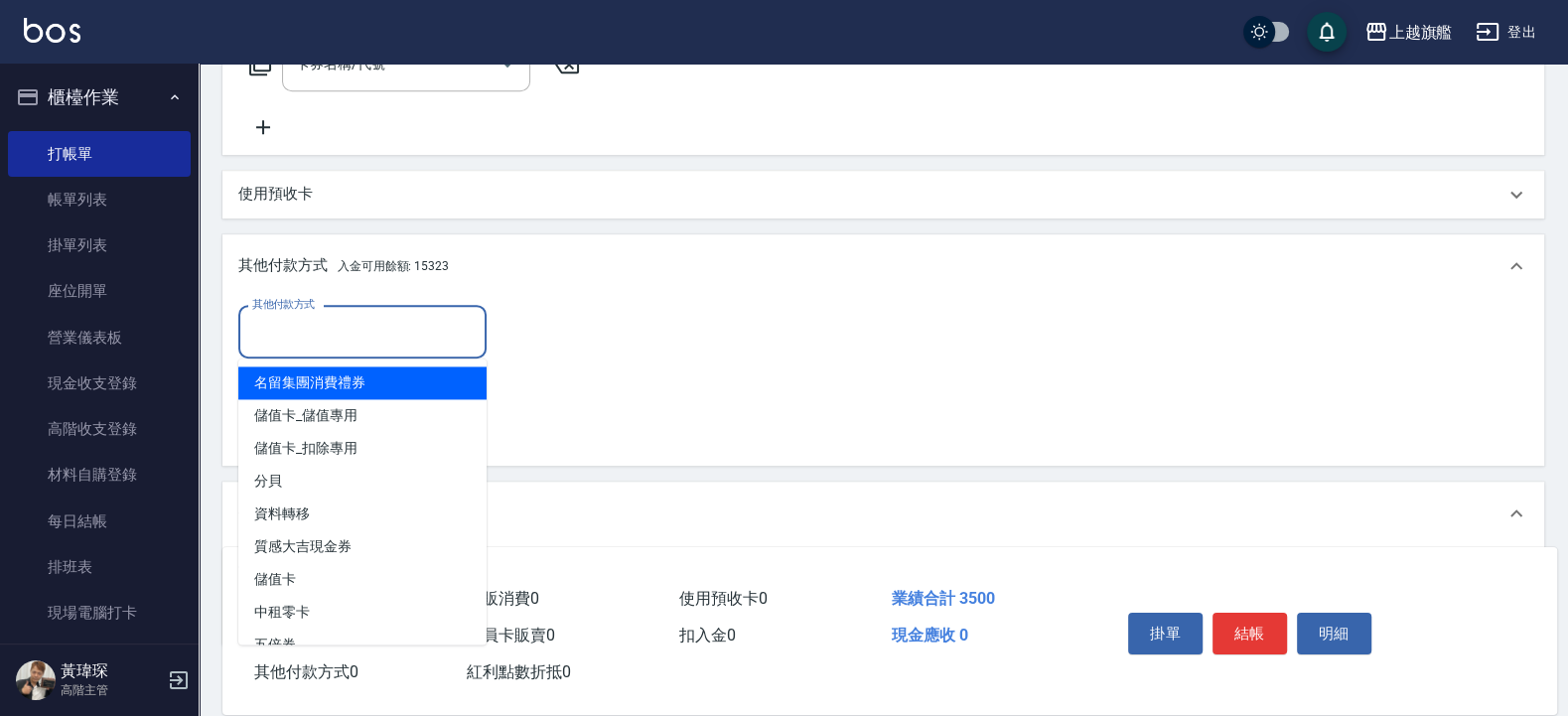 click on "其他付款方式 其他付款方式 入金剩餘： 15323元 異動入金" at bounding box center [883, 378] 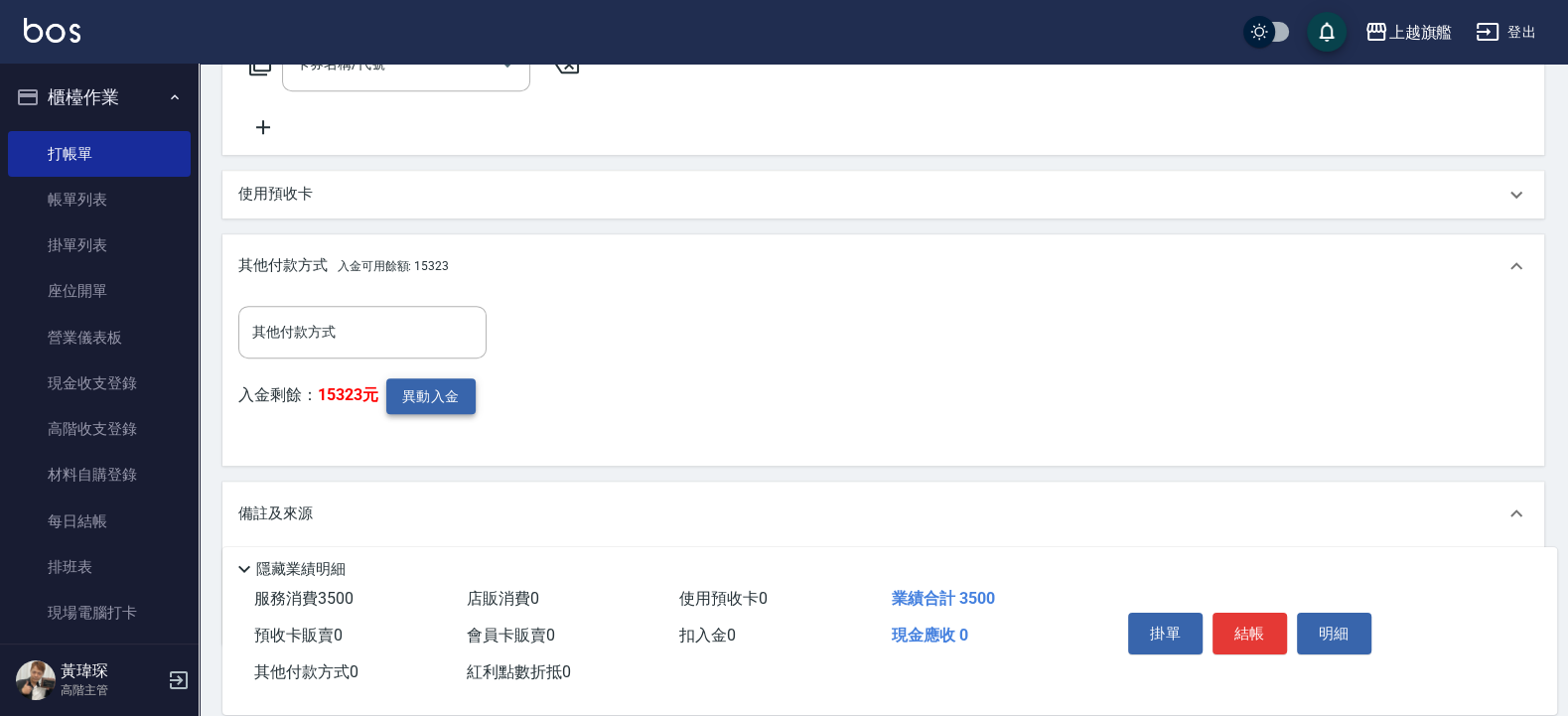 click on "異動入金" at bounding box center (431, 396) 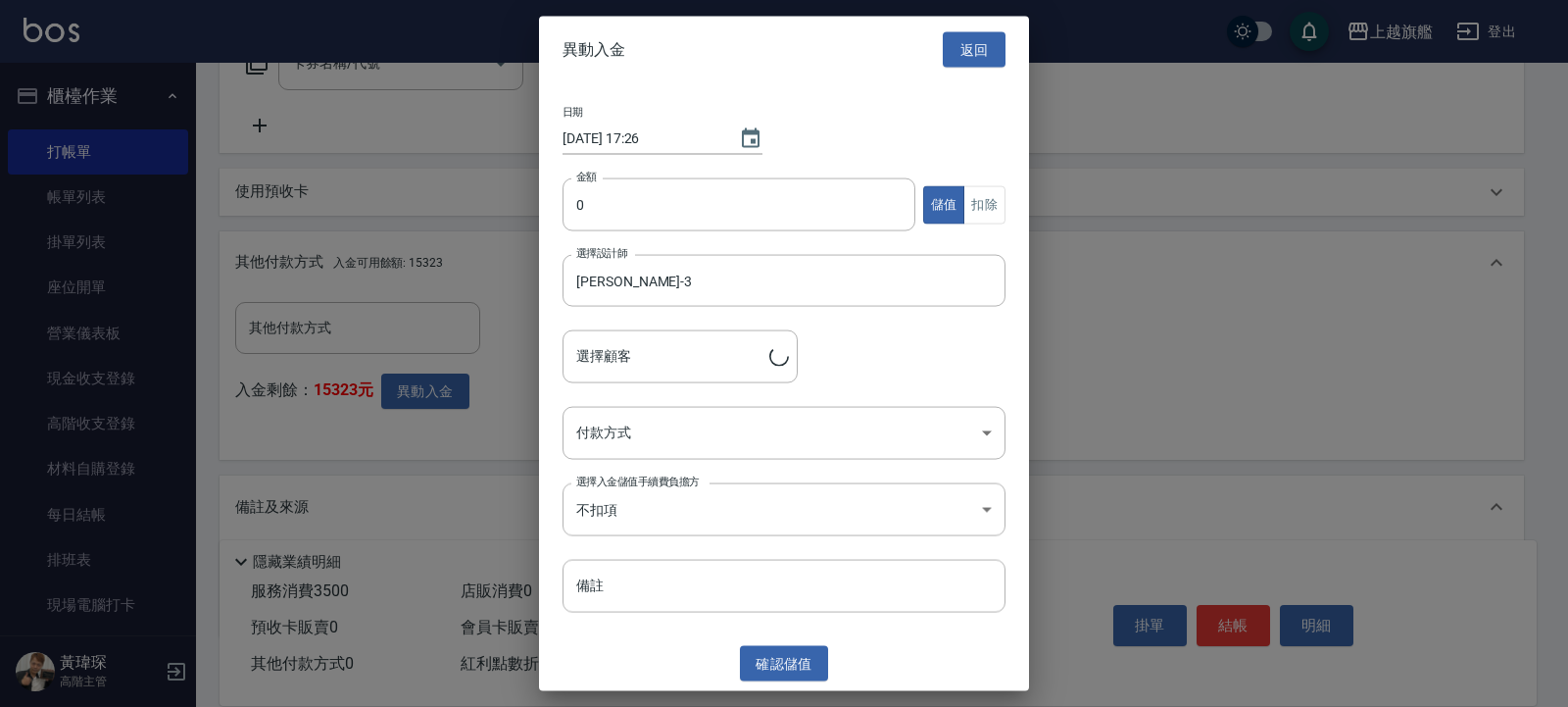 type on "林孟姿/0983703573" 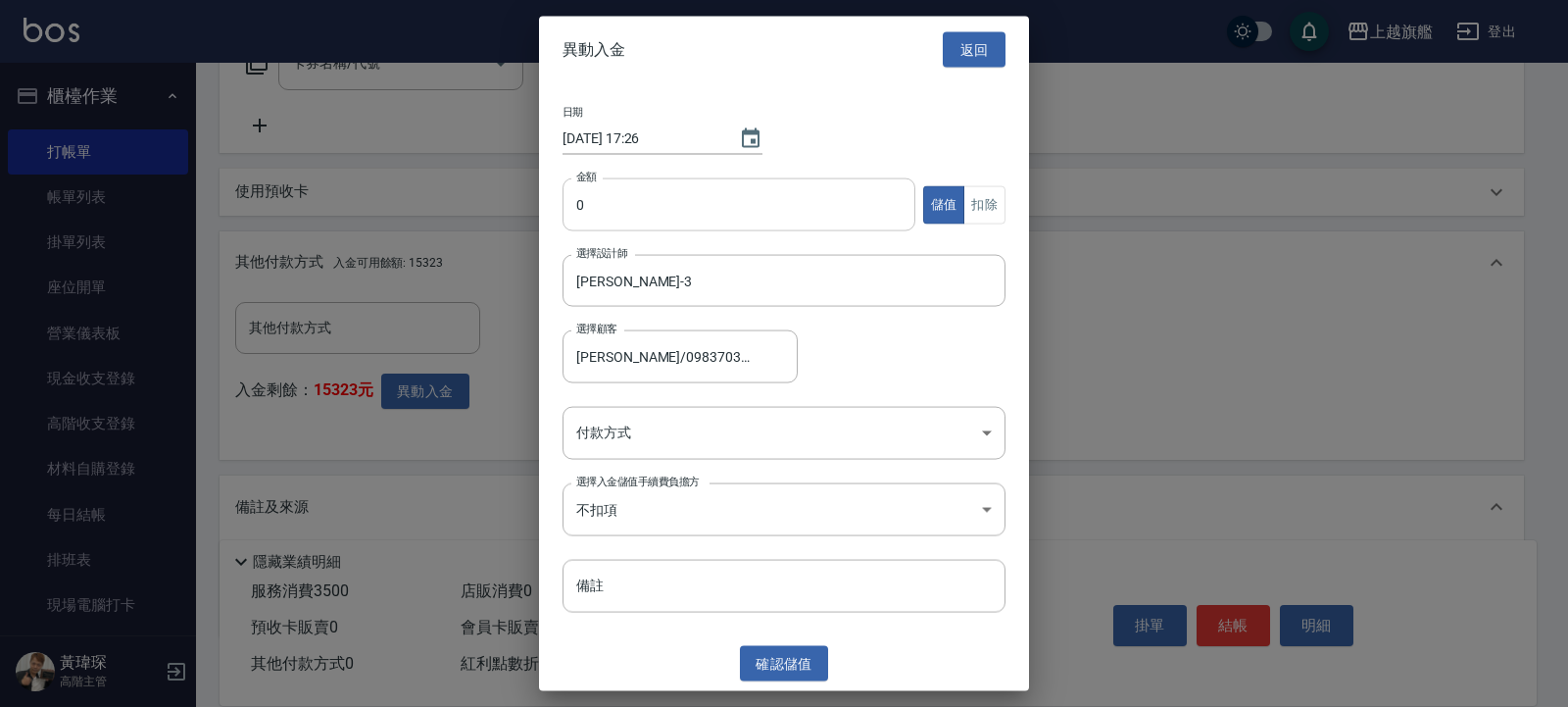 click on "0" at bounding box center [739, 205] 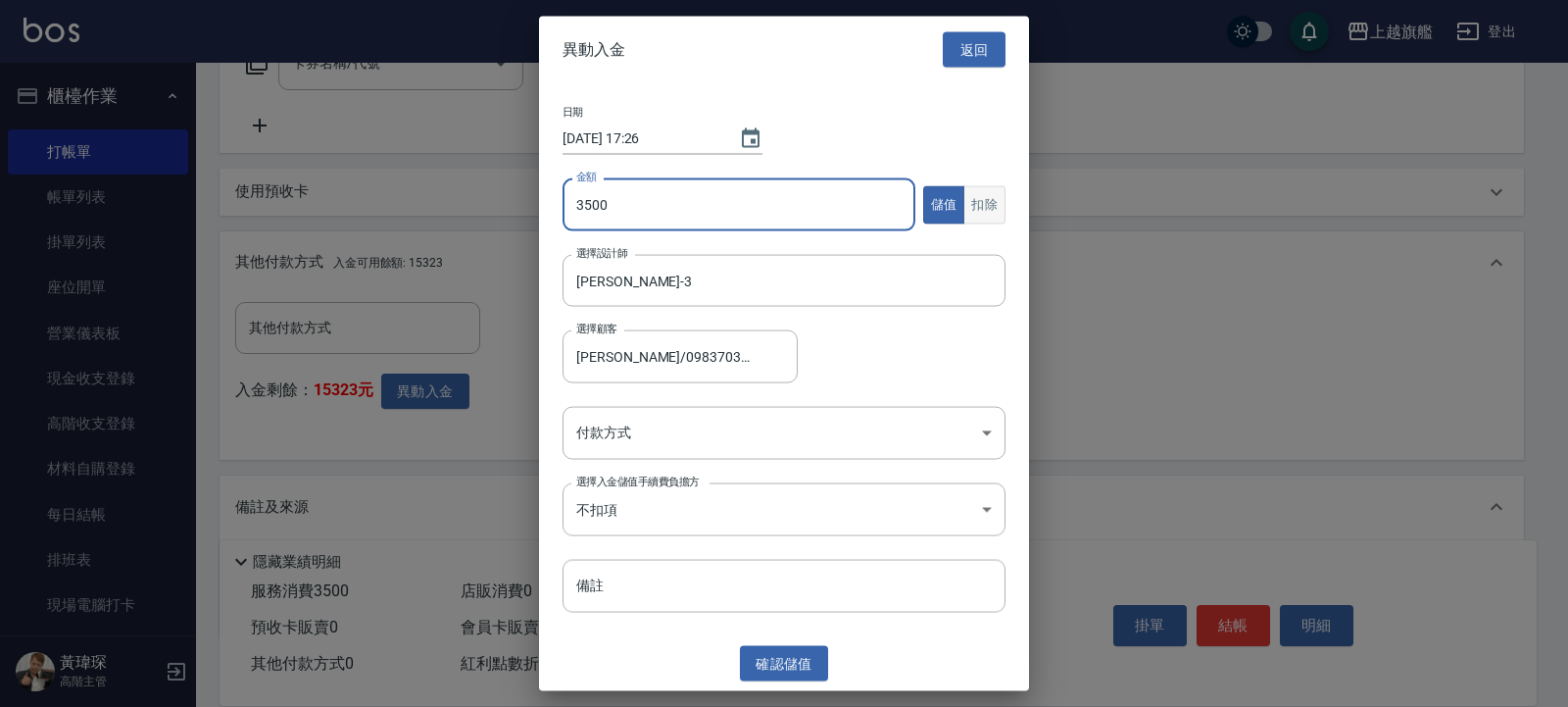 type on "3500" 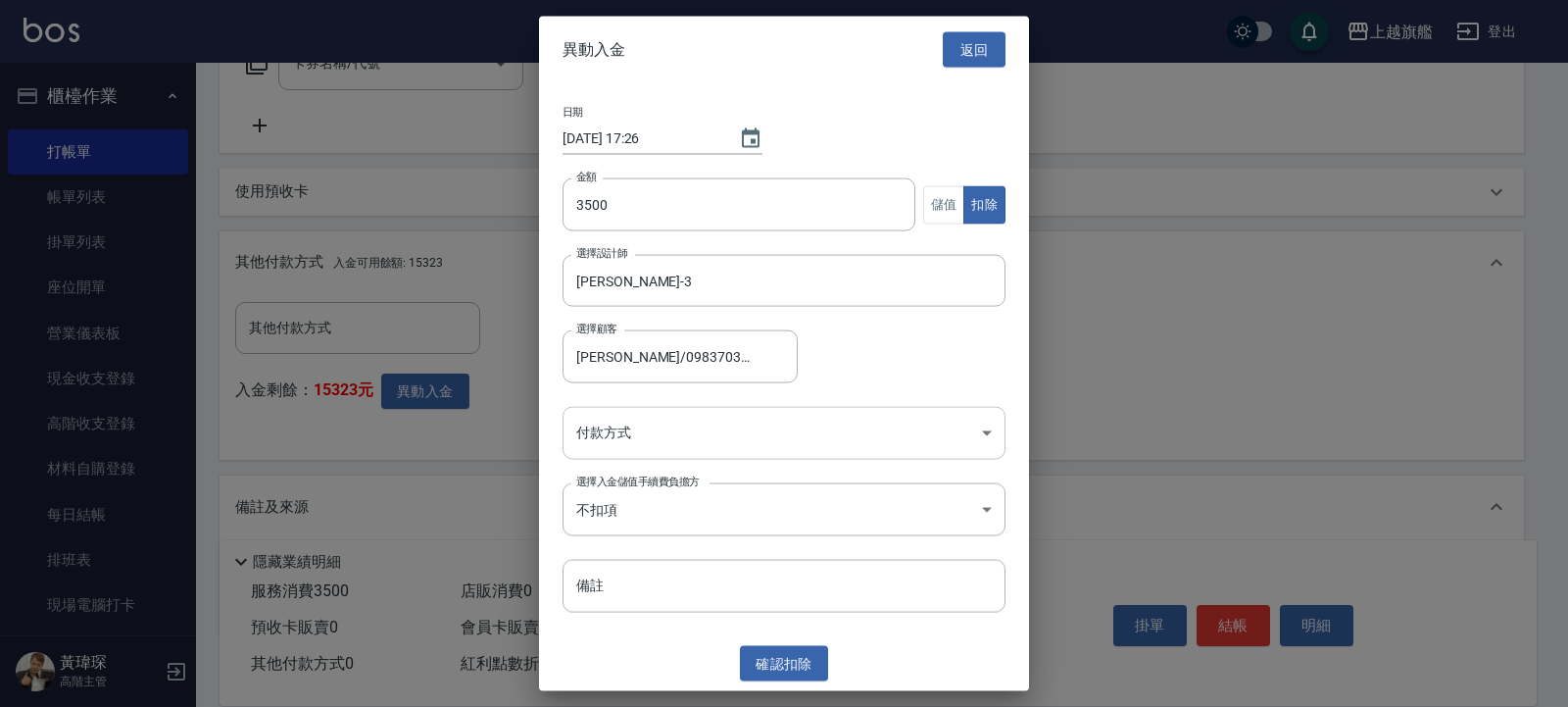 click on "上越旗艦 登出 櫃檯作業 打帳單 帳單列表 掛單列表 座位開單 營業儀表板 現金收支登錄 高階收支登錄 材料自購登錄 每日結帳 排班表 現場電腦打卡 掃碼打卡 預約管理 預約管理 單日預約紀錄 單週預約紀錄 報表及分析 報表目錄 消費分析儀表板 店家區間累計表 店家日報表 店家排行榜 互助日報表 互助月報表 互助排行榜 互助點數明細 互助業績報表 全店業績分析表 每日業績分析表 營業統計分析表 營業項目月分析表 設計師業績表 設計師日報表 設計師業績分析表 設計師業績月報表 設計師抽成報表 設計師排行榜 商品銷售排行榜 商品消耗明細 商品進銷貨報表 商品庫存表 商品庫存盤點表 會員卡銷售報表 服務扣項明細表 單一服務項目查詢 店販抽成明細 店販分類抽成明細 顧客入金餘額表 顧客卡券餘額表 每日非現金明細 每日收支明細 收支分類明細表 收支匯款表 0" at bounding box center (784, 1) 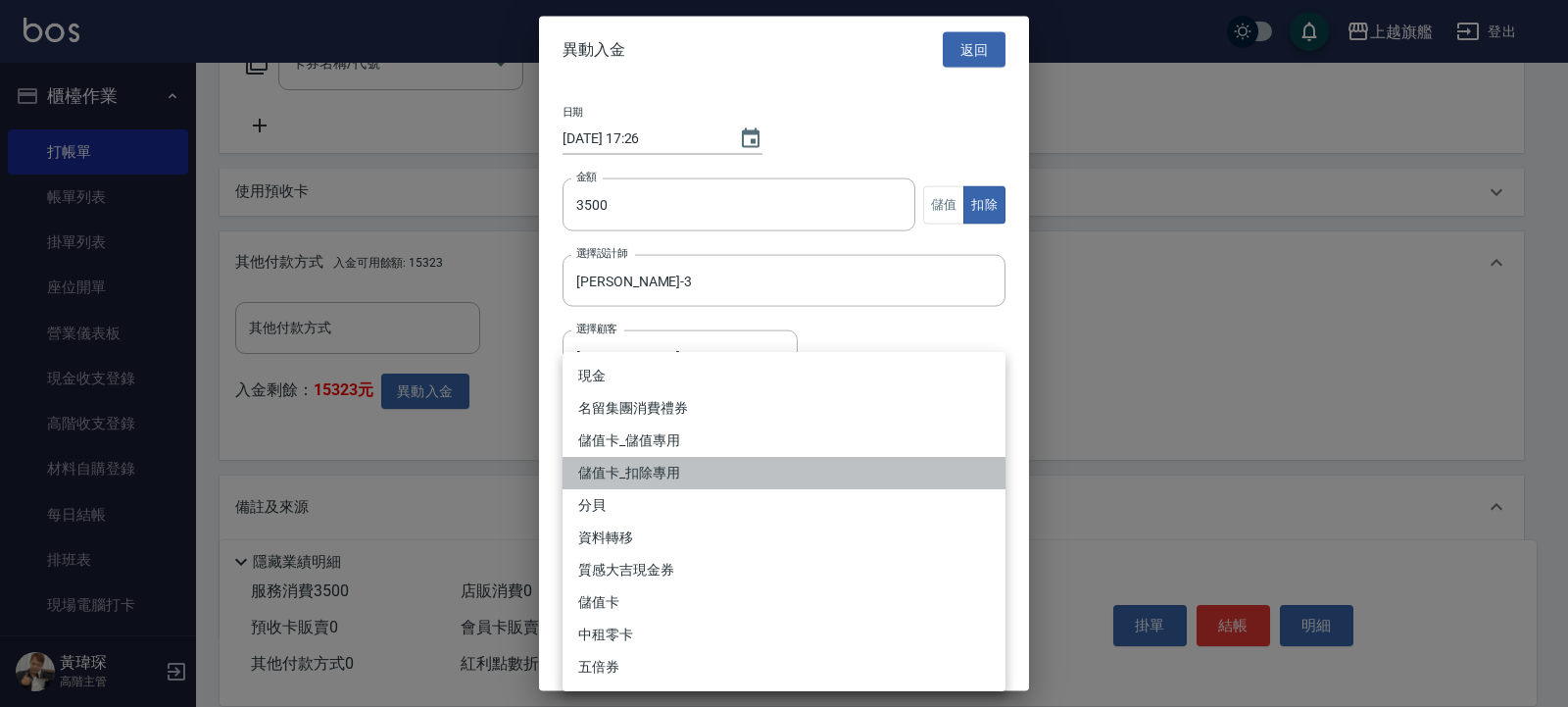 click on "儲值卡_扣除專用" at bounding box center [784, 473] 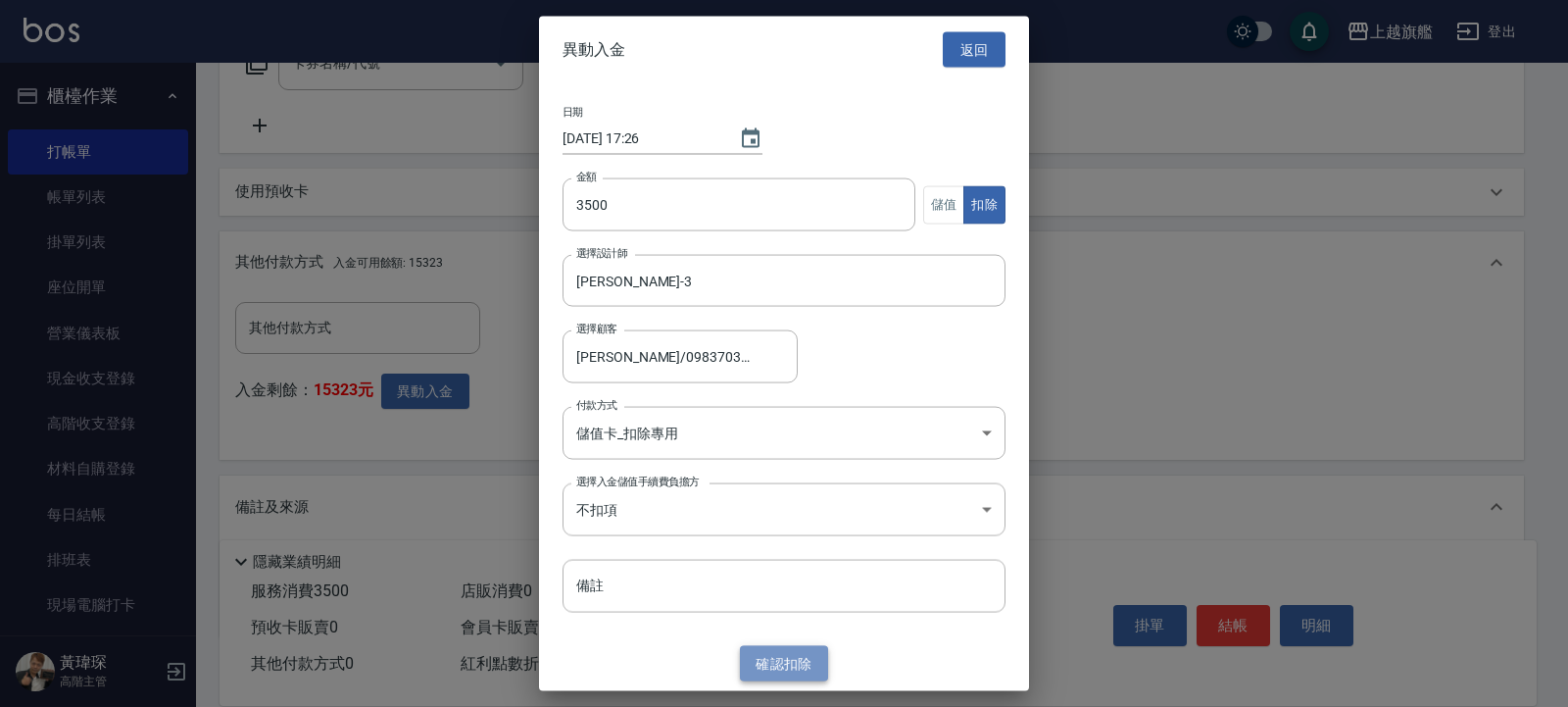click on "確認 扣除" at bounding box center [784, 663] 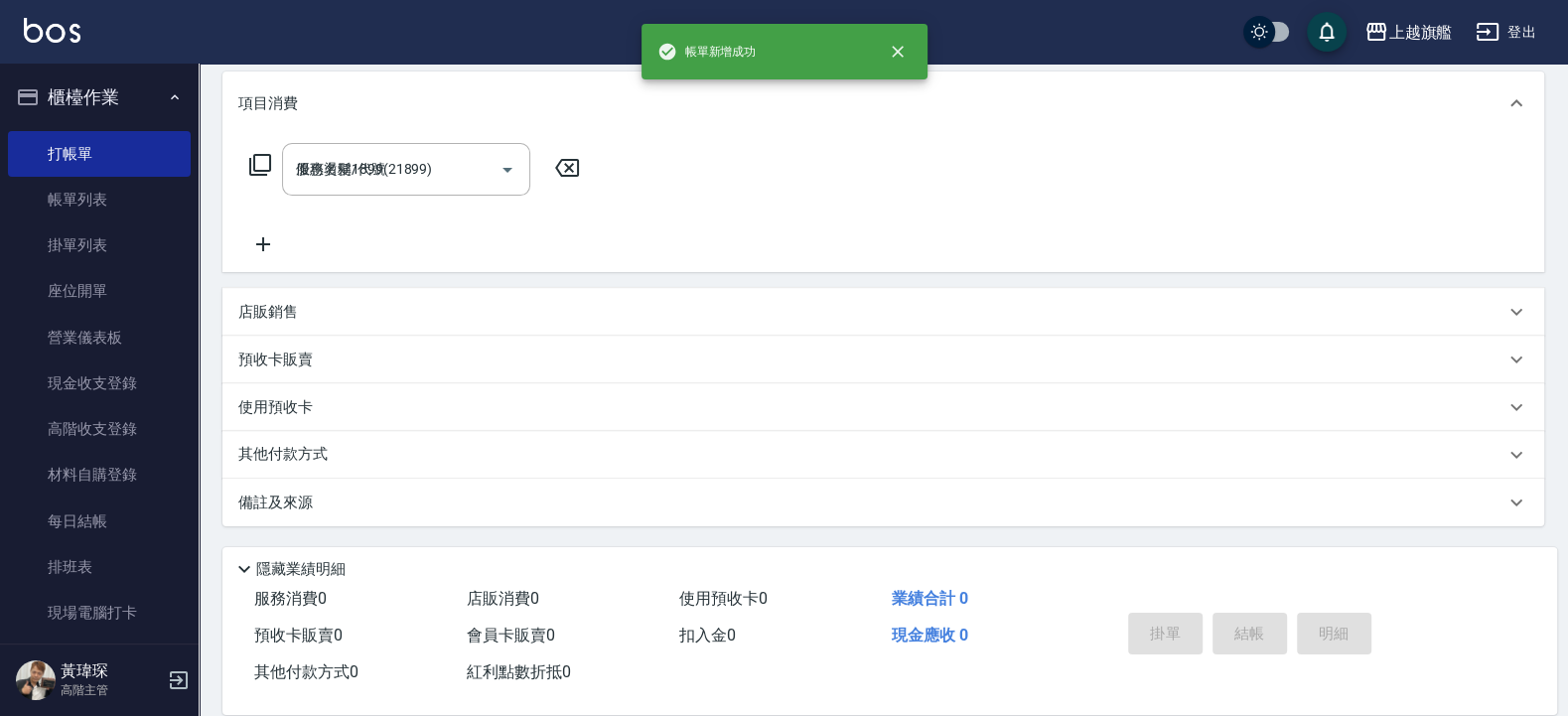 type on "2025/07/12 17:26" 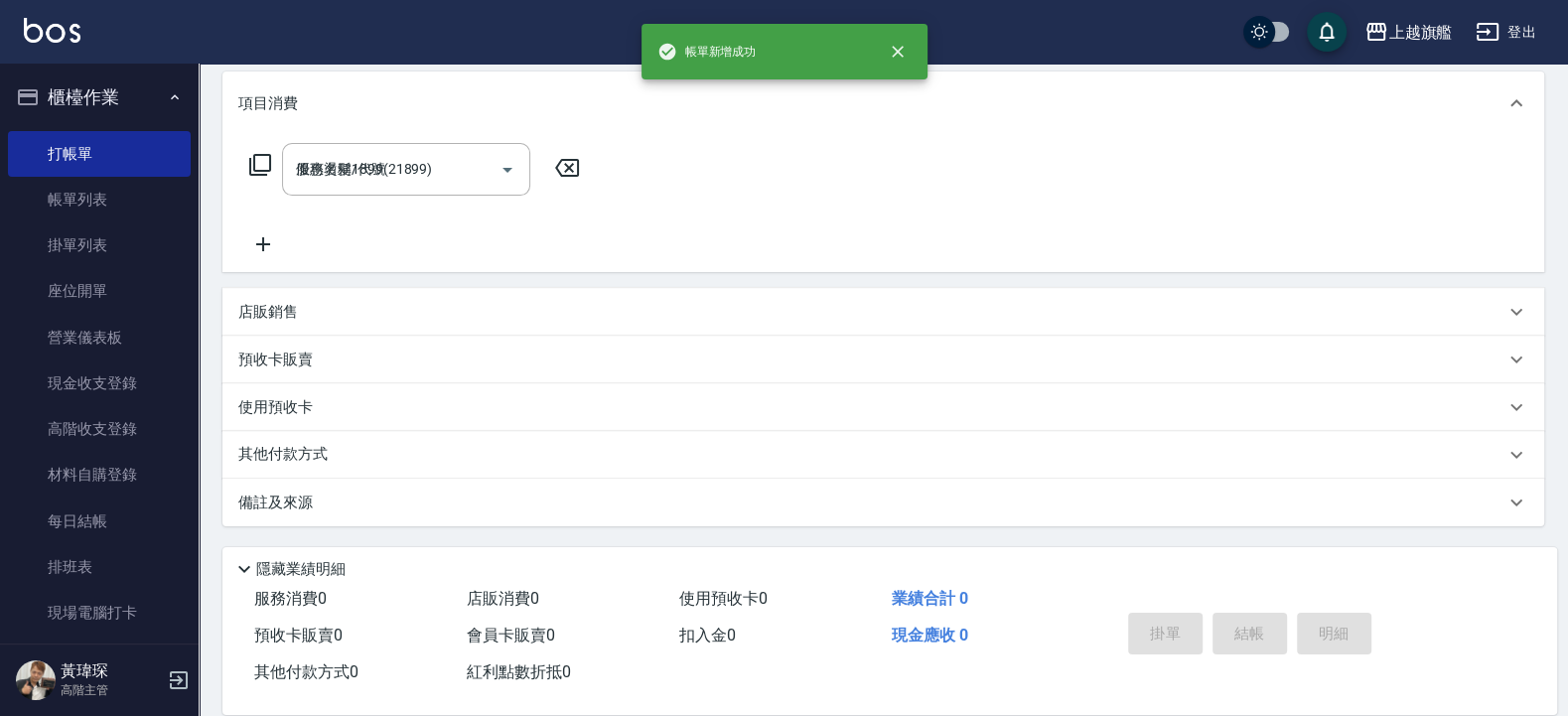 type 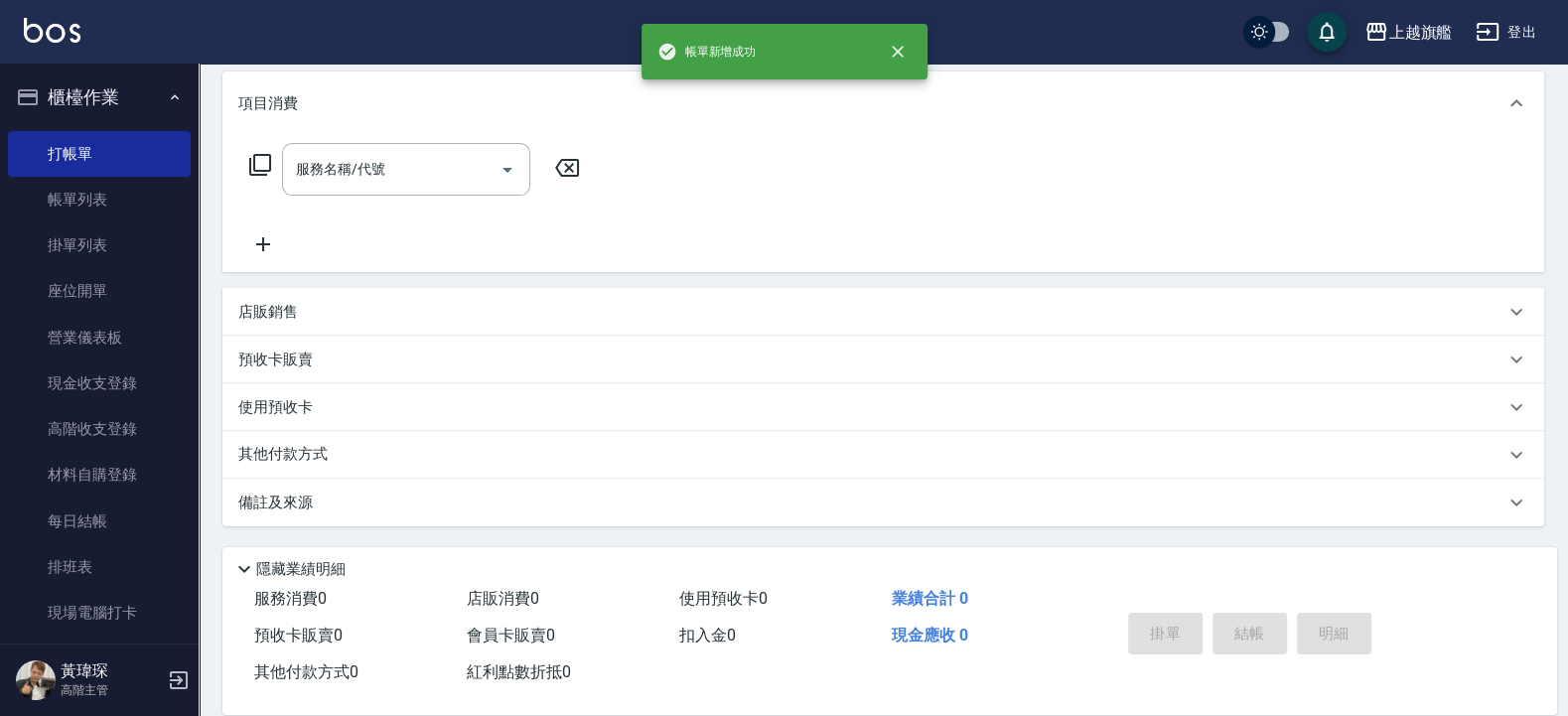 scroll, scrollTop: 0, scrollLeft: 0, axis: both 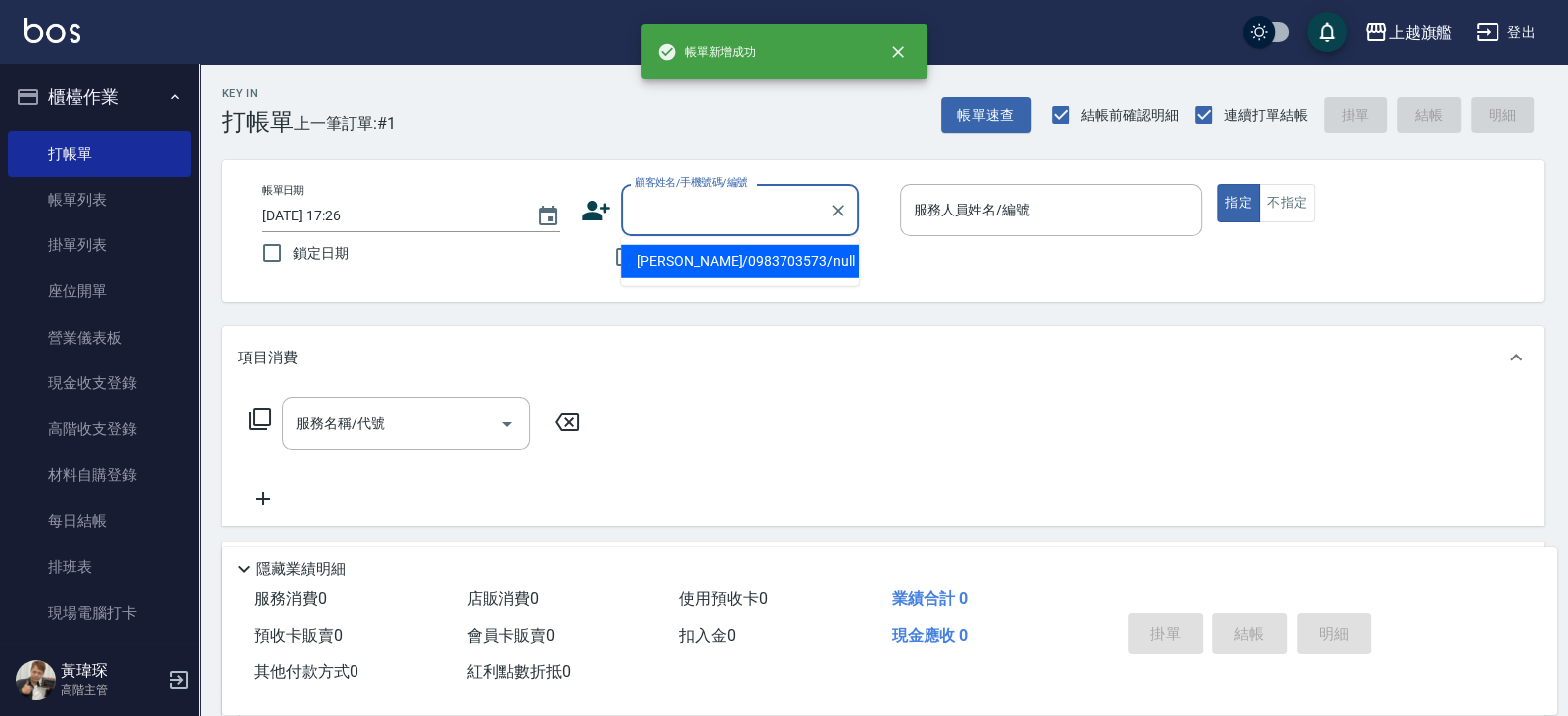 type on "[PERSON_NAME]/0983703573/null" 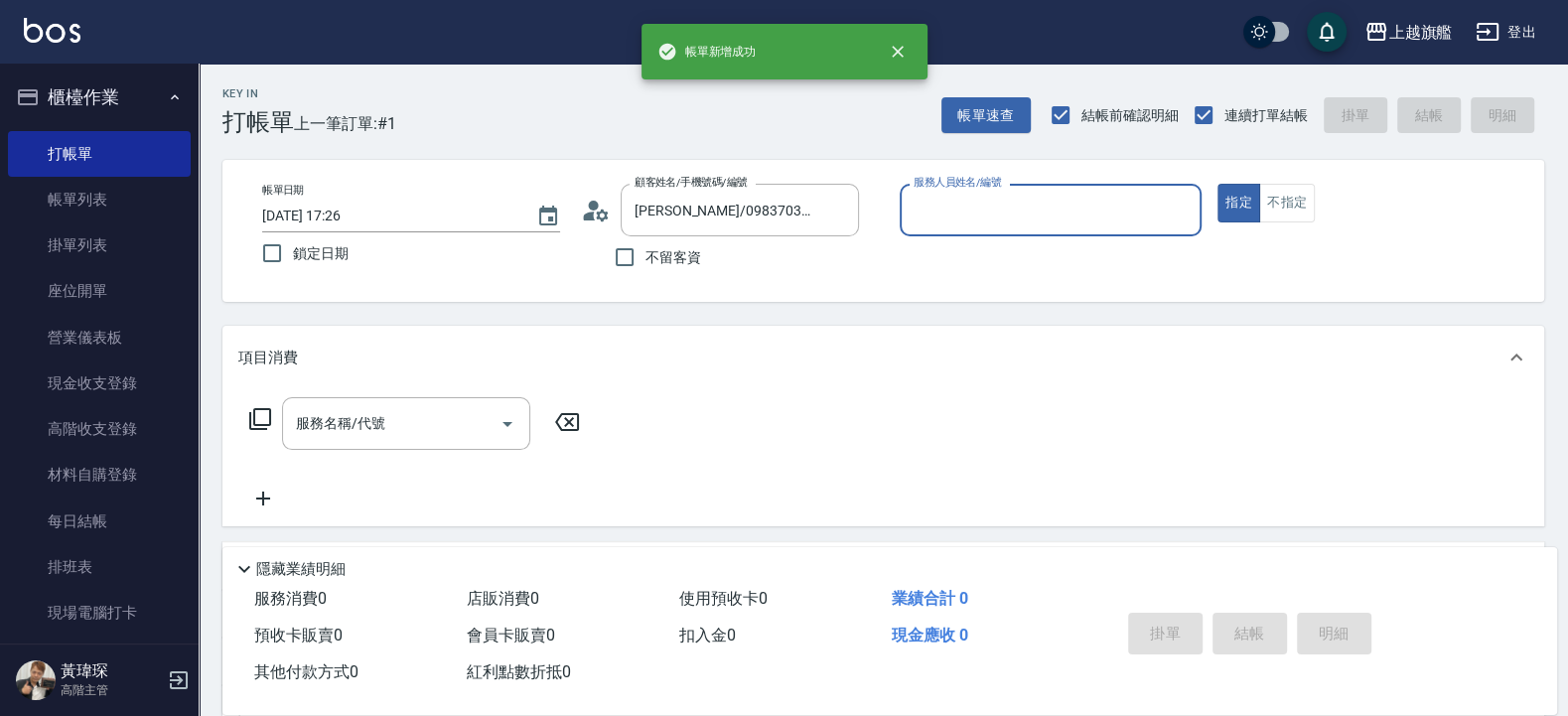 type on "[PERSON_NAME]-3" 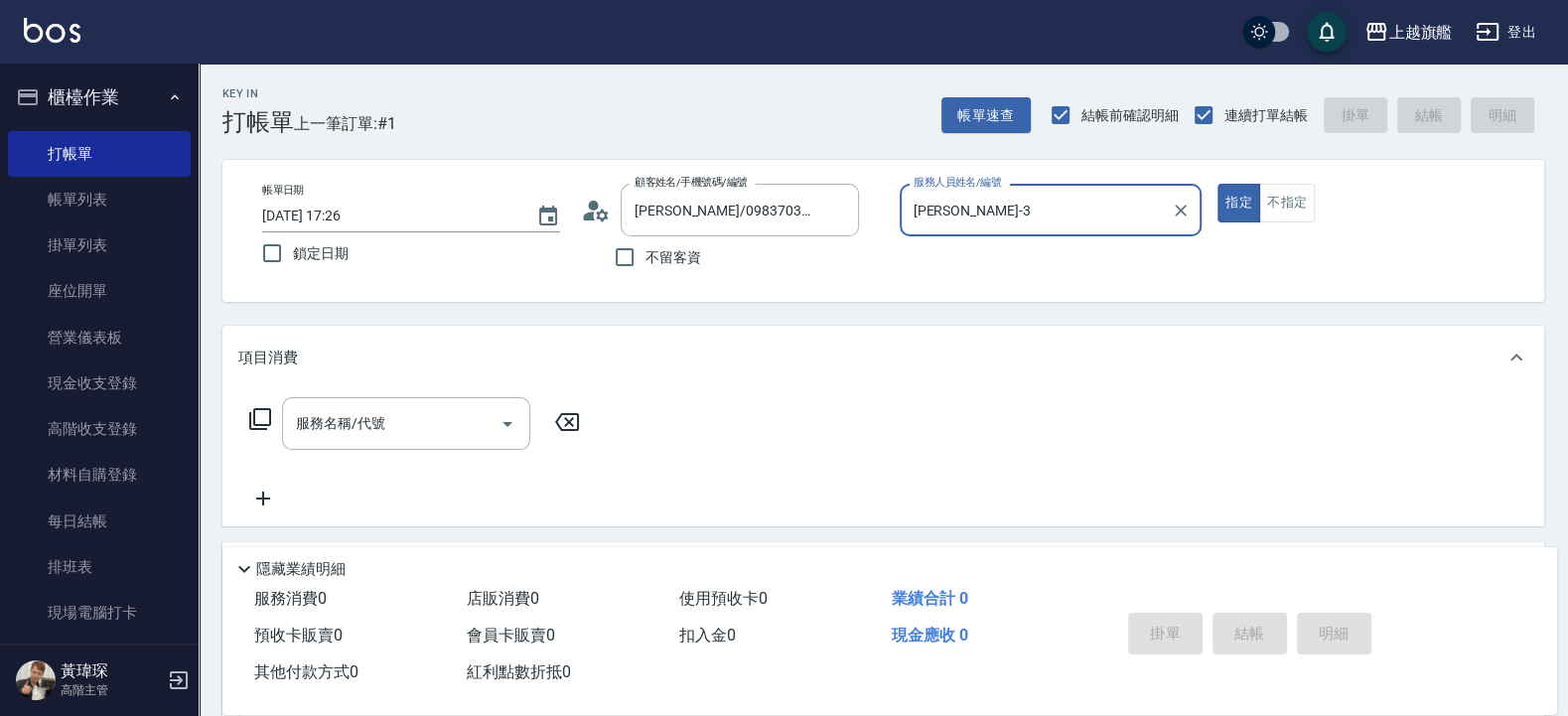 click on "指定" at bounding box center [1238, 203] 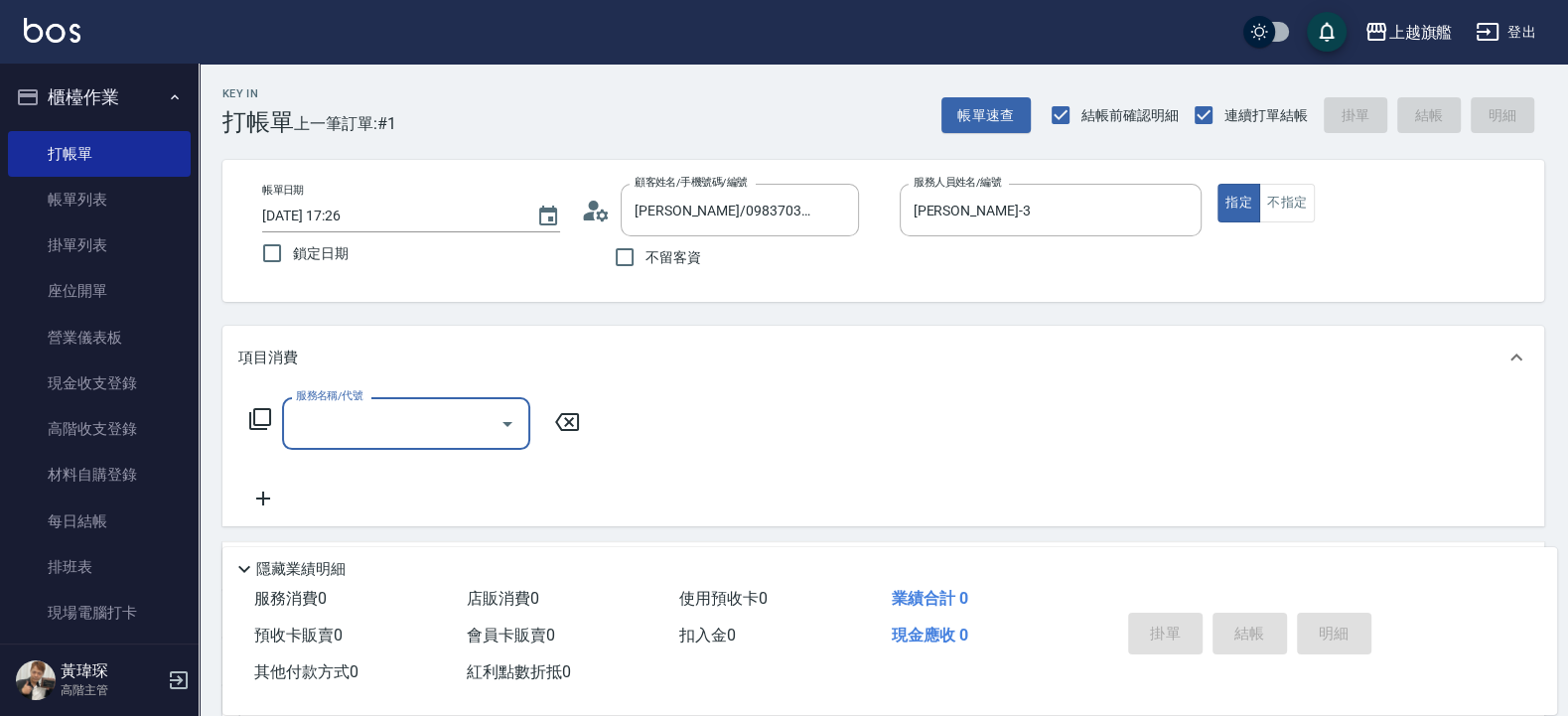type on "0" 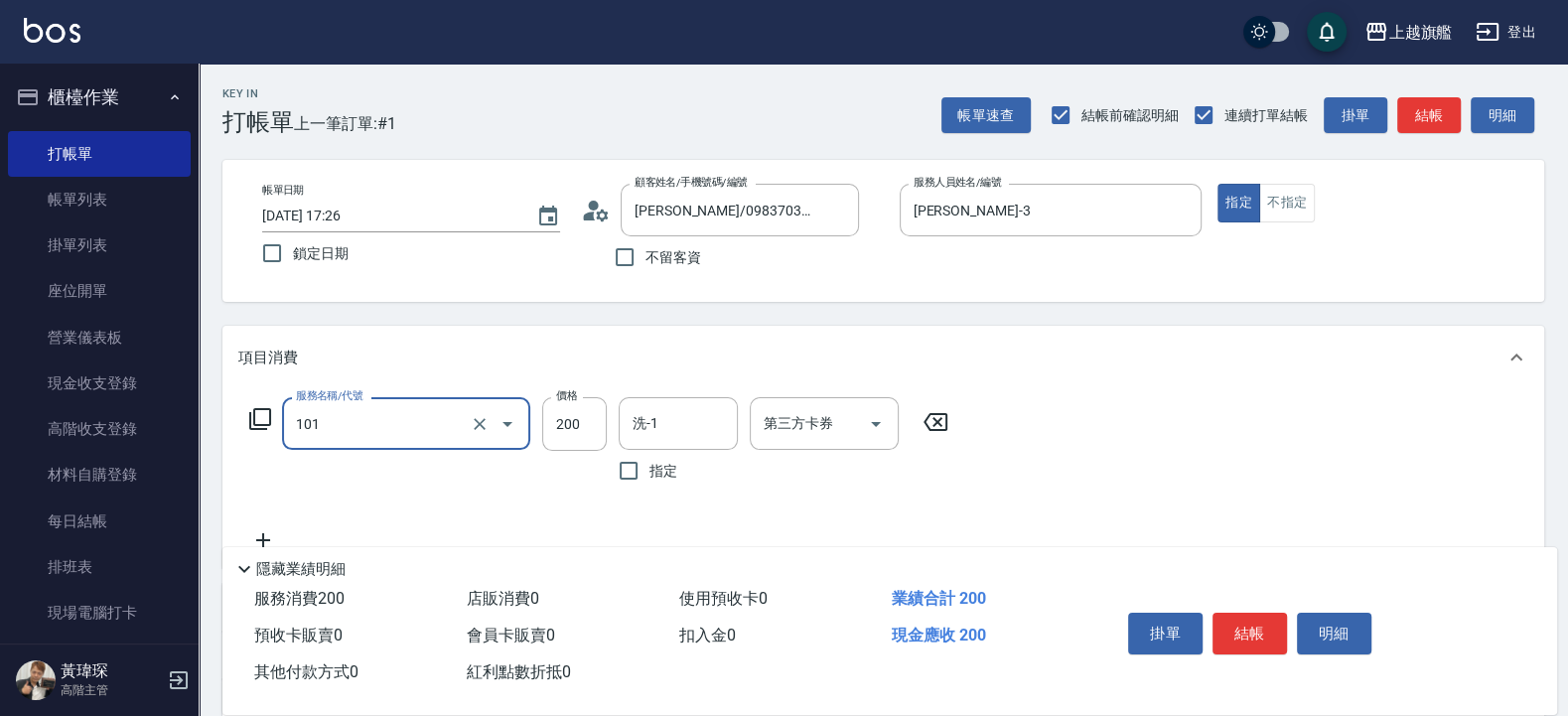 type on "一般洗(101)" 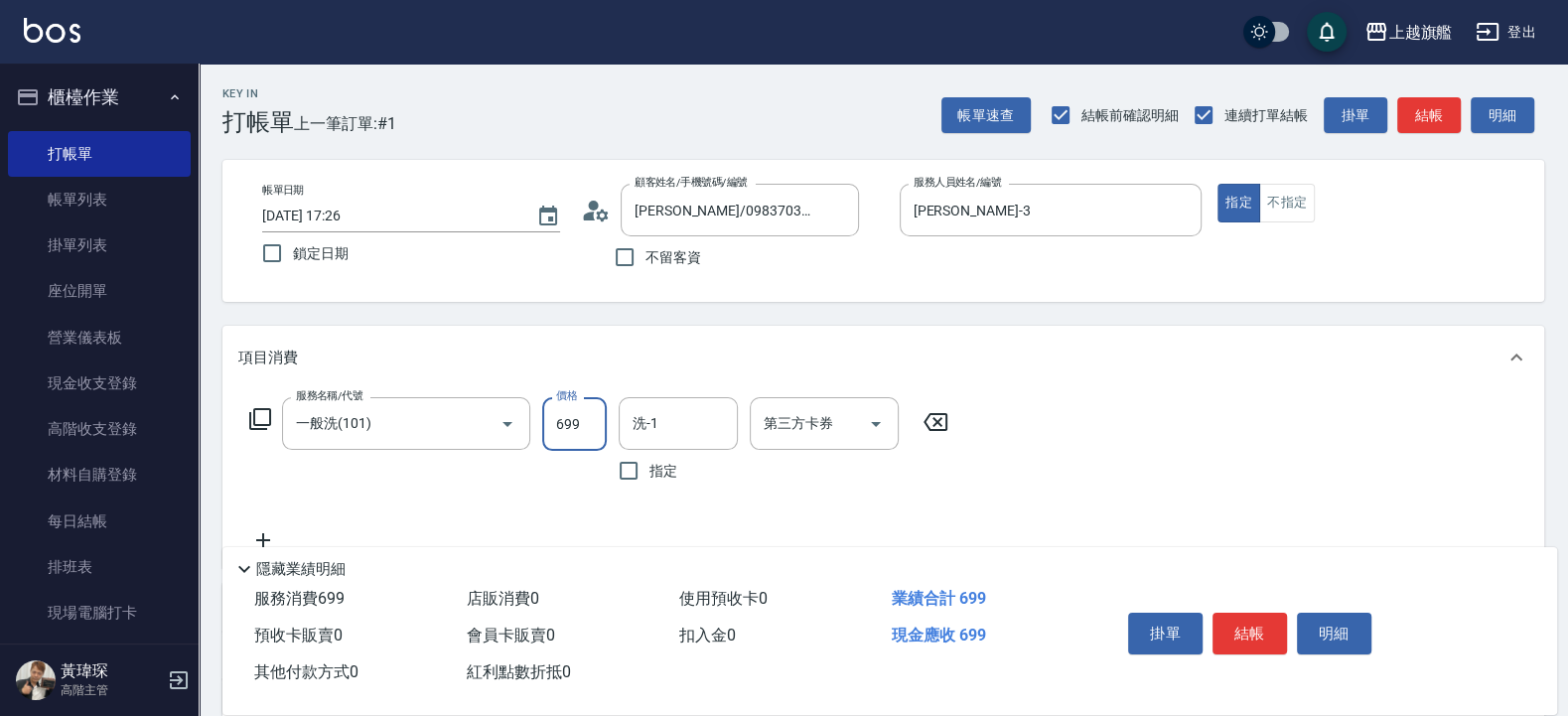 type on "699" 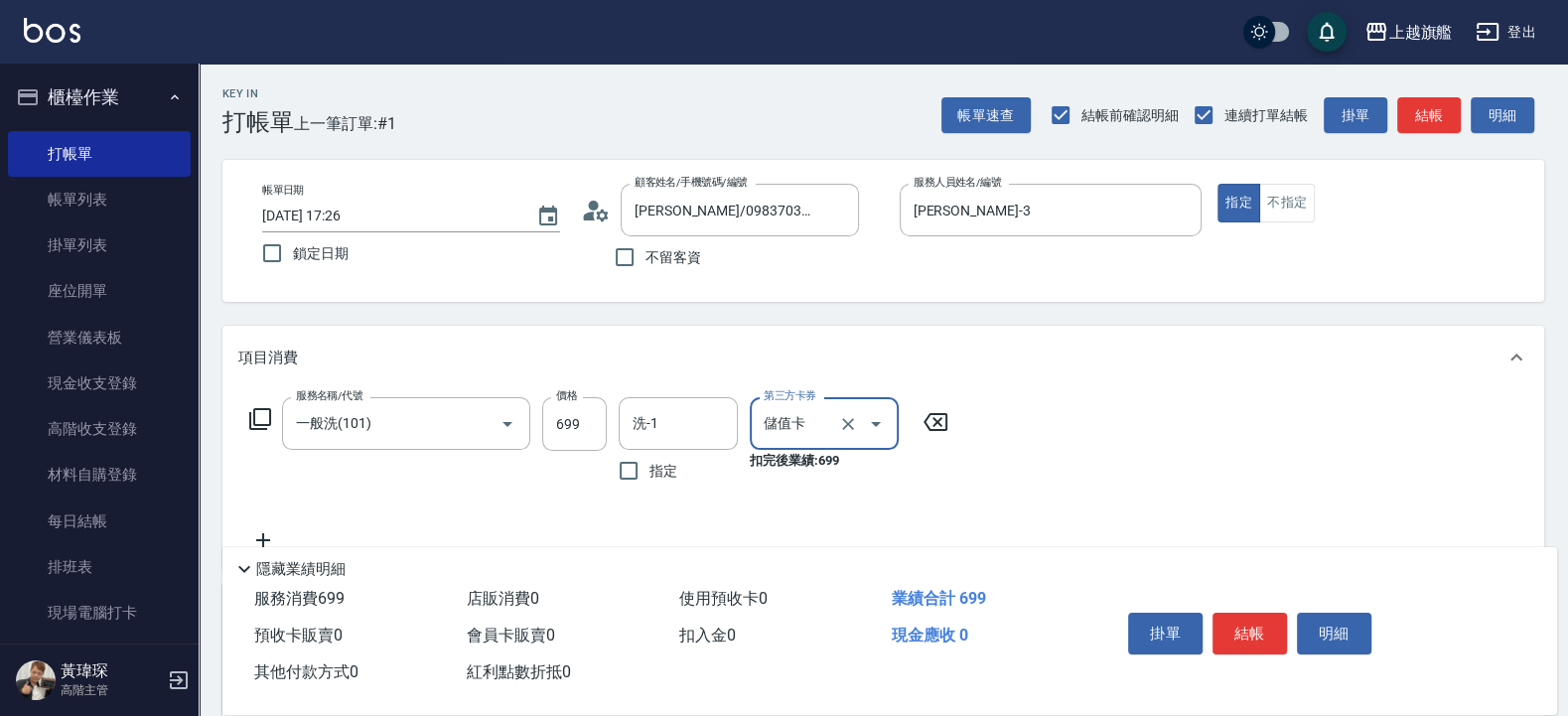 type on "儲值卡" 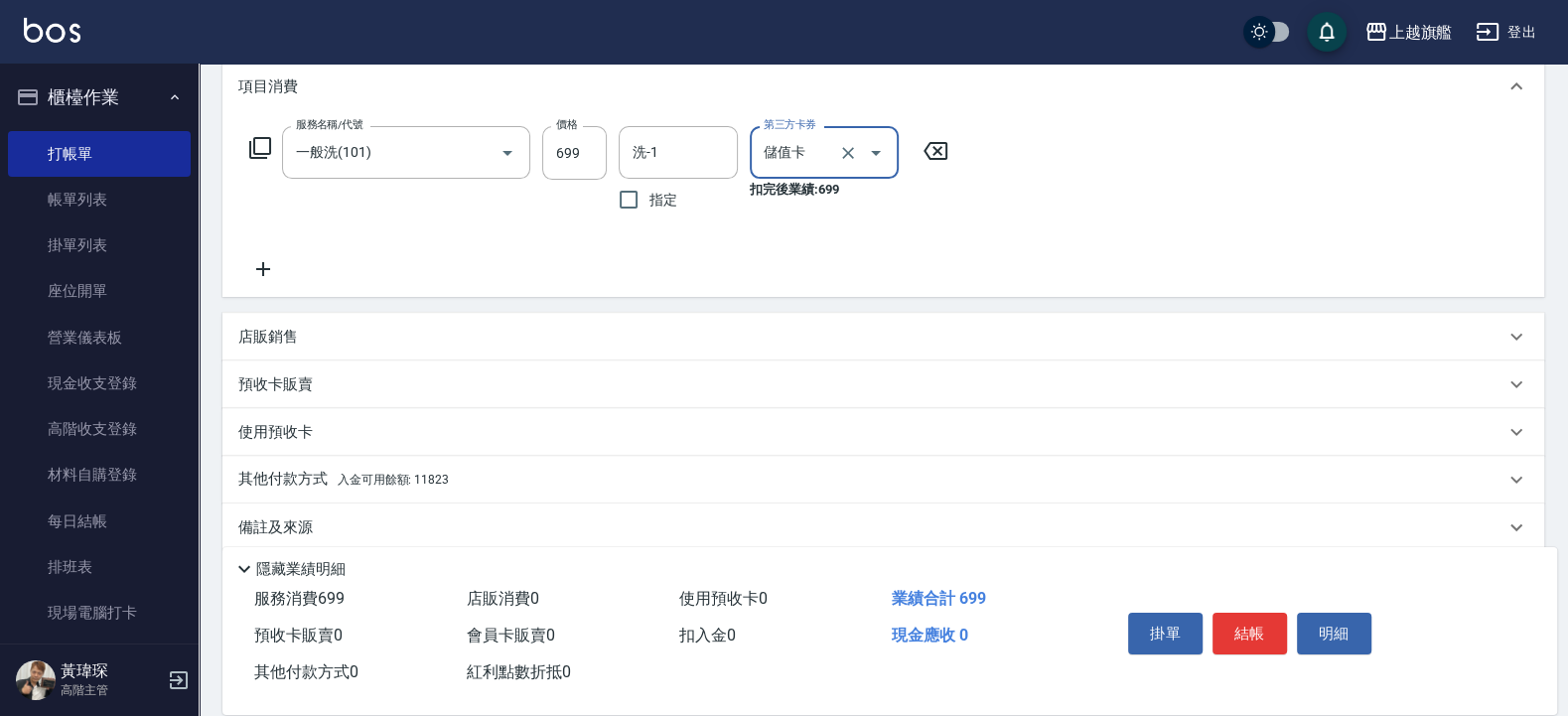 scroll, scrollTop: 295, scrollLeft: 0, axis: vertical 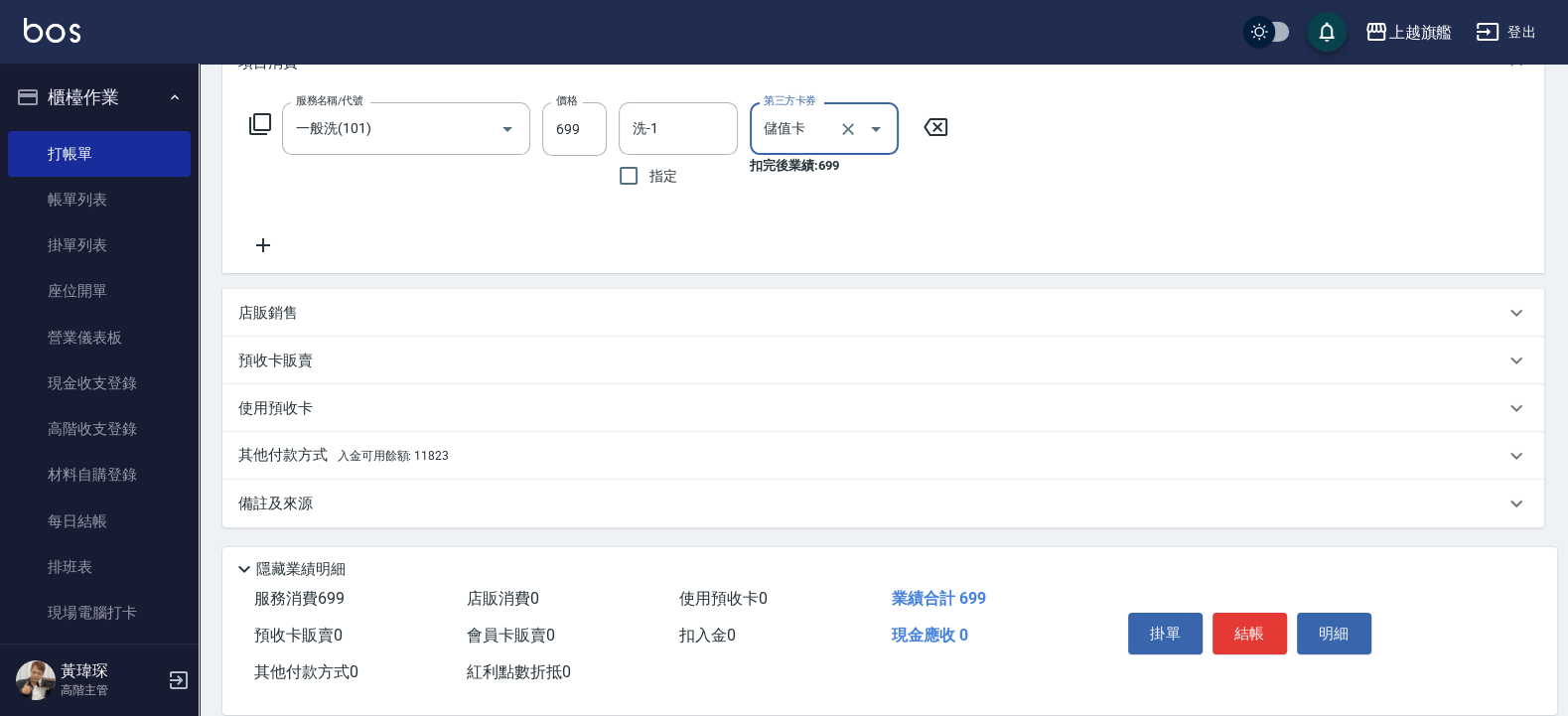 click on "其他付款方式 入金可用餘額: 11823" at bounding box center [871, 456] 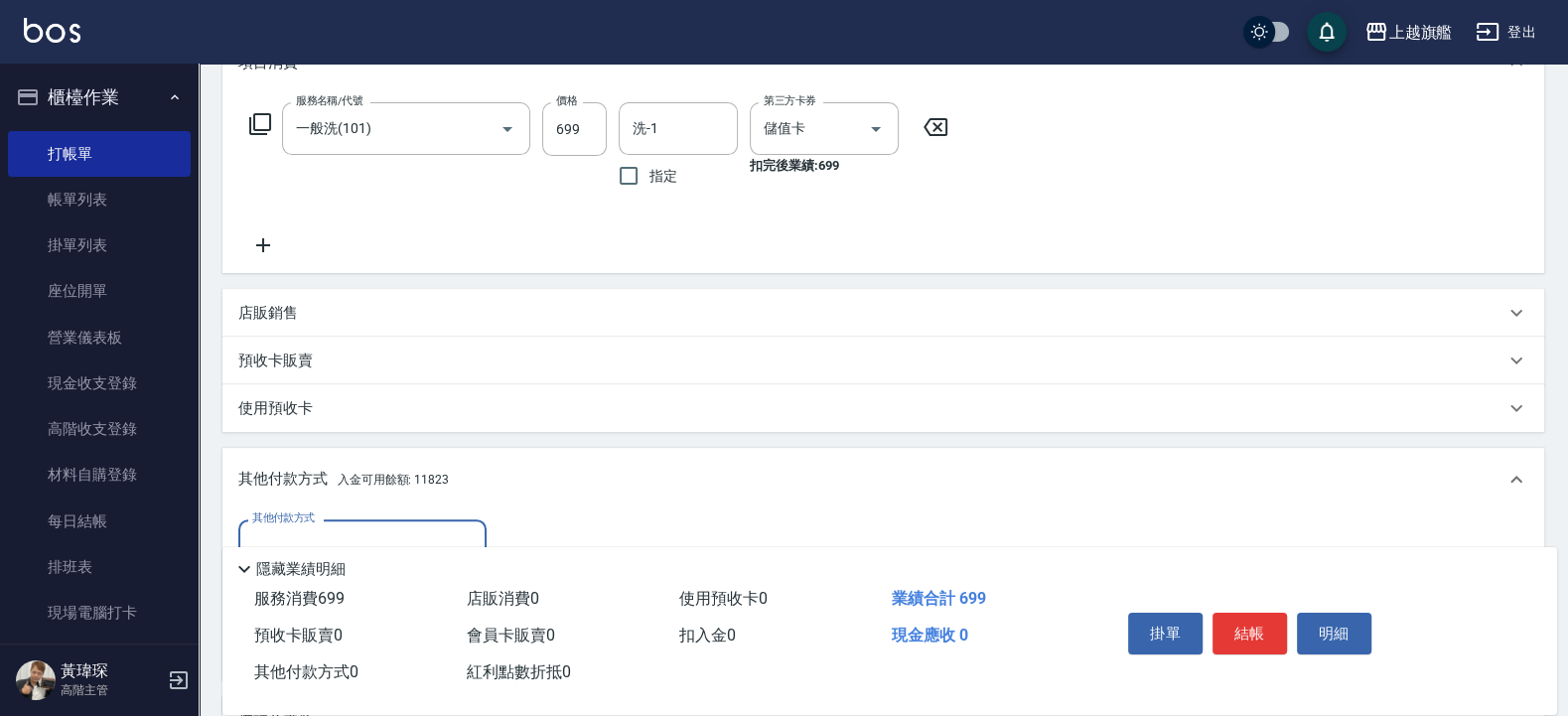 scroll, scrollTop: 3, scrollLeft: 0, axis: vertical 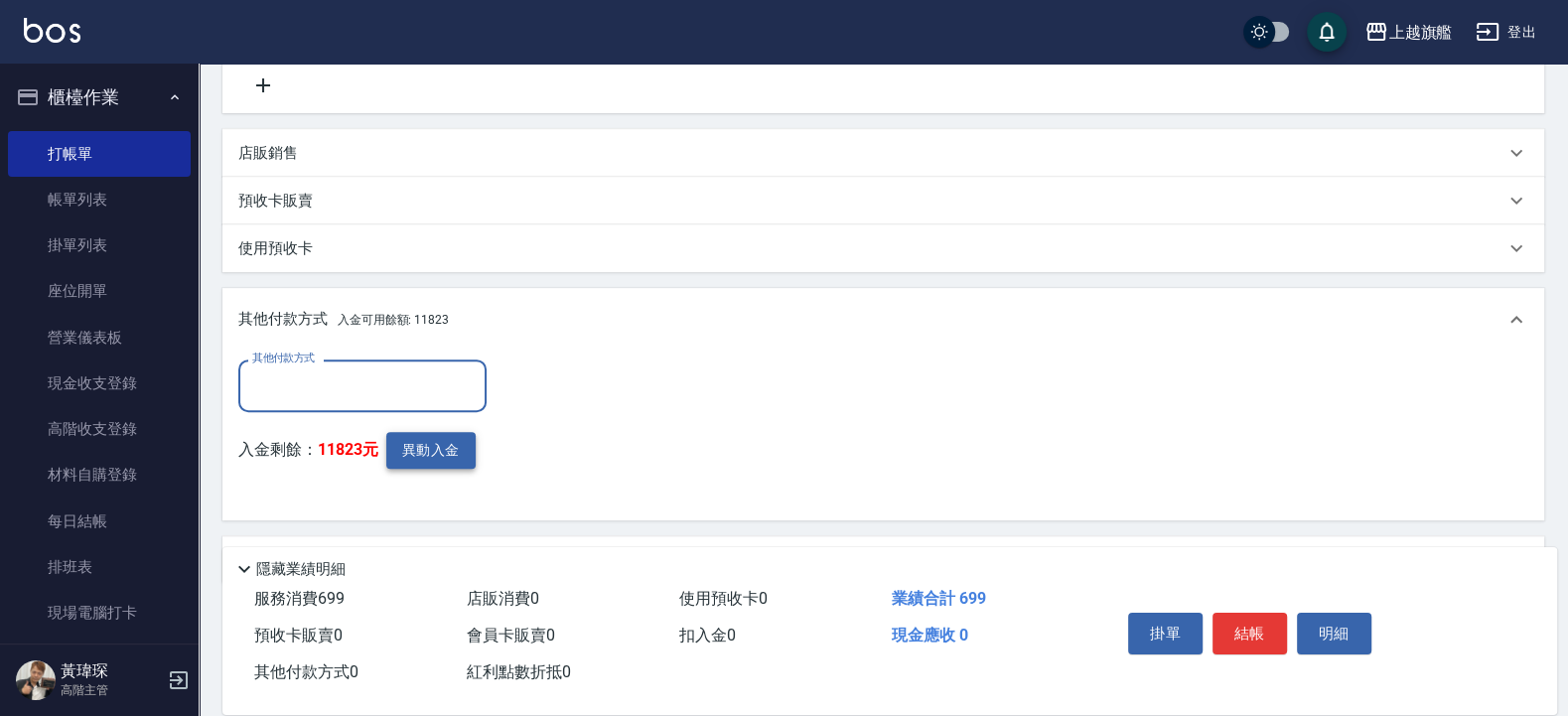 click on "異動入金" at bounding box center (431, 450) 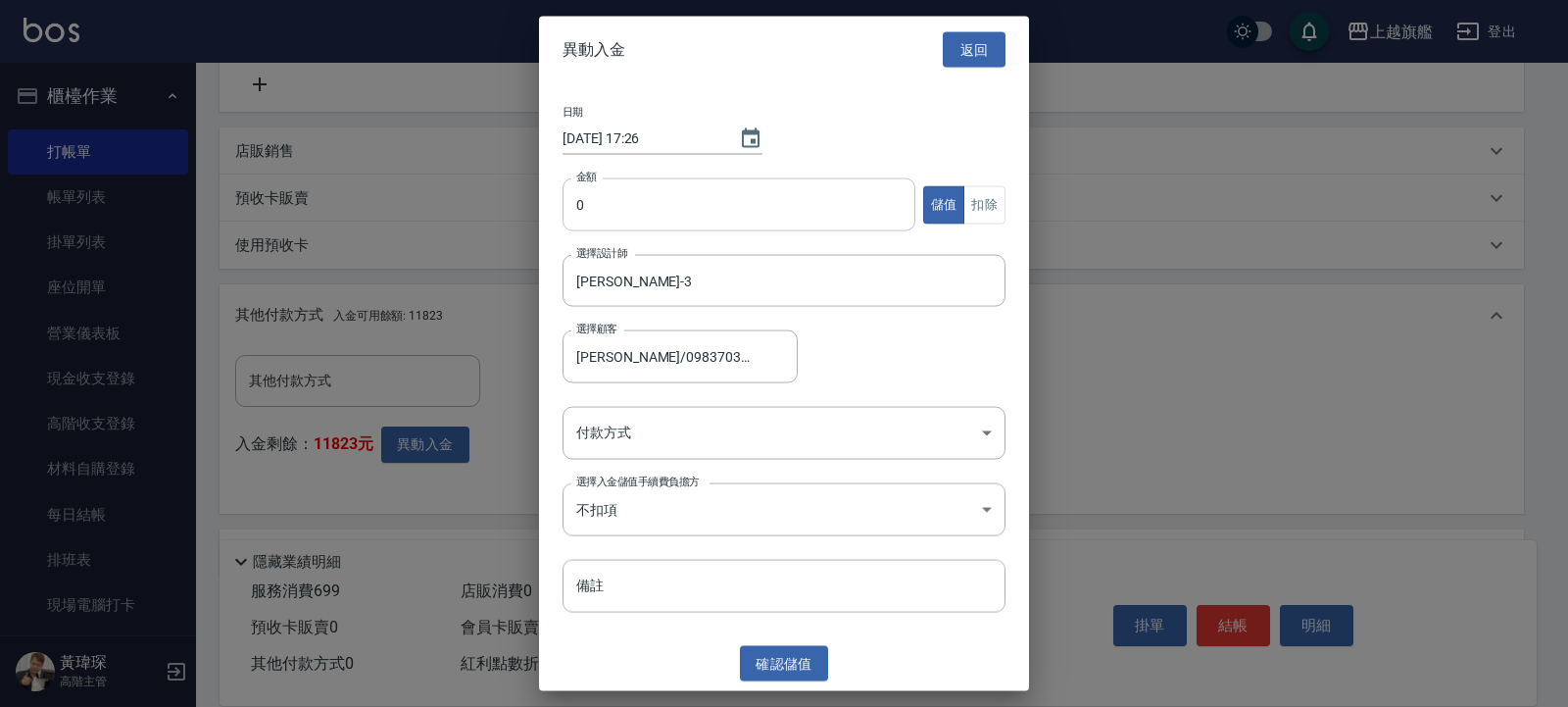 click on "0" at bounding box center [739, 205] 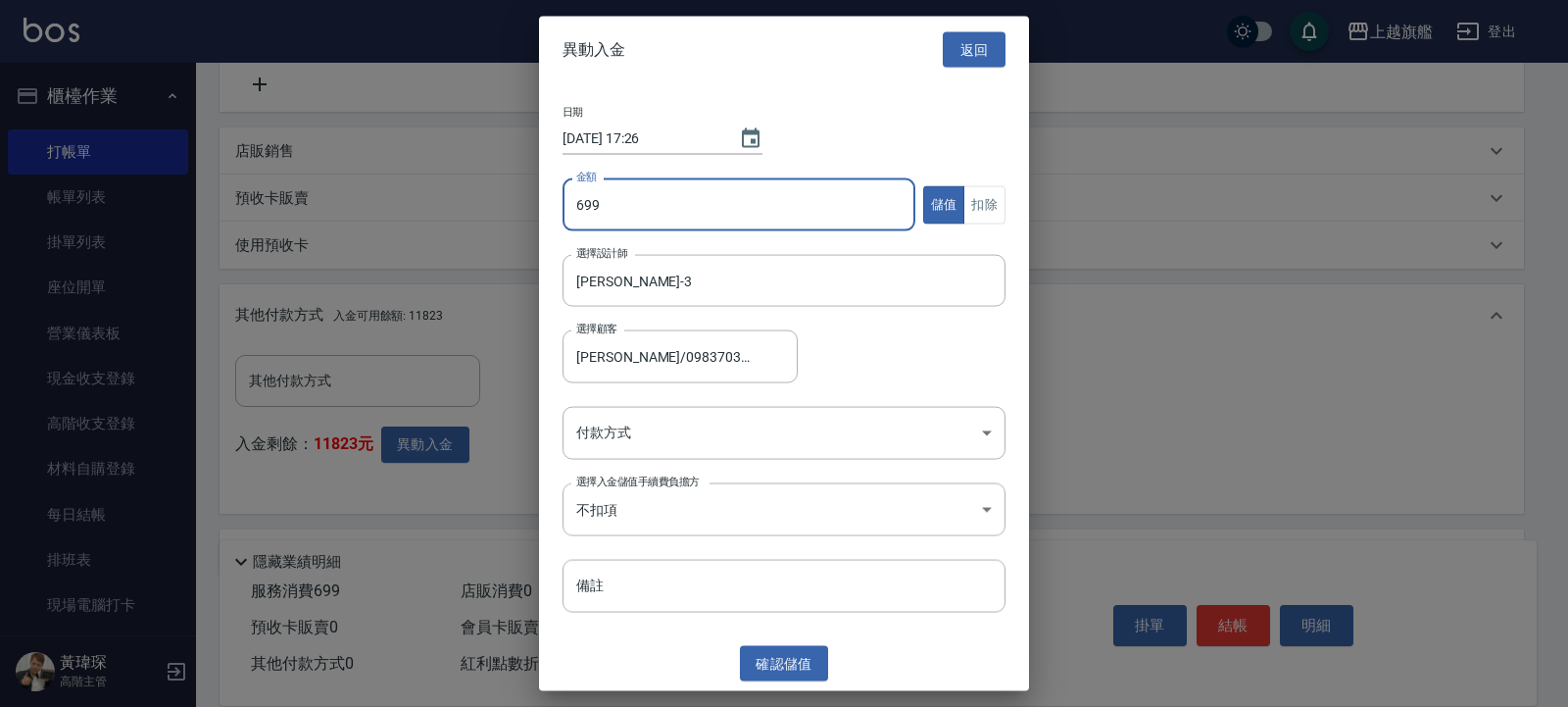 type on "699" 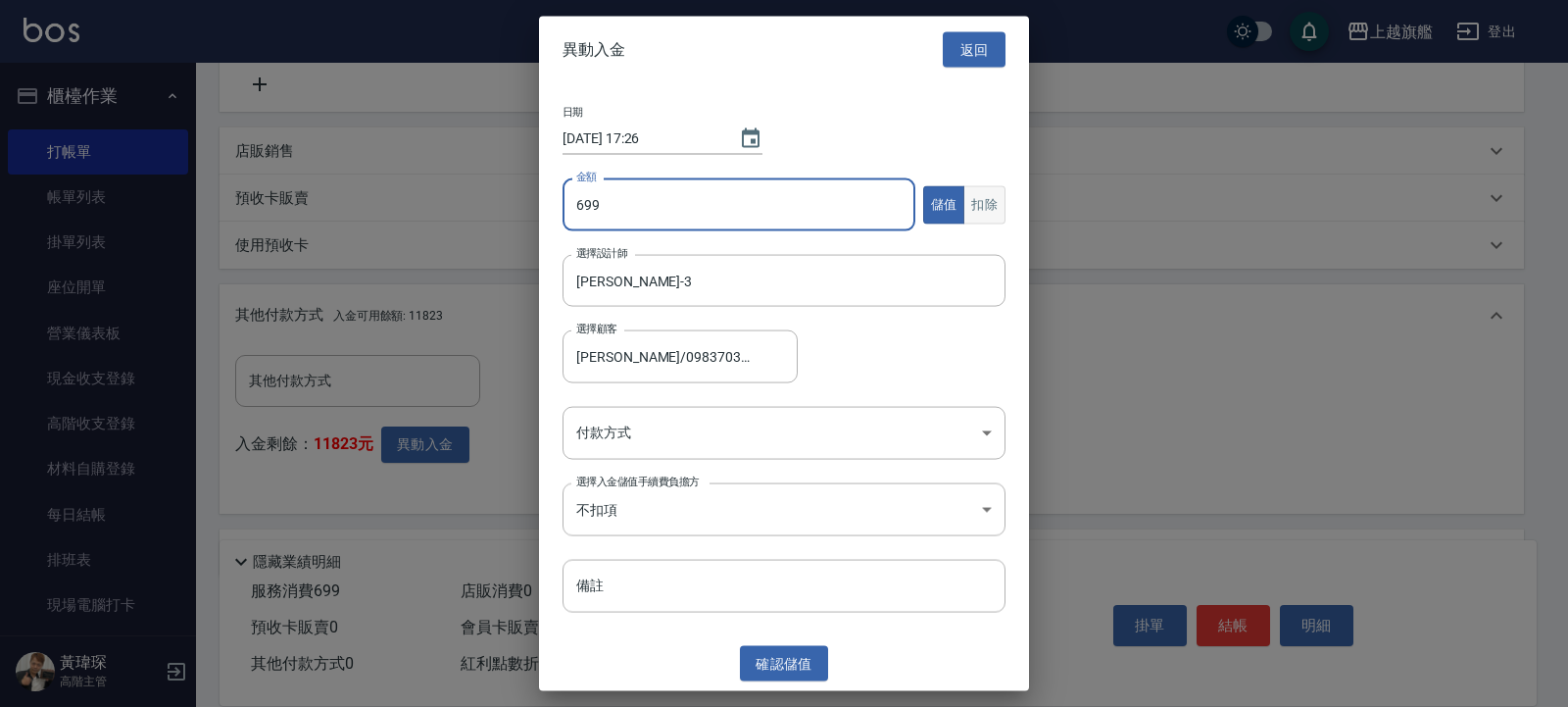 click on "扣除" at bounding box center [984, 204] 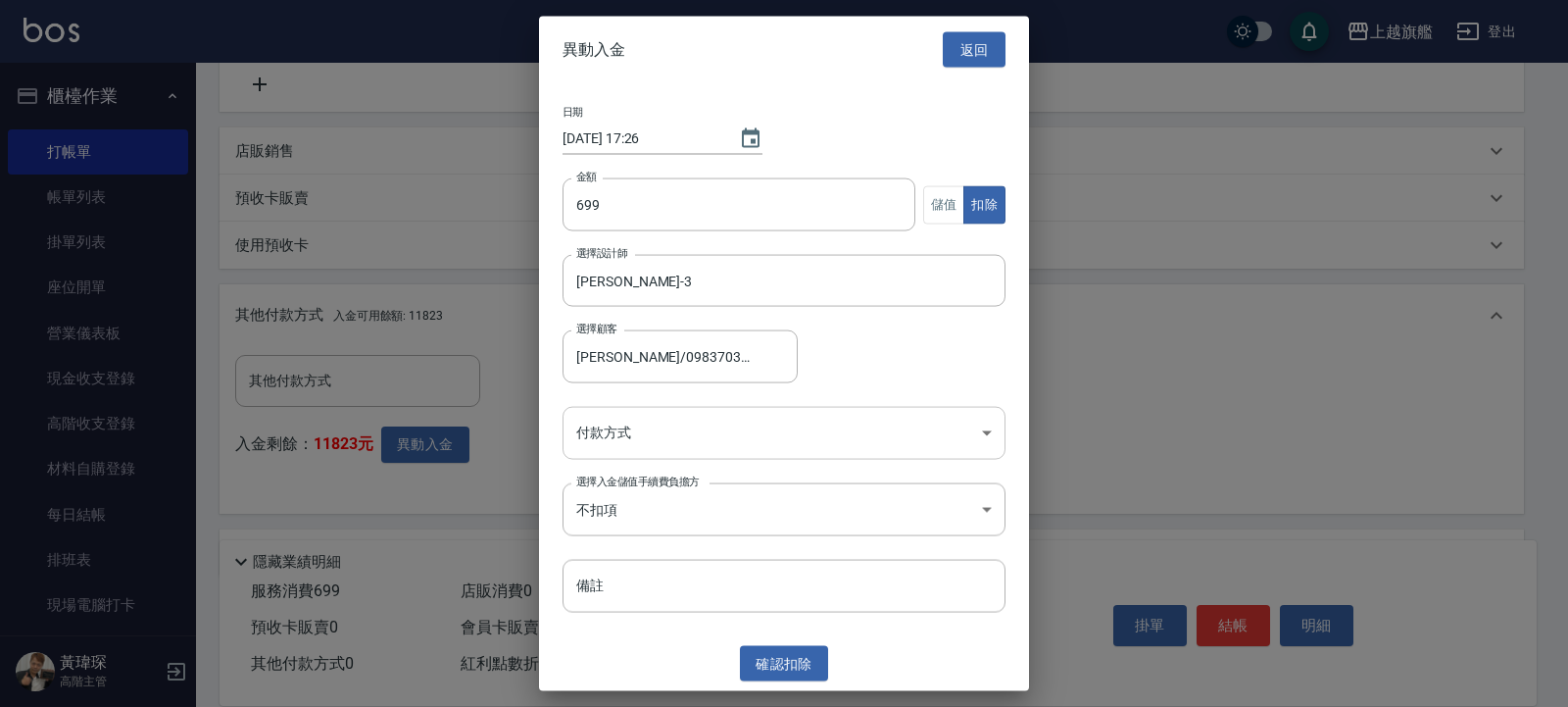 click on "上越旗艦 登出 櫃檯作業 打帳單 帳單列表 掛單列表 座位開單 營業儀表板 現金收支登錄 高階收支登錄 材料自購登錄 每日結帳 排班表 現場電腦打卡 掃碼打卡 預約管理 預約管理 單日預約紀錄 單週預約紀錄 報表及分析 報表目錄 消費分析儀表板 店家區間累計表 店家日報表 店家排行榜 互助日報表 互助月報表 互助排行榜 互助點數明細 互助業績報表 全店業績分析表 每日業績分析表 營業統計分析表 營業項目月分析表 設計師業績表 設計師日報表 設計師業績分析表 設計師業績月報表 設計師抽成報表 設計師排行榜 商品銷售排行榜 商品消耗明細 商品進銷貨報表 商品庫存表 商品庫存盤點表 會員卡銷售報表 服務扣項明細表 單一服務項目查詢 店販抽成明細 店販分類抽成明細 顧客入金餘額表 顧客卡券餘額表 每日非現金明細 每日收支明細 收支分類明細表 收支匯款表 0" at bounding box center [784, 157] 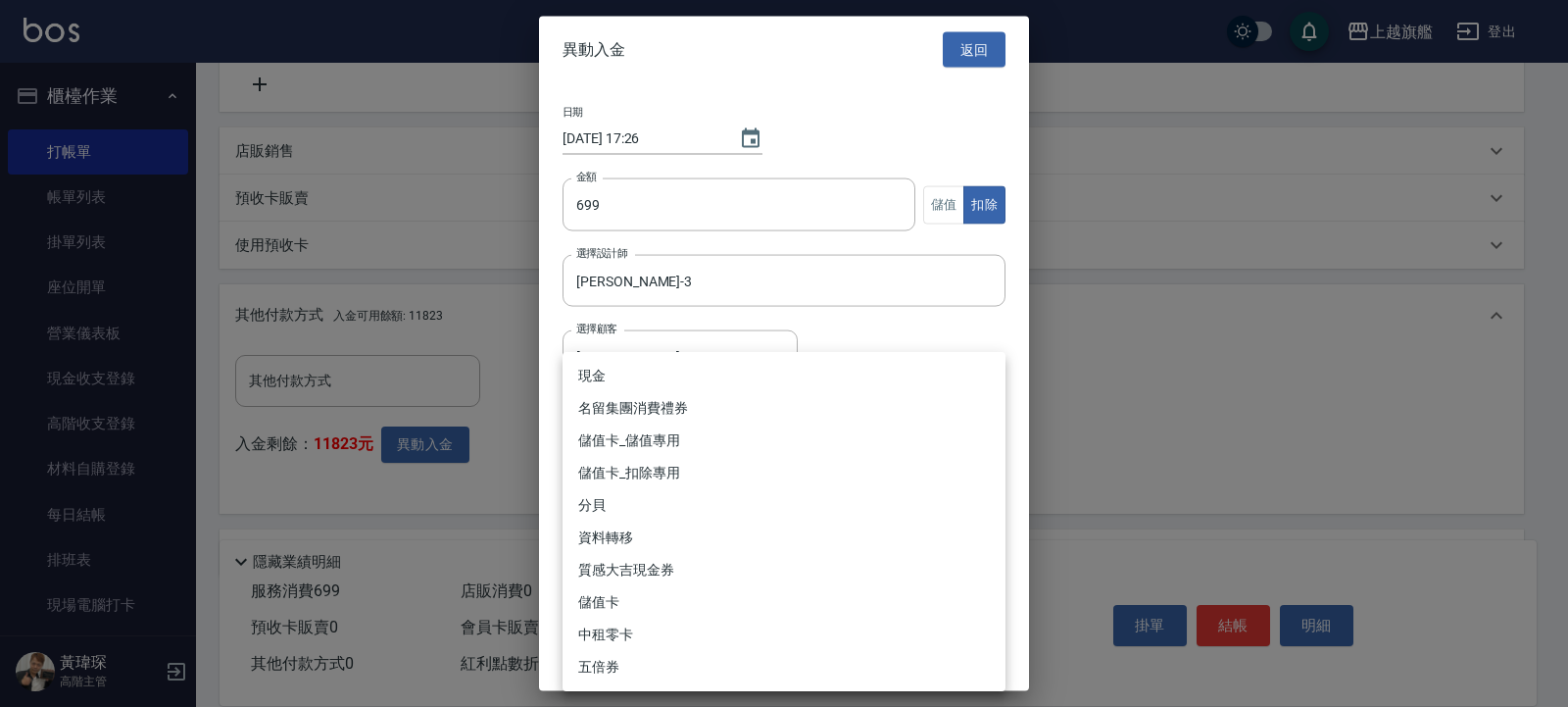 click on "儲值卡_扣除專用" at bounding box center (784, 473) 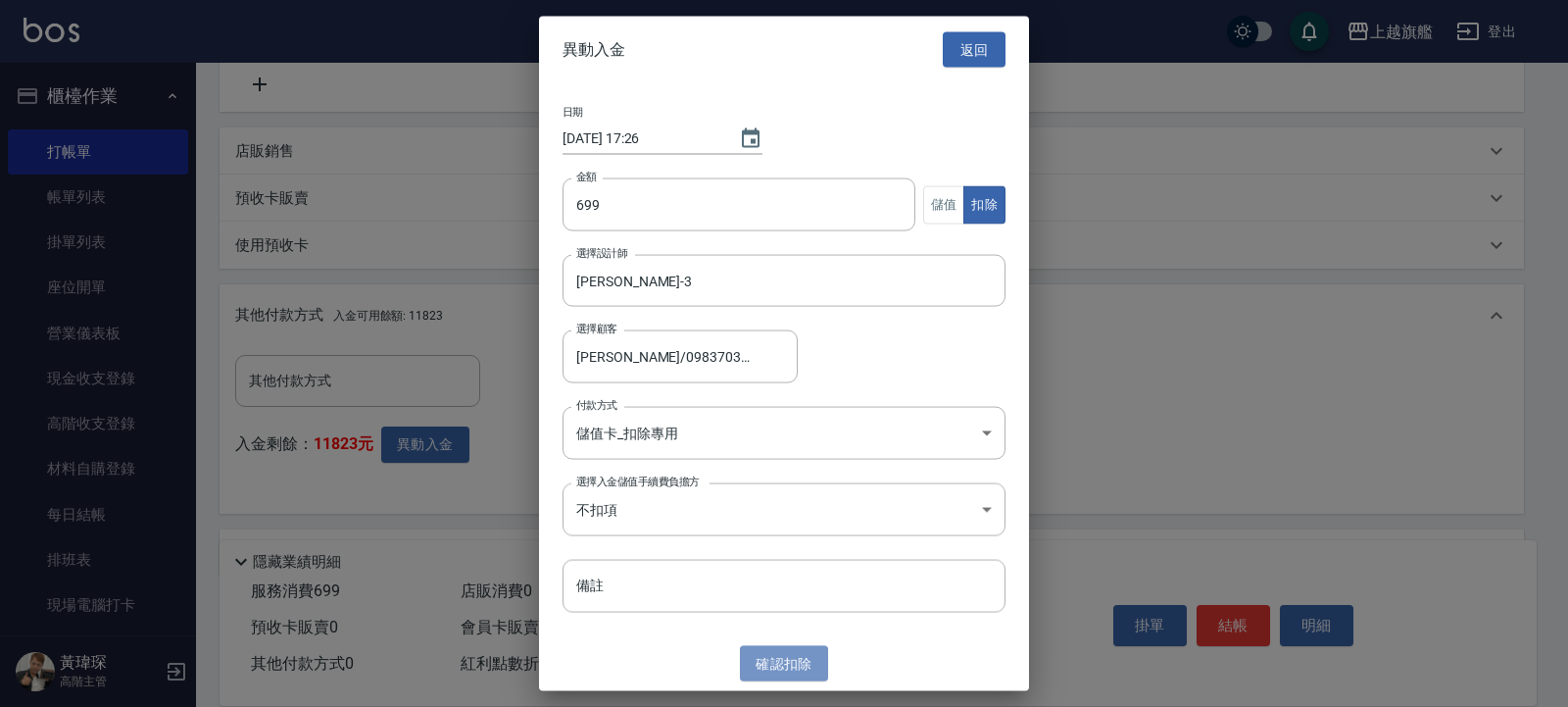 click on "確認 扣除" at bounding box center [784, 663] 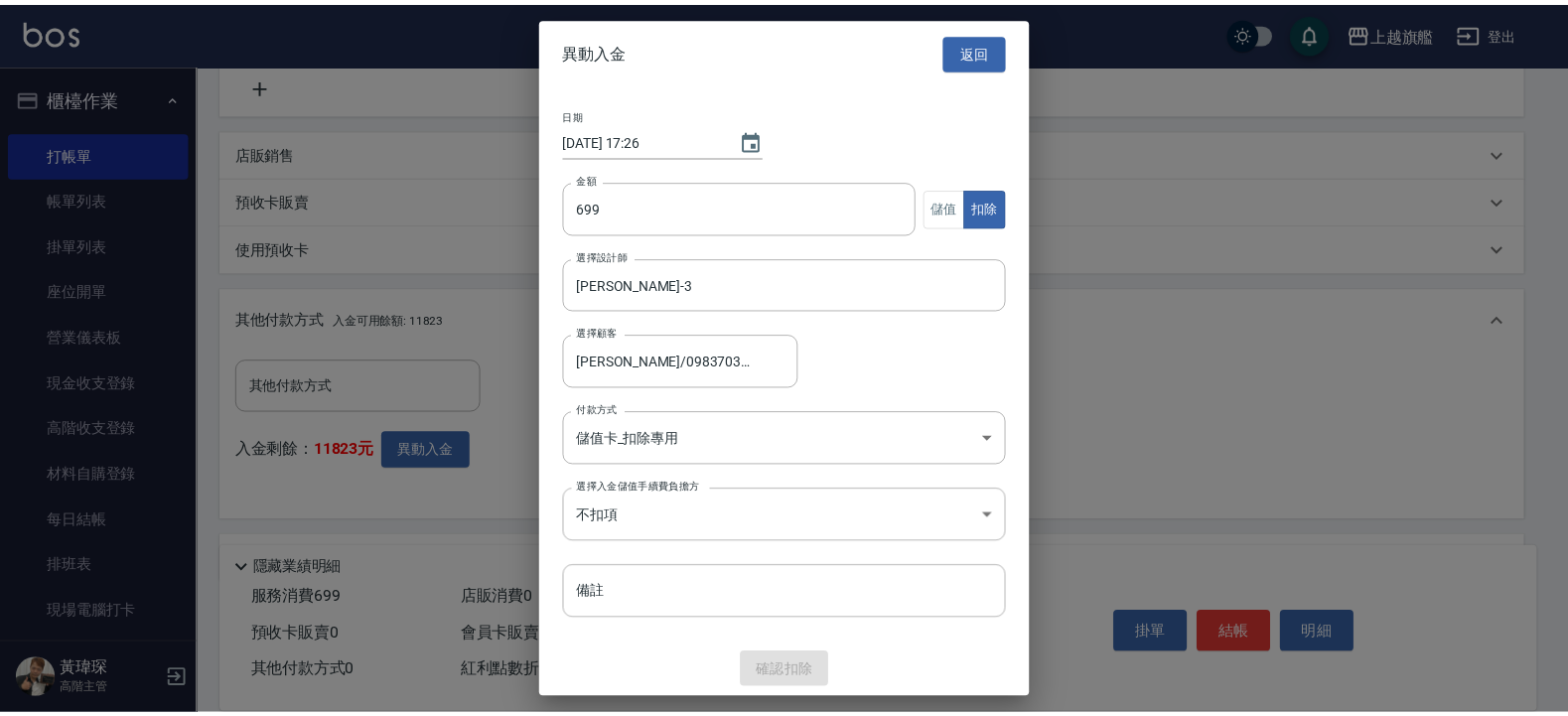 scroll, scrollTop: 420, scrollLeft: 0, axis: vertical 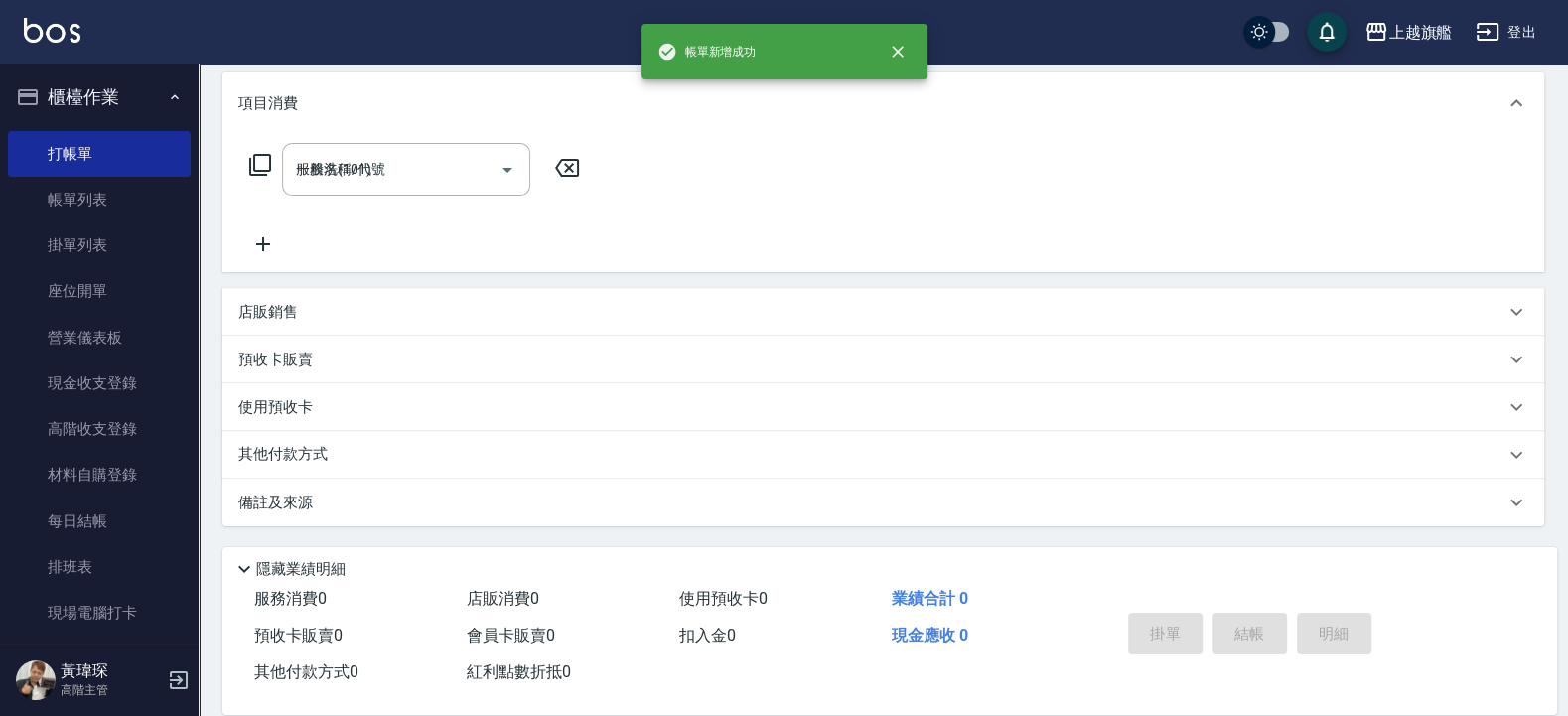 type 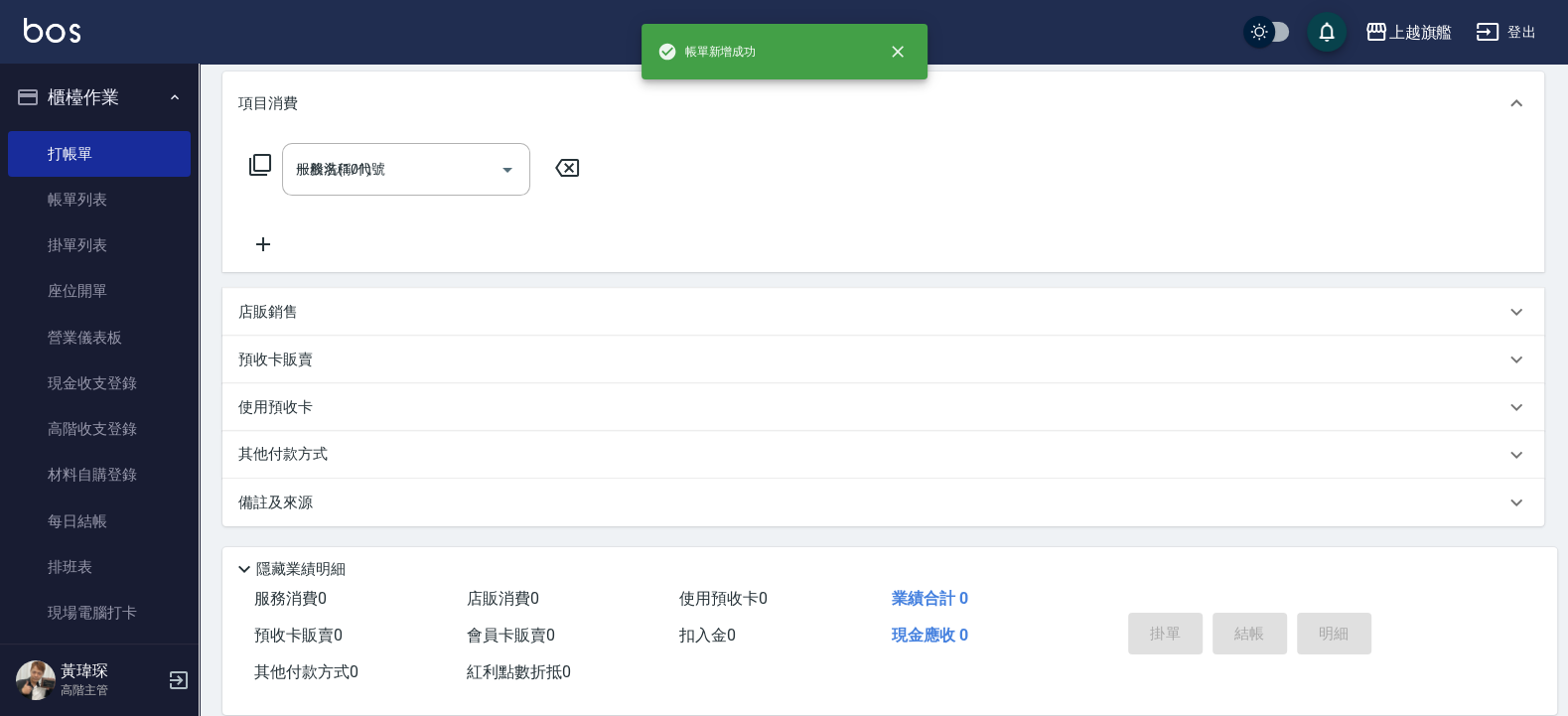 type 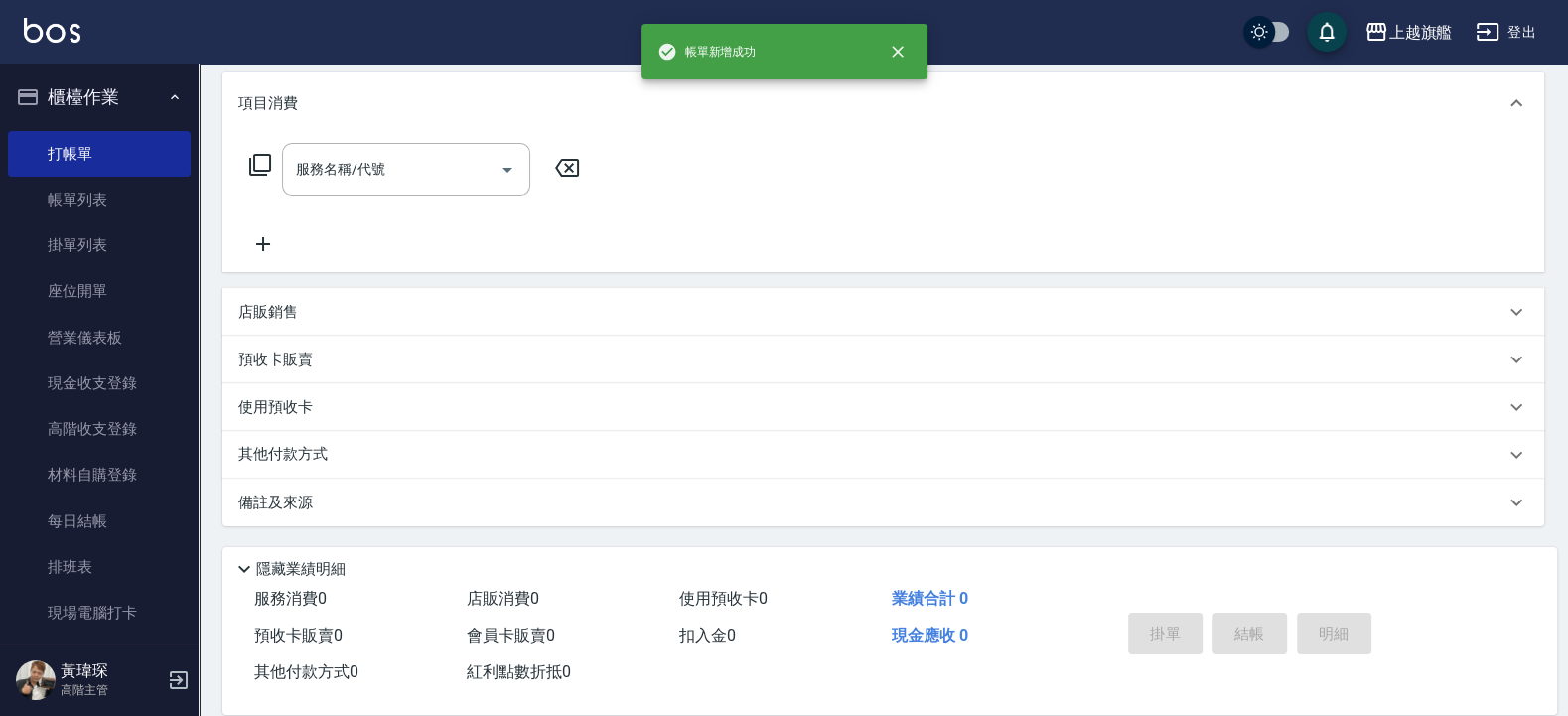 scroll, scrollTop: 0, scrollLeft: 0, axis: both 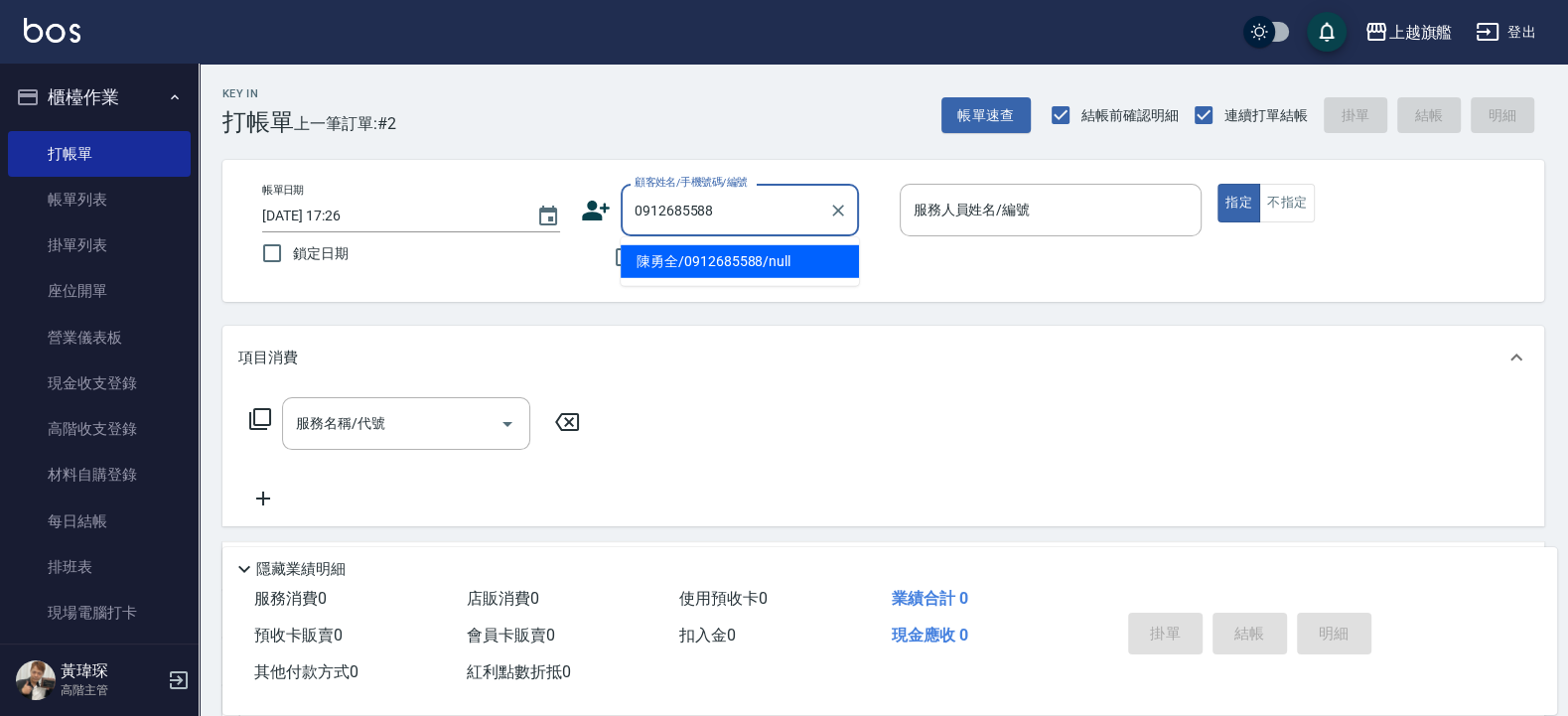type on "陳勇全/0912685588/null" 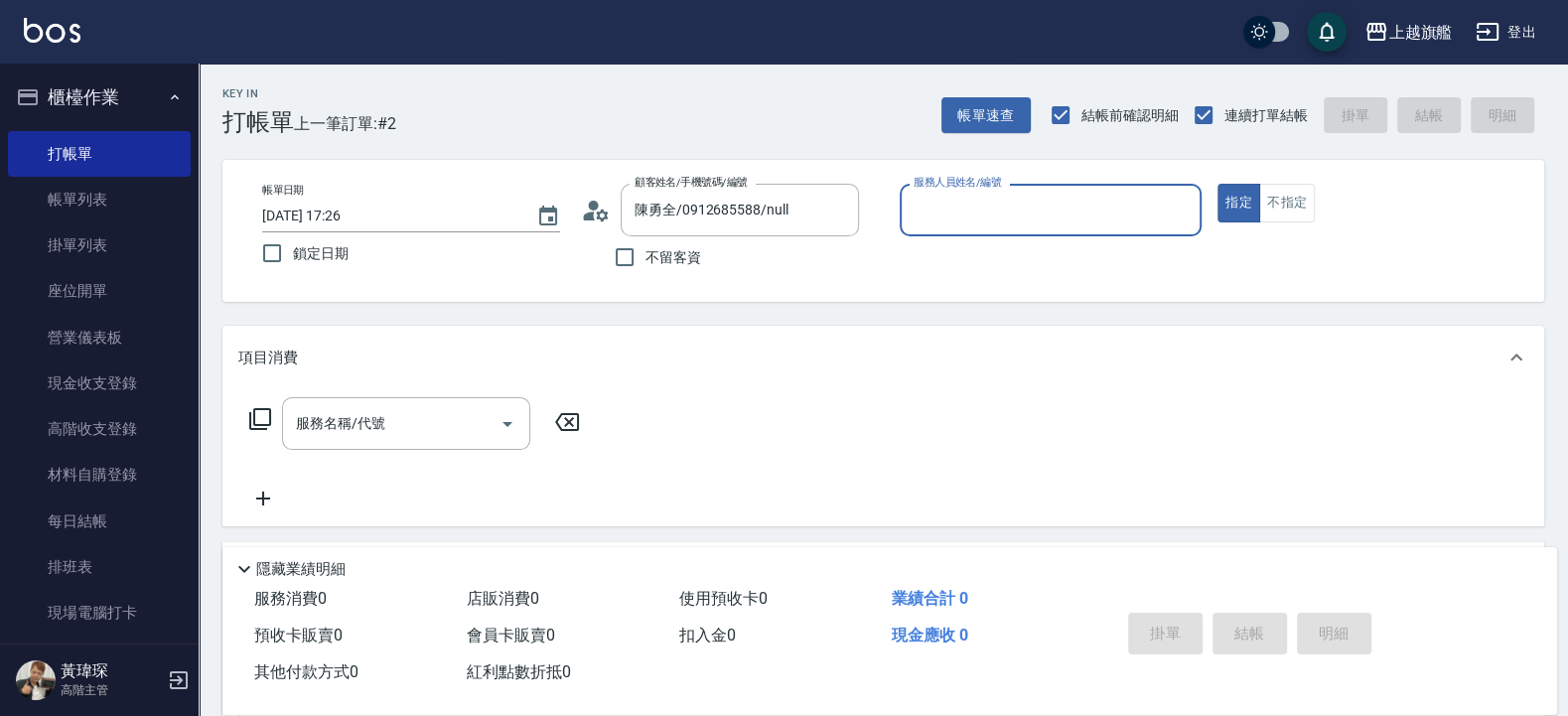 type on "[PERSON_NAME]-3" 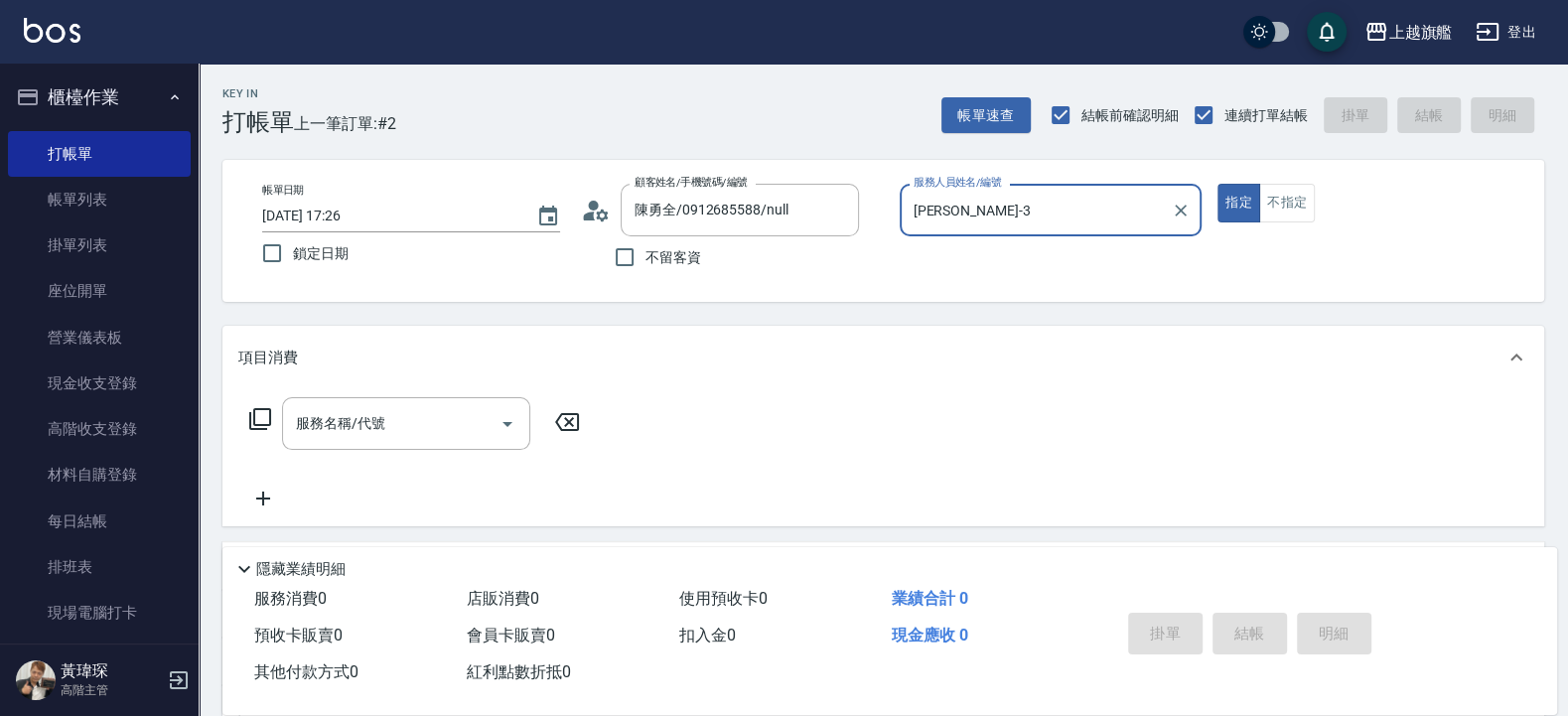 click on "指定" at bounding box center (1238, 203) 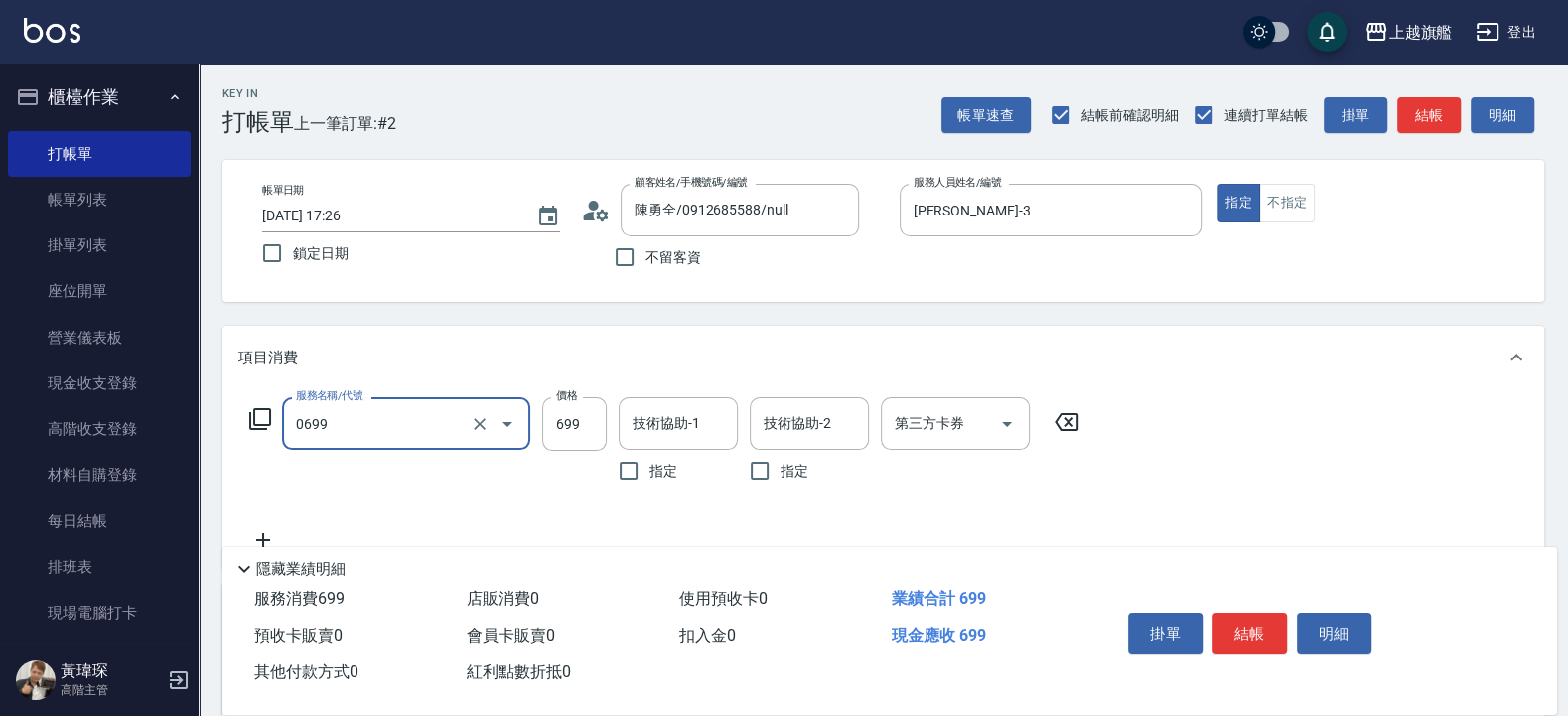 type on "精油SPA(0699)" 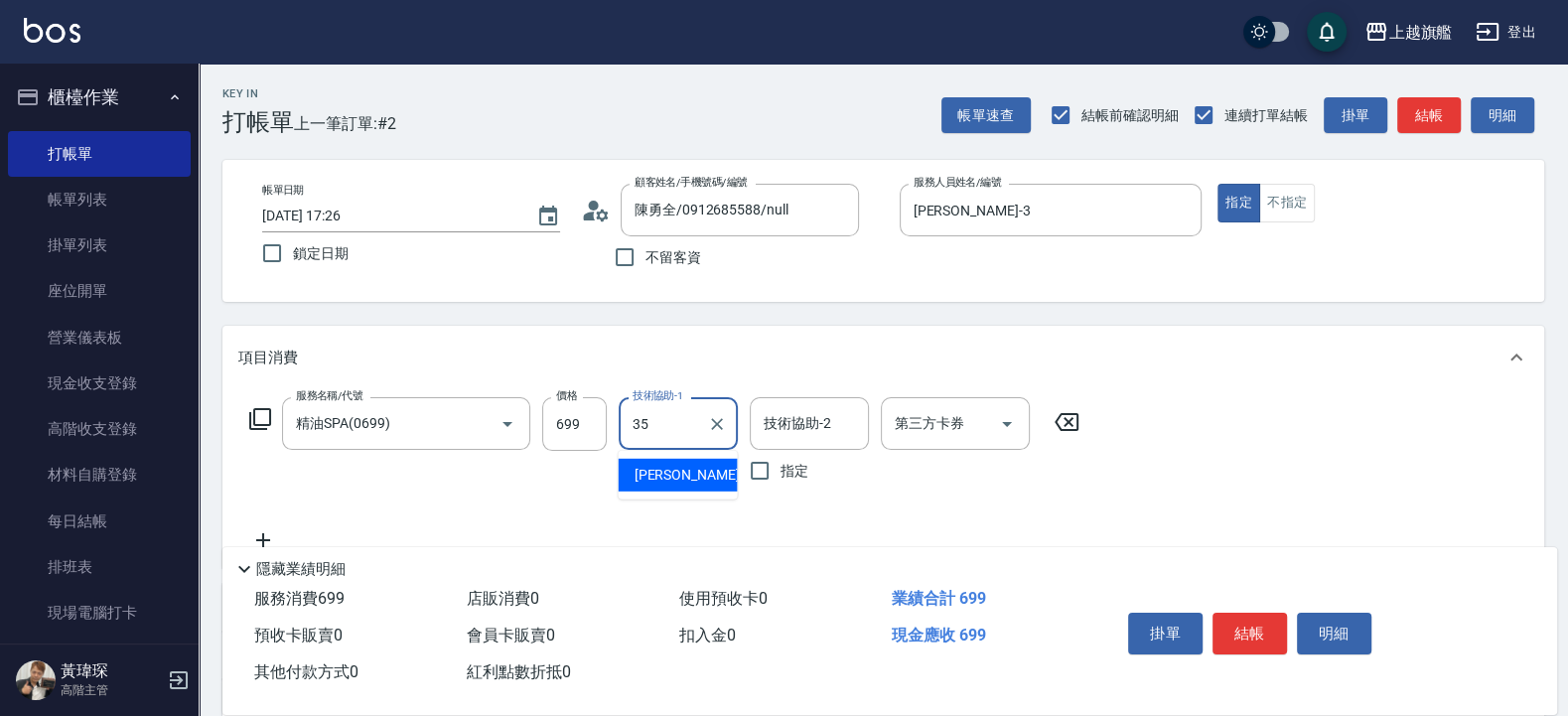 type on "[PERSON_NAME]-35" 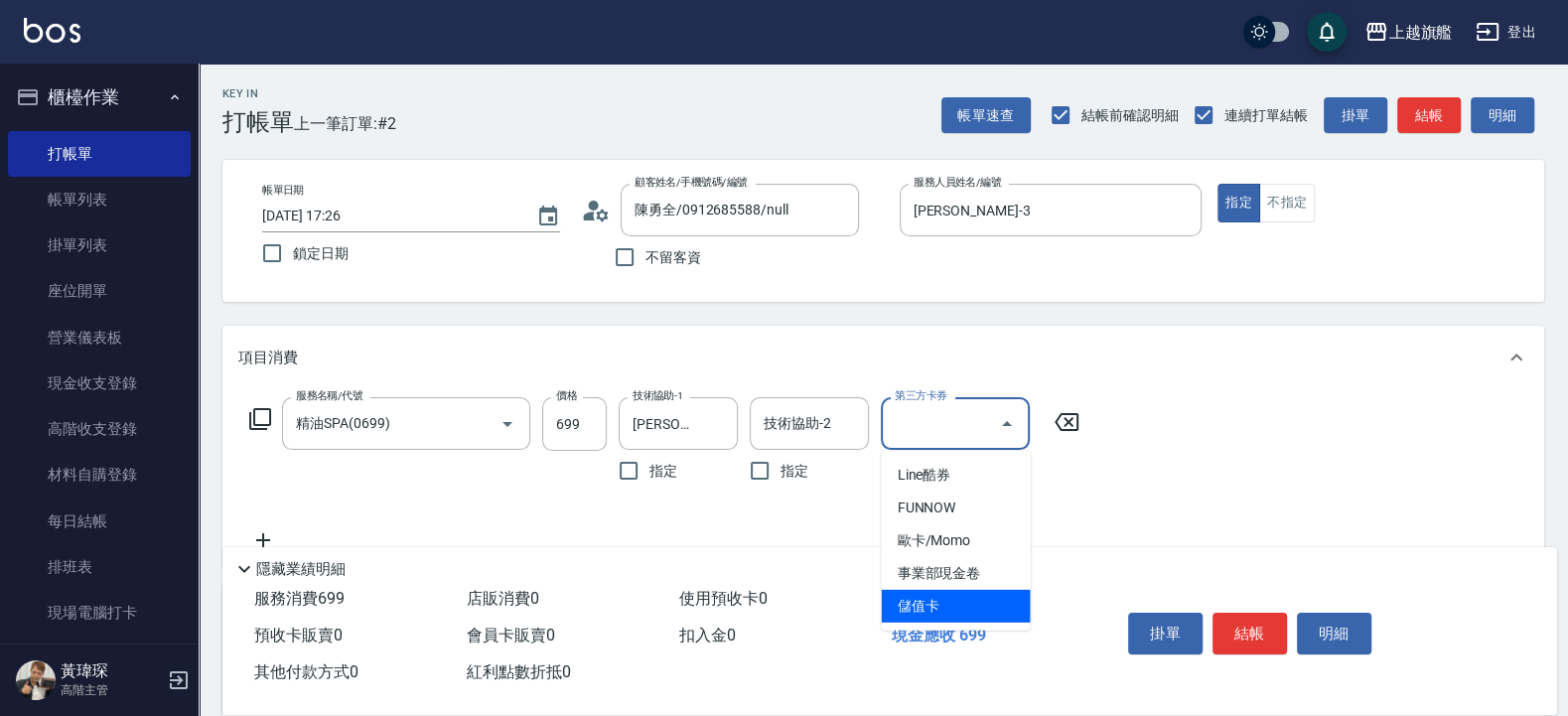type on "儲值卡" 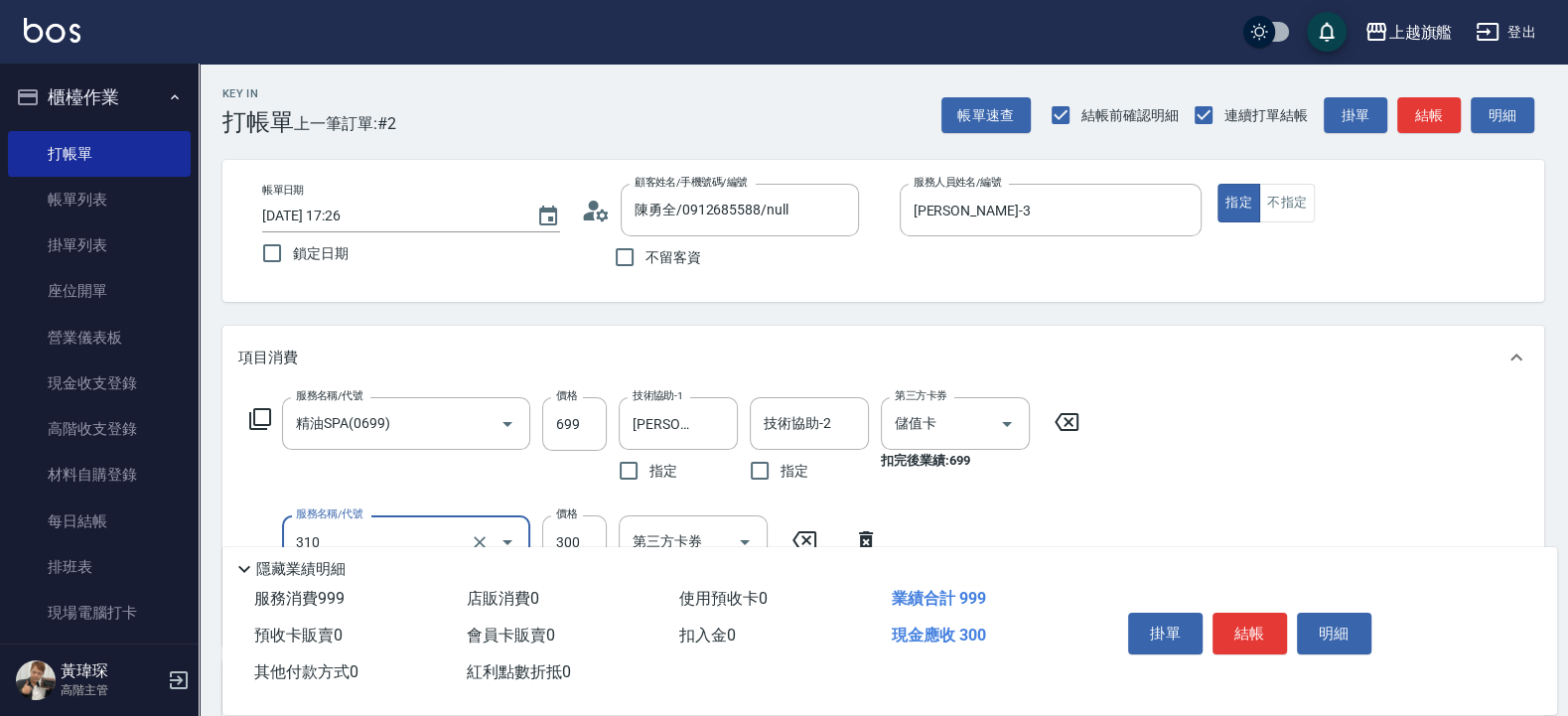 type on "剪髮300(310)" 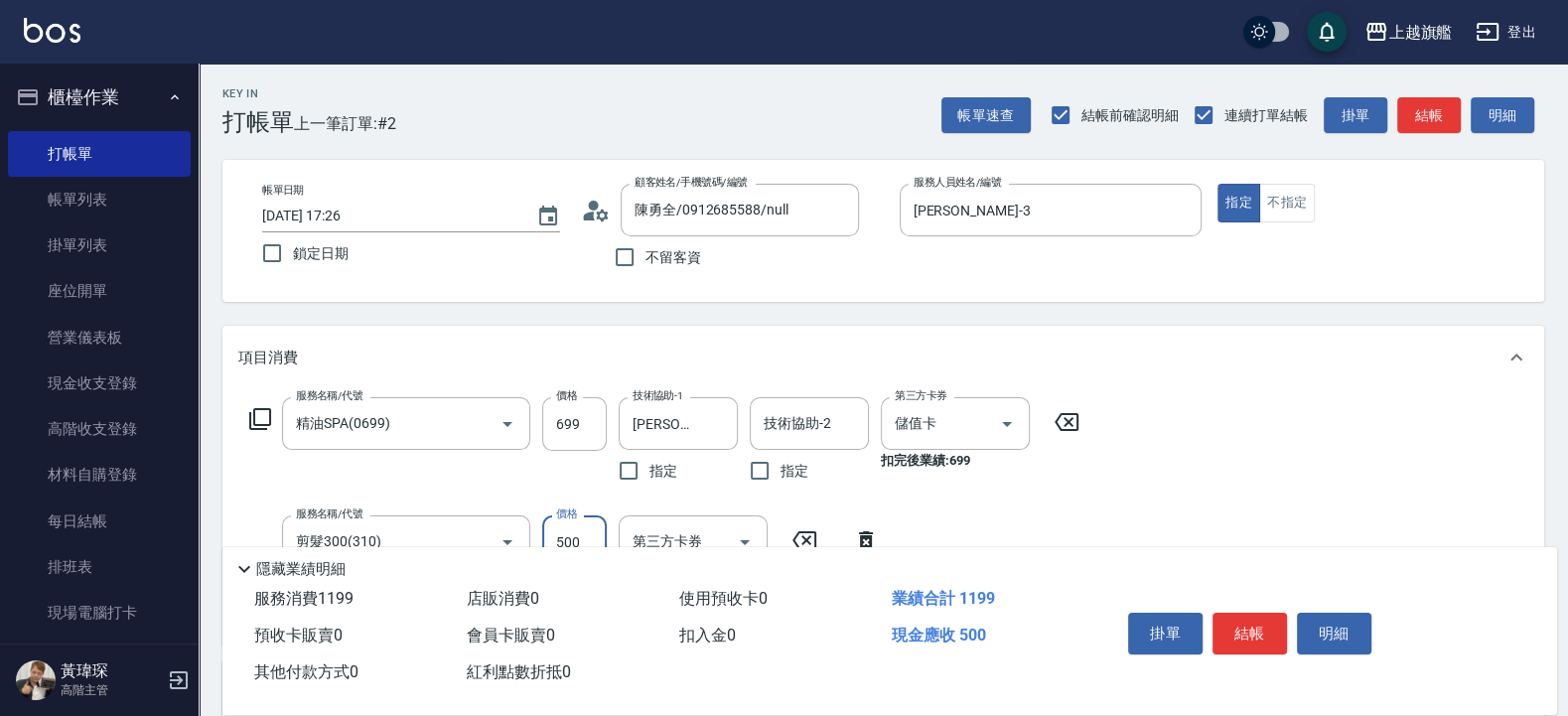 type on "500" 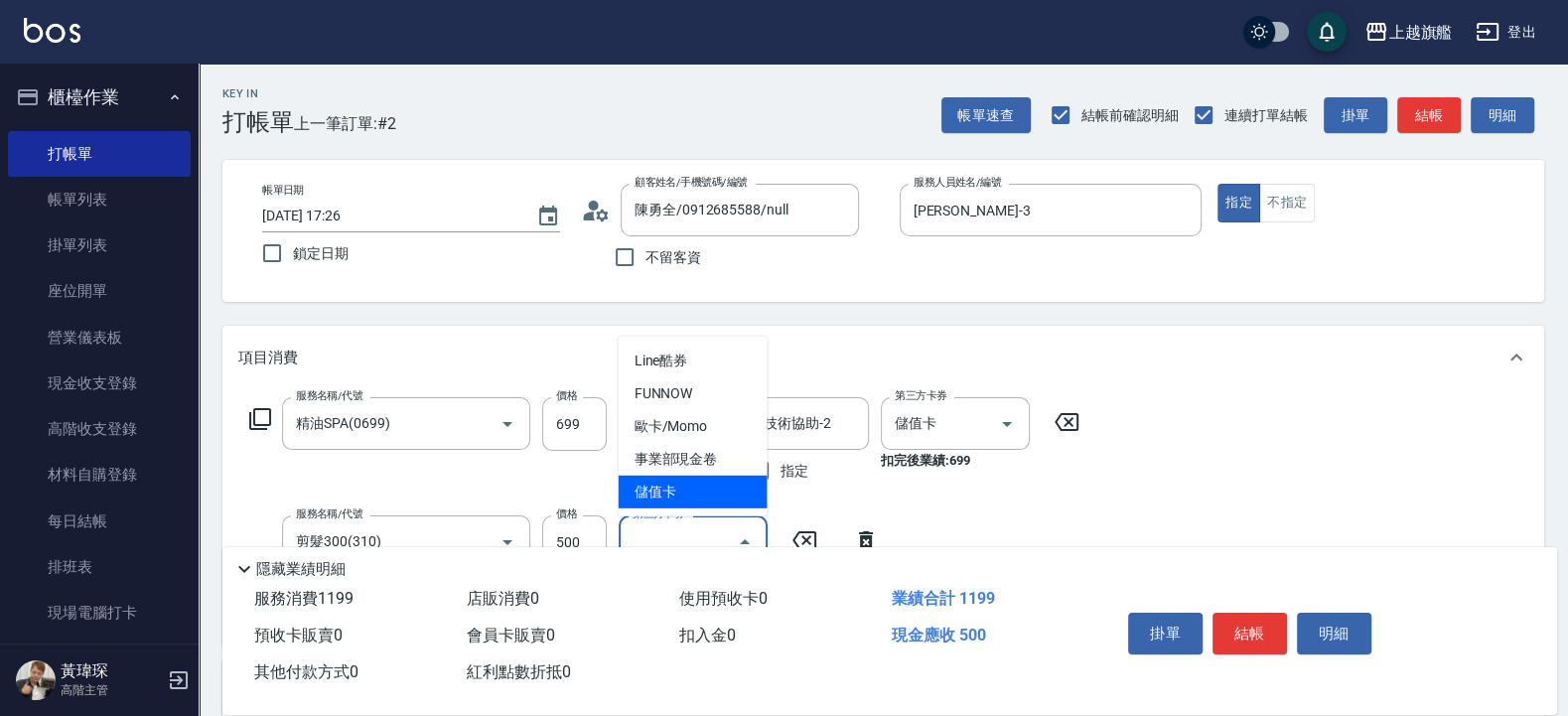 type on "儲值卡" 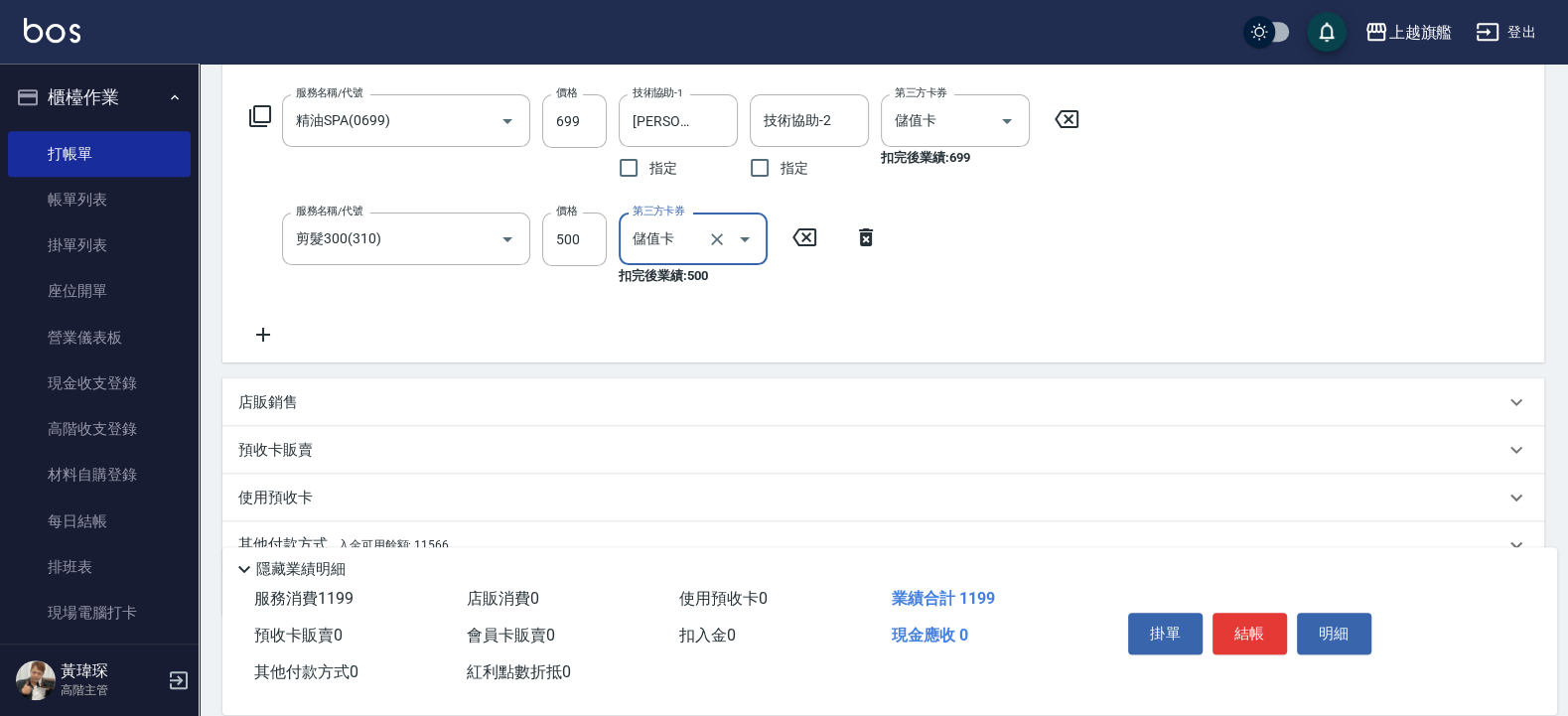 scroll, scrollTop: 358, scrollLeft: 0, axis: vertical 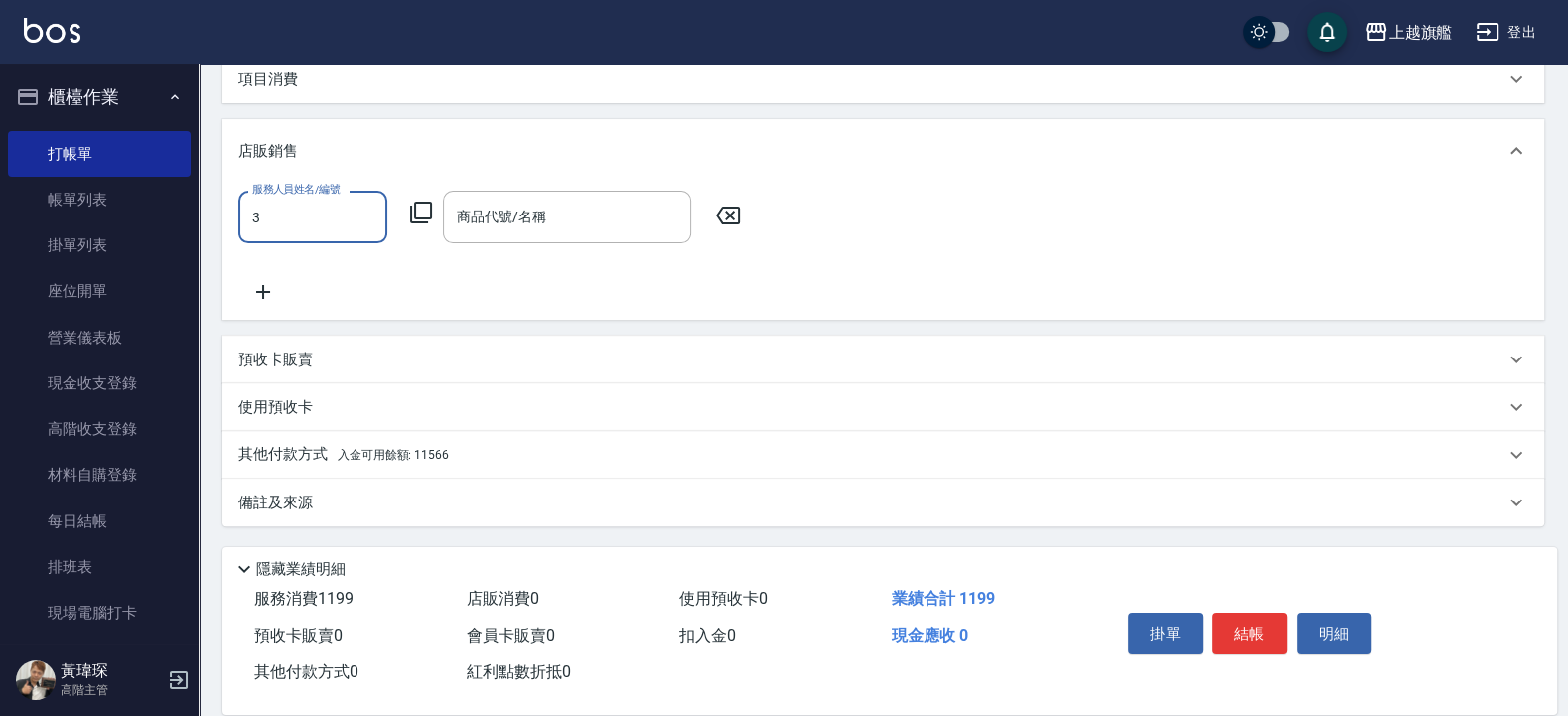 type on "[PERSON_NAME]-3" 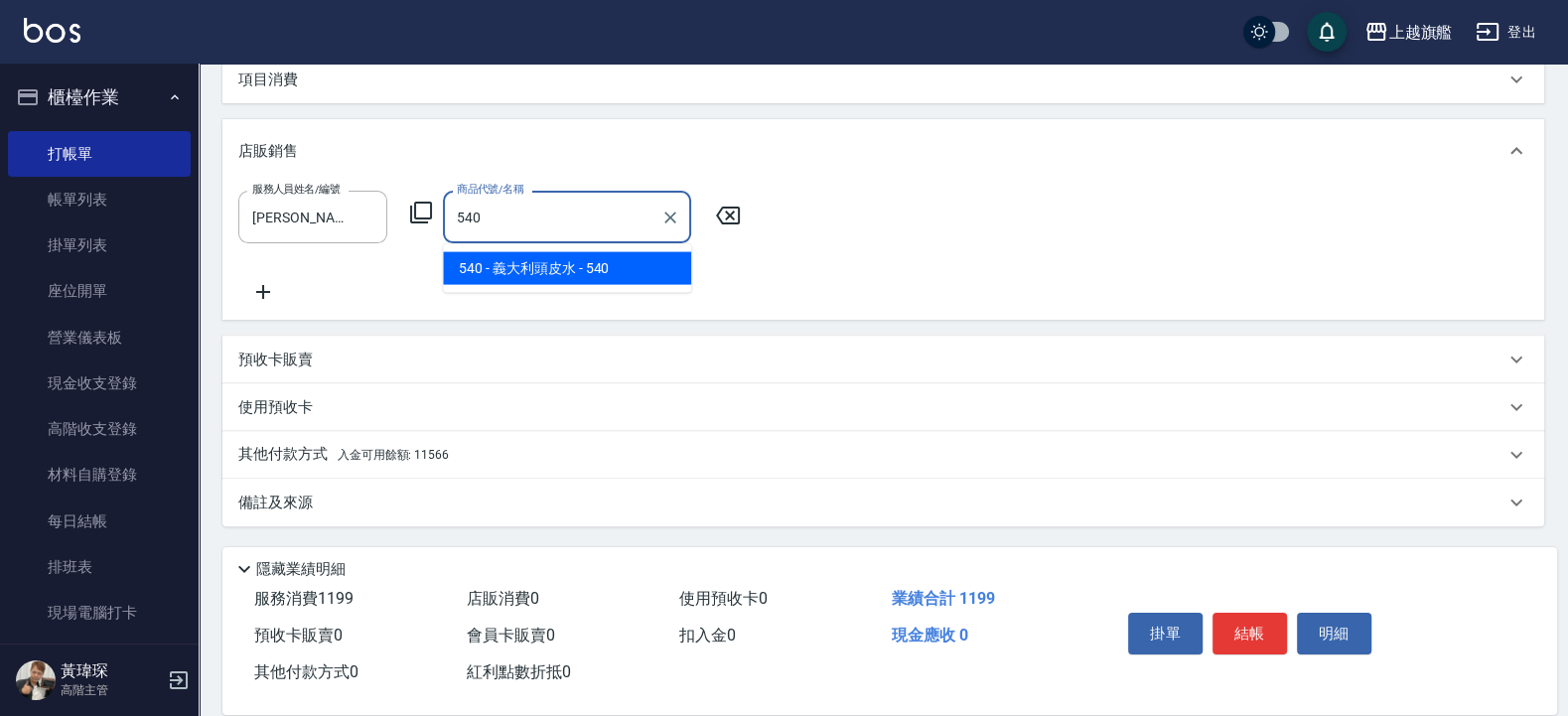 type on "義大利頭皮水" 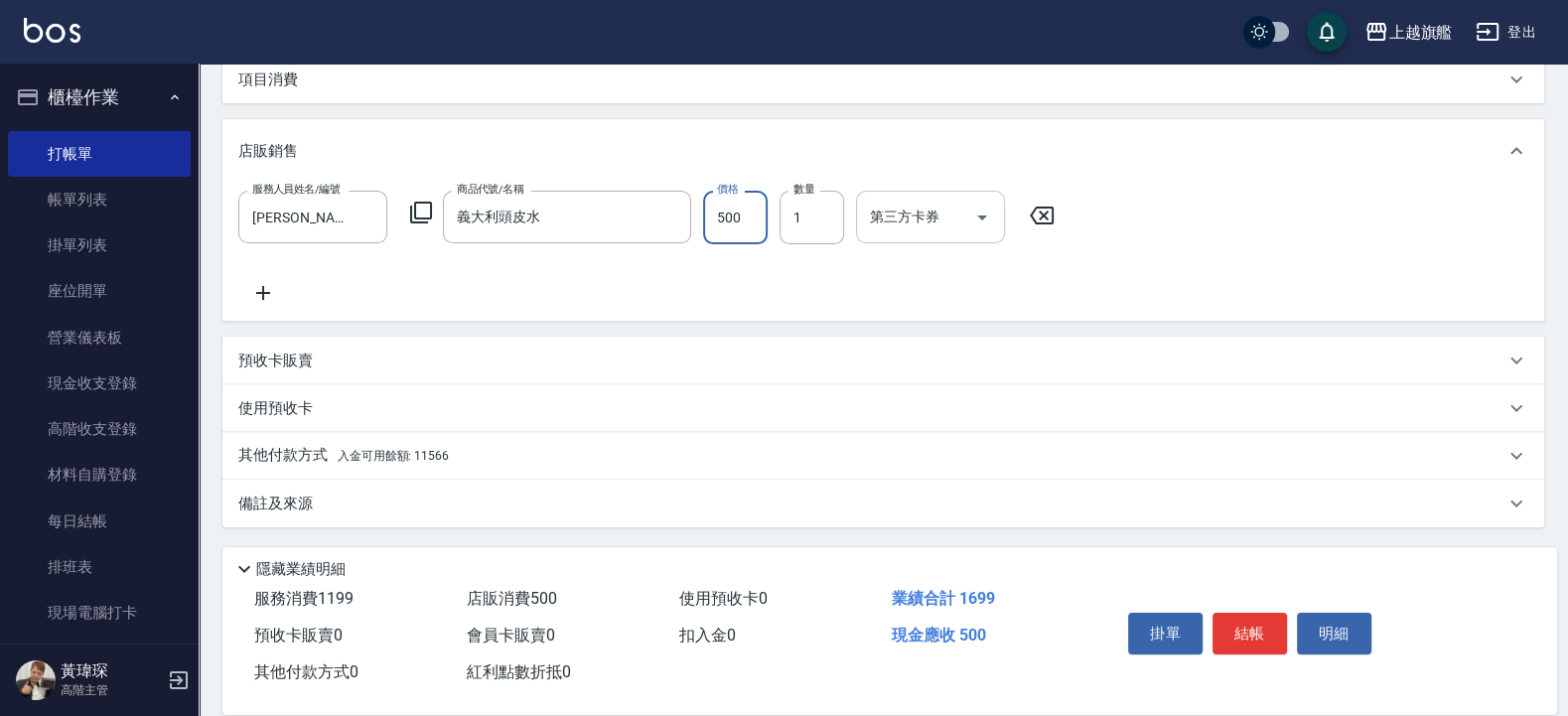 type on "500" 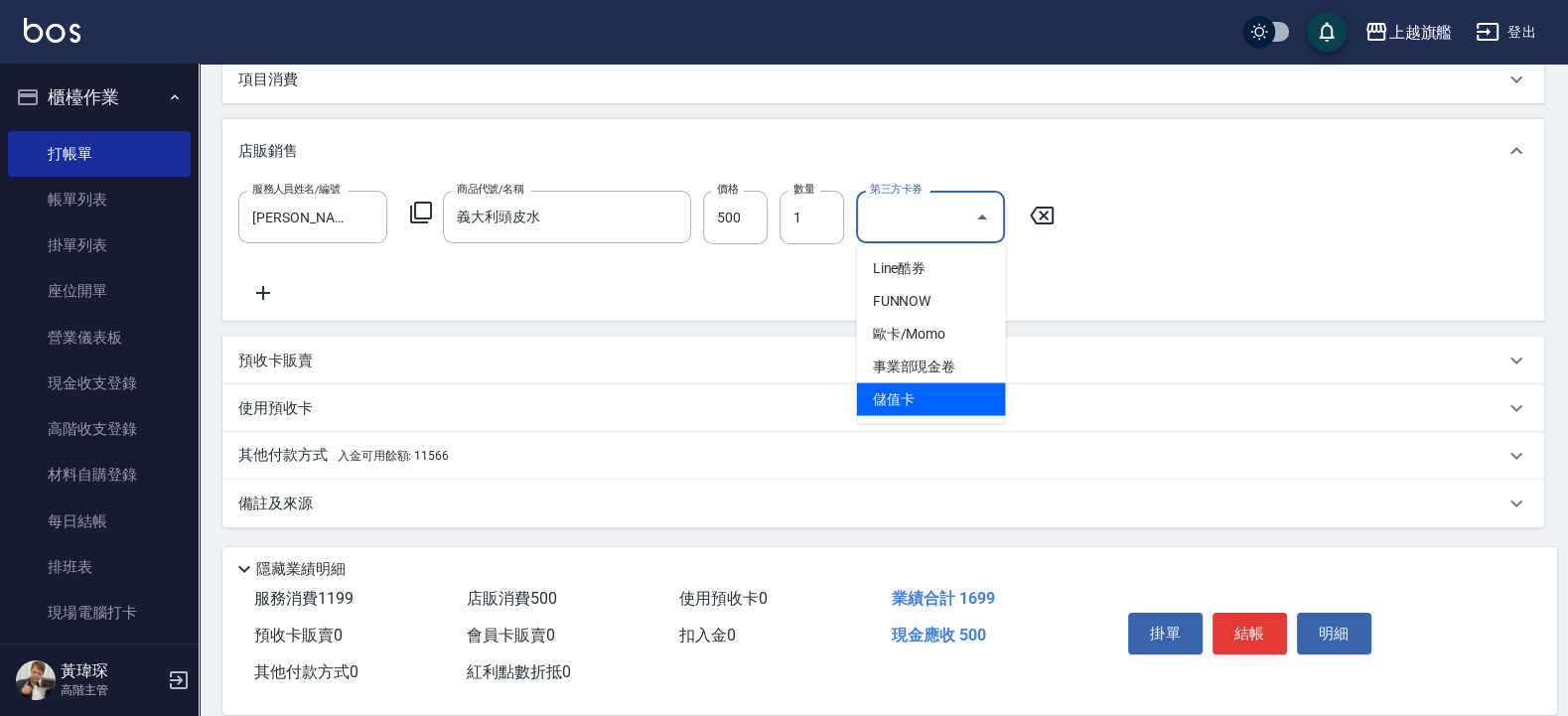 click on "儲值卡" at bounding box center [931, 399] 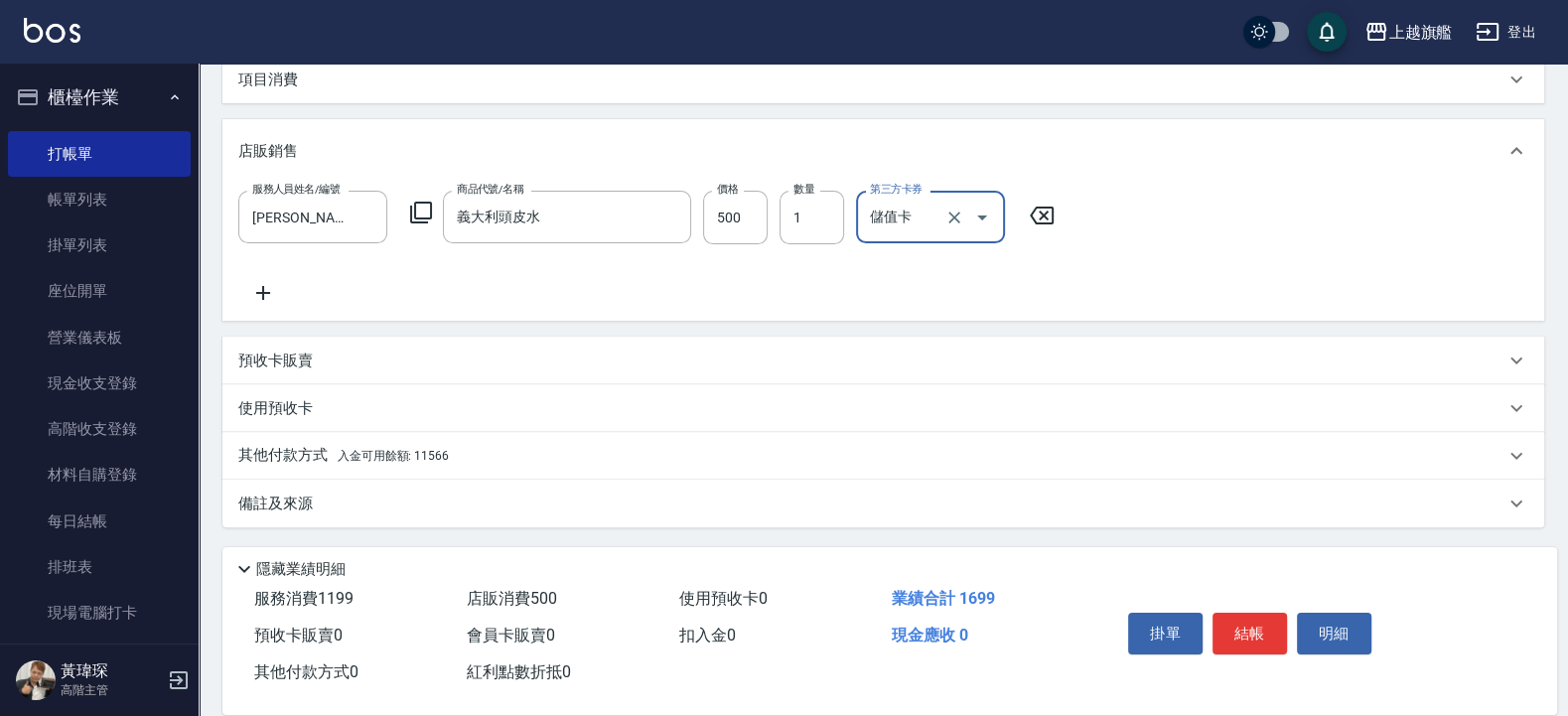 type on "儲值卡" 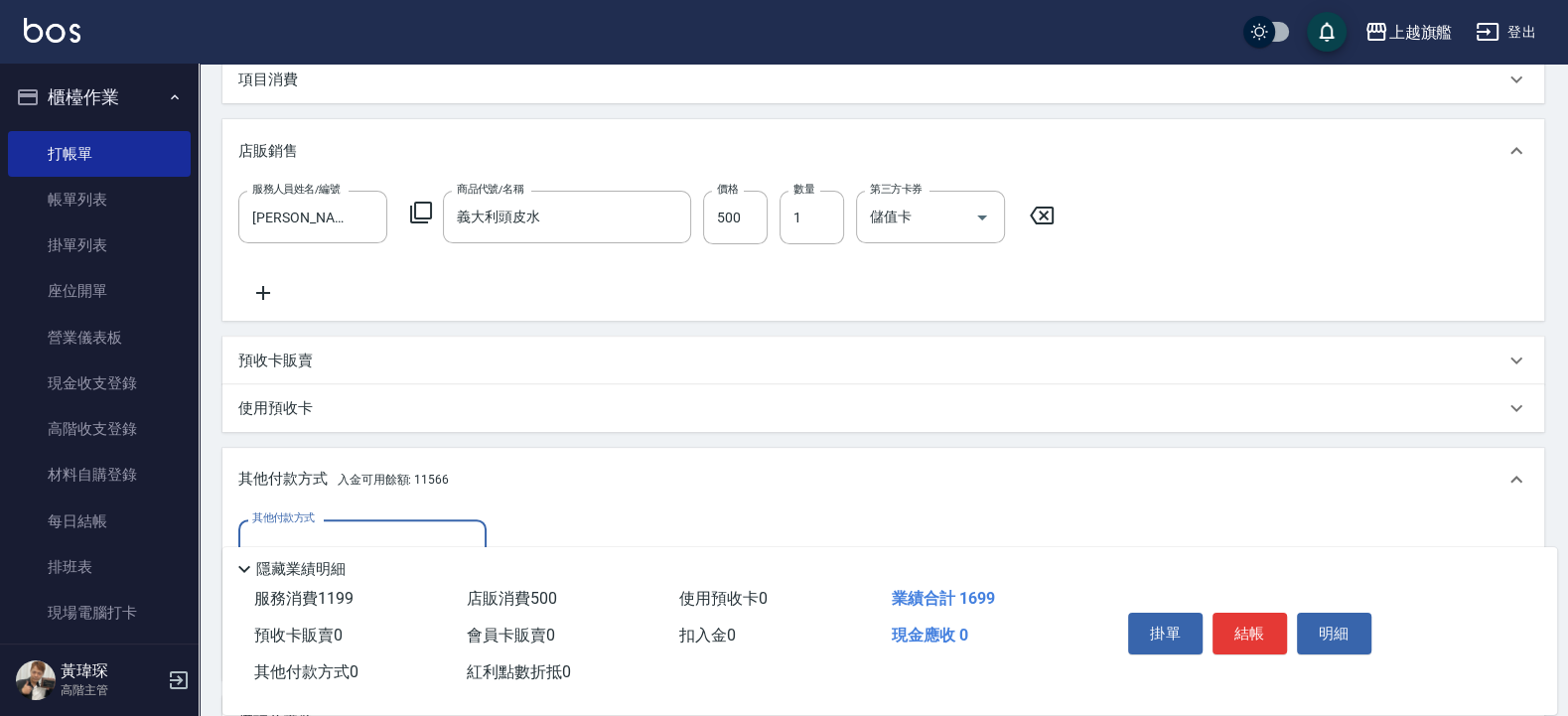 scroll, scrollTop: 0, scrollLeft: 0, axis: both 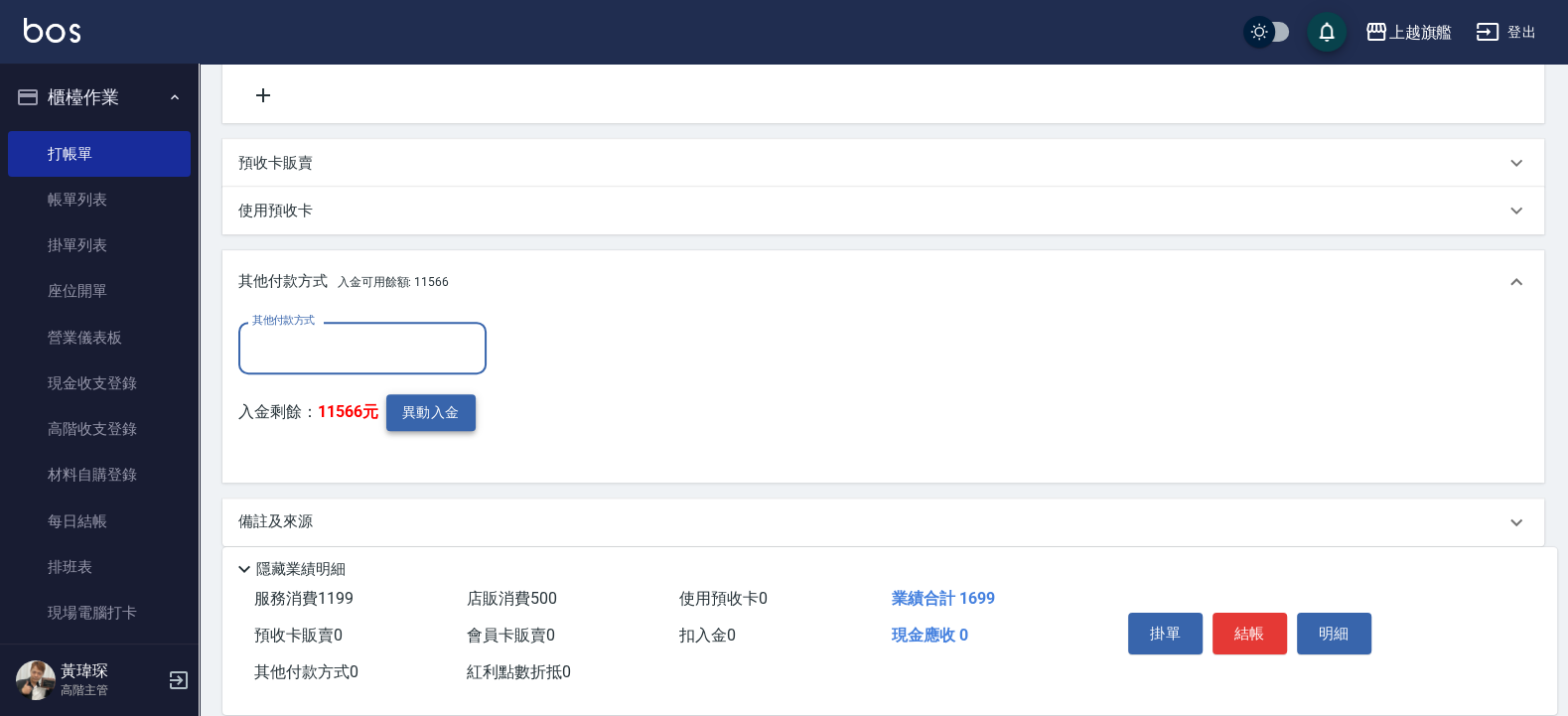 click on "異動入金" at bounding box center [431, 412] 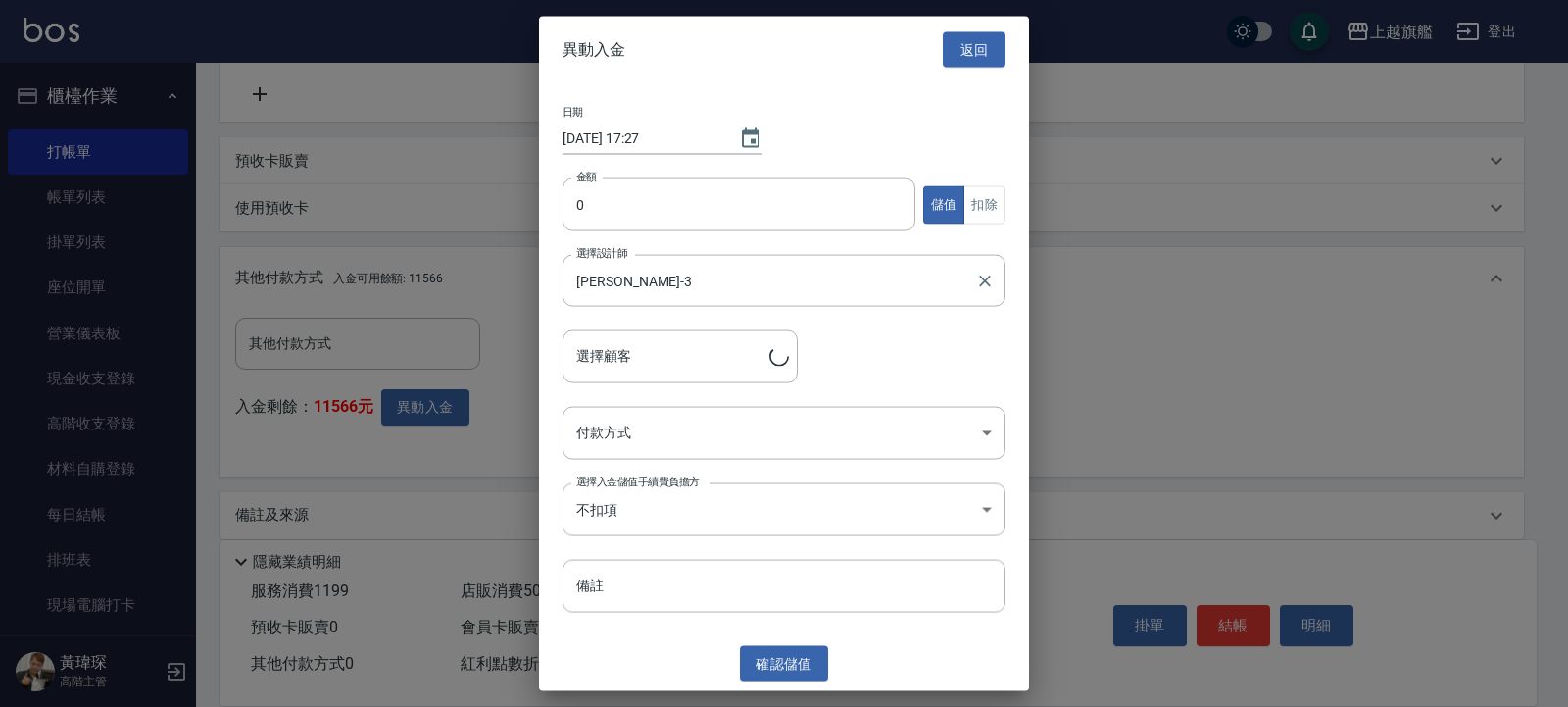 type on "陳勇全/0912685588" 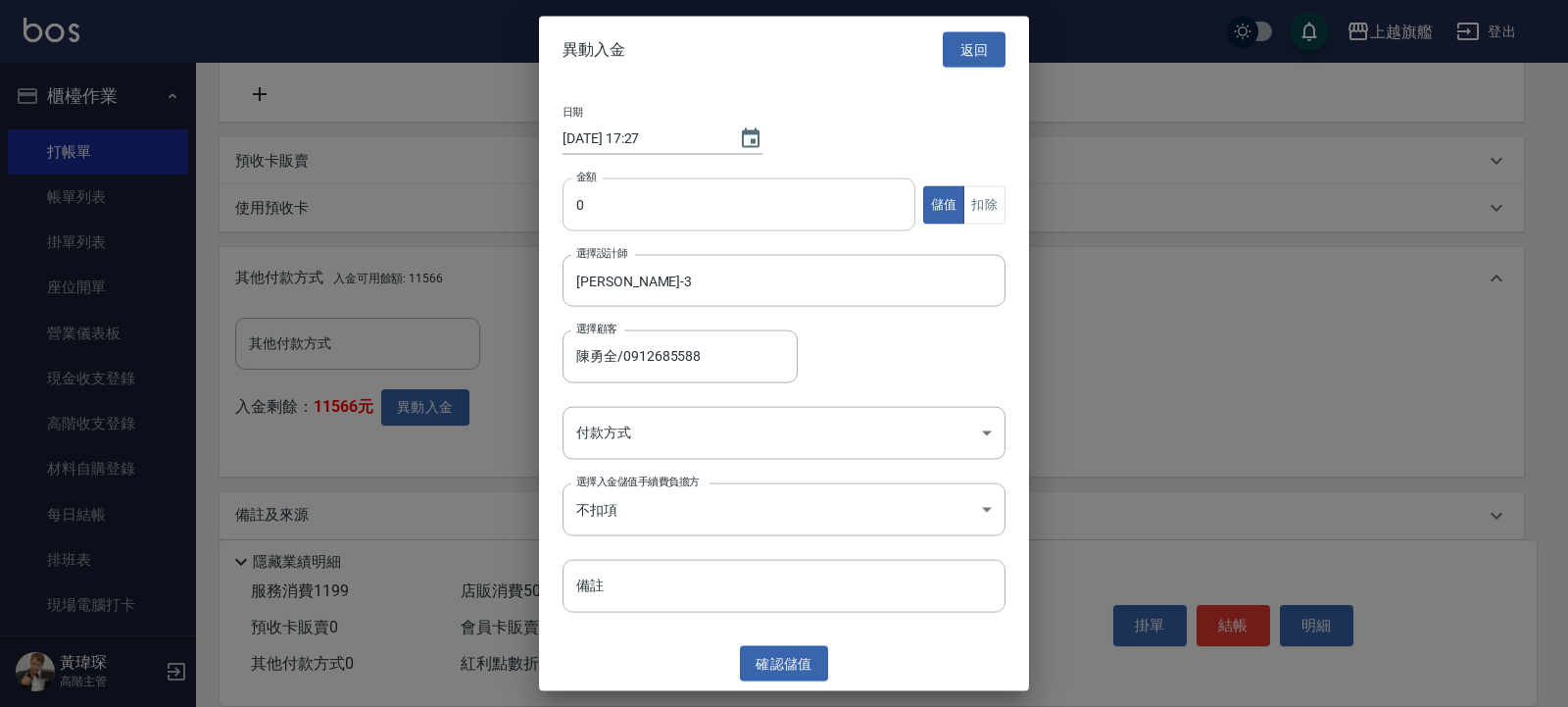 drag, startPoint x: 622, startPoint y: 205, endPoint x: 651, endPoint y: 220, distance: 32.649655 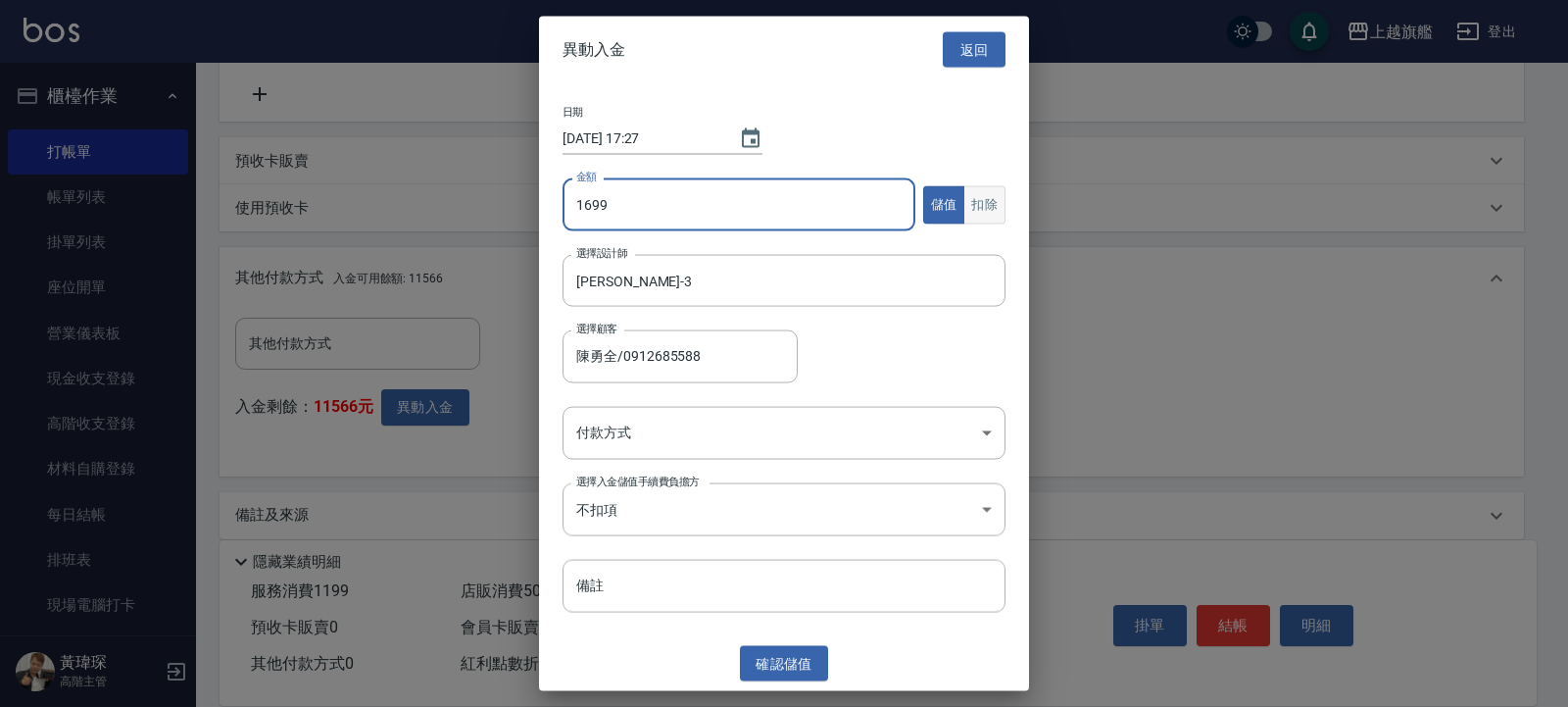 type on "1699" 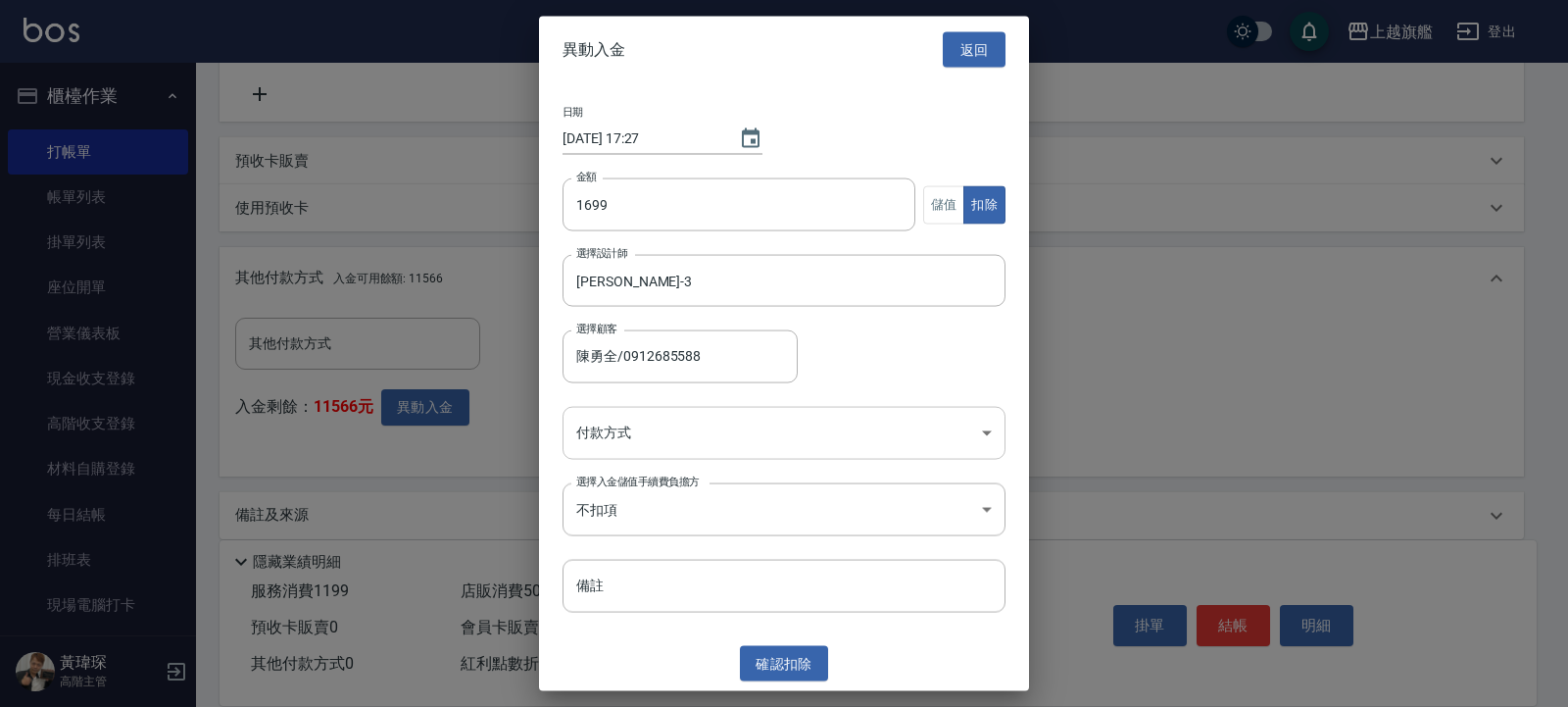 click on "上越旗艦 登出 櫃檯作業 打帳單 帳單列表 掛單列表 座位開單 營業儀表板 現金收支登錄 高階收支登錄 材料自購登錄 每日結帳 排班表 現場電腦打卡 掃碼打卡 預約管理 預約管理 單日預約紀錄 單週預約紀錄 報表及分析 報表目錄 消費分析儀表板 店家區間累計表 店家日報表 店家排行榜 互助日報表 互助月報表 互助排行榜 互助點數明細 互助業績報表 全店業績分析表 每日業績分析表 營業統計分析表 營業項目月分析表 設計師業績表 設計師日報表 設計師業績分析表 設計師業績月報表 設計師抽成報表 設計師排行榜 商品銷售排行榜 商品消耗明細 商品進銷貨報表 商品庫存表 商品庫存盤點表 會員卡銷售報表 服務扣項明細表 單一服務項目查詢 店販抽成明細 店販分類抽成明細 顧客入金餘額表 顧客卡券餘額表 每日非現金明細 每日收支明細 收支分類明細表 收支匯款表 1" at bounding box center (784, 132) 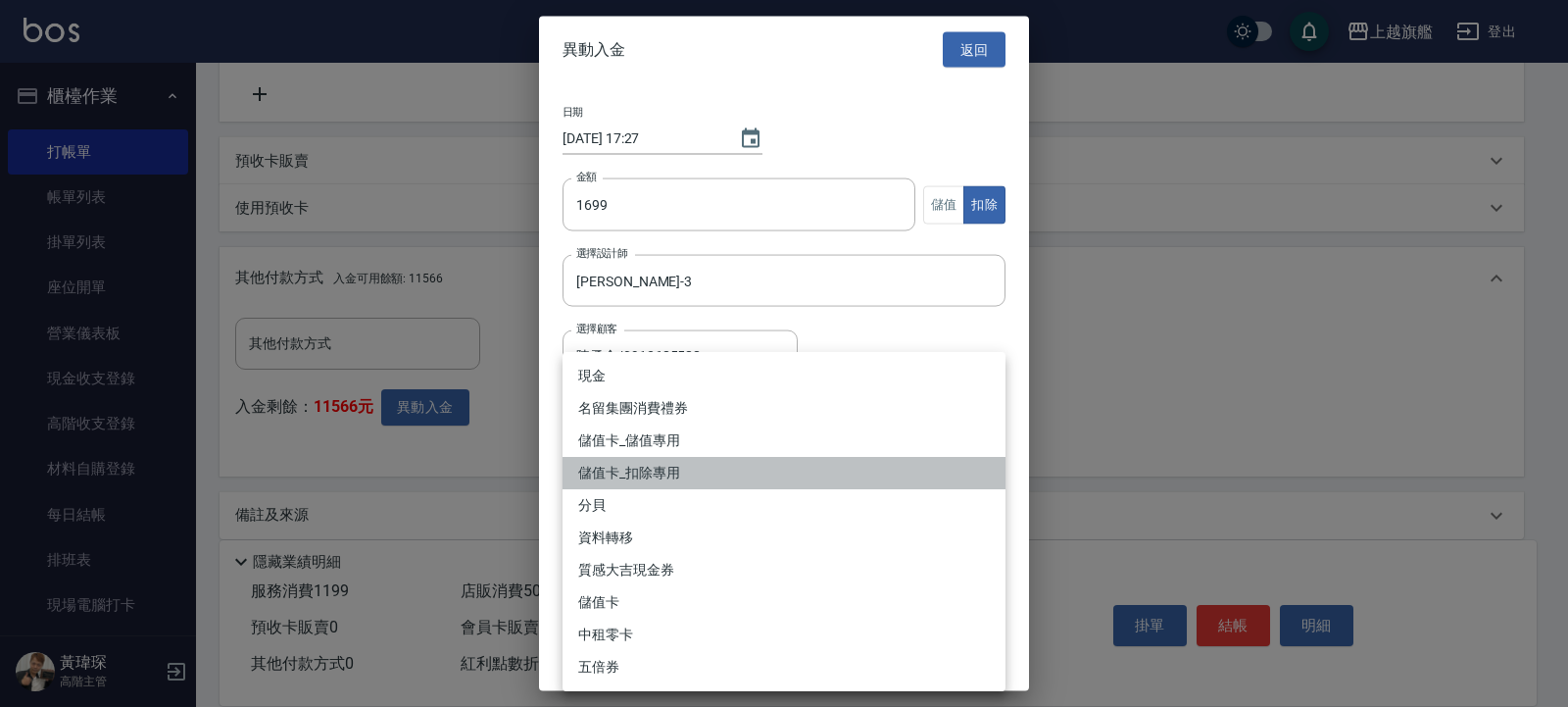 click on "儲值卡_扣除專用" at bounding box center [784, 473] 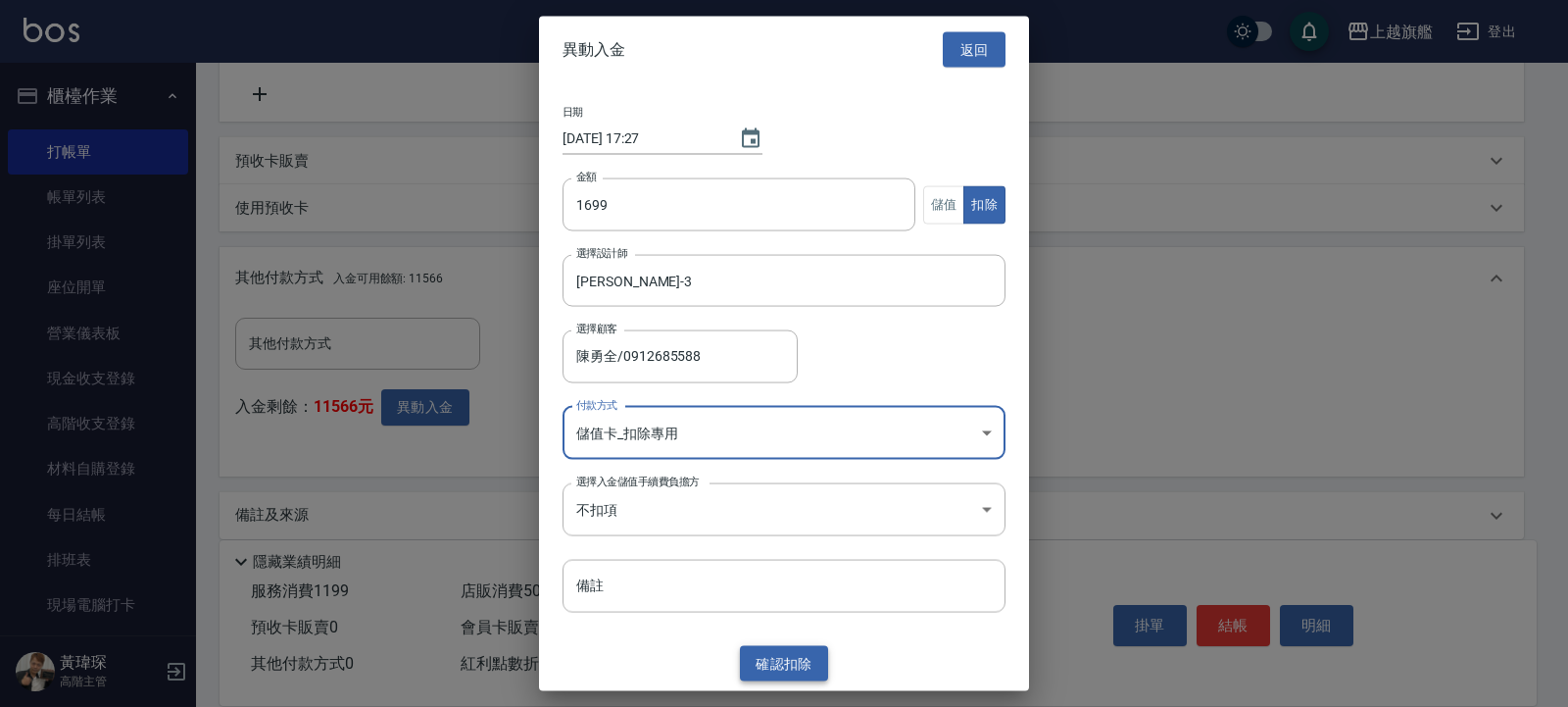 click on "確認 扣除" at bounding box center (784, 663) 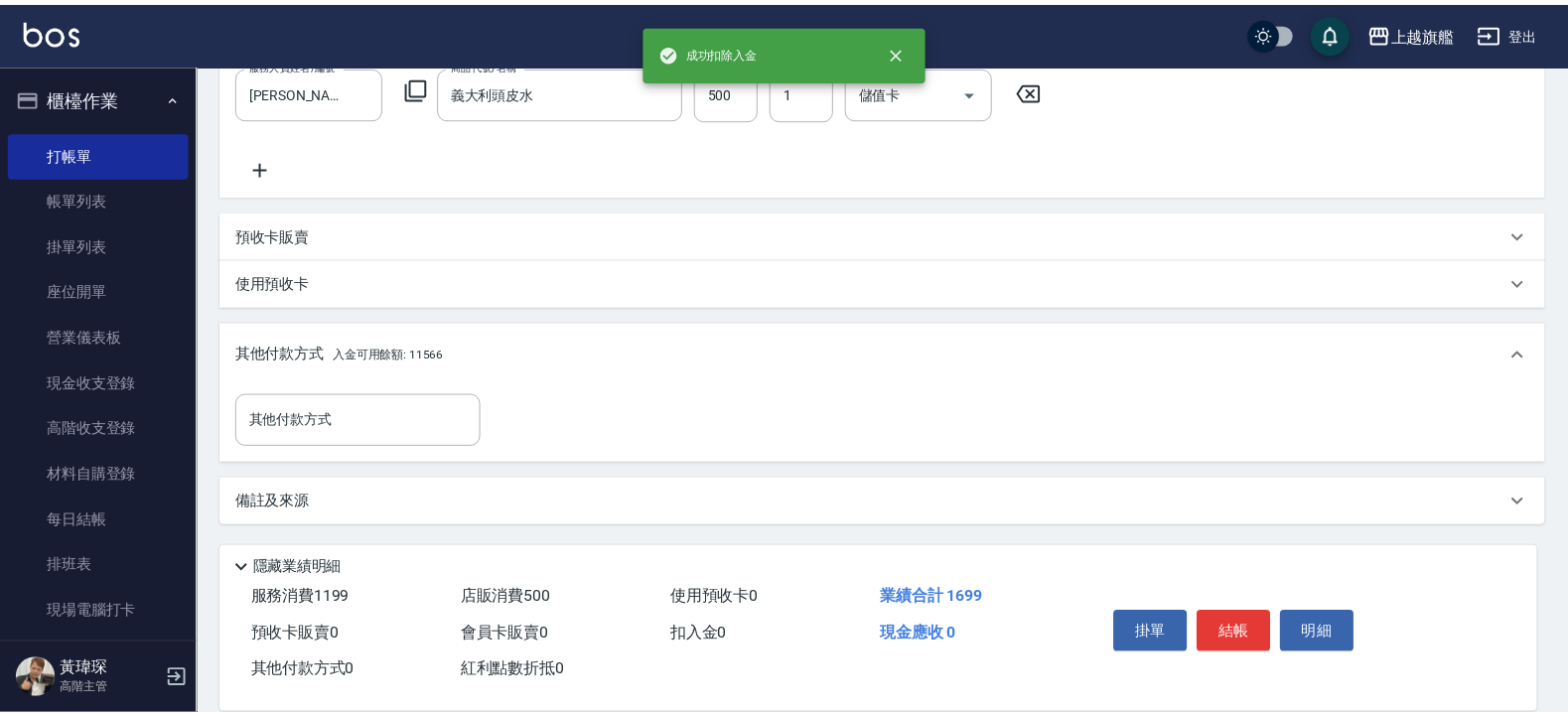 scroll, scrollTop: 395, scrollLeft: 0, axis: vertical 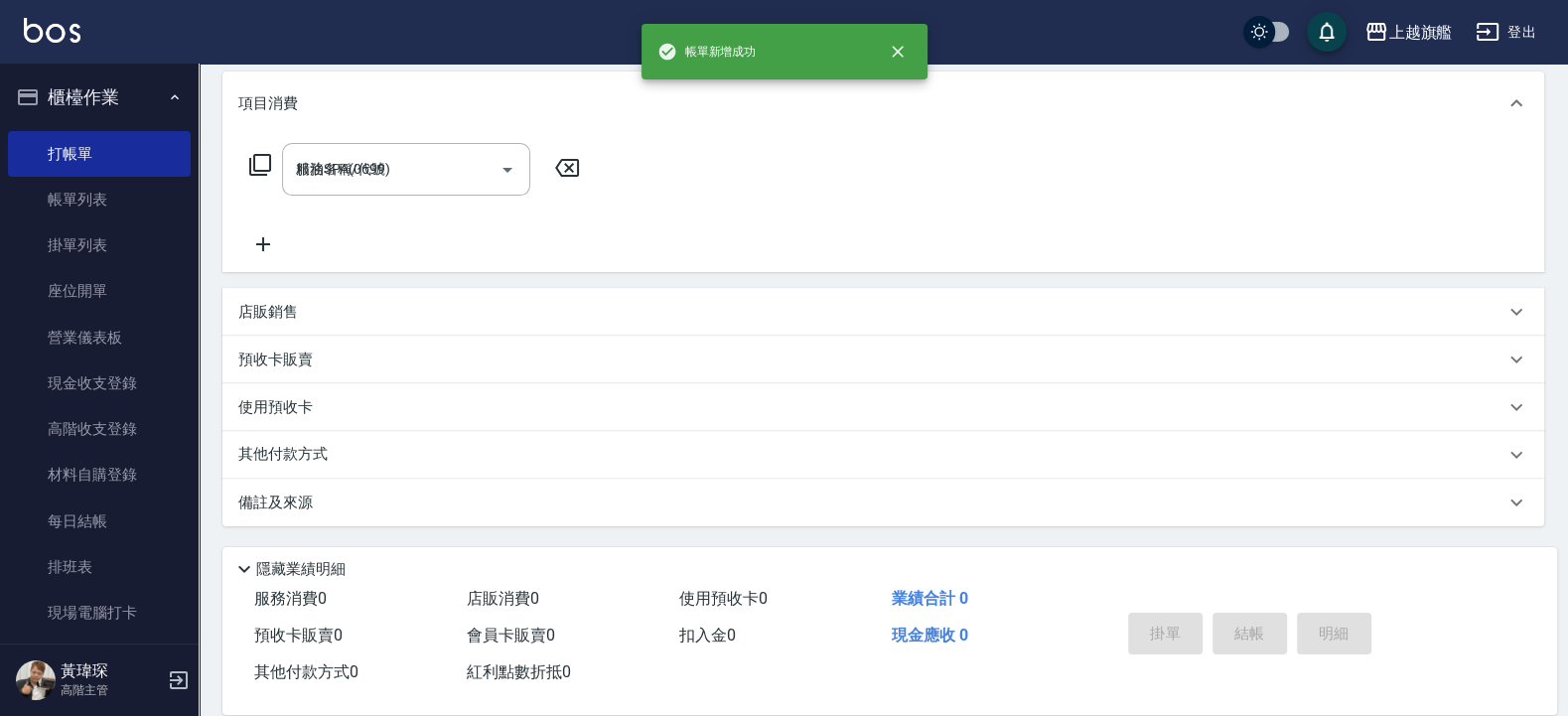 type on "2025/07/12 17:27" 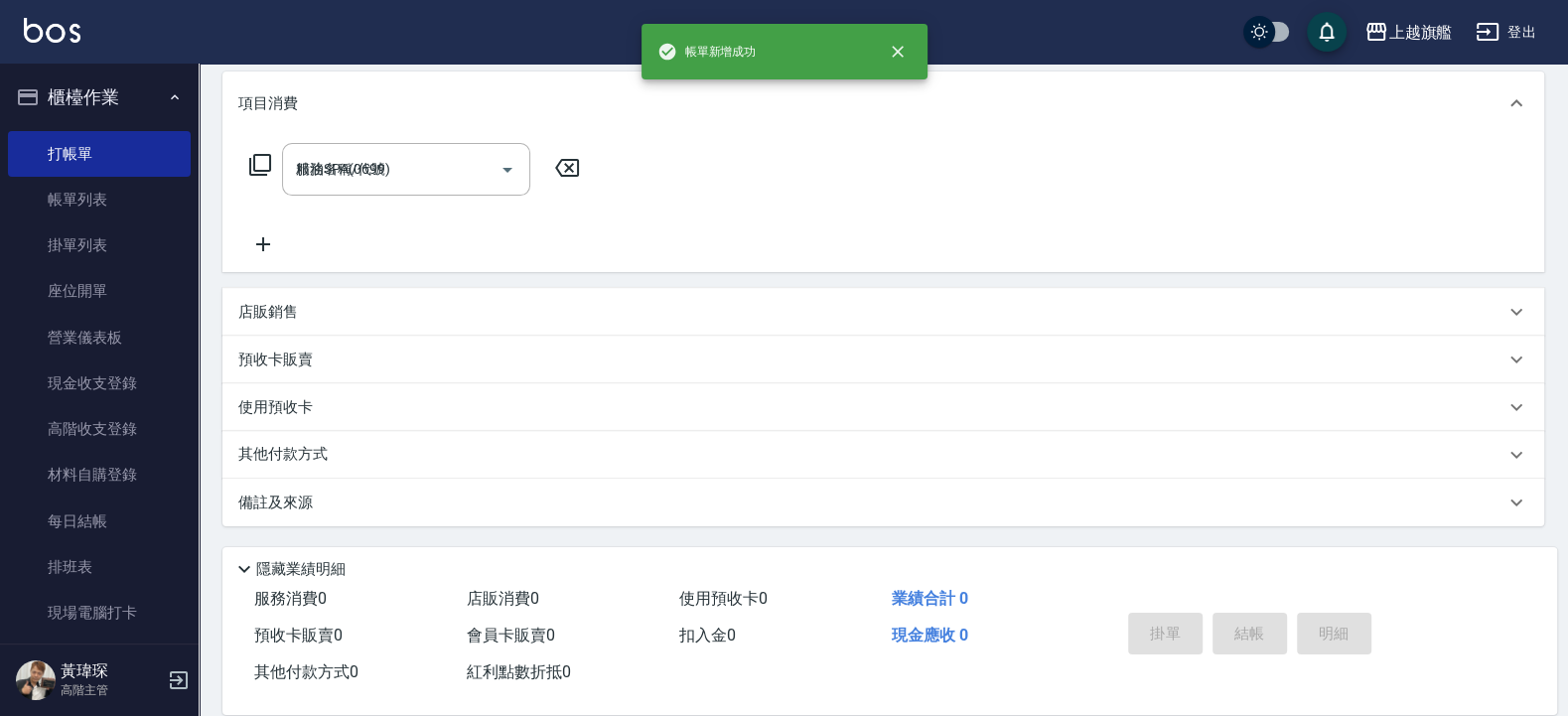 type 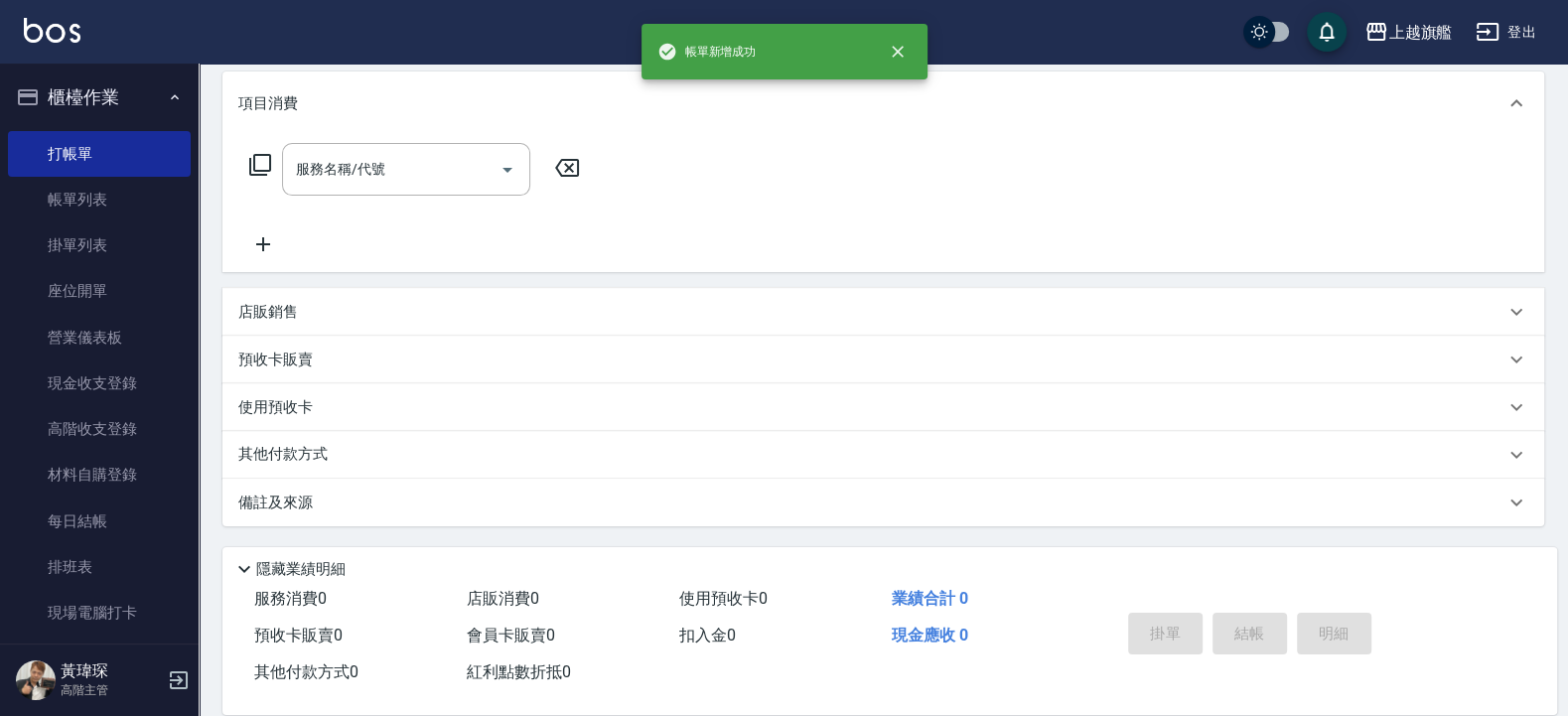 scroll, scrollTop: 0, scrollLeft: 0, axis: both 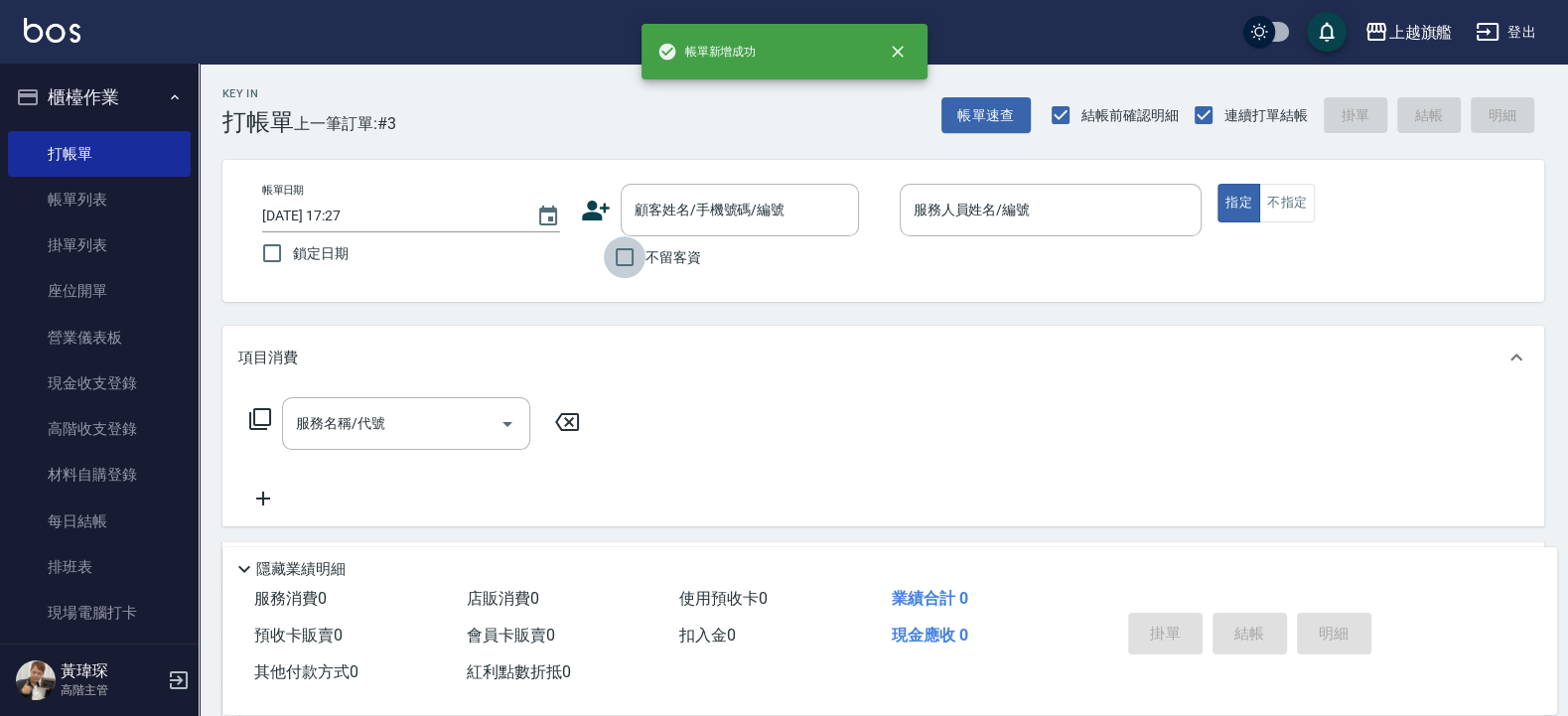 click on "不留客資" at bounding box center (625, 257) 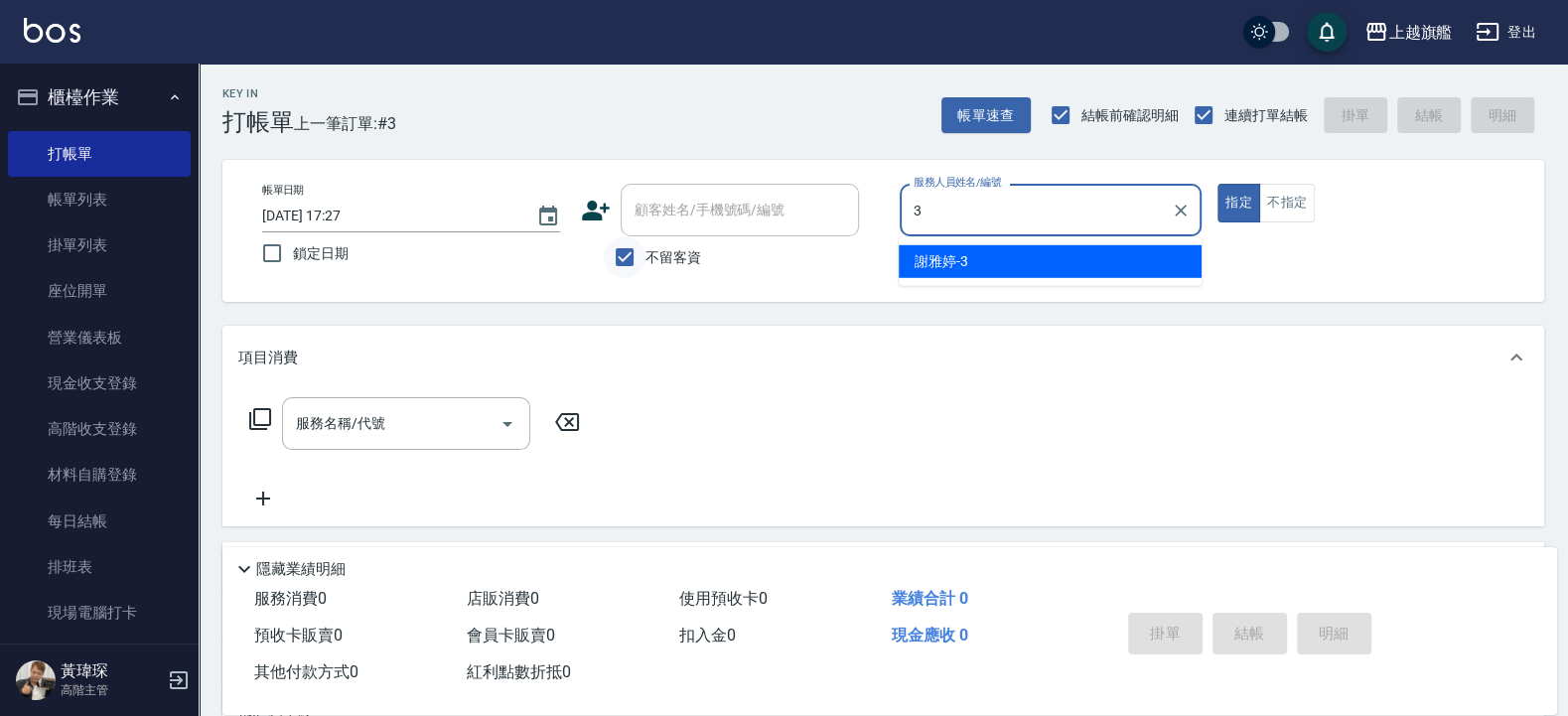 type on "[PERSON_NAME]-3" 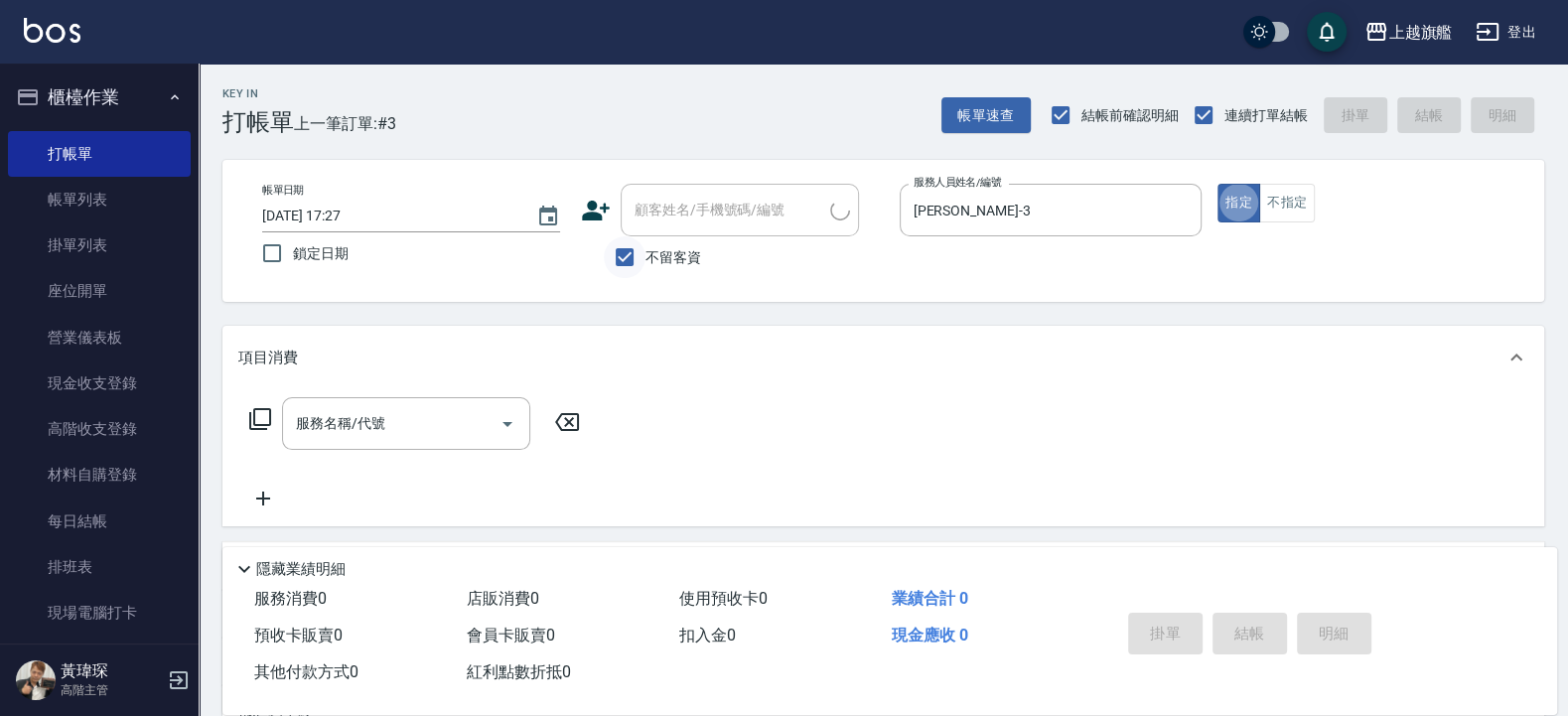 type on "[PERSON_NAME]/0970455988/" 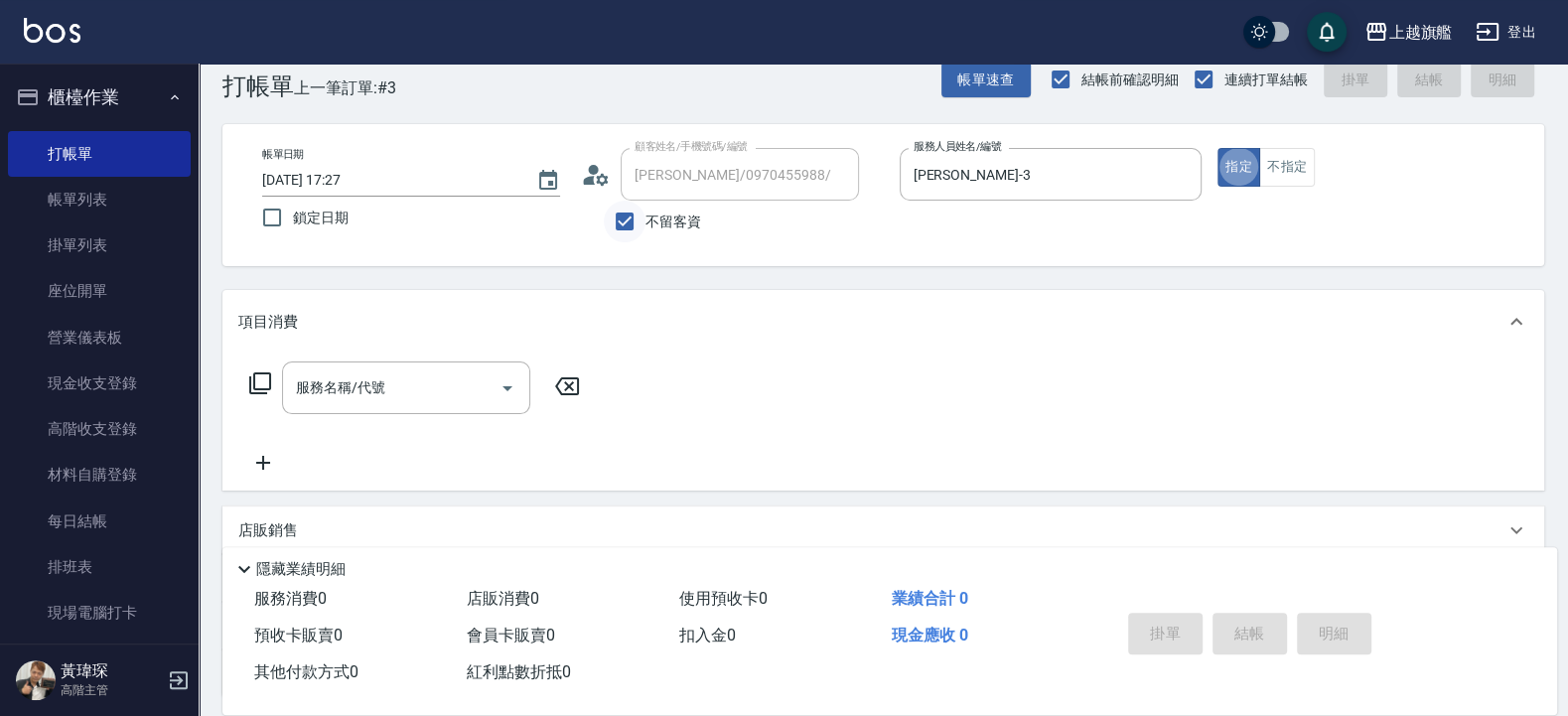 type on "[PERSON_NAME]-8" 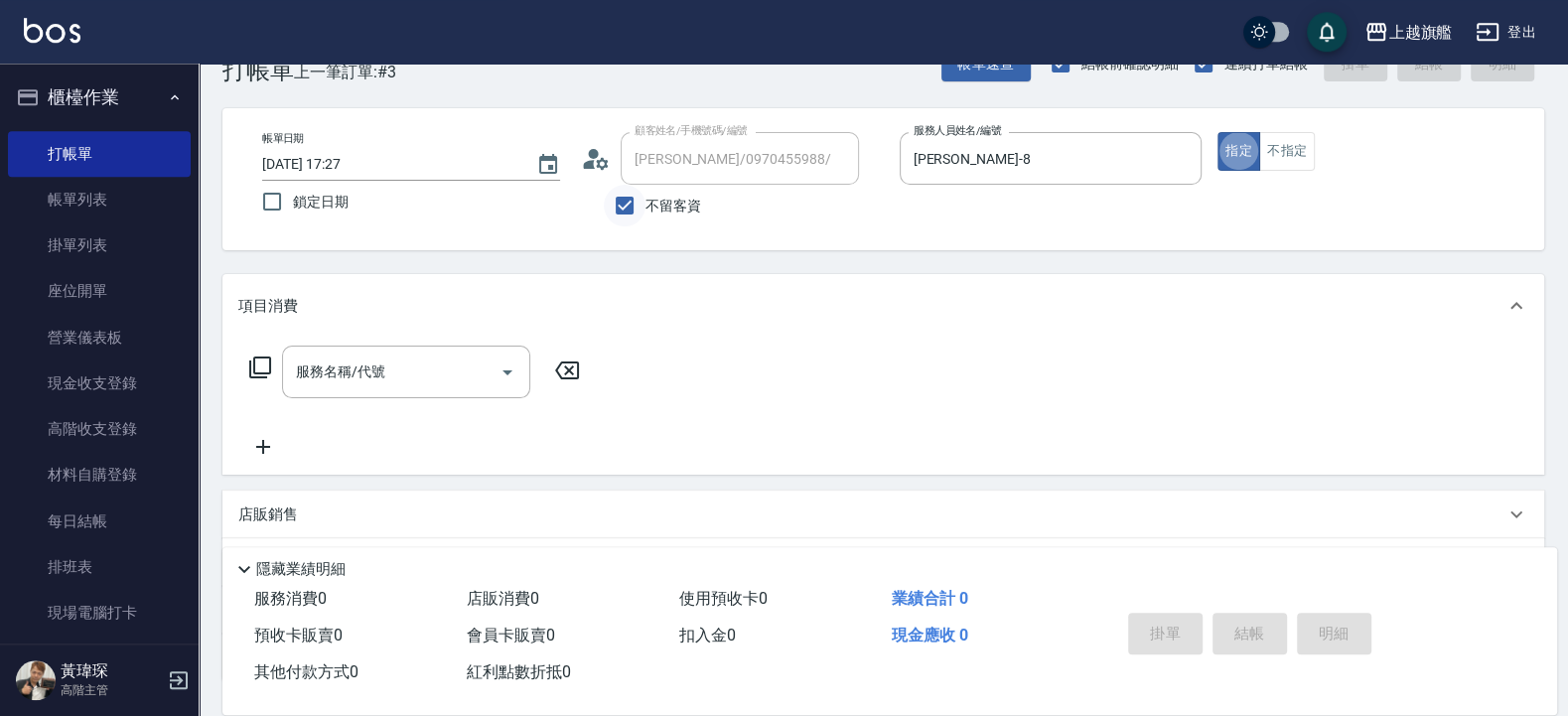 scroll, scrollTop: 60, scrollLeft: 0, axis: vertical 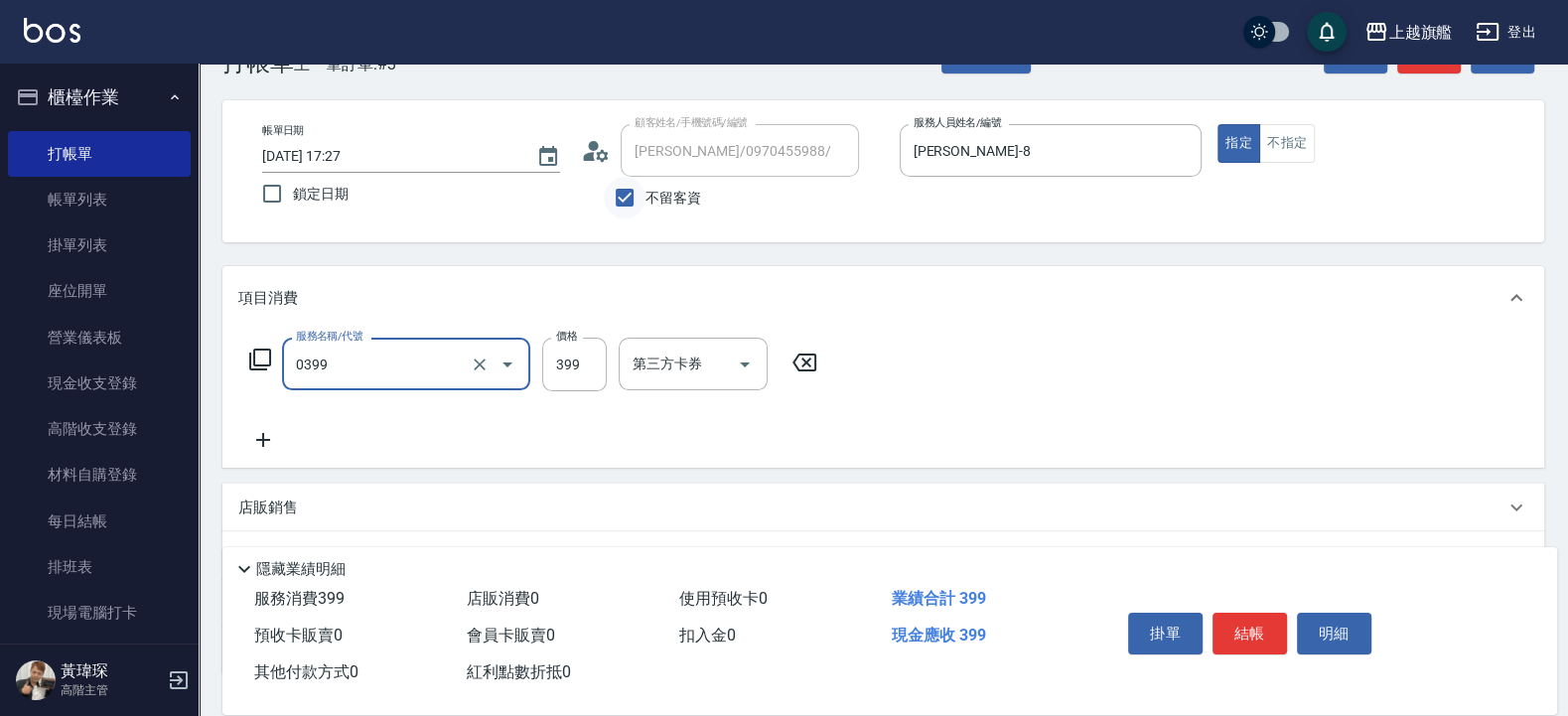 type on "海鹽SPA(0399)" 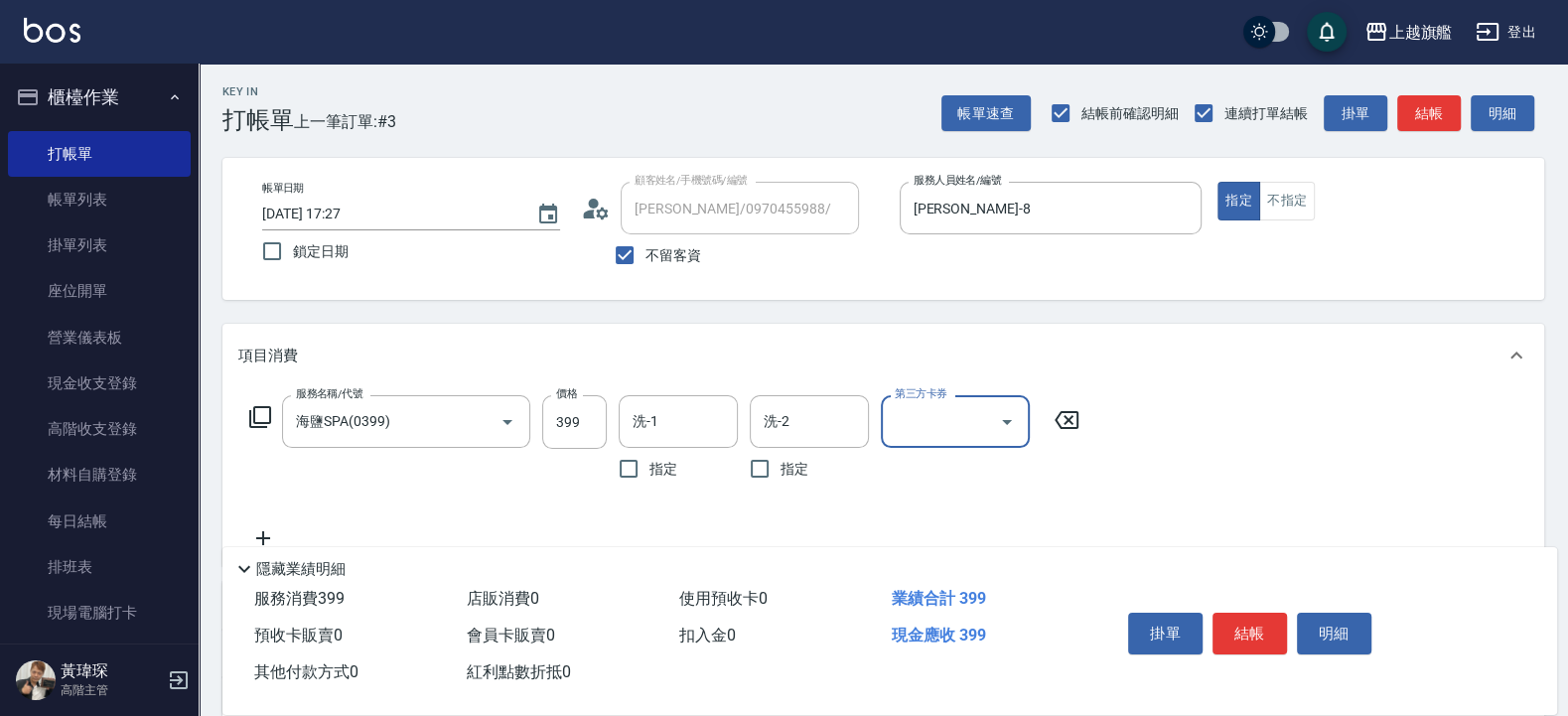 scroll, scrollTop: 0, scrollLeft: 0, axis: both 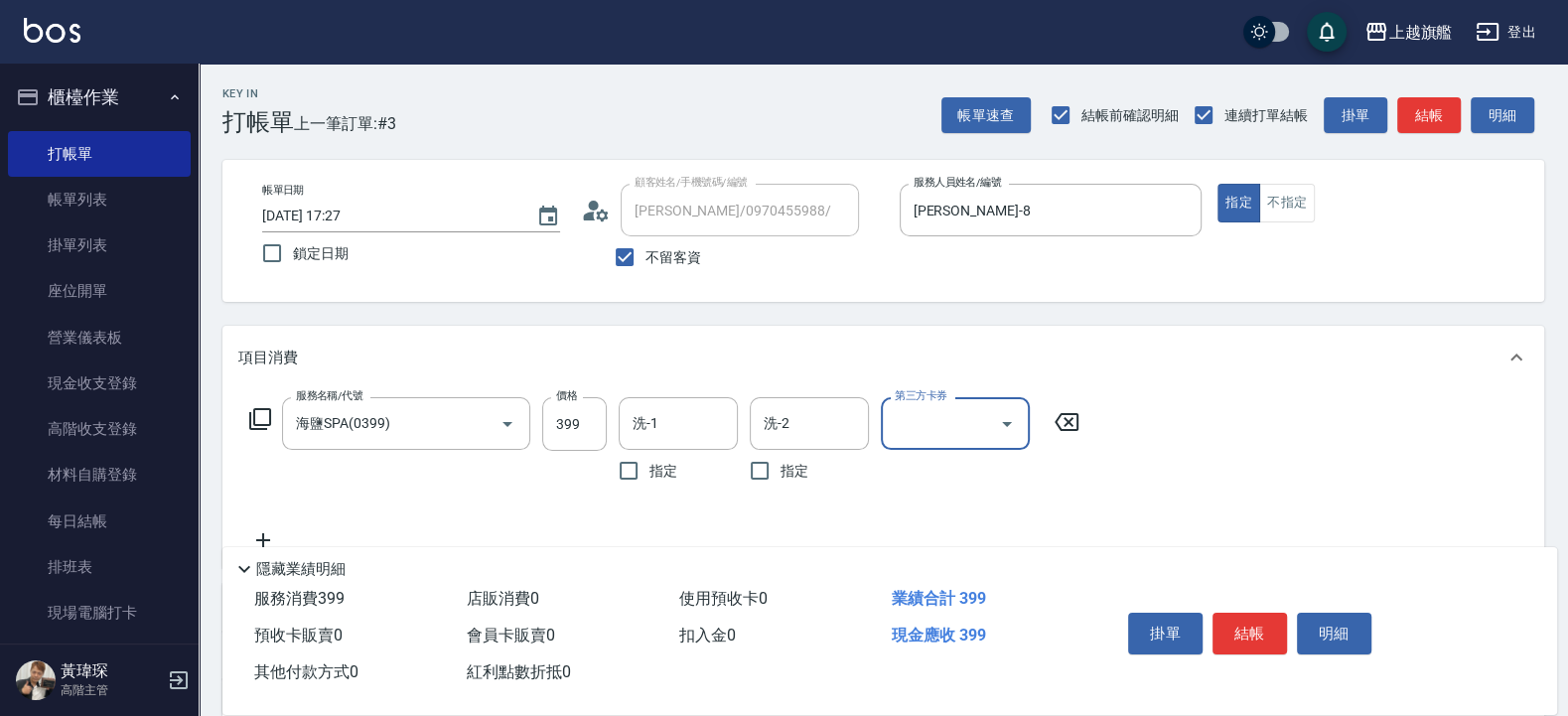 click on "不留客資" at bounding box center (673, 257) 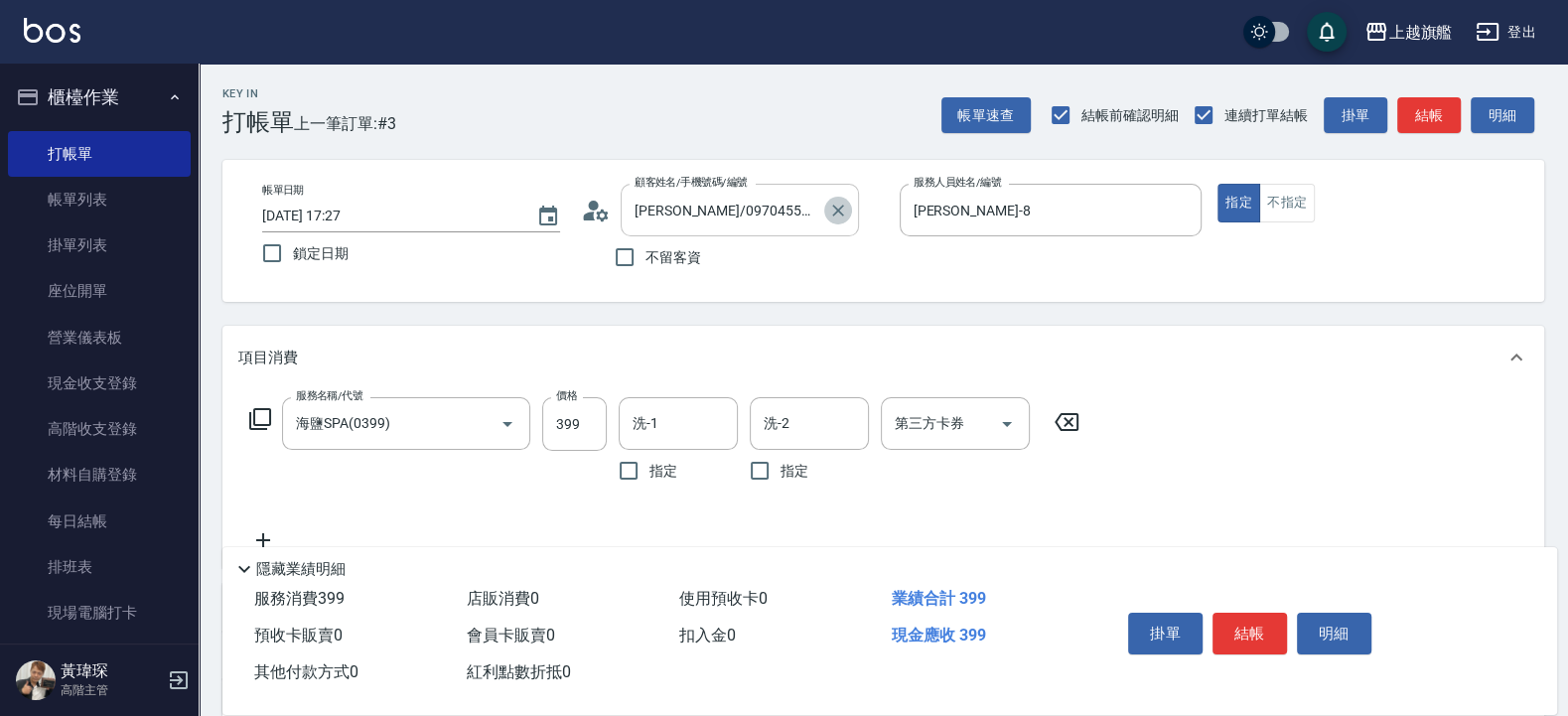 click 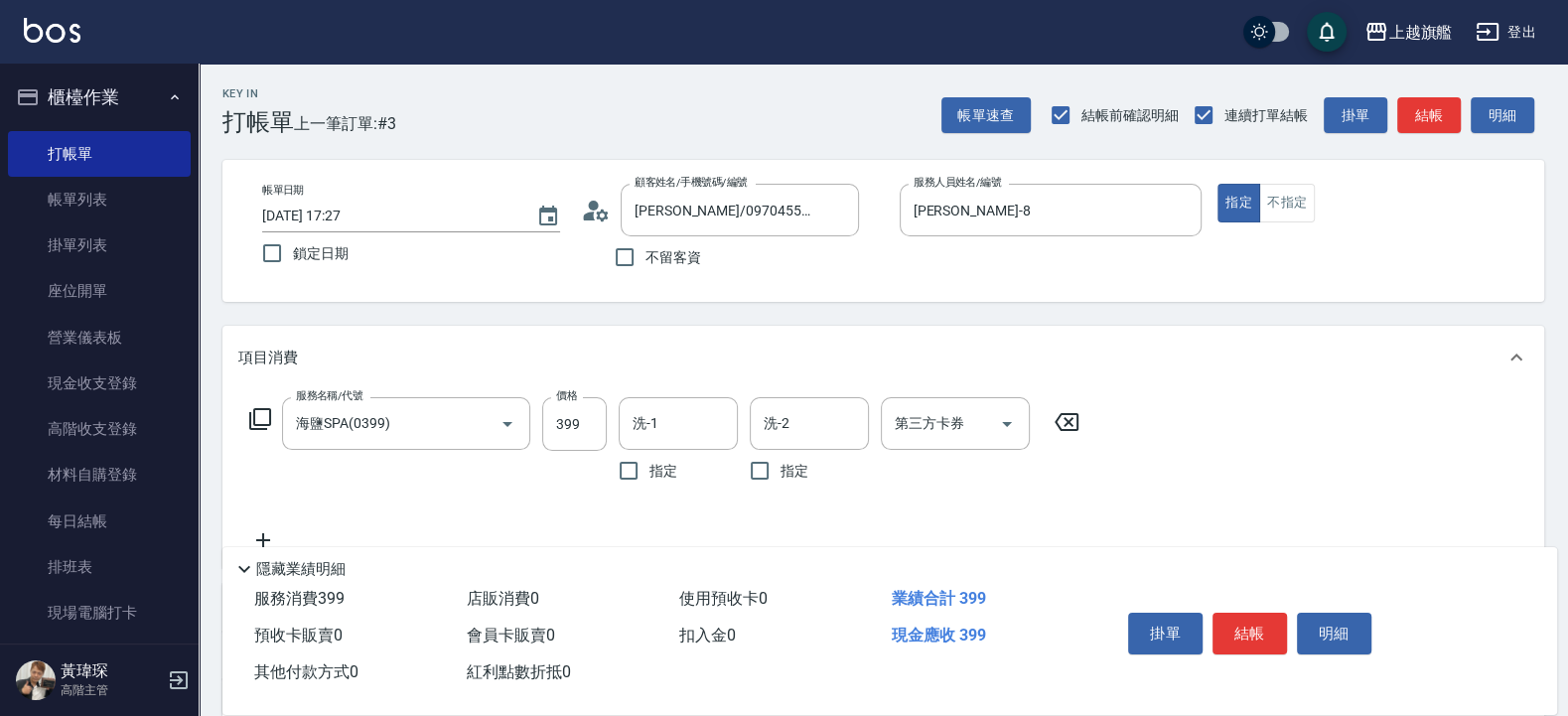 type 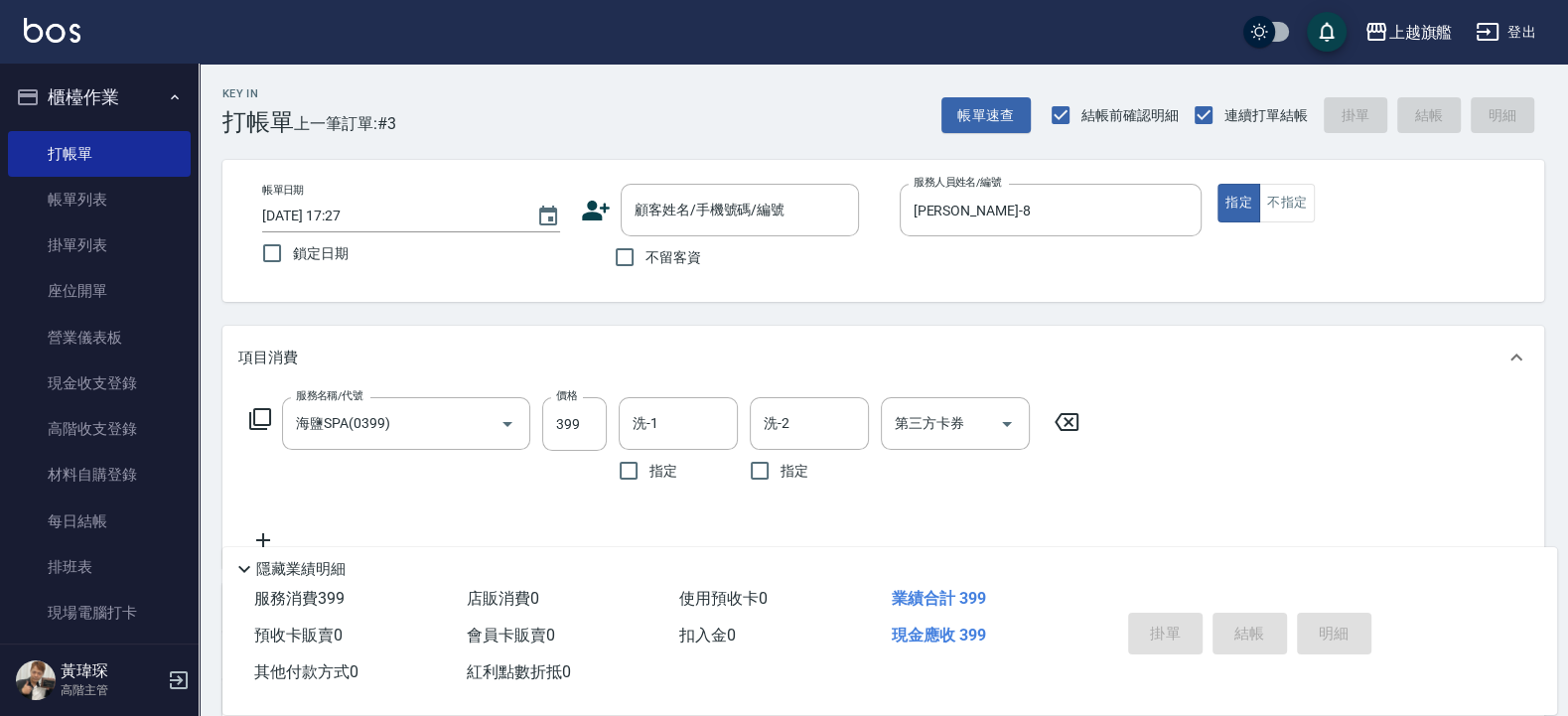 click on "不留客資" at bounding box center (673, 257) 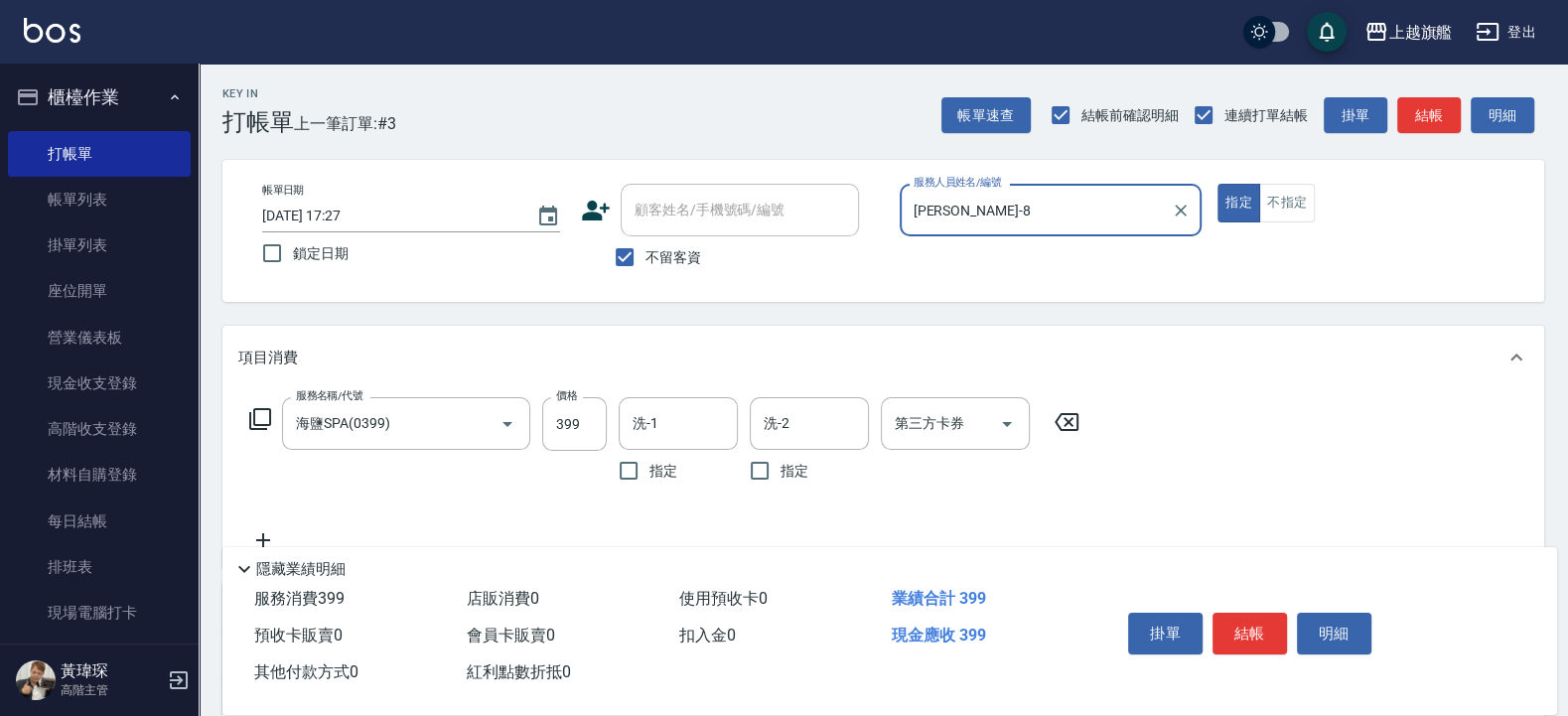 drag, startPoint x: 1007, startPoint y: 215, endPoint x: 736, endPoint y: 210, distance: 271.04612 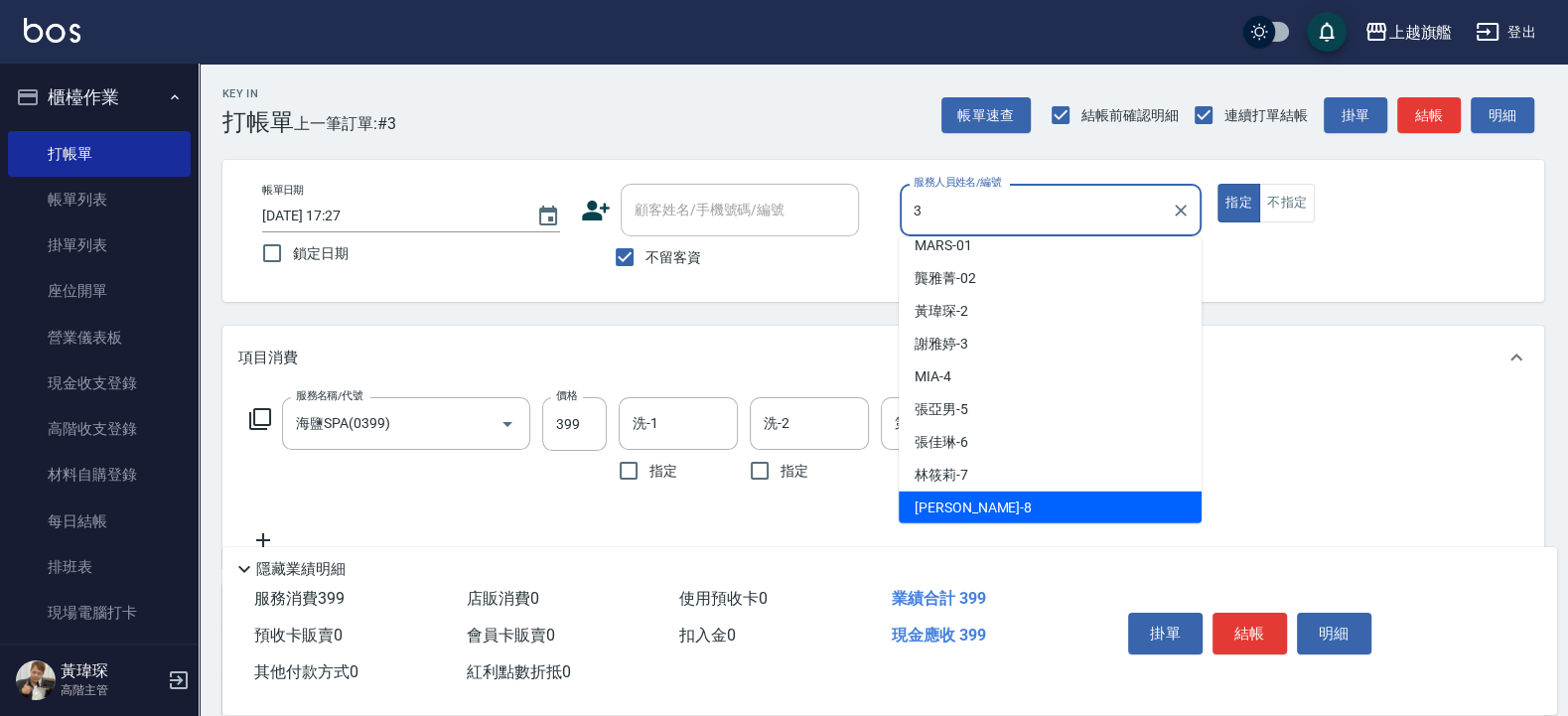 scroll, scrollTop: 0, scrollLeft: 0, axis: both 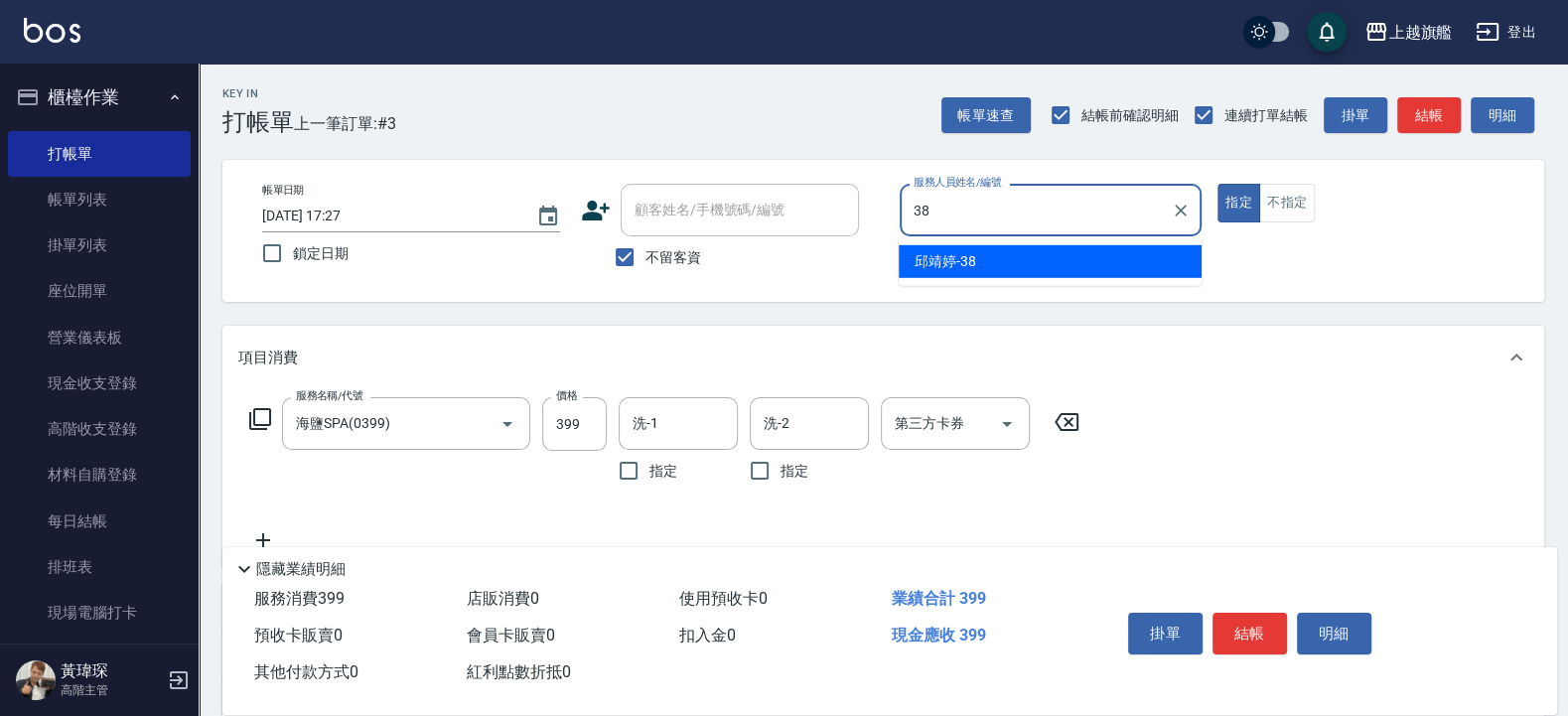 type on "[PERSON_NAME]-38" 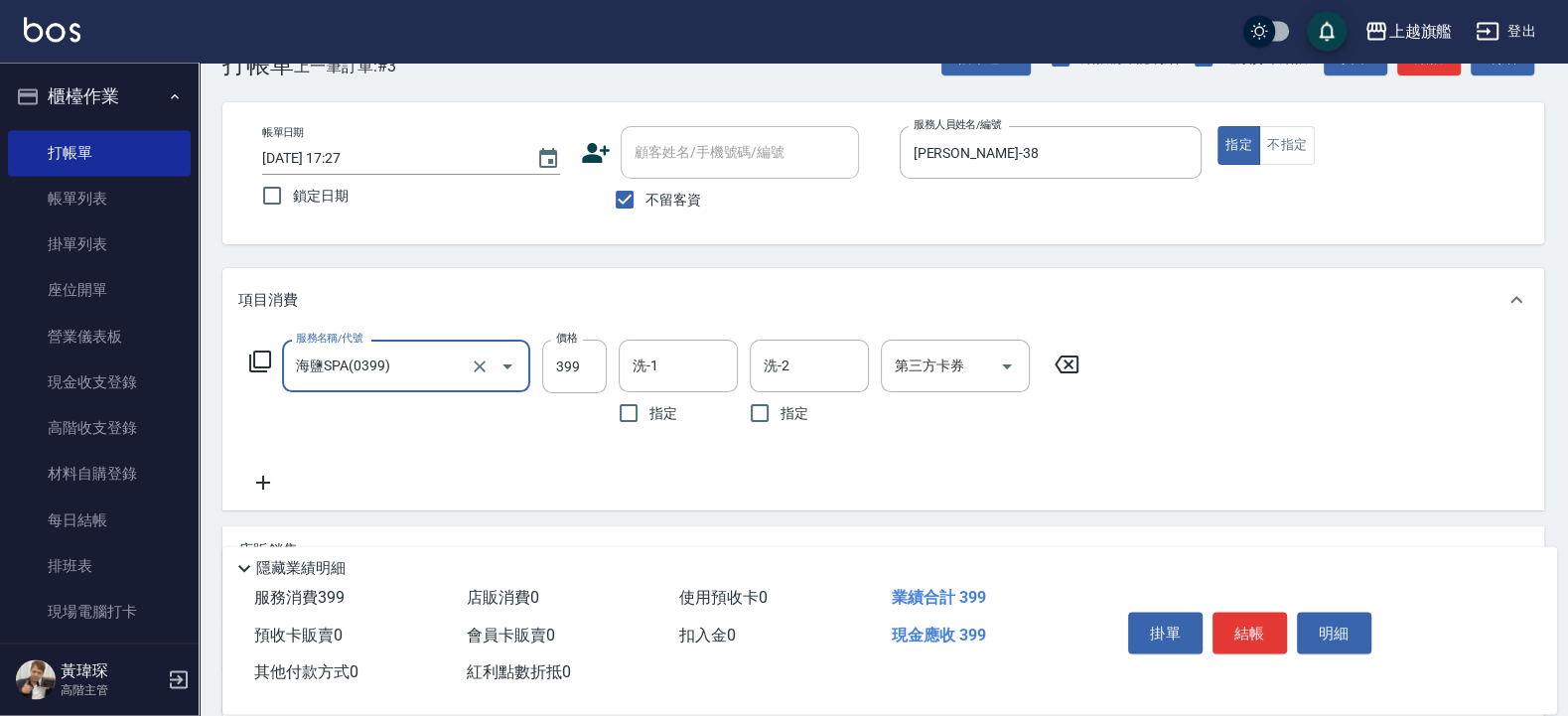 scroll, scrollTop: 119, scrollLeft: 0, axis: vertical 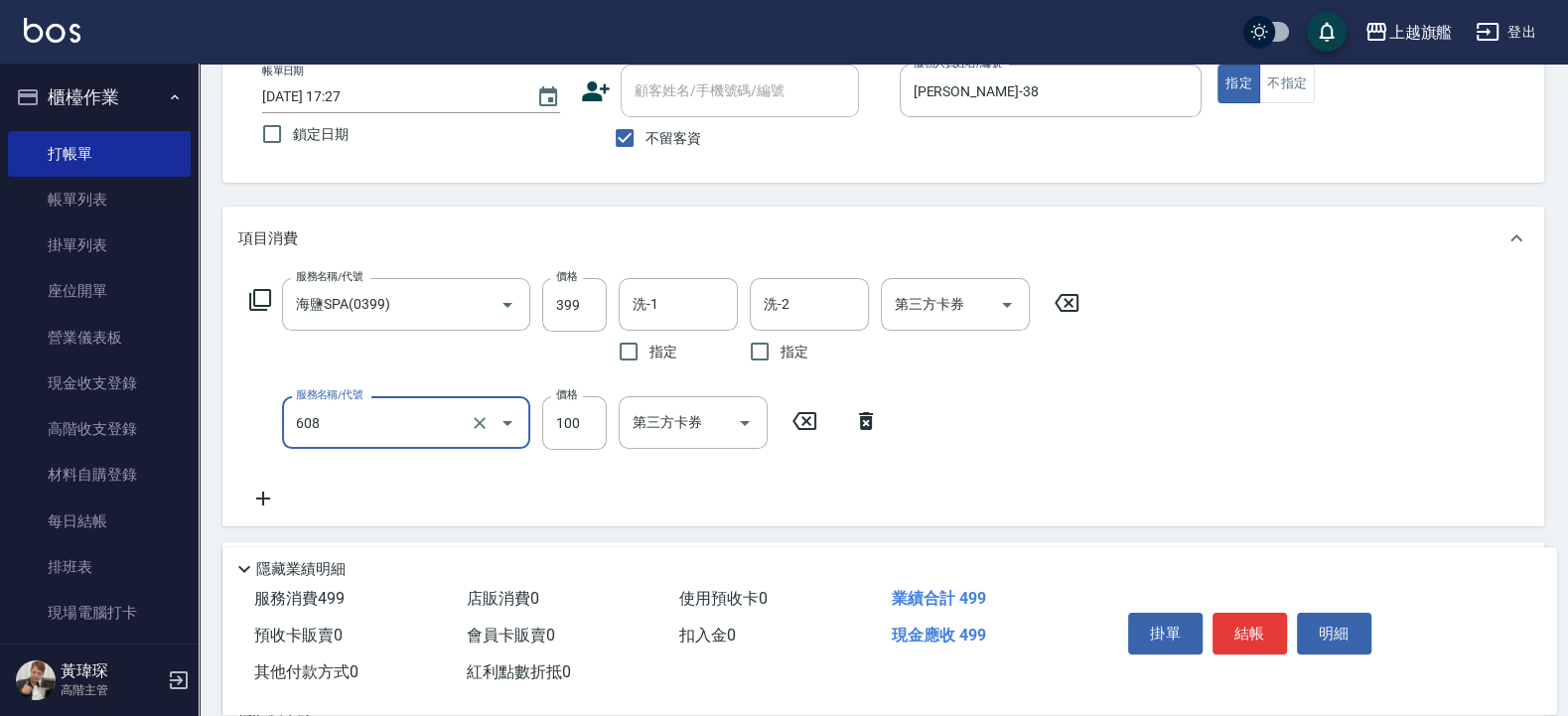 type on "專業/順護100(608)" 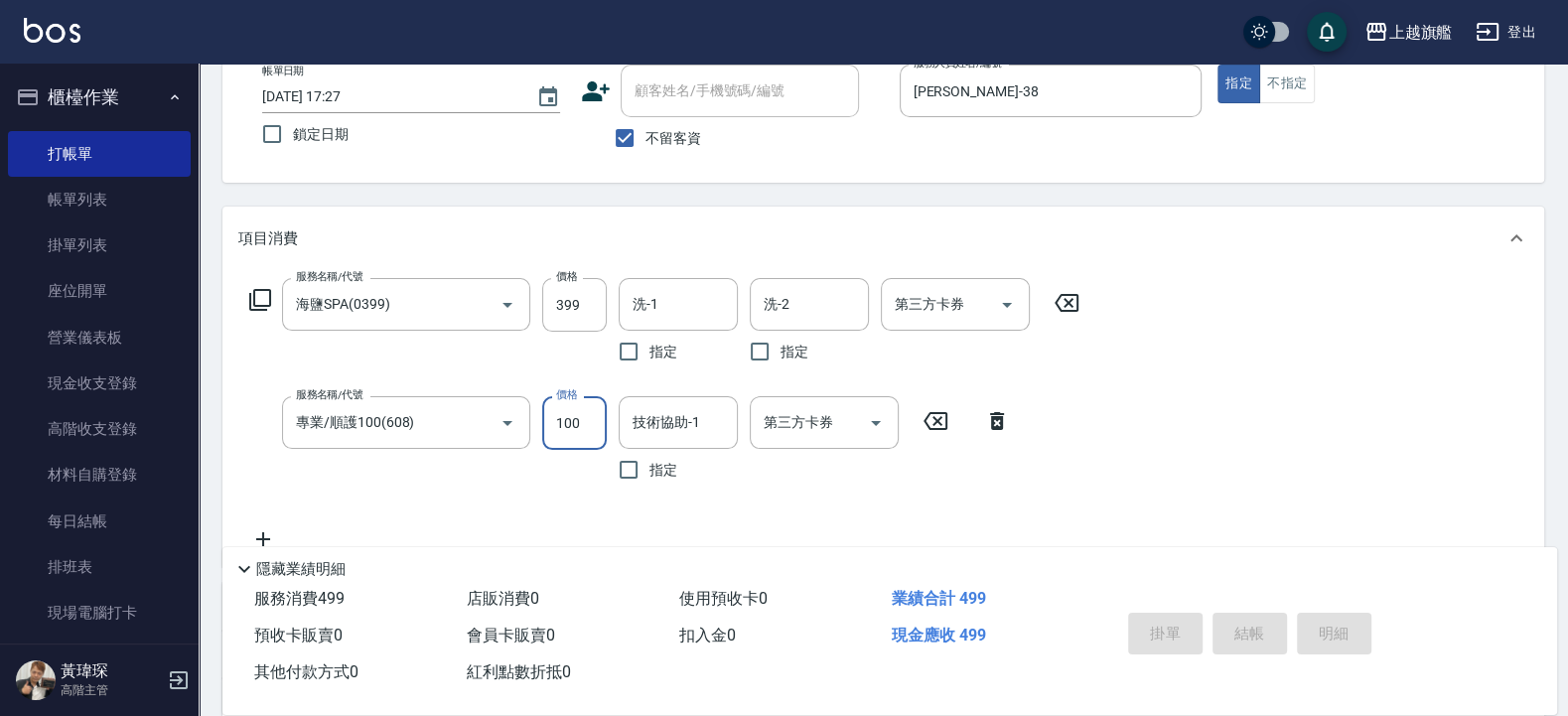 type 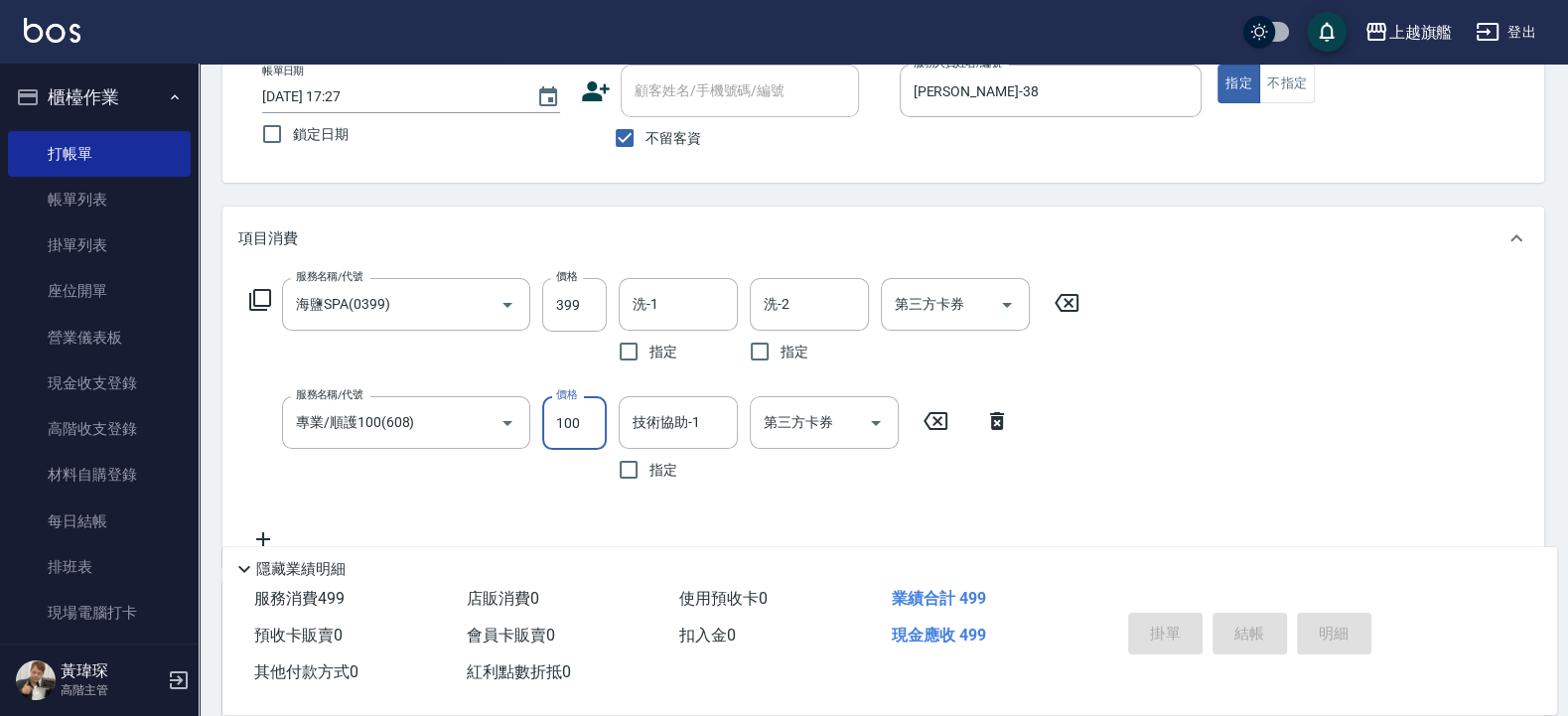 type 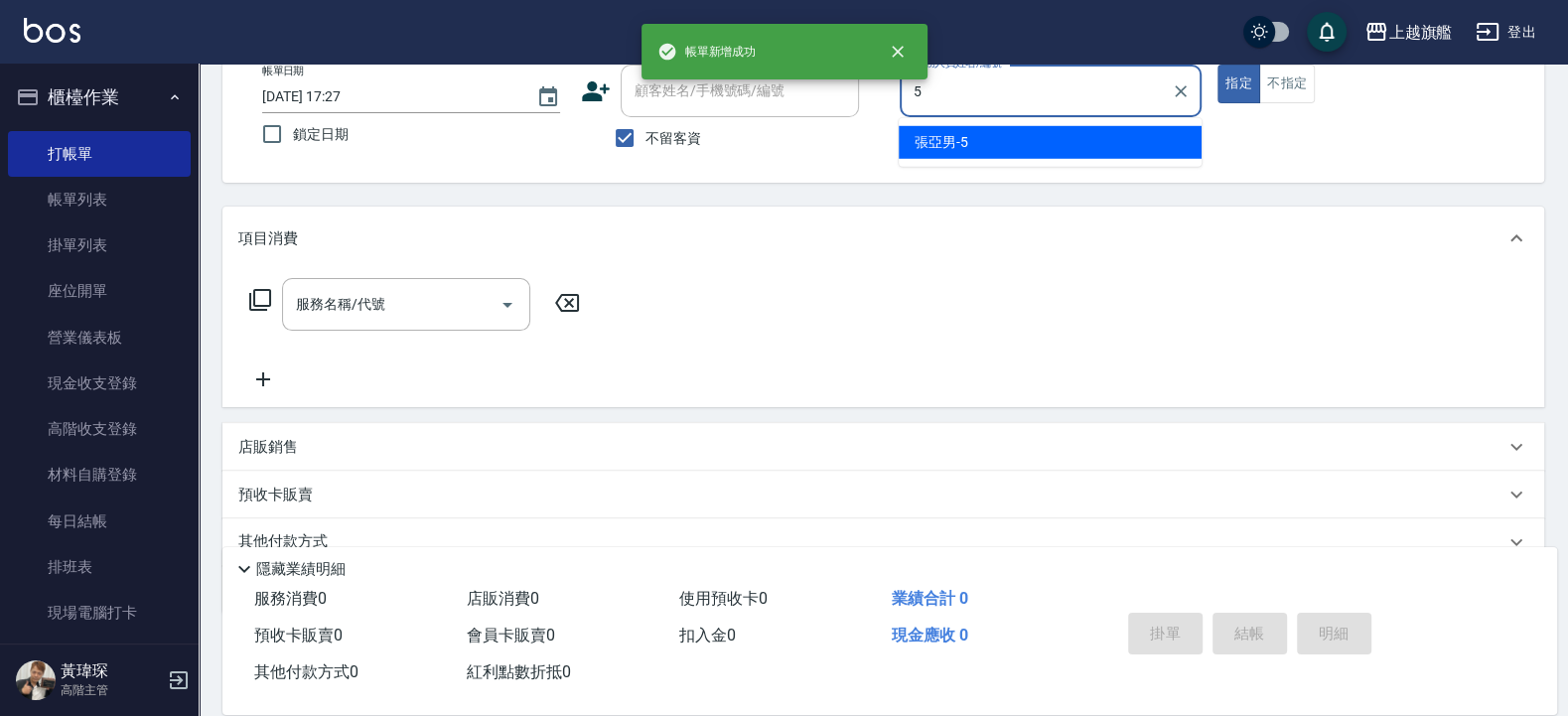 type on "[PERSON_NAME]-5" 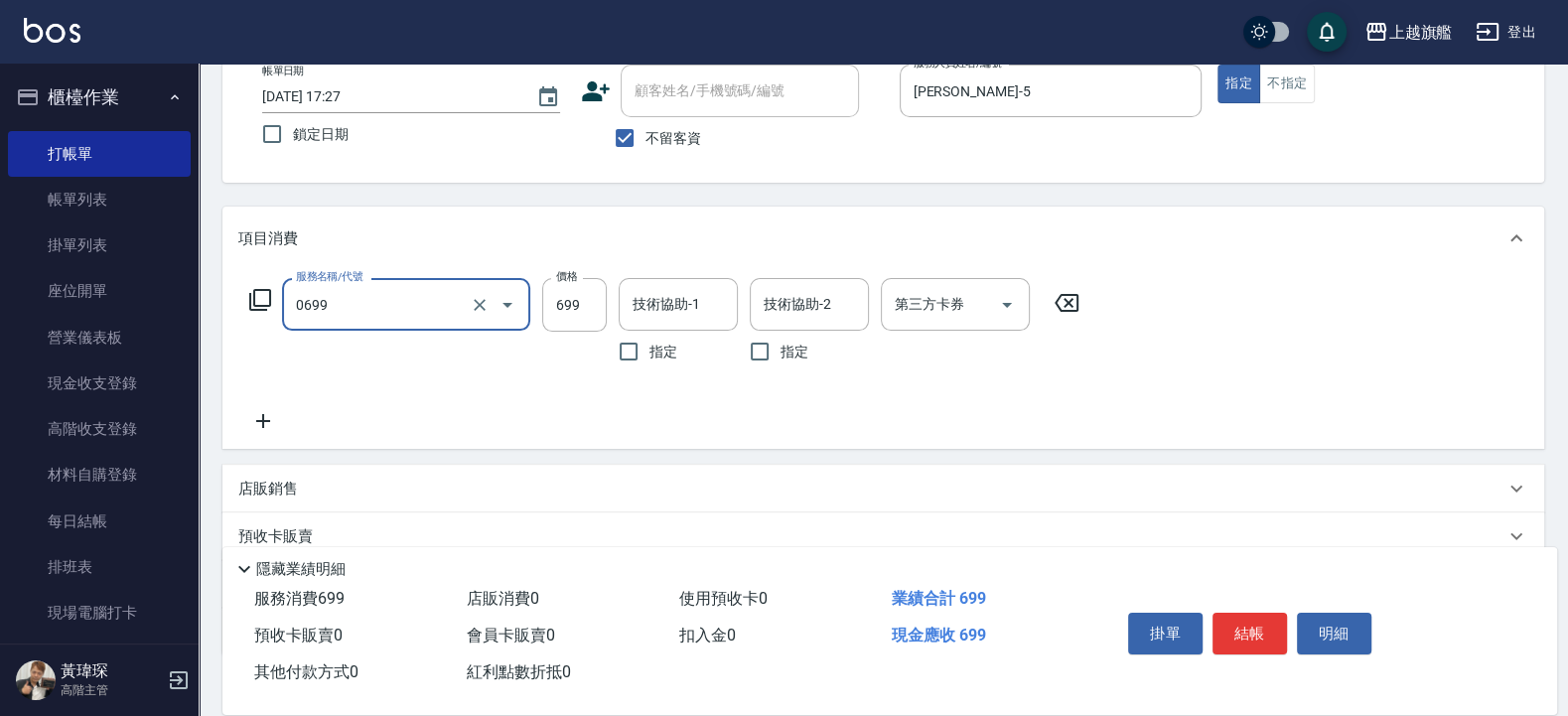 type on "精油SPA(0699)" 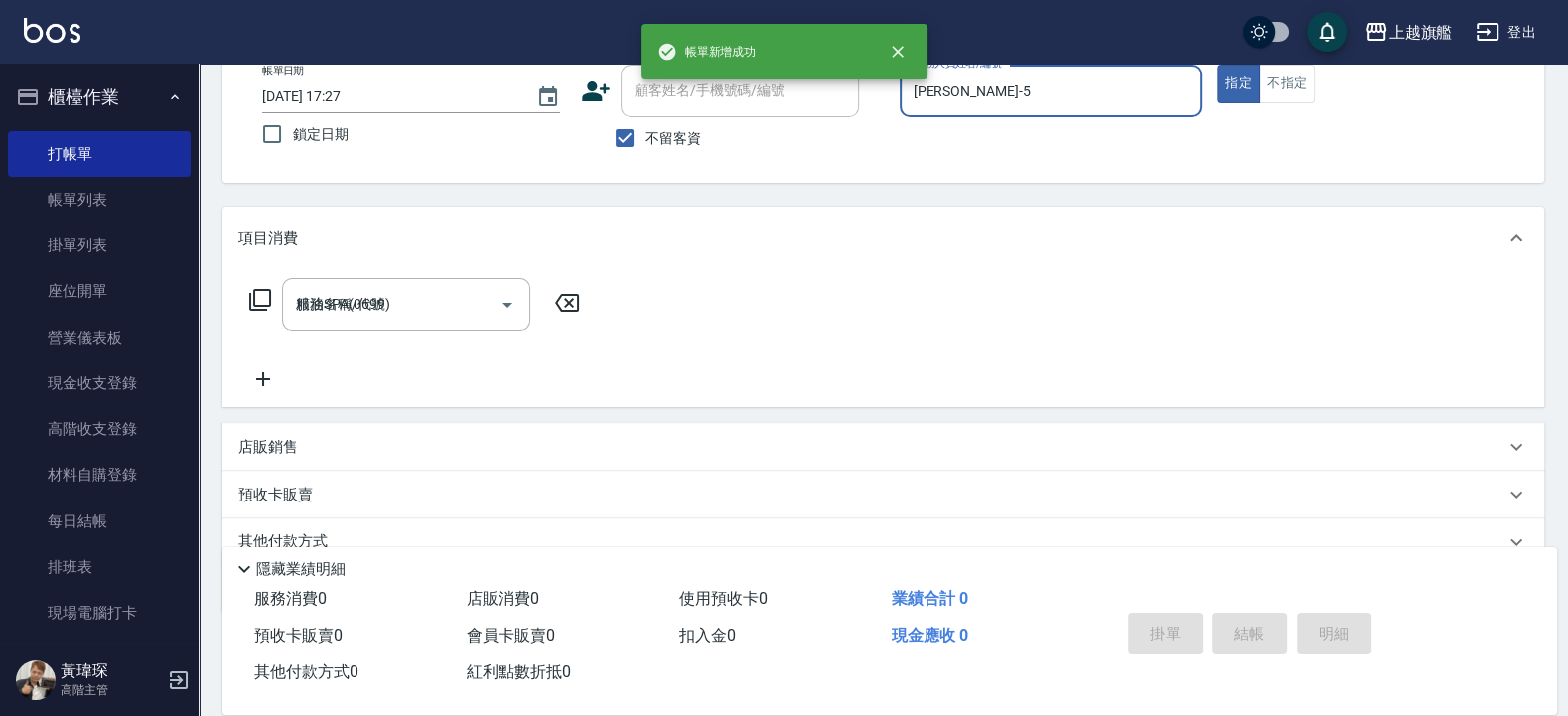 type on "2025/07/12 17:28" 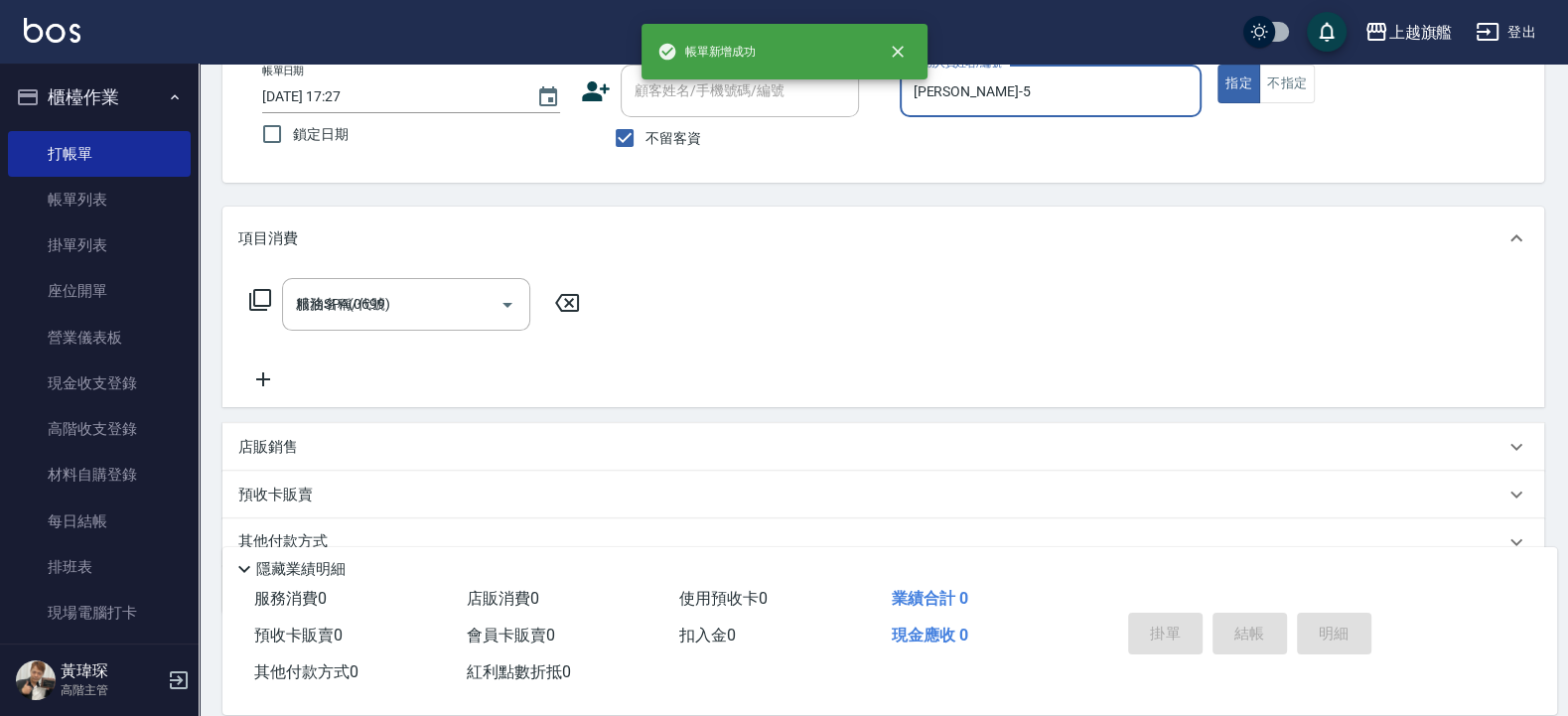 type 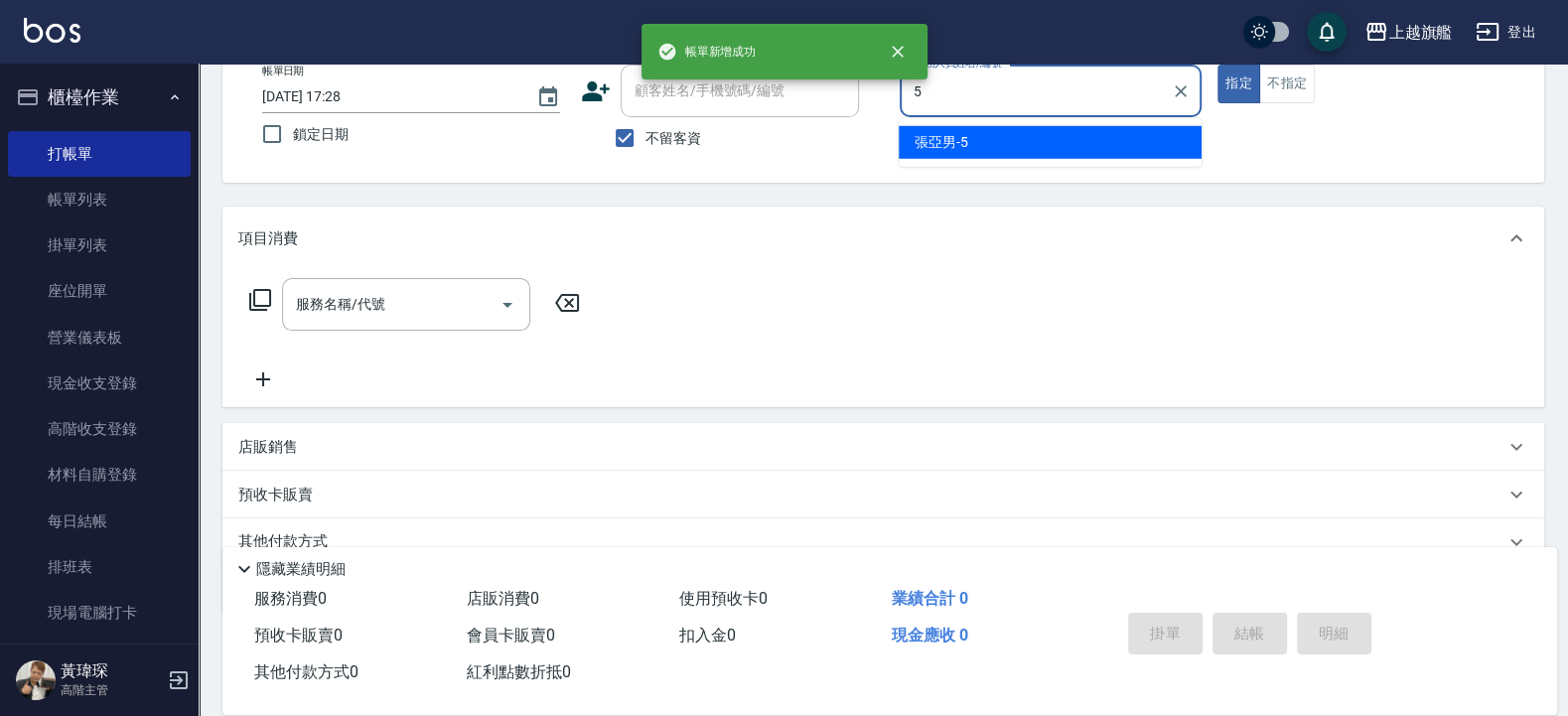 type on "[PERSON_NAME]-5" 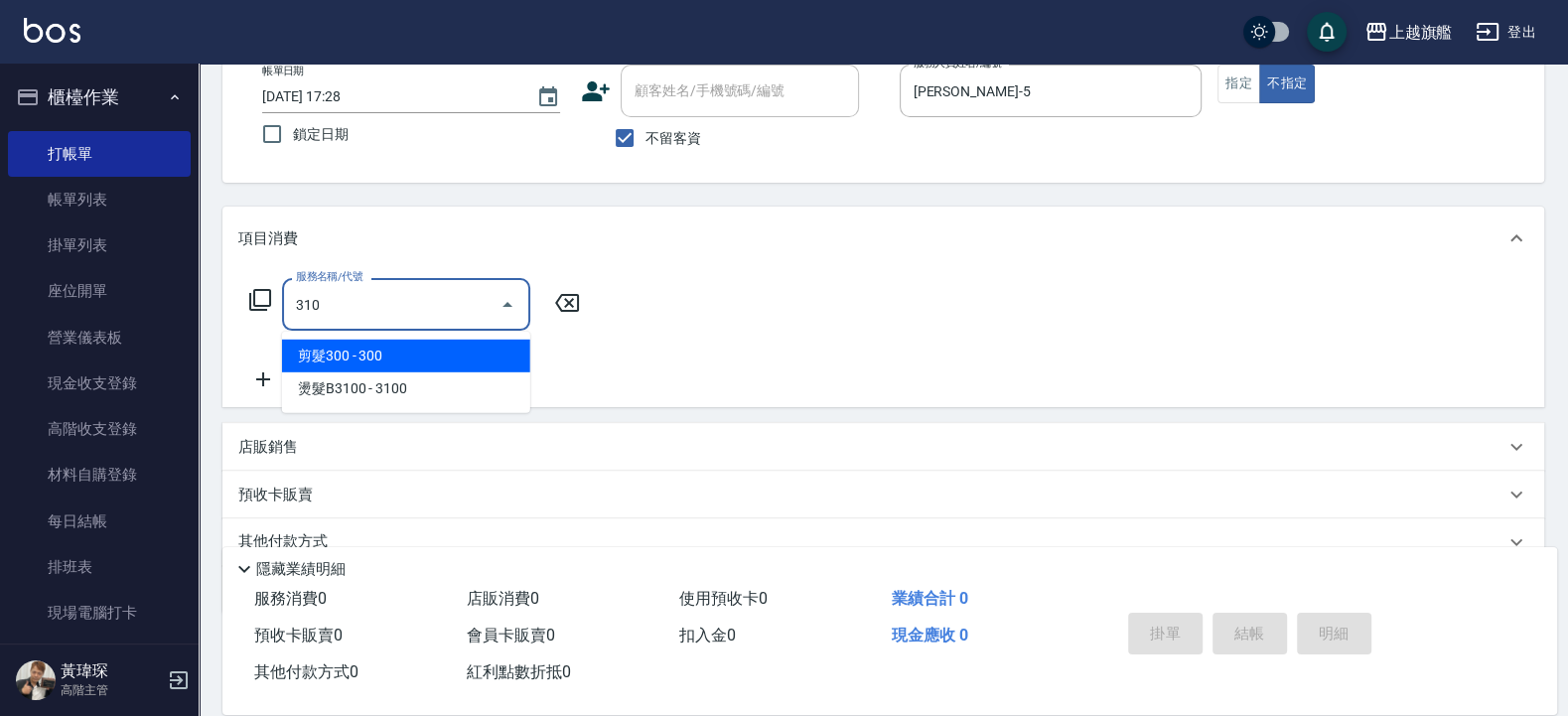 type on "剪髮300(310)" 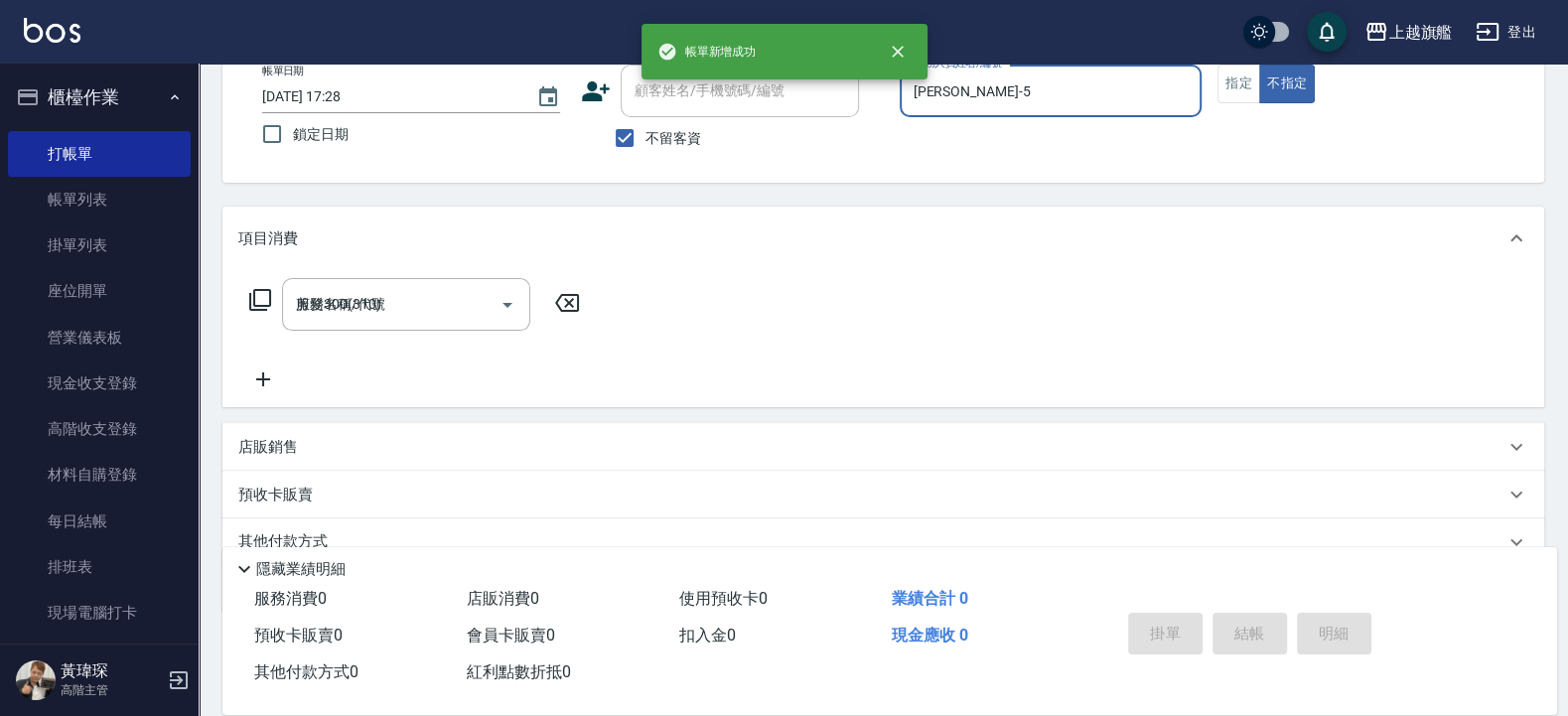 type 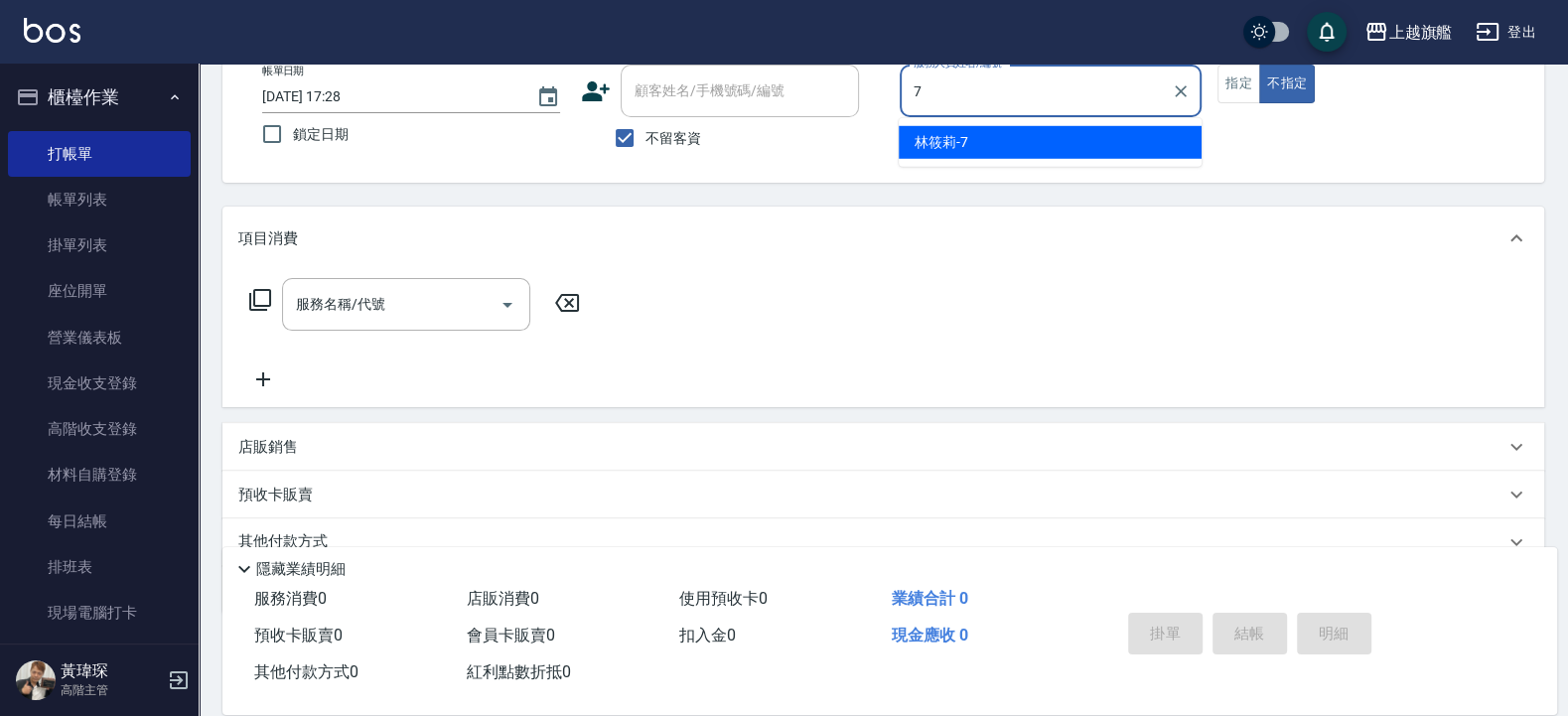 type on "[PERSON_NAME]-7" 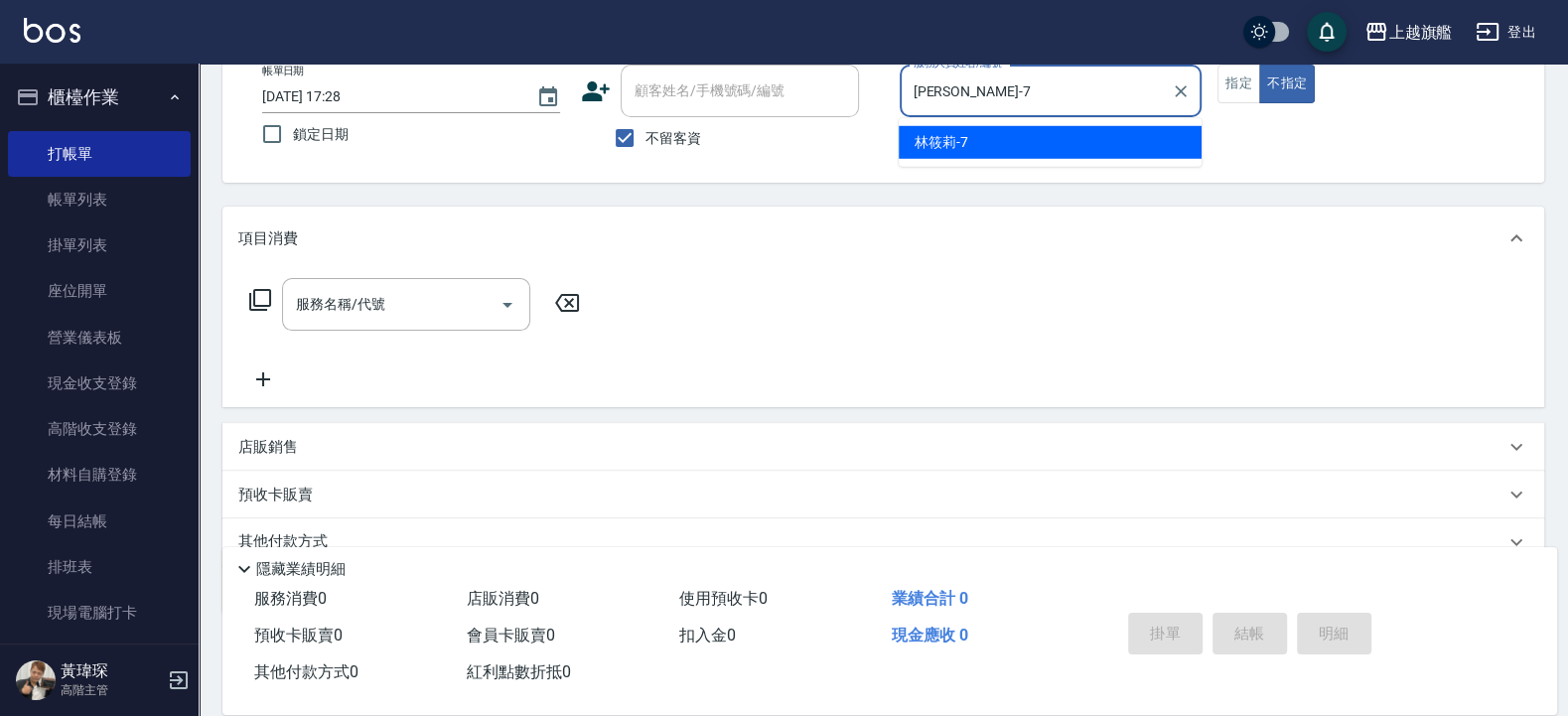 type on "false" 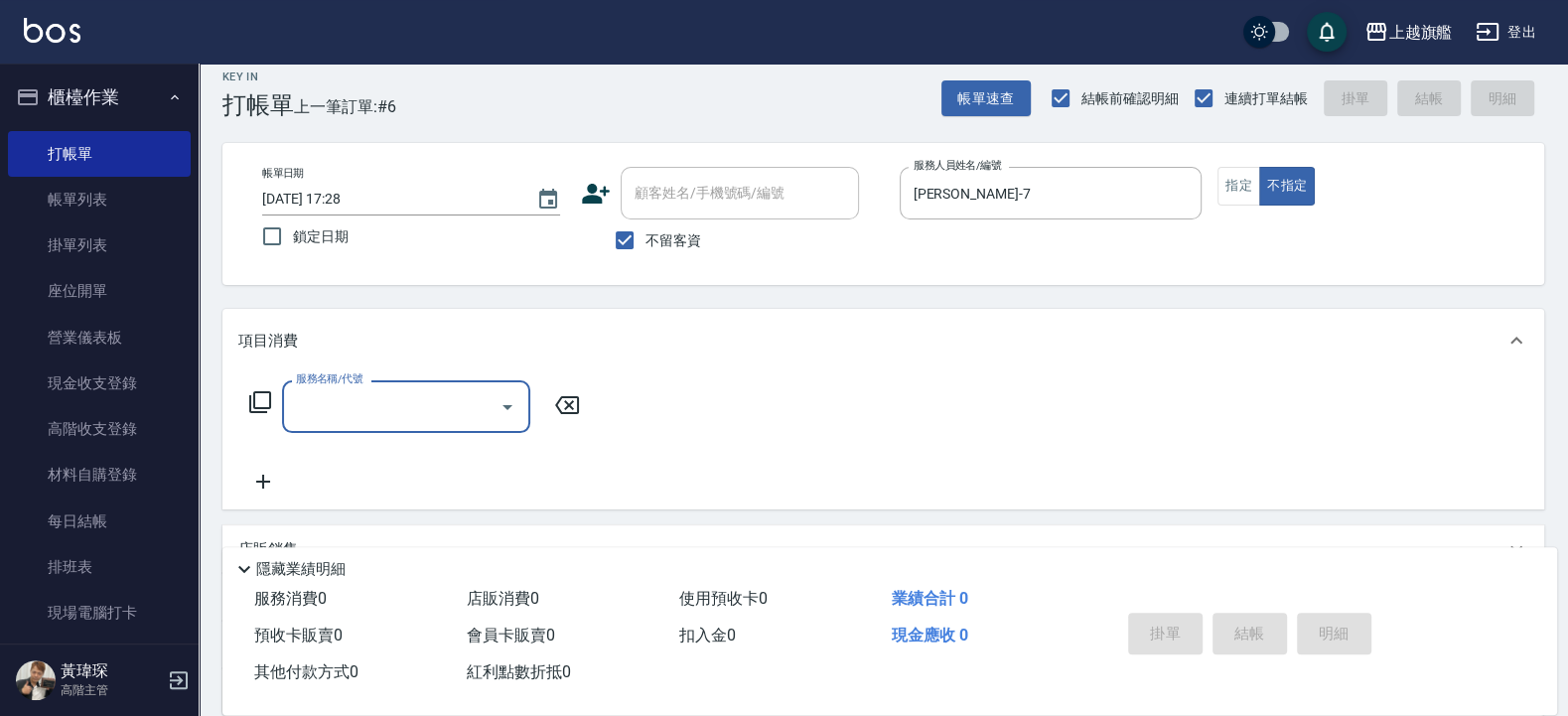 scroll, scrollTop: 0, scrollLeft: 0, axis: both 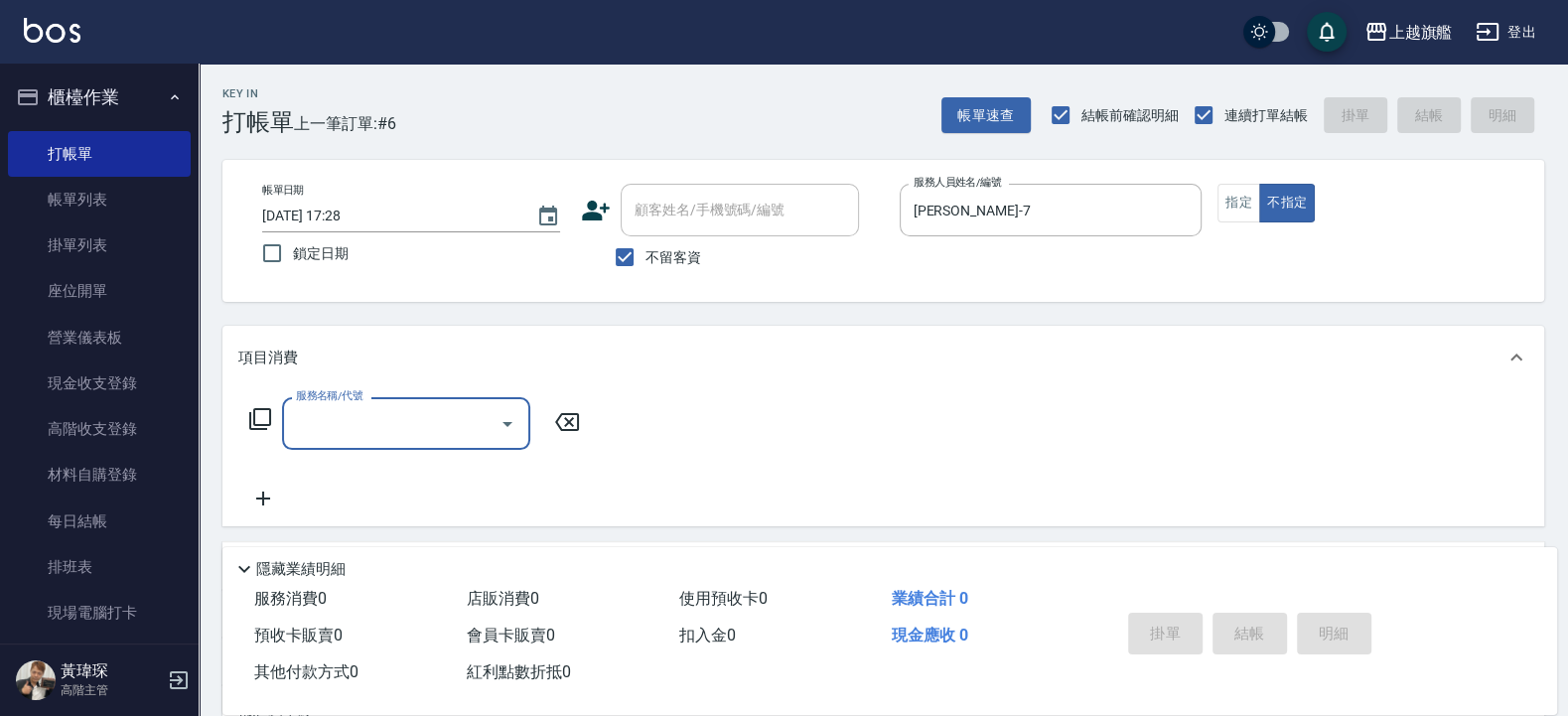 click 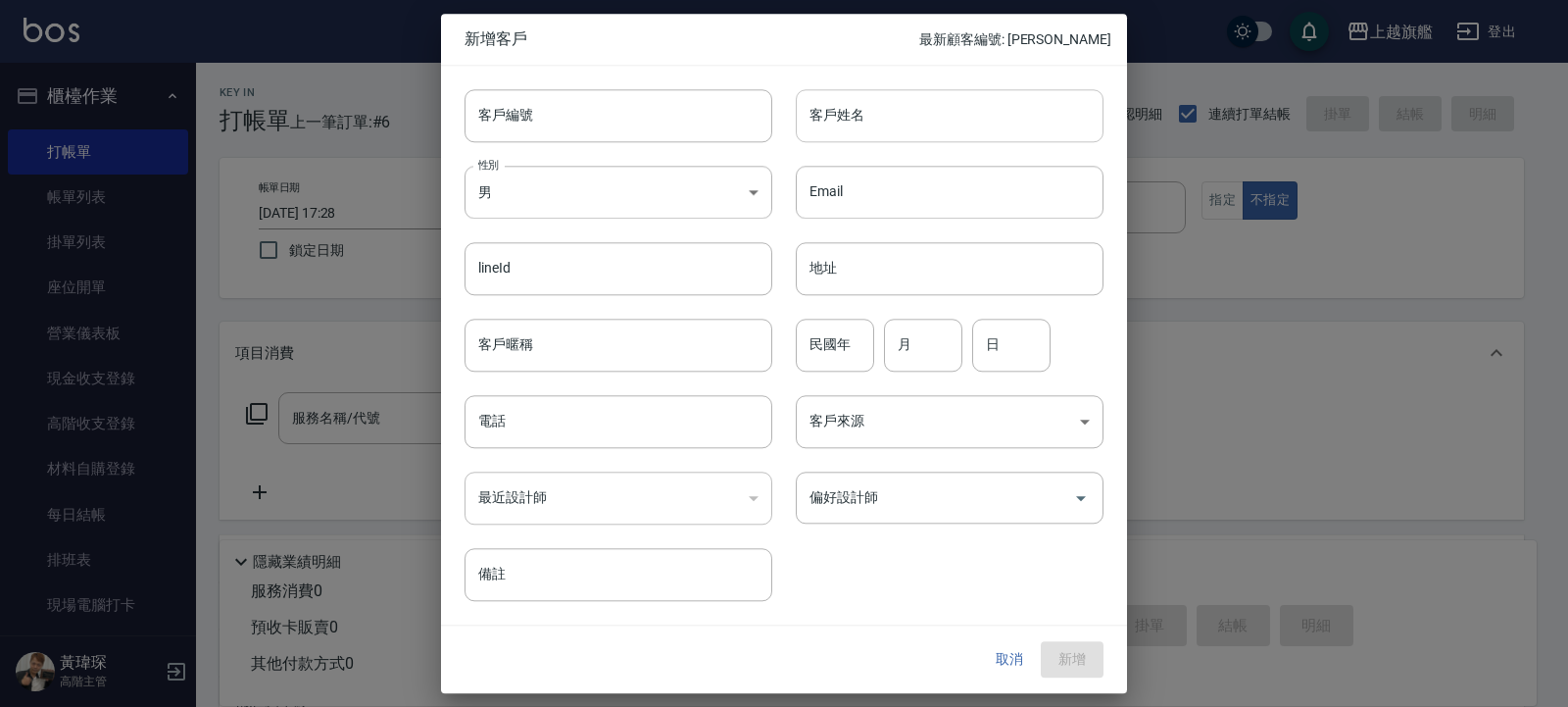 click on "客戶姓名" at bounding box center (950, 116) 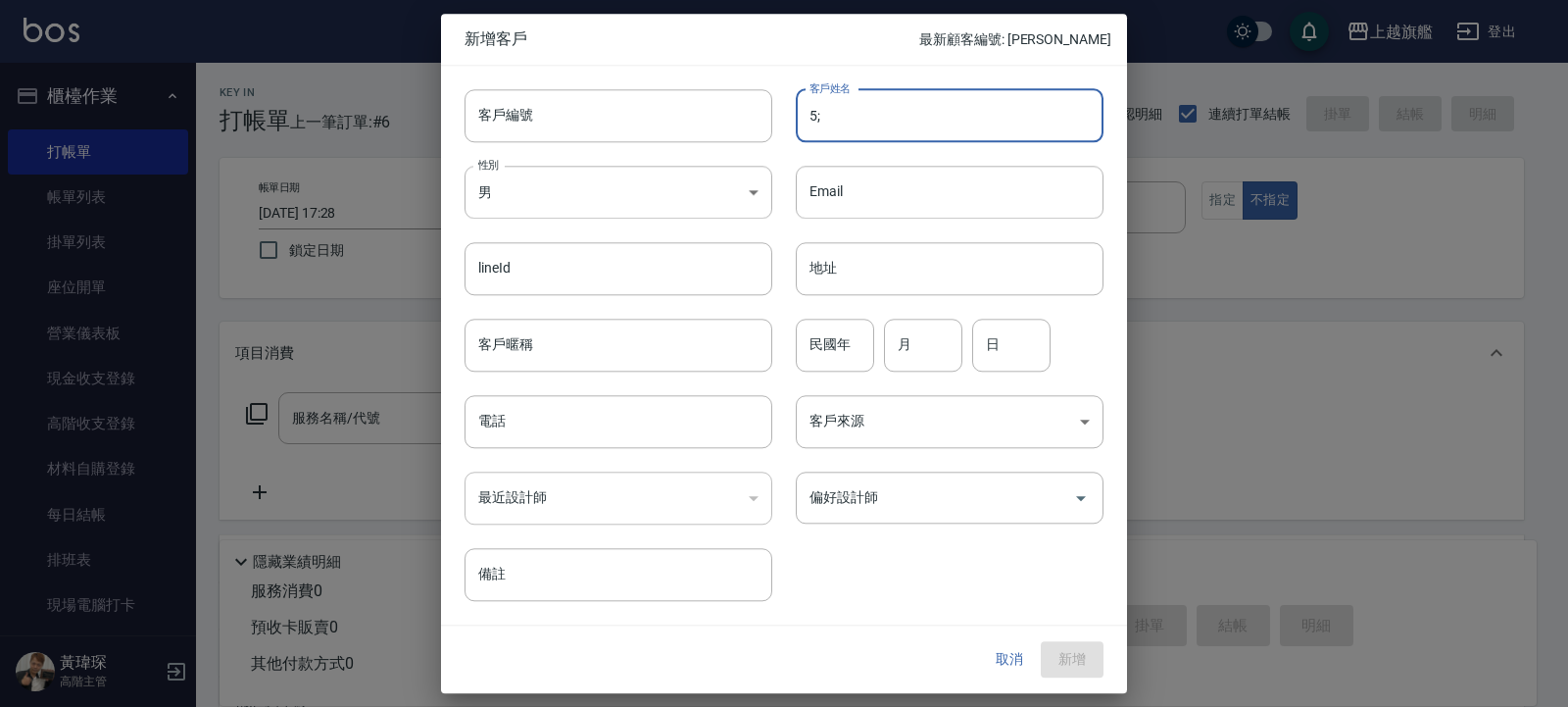 type on "5" 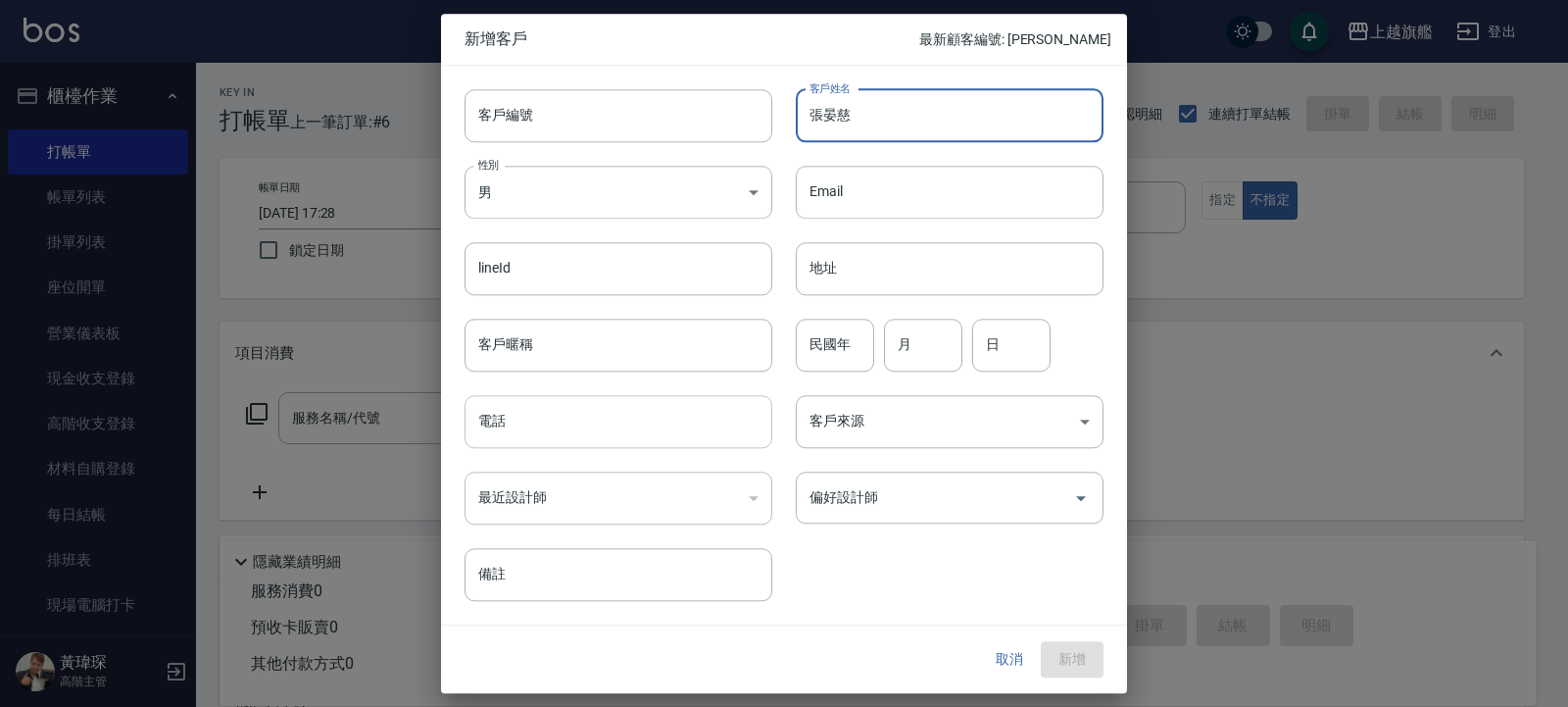 type on "張晏慈" 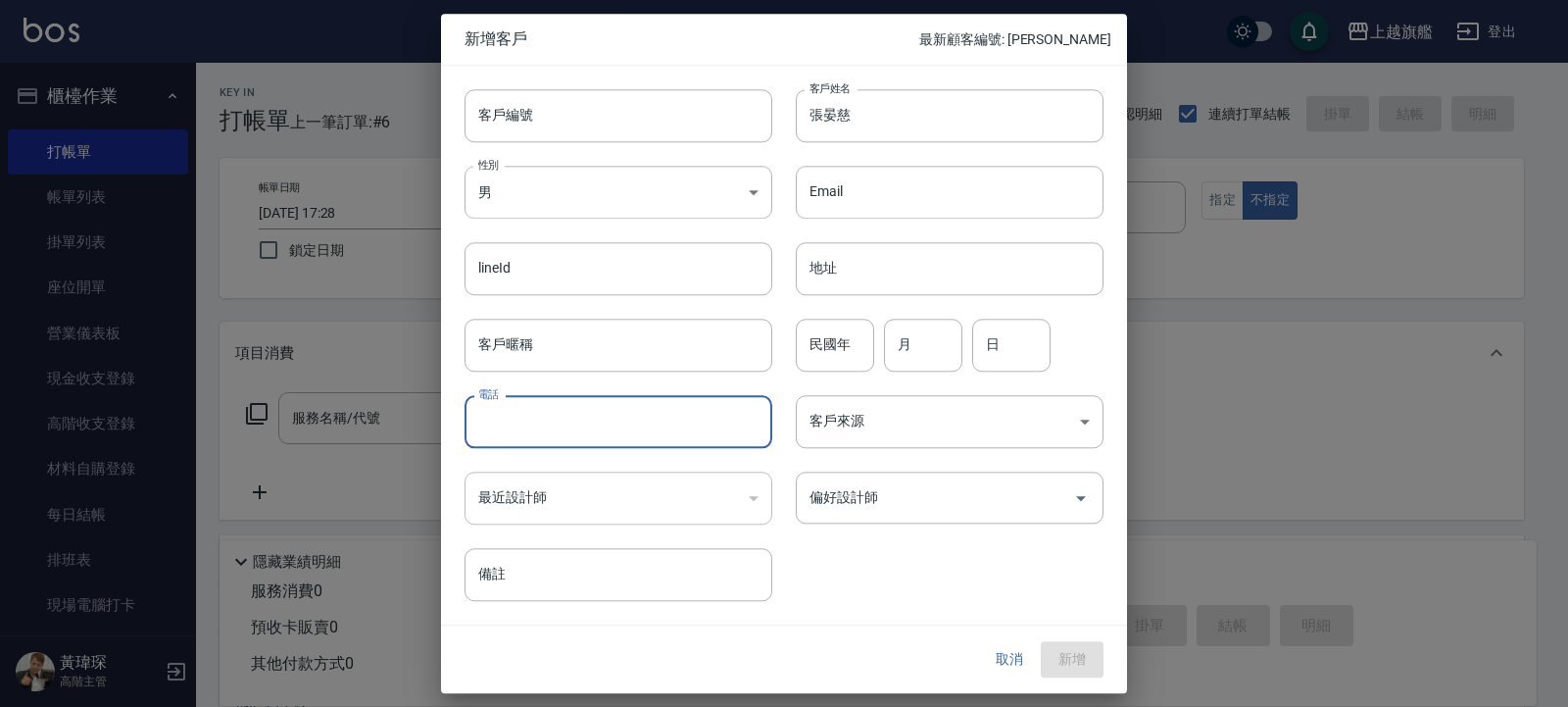 click on "電話" at bounding box center [618, 422] 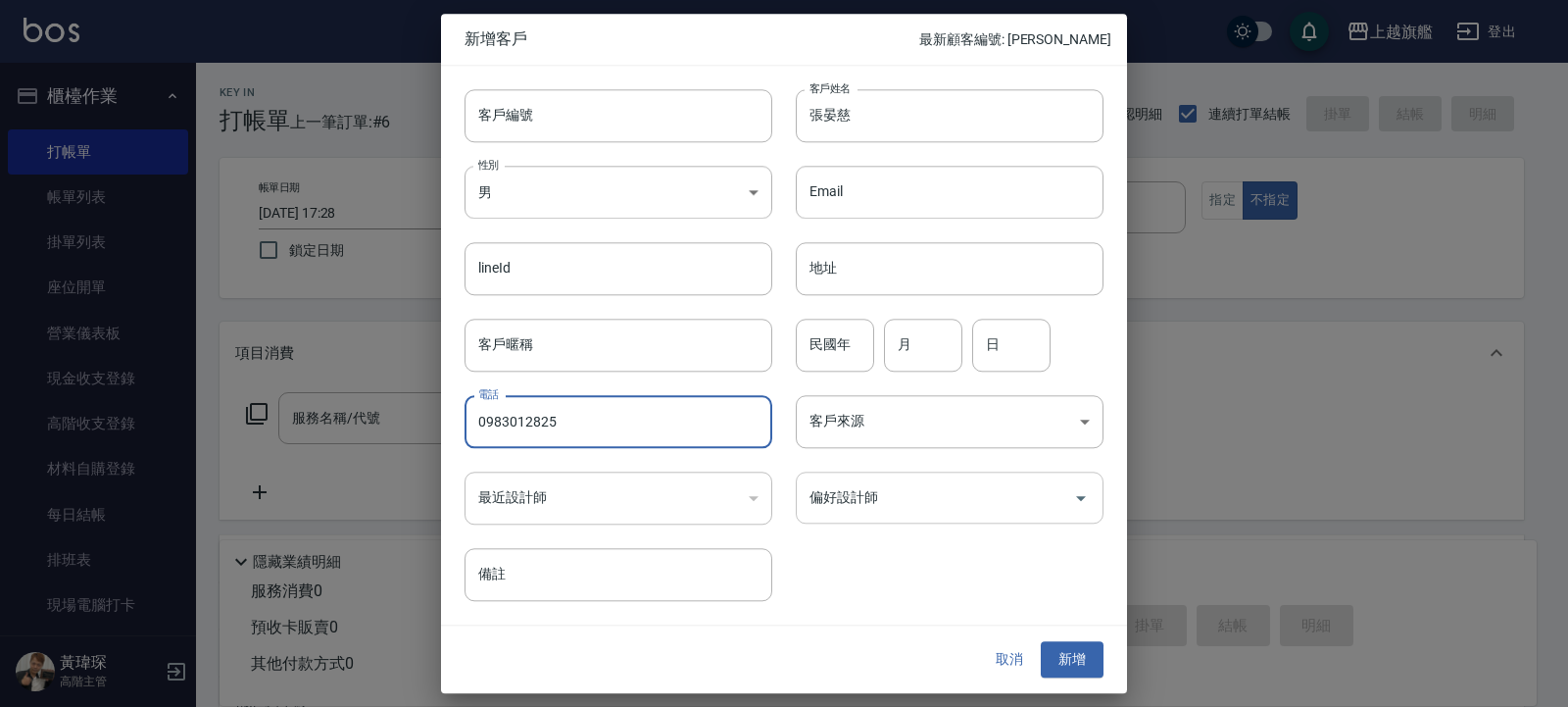 type on "0983012825" 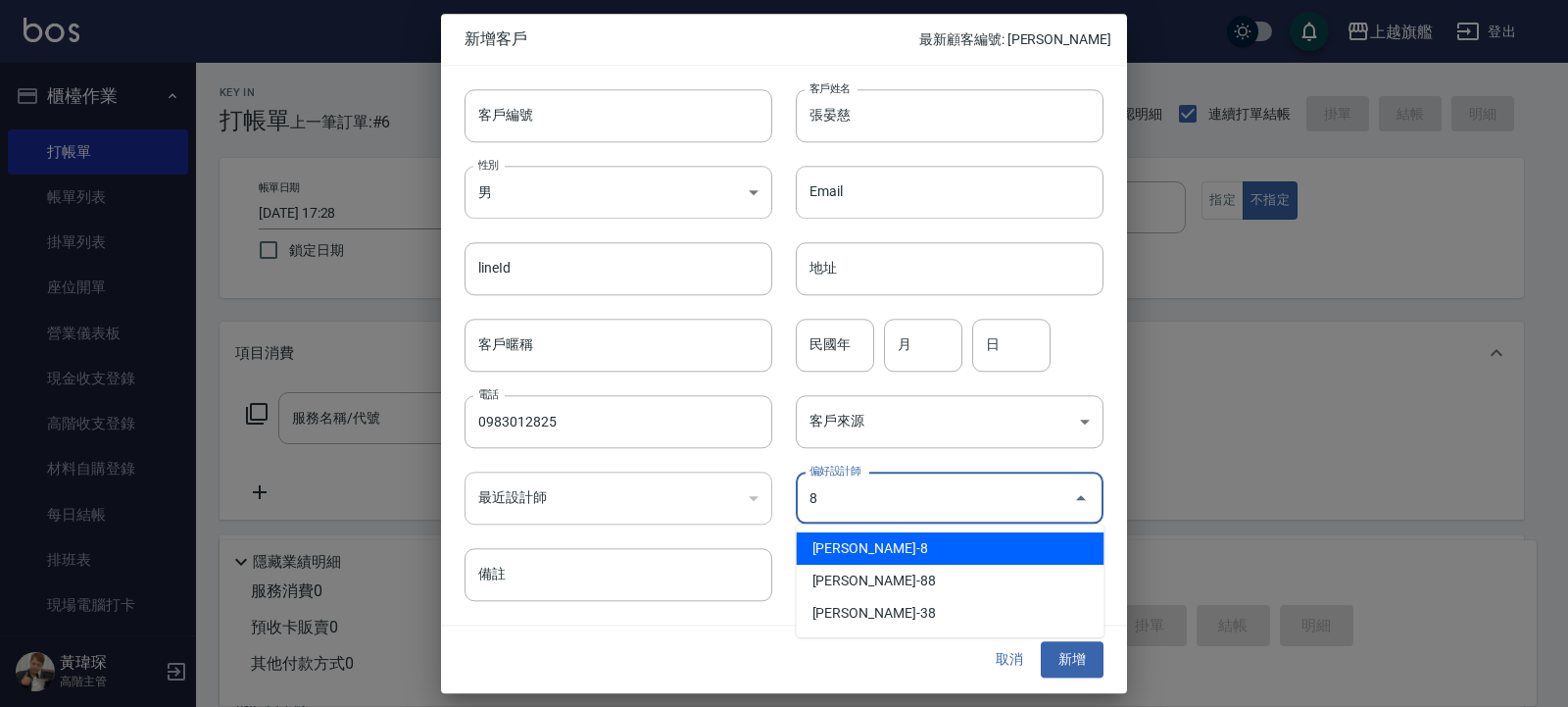 type on "[PERSON_NAME]" 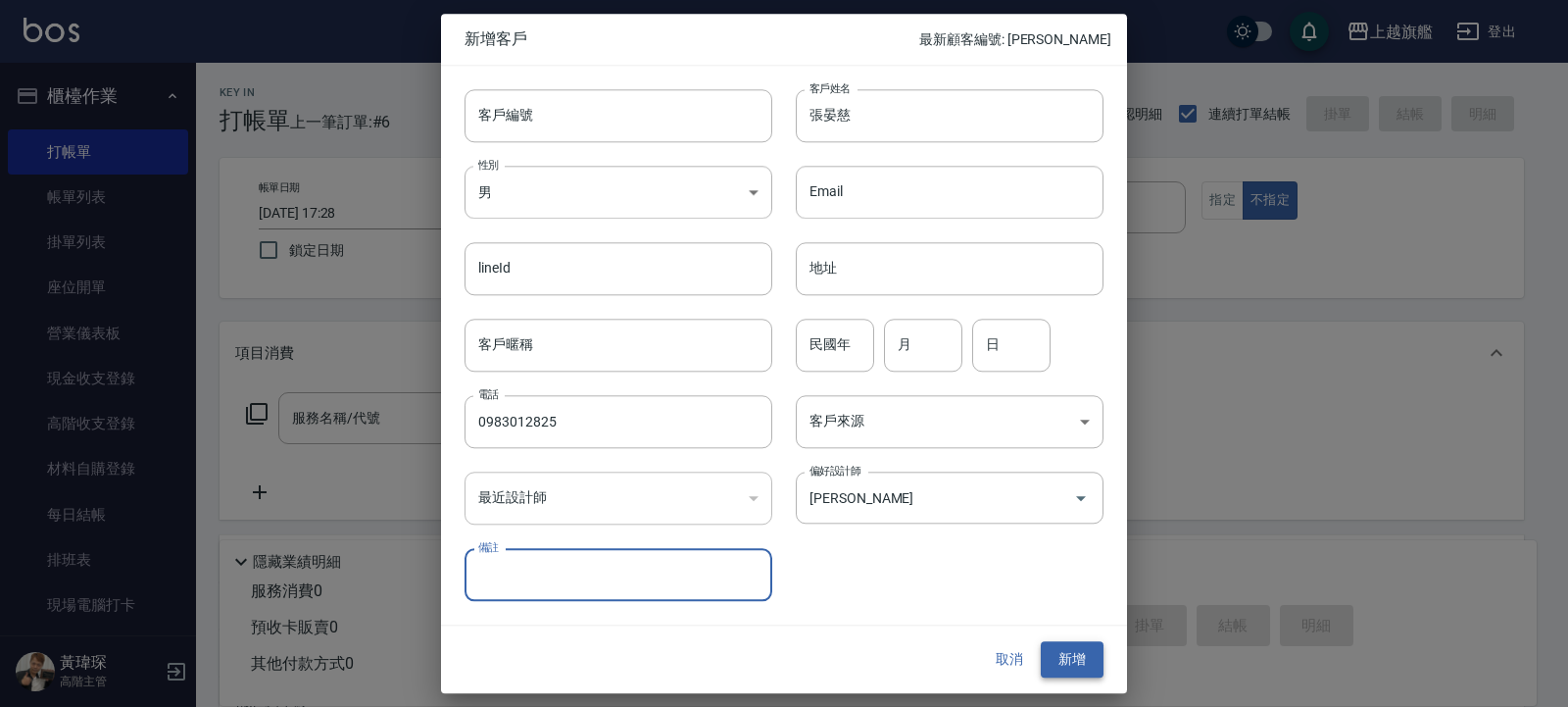 click on "新增" at bounding box center (1072, 660) 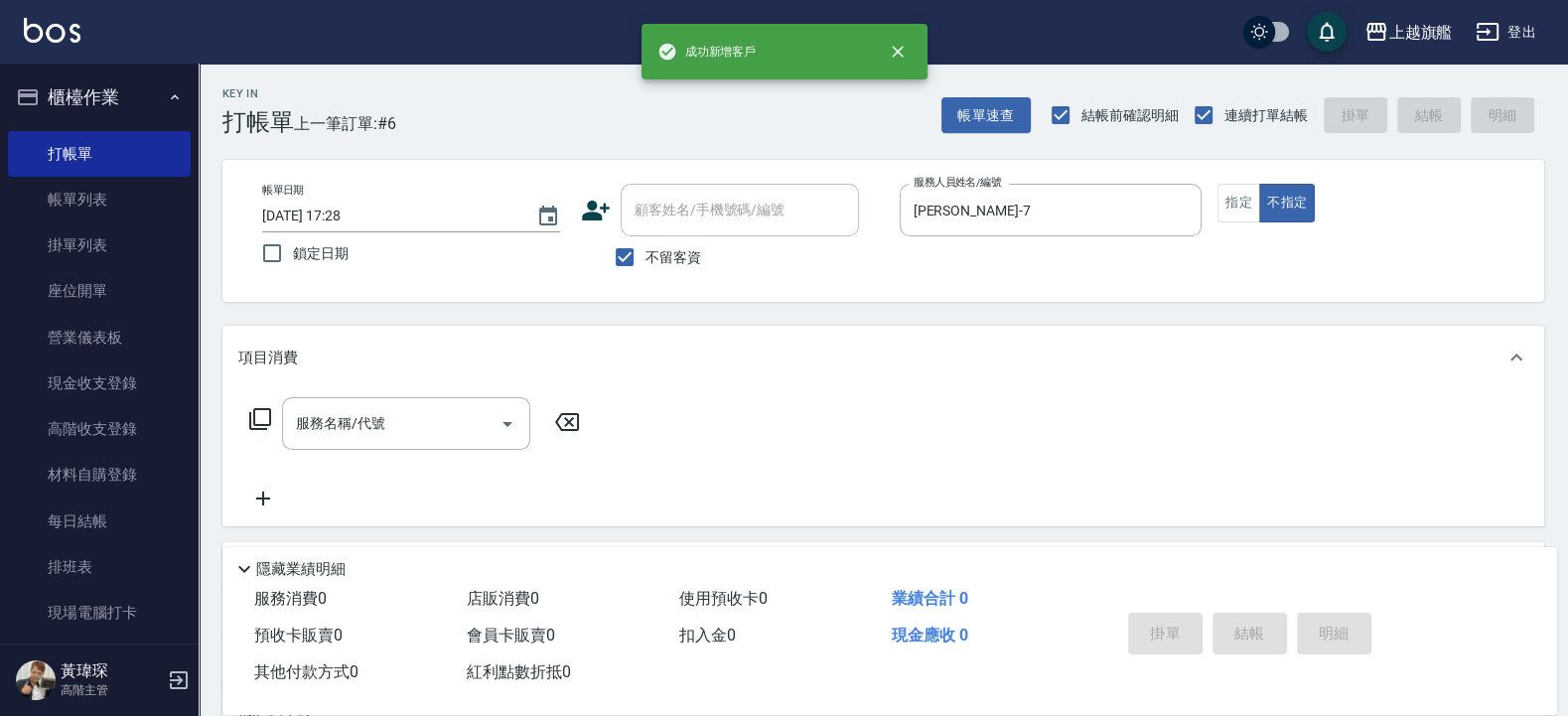 click on "不留客資" at bounding box center [652, 257] 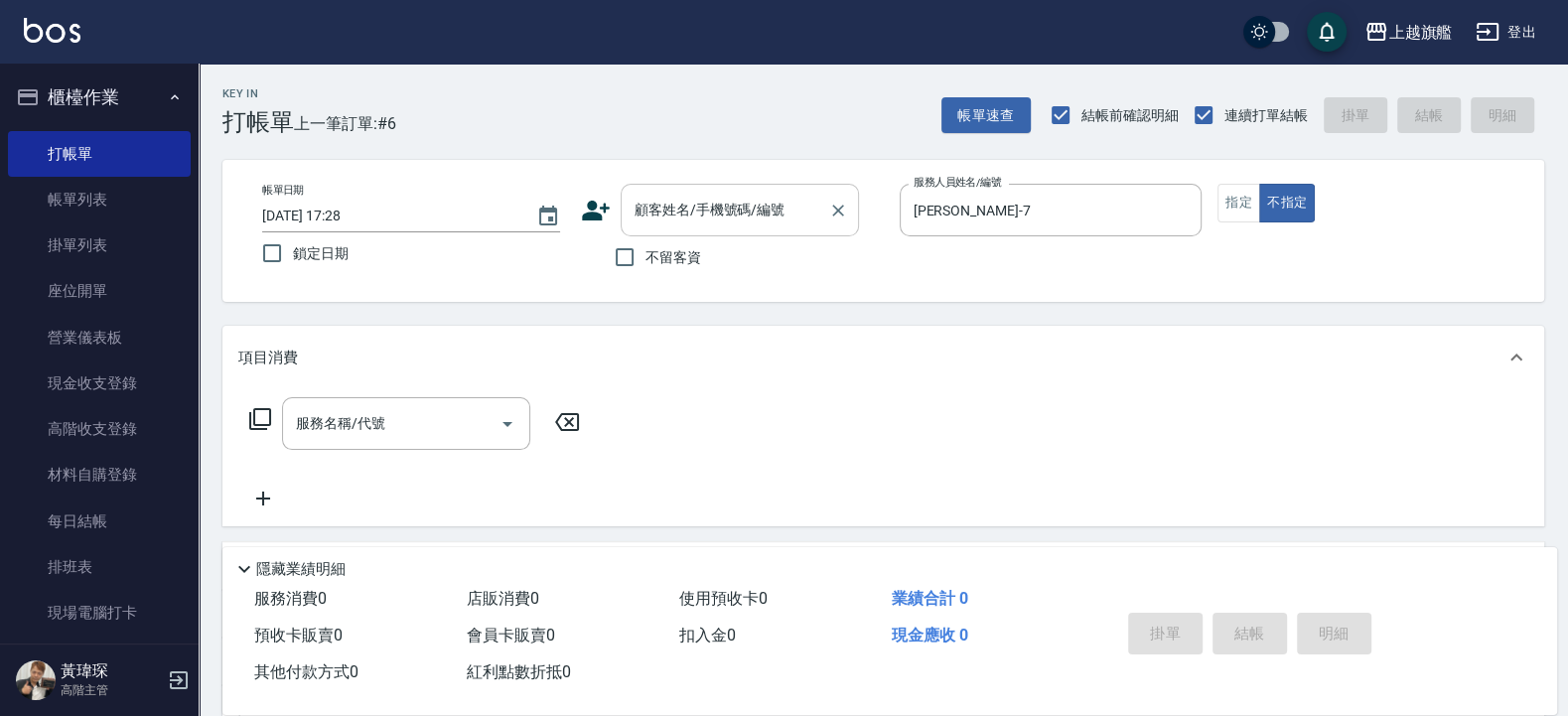 click on "顧客姓名/手機號碼/編號" at bounding box center [725, 210] 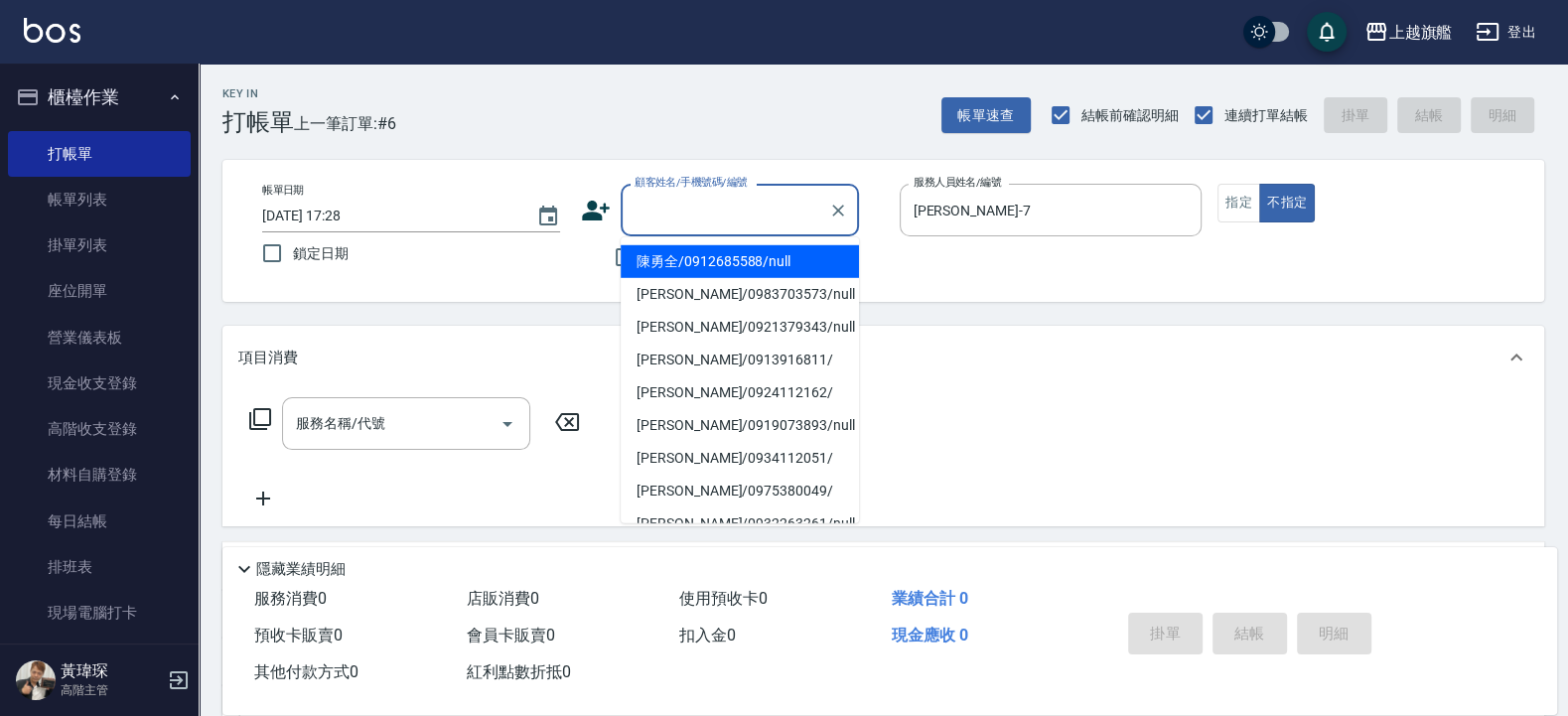 click on "Key In 打帳單 上一筆訂單:#6 帳單速查 結帳前確認明細 連續打單結帳 掛單 結帳 明細 帳單日期 2025/07/12 17:28 鎖定日期 顧客姓名/手機號碼/編號 顧客姓名/手機號碼/編號 不留客資 服務人員姓名/編號 林筱莉-7 服務人員姓名/編號 指定 不指定 項目消費 服務名稱/代號 服務名稱/代號 店販銷售 服務人員姓名/編號 服務人員姓名/編號 商品代號/名稱 商品代號/名稱 預收卡販賣 卡券名稱/代號 卡券名稱/代號 使用預收卡 其他付款方式 其他付款方式 其他付款方式 備註及來源 備註 備註 訂單來源 ​ 訂單來源 隱藏業績明細 服務消費  0 店販消費  0 使用預收卡  0 業績合計   0 預收卡販賣  0 會員卡販賣  0 扣入金  0 現金應收   0 其他付款方式  0 紅利點數折抵  0 掛單 結帳 明細" at bounding box center (883, 516) 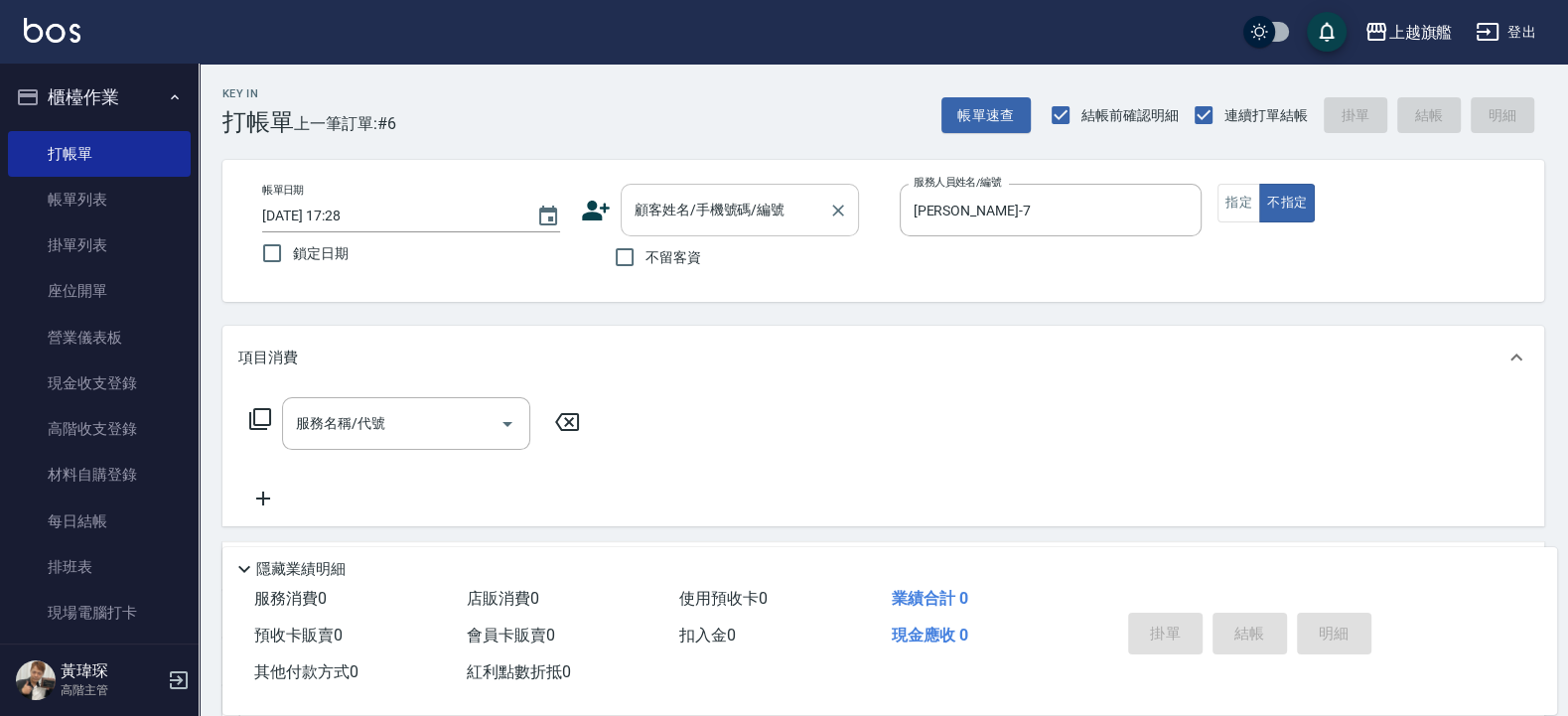 click on "顧客姓名/手機號碼/編號" at bounding box center (725, 210) 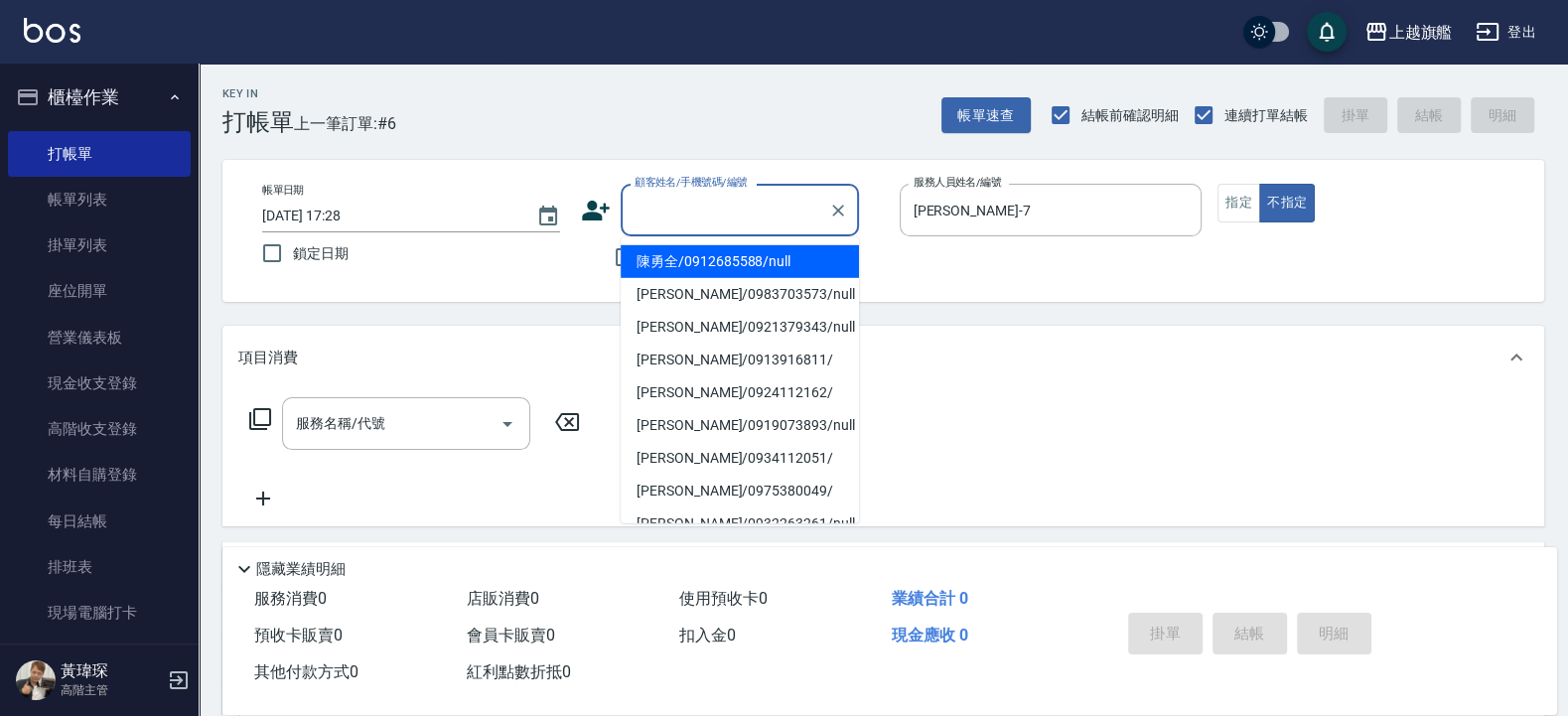 drag, startPoint x: 643, startPoint y: 256, endPoint x: 683, endPoint y: 207, distance: 63.25346 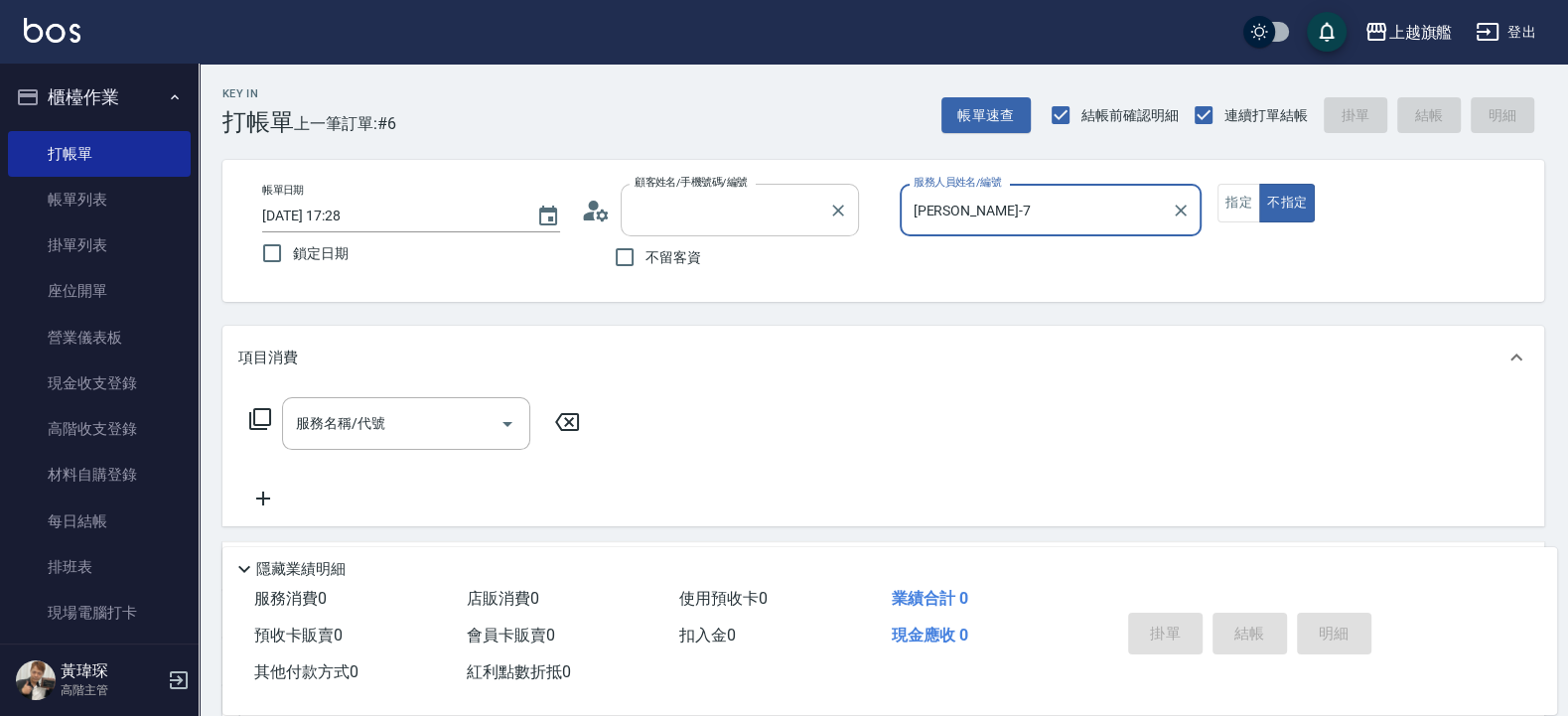 type on "陳勇全/0912685588/null" 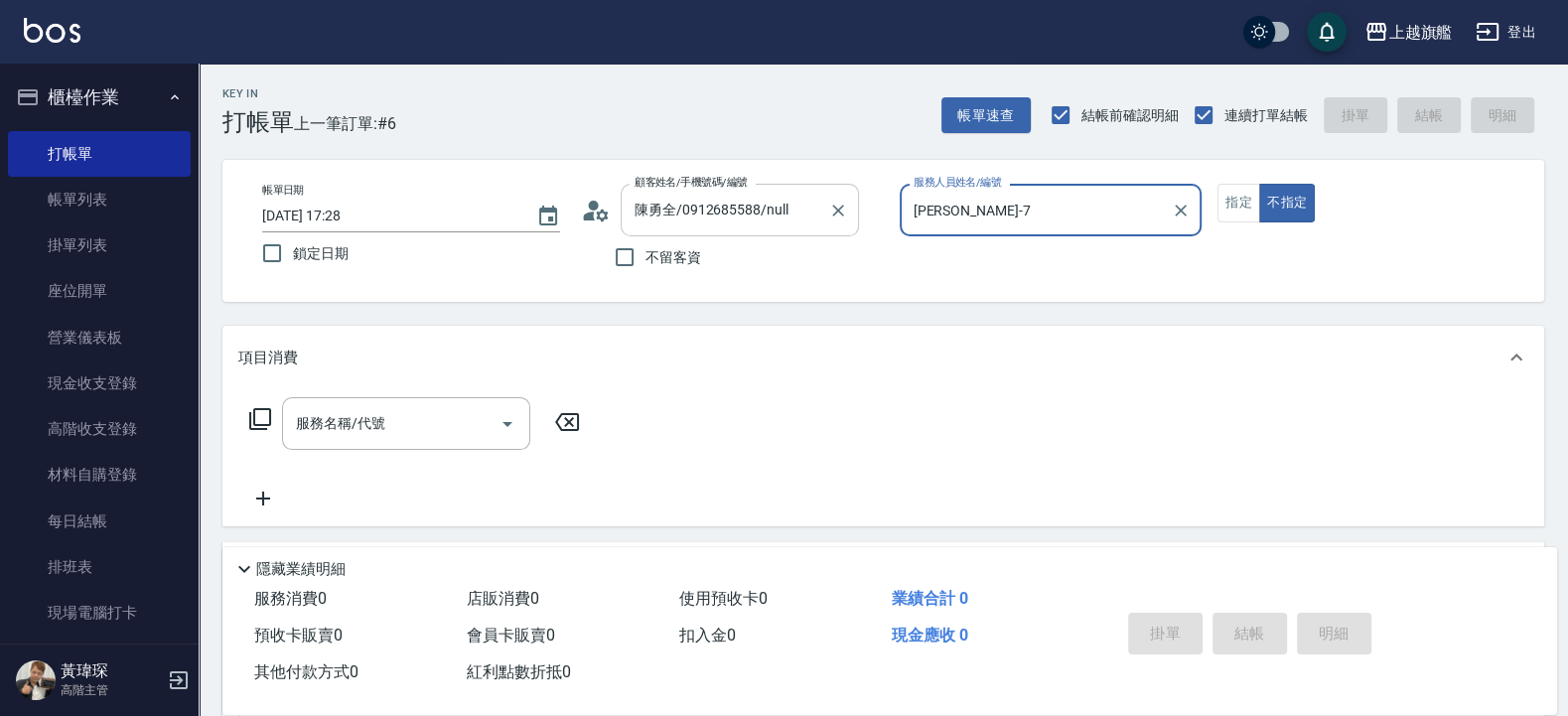 type on "[PERSON_NAME]-3" 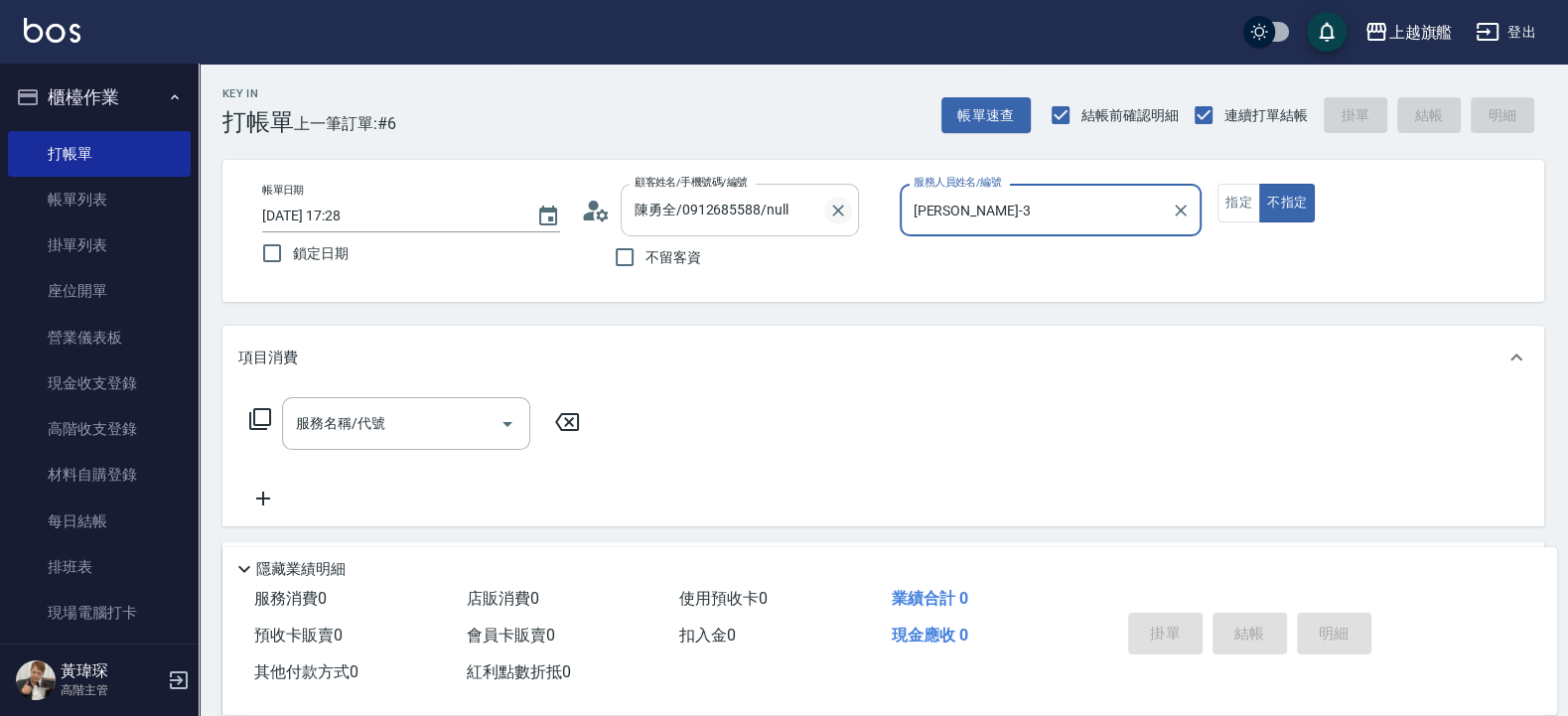 click 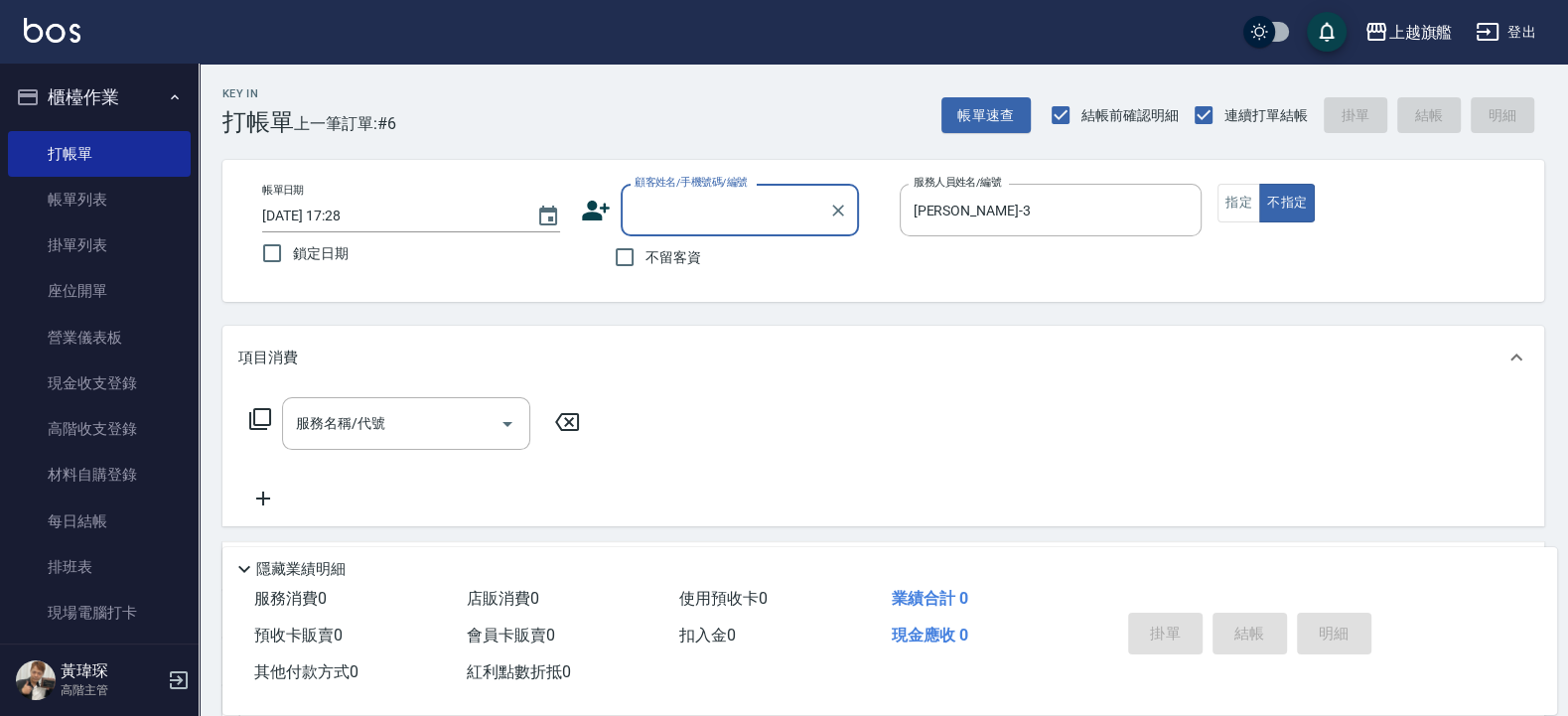 click on "顧客姓名/手機號碼/編號" at bounding box center [725, 210] 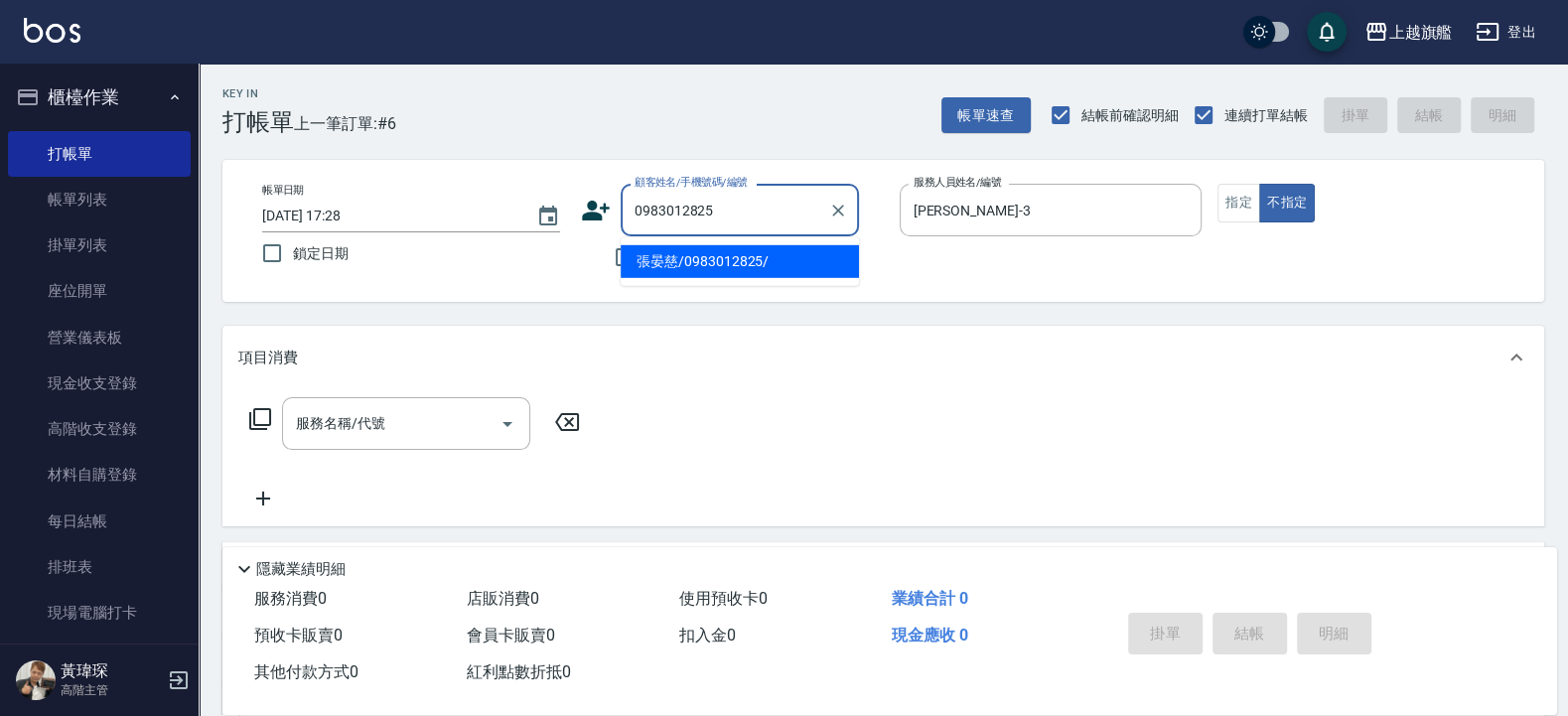 type on "張晏慈/0983012825/" 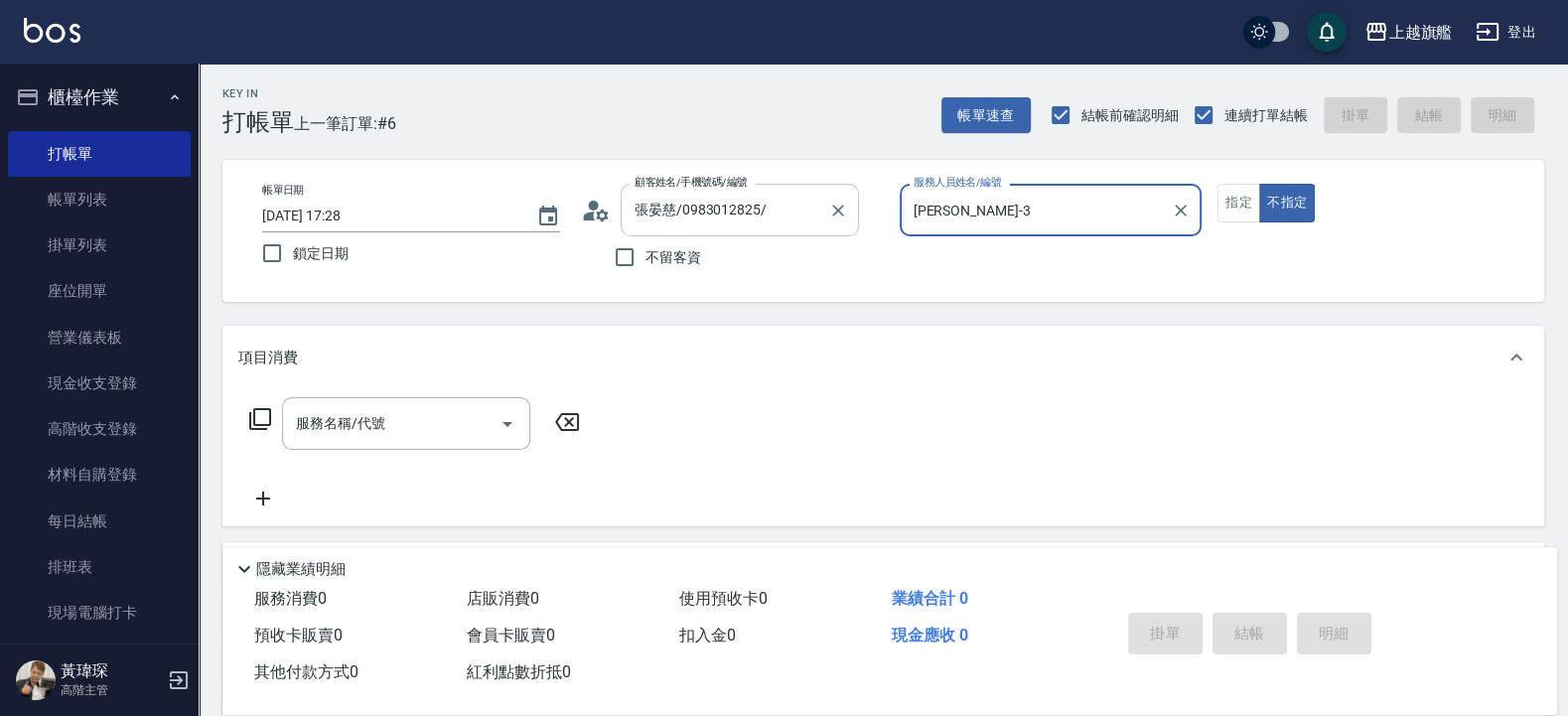 type on "[PERSON_NAME]-7" 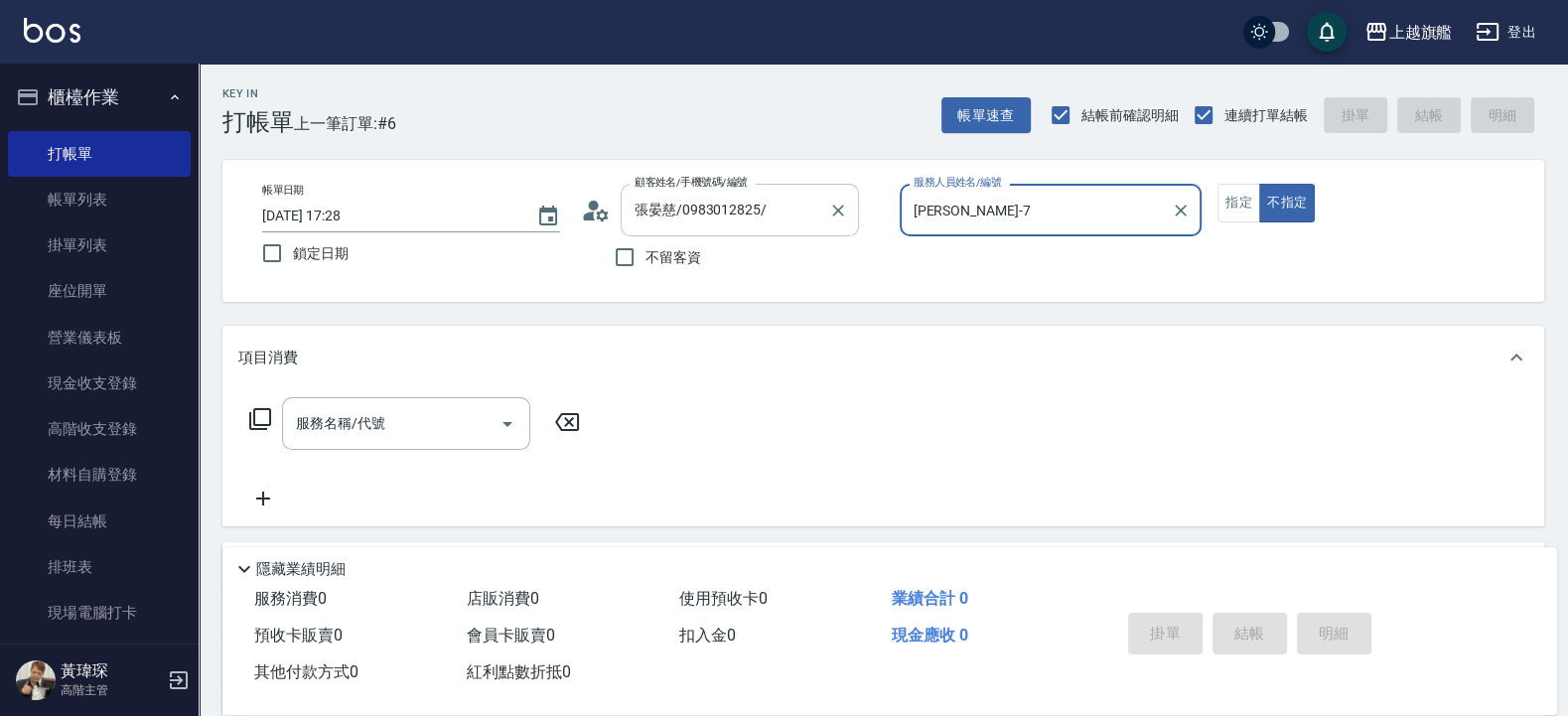 click on "不指定" at bounding box center (1287, 203) 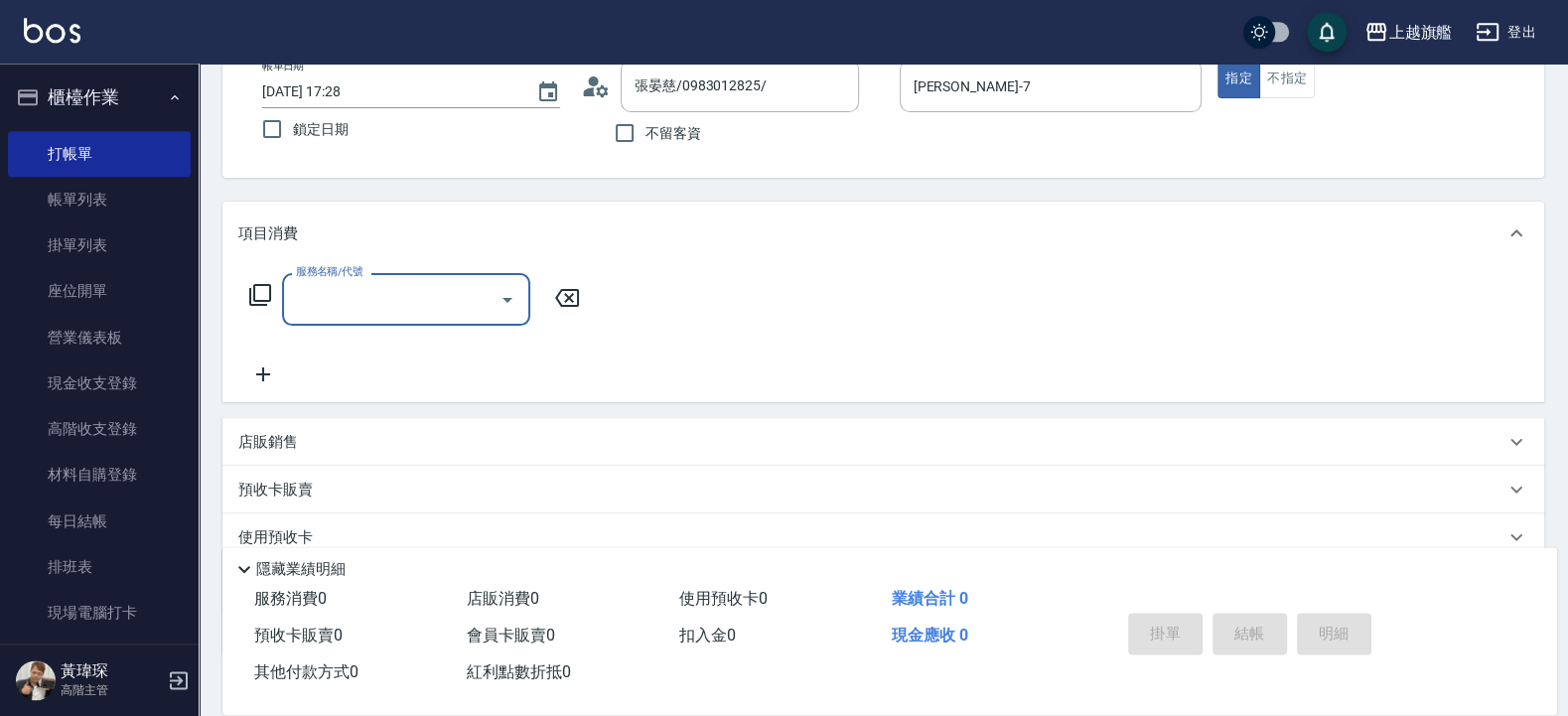 scroll, scrollTop: 254, scrollLeft: 0, axis: vertical 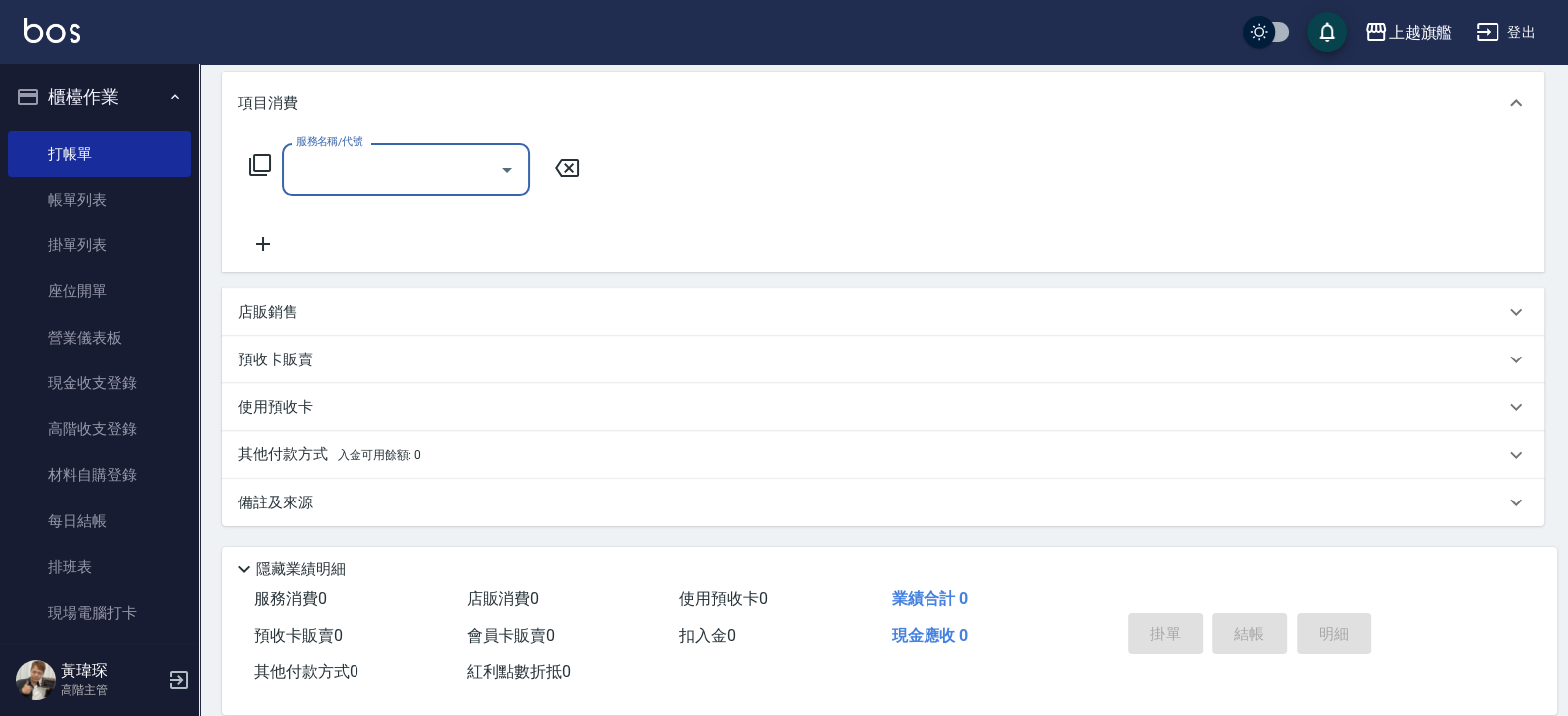 drag, startPoint x: 317, startPoint y: 371, endPoint x: 352, endPoint y: 397, distance: 43.60046 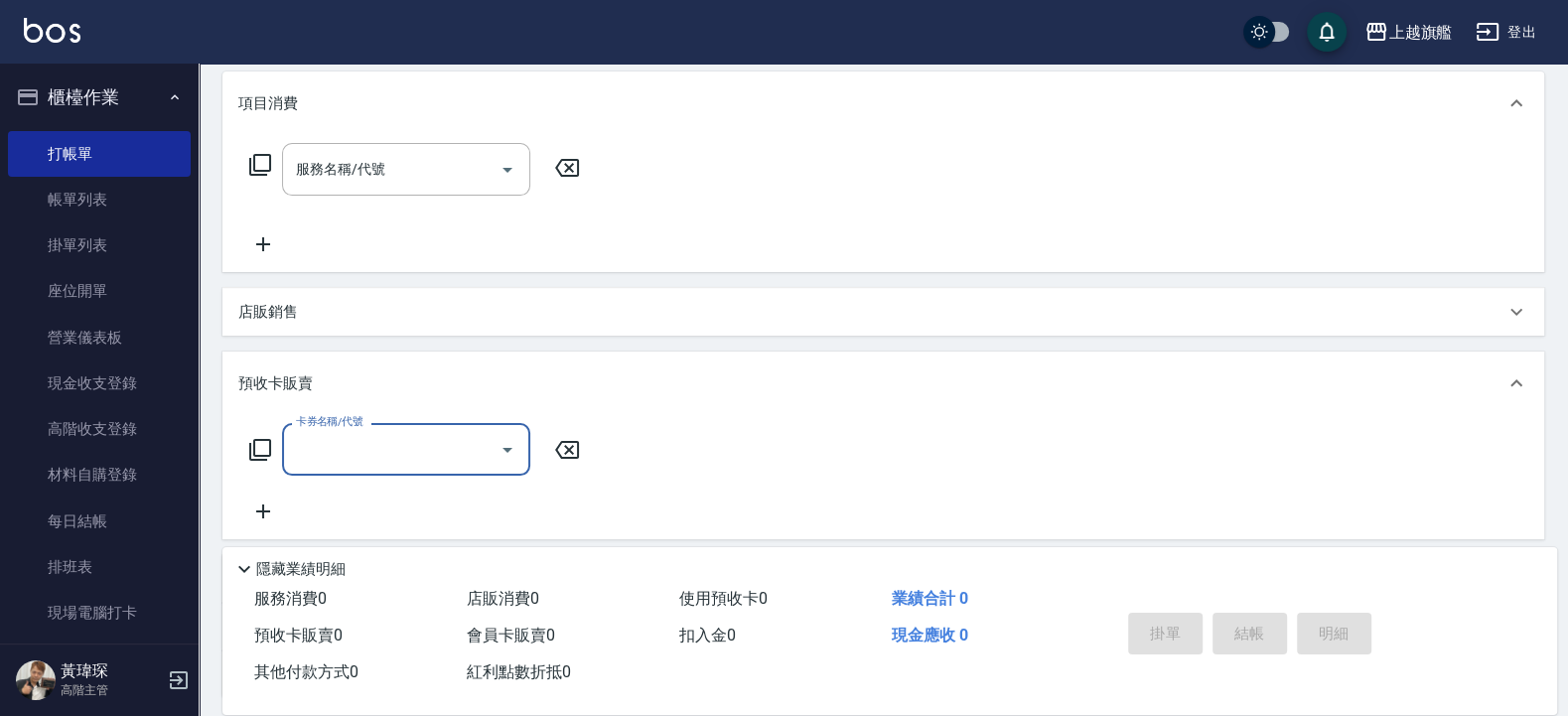 scroll, scrollTop: 1, scrollLeft: 0, axis: vertical 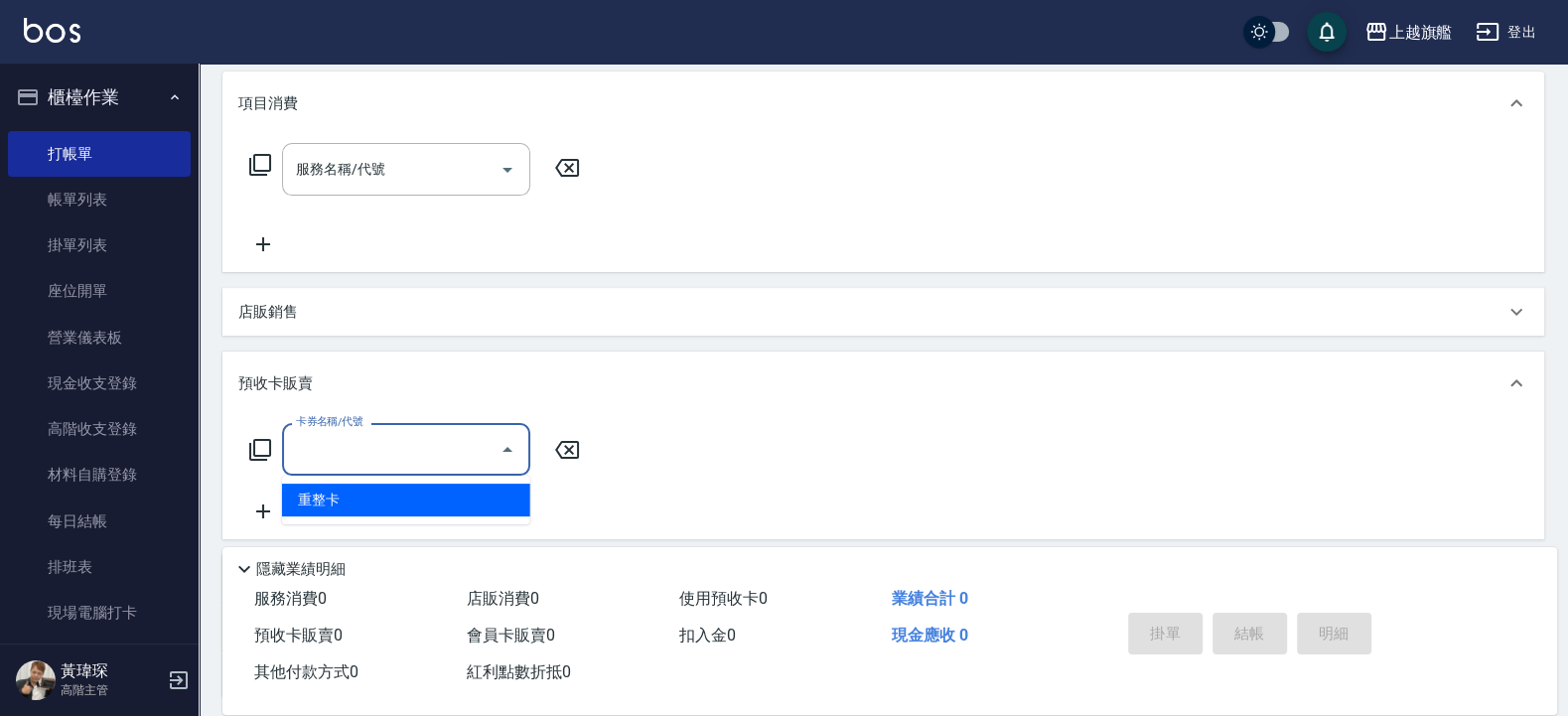 click on "卡券名稱/代號" at bounding box center (391, 449) 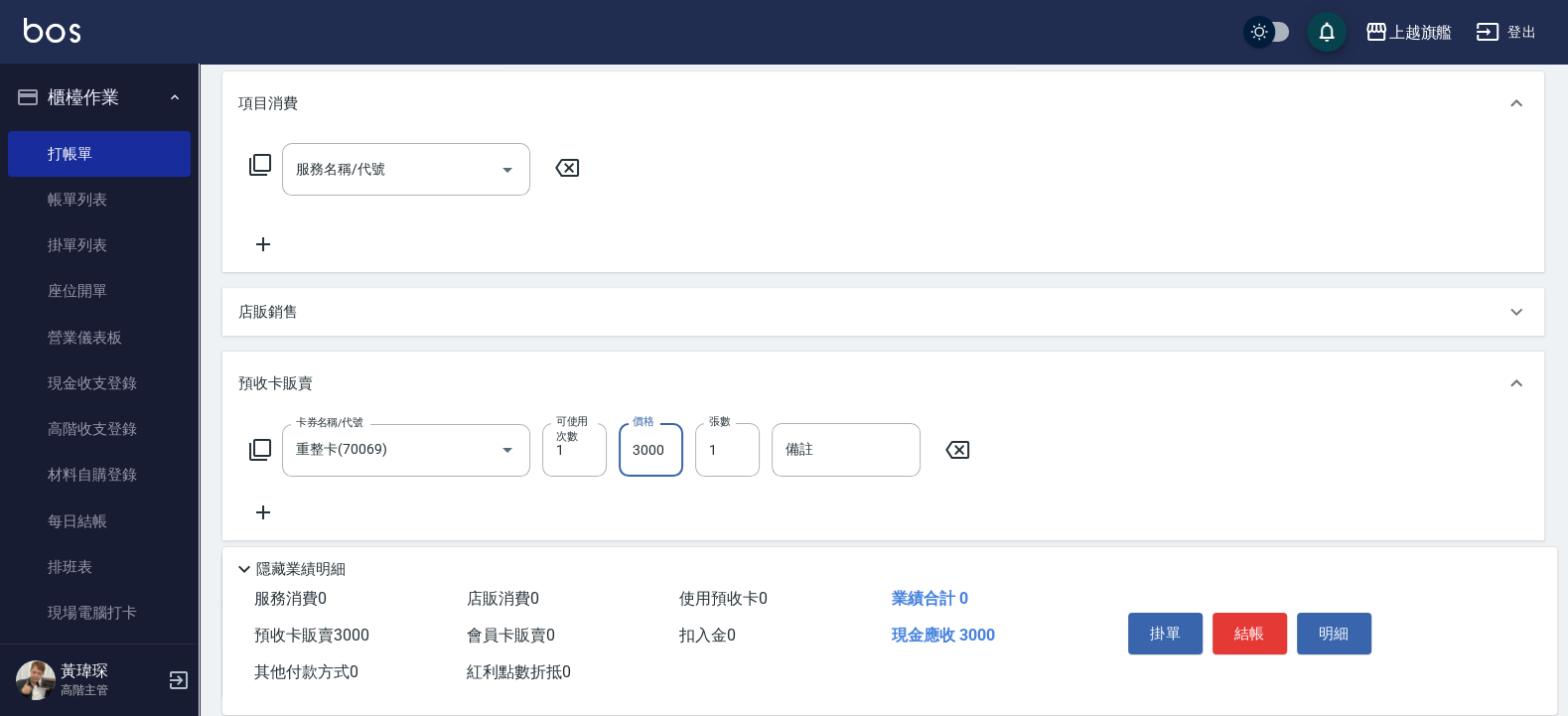 drag, startPoint x: 629, startPoint y: 452, endPoint x: 676, endPoint y: 445, distance: 47.518417 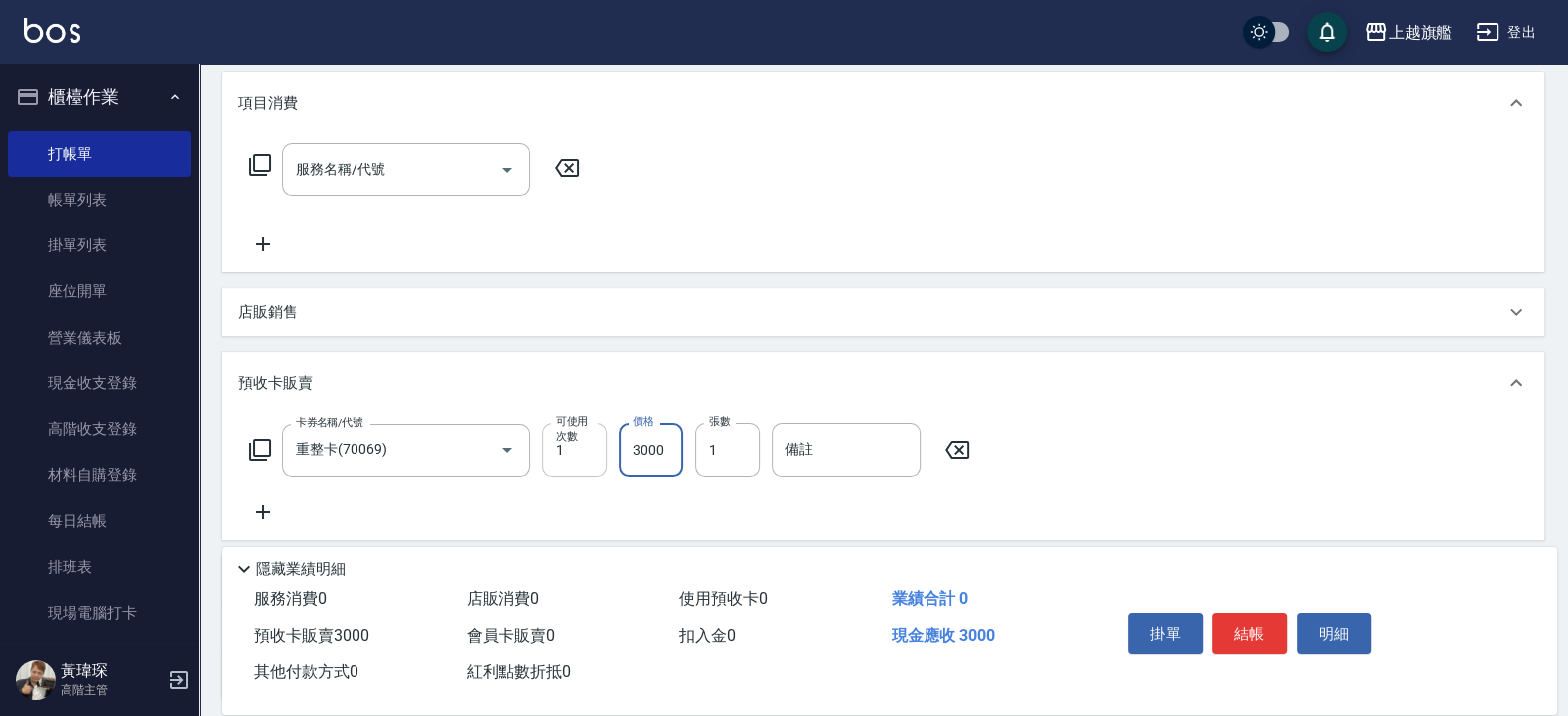 click on "1" at bounding box center (574, 450) 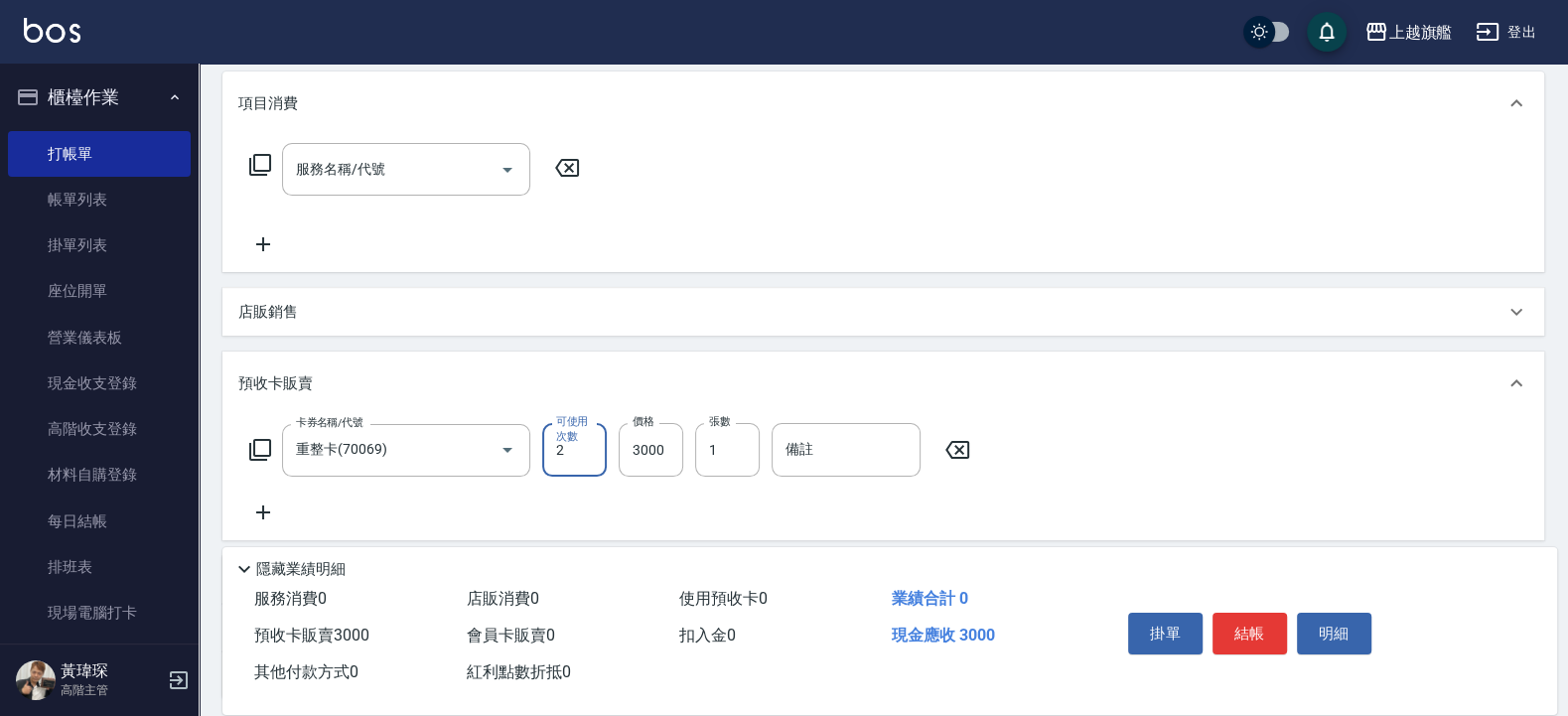 type on "2" 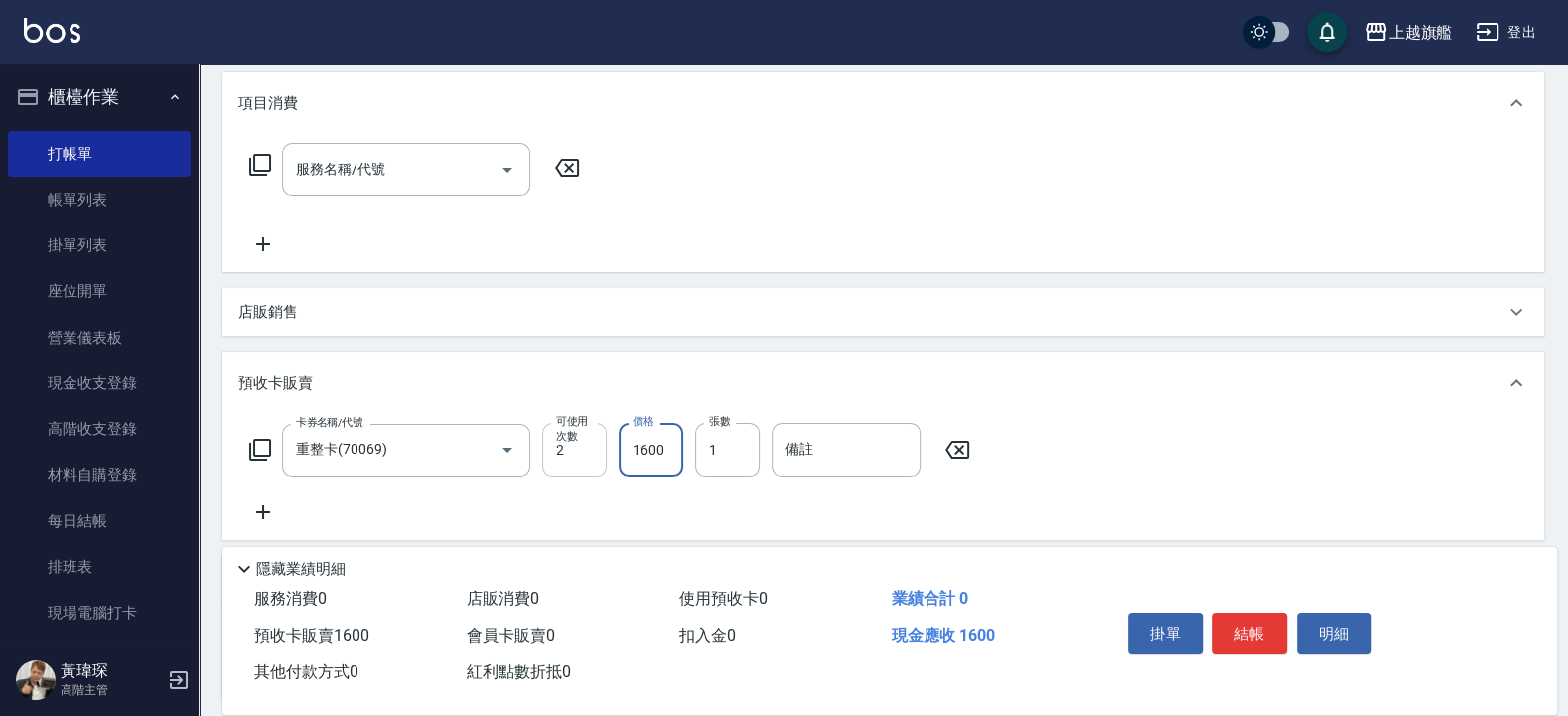 type on "1600" 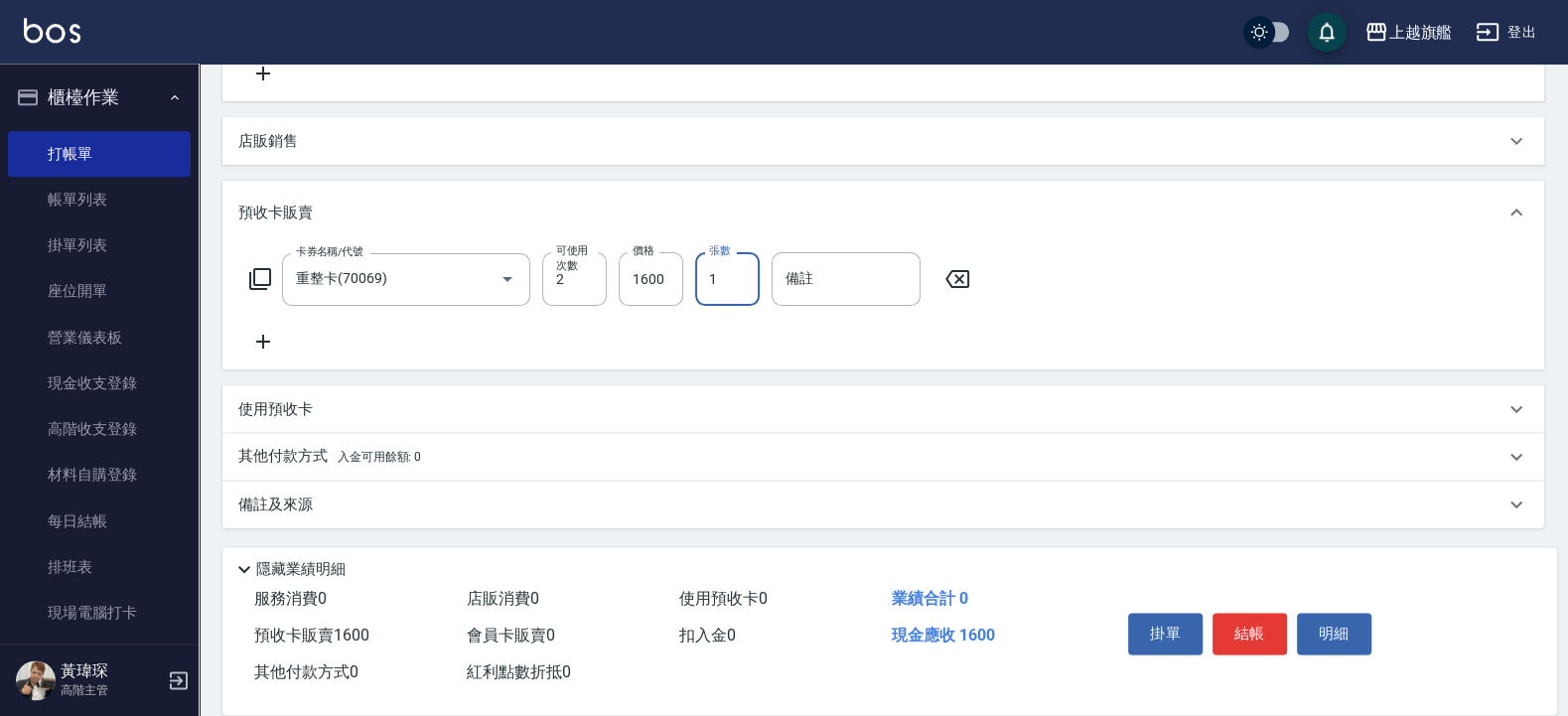 scroll, scrollTop: 427, scrollLeft: 0, axis: vertical 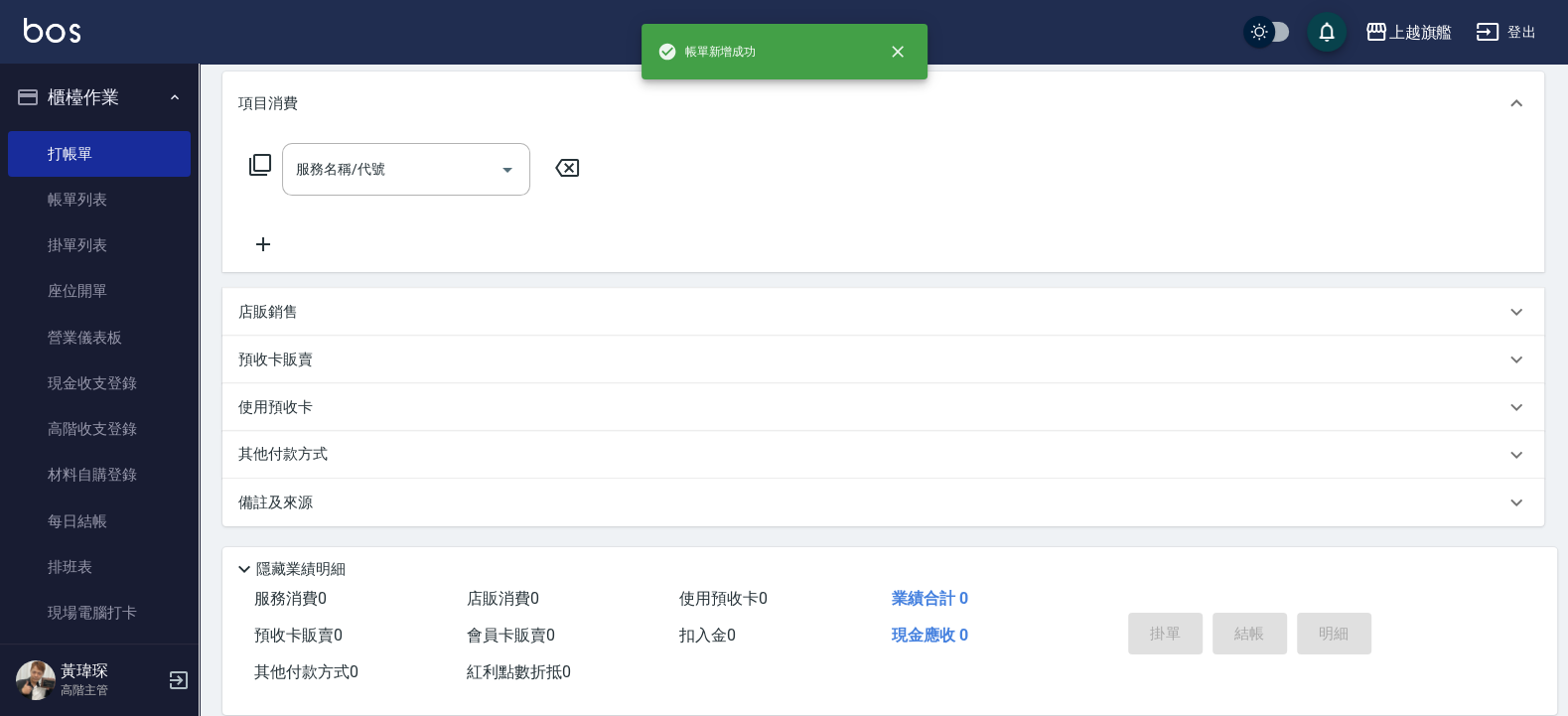 type on "2025/07/12 17:30" 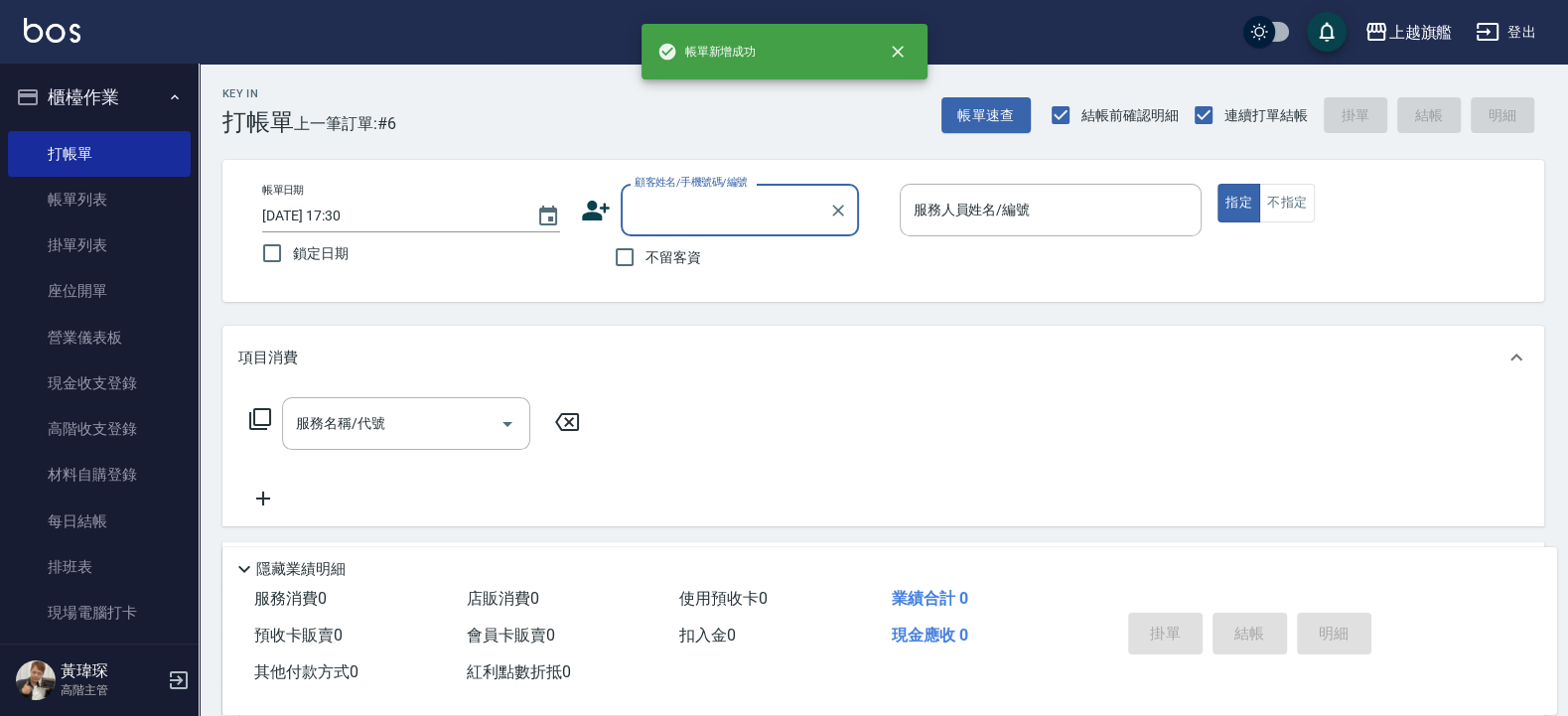 scroll, scrollTop: 1, scrollLeft: 0, axis: vertical 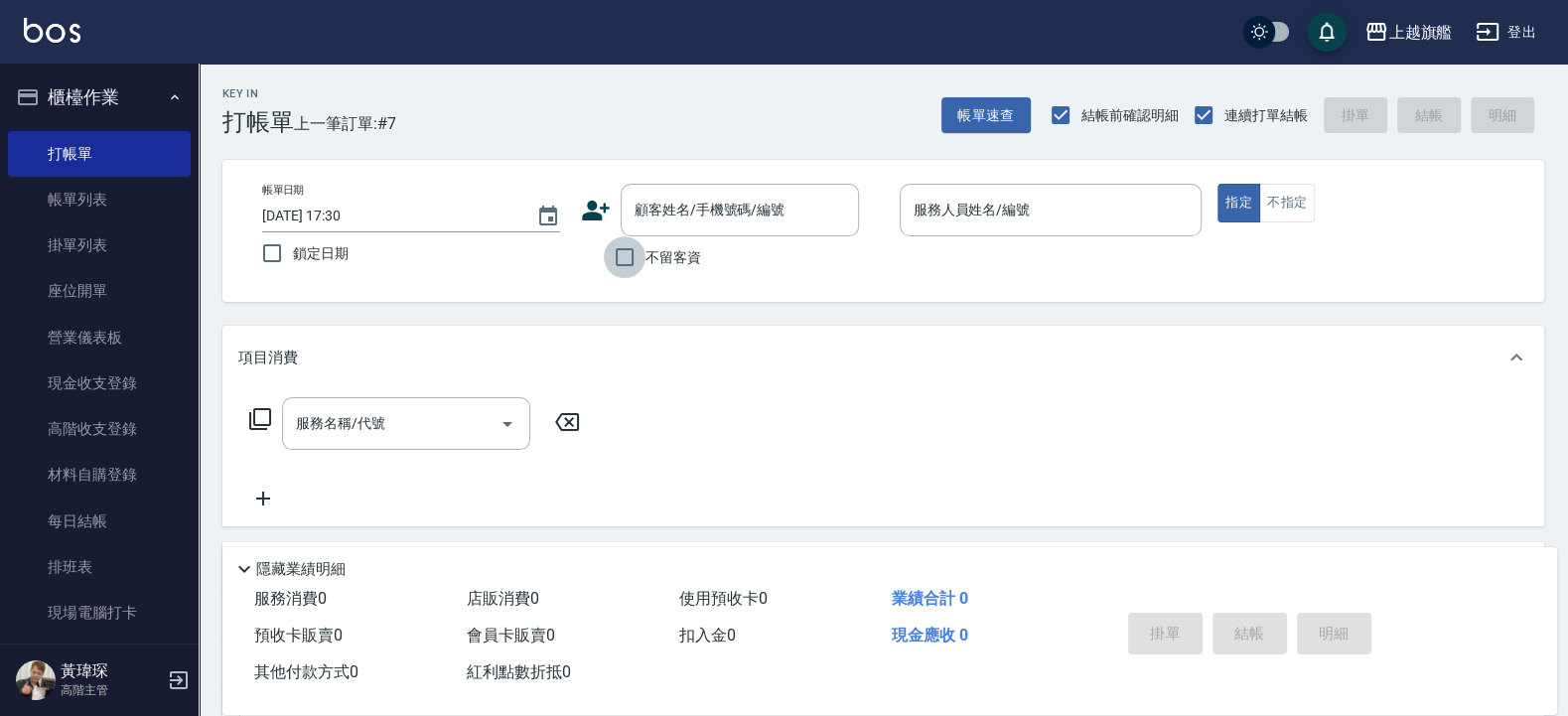 click on "不留客資" at bounding box center (625, 257) 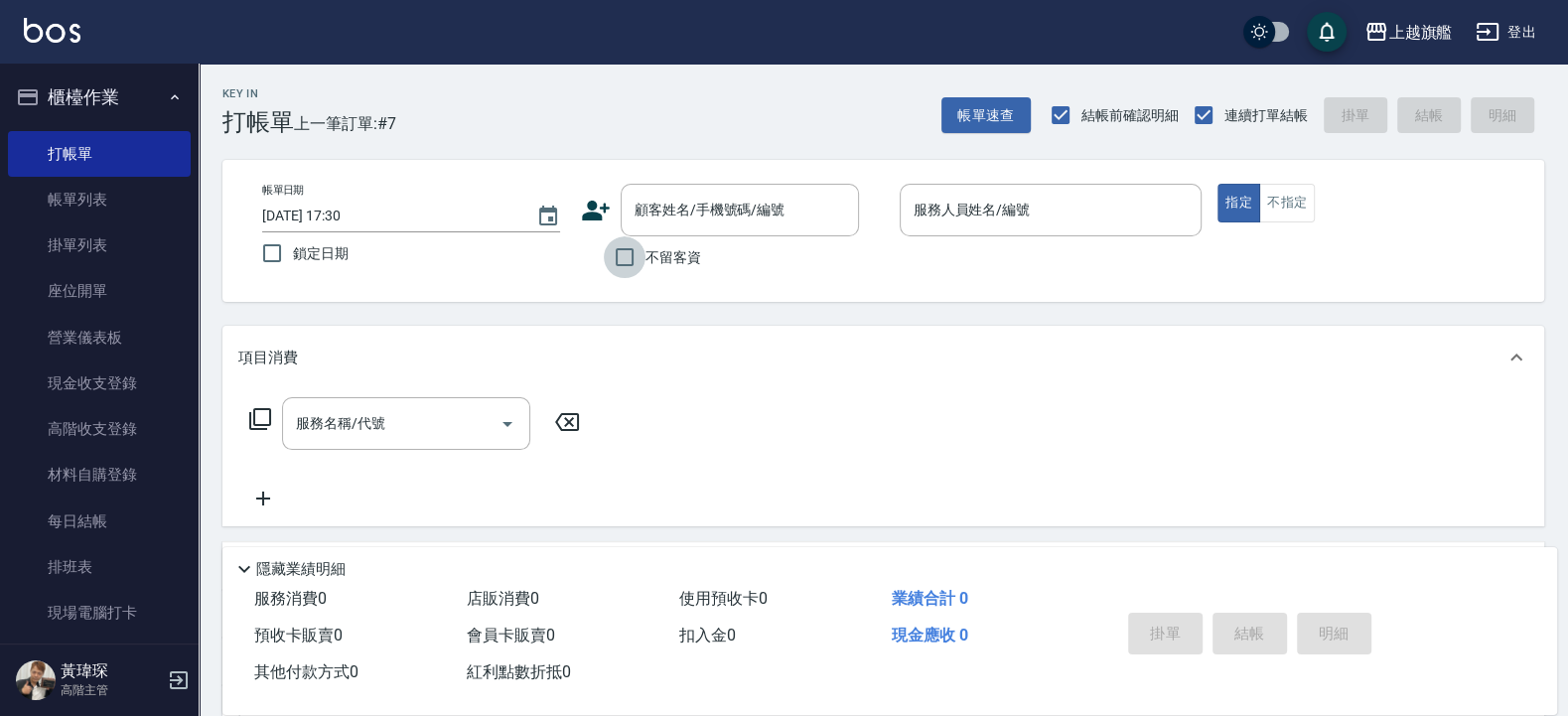type on "張晏慈/0983012825/" 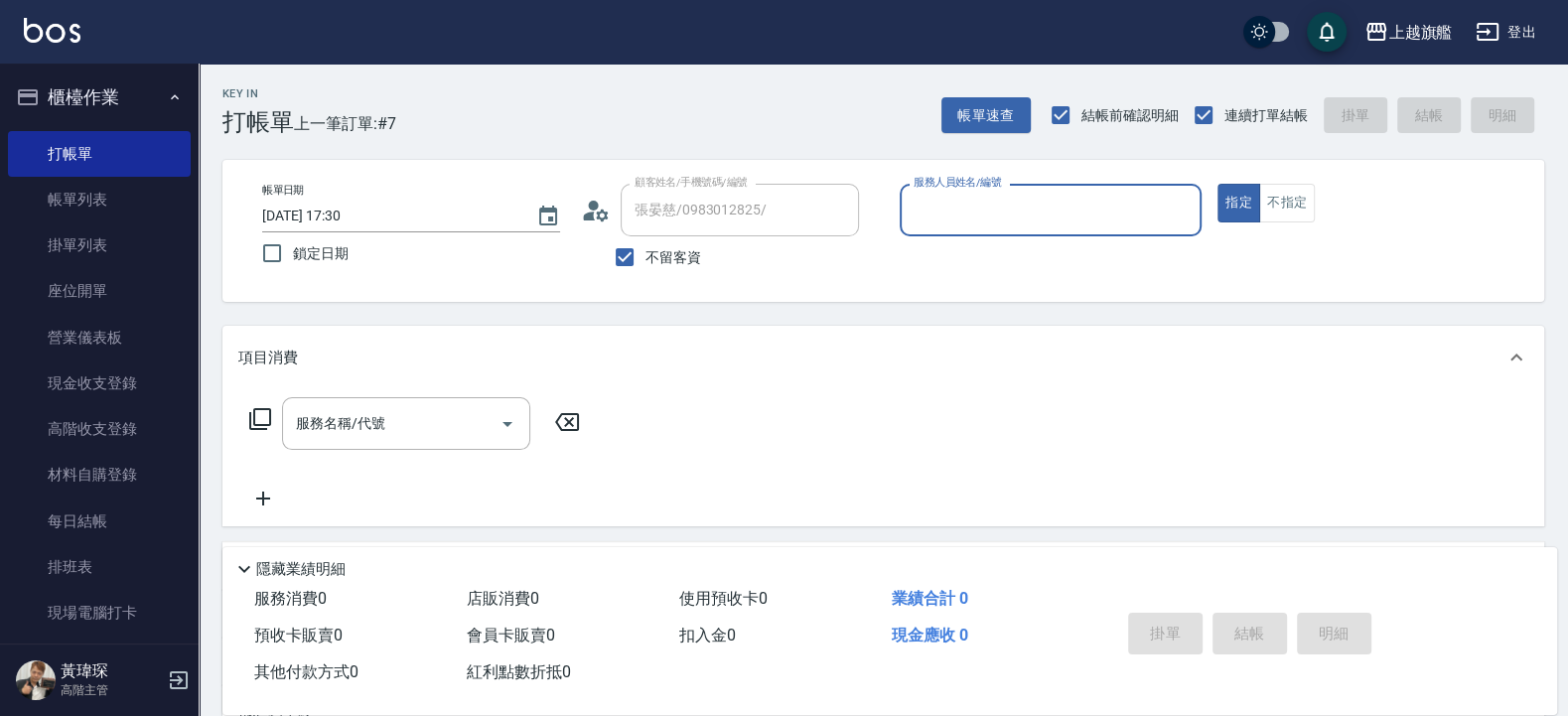 type on "[PERSON_NAME]-7" 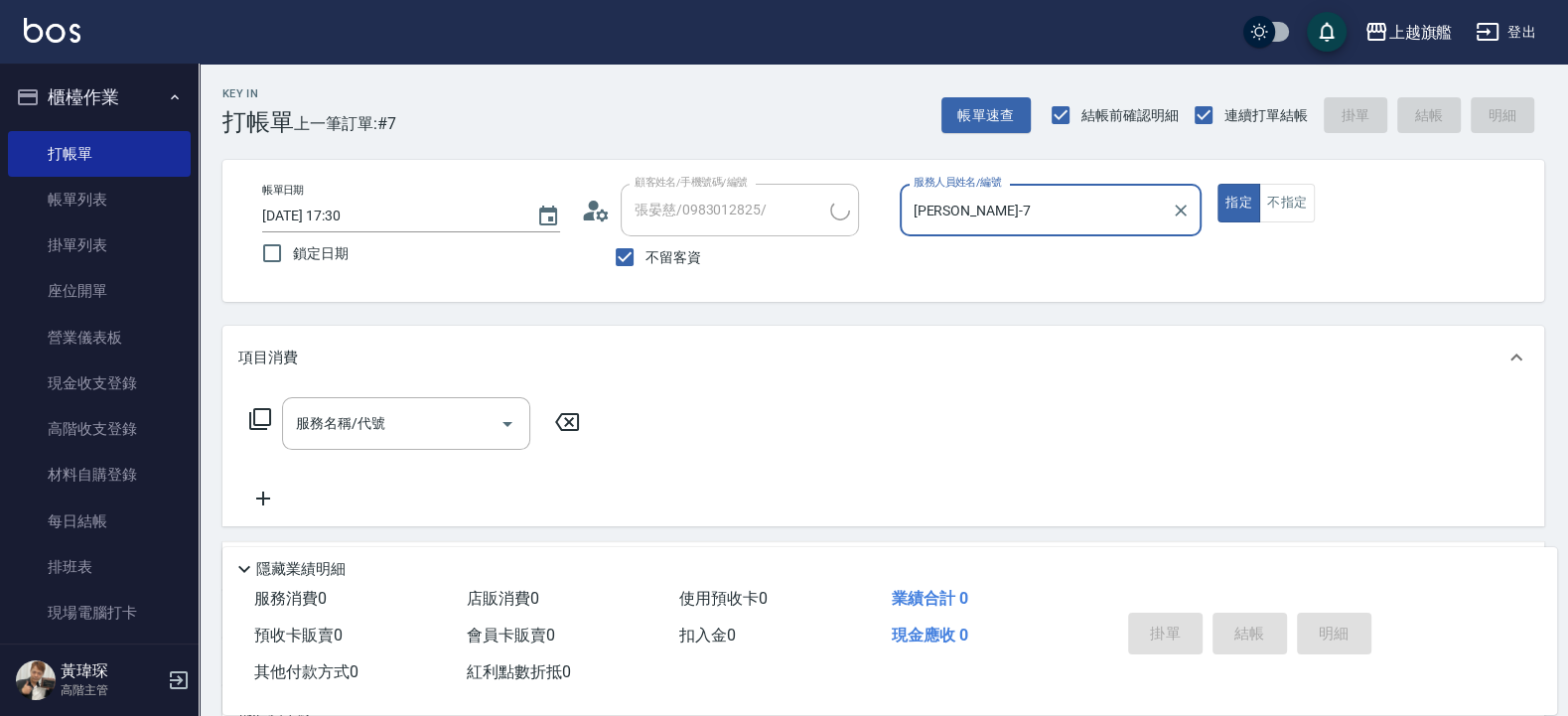 type on "[PERSON_NAME]/0970455988/" 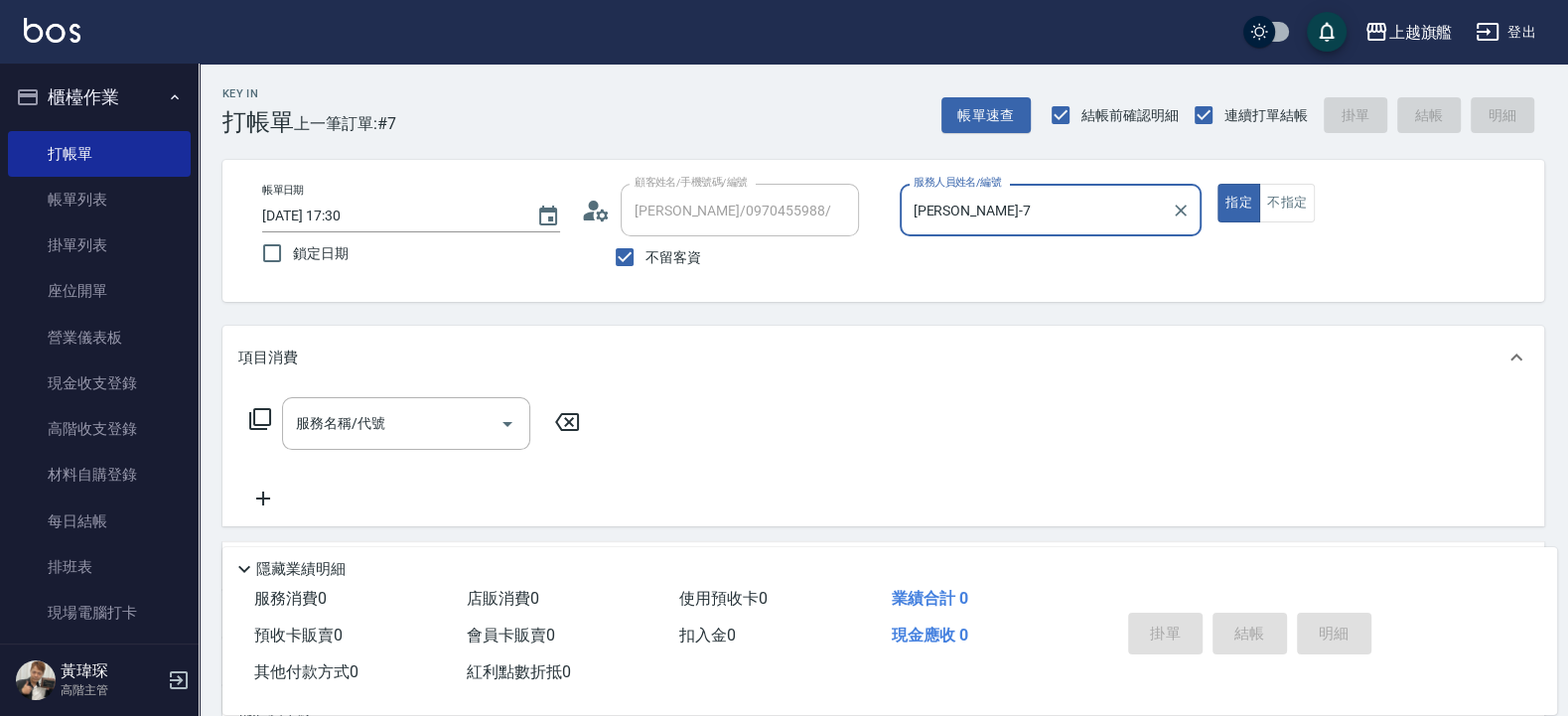 type on "[PERSON_NAME]-8" 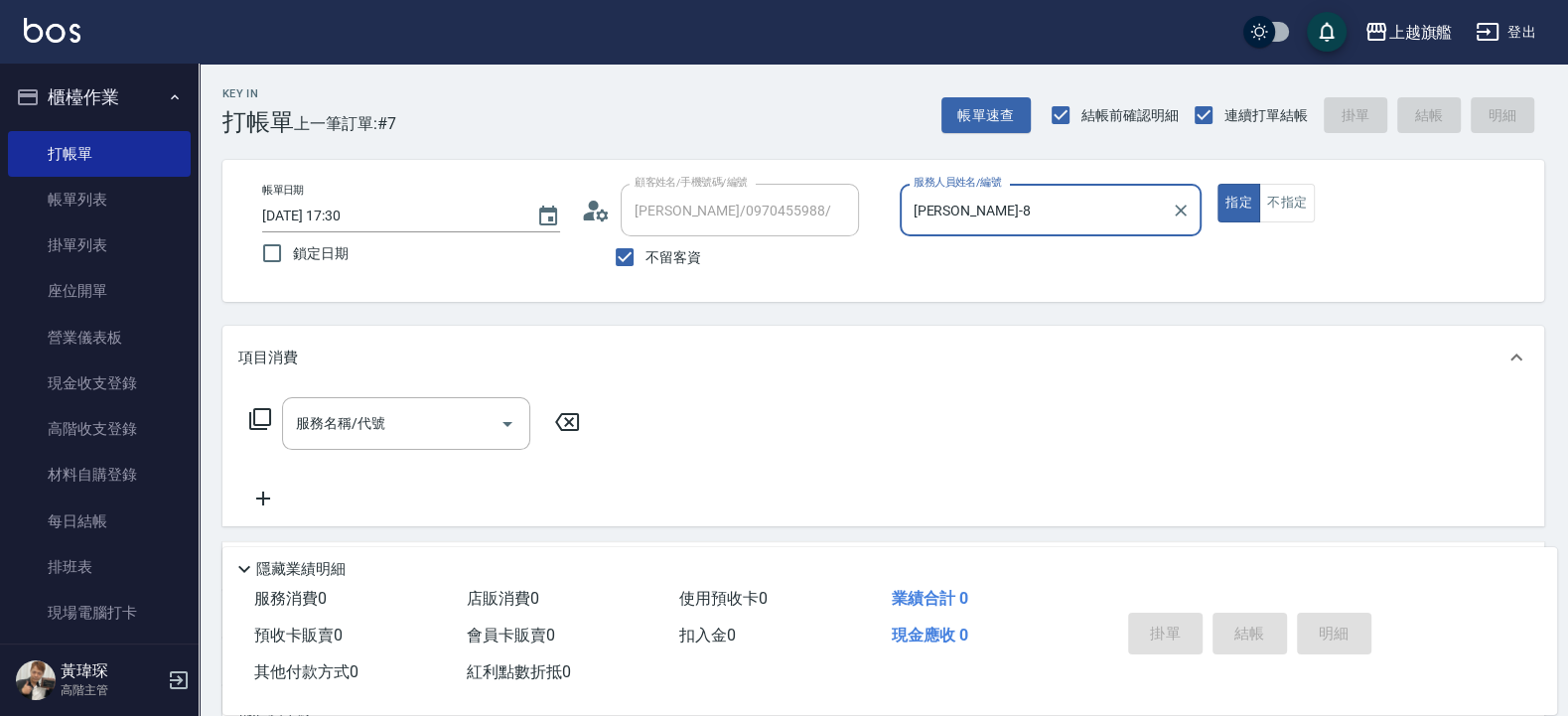 click on "不留客資" at bounding box center [652, 257] 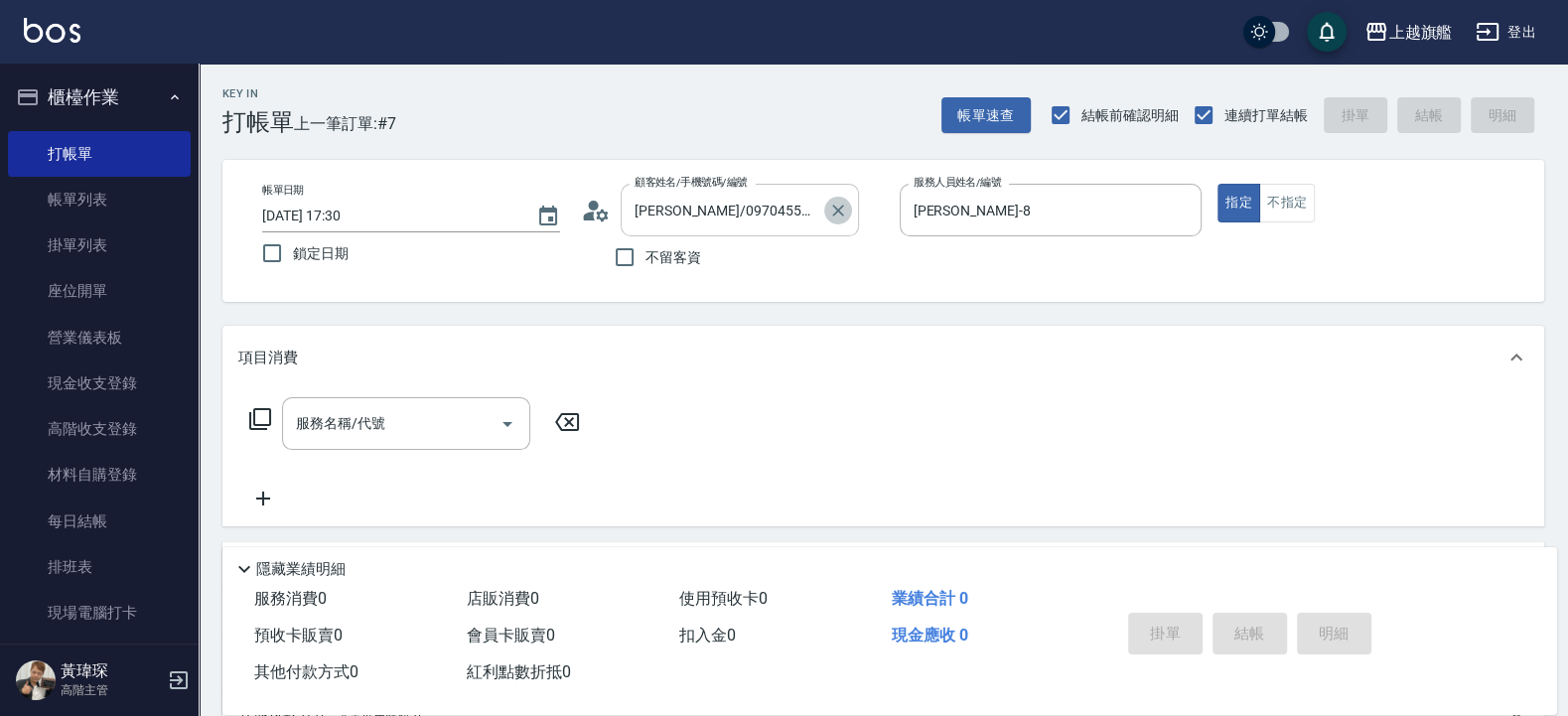 click 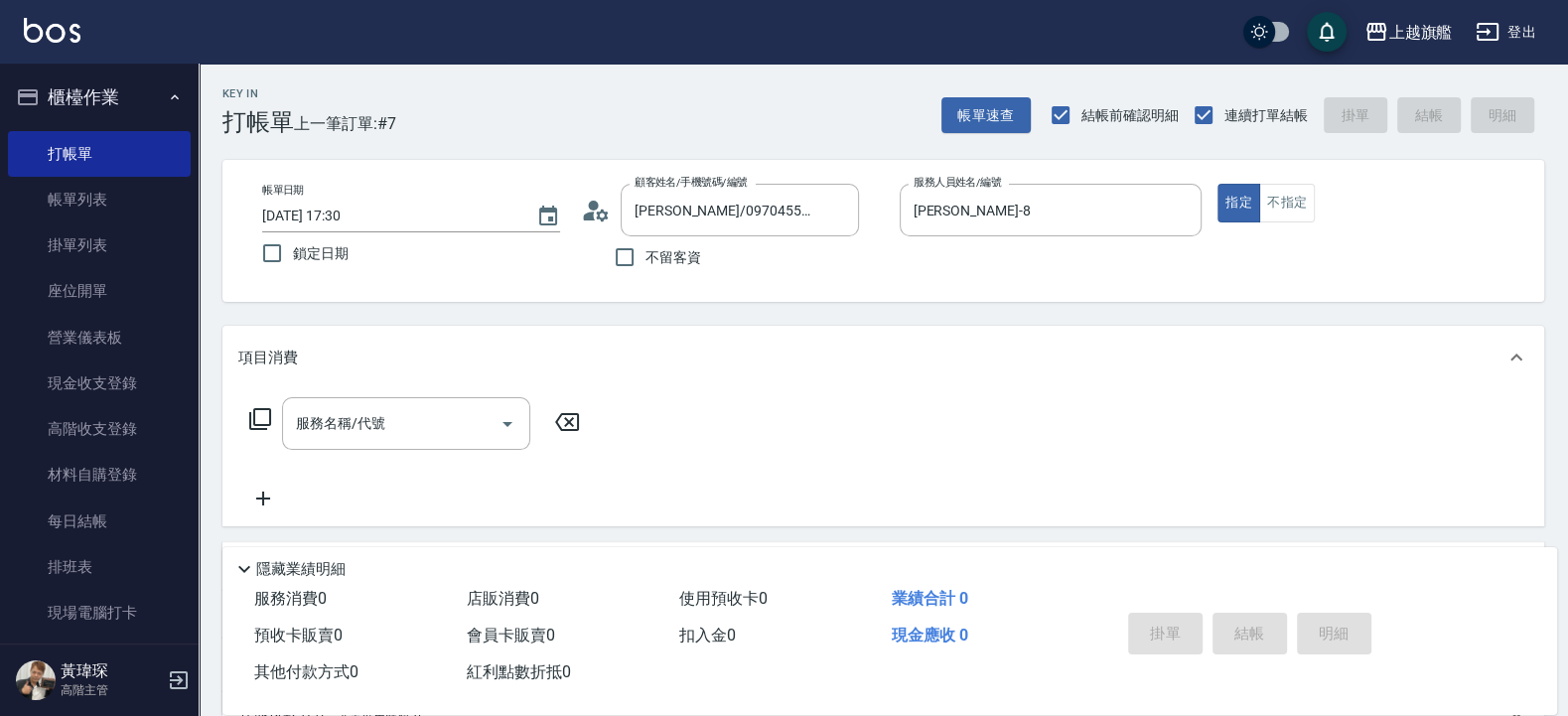 type 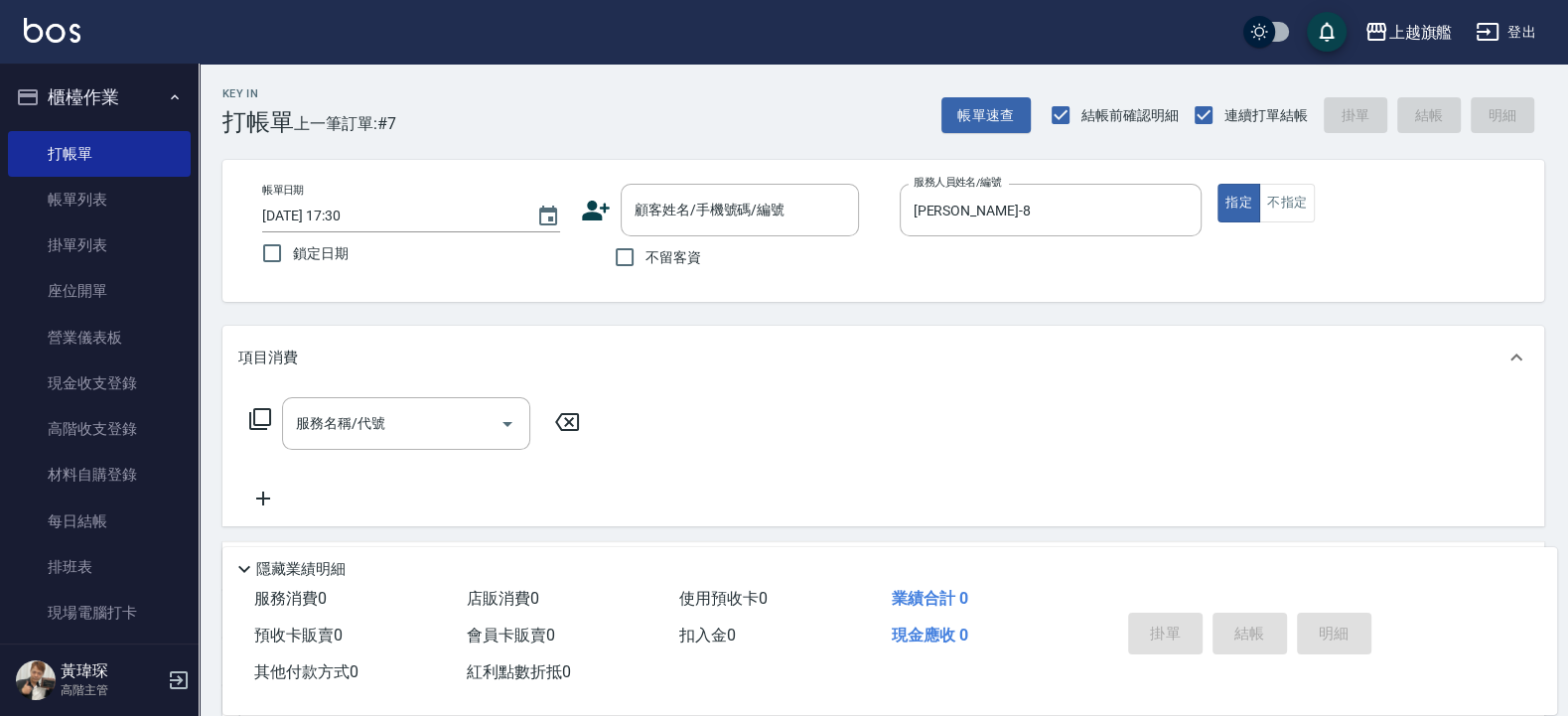 click on "不留客資" at bounding box center [673, 257] 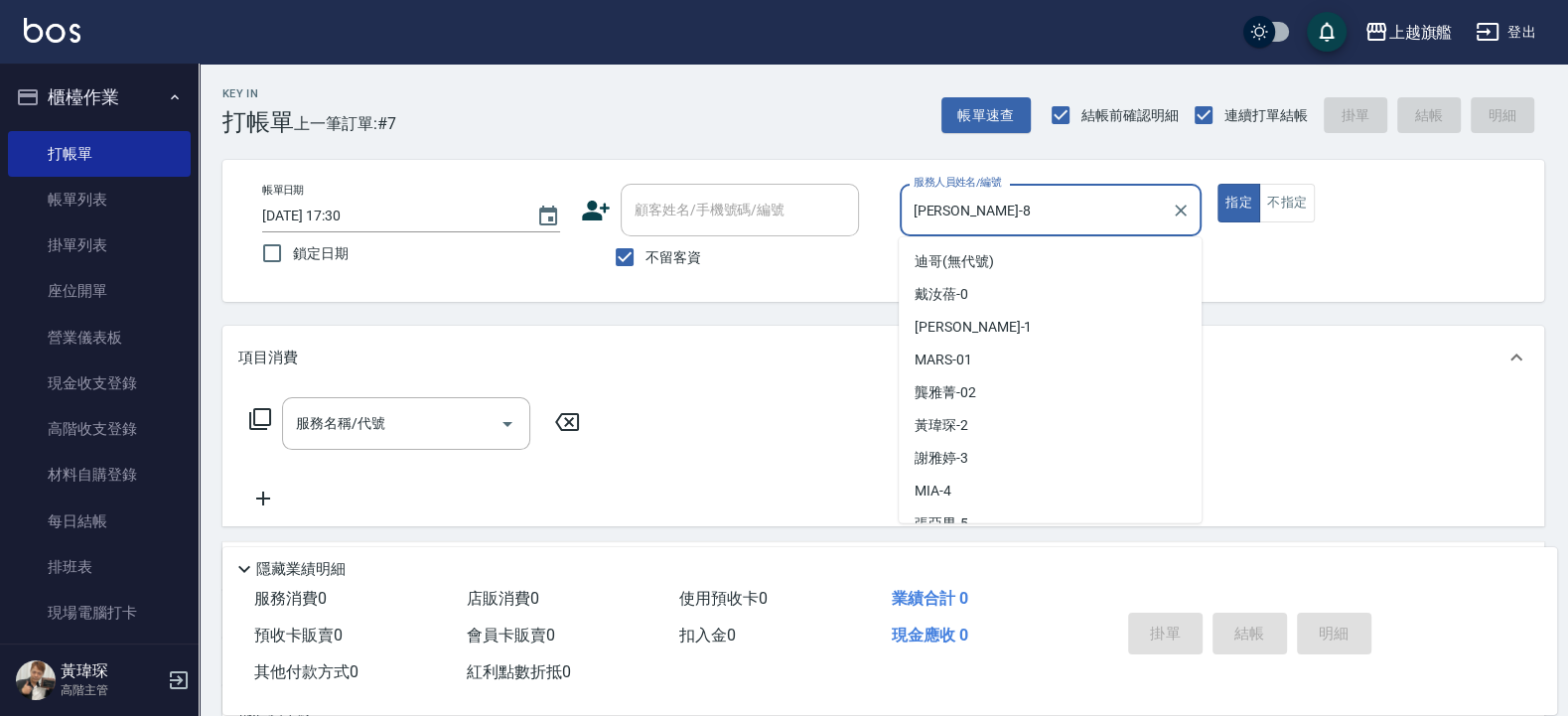 drag, startPoint x: 1006, startPoint y: 210, endPoint x: 701, endPoint y: 207, distance: 305.01475 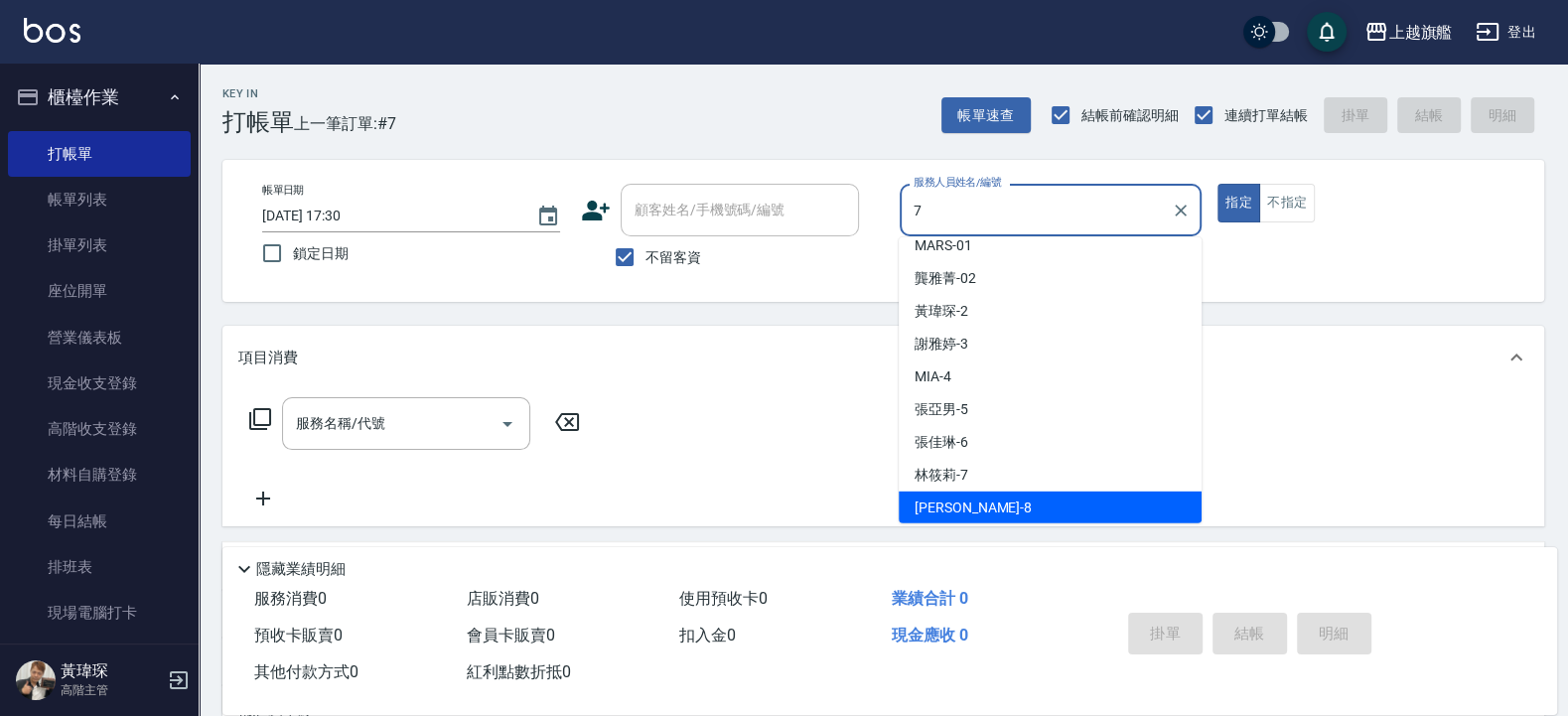 scroll, scrollTop: 0, scrollLeft: 0, axis: both 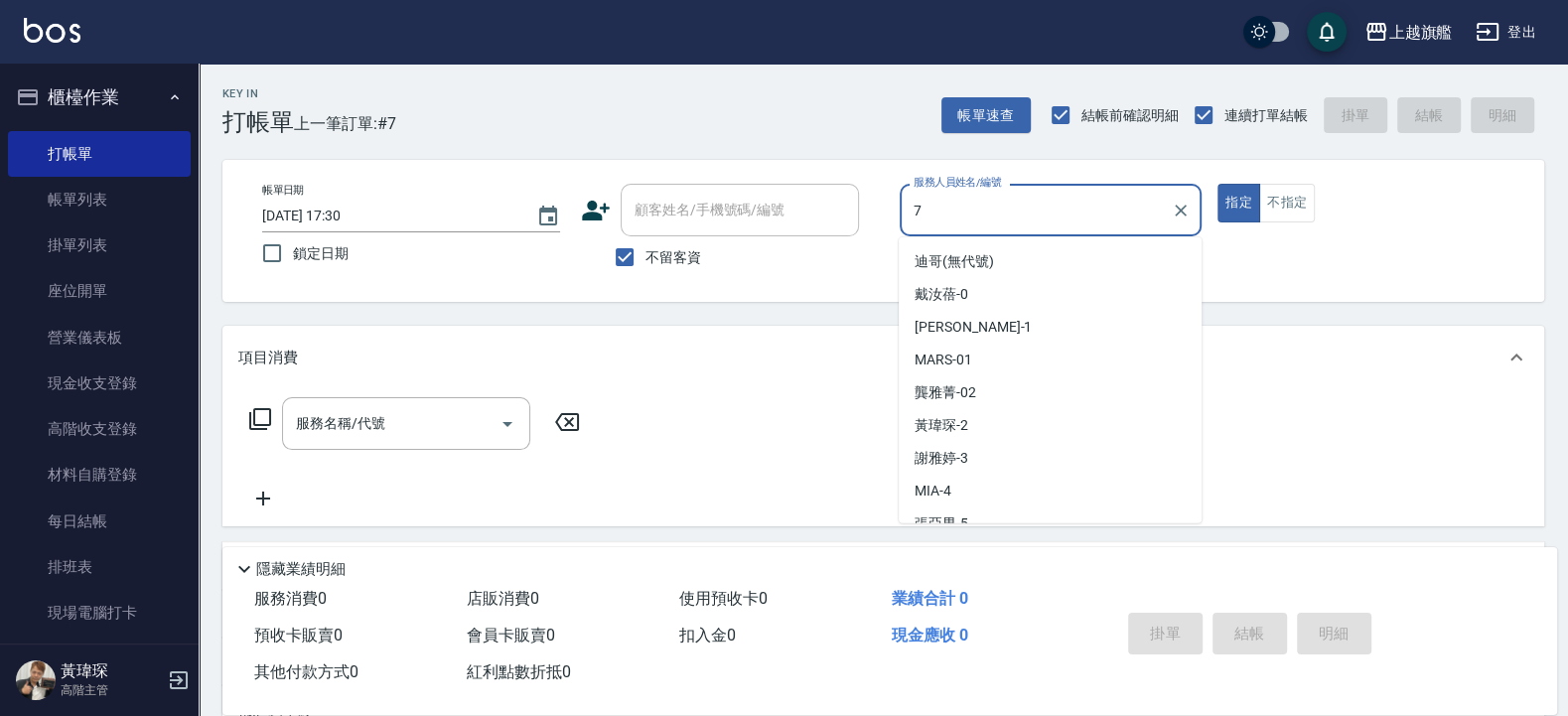type on "[PERSON_NAME]-7" 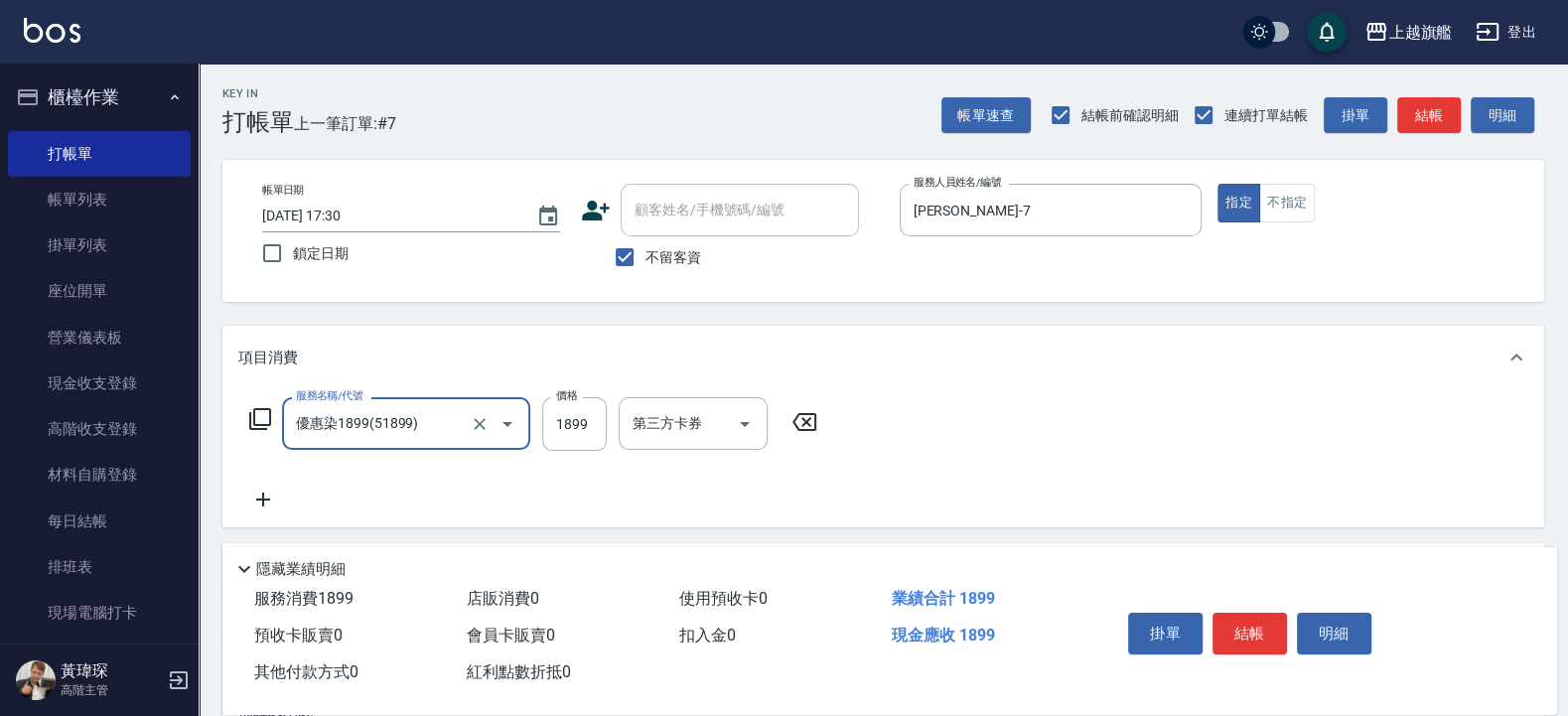 type on "優惠染1899(51899)" 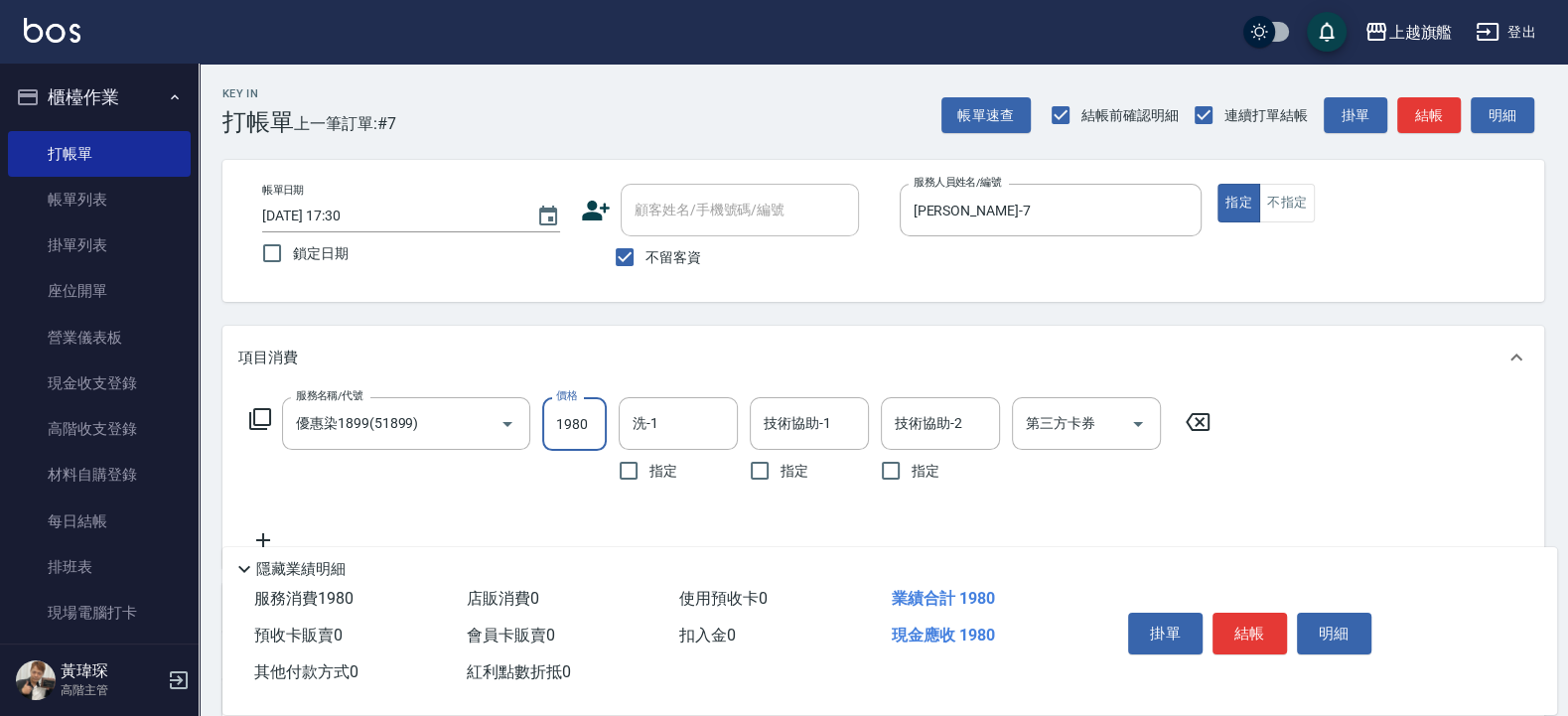 type on "1980" 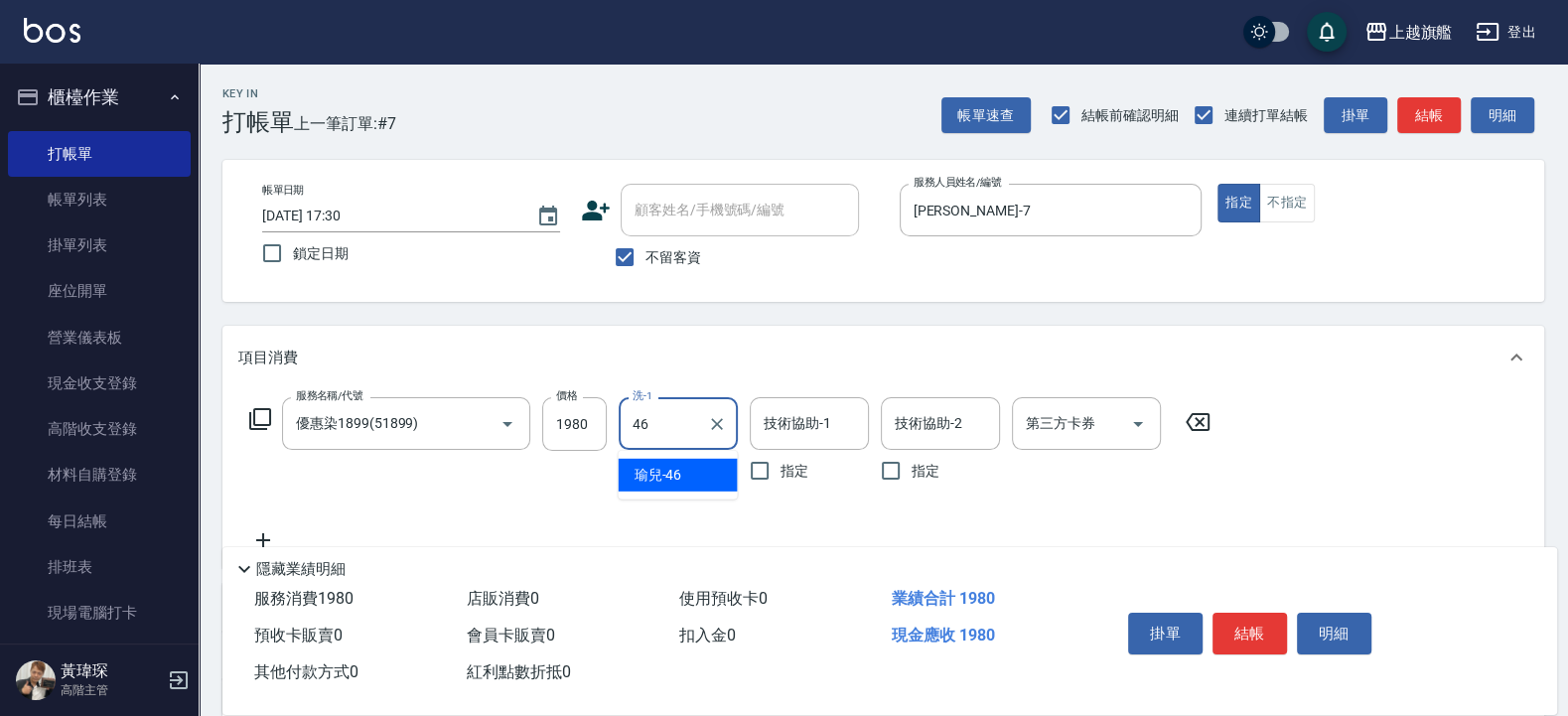 type on "瑜兒-46" 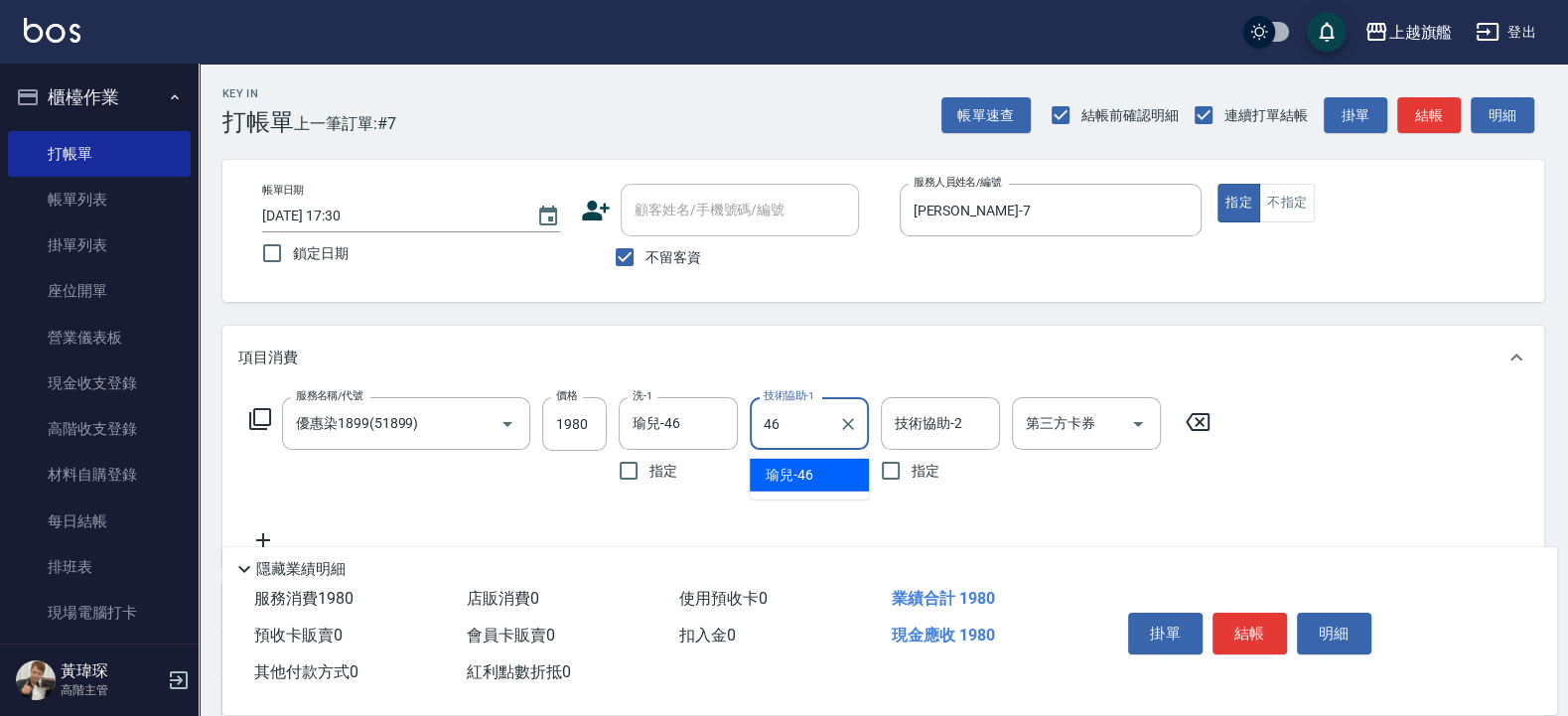 type on "瑜兒-46" 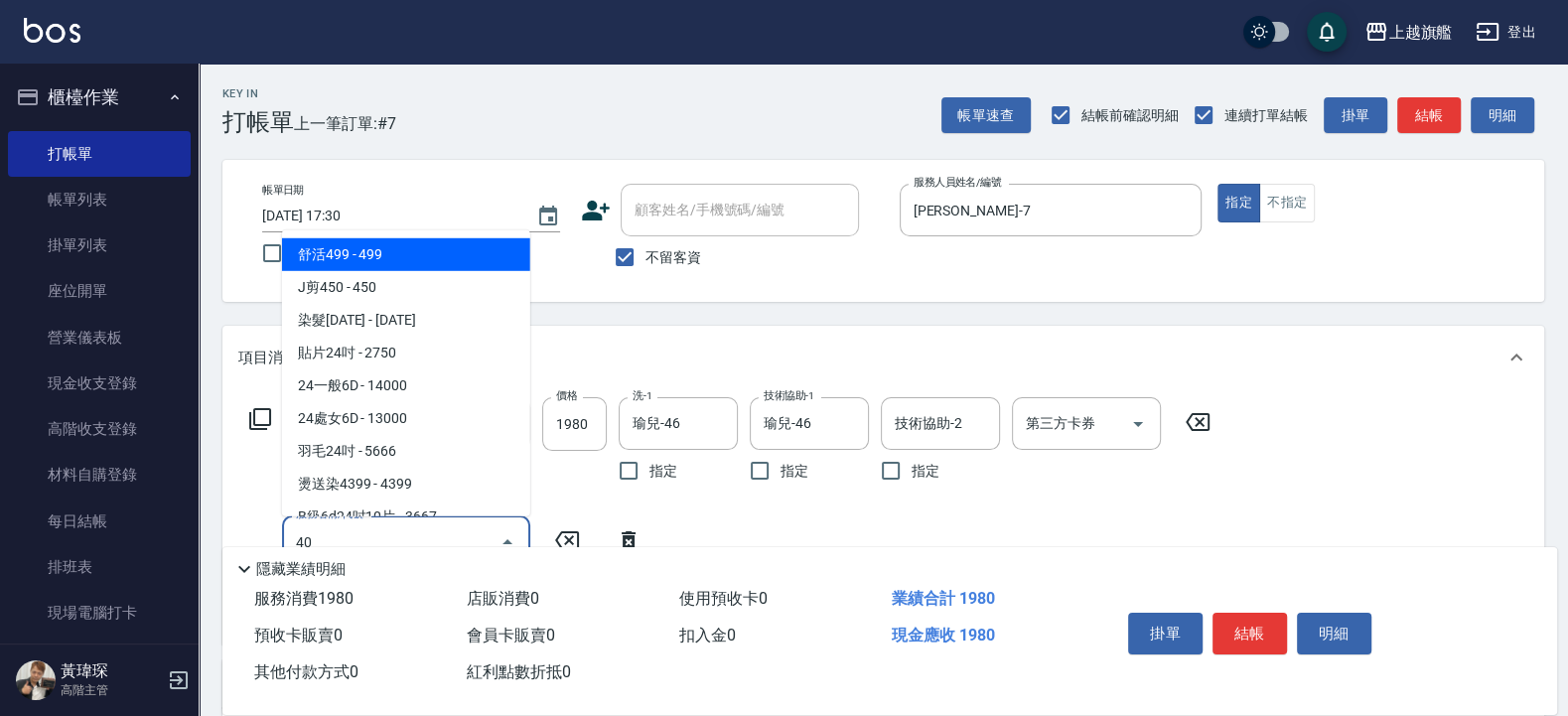 type on "406" 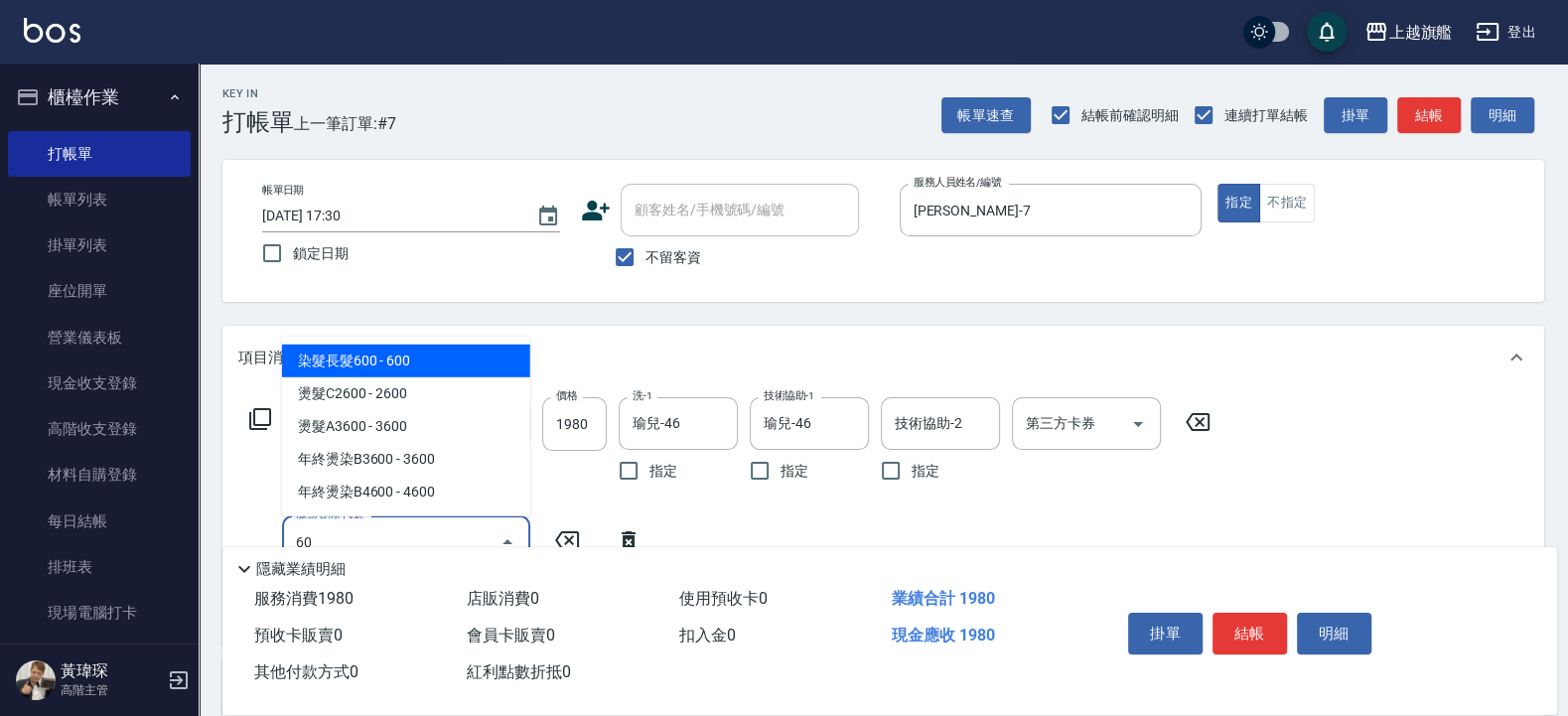 type on "6" 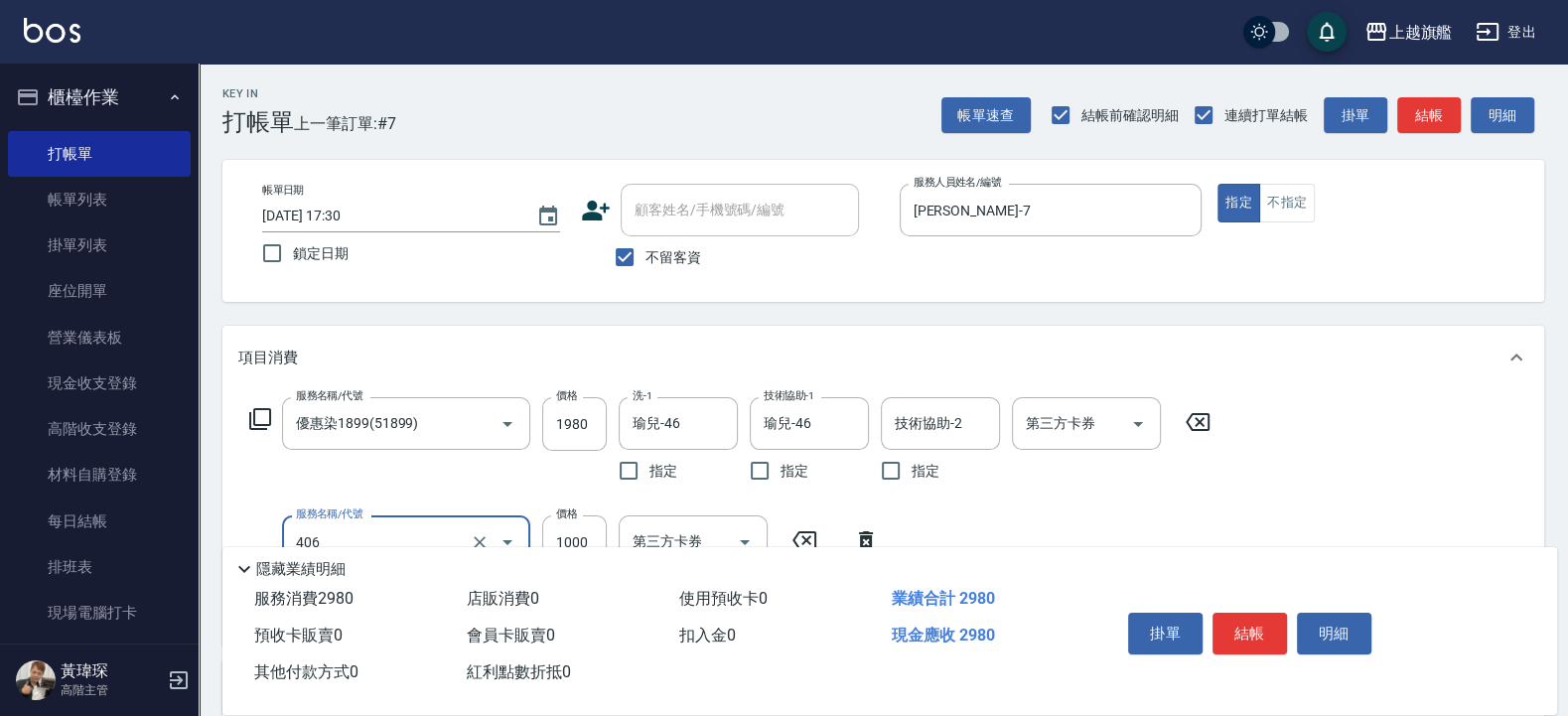 type on "水漾護1000(406)" 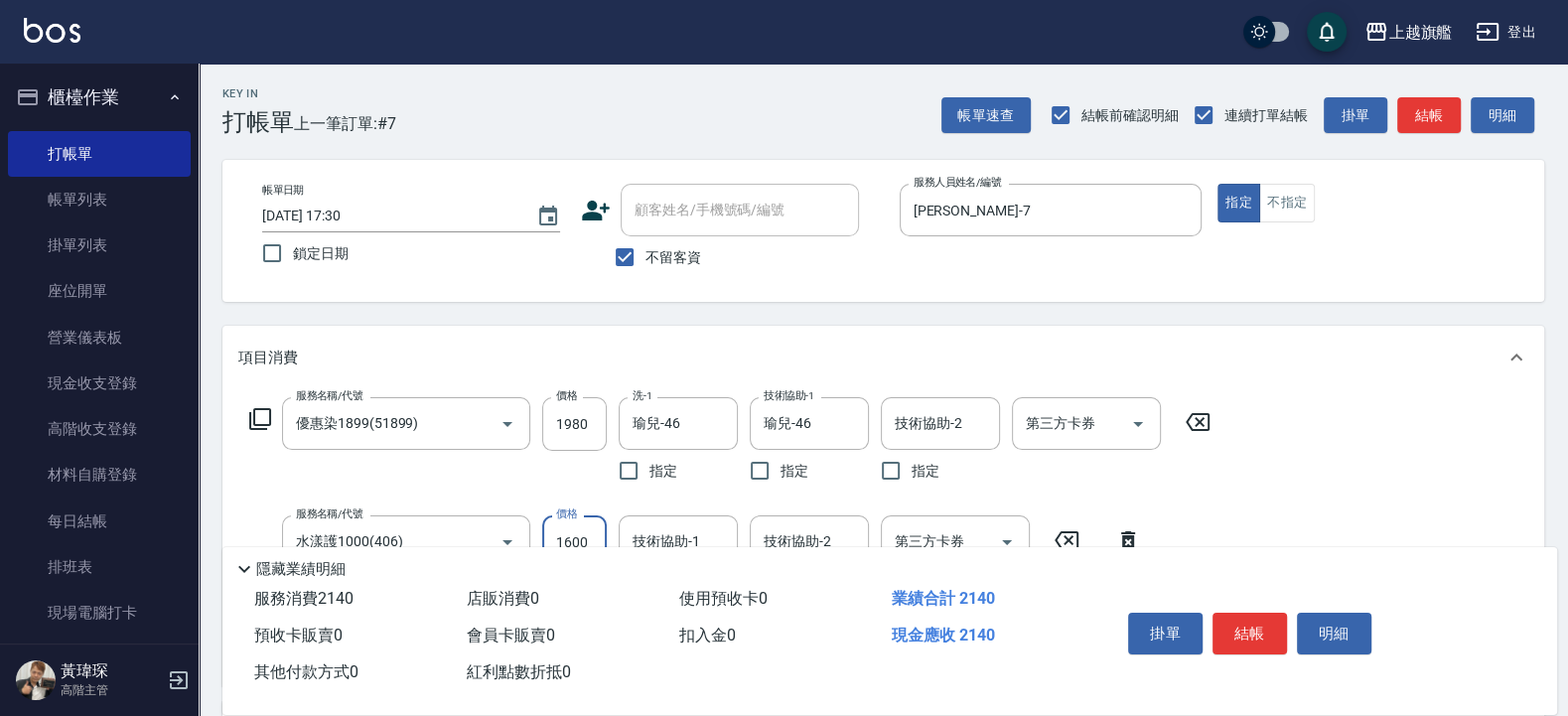 type on "1600" 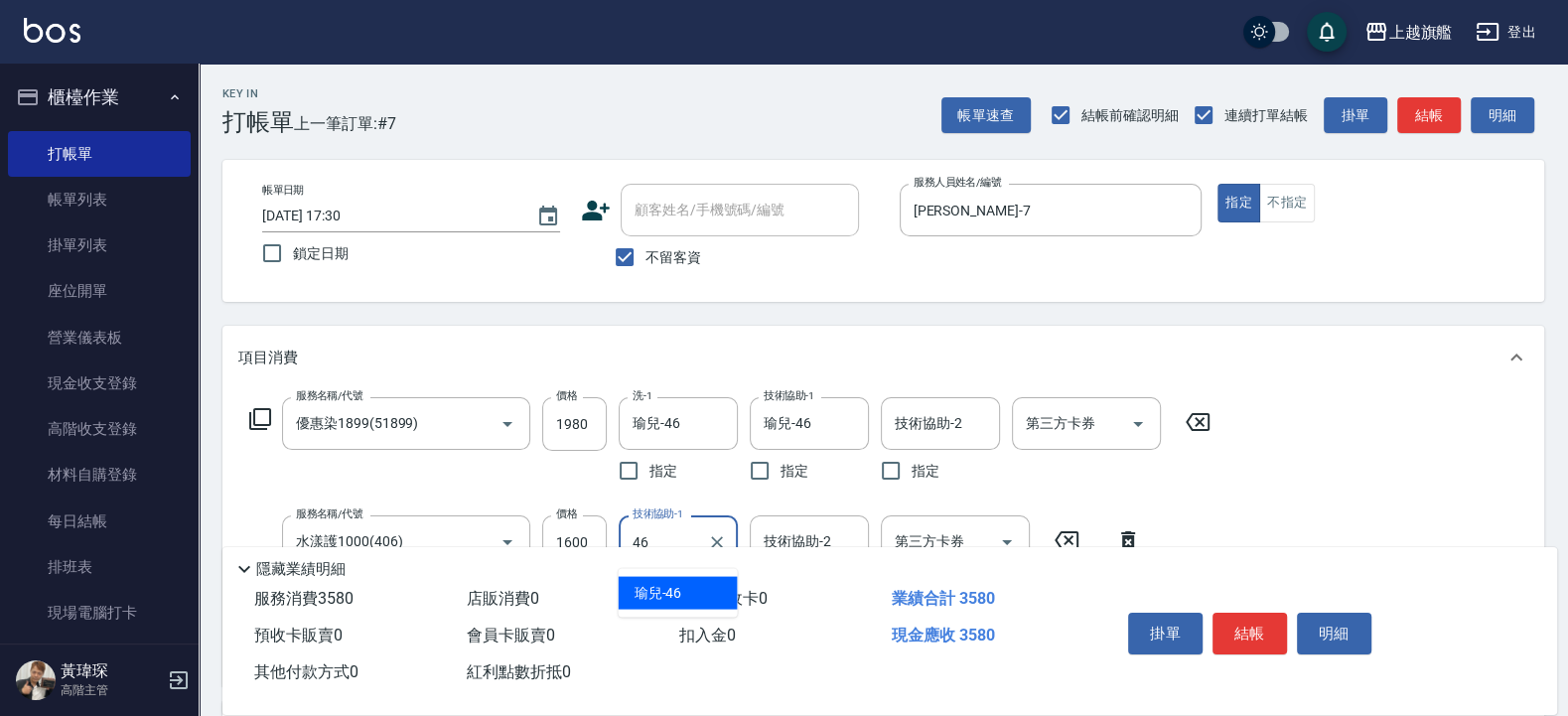 type on "瑜兒-46" 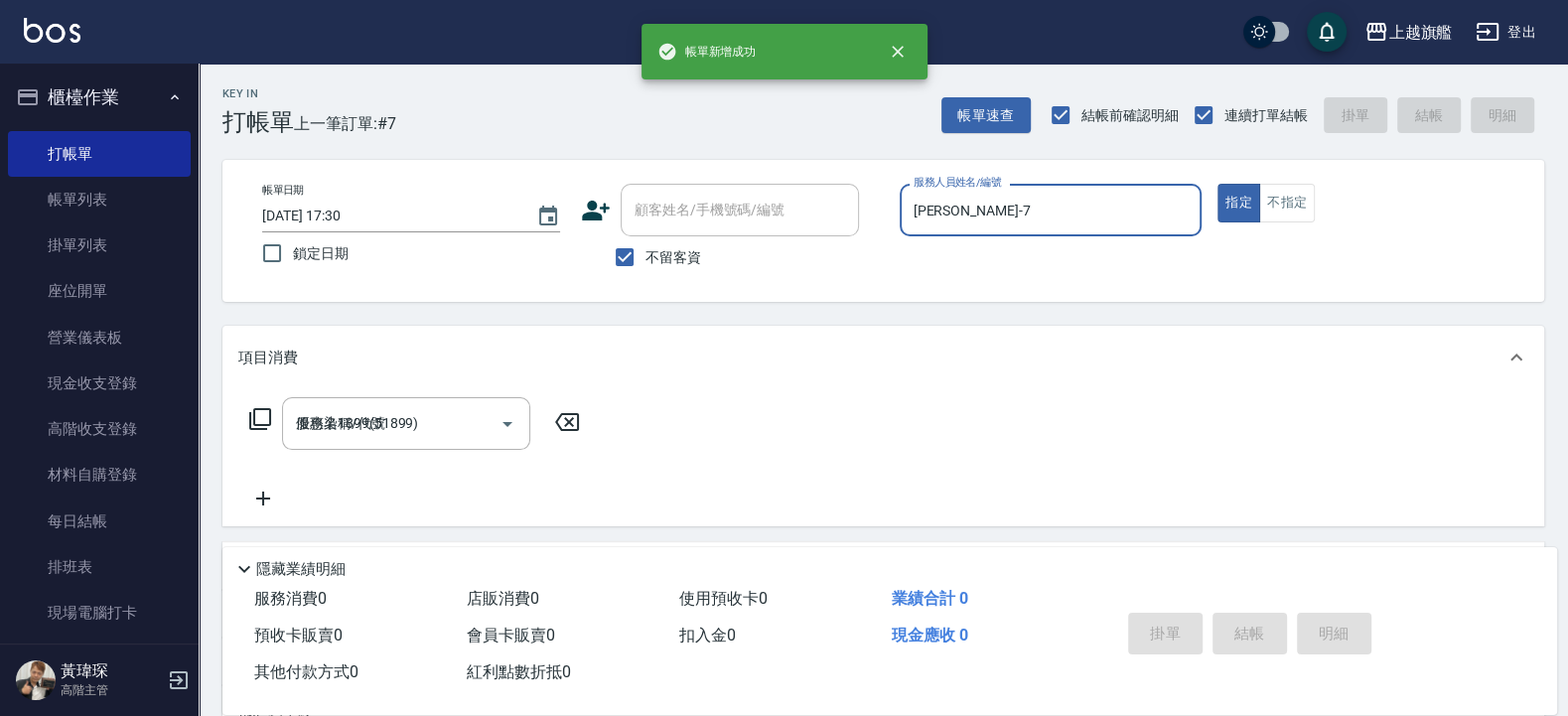 type 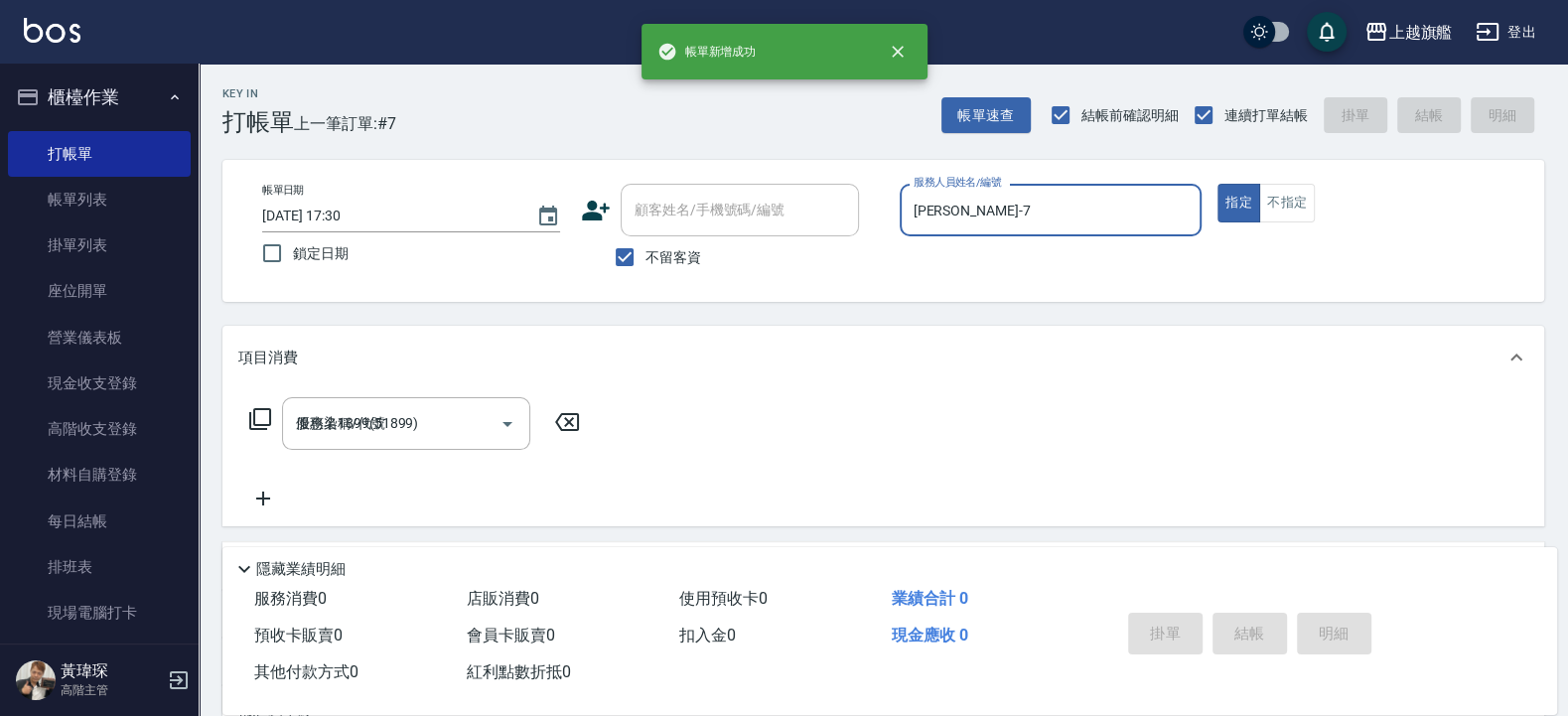 type 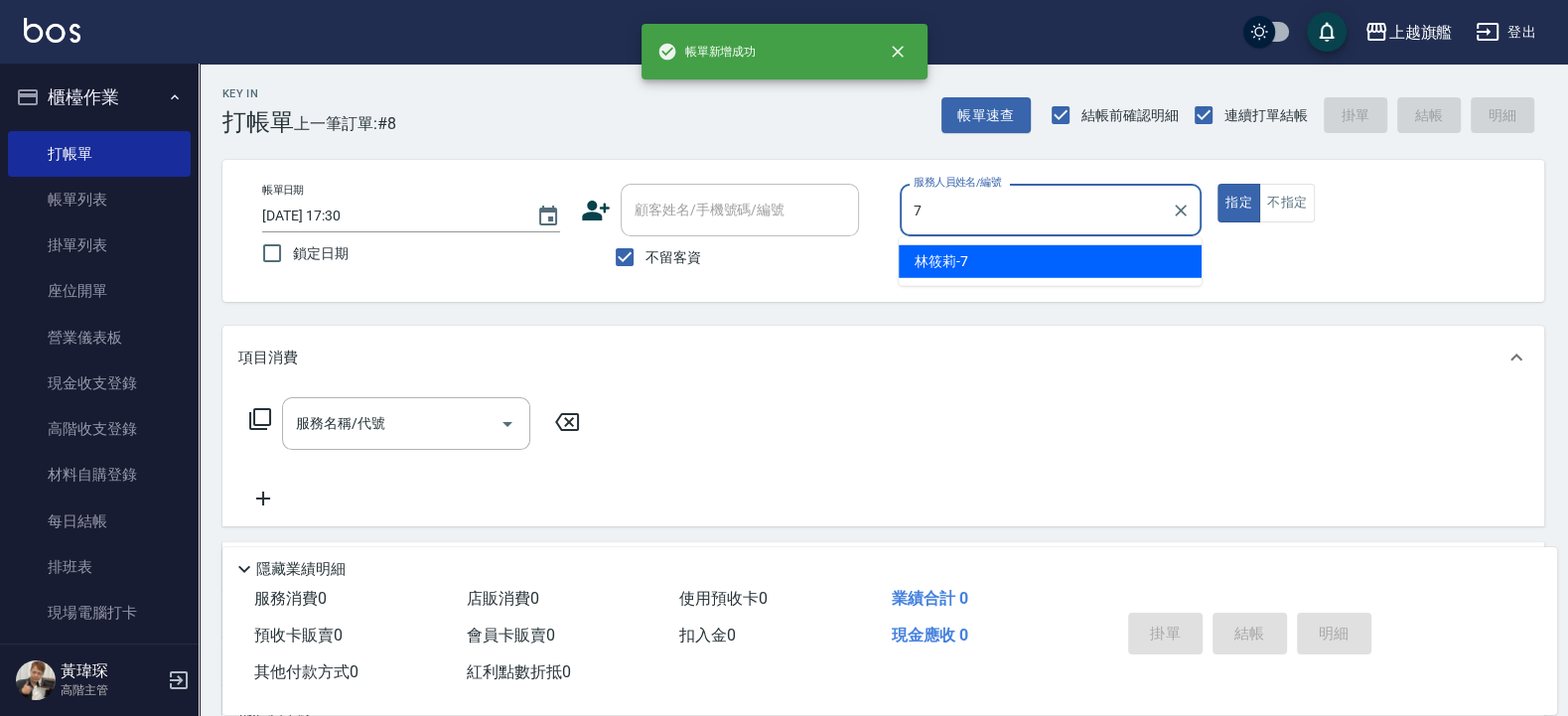 type on "[PERSON_NAME]-7" 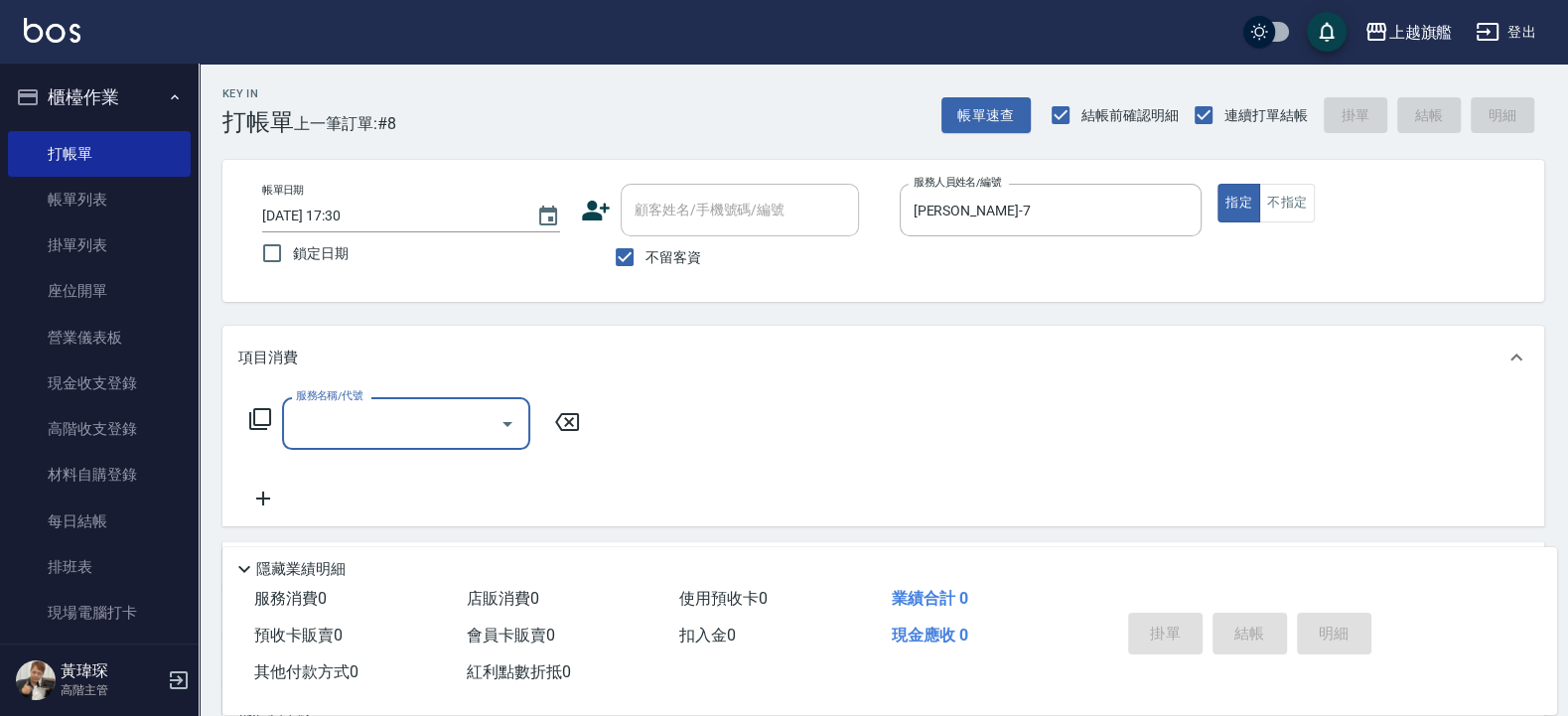 click on "不留客資" at bounding box center [652, 257] 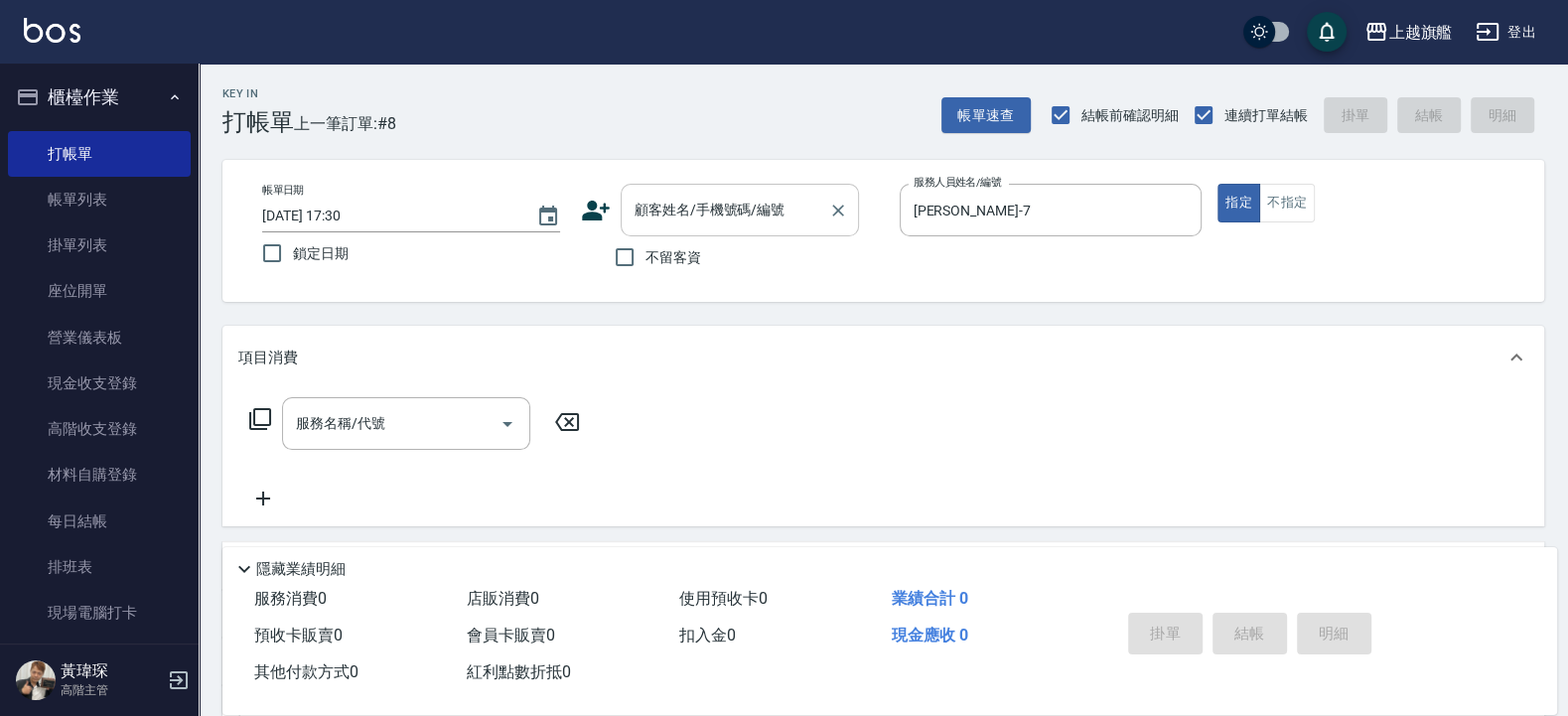 click on "顧客姓名/手機號碼/編號" at bounding box center (725, 210) 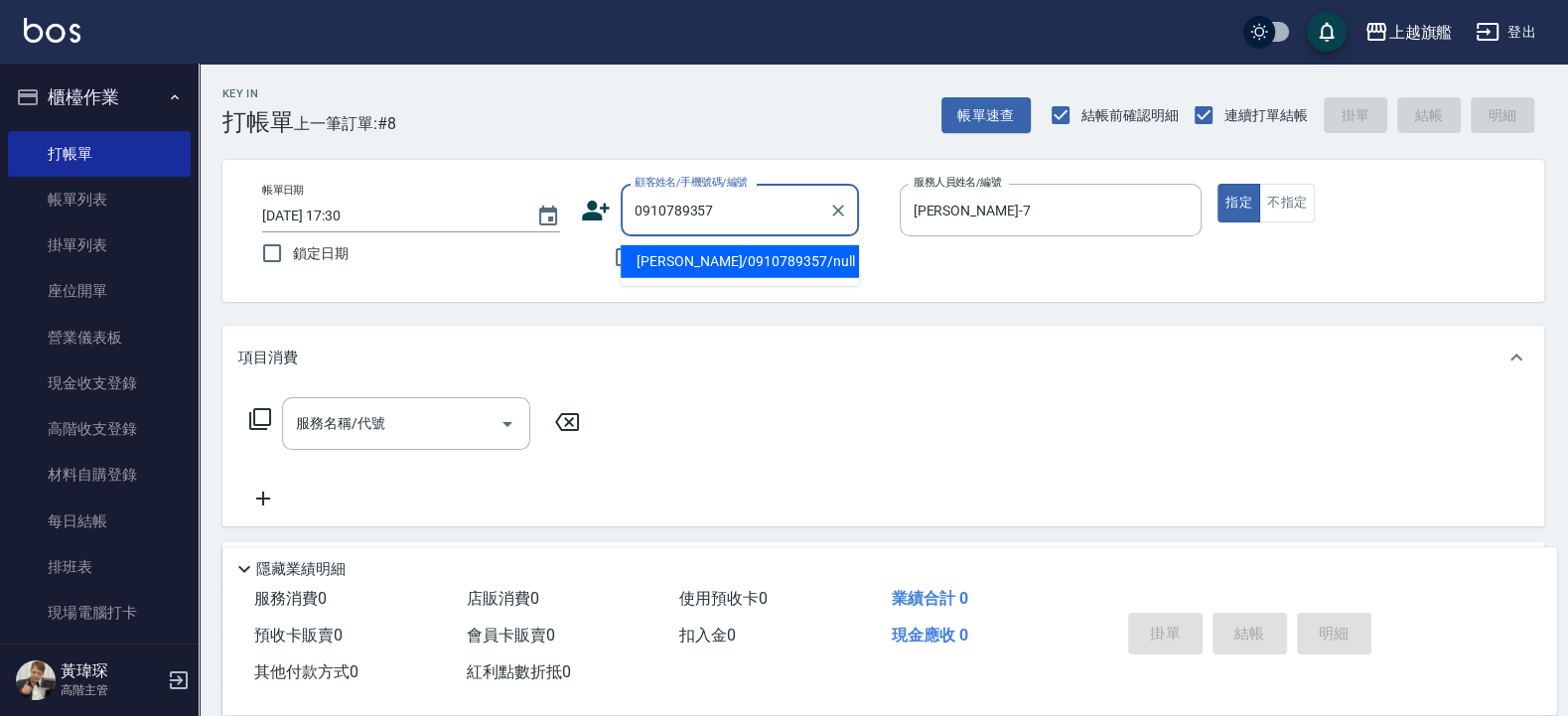 type on "[PERSON_NAME]/0910789357/null" 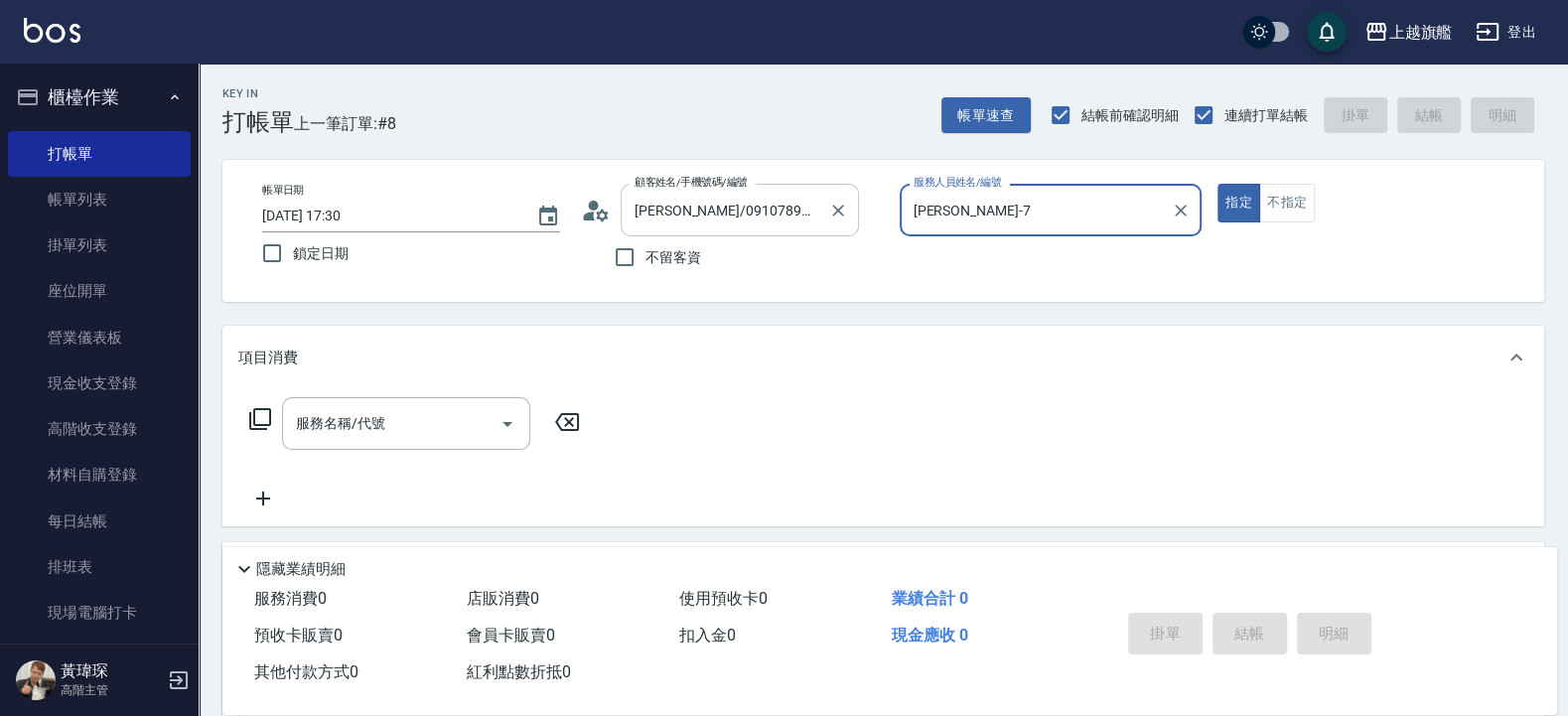 click on "指定" at bounding box center (1238, 203) 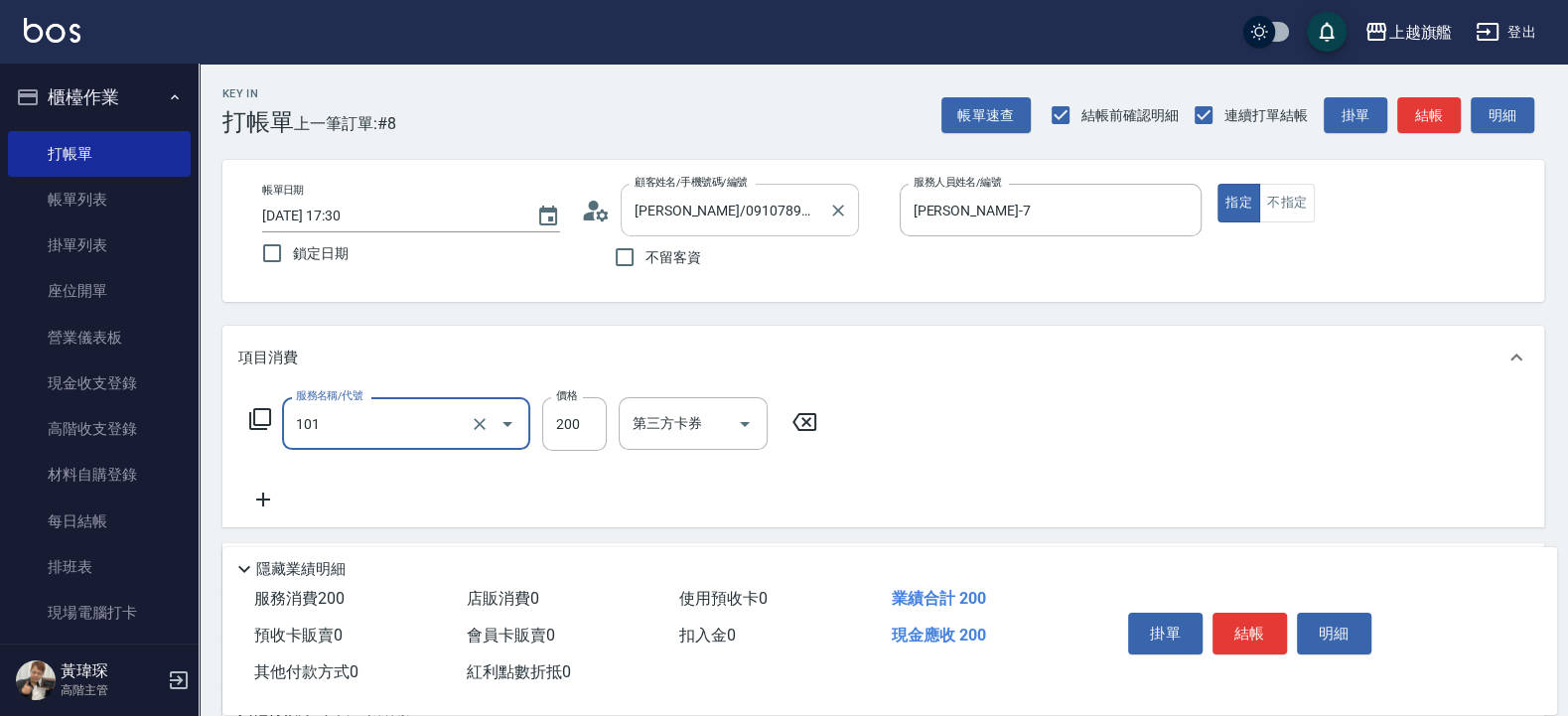 type on "一般洗(101)" 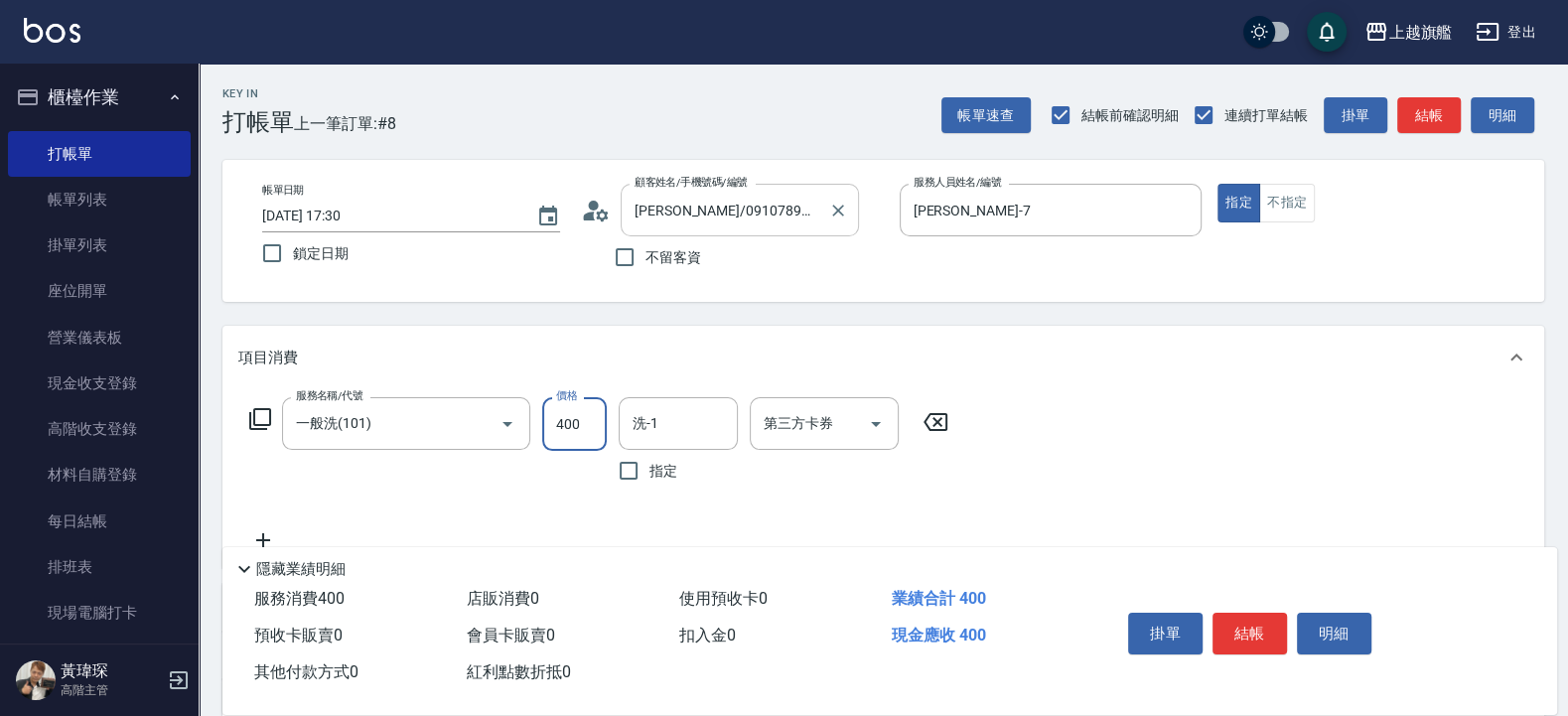 type on "400" 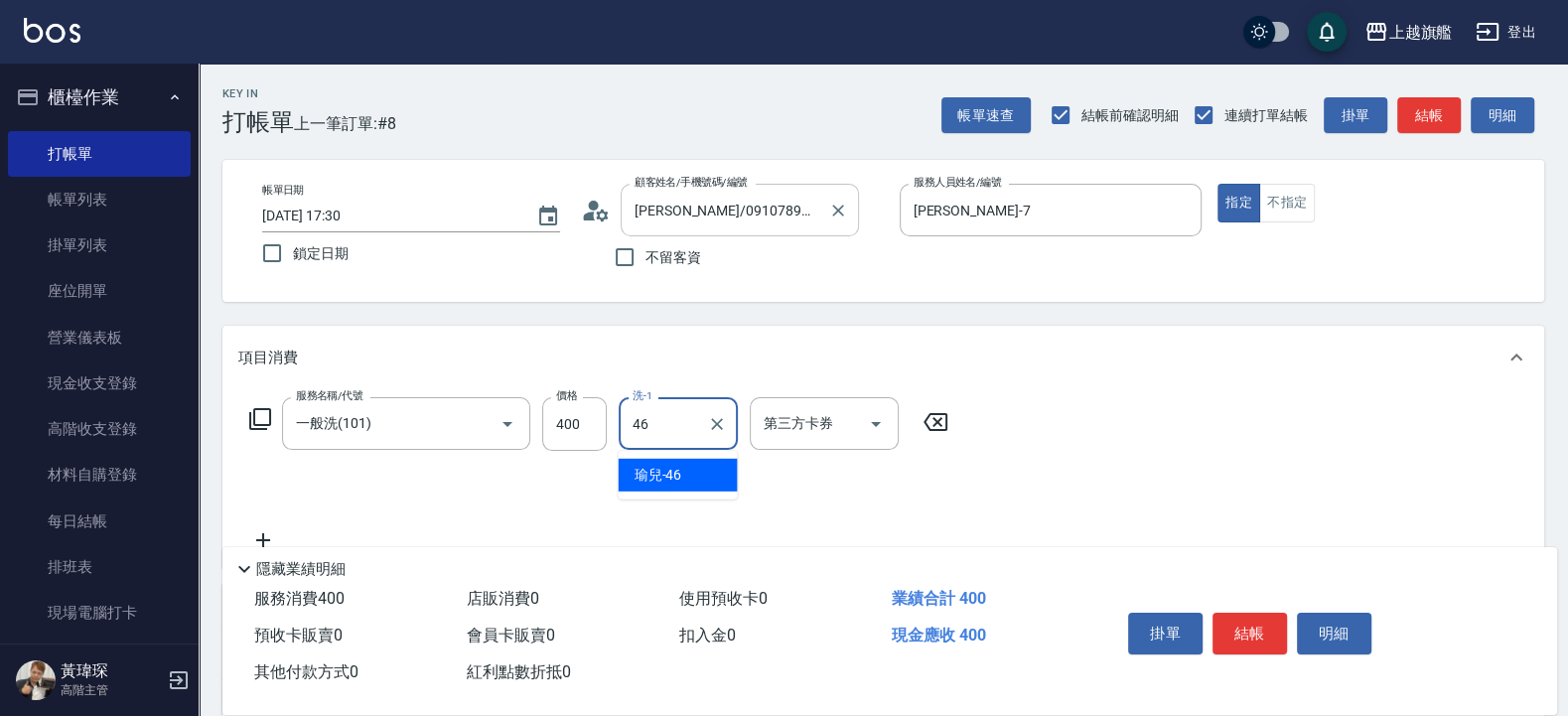 type on "瑜兒-46" 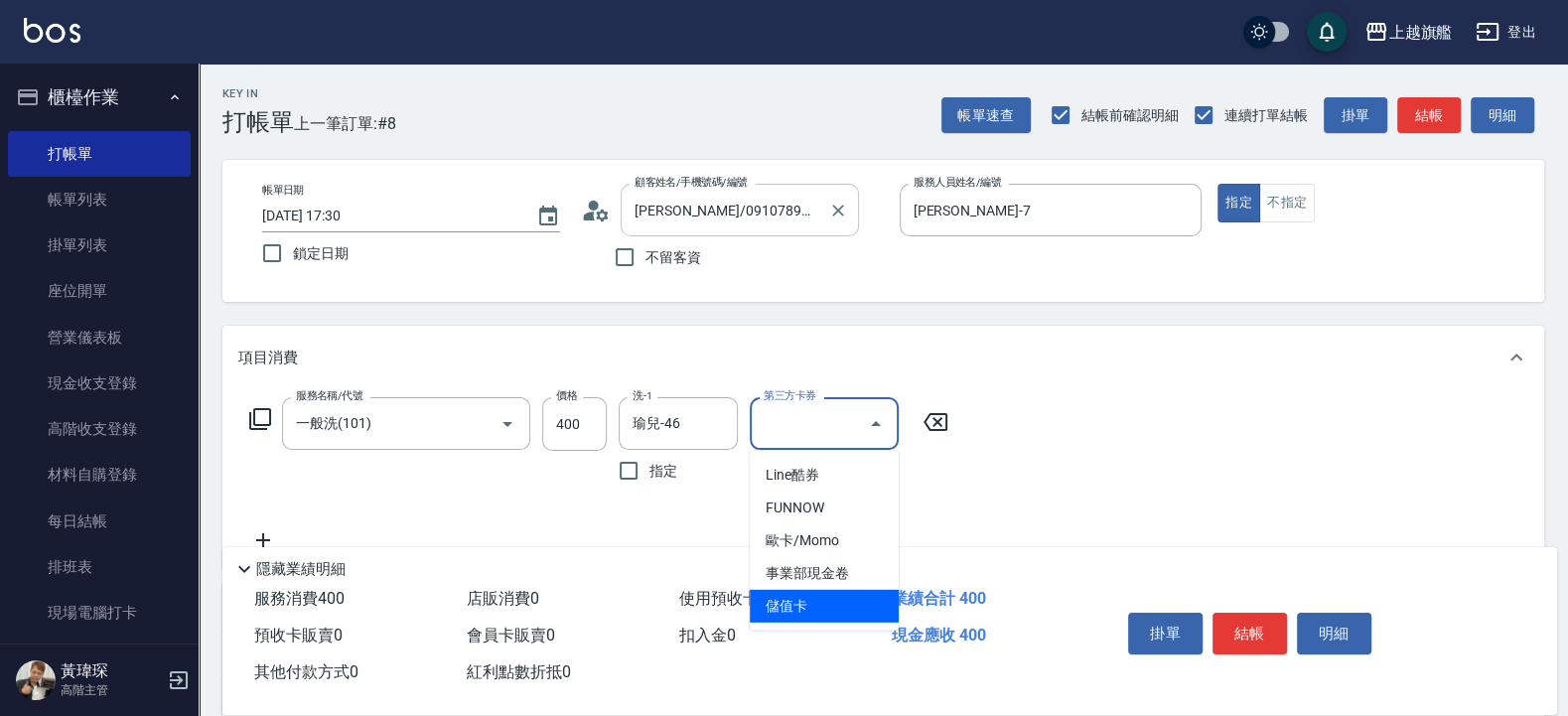 type on "儲值卡" 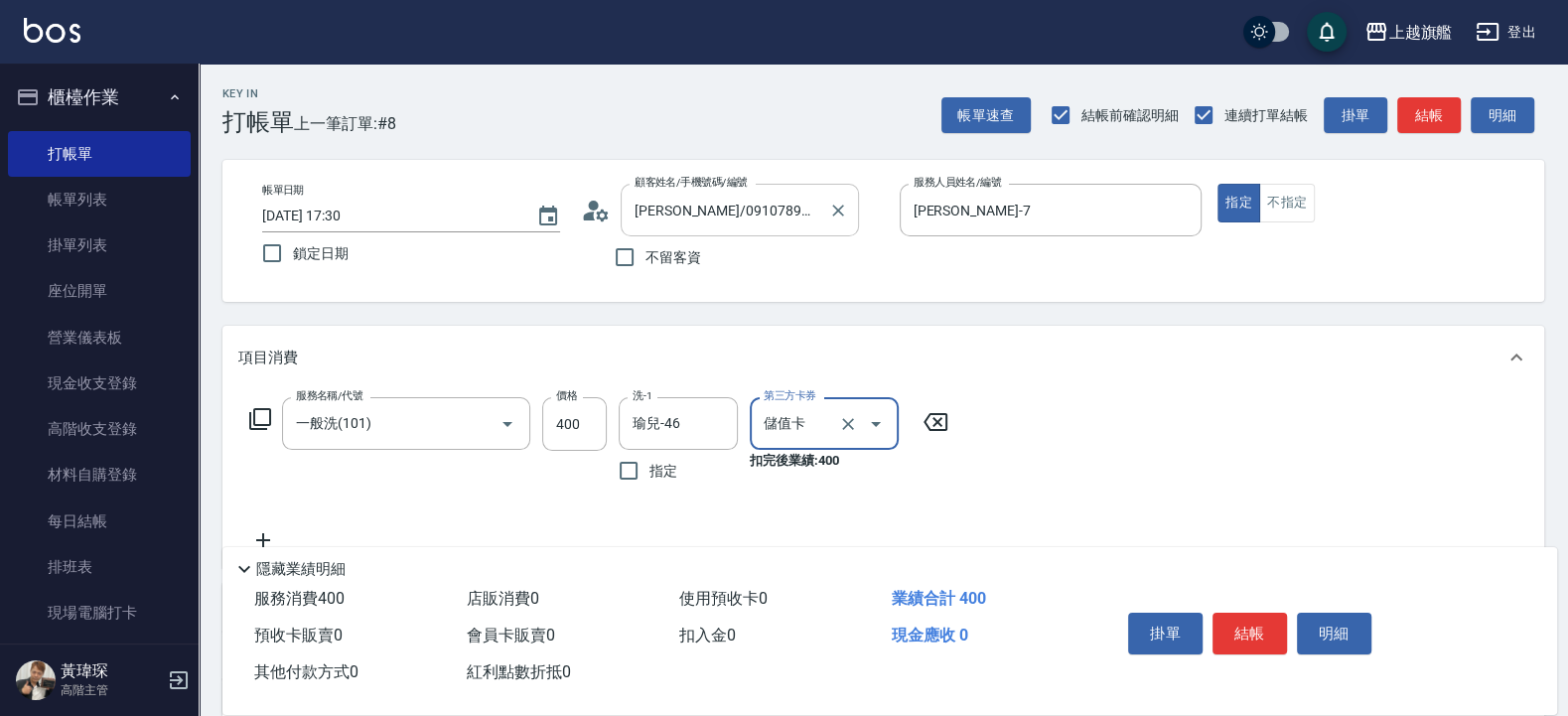 scroll, scrollTop: 295, scrollLeft: 0, axis: vertical 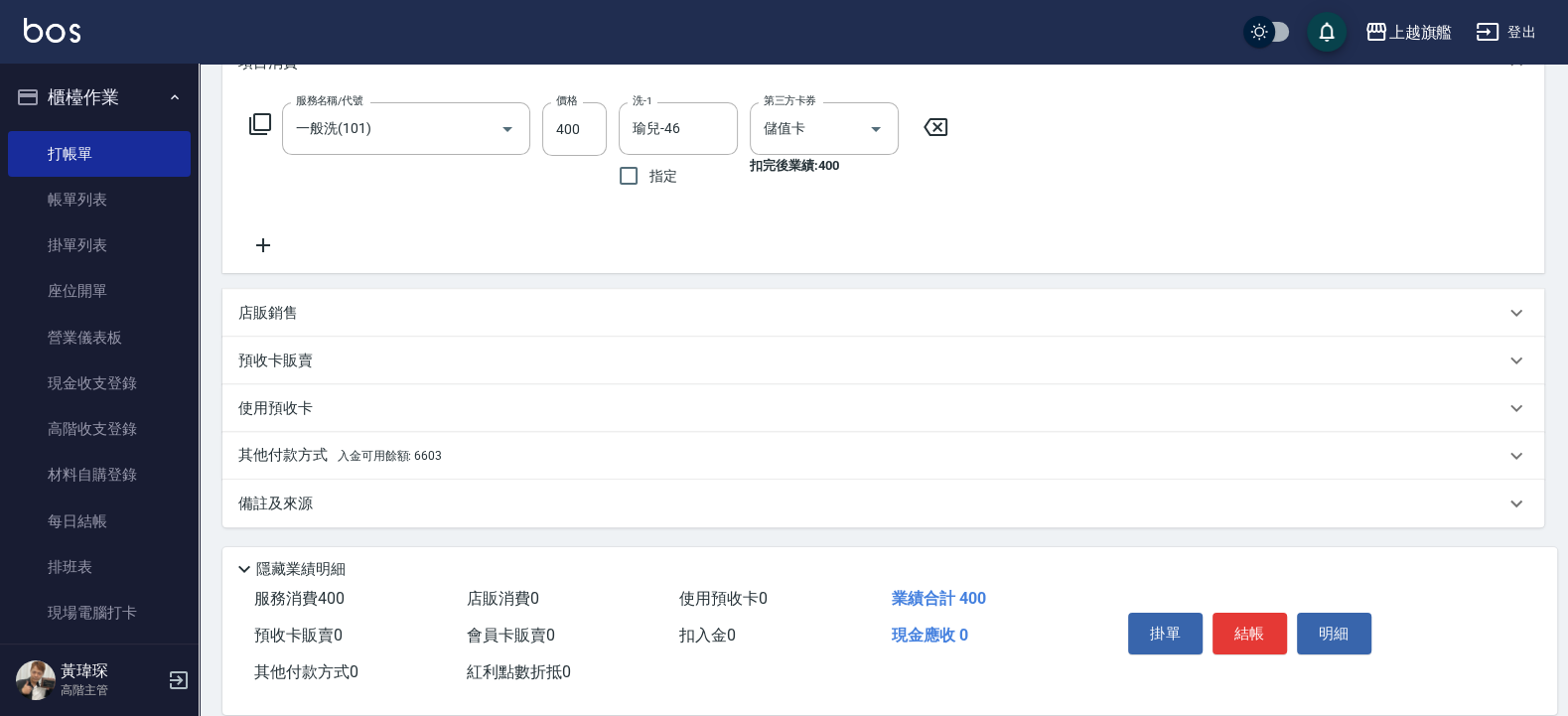 click on "入金可用餘額: 6603" at bounding box center (389, 456) 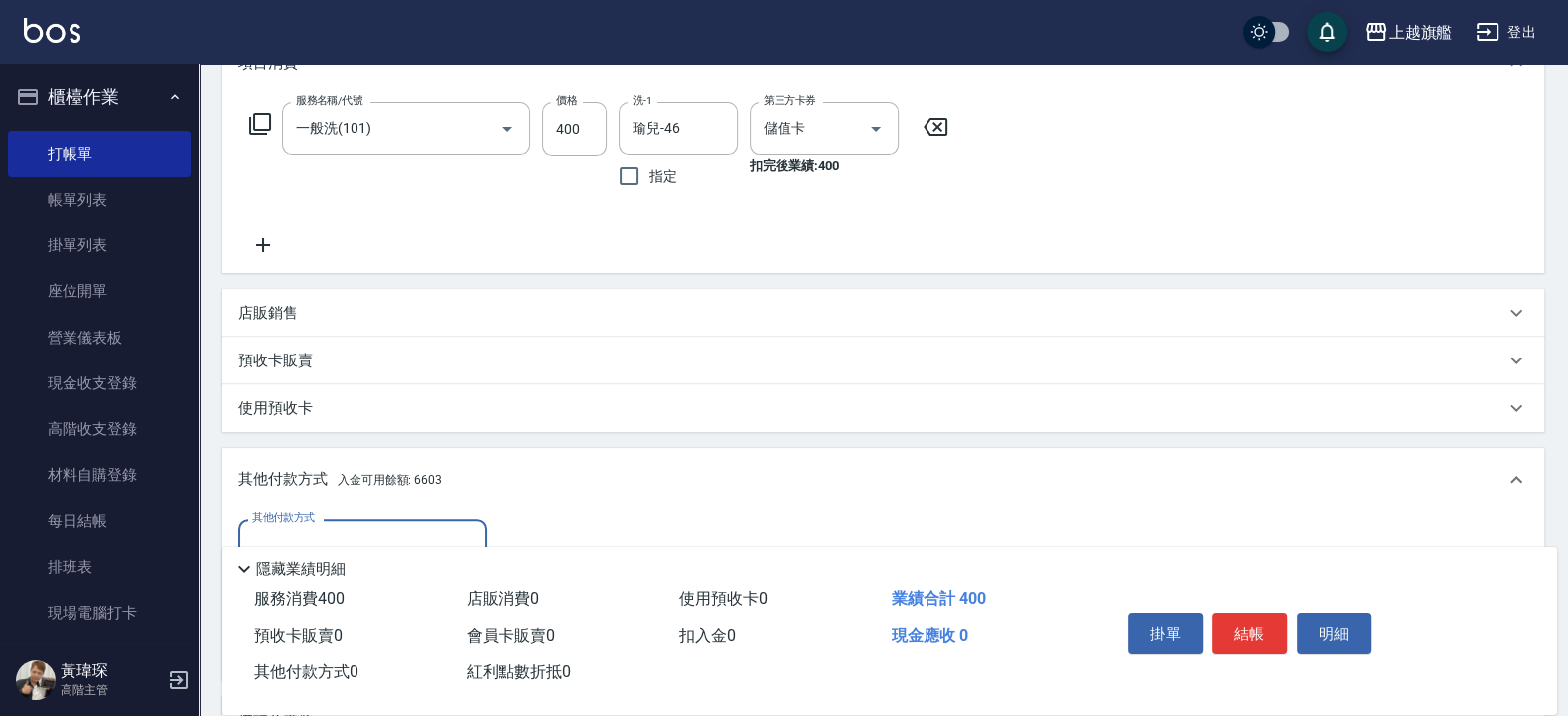 scroll, scrollTop: 422, scrollLeft: 0, axis: vertical 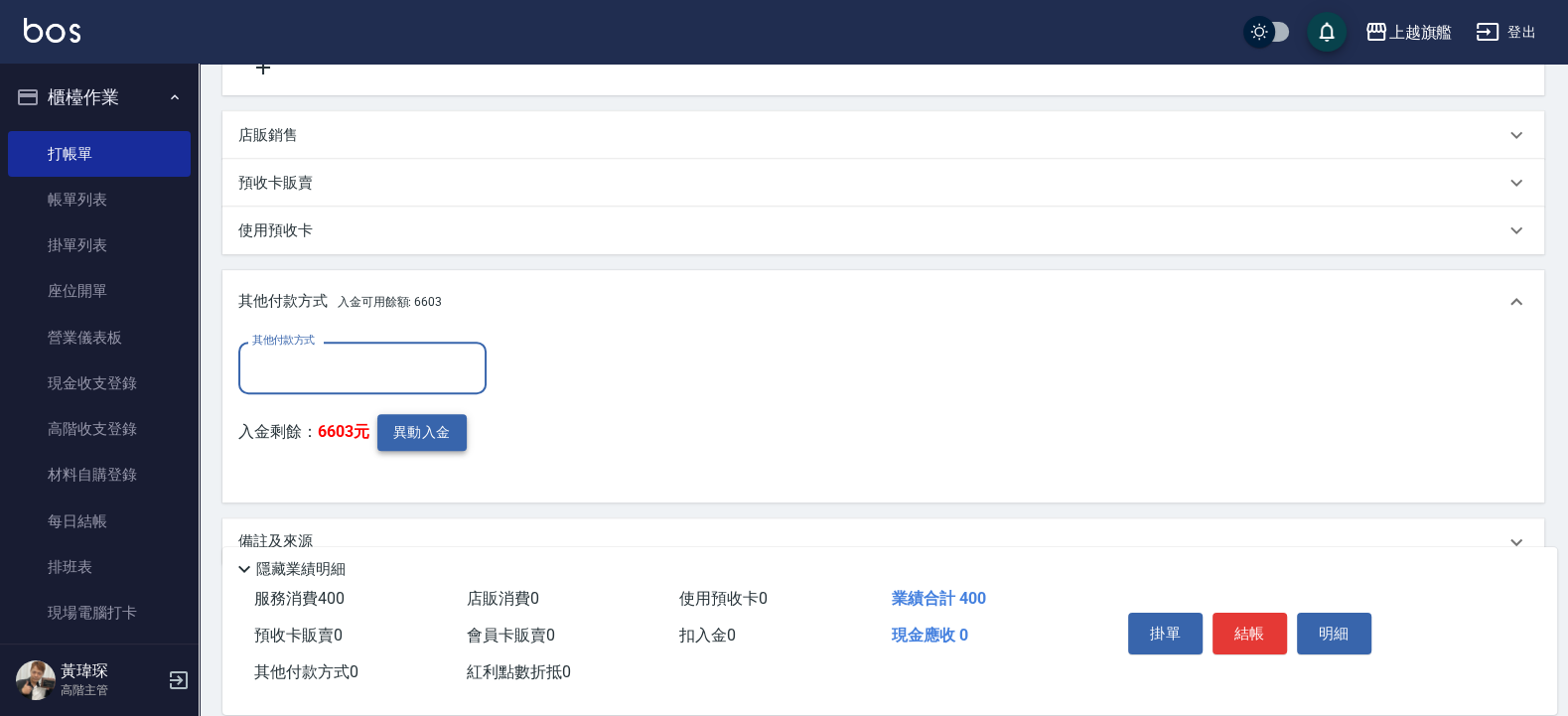click on "異動入金" at bounding box center [422, 432] 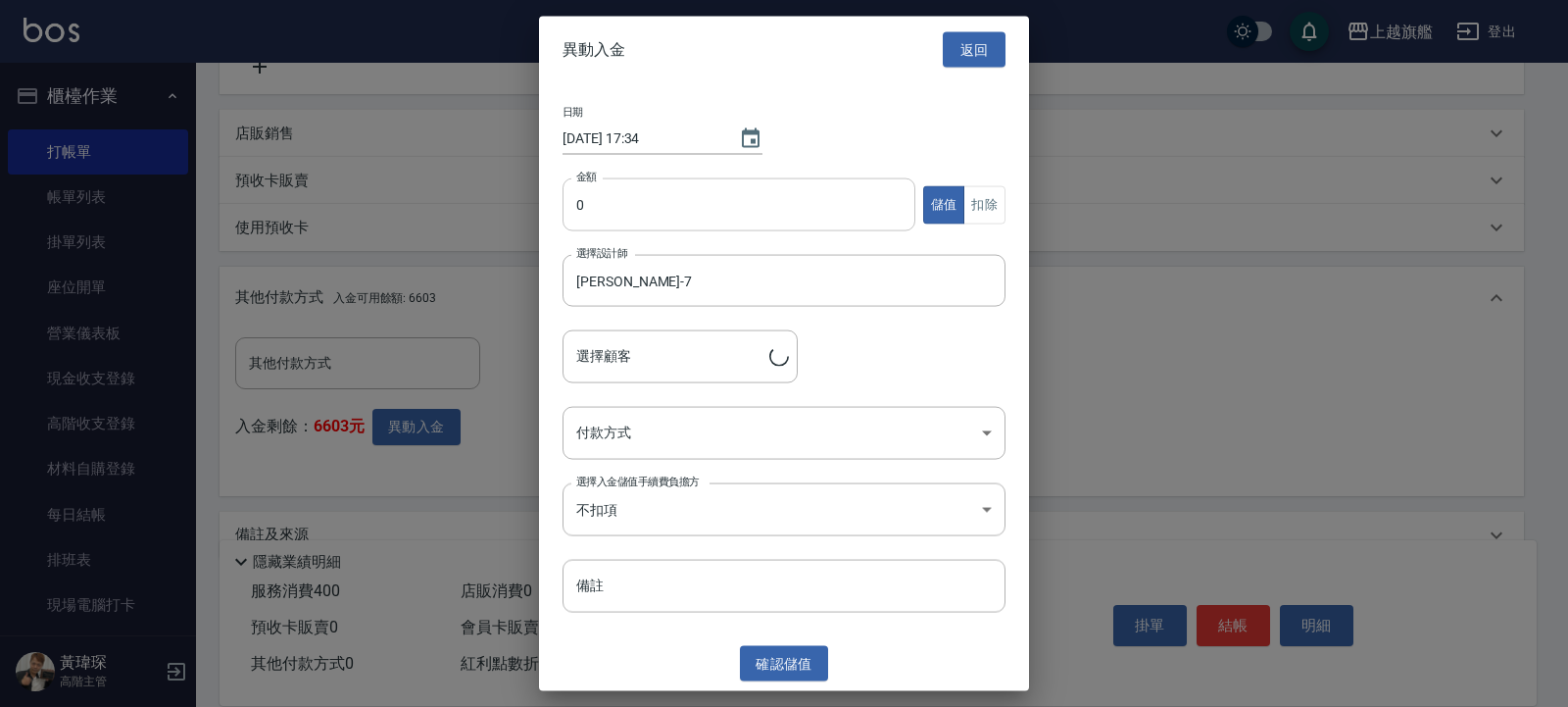 type on "陳建全/0910789357" 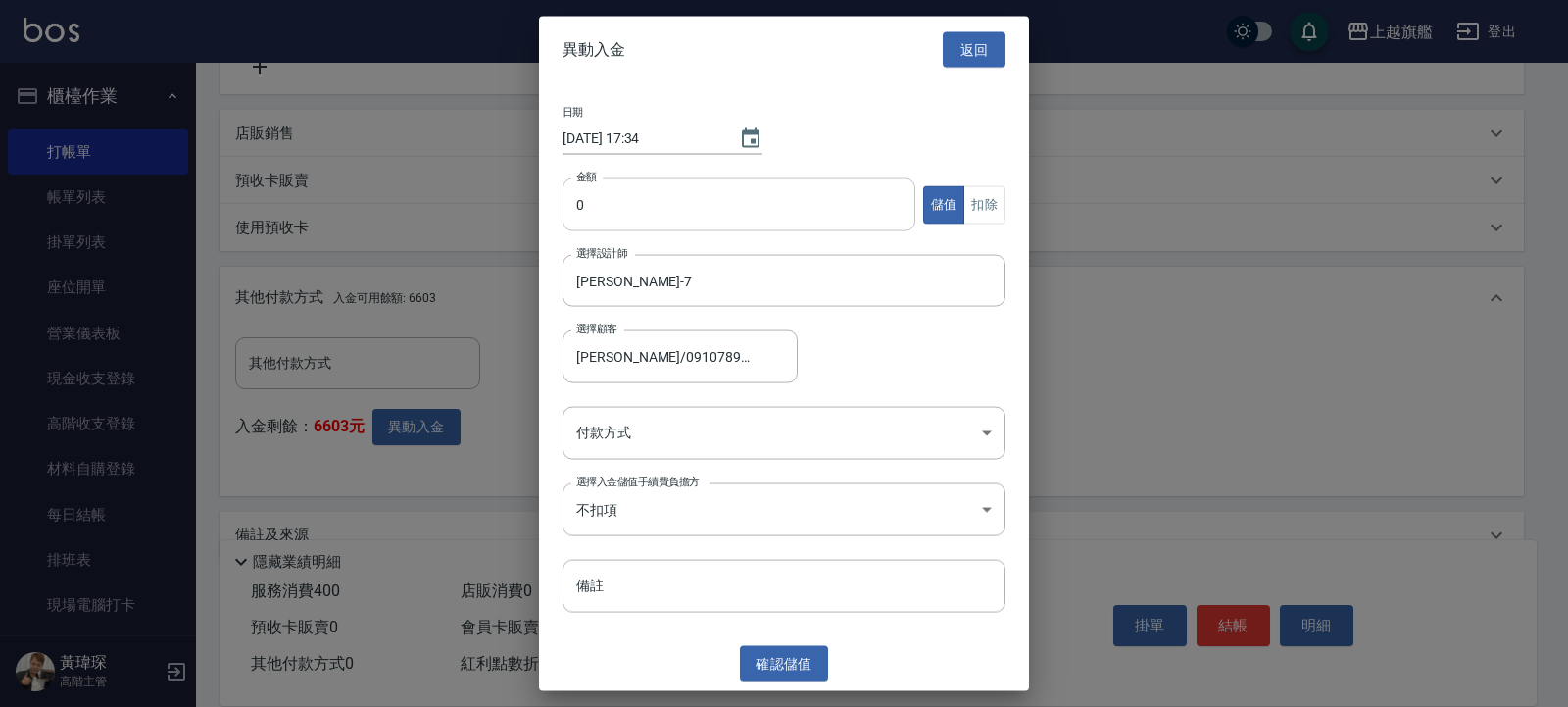 click on "0" at bounding box center [739, 205] 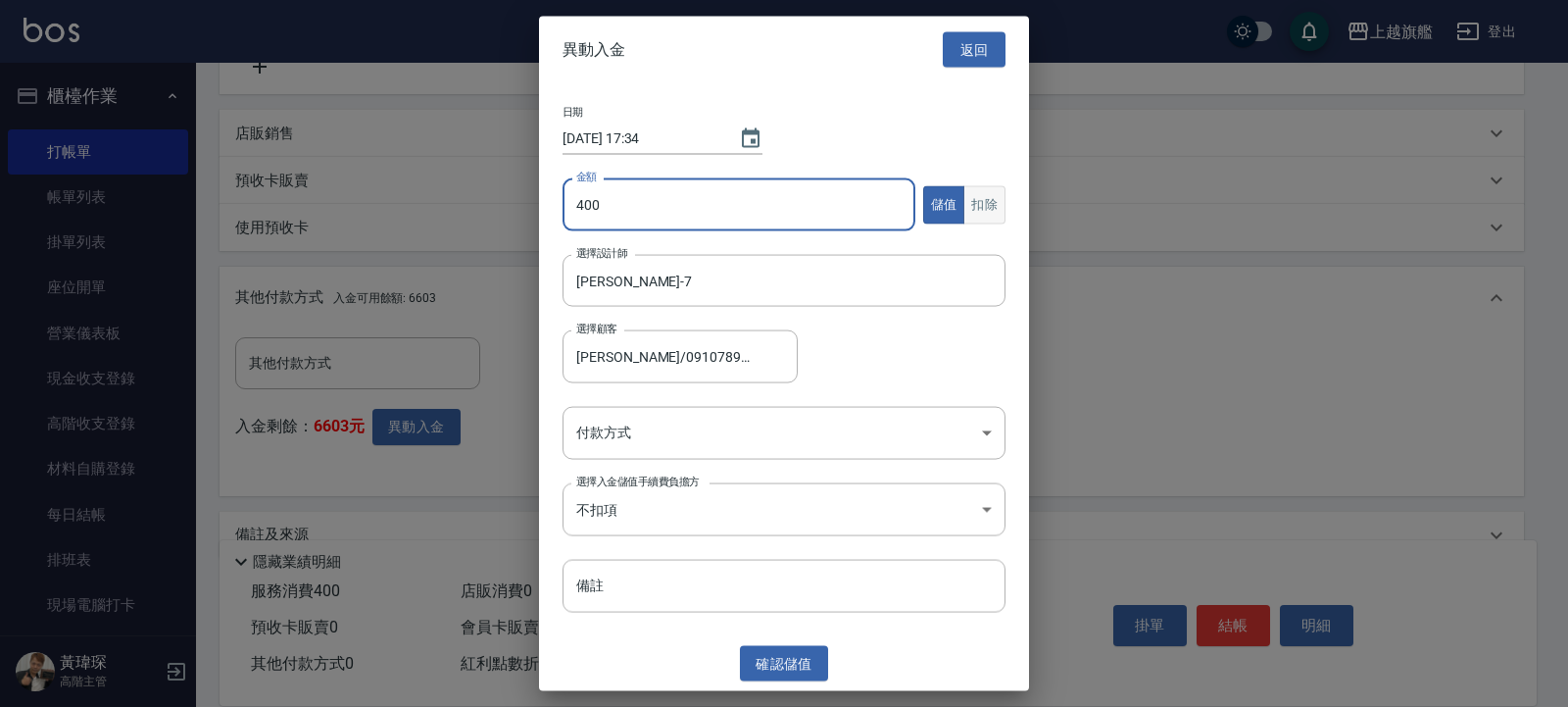 type on "400" 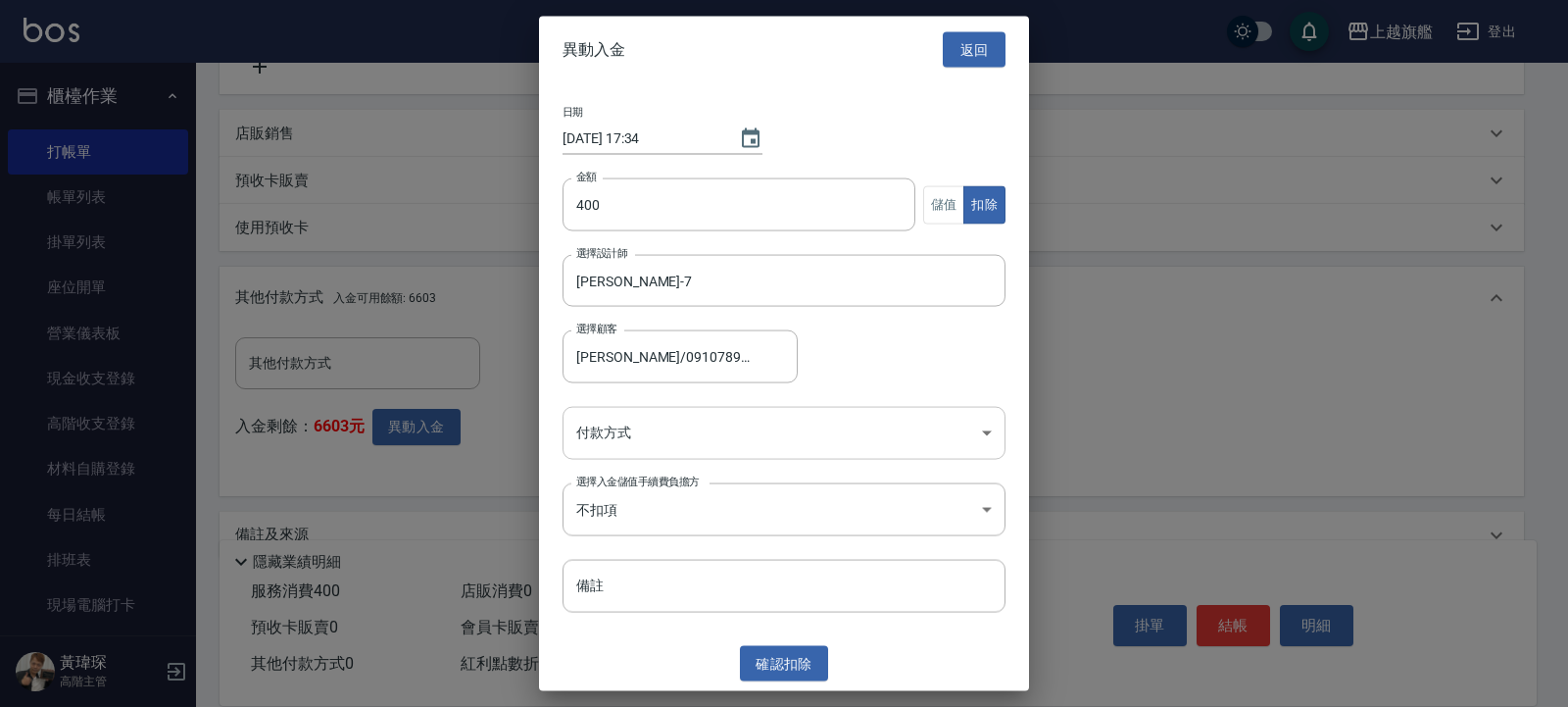 click on "上越旗艦 登出 櫃檯作業 打帳單 帳單列表 掛單列表 座位開單 營業儀表板 現金收支登錄 高階收支登錄 材料自購登錄 每日結帳 排班表 現場電腦打卡 掃碼打卡 預約管理 預約管理 單日預約紀錄 單週預約紀錄 報表及分析 報表目錄 消費分析儀表板 店家區間累計表 店家日報表 店家排行榜 互助日報表 互助月報表 互助排行榜 互助點數明細 互助業績報表 全店業績分析表 每日業績分析表 營業統計分析表 營業項目月分析表 設計師業績表 設計師日報表 設計師業績分析表 設計師業績月報表 設計師抽成報表 設計師排行榜 商品銷售排行榜 商品消耗明細 商品進銷貨報表 商品庫存表 商品庫存盤點表 會員卡銷售報表 服務扣項明細表 單一服務項目查詢 店販抽成明細 店販分類抽成明細 顧客入金餘額表 顧客卡券餘額表 每日非現金明細 每日收支明細 收支分類明細表 收支匯款表 0" at bounding box center [784, 139] 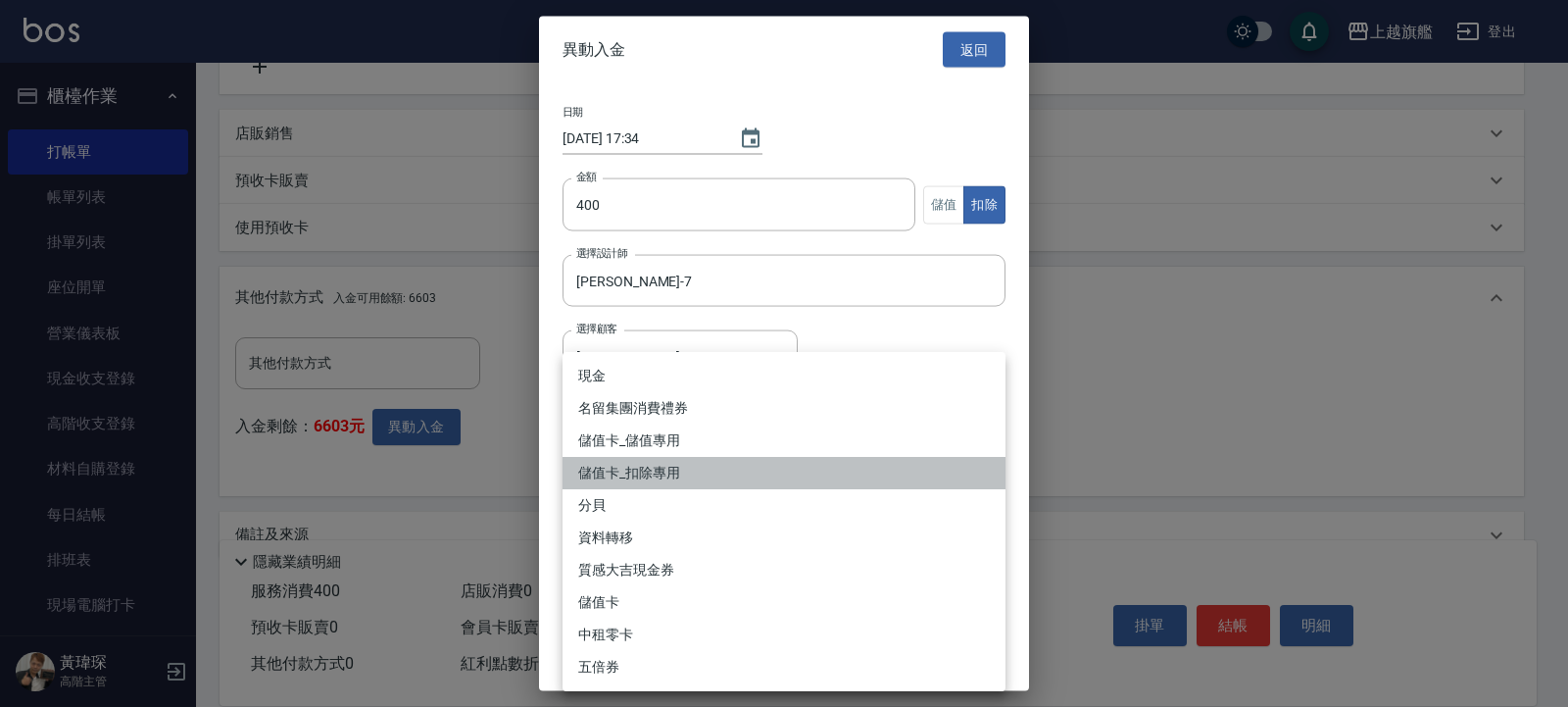 click on "儲值卡_扣除專用" at bounding box center (784, 473) 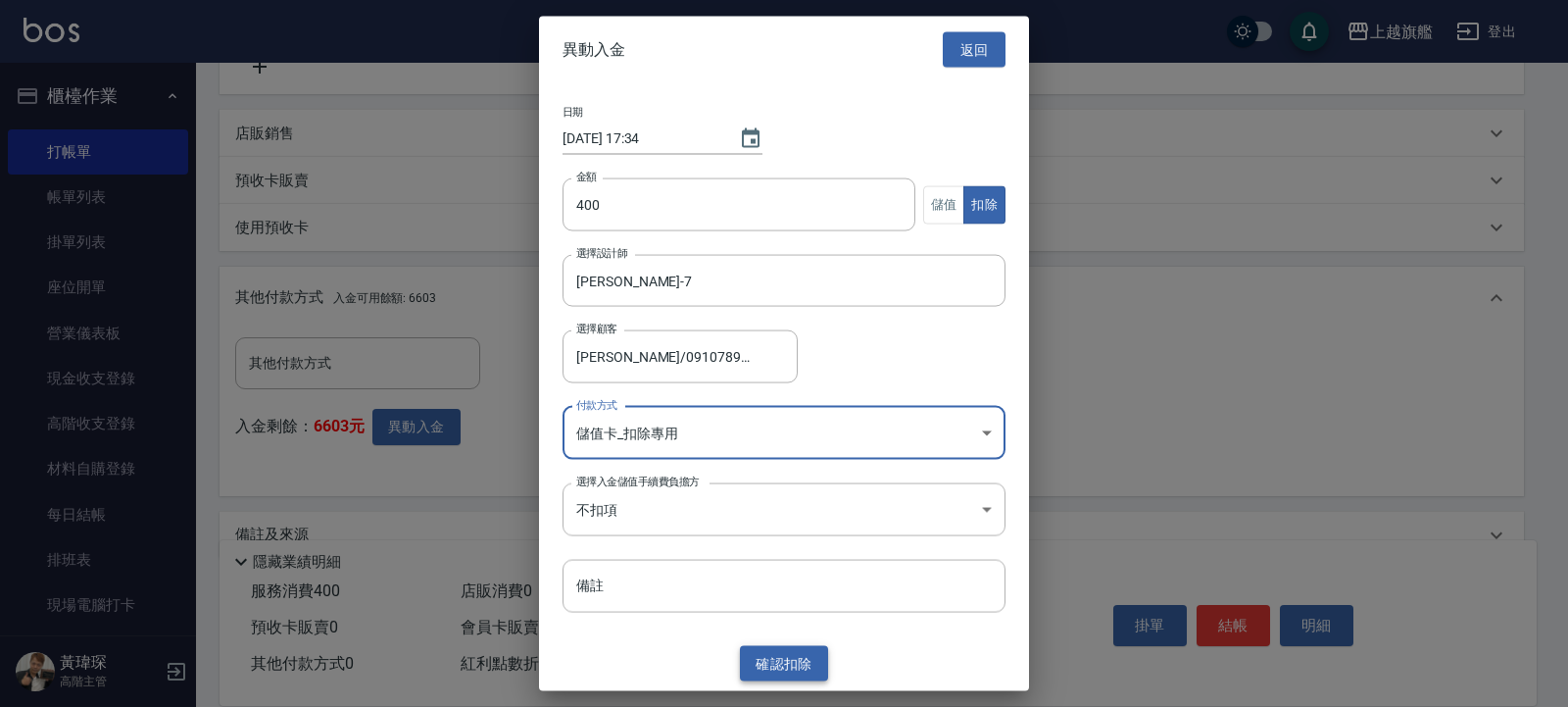 click on "確認 扣除" at bounding box center [784, 663] 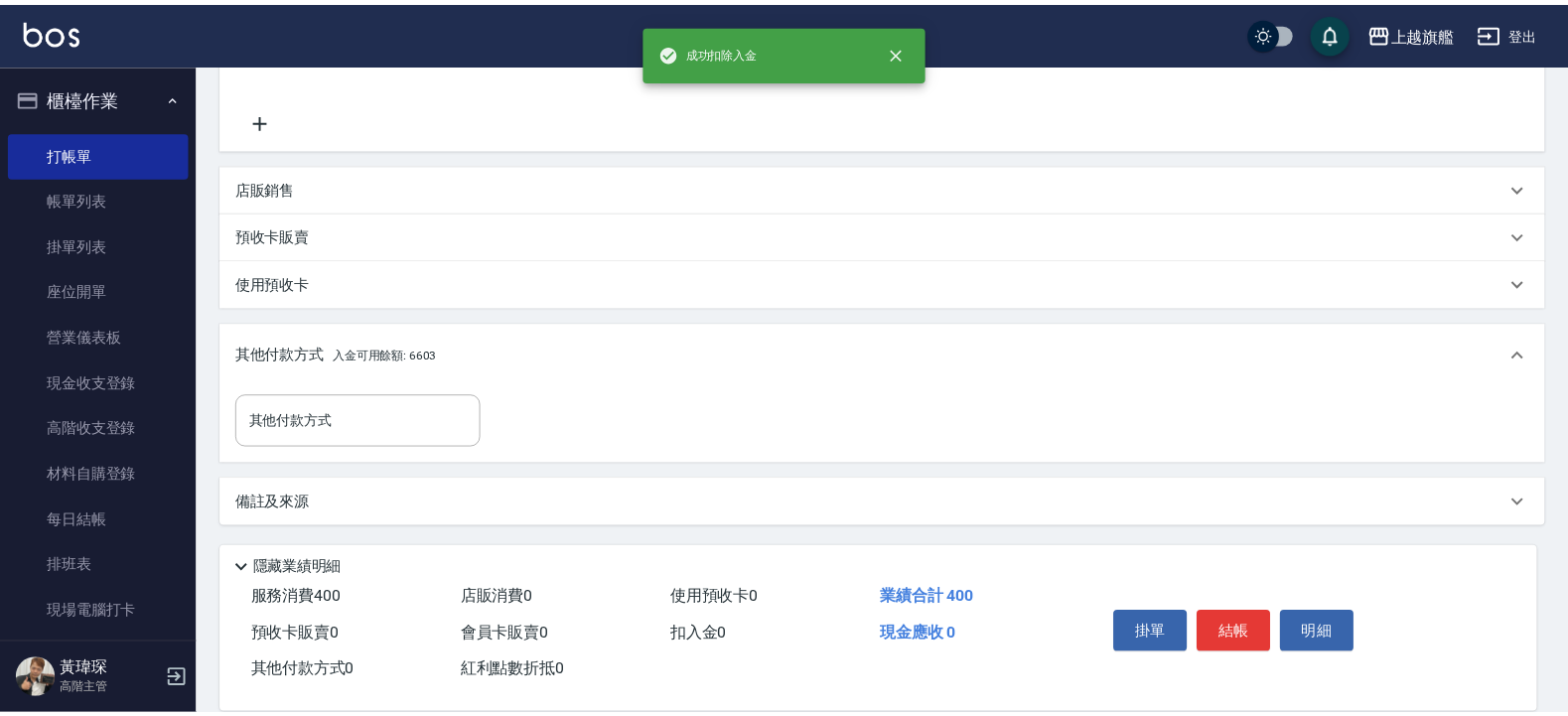 scroll, scrollTop: 420, scrollLeft: 0, axis: vertical 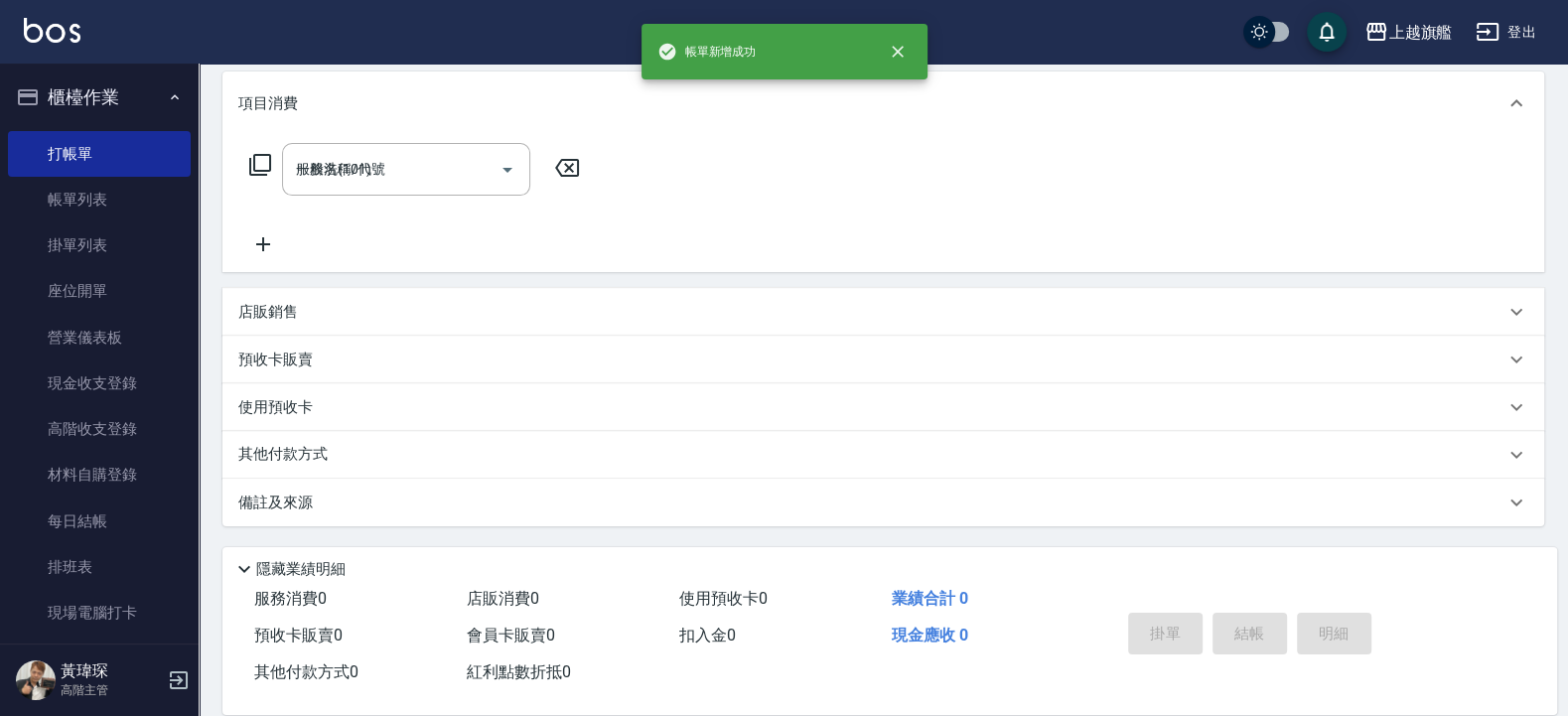 type on "[DATE] 17:34" 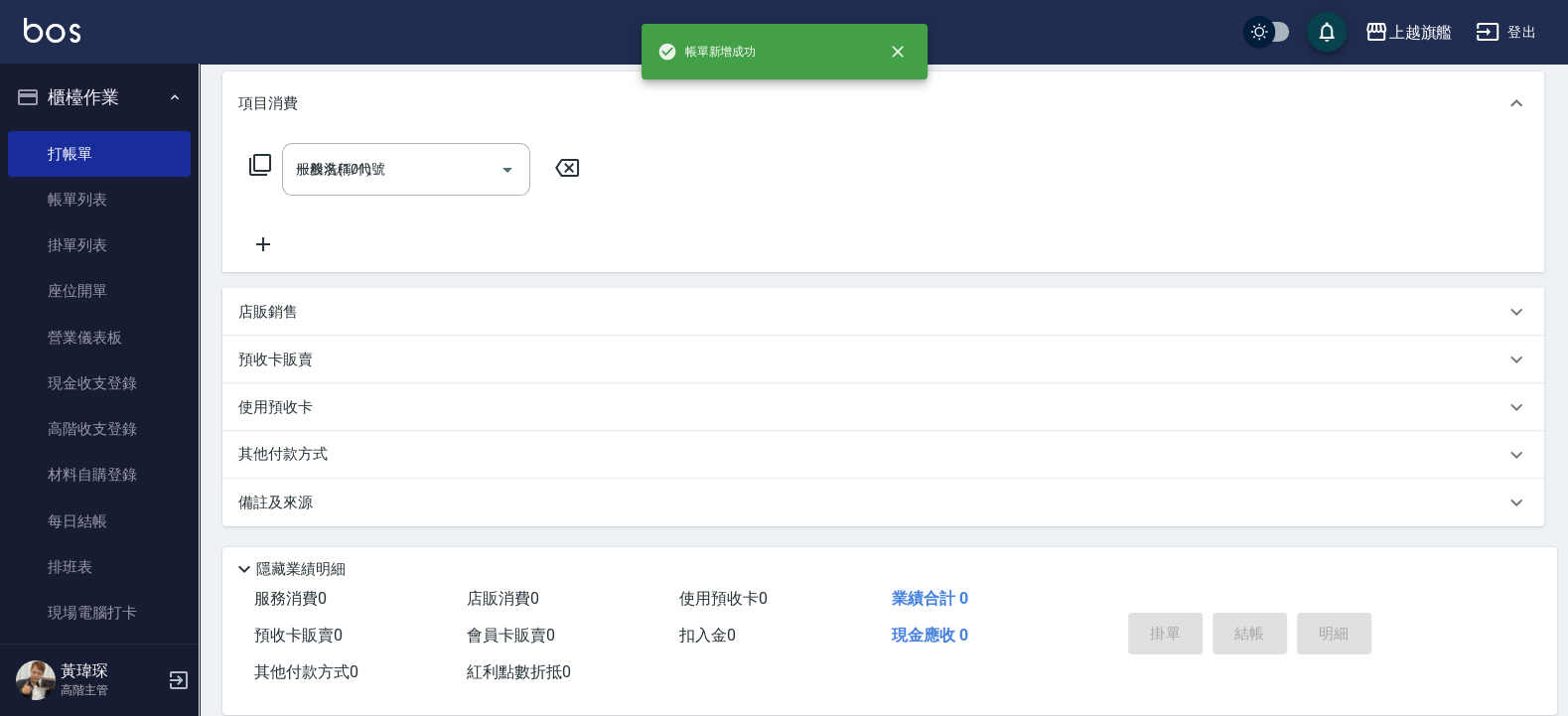 type 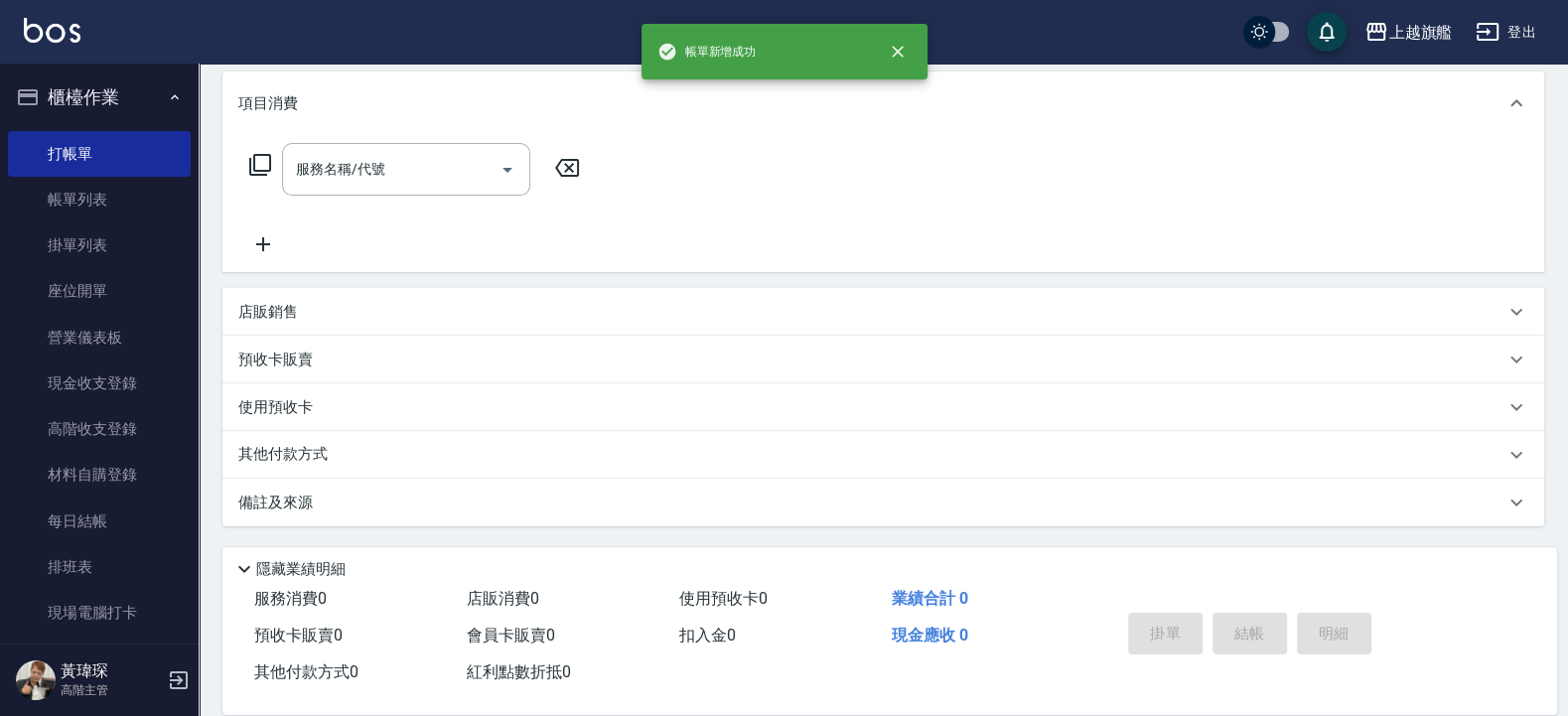 scroll, scrollTop: 0, scrollLeft: 0, axis: both 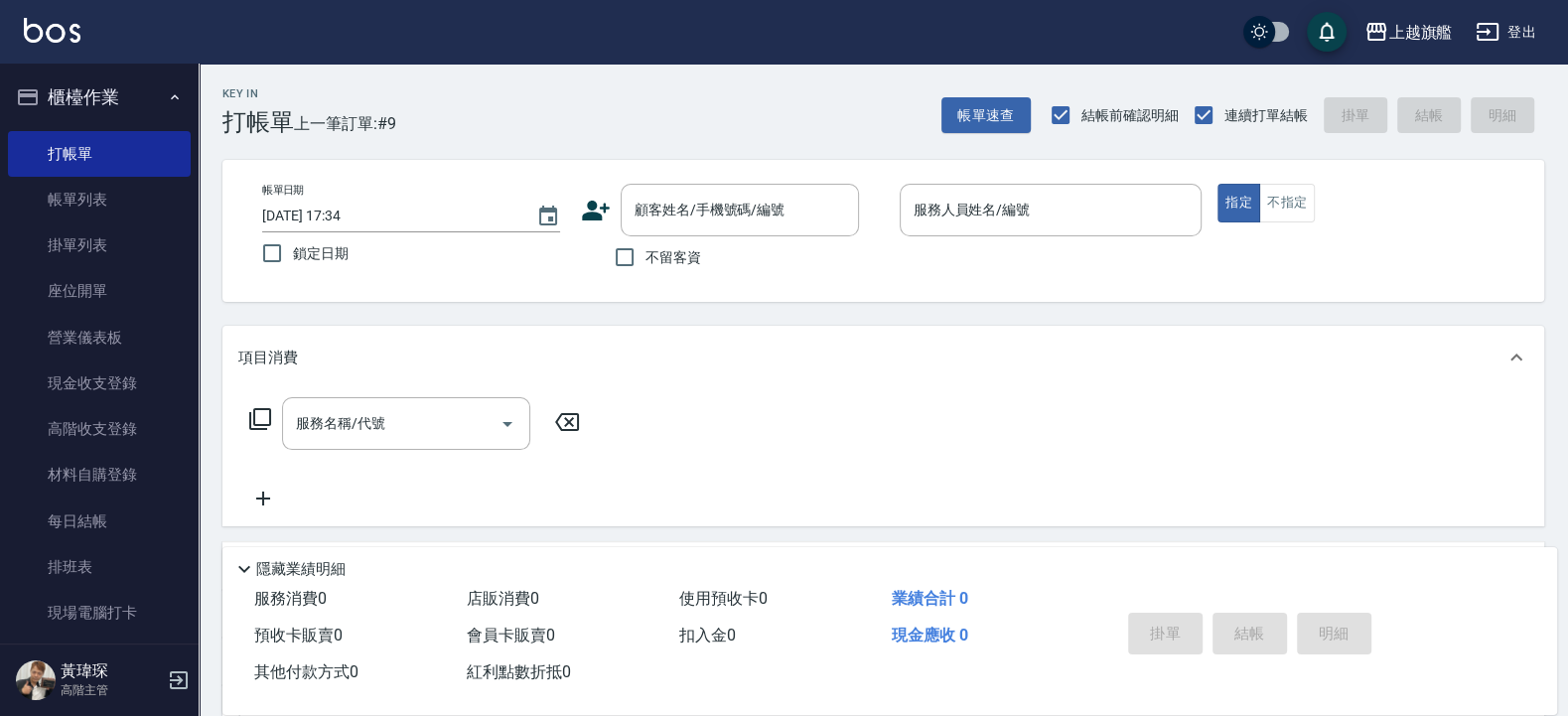 click on "不留客資" at bounding box center [652, 257] 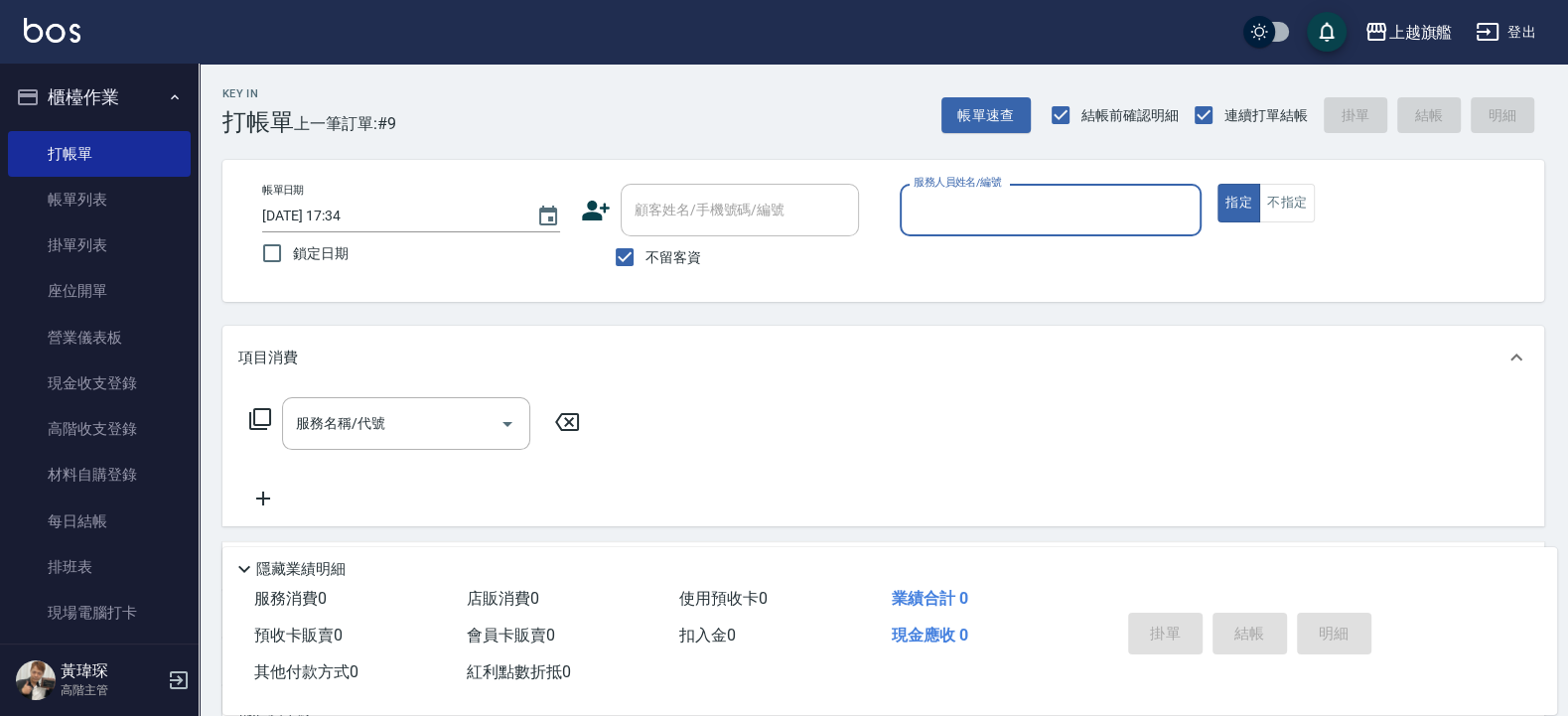 click on "服務人員姓名/編號" at bounding box center [1051, 210] 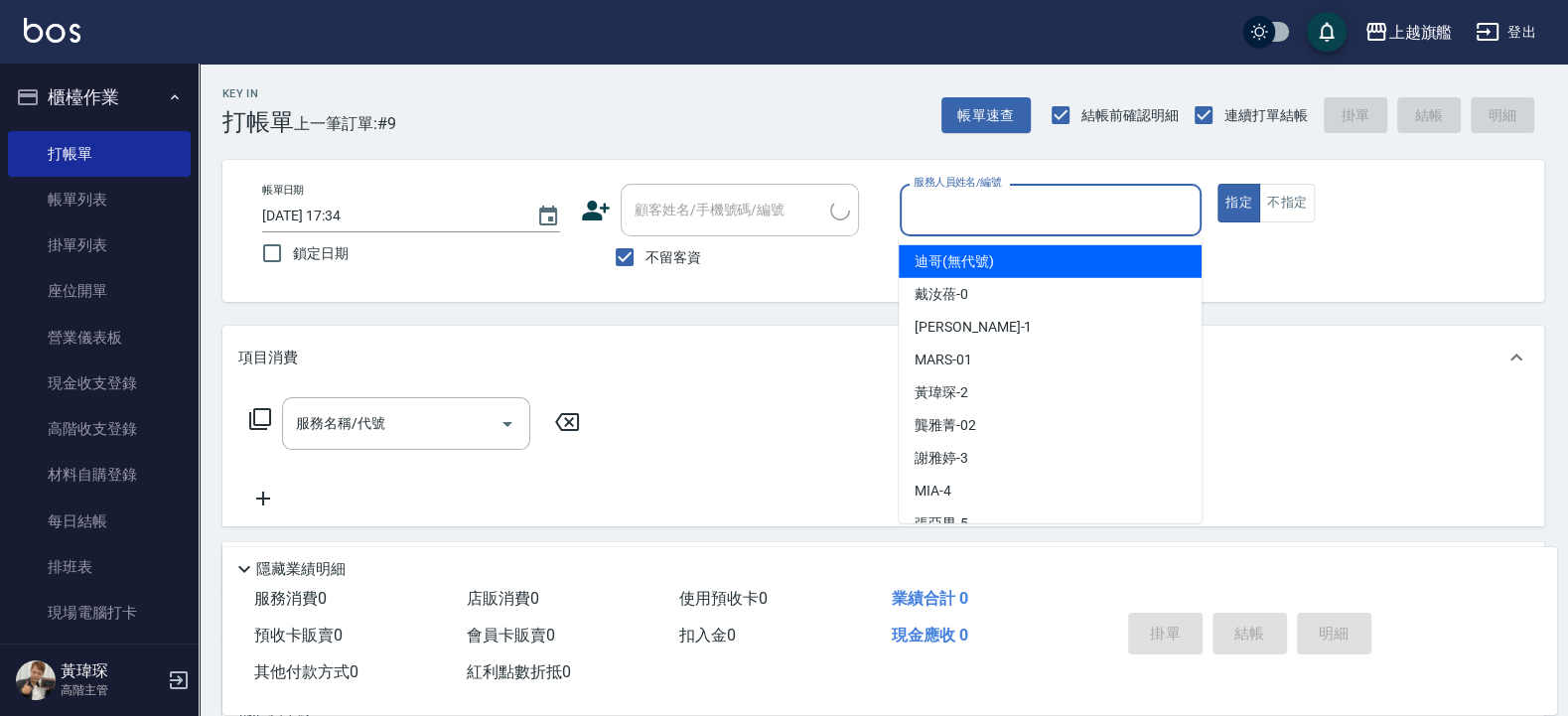 type on "[PERSON_NAME]/0970455988/" 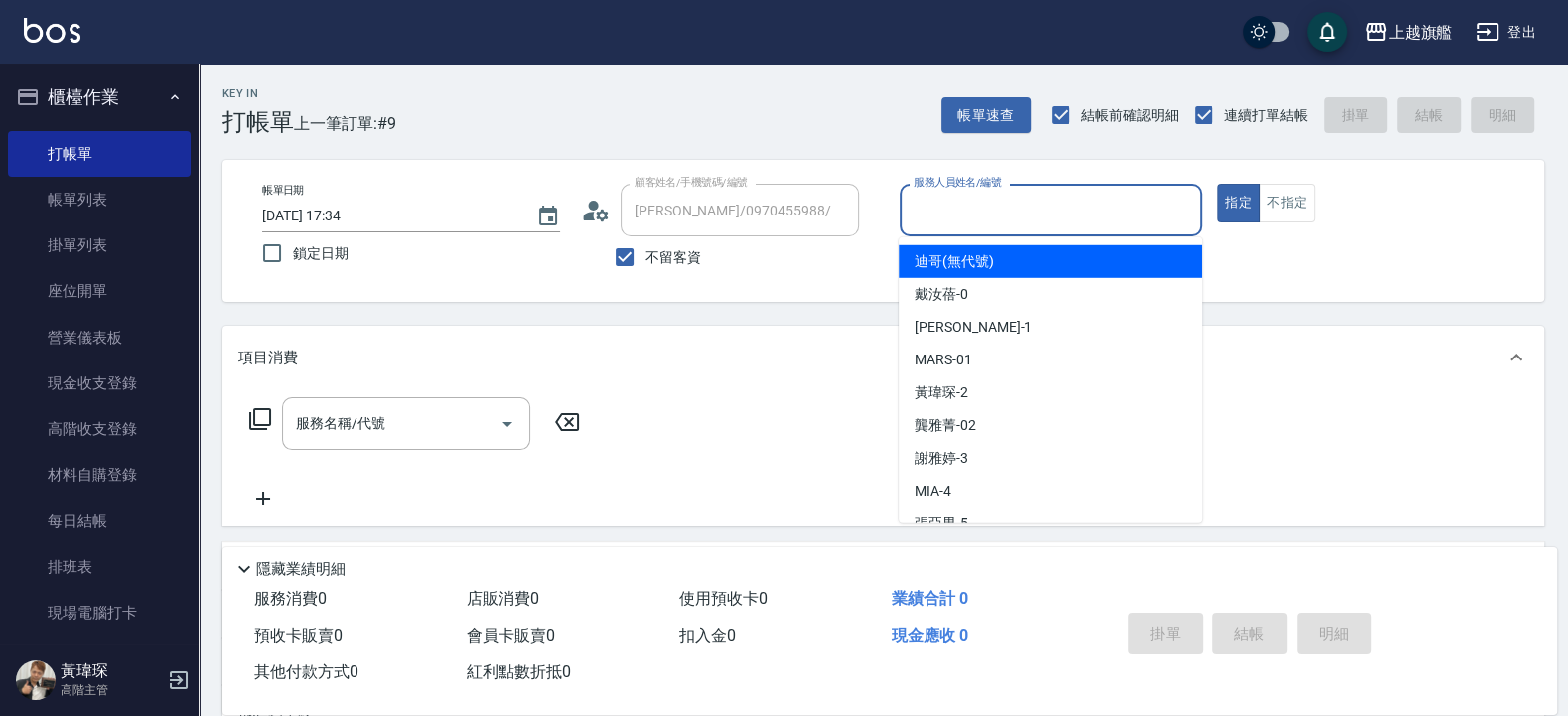type on "[PERSON_NAME]-8" 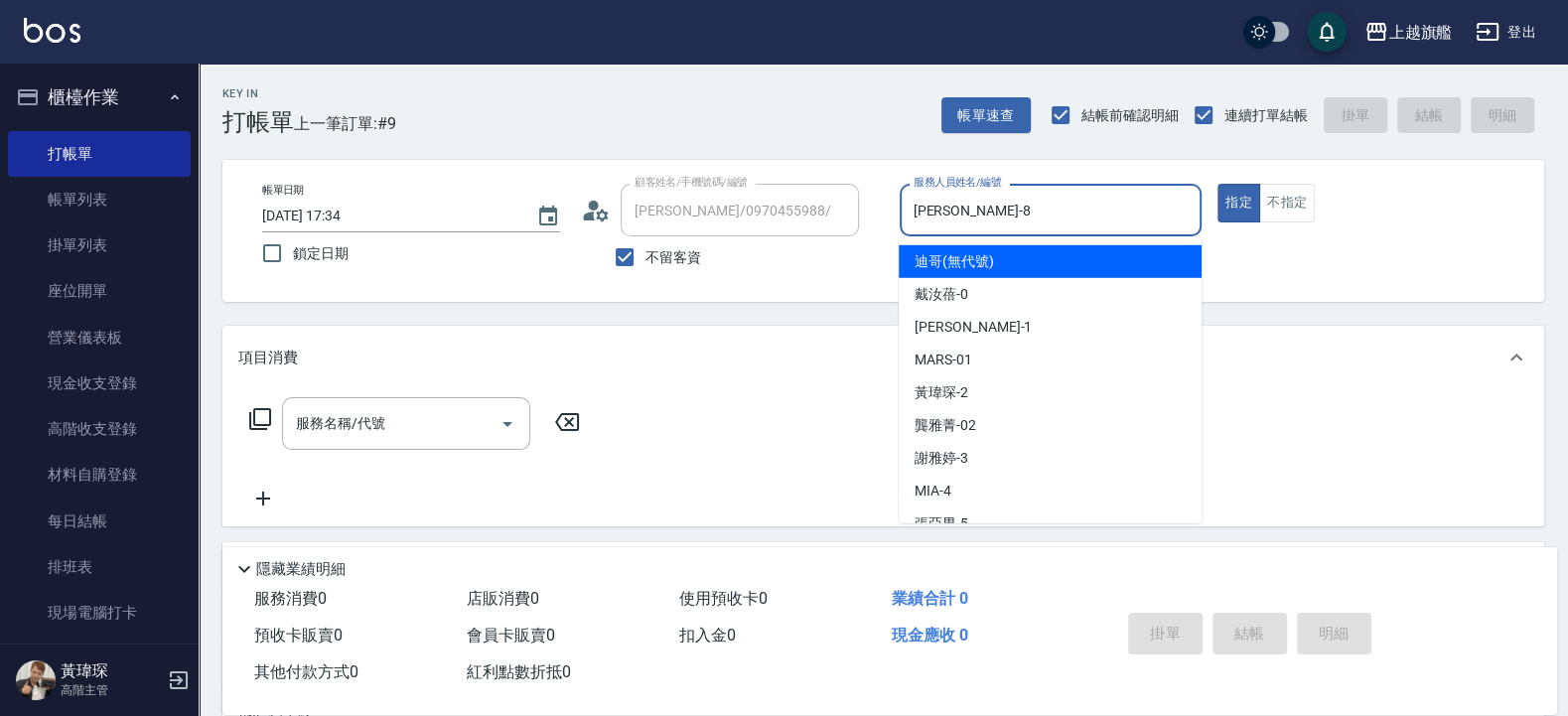 scroll, scrollTop: 114, scrollLeft: 0, axis: vertical 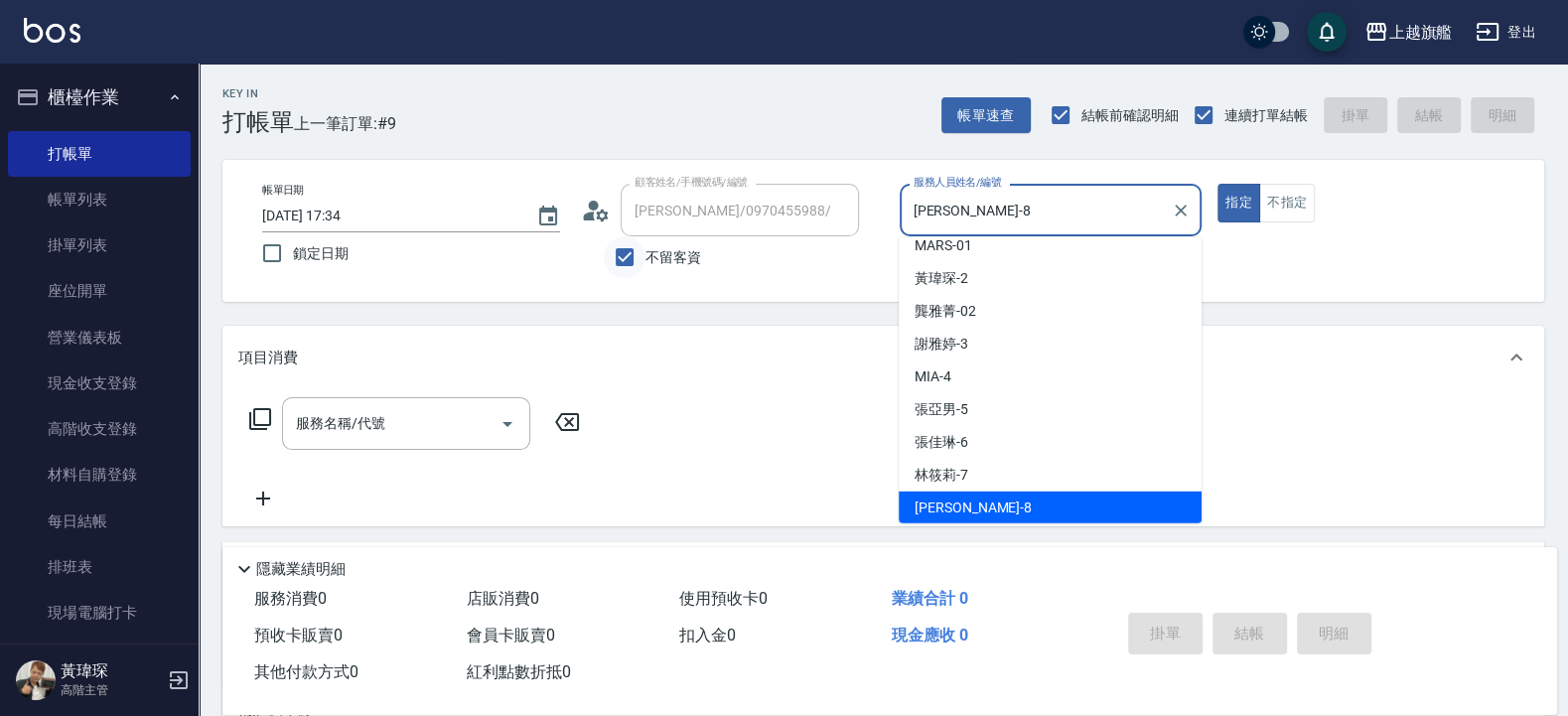click on "不留客資" at bounding box center [625, 257] 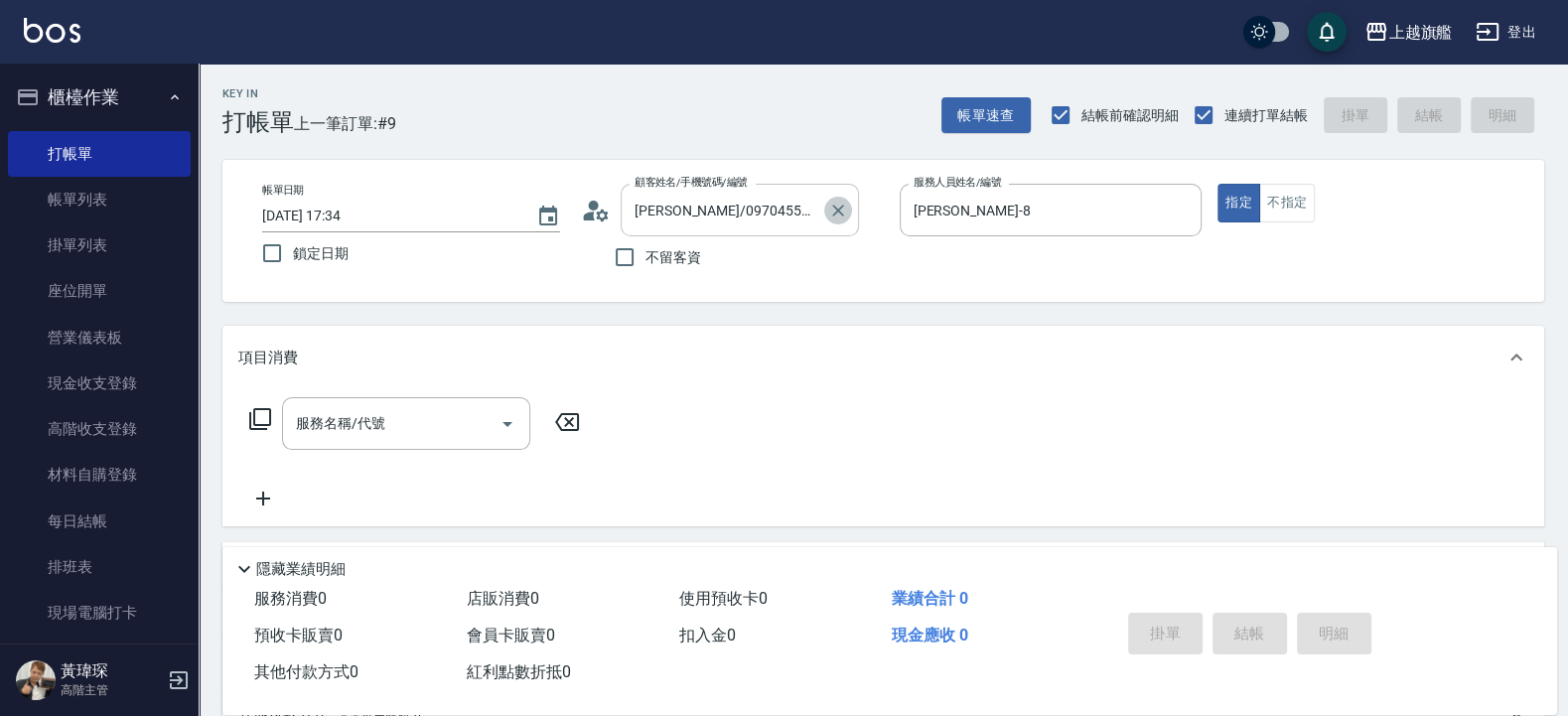 drag, startPoint x: 837, startPoint y: 203, endPoint x: 658, endPoint y: 247, distance: 184.32851 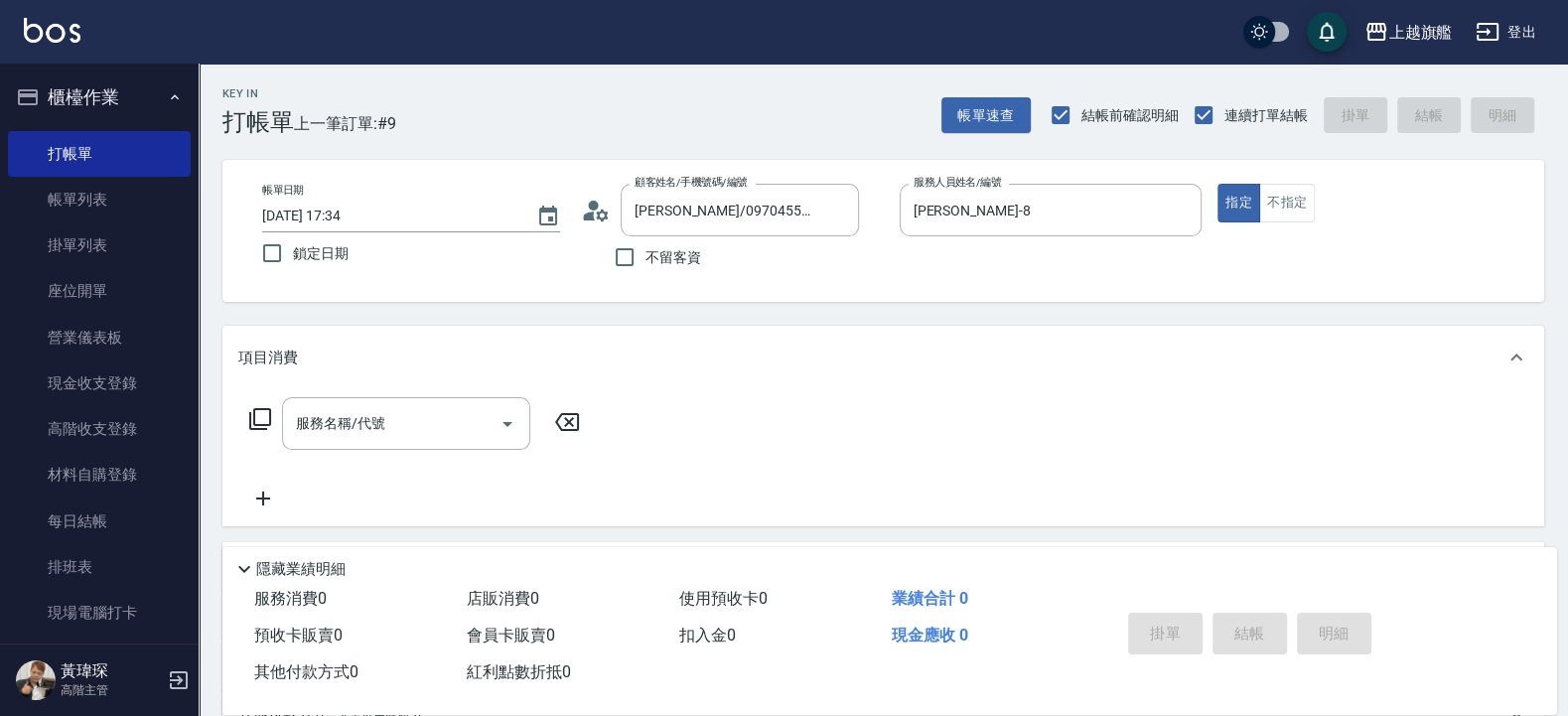 click 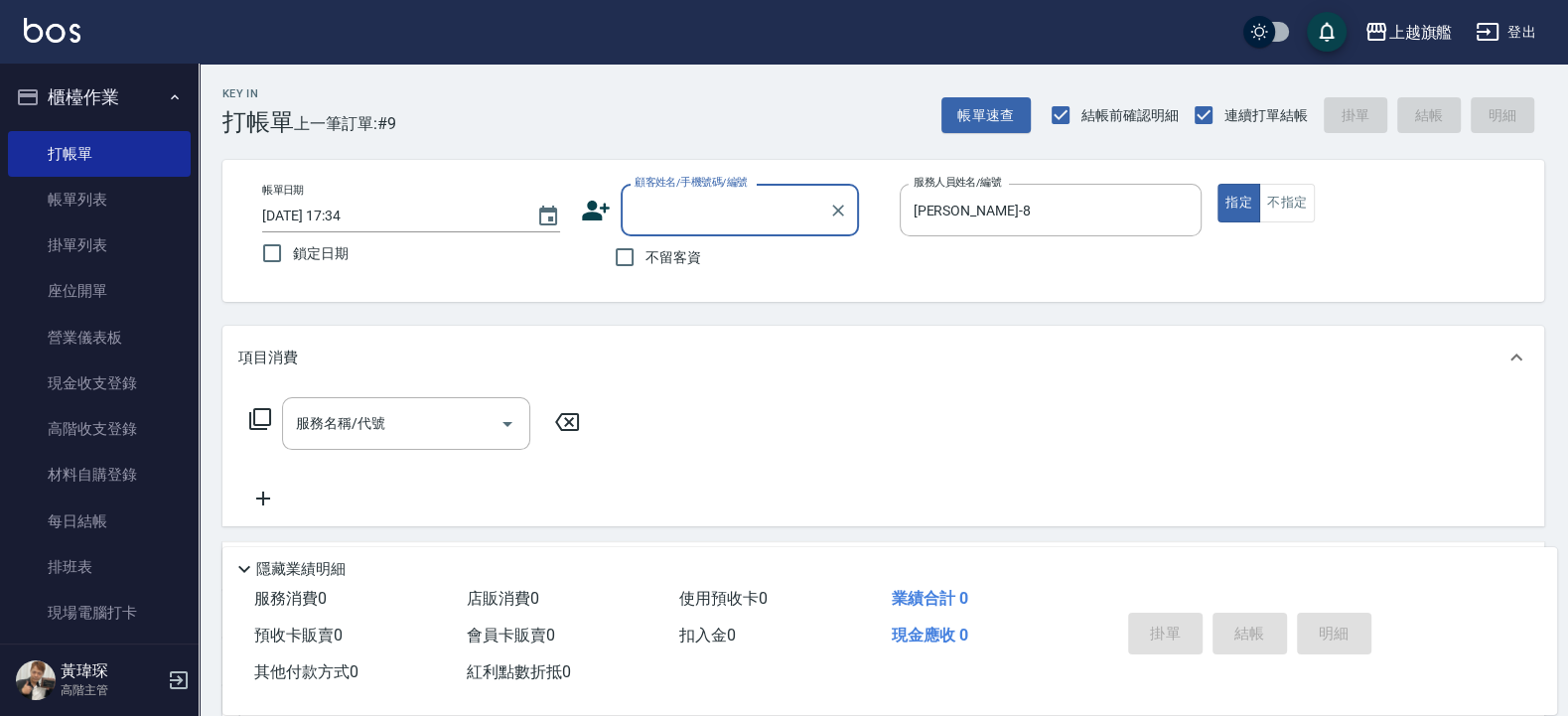 click on "不留客資" at bounding box center (673, 257) 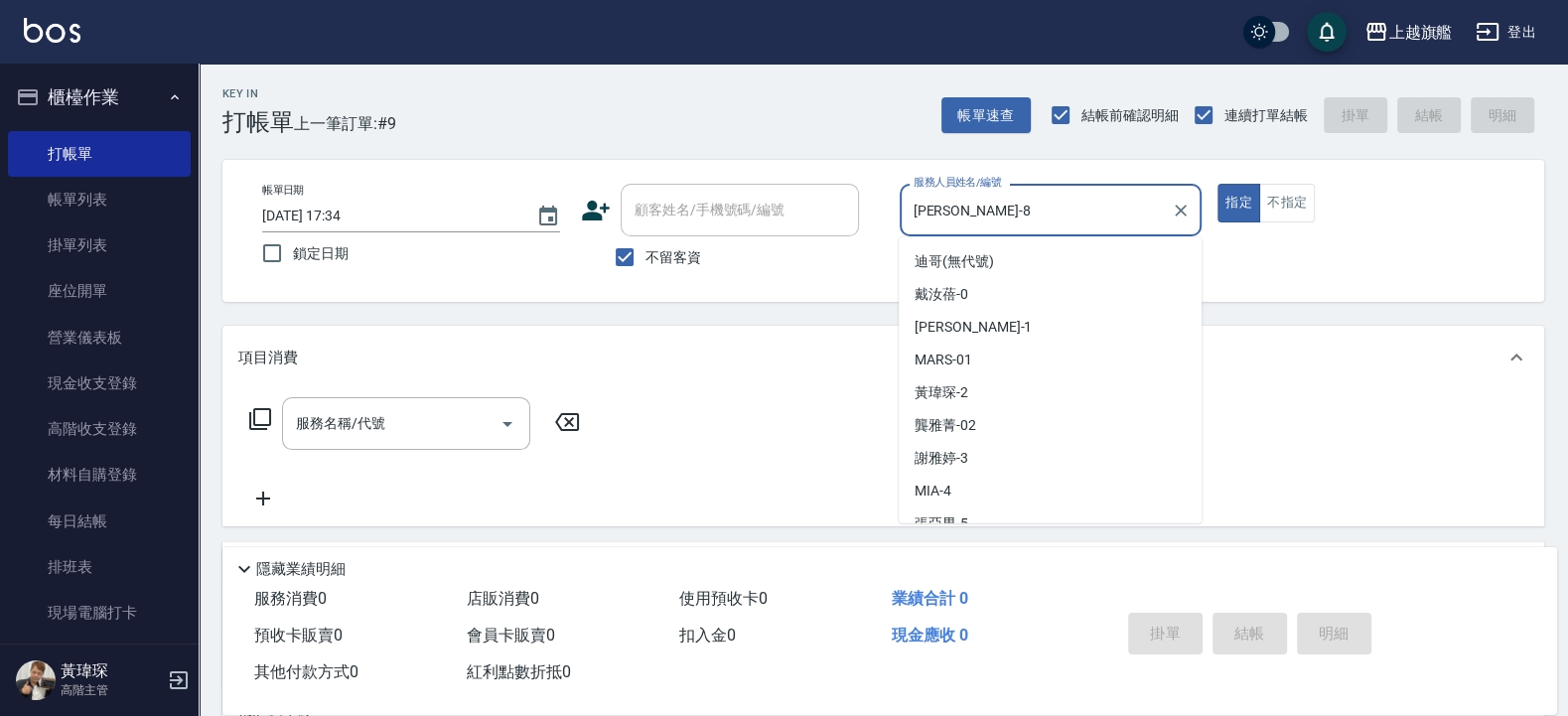 drag, startPoint x: 928, startPoint y: 215, endPoint x: 812, endPoint y: 224, distance: 116.348614 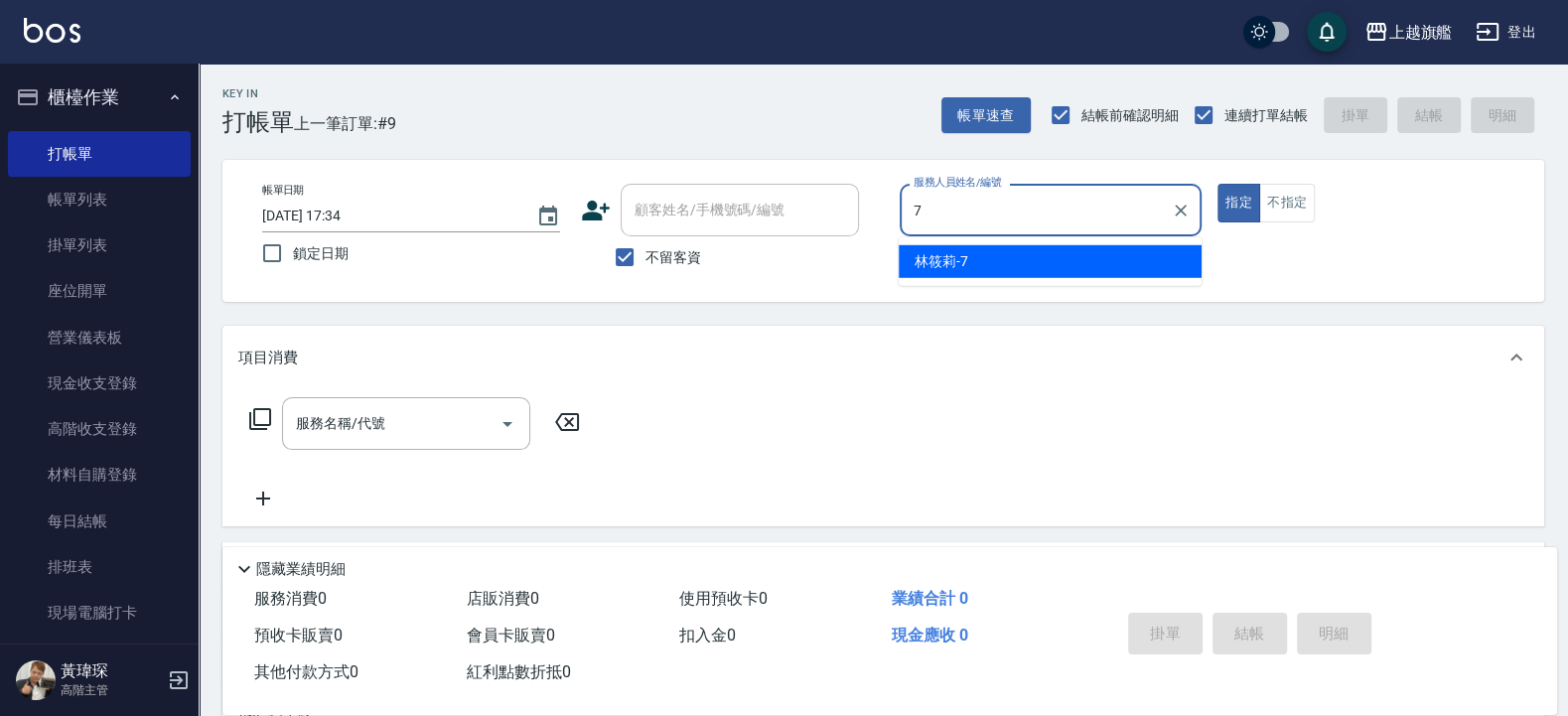 scroll, scrollTop: 0, scrollLeft: 0, axis: both 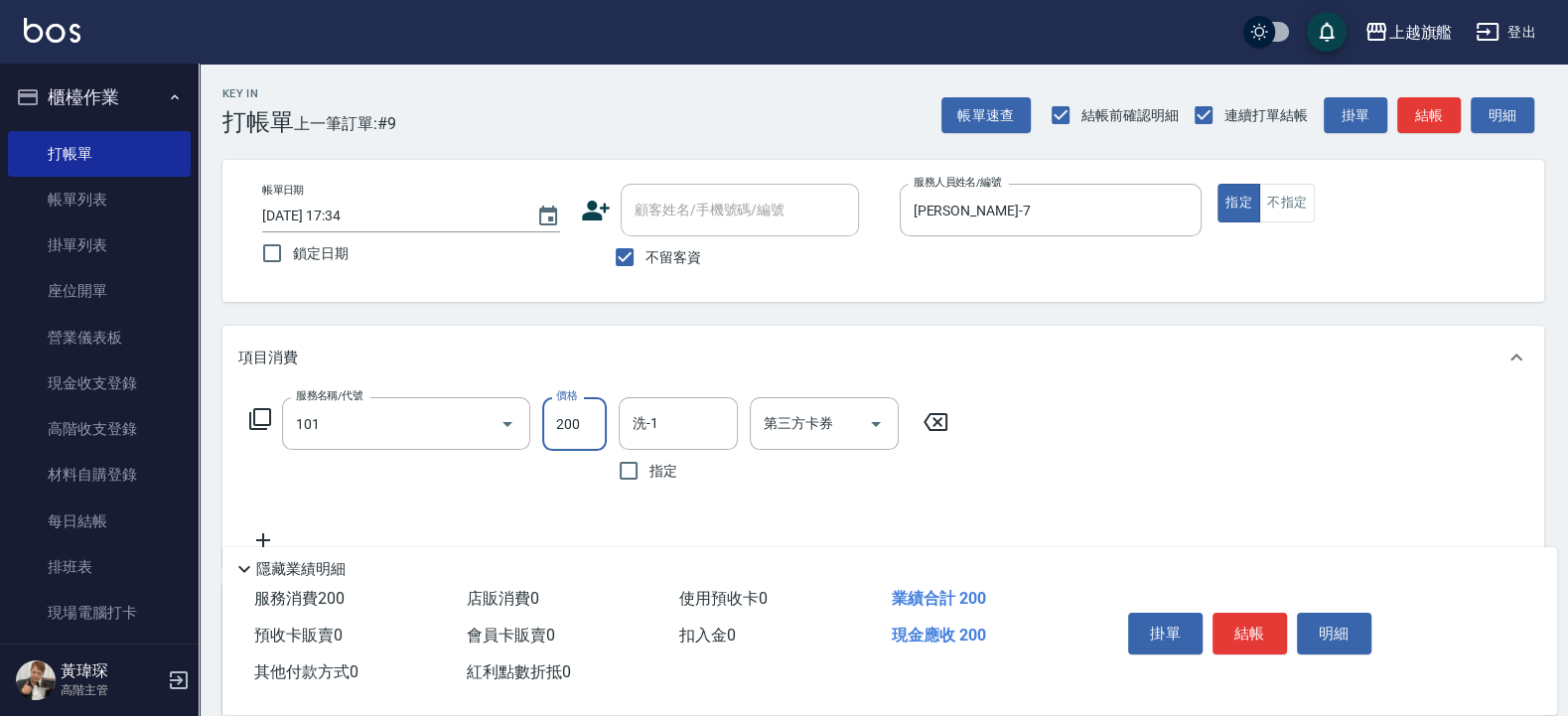 type on "一般洗(101)" 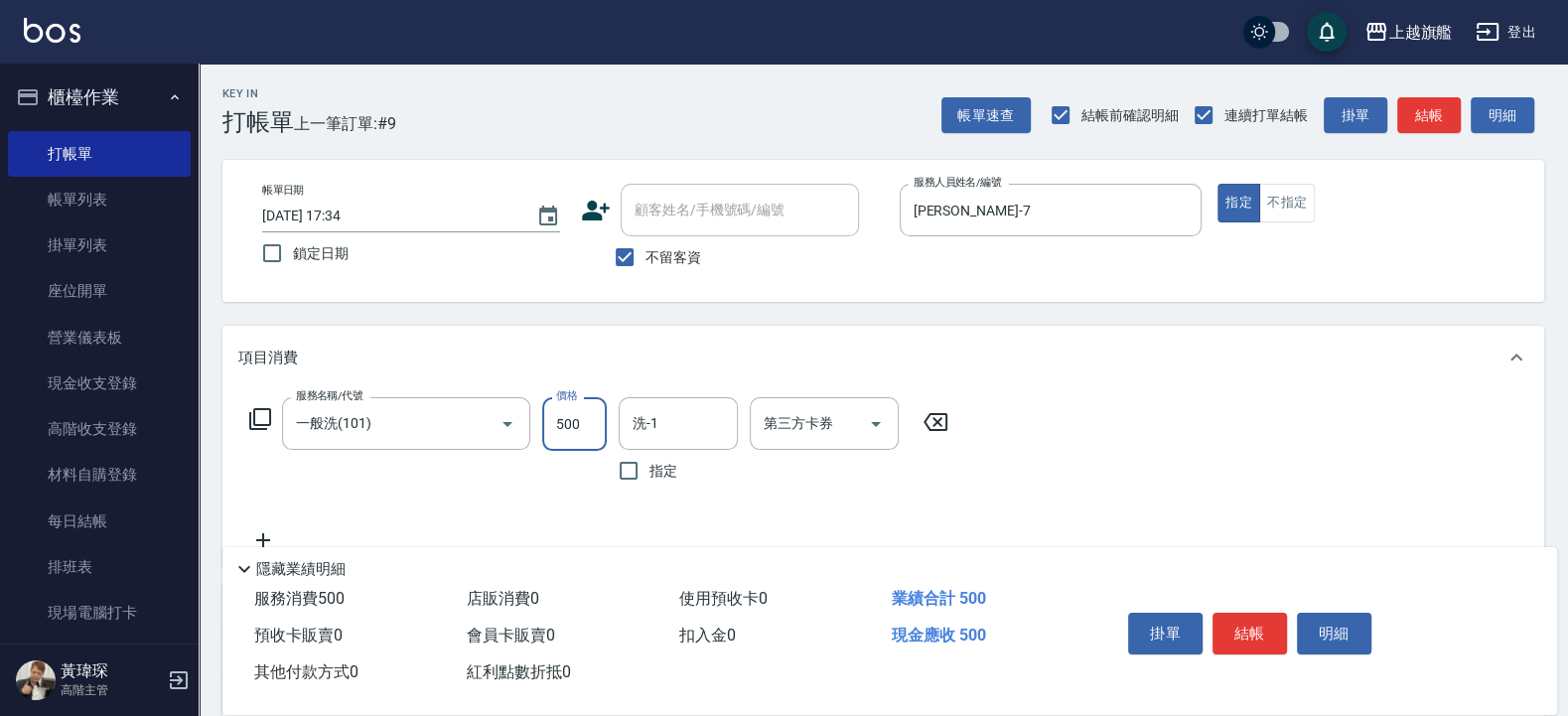 type on "500" 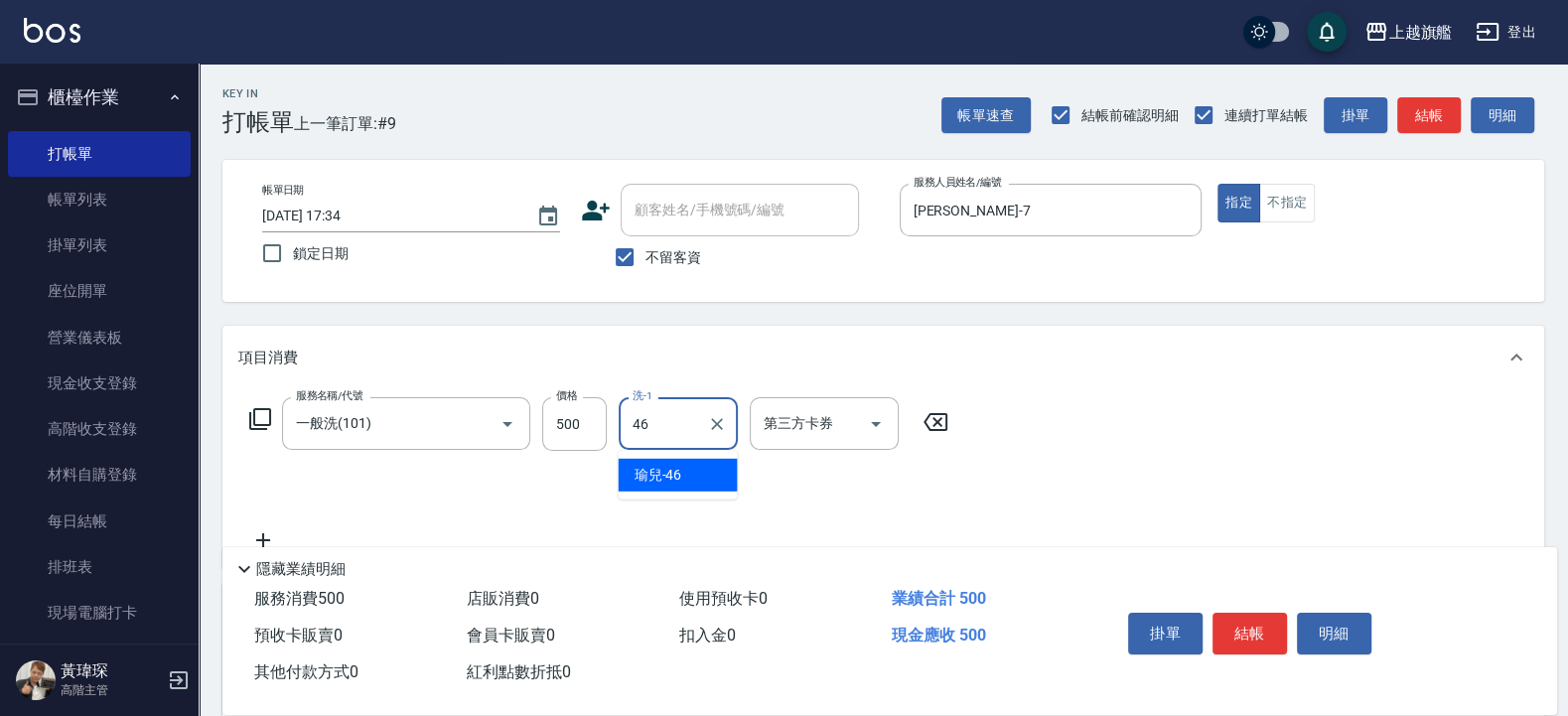 type on "瑜兒-46" 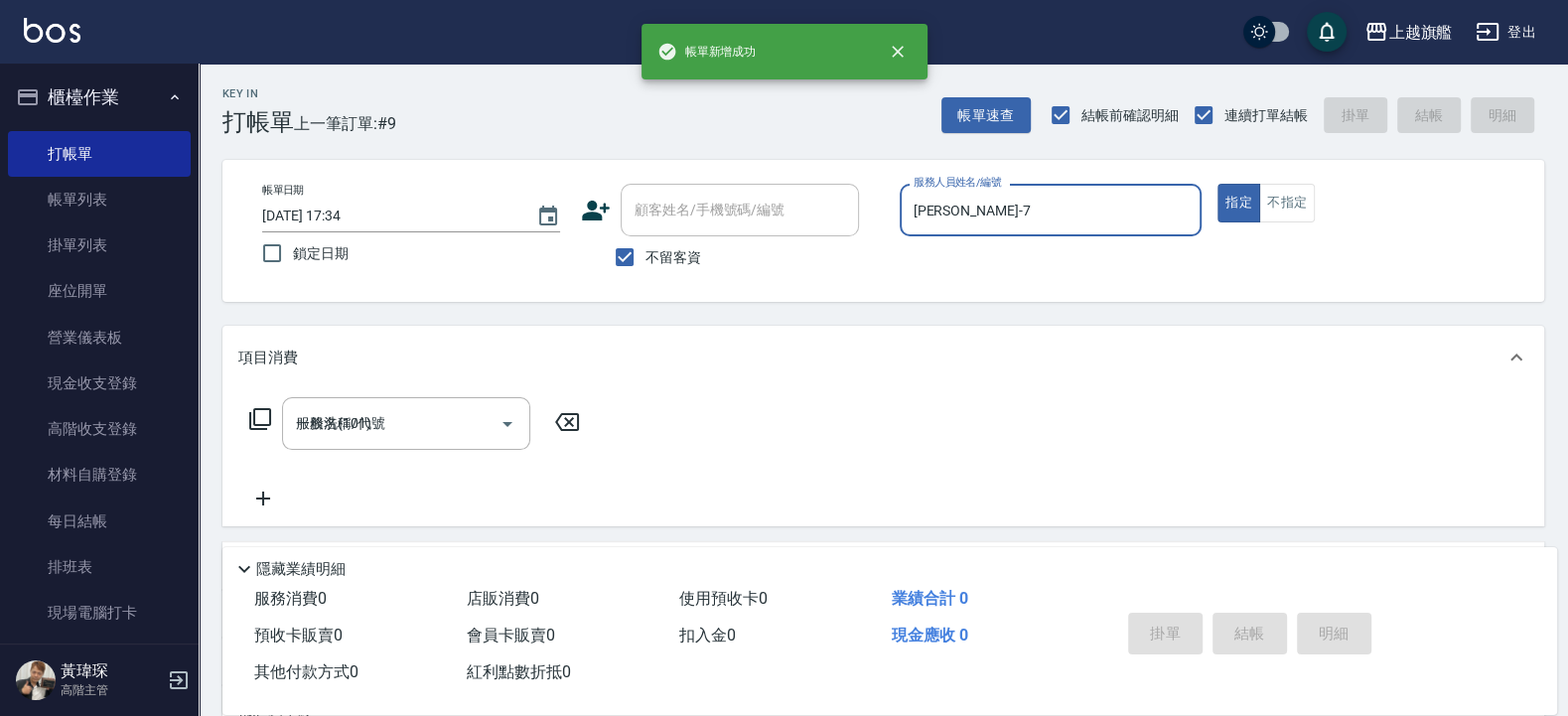 type 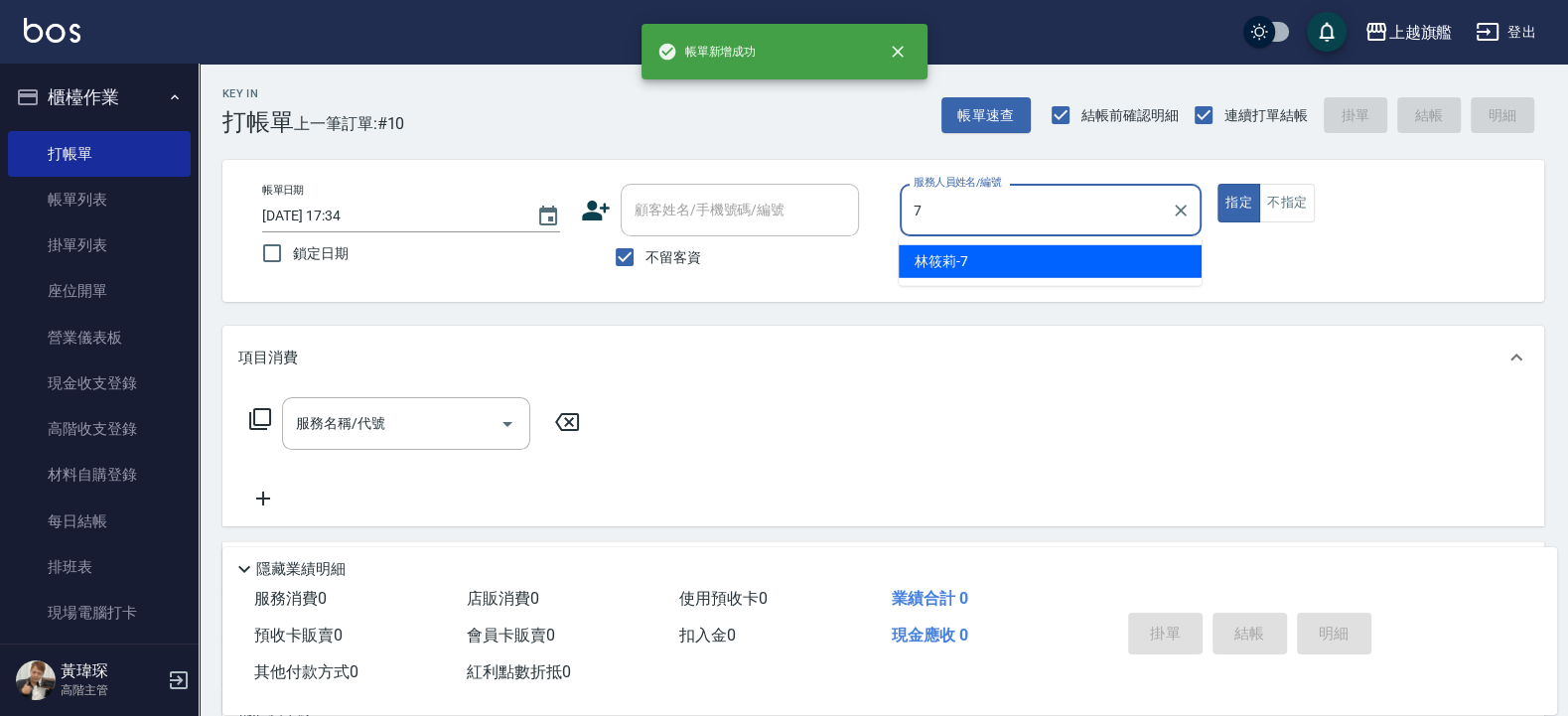 type on "[PERSON_NAME]-7" 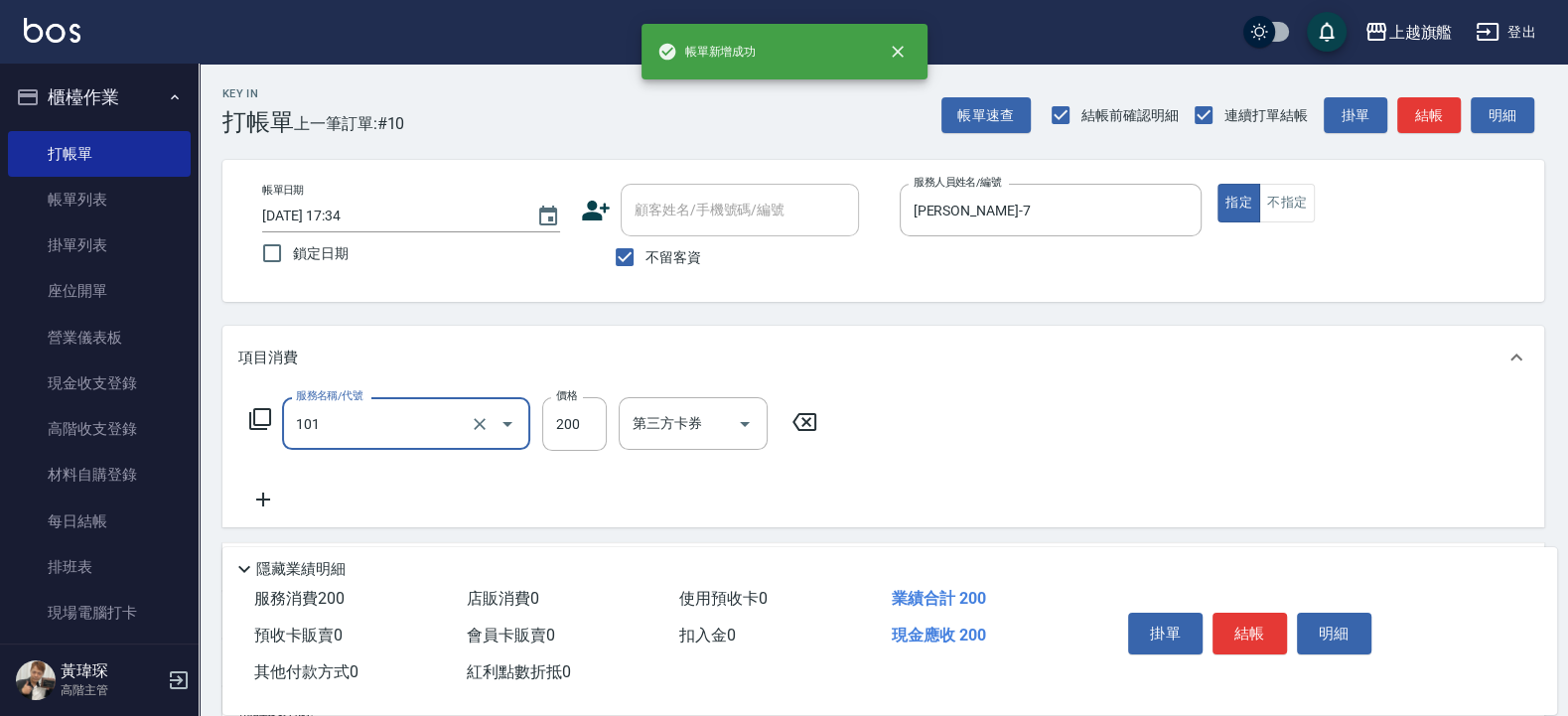 type on "一般洗(101)" 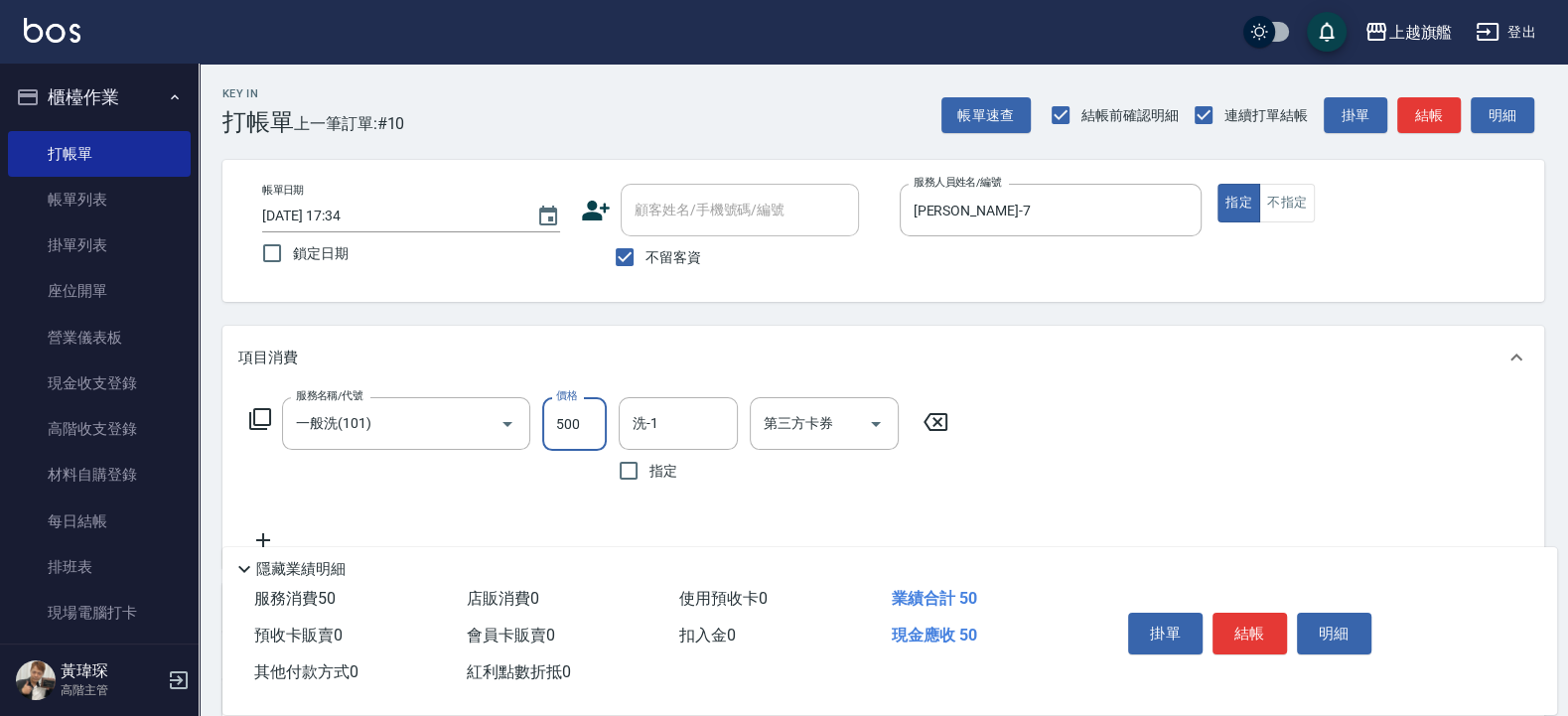 type on "500" 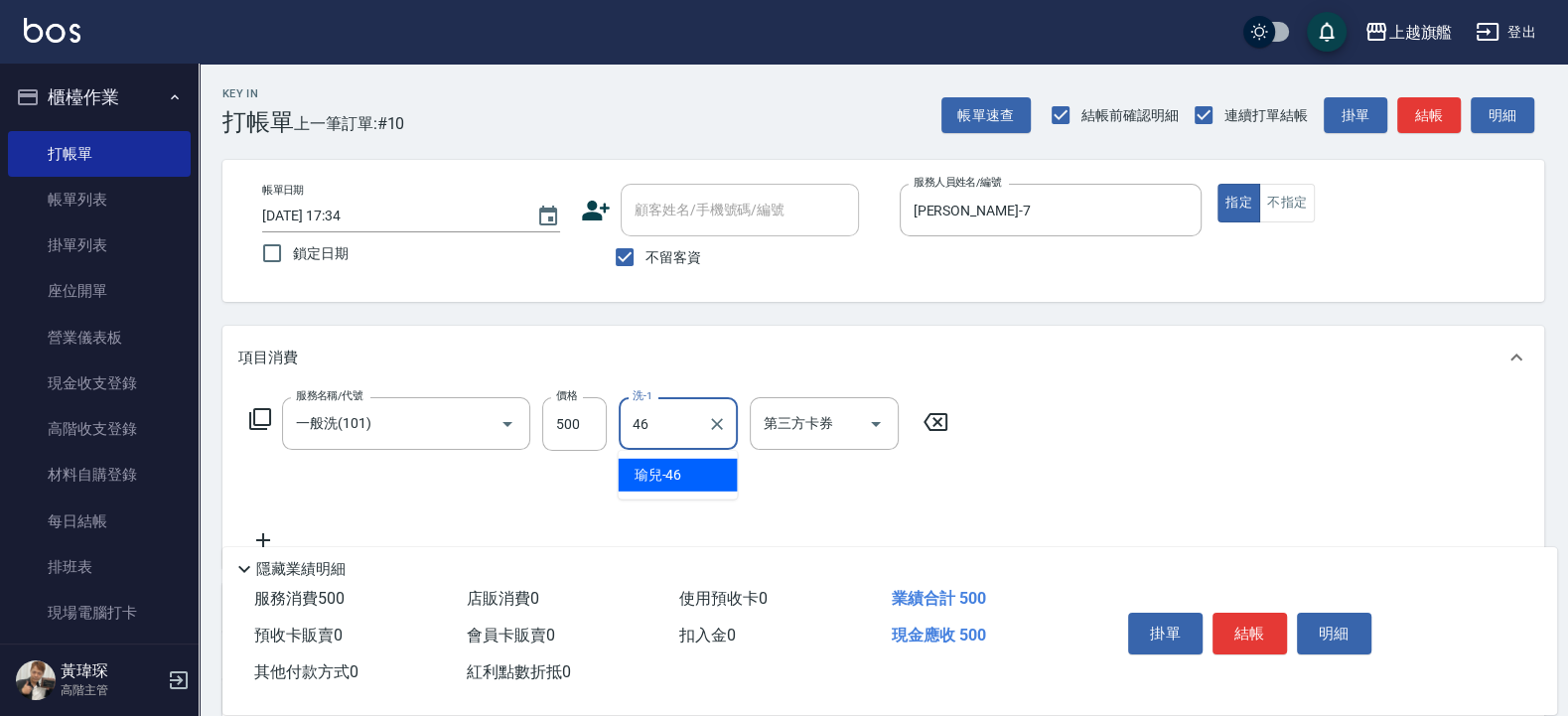 type on "瑜兒-46" 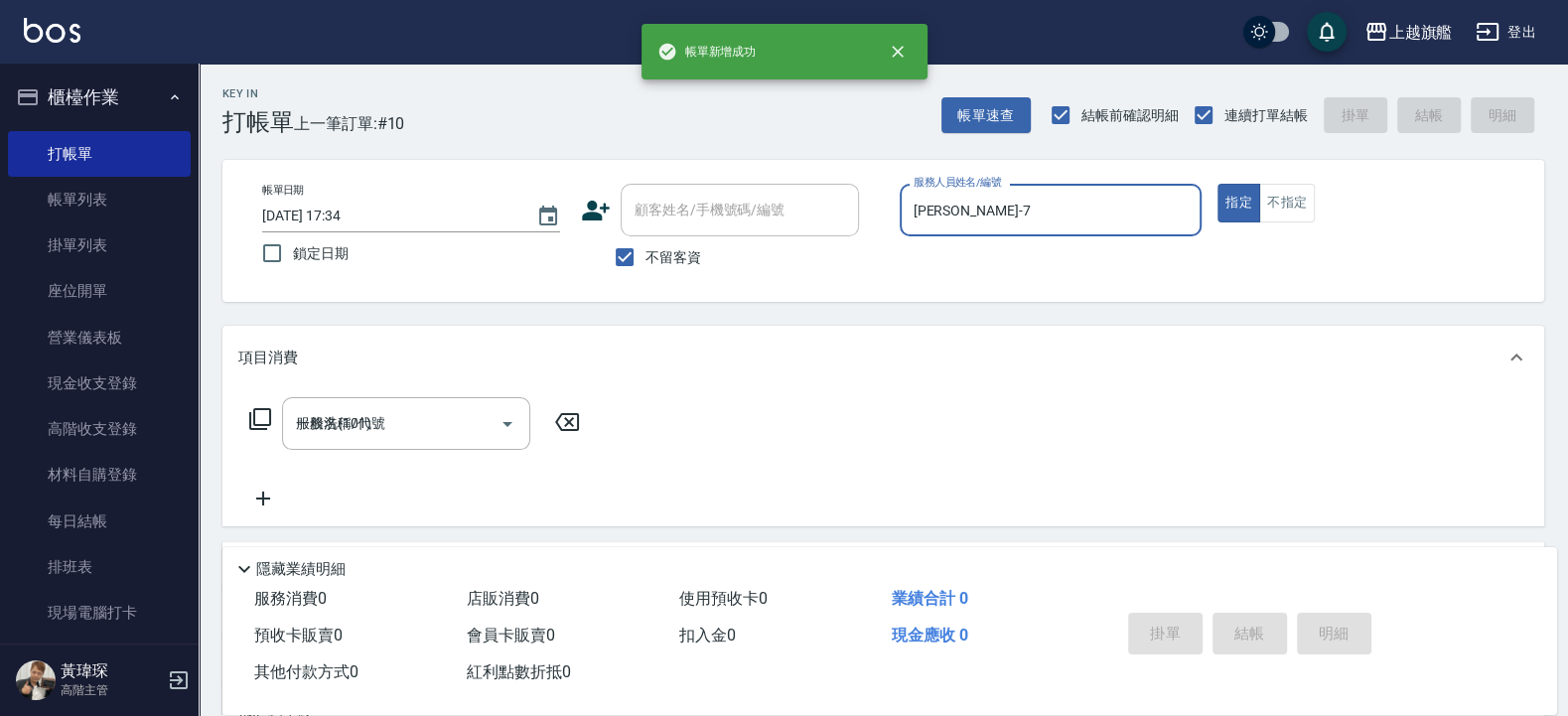 type 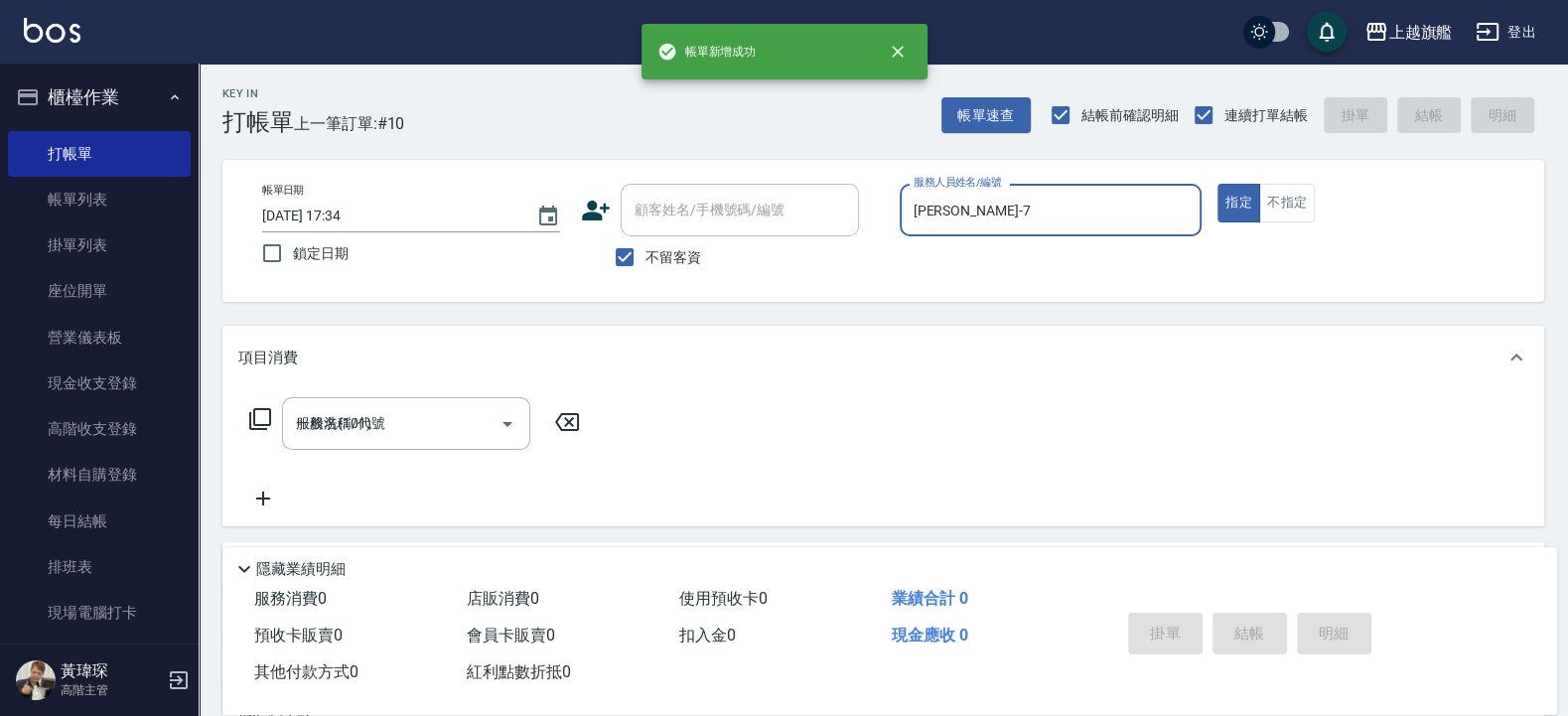 type 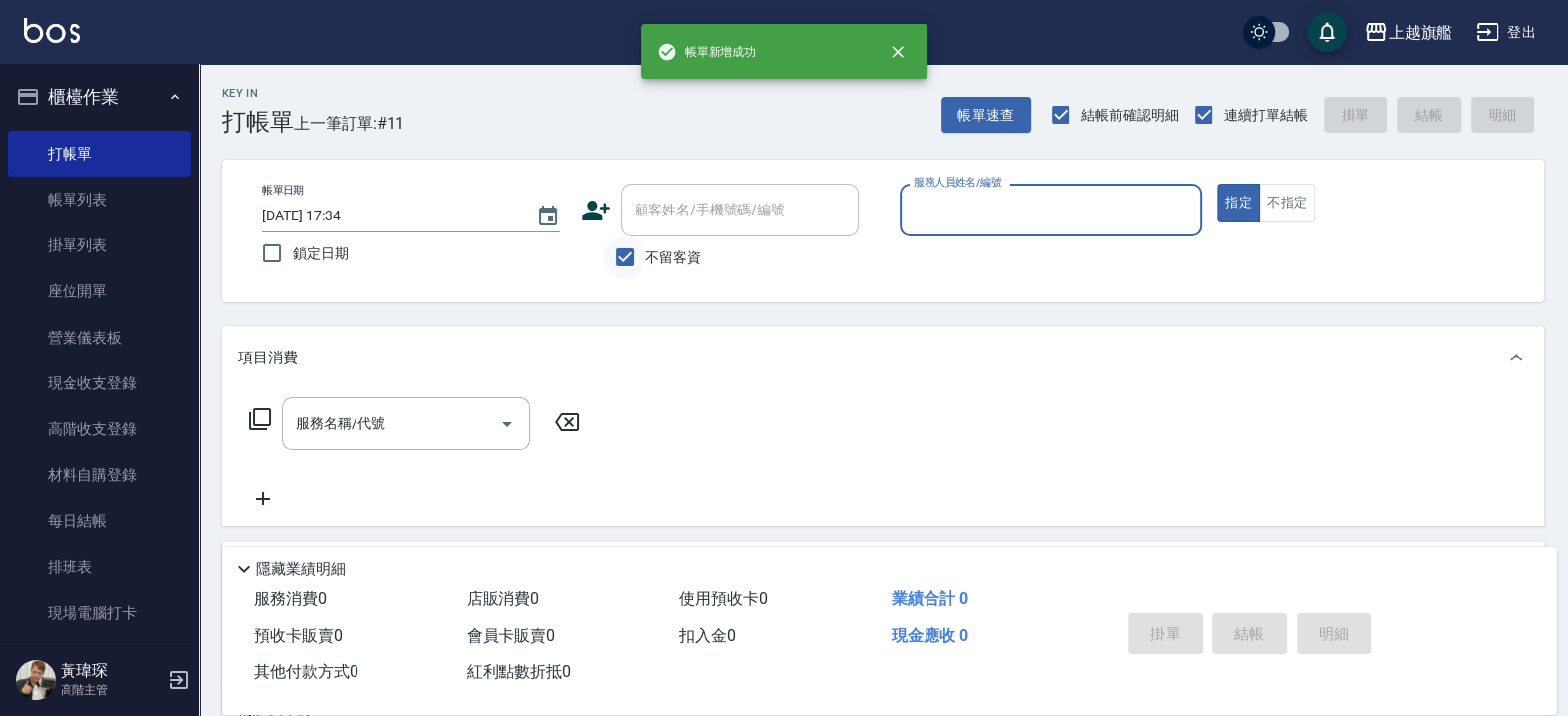 drag, startPoint x: 629, startPoint y: 254, endPoint x: 655, endPoint y: 222, distance: 41.231056 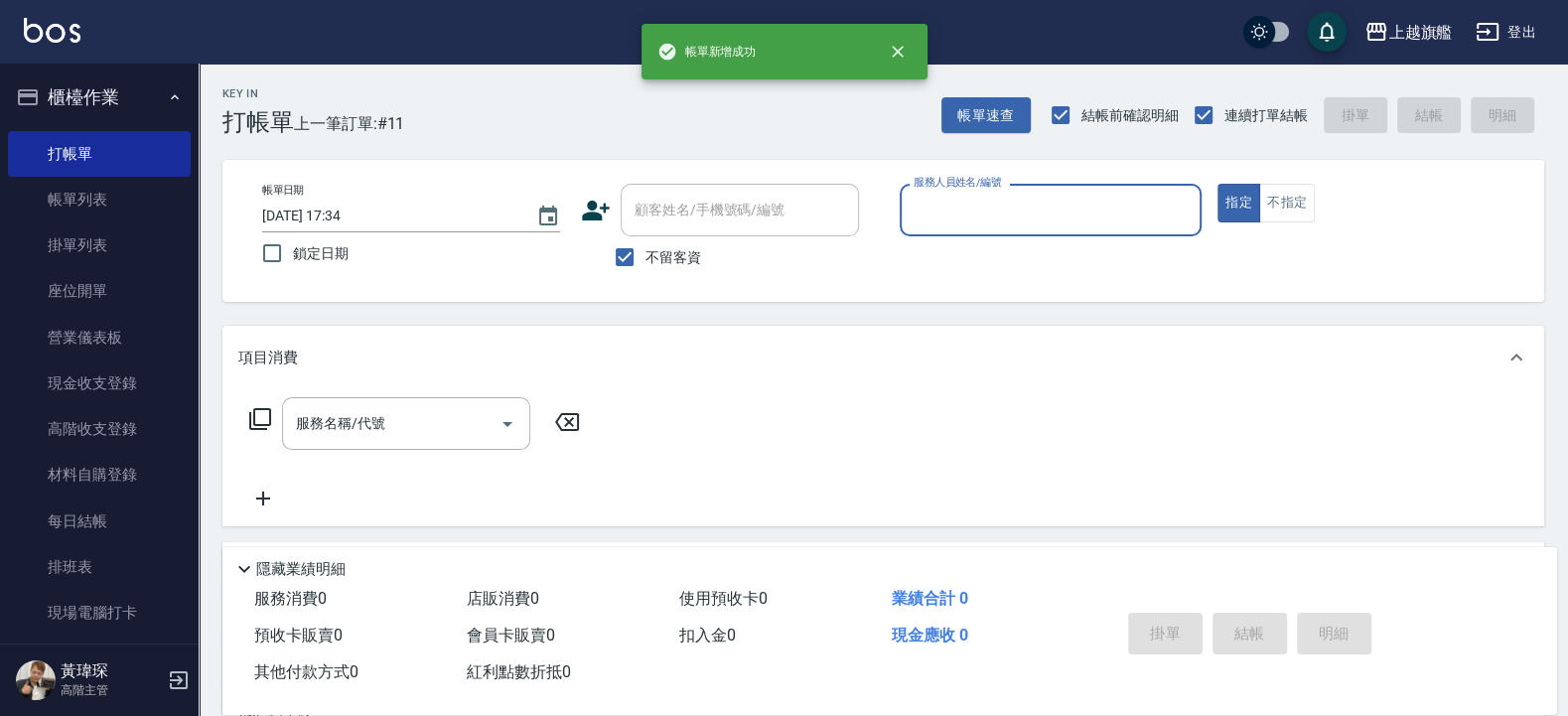 click on "不留客資" at bounding box center [625, 257] 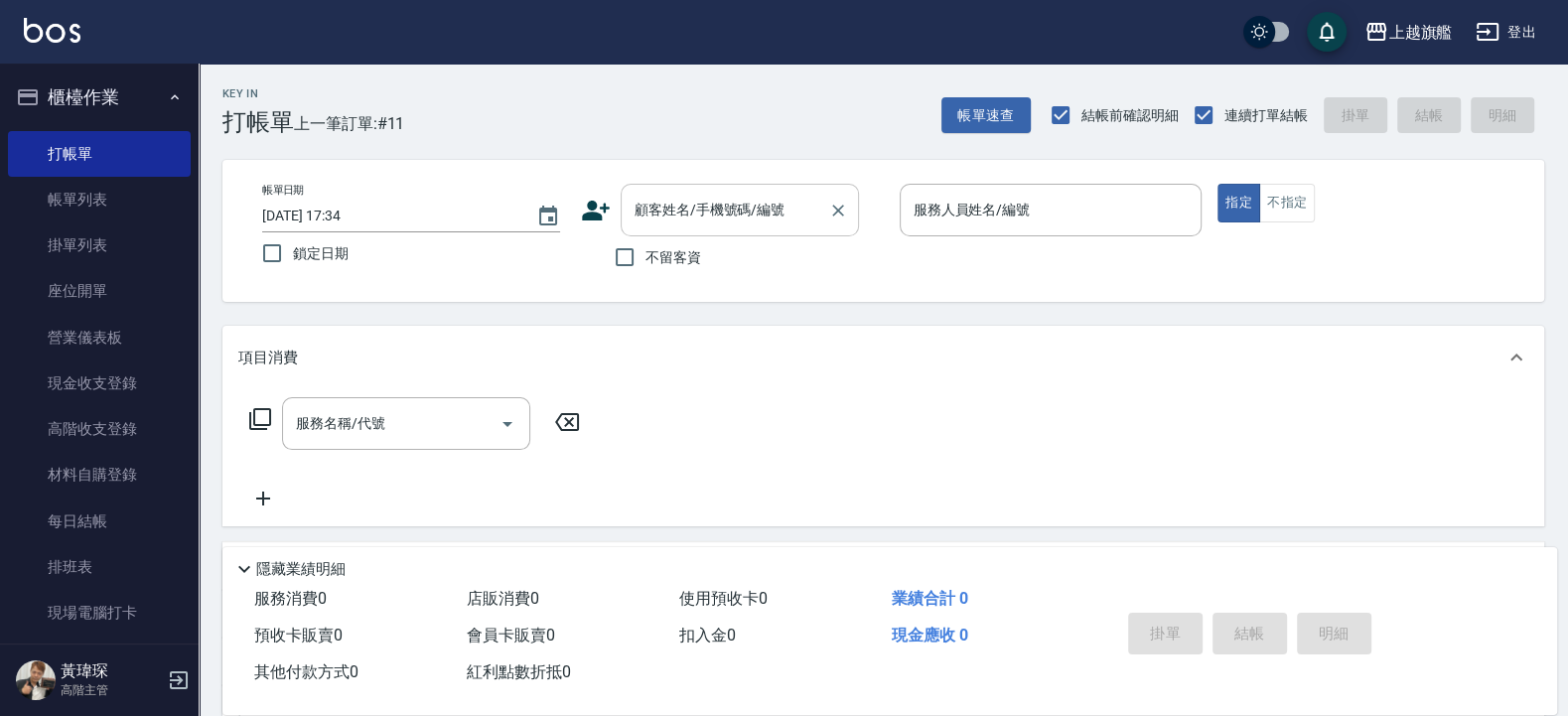 click on "顧客姓名/手機號碼/編號" at bounding box center (725, 210) 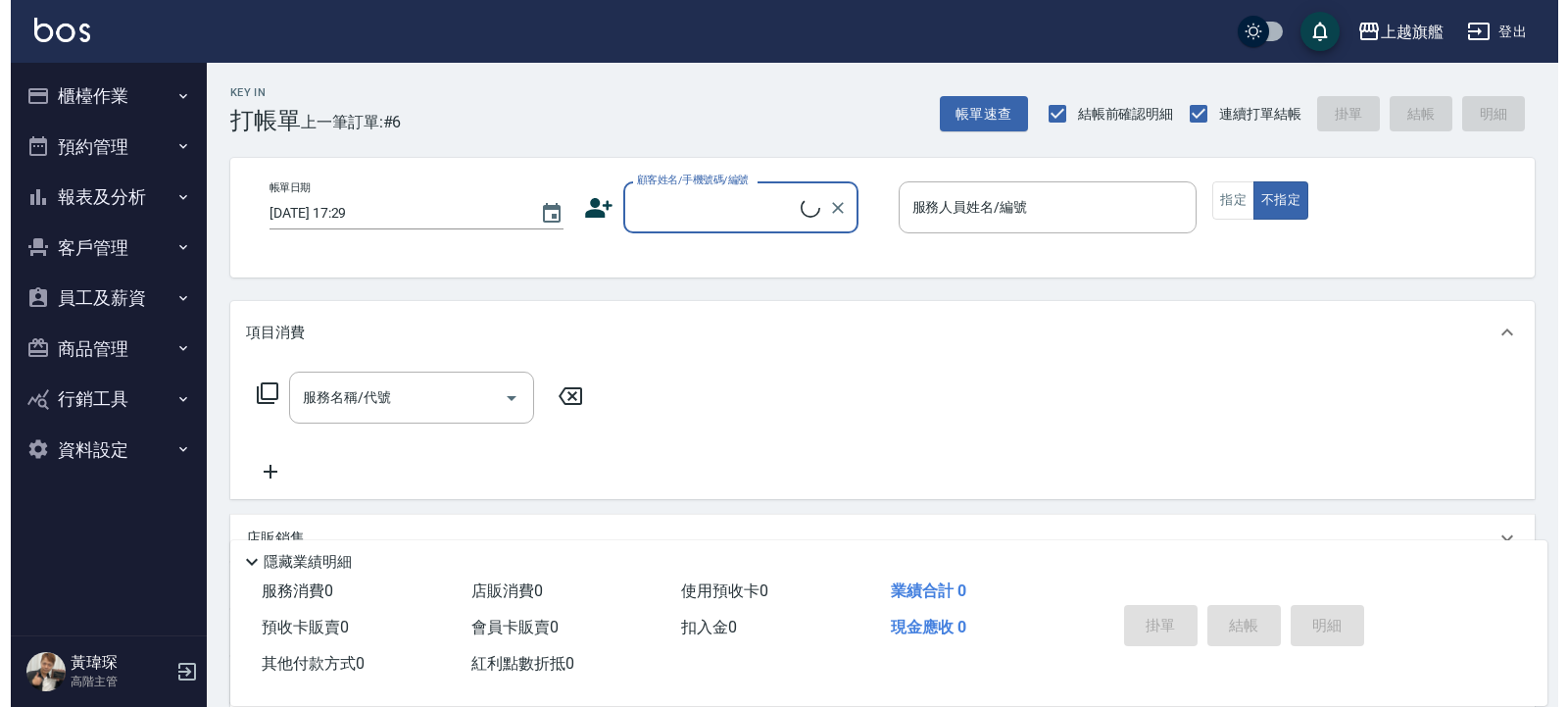 scroll, scrollTop: 0, scrollLeft: 0, axis: both 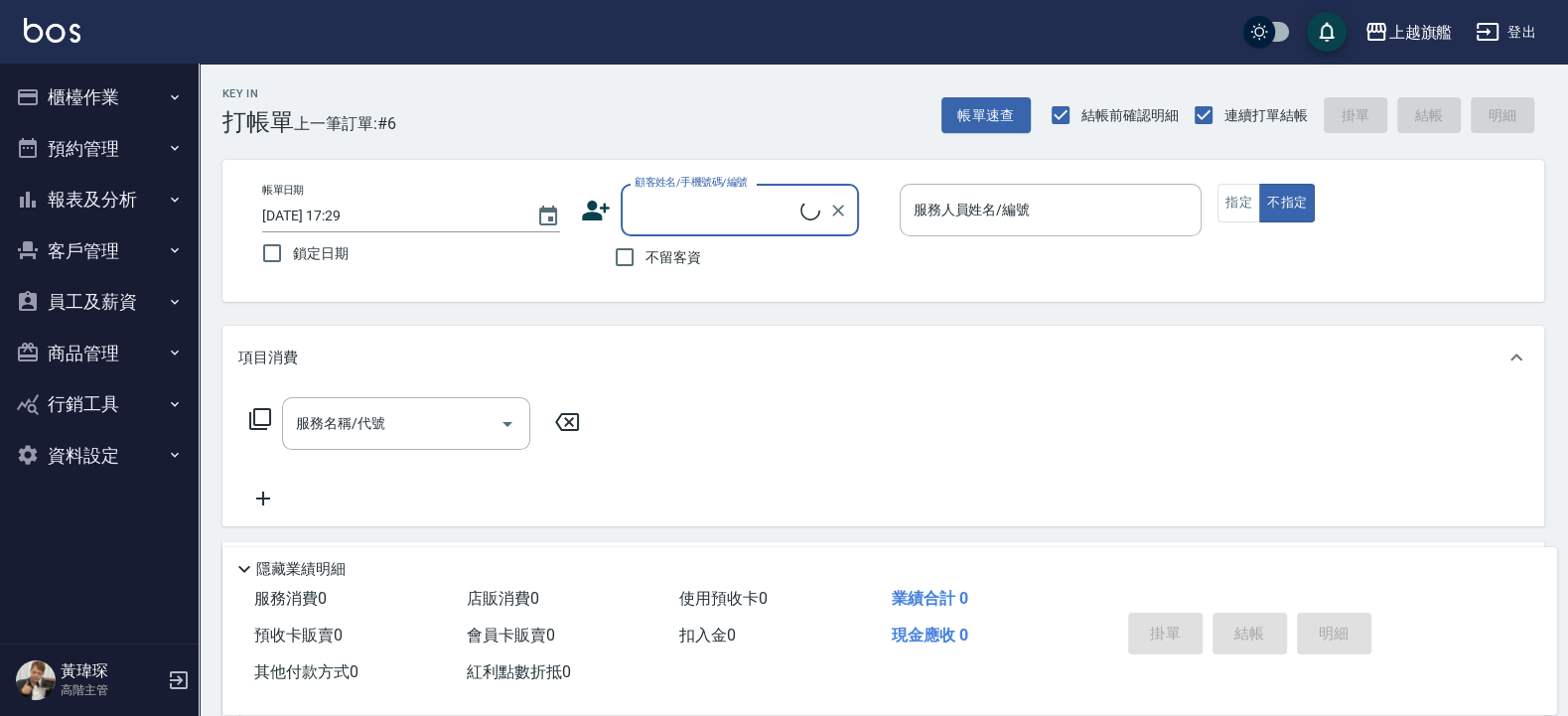 click on "商品管理" at bounding box center [99, 354] 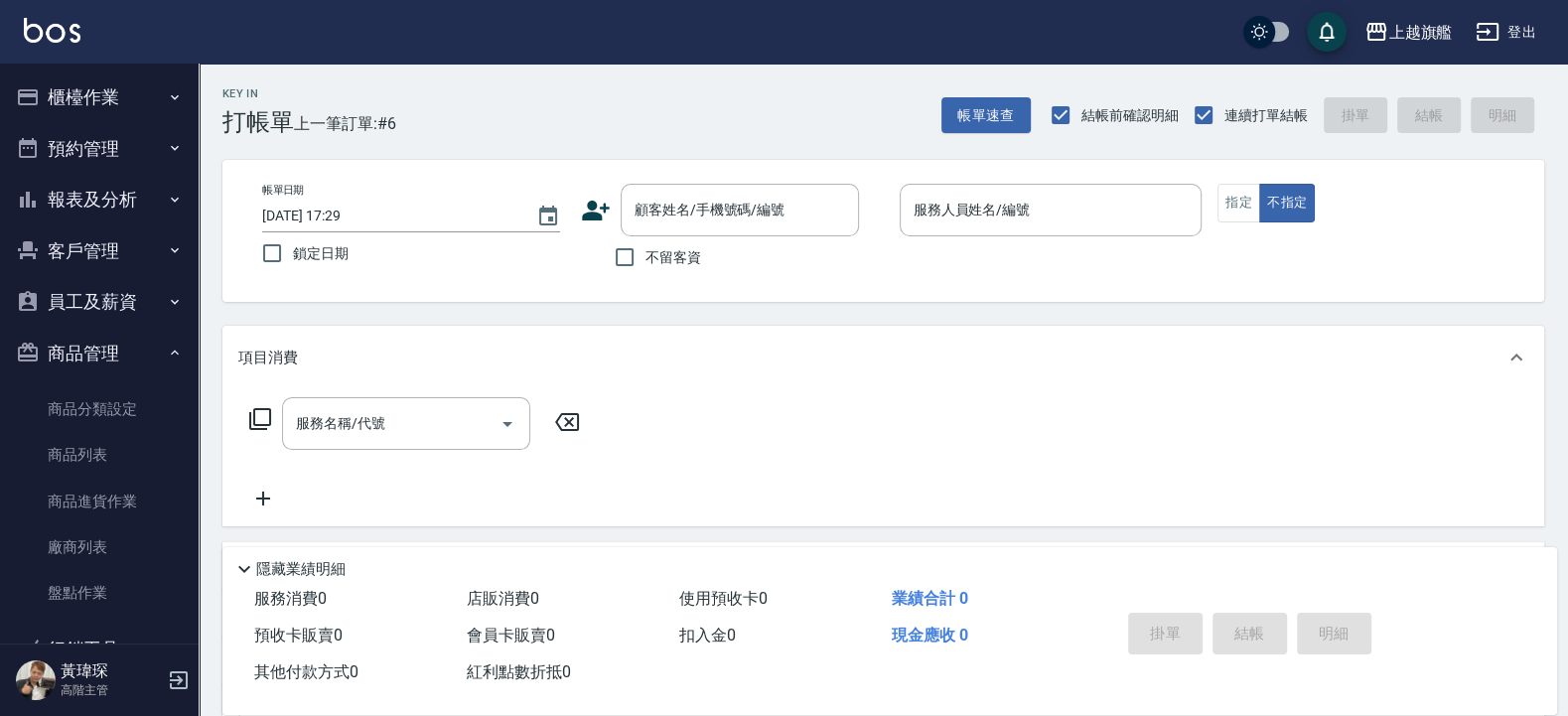 click on "商品管理" at bounding box center (99, 354) 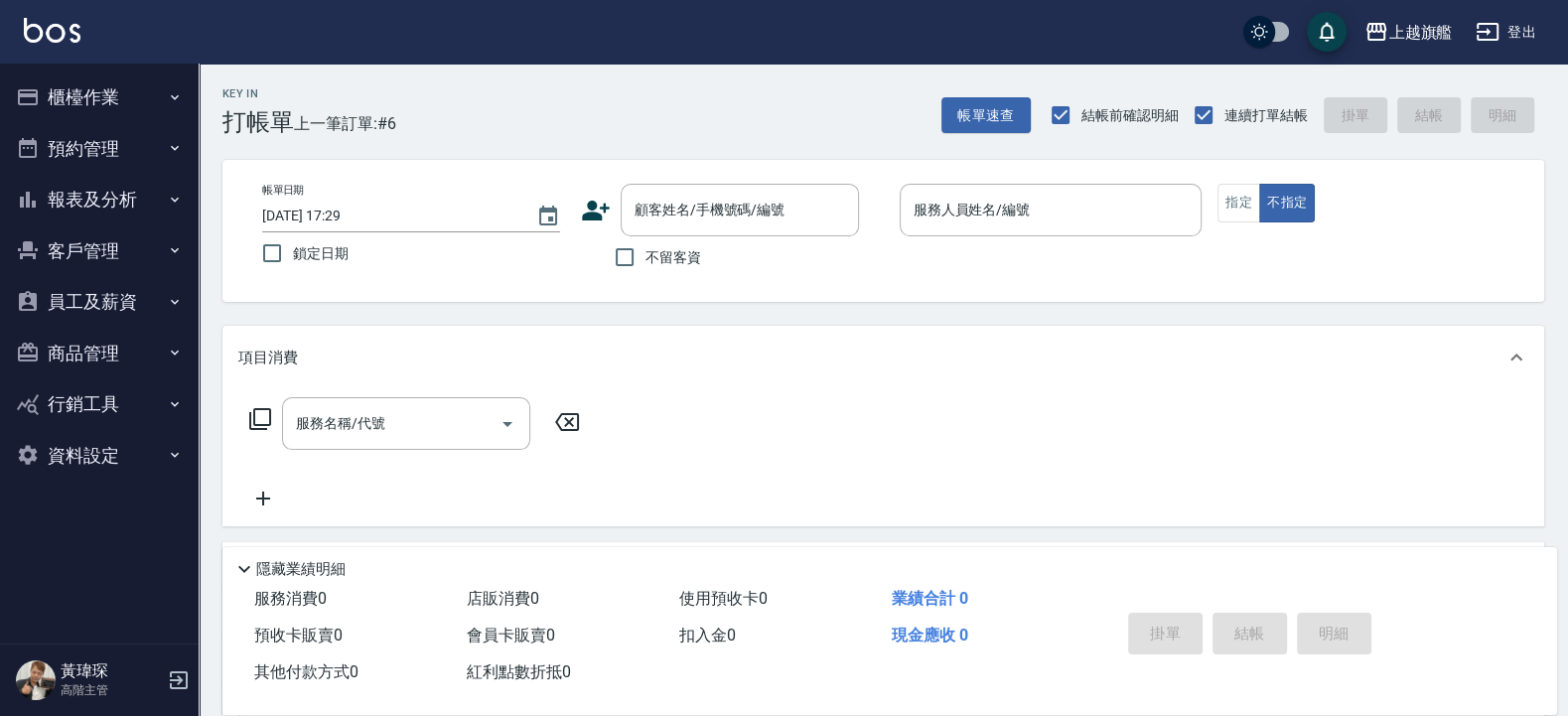 click on "員工及薪資" at bounding box center (99, 302) 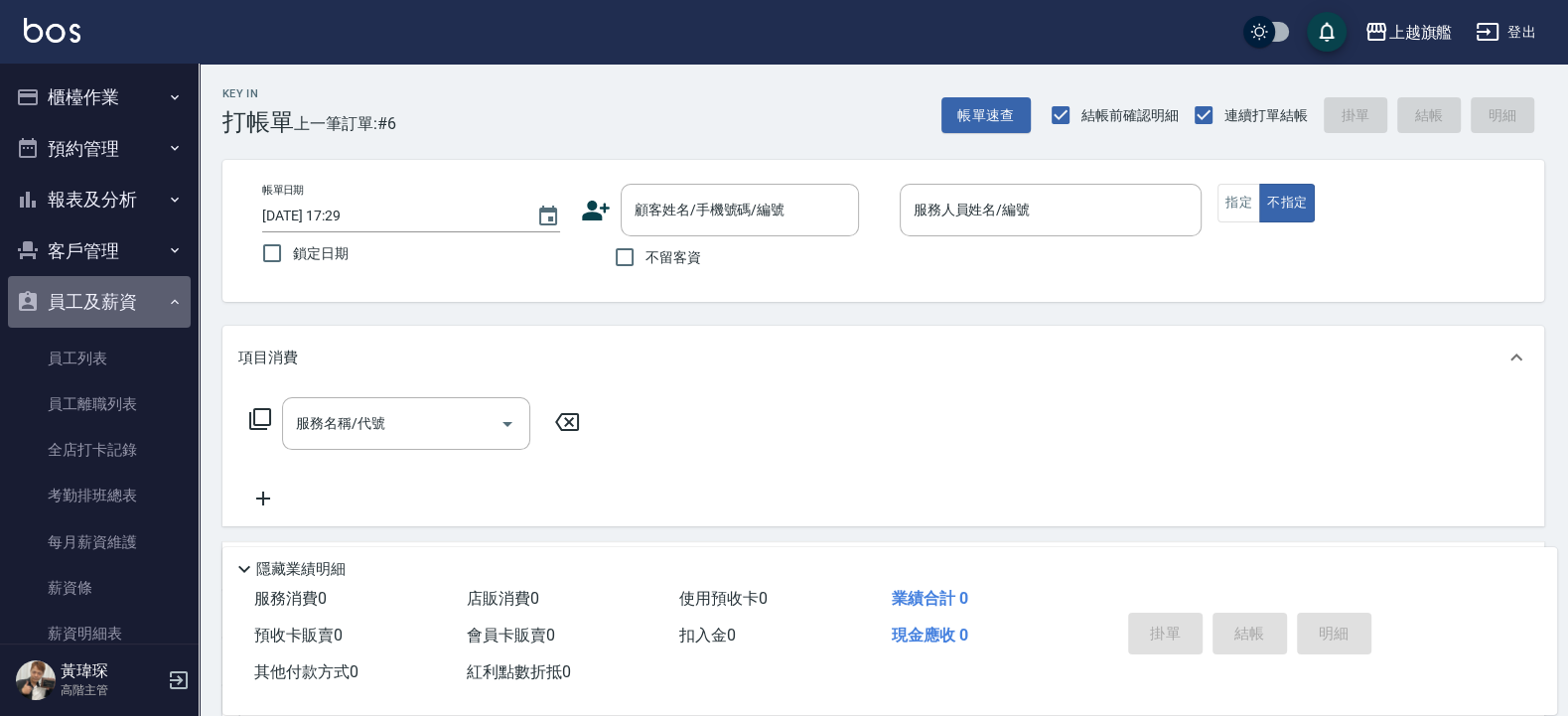 click 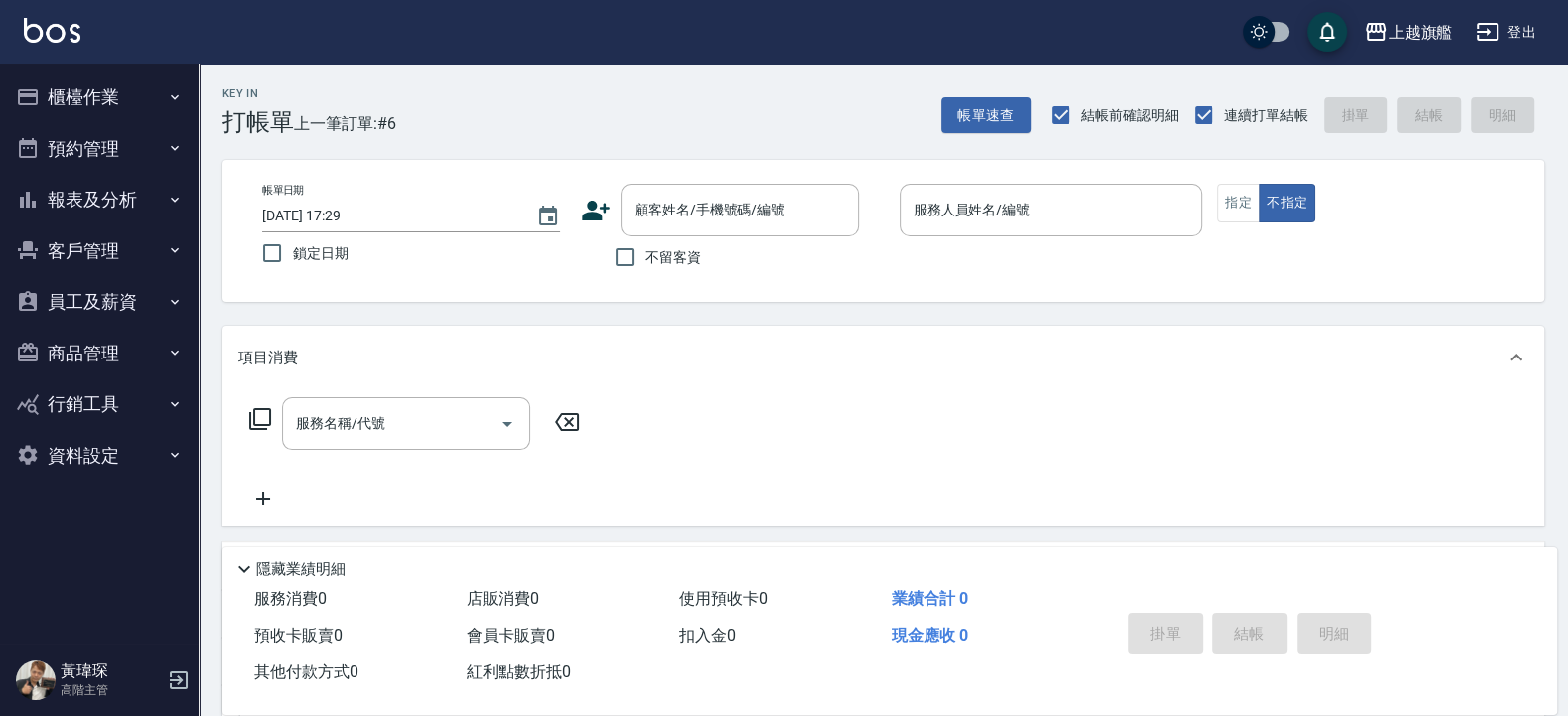 click on "客戶管理" at bounding box center (99, 251) 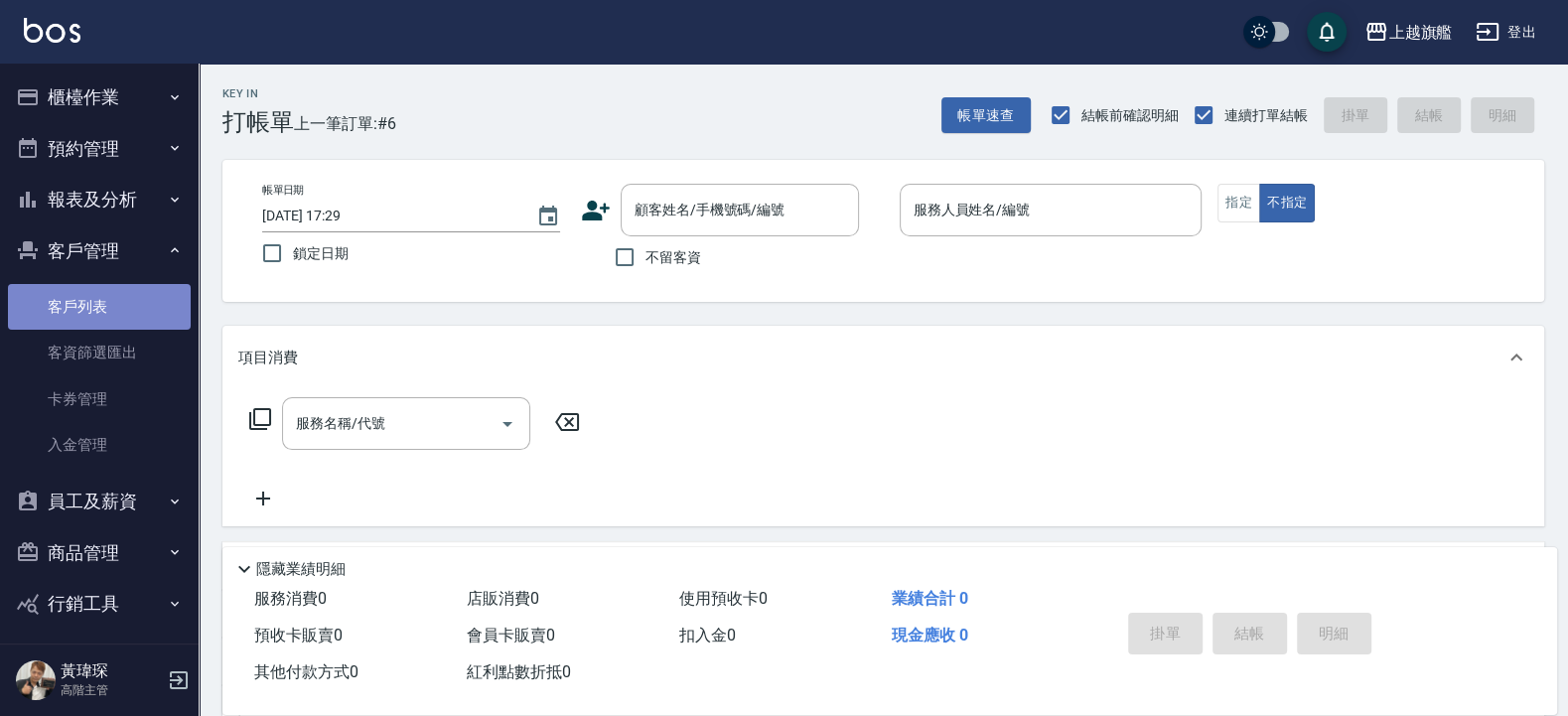click on "客戶列表" at bounding box center [99, 307] 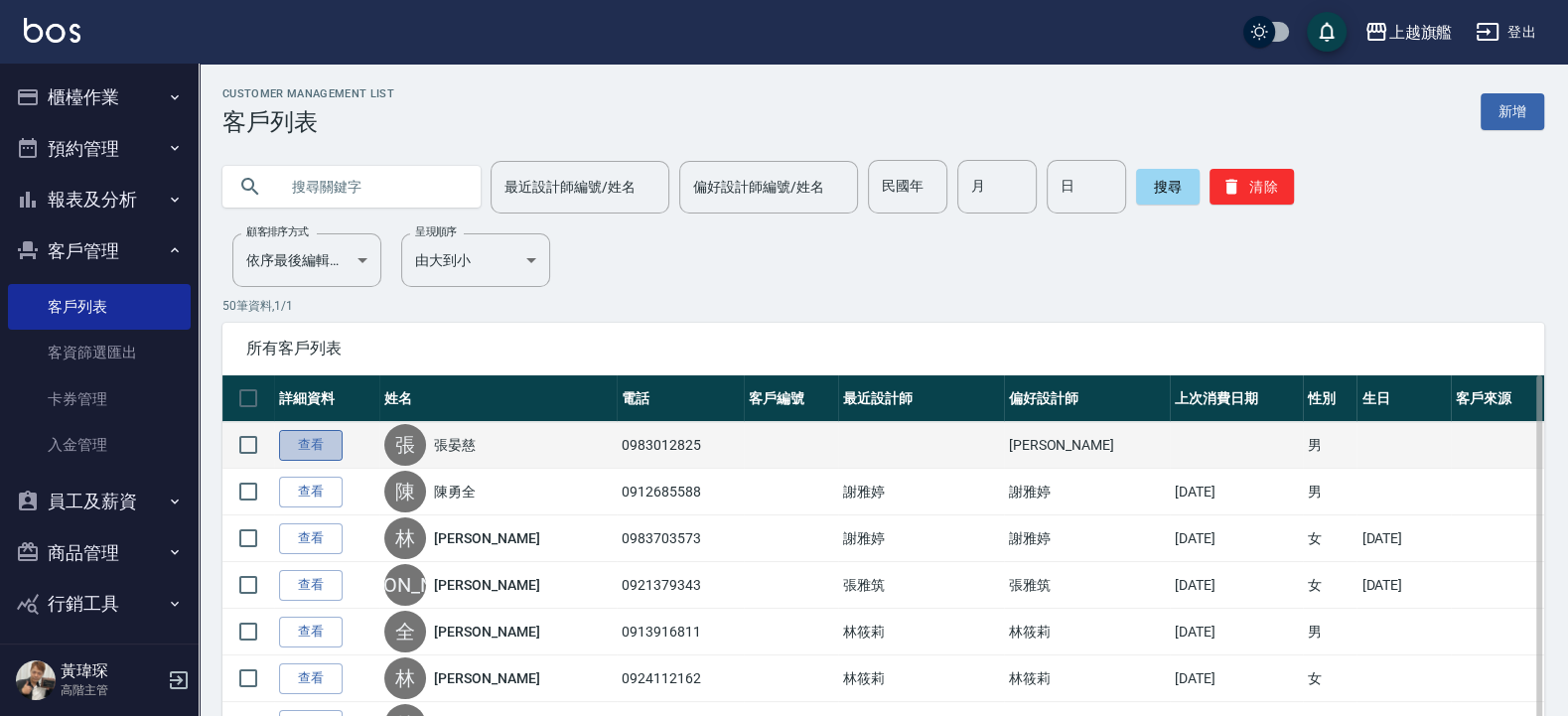 click on "查看" at bounding box center [311, 445] 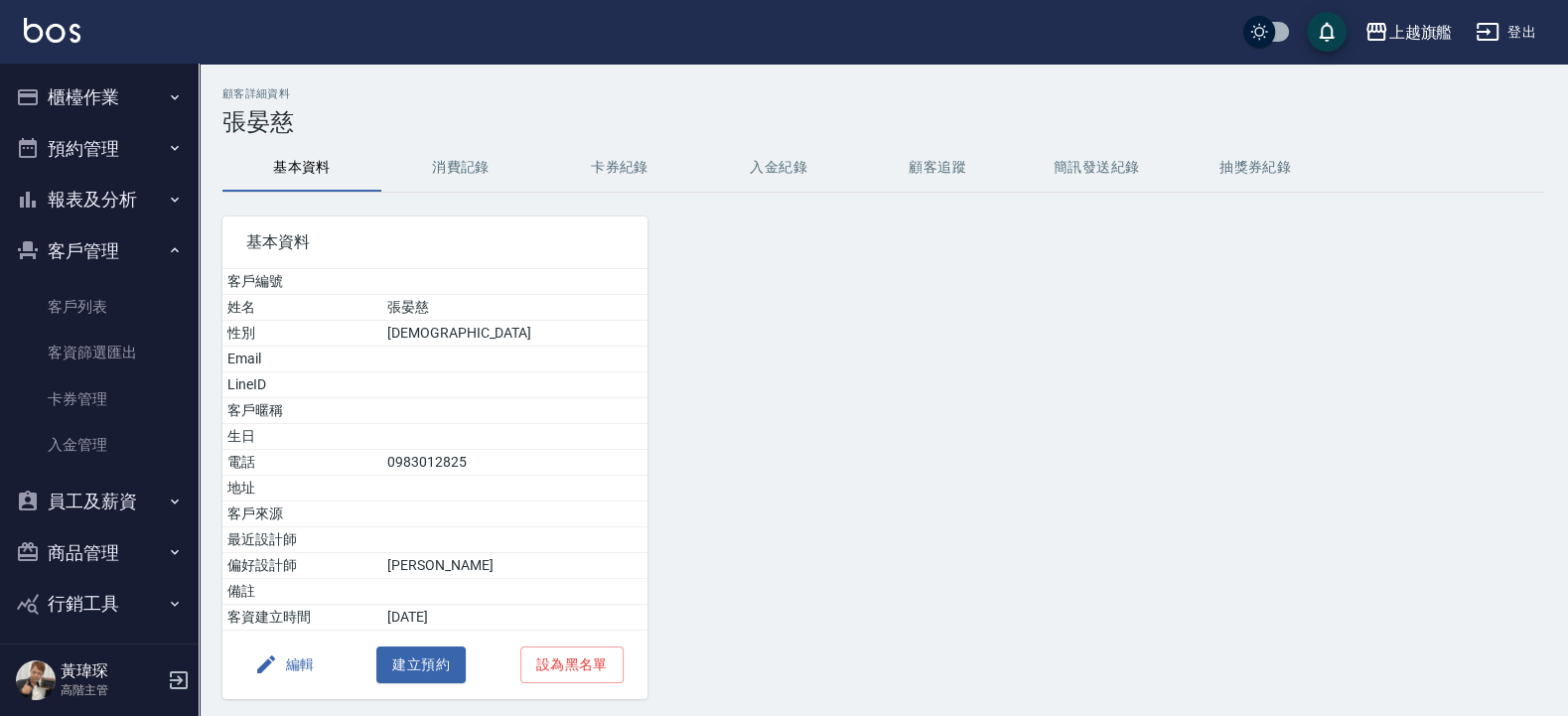 click on "編輯" at bounding box center (284, 664) 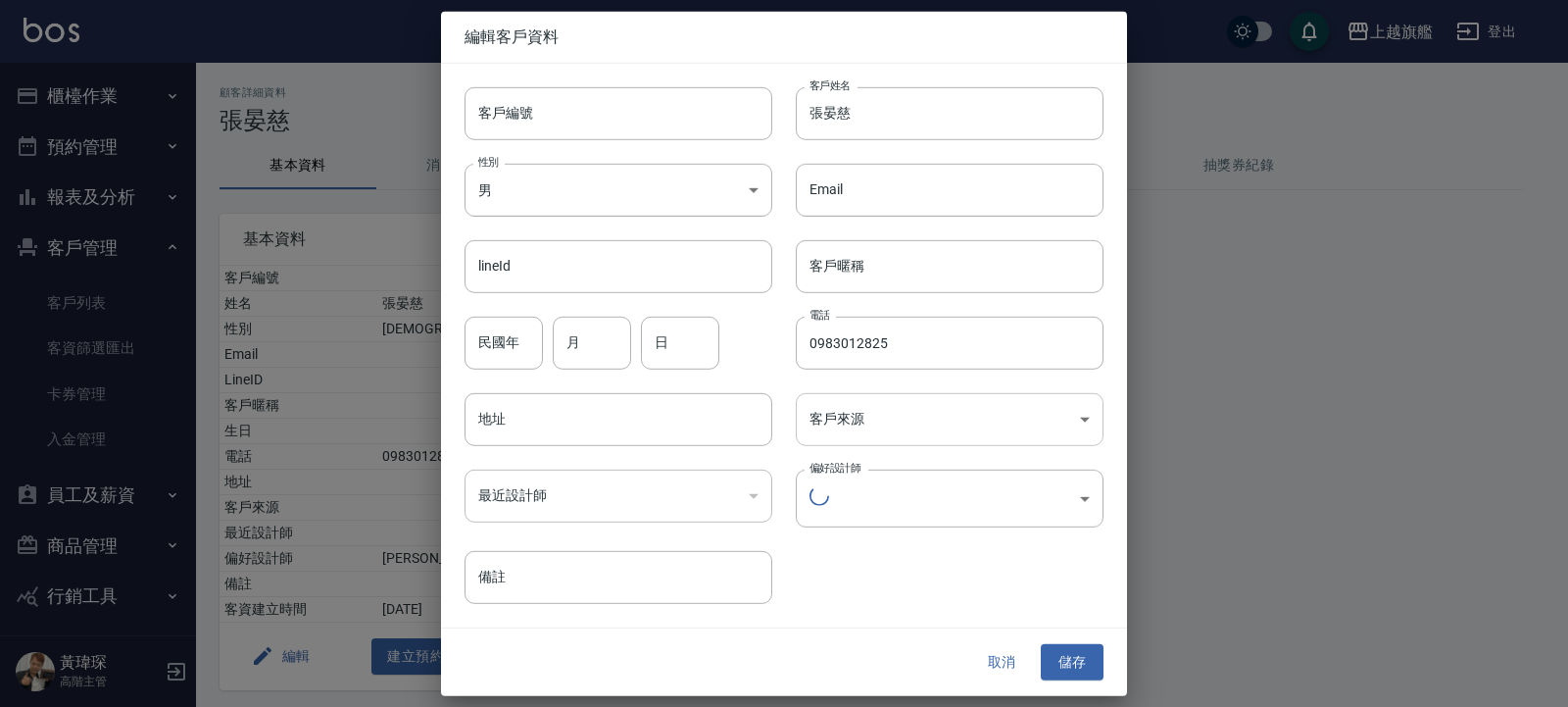 type 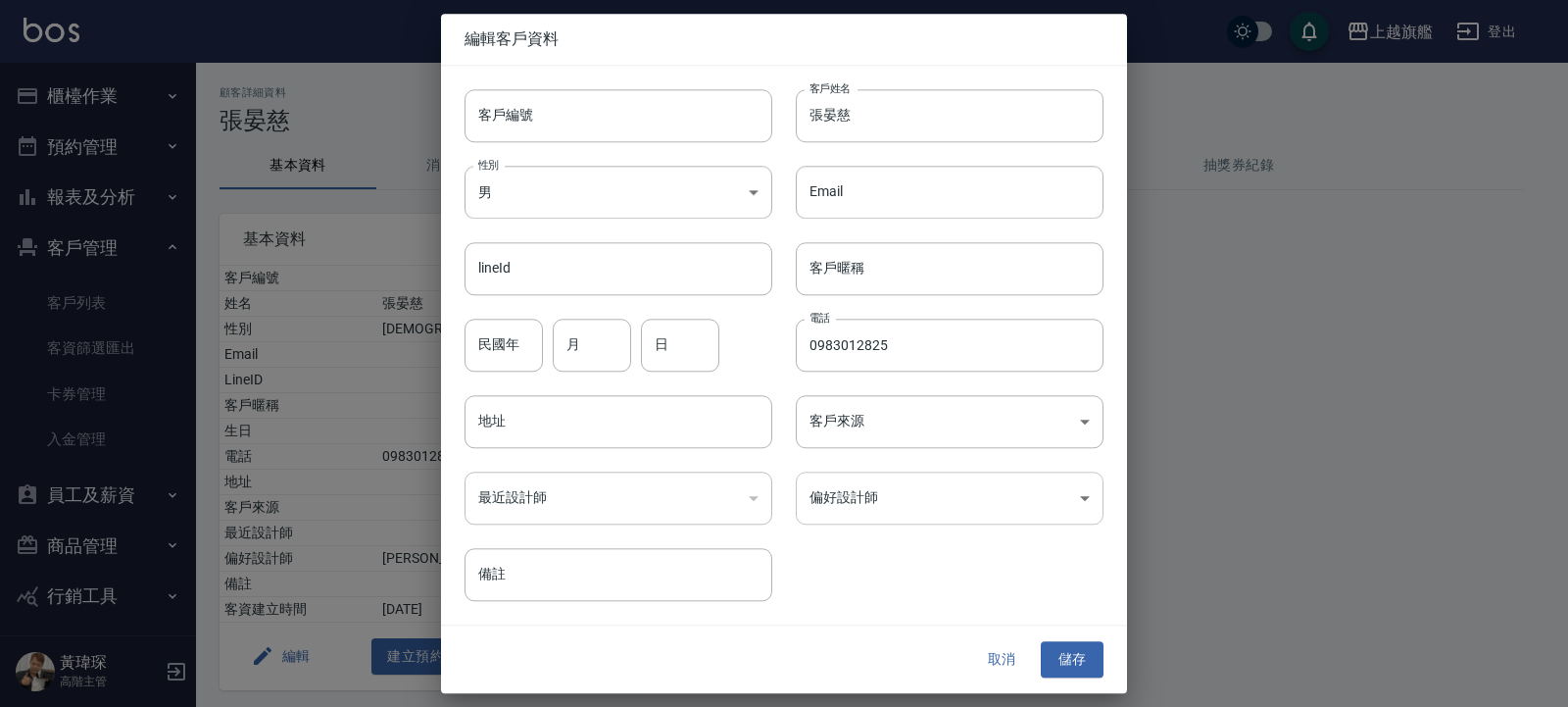click on "上越旗艦 登出 櫃檯作業 打帳單 帳單列表 掛單列表 座位開單 營業儀表板 現金收支登錄 高階收支登錄 材料自購登錄 每日結帳 排班表 現場電腦打卡 掃碼打卡 預約管理 預約管理 單日預約紀錄 單週預約紀錄 報表及分析 報表目錄 消費分析儀表板 店家區間累計表 店家日報表 店家排行榜 互助日報表 互助月報表 互助排行榜 互助點數明細 互助業績報表 全店業績分析表 每日業績分析表 營業統計分析表 營業項目月分析表 設計師業績表 設計師日報表 設計師業績分析表 設計師業績月報表 設計師抽成報表 設計師排行榜 商品銷售排行榜 商品消耗明細 商品進銷貨報表 商品庫存表 商品庫存盤點表 會員卡銷售報表 服務扣項明細表 單一服務項目查詢 店販抽成明細 店販分類抽成明細 顧客入金餘額表 顧客卡券餘額表 每日非現金明細 每日收支明細 收支分類明細表 收支匯款表" at bounding box center [784, 386] 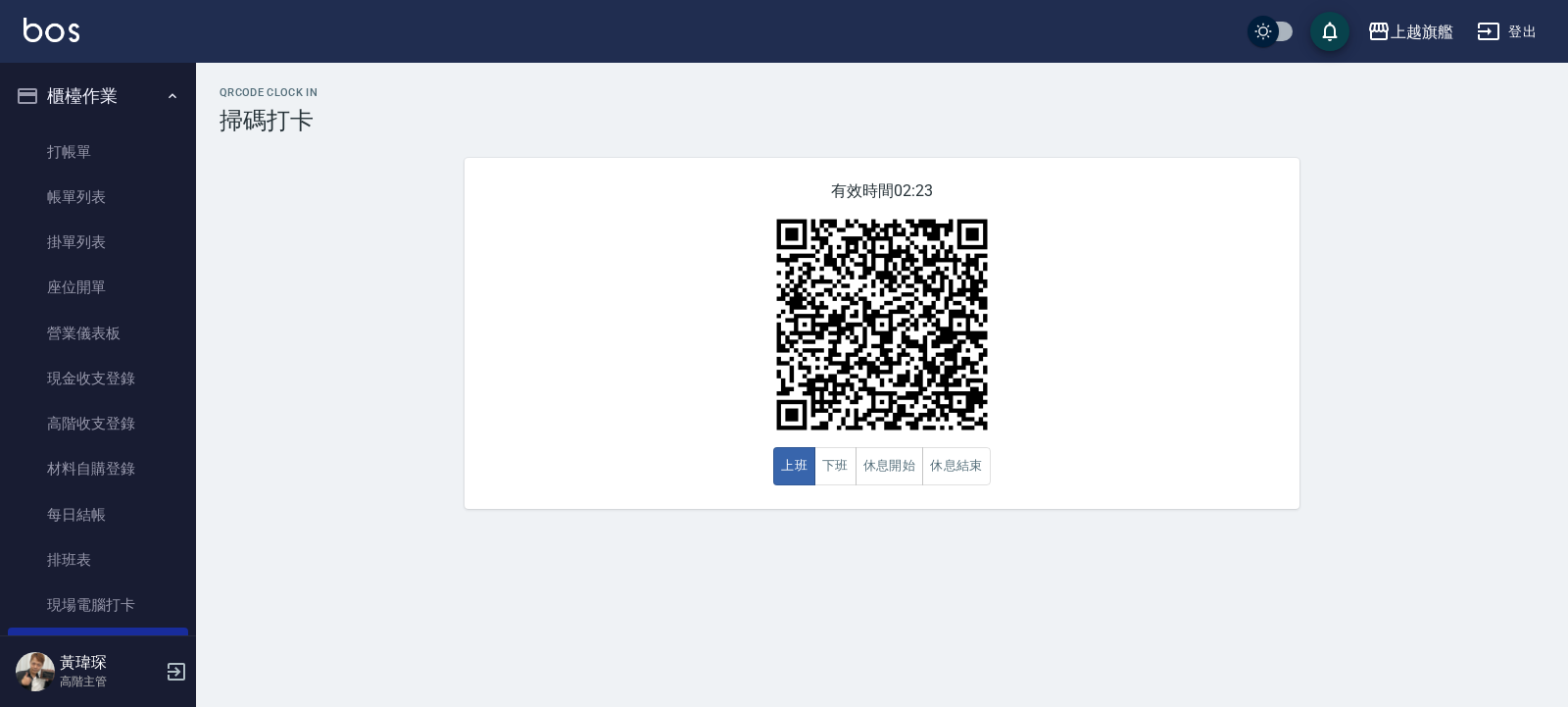 scroll, scrollTop: 0, scrollLeft: 0, axis: both 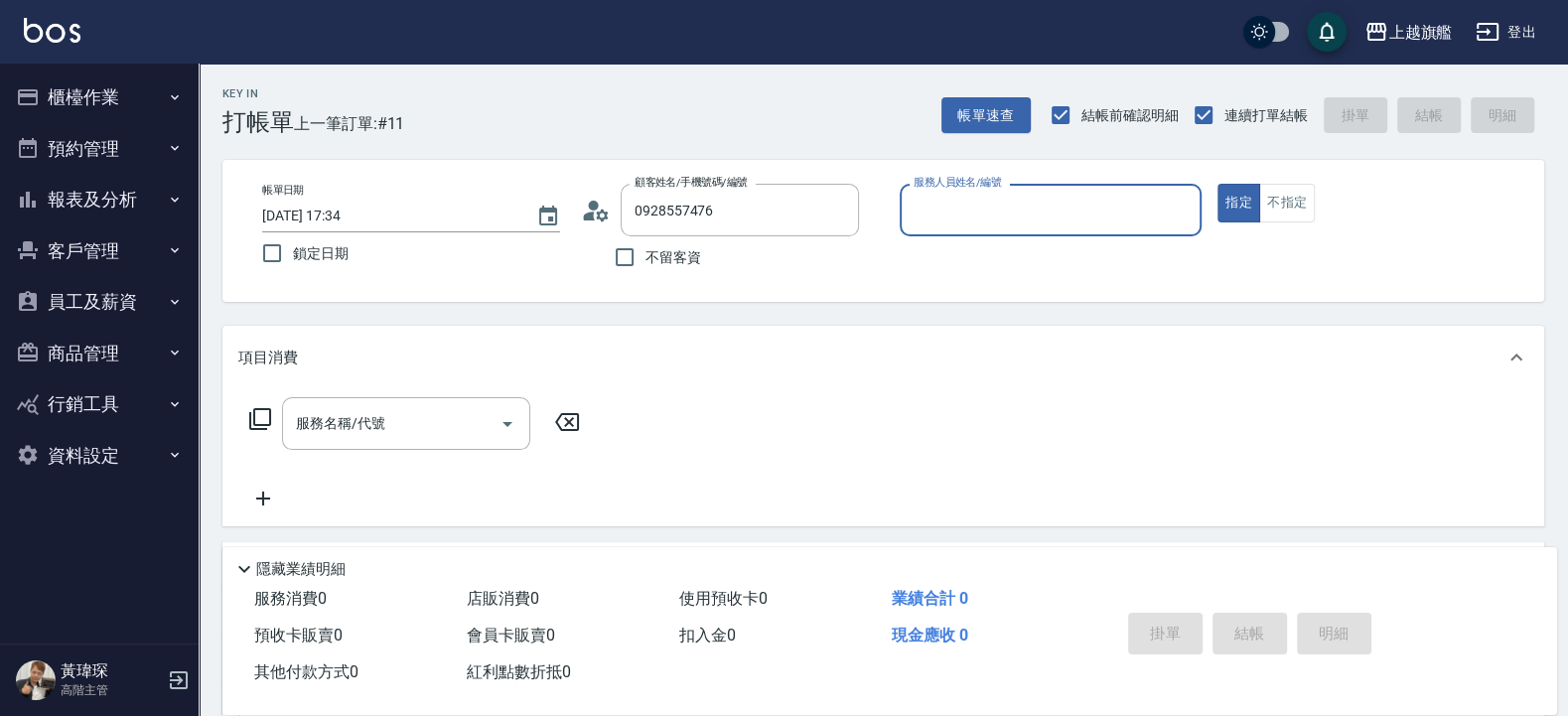 type on "[PERSON_NAME]/0928557476/null" 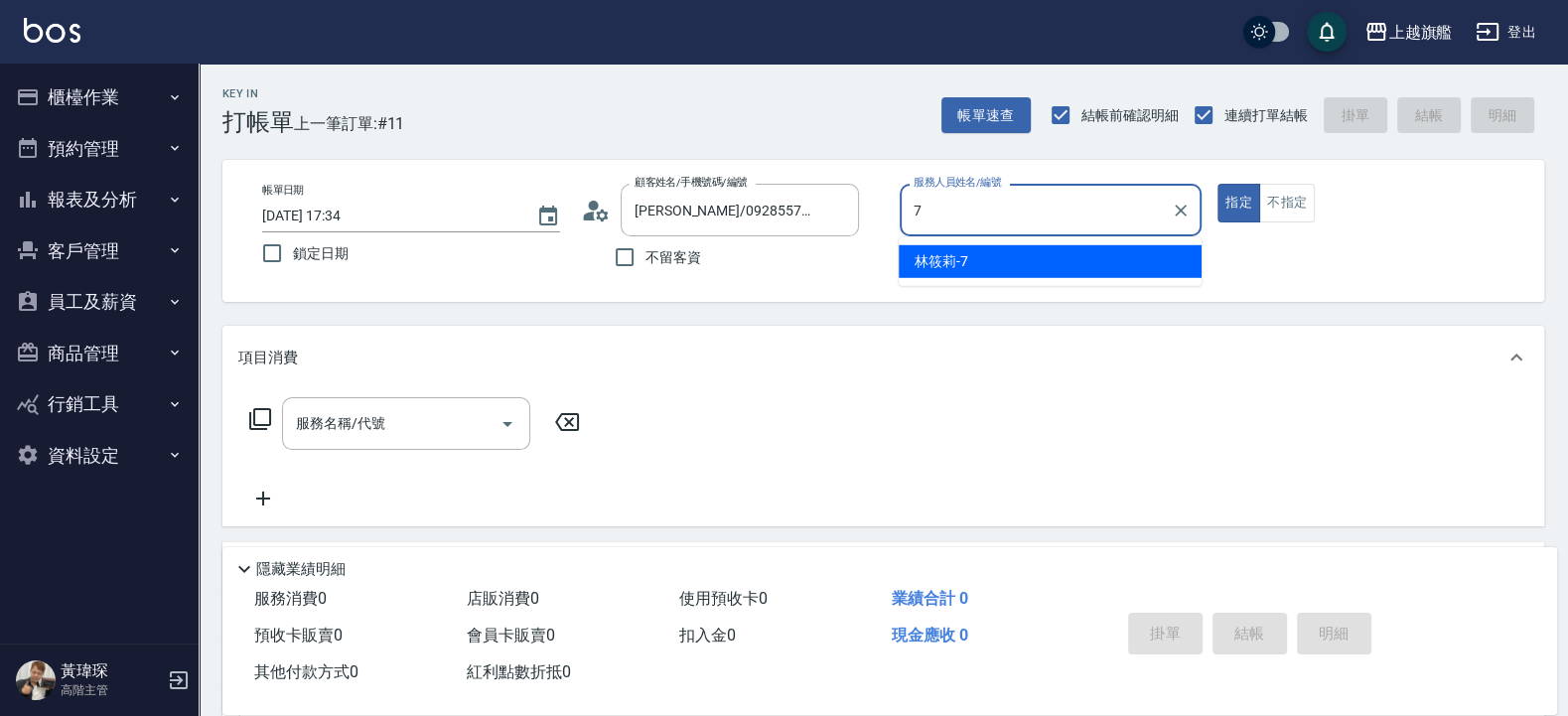 type on "[PERSON_NAME]-7" 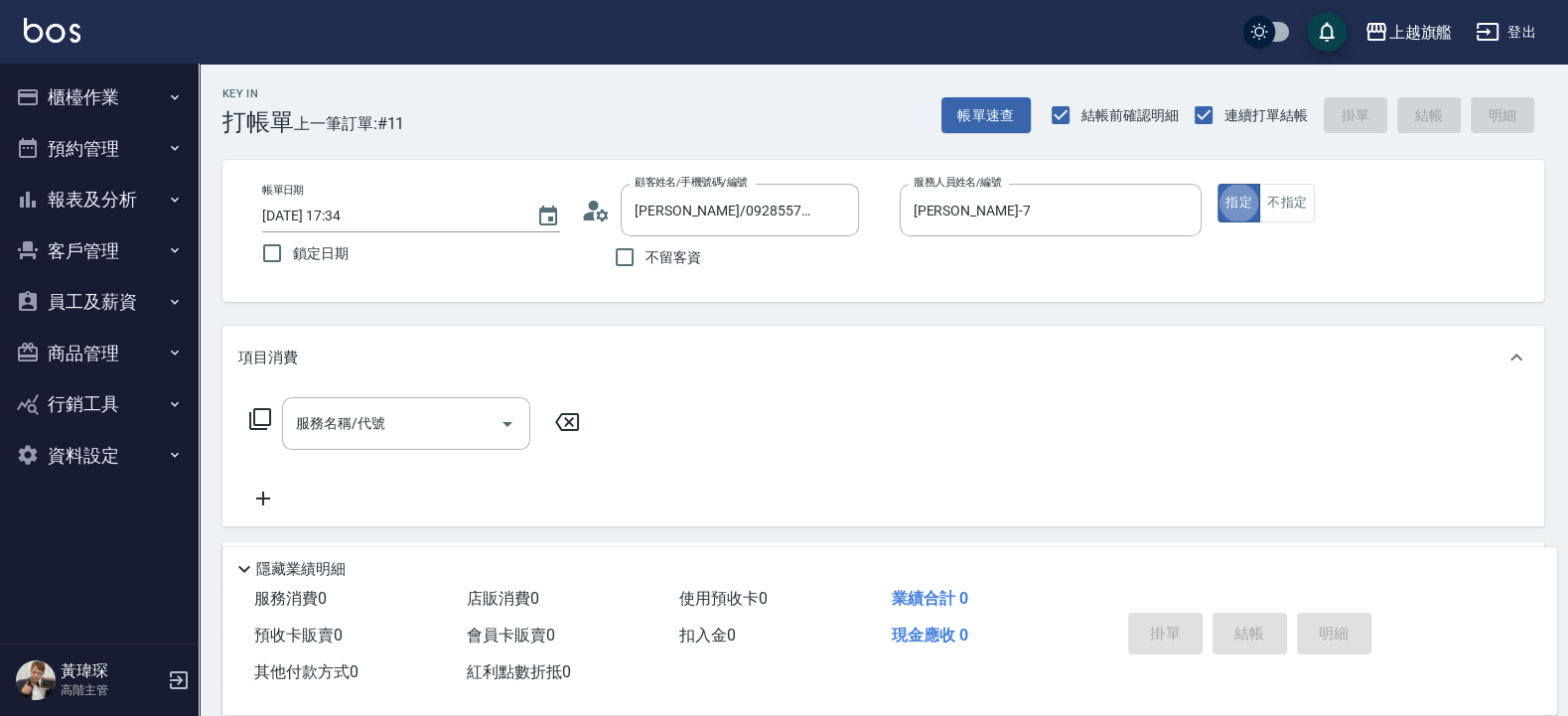type on "true" 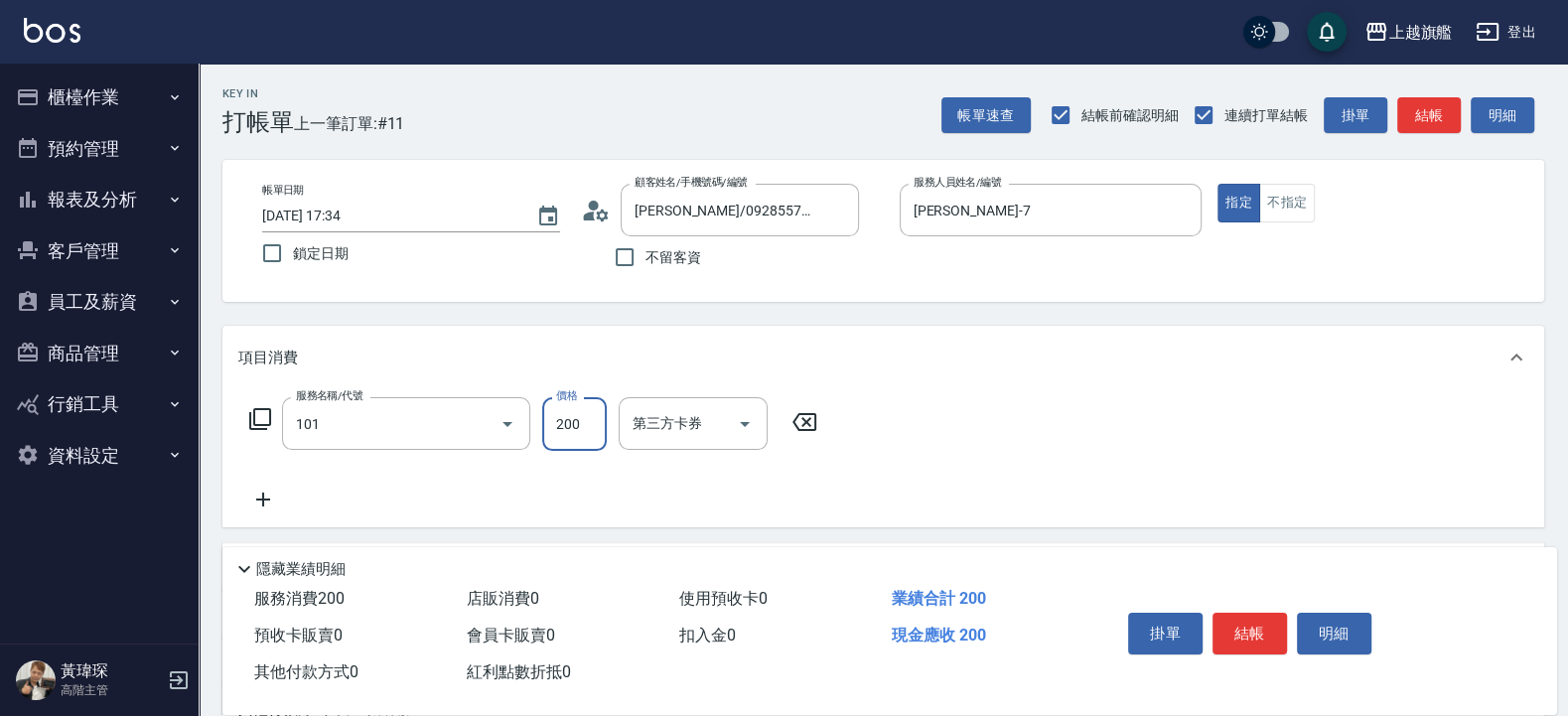 type on "一般洗(101)" 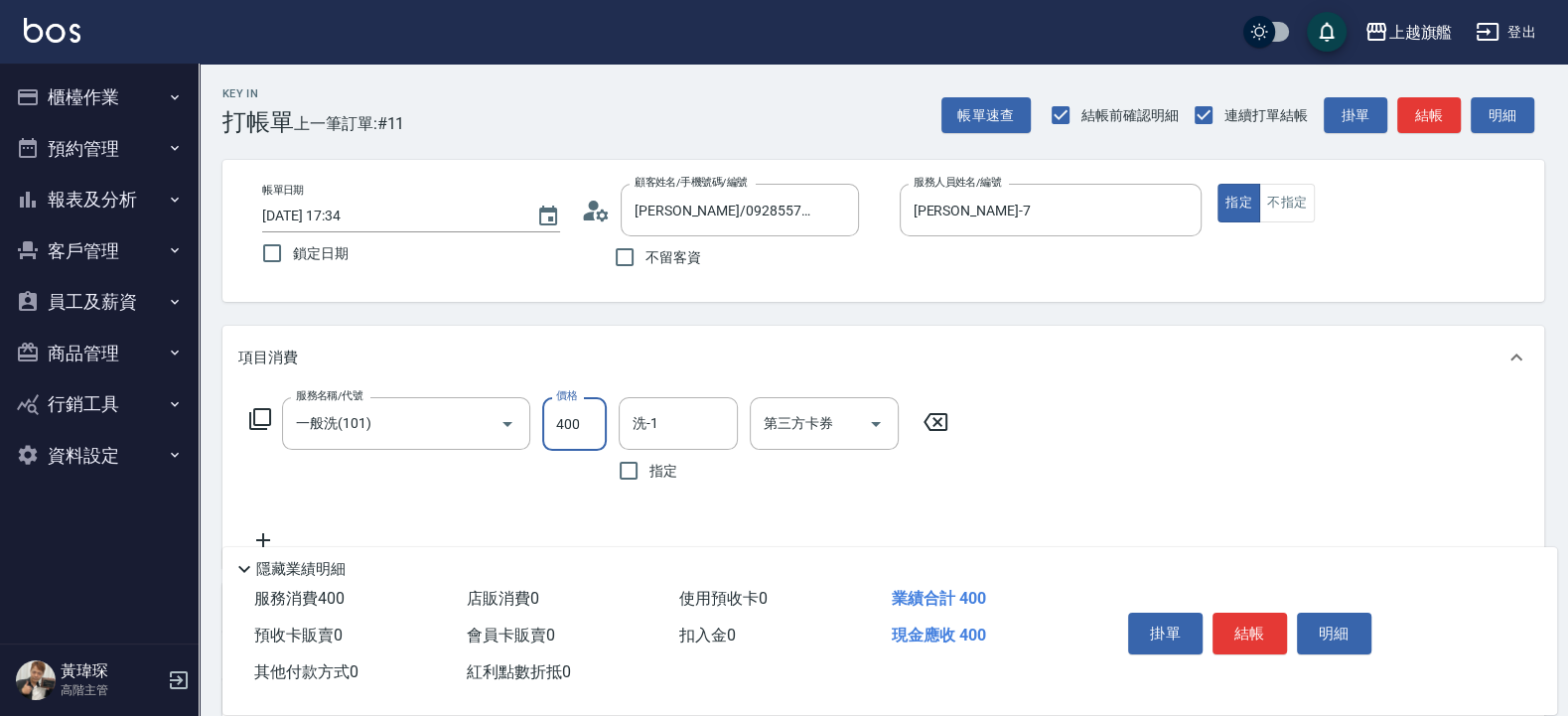 type on "400" 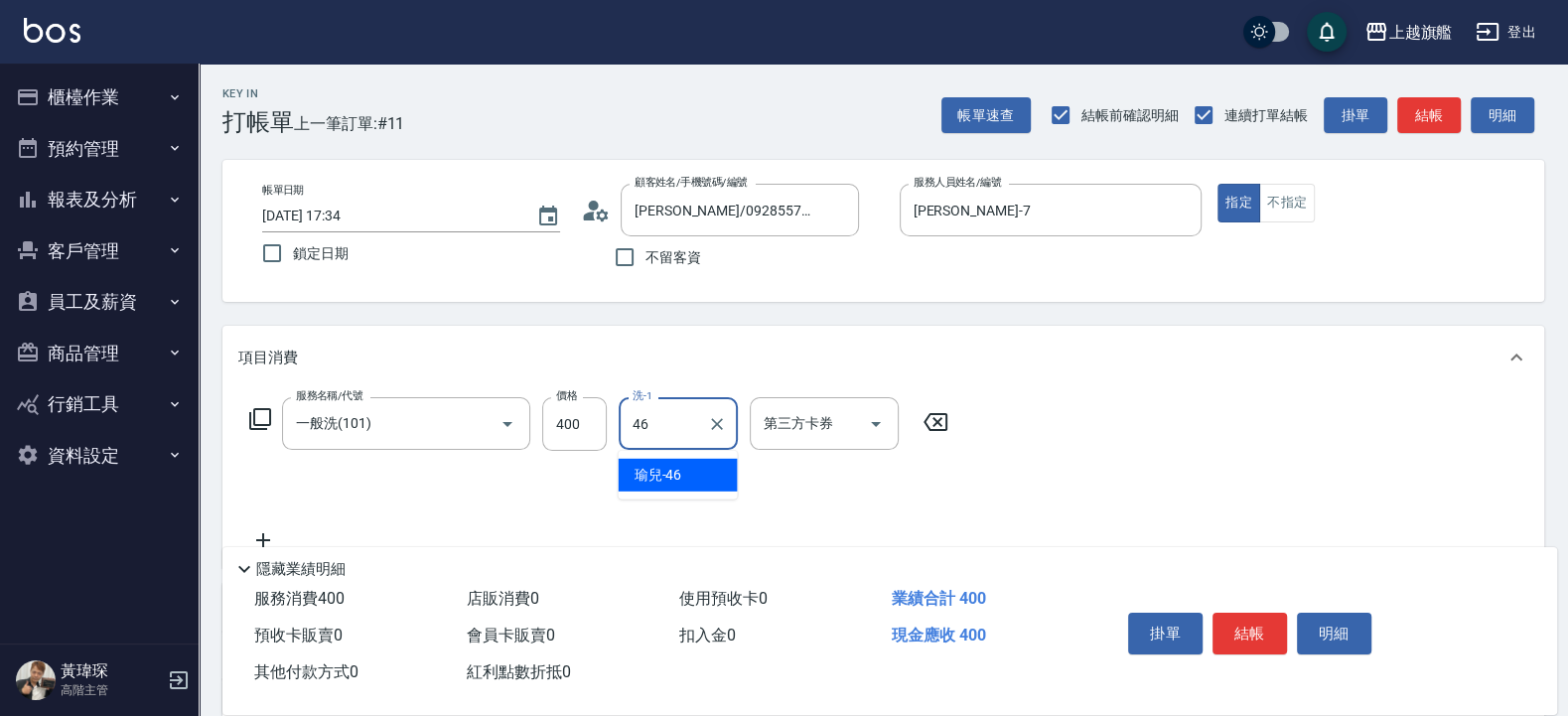 type on "瑜兒-46" 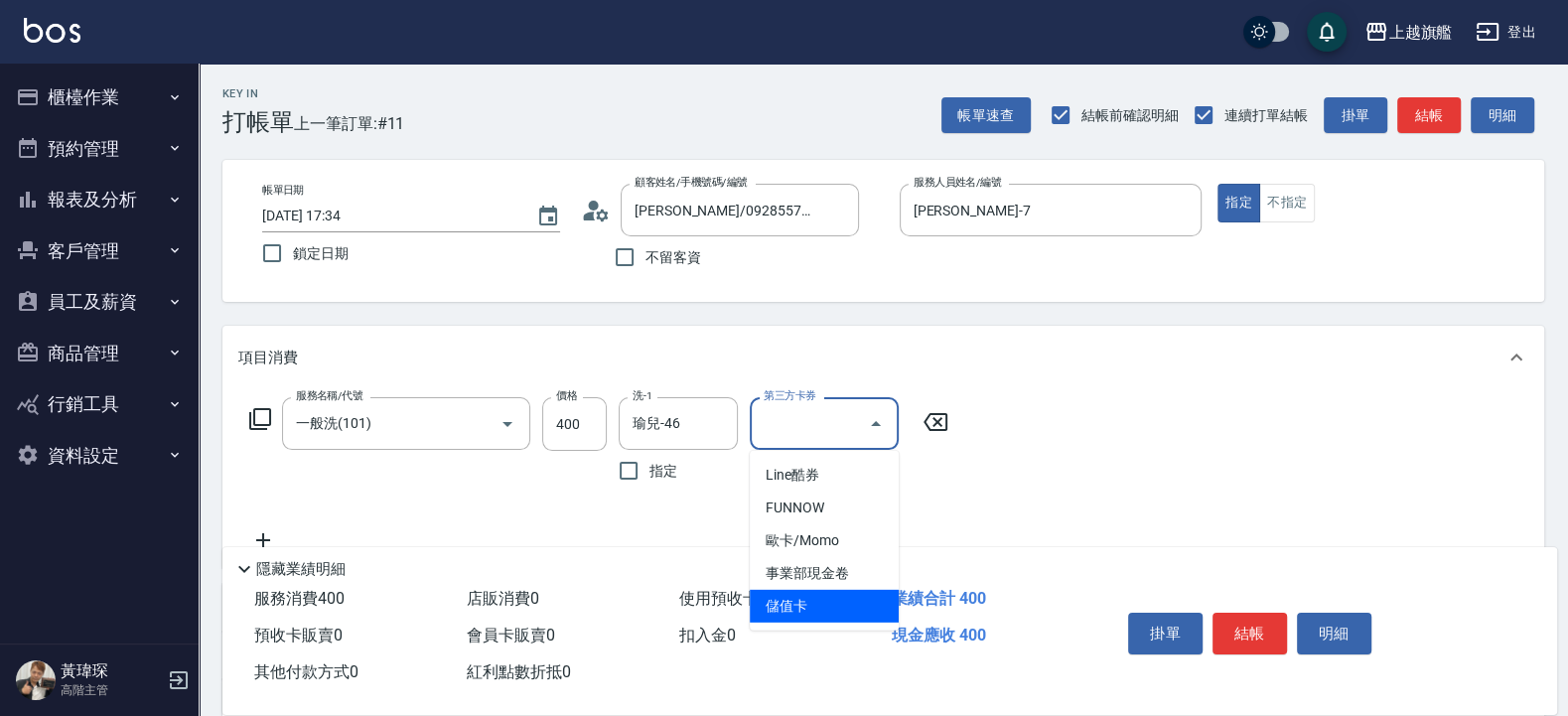 type on "儲值卡" 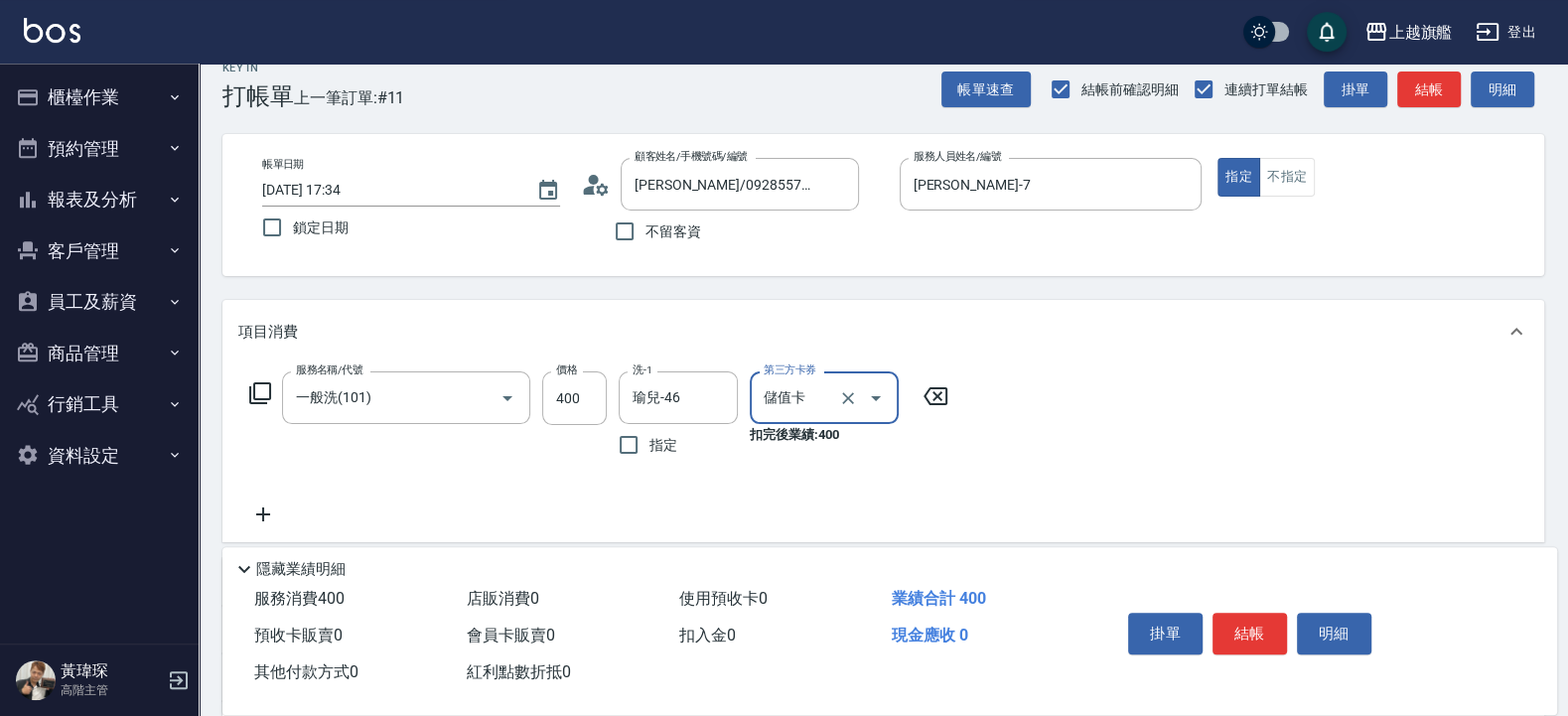 scroll, scrollTop: 295, scrollLeft: 0, axis: vertical 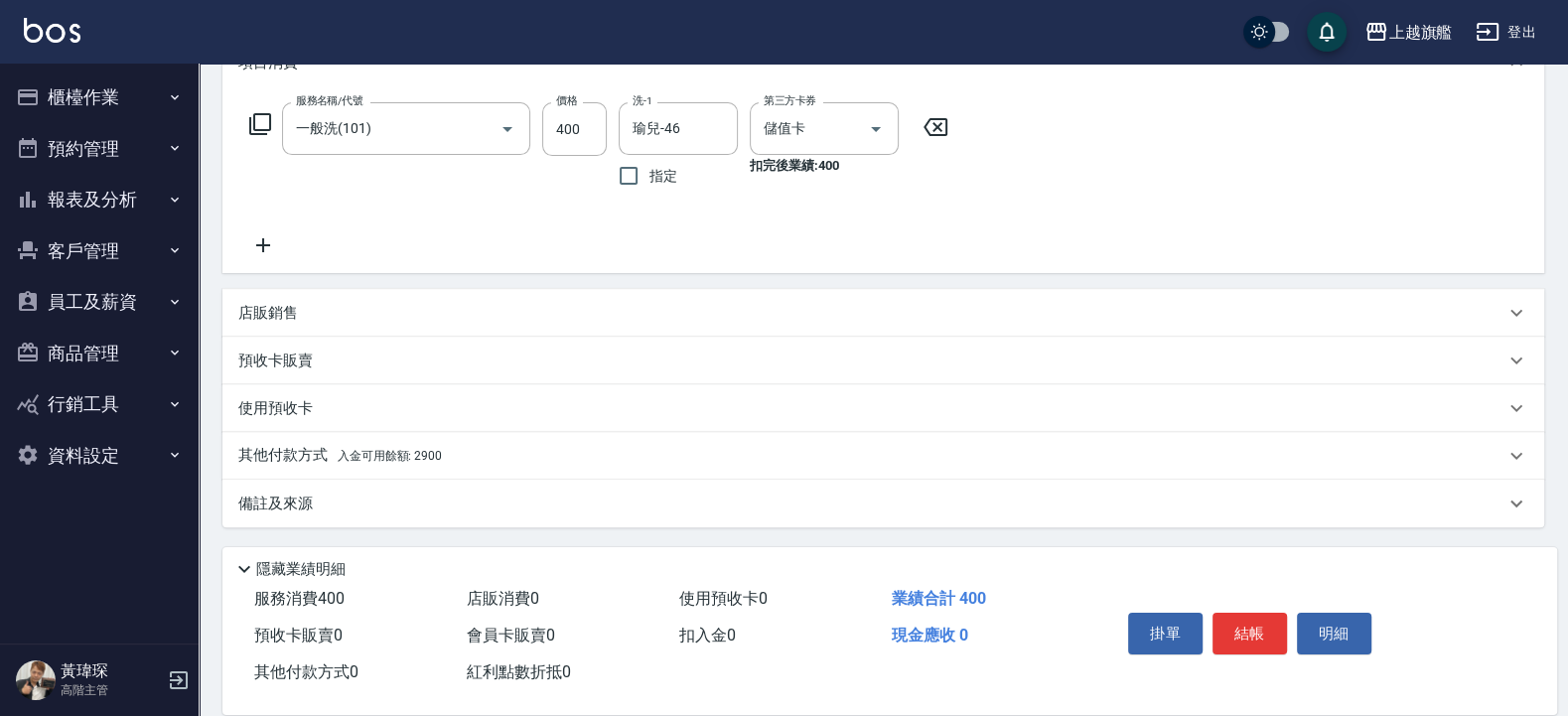 click on "其他付款方式 入金可用餘額: 2900" at bounding box center [871, 456] 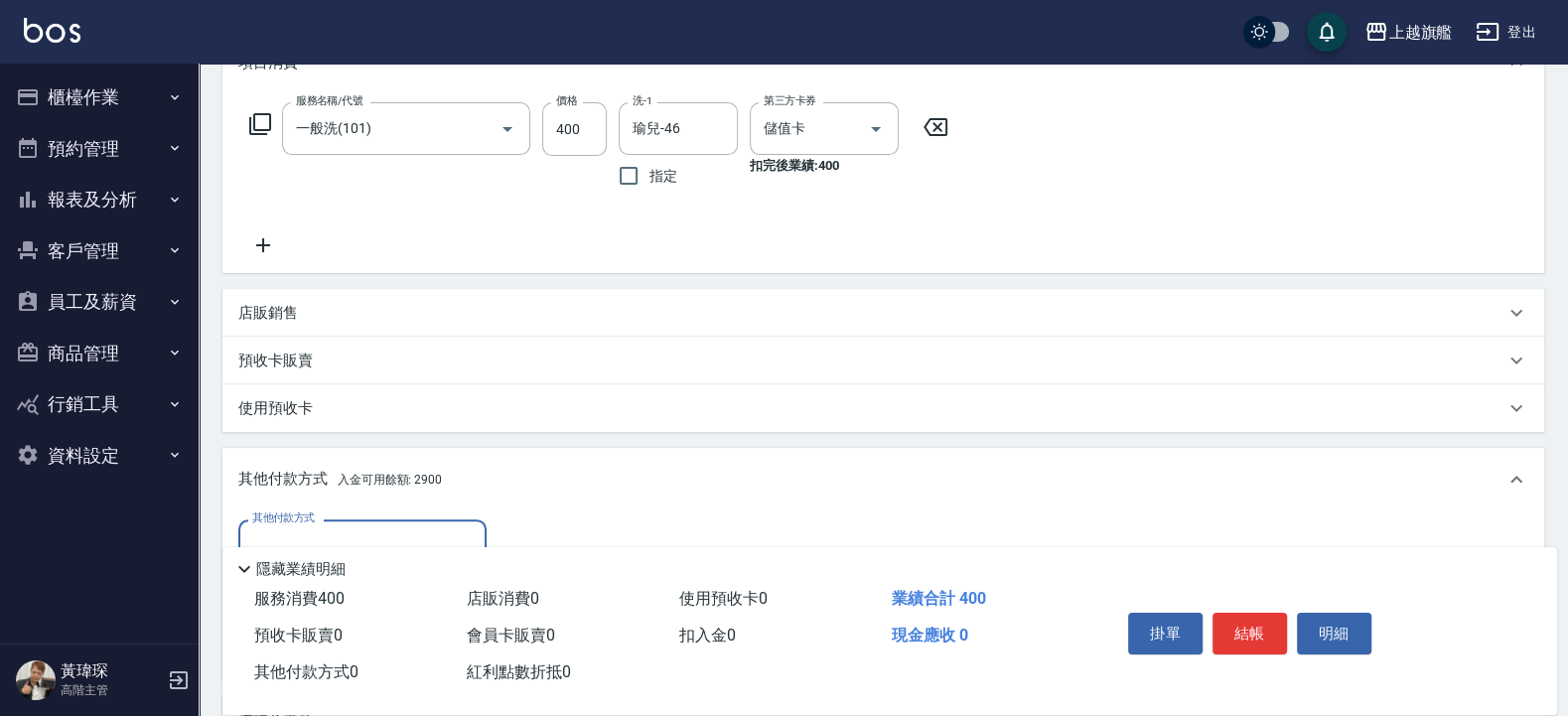 scroll, scrollTop: 420, scrollLeft: 0, axis: vertical 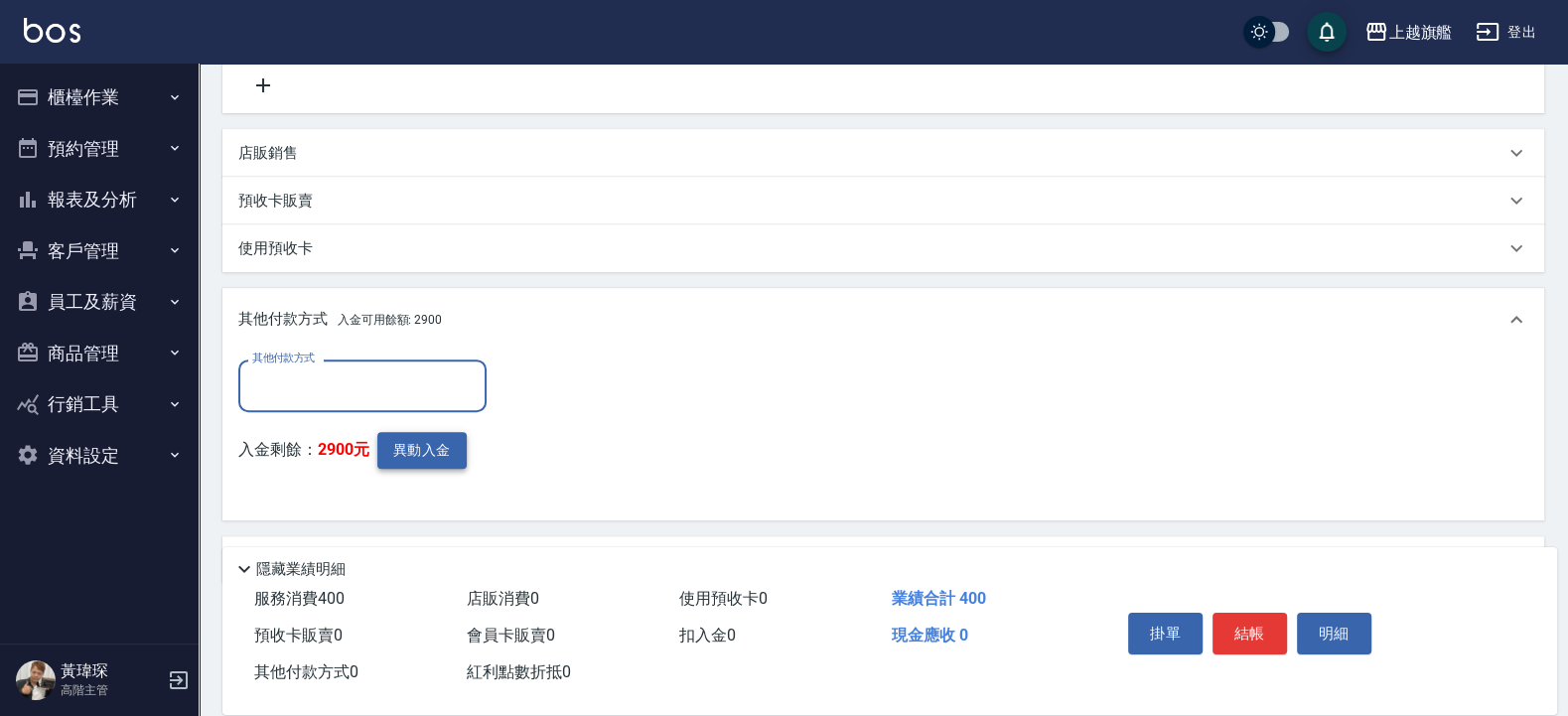 click on "異動入金" at bounding box center (422, 450) 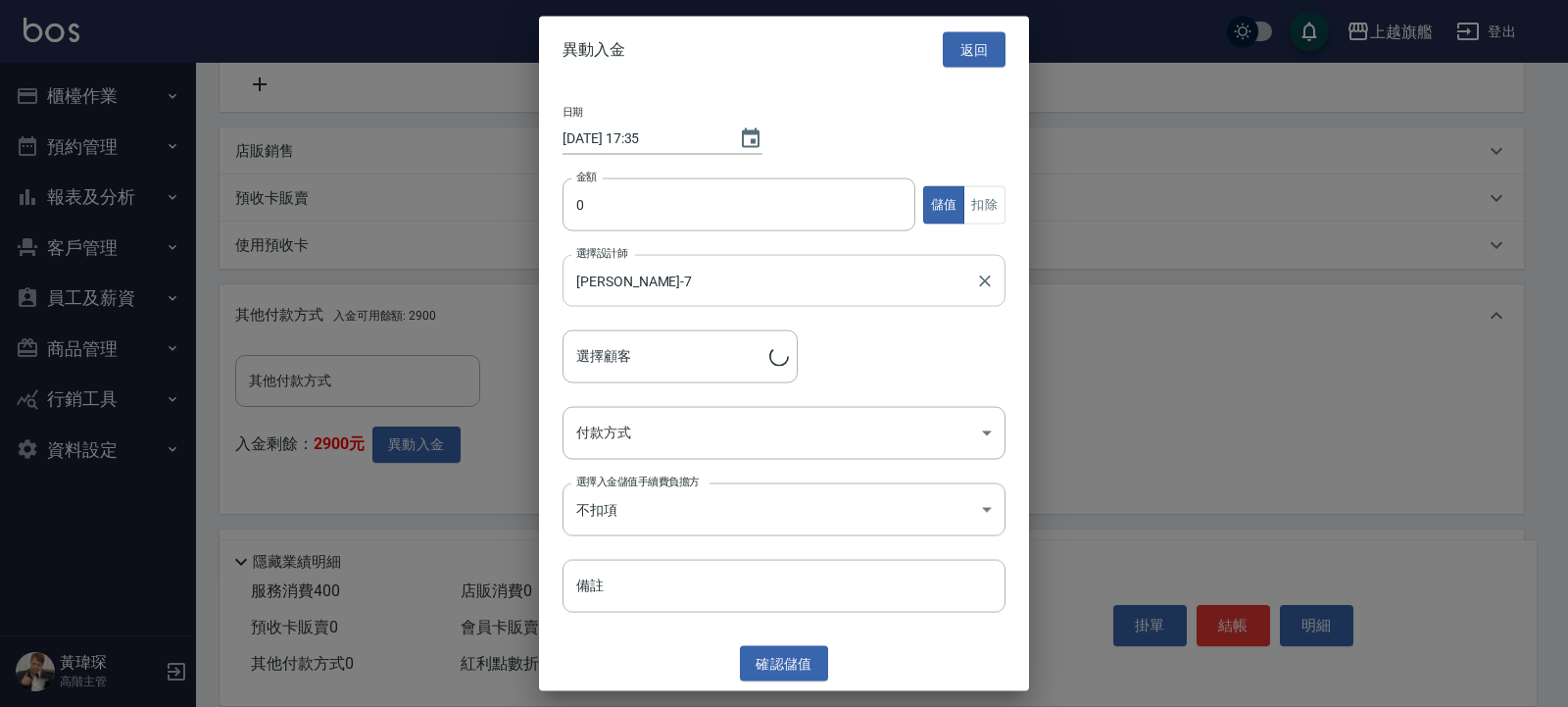 type on "[PERSON_NAME]/0928557476" 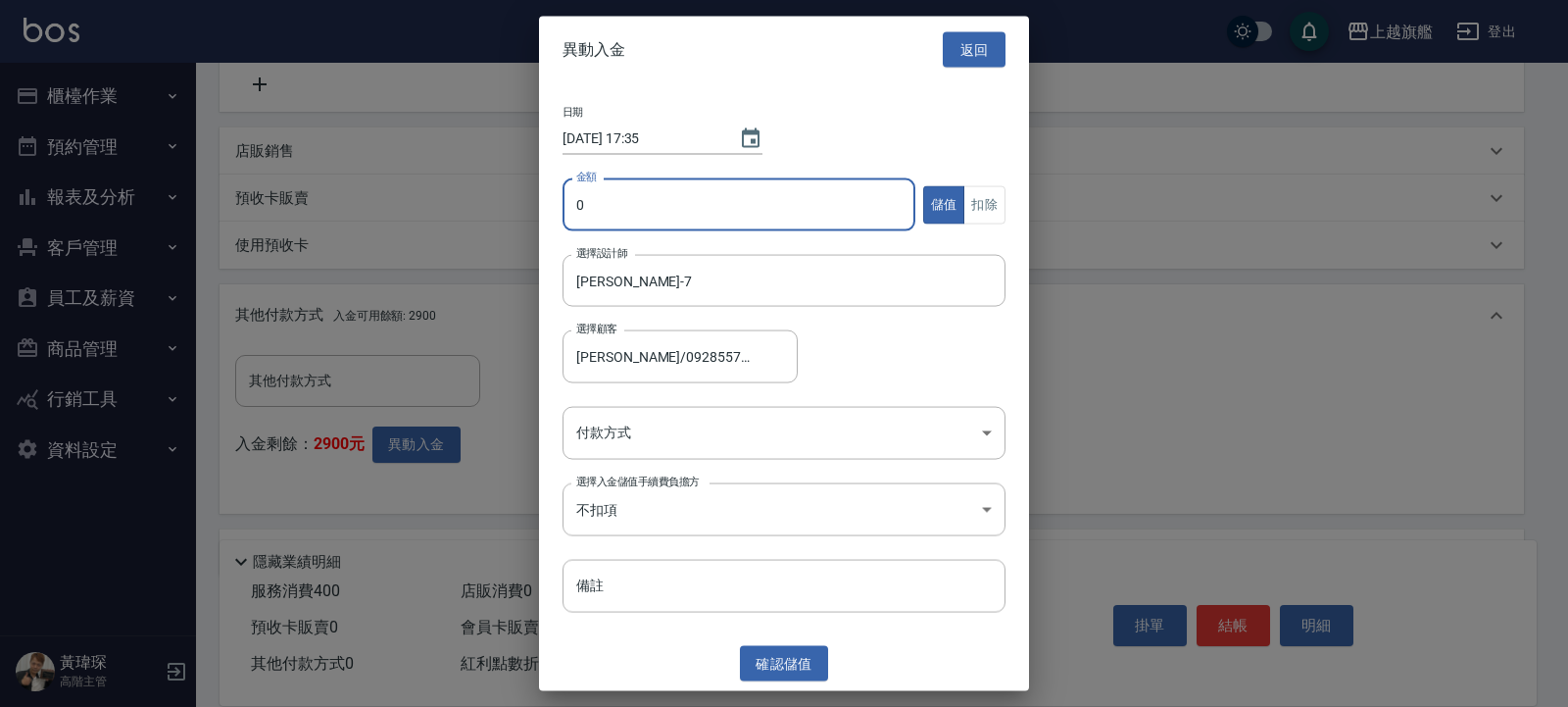 click on "0" at bounding box center [739, 205] 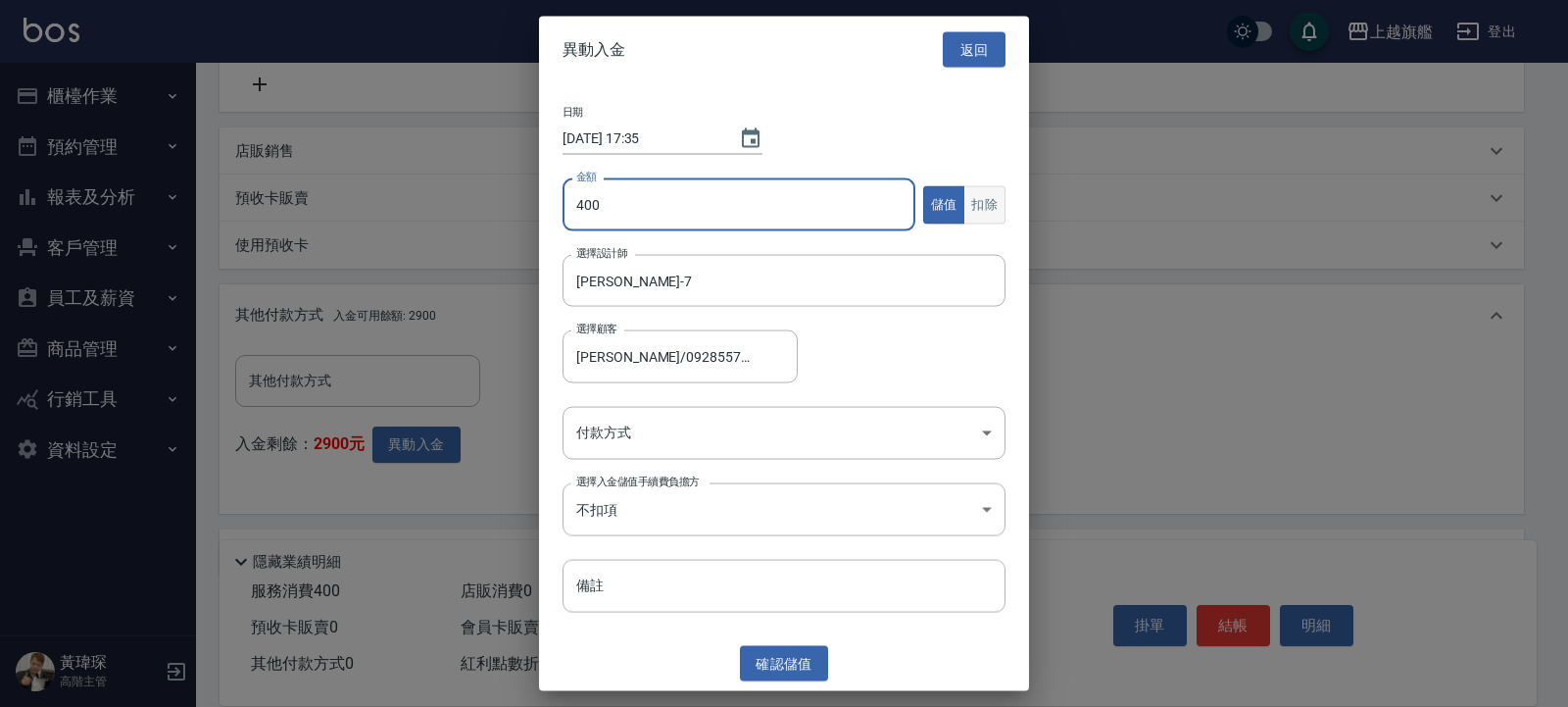 type on "400" 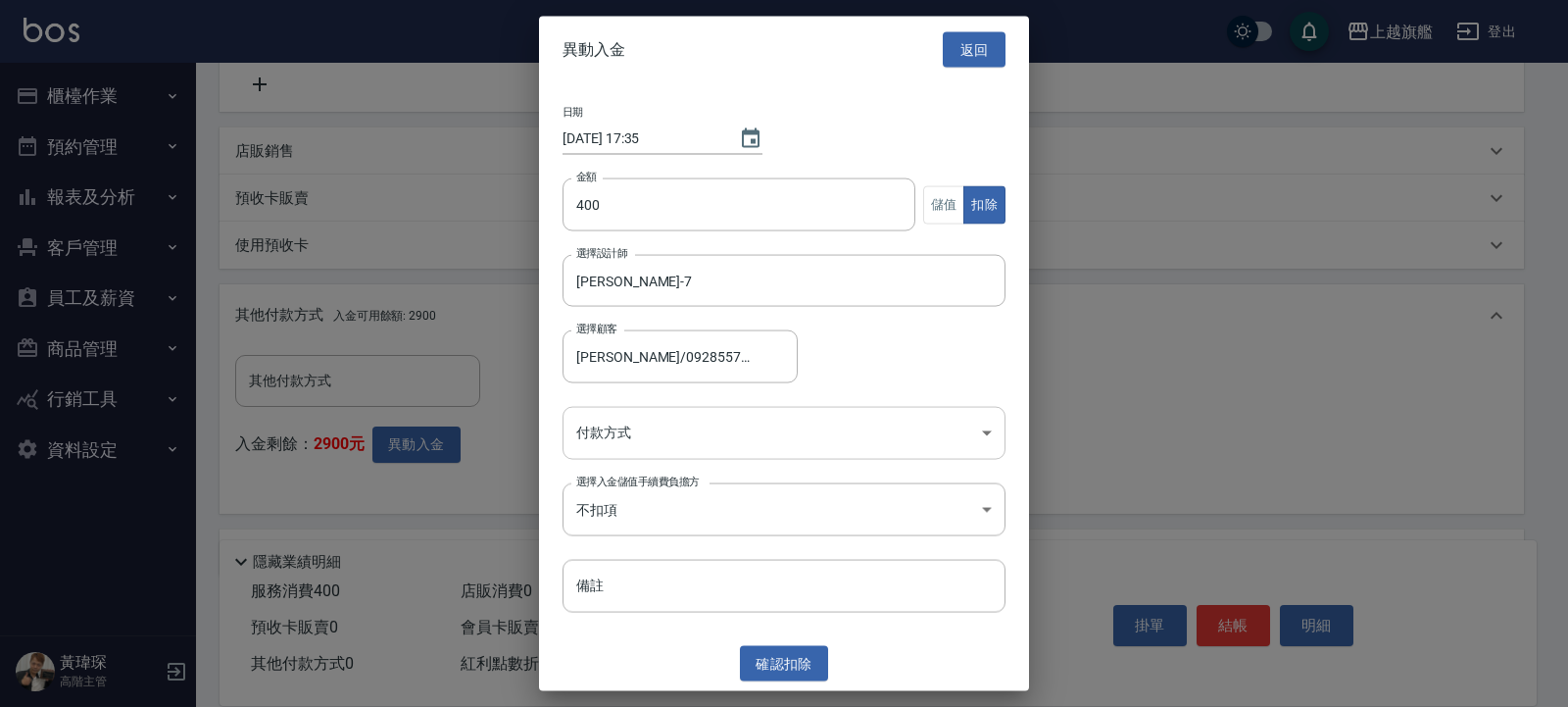 click on "上越旗艦 登出 櫃檯作業 打帳單 帳單列表 掛單列表 座位開單 營業儀表板 現金收支登錄 高階收支登錄 材料自購登錄 每日結帳 排班表 現場電腦打卡 掃碼打卡 預約管理 預約管理 單日預約紀錄 單週預約紀錄 報表及分析 報表目錄 消費分析儀表板 店家區間累計表 店家日報表 店家排行榜 互助日報表 互助月報表 互助排行榜 互助點數明細 互助業績報表 全店業績分析表 每日業績分析表 營業統計分析表 營業項目月分析表 設計師業績表 設計師日報表 設計師業績分析表 設計師業績月報表 設計師抽成報表 設計師排行榜 商品銷售排行榜 商品消耗明細 商品進銷貨報表 商品庫存表 商品庫存盤點表 會員卡銷售報表 服務扣項明細表 單一服務項目查詢 店販抽成明細 店販分類抽成明細 顧客入金餘額表 顧客卡券餘額表 每日非現金明細 每日收支明細 收支分類明細表 收支匯款表 0" at bounding box center [784, 157] 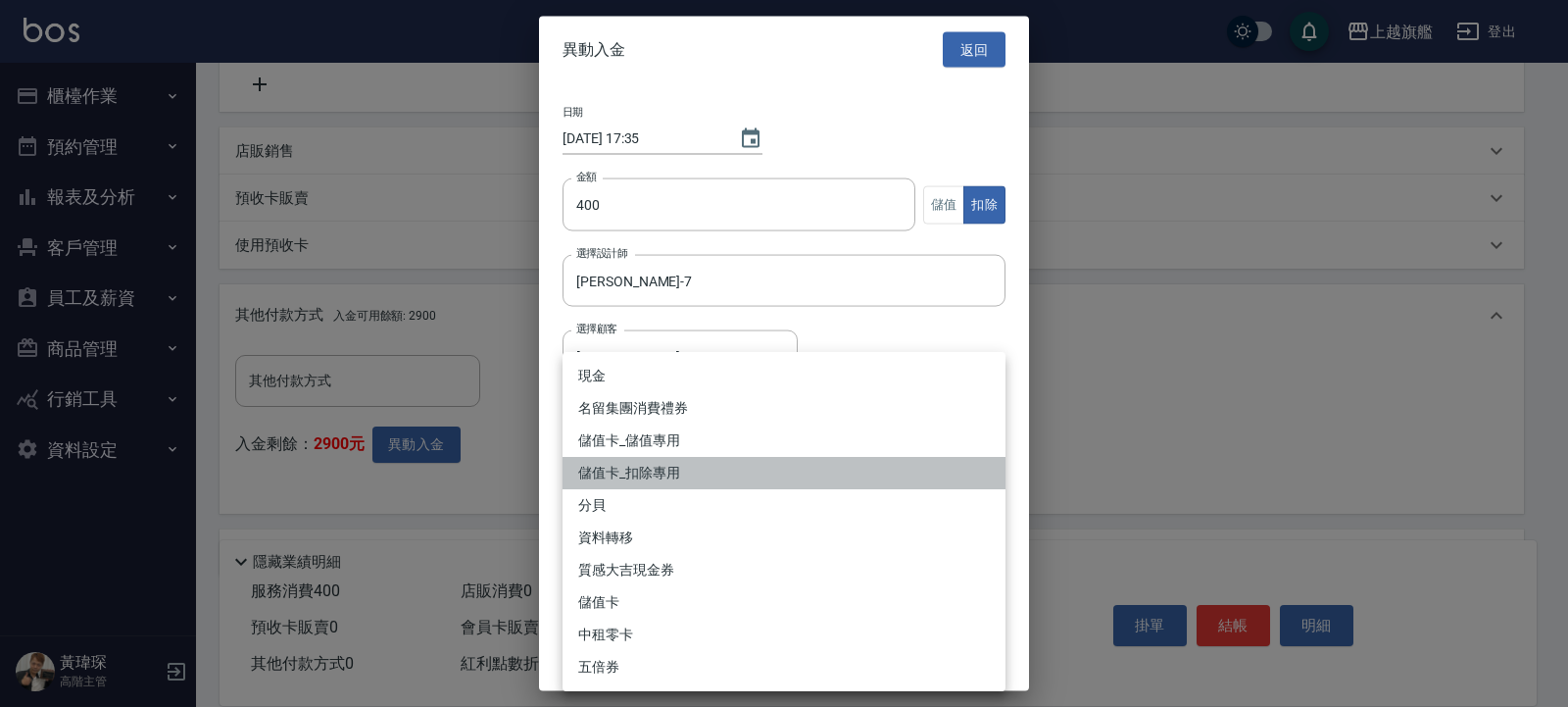 click on "儲值卡_扣除專用" at bounding box center [784, 473] 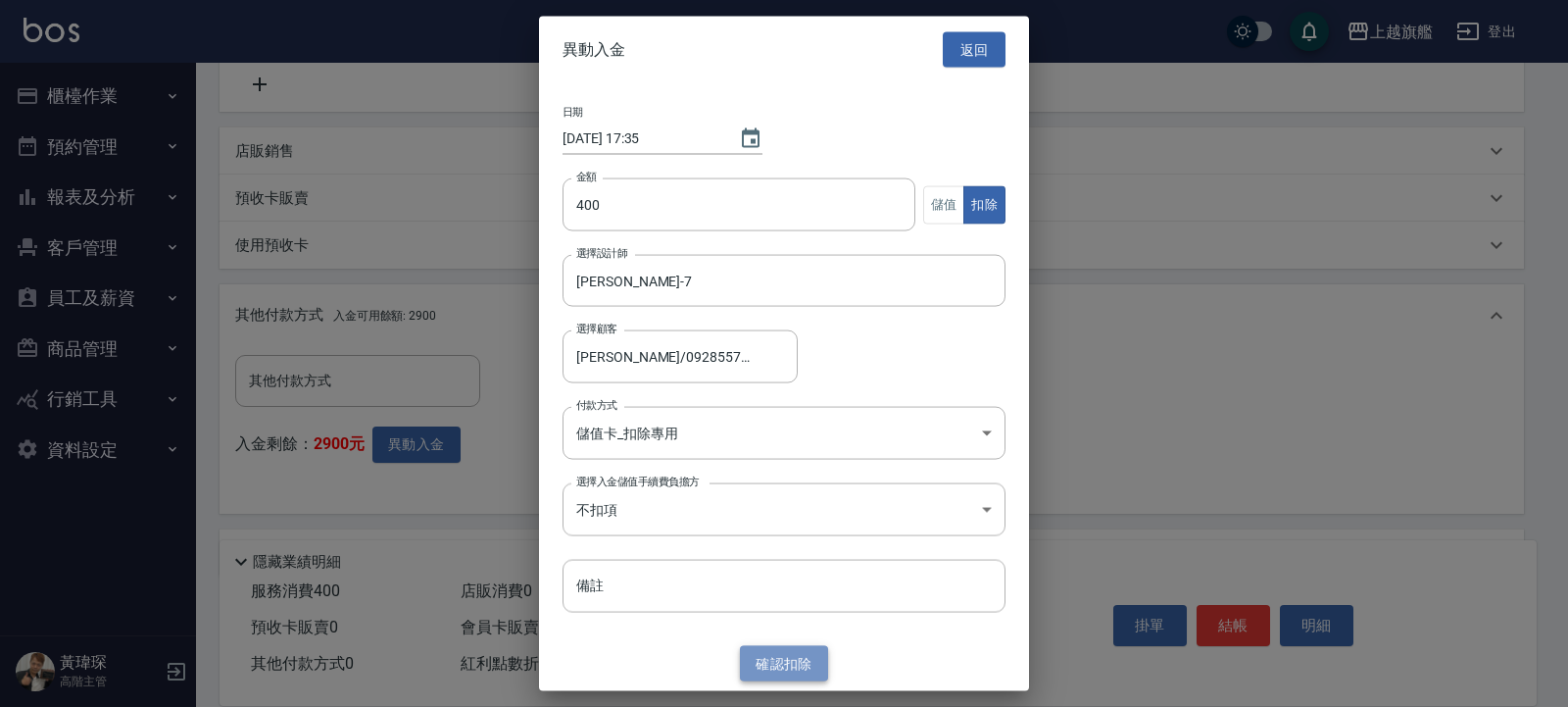 click on "確認 扣除" at bounding box center [784, 663] 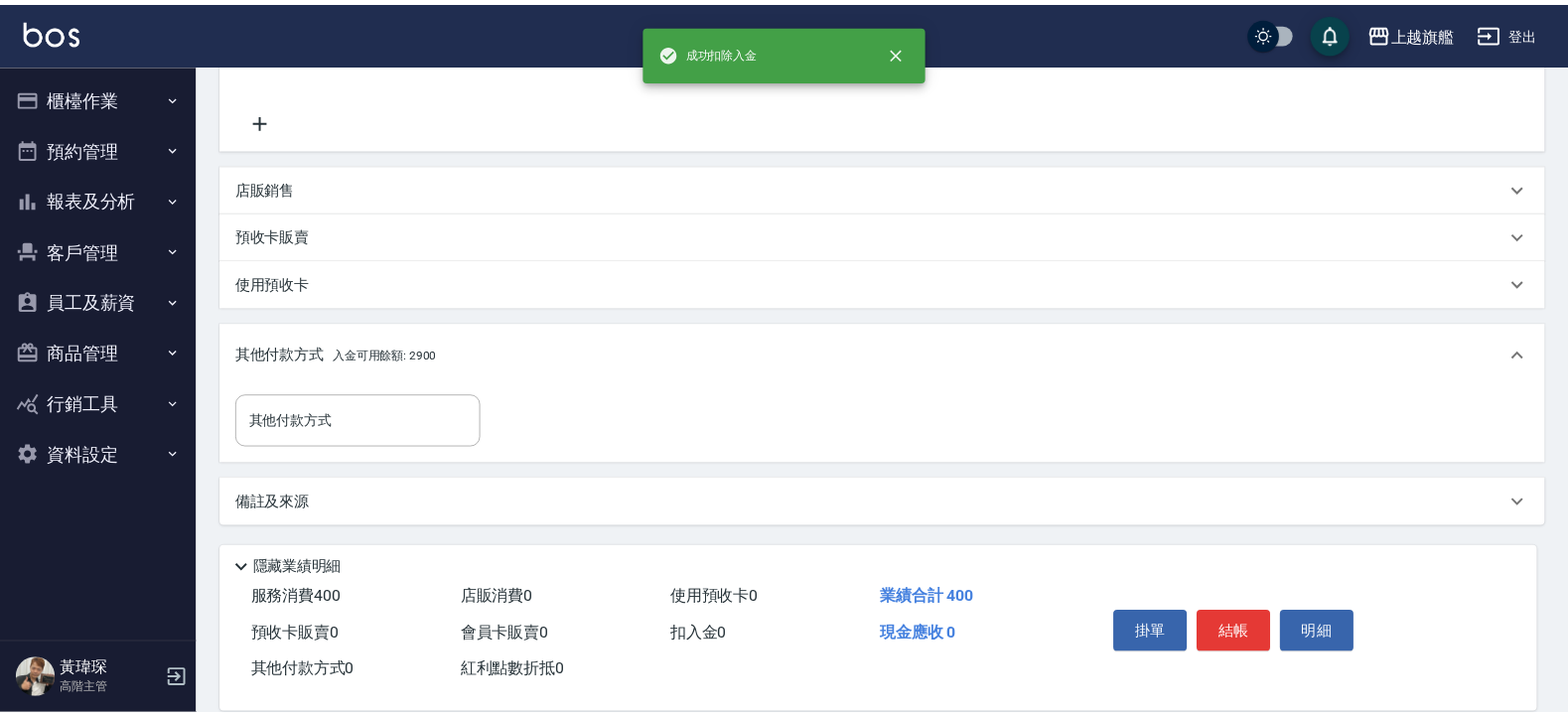 scroll, scrollTop: 420, scrollLeft: 0, axis: vertical 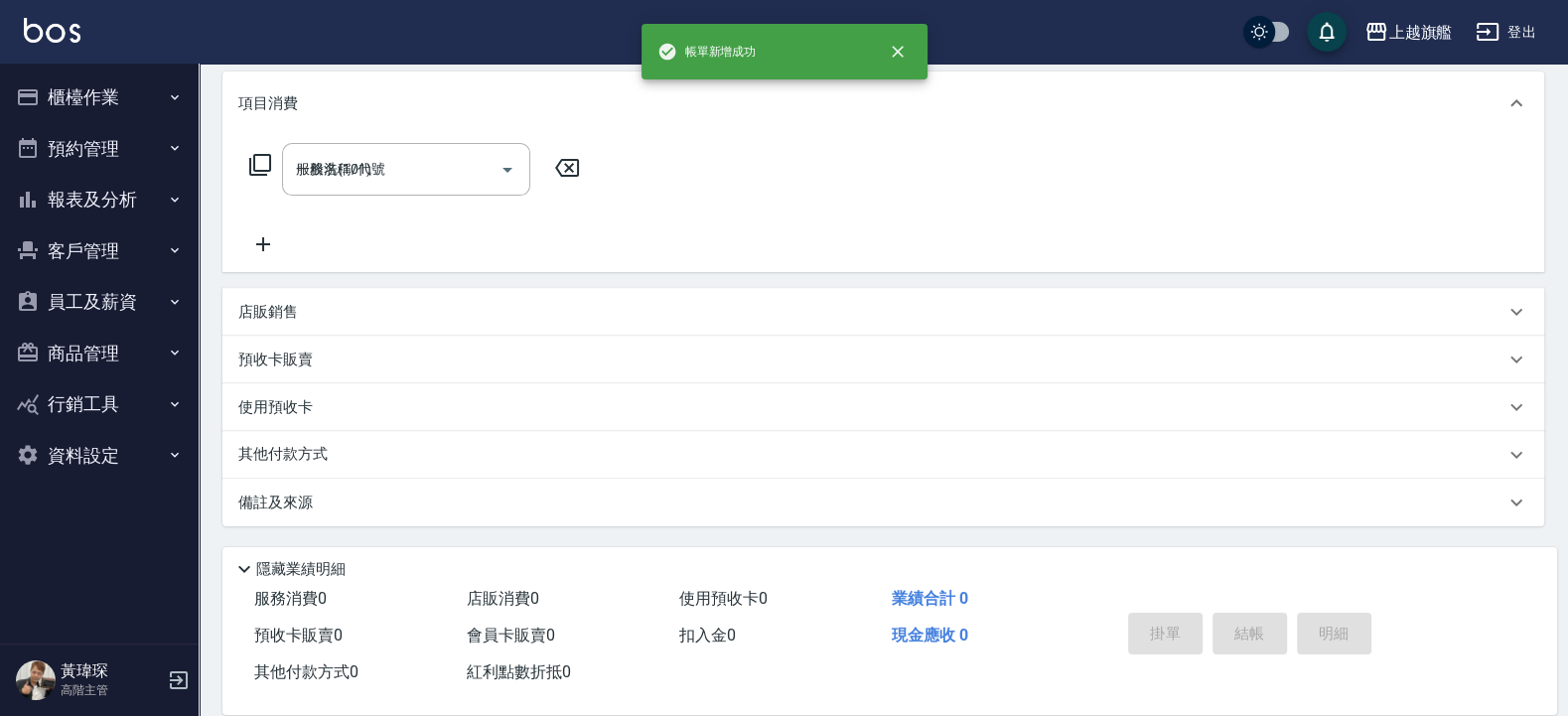 type on "[DATE] 17:35" 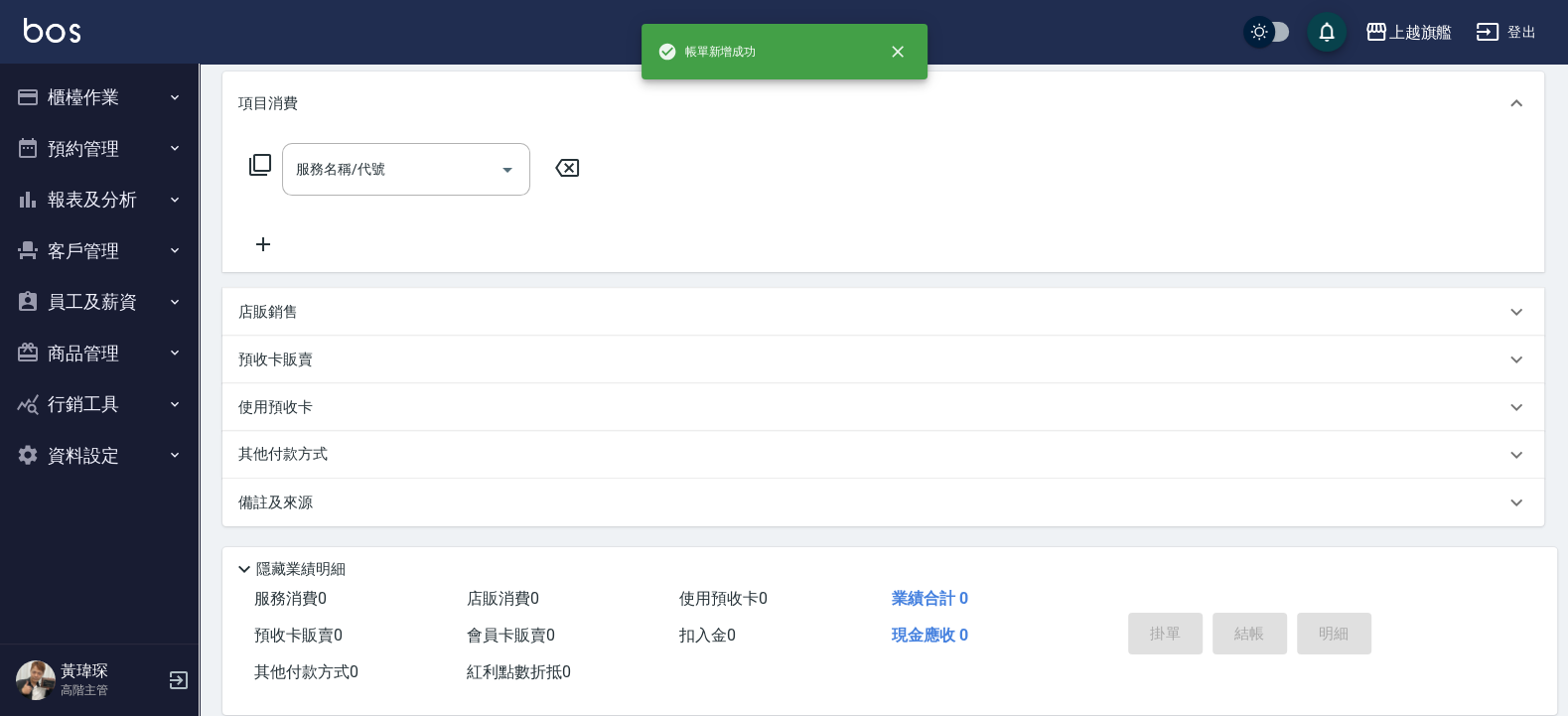 scroll, scrollTop: 0, scrollLeft: 0, axis: both 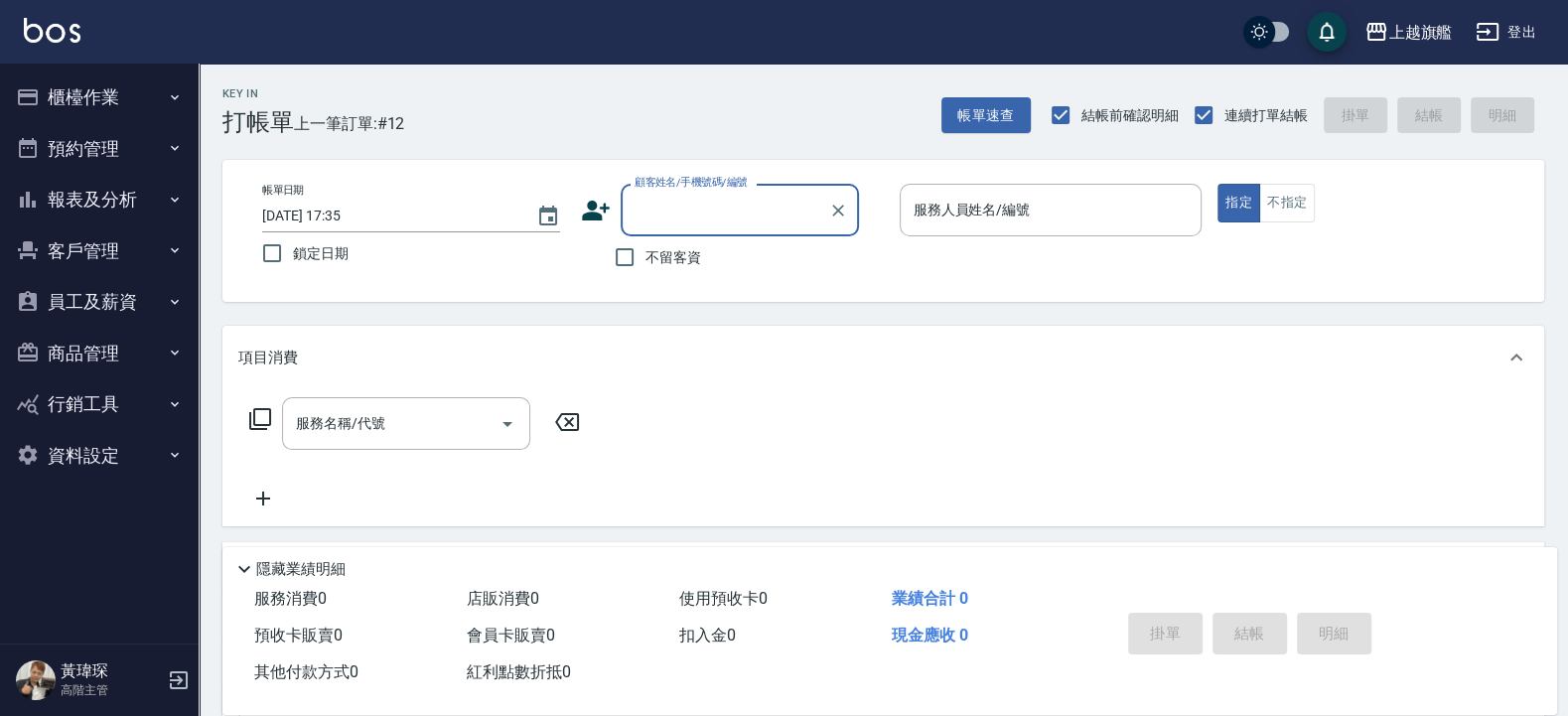 drag, startPoint x: 685, startPoint y: 248, endPoint x: 695, endPoint y: 256, distance: 12.806248 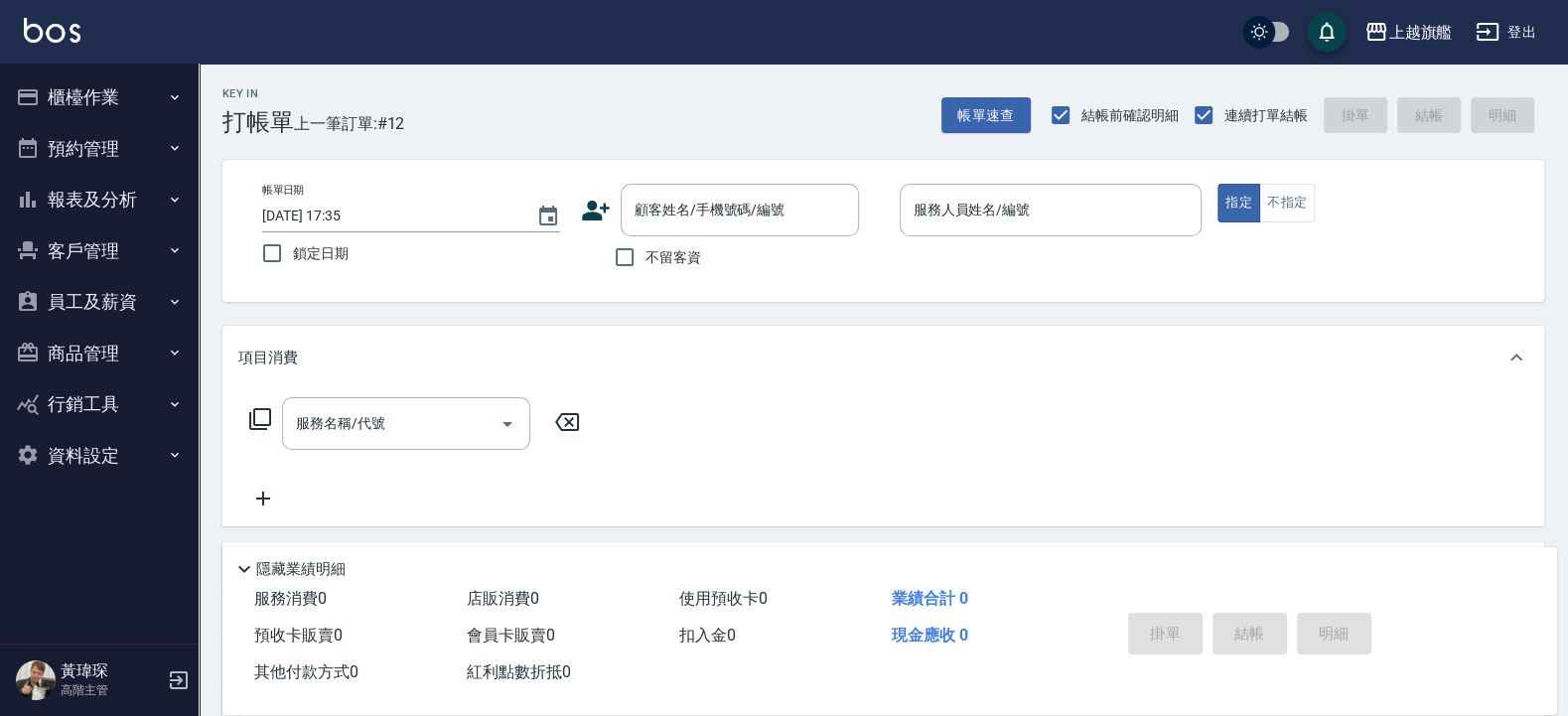 click on "不留客資" at bounding box center [673, 257] 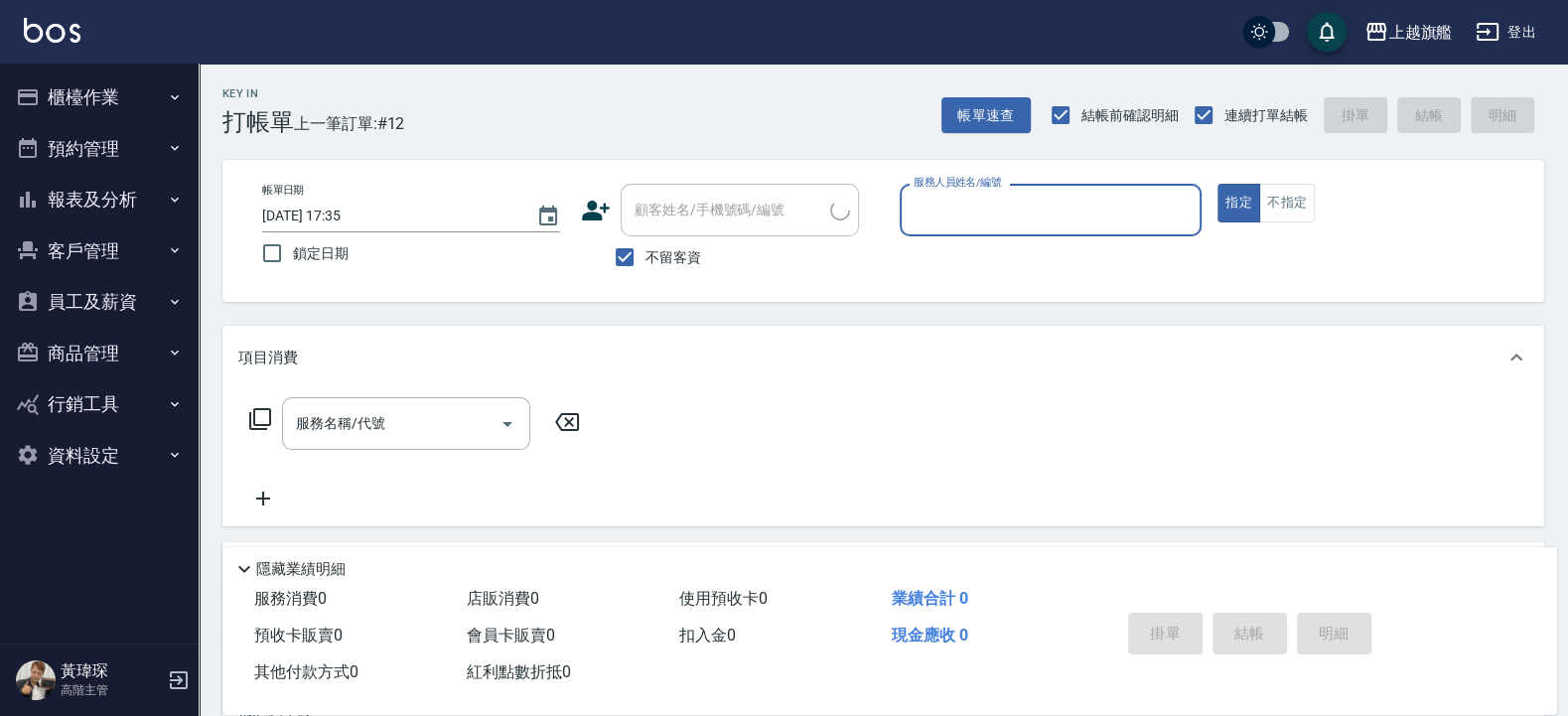 type on "[PERSON_NAME]/0970455988/" 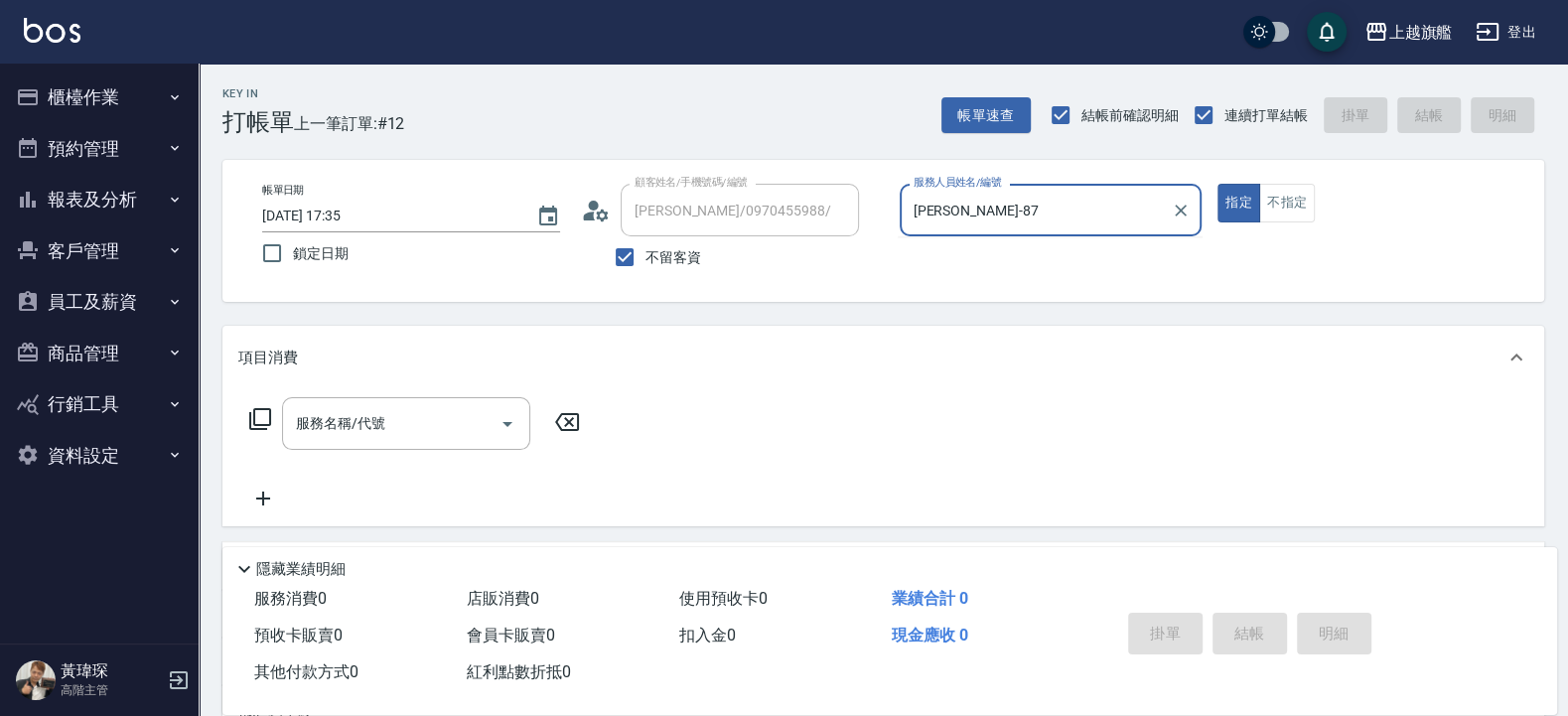 type on "[PERSON_NAME]-8" 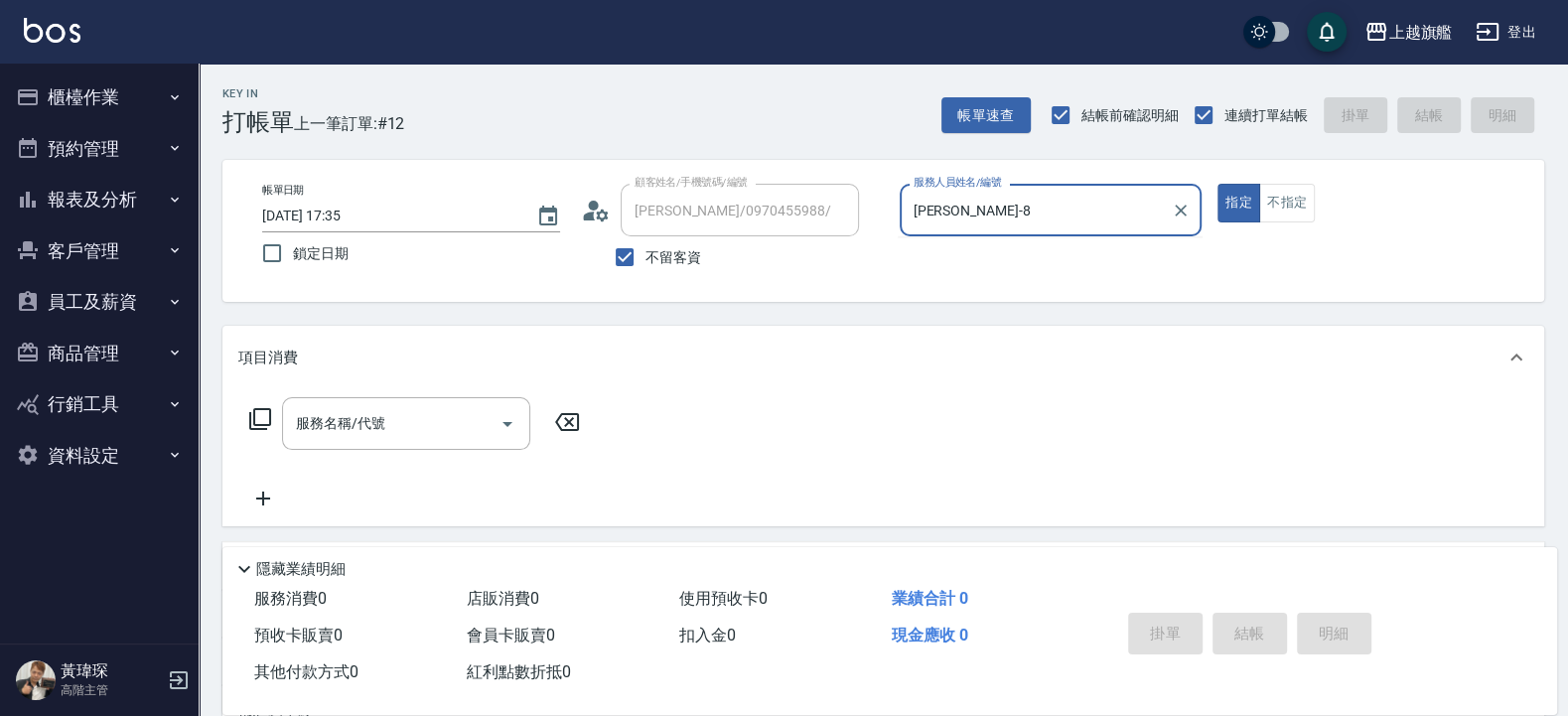 click on "不留客資" at bounding box center [673, 257] 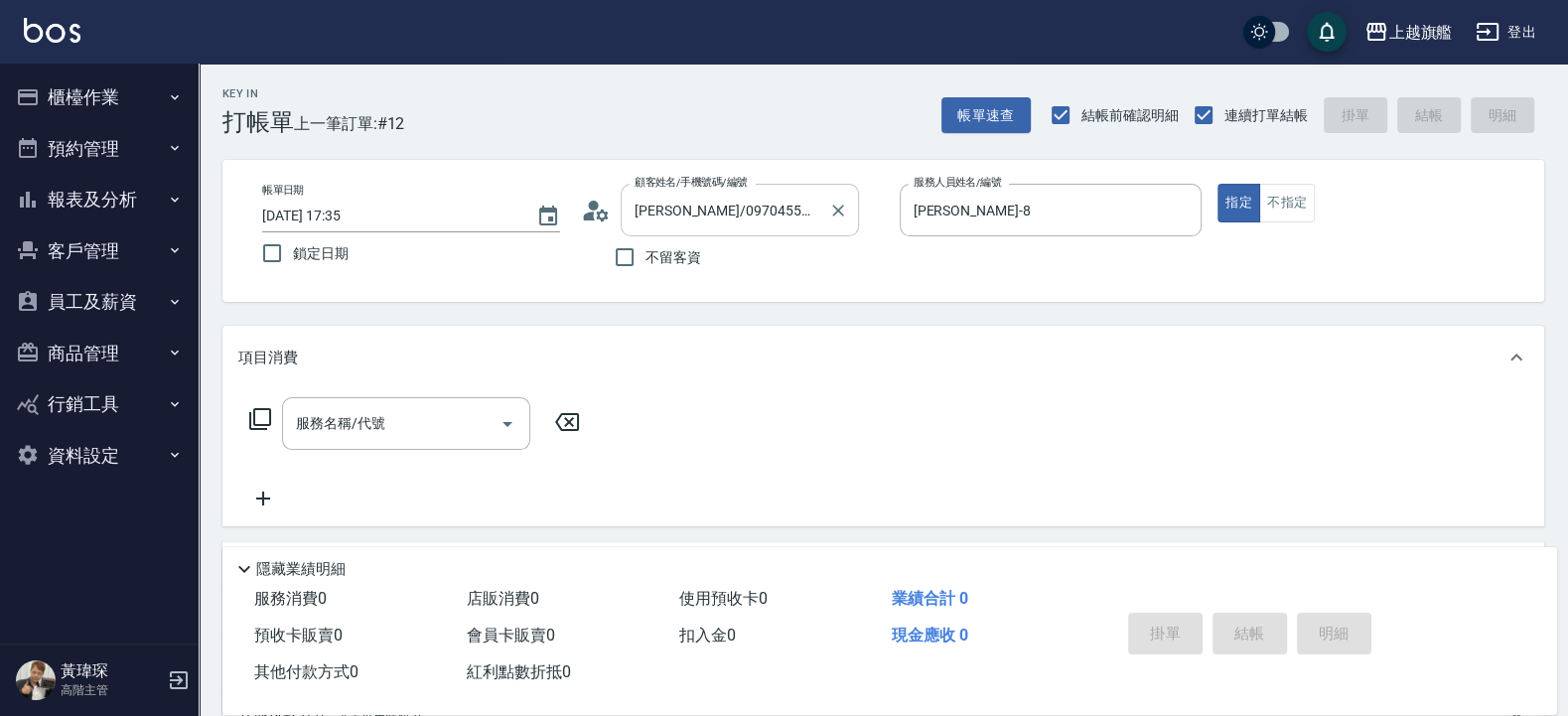 click on "[PERSON_NAME]/0970455988/ 顧客姓名/手機號碼/編號" at bounding box center [740, 210] 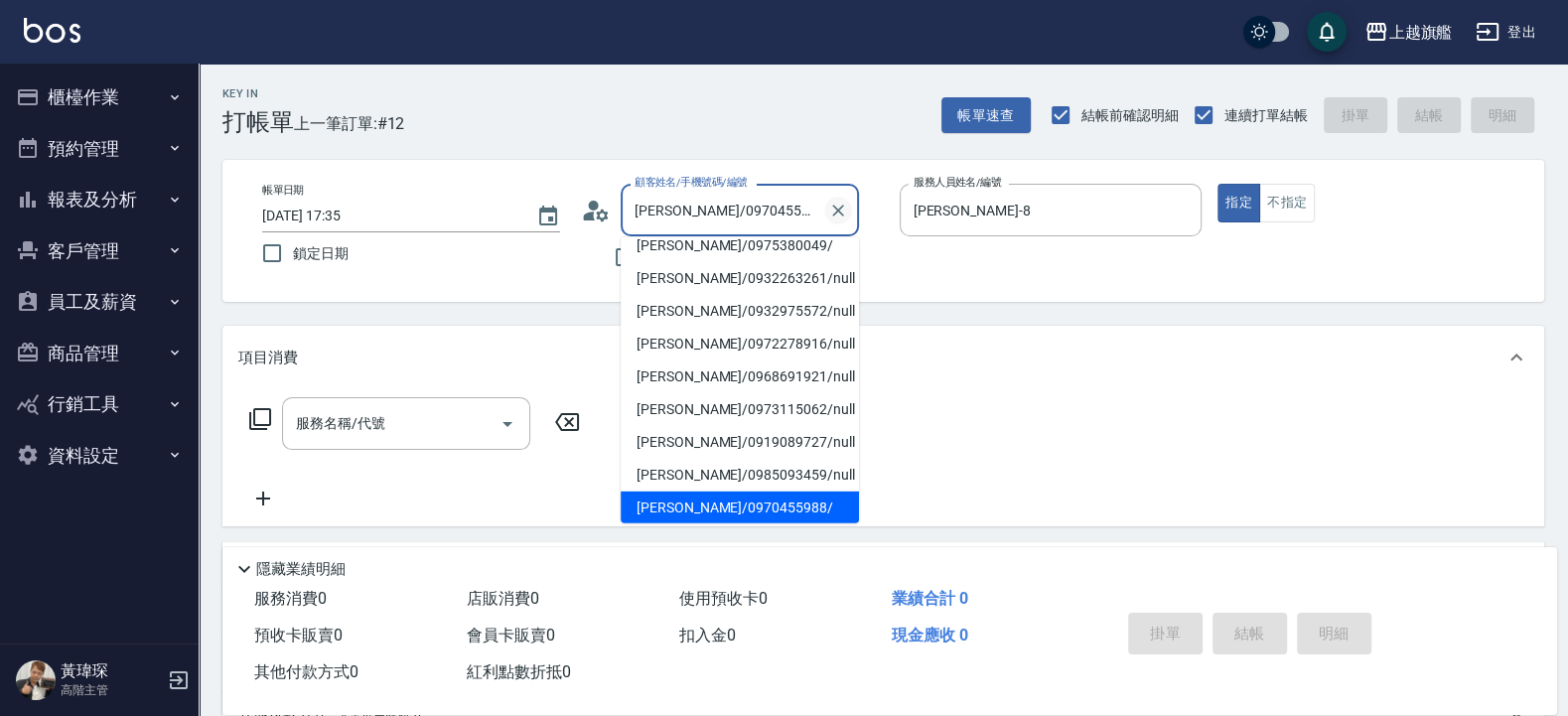 click 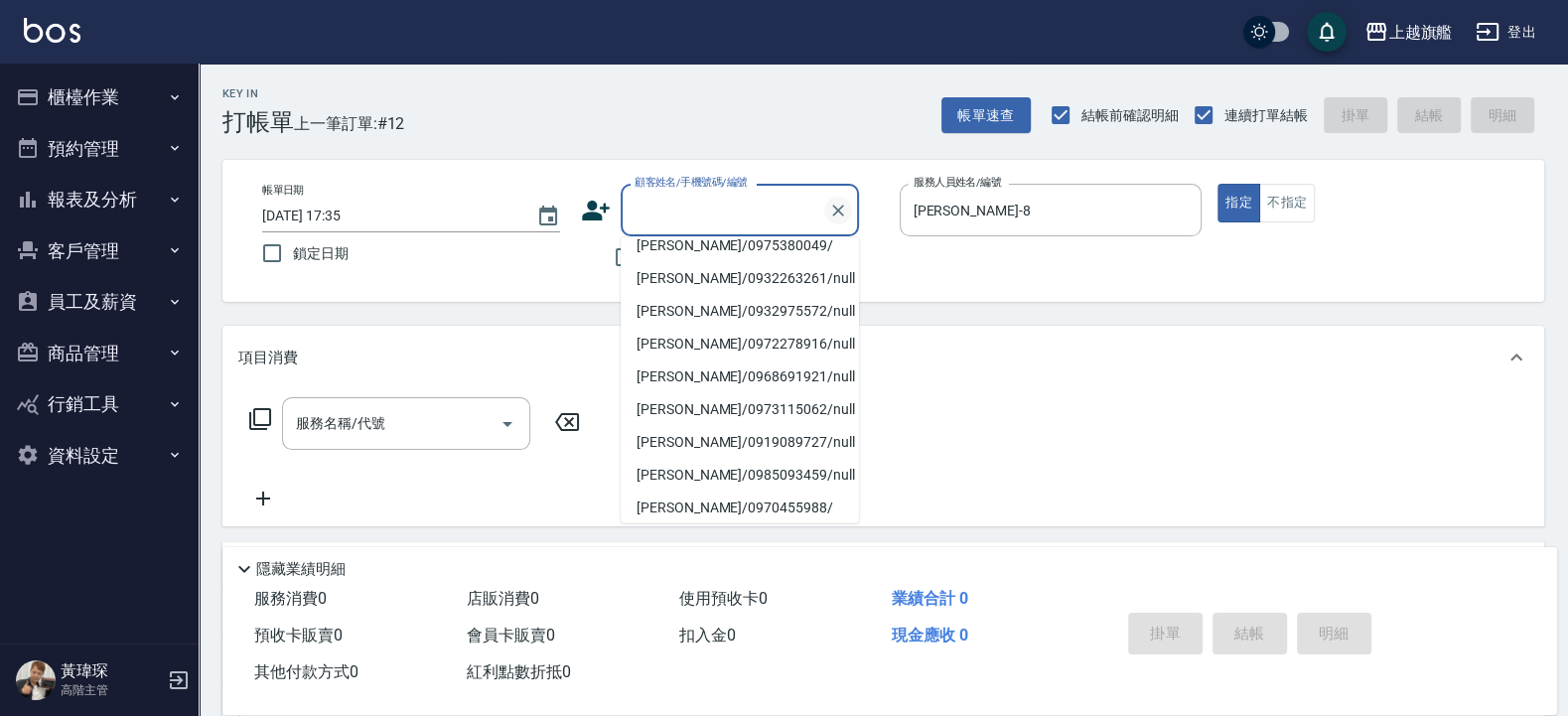 scroll, scrollTop: 8, scrollLeft: 0, axis: vertical 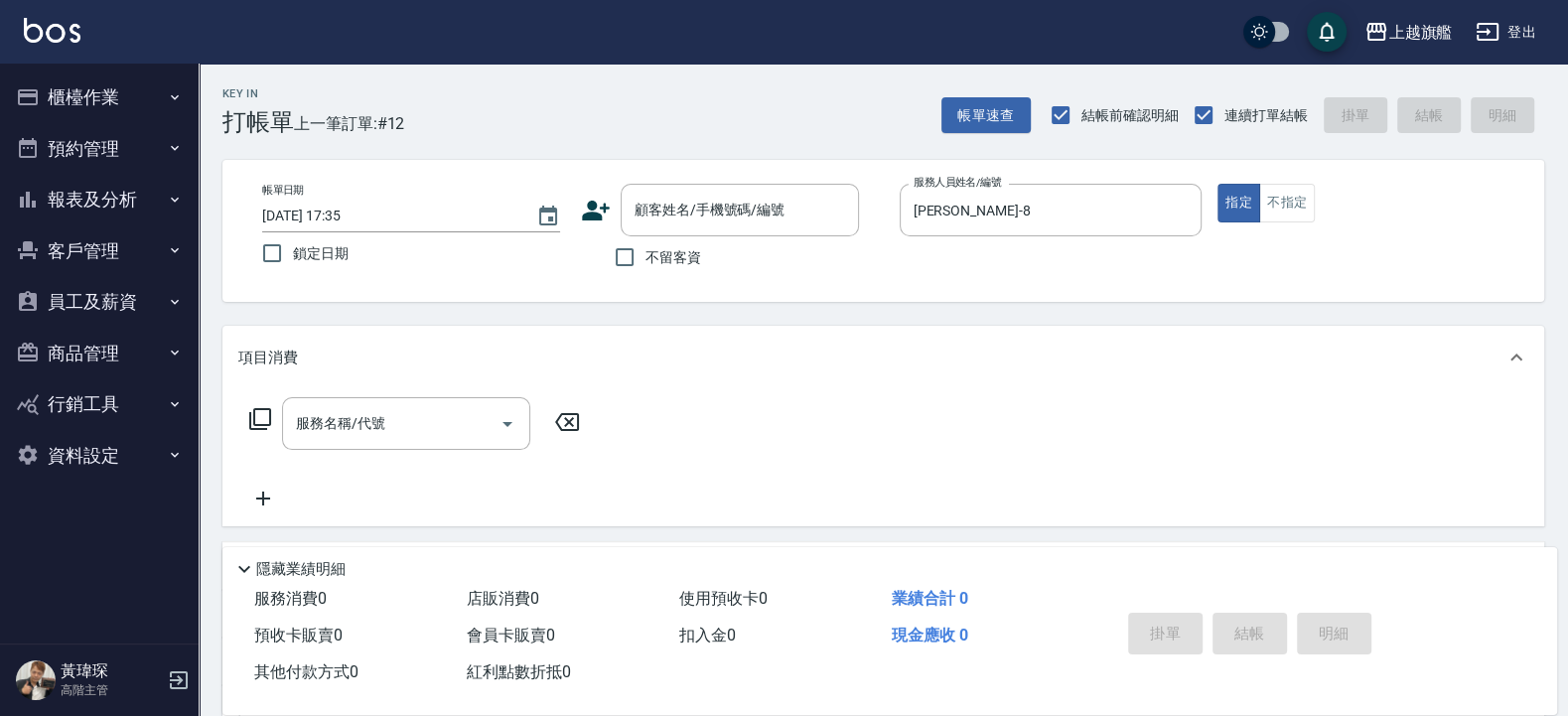 click on "帳單日期 [DATE] 17:35 鎖定日期 顧客姓名/手機號碼/編號 顧客姓名/手機號碼/編號 不留客資 服務人員姓名/編號 [PERSON_NAME]-8 服務人員姓名/編號 指定 不指定" at bounding box center (883, 230) 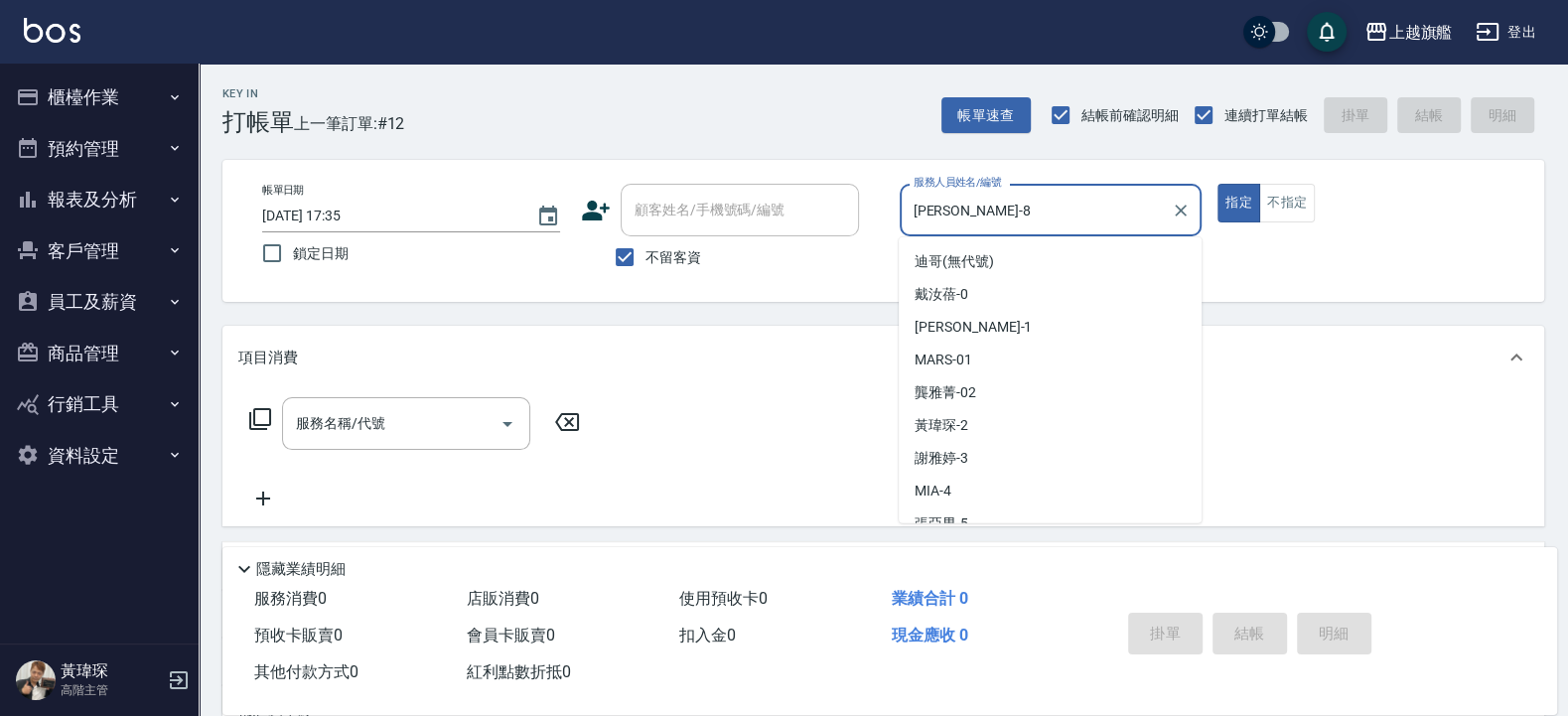 drag, startPoint x: 1062, startPoint y: 199, endPoint x: 317, endPoint y: 192, distance: 745.03289 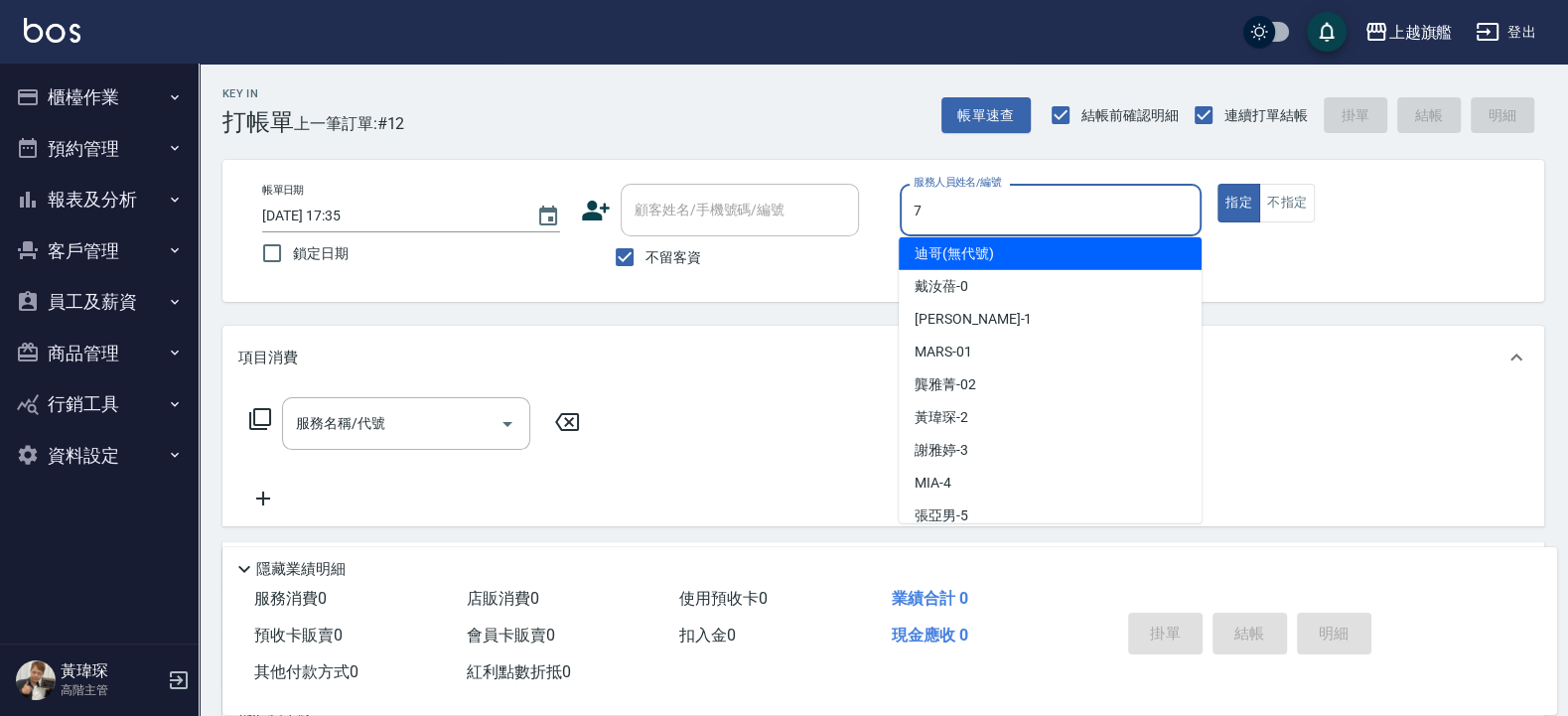 scroll, scrollTop: 0, scrollLeft: 0, axis: both 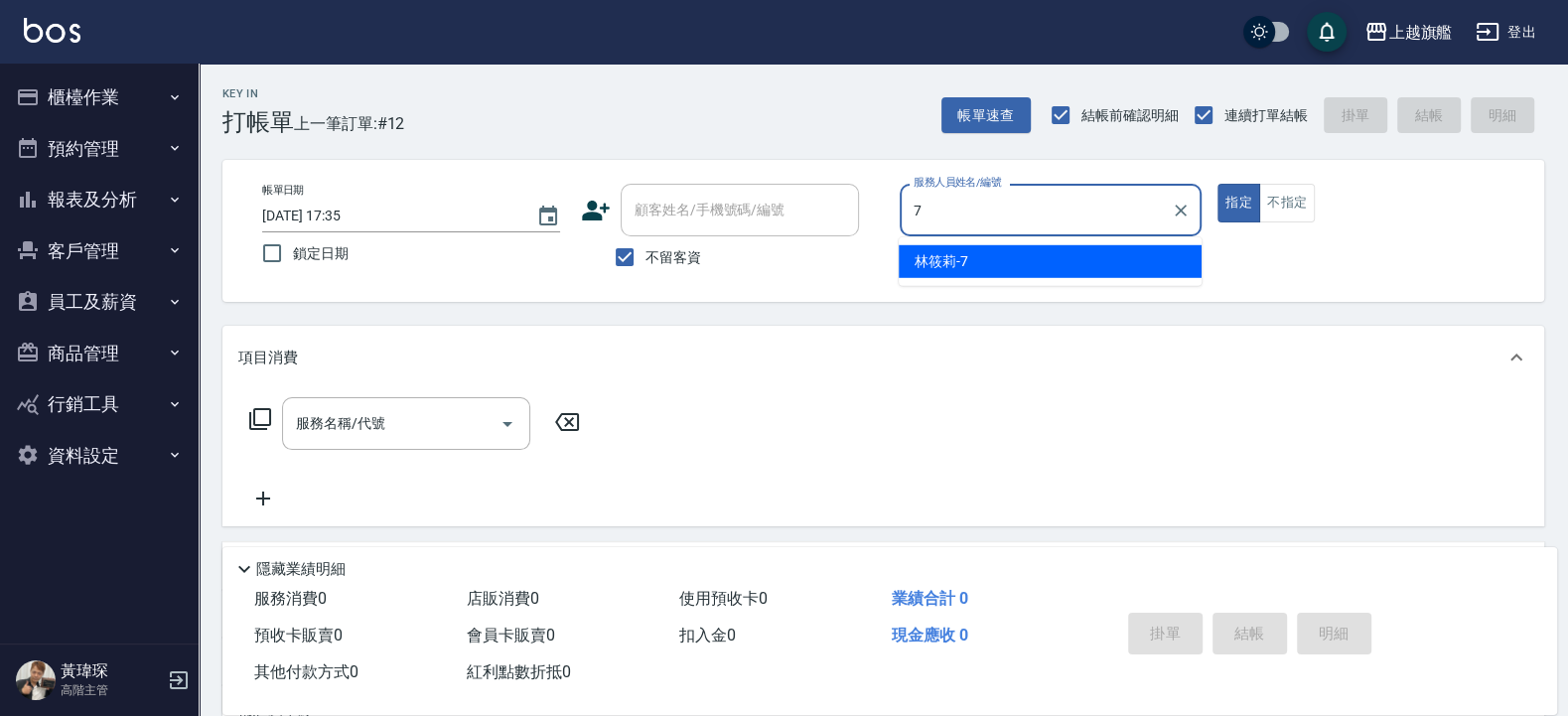 type on "[PERSON_NAME]-7" 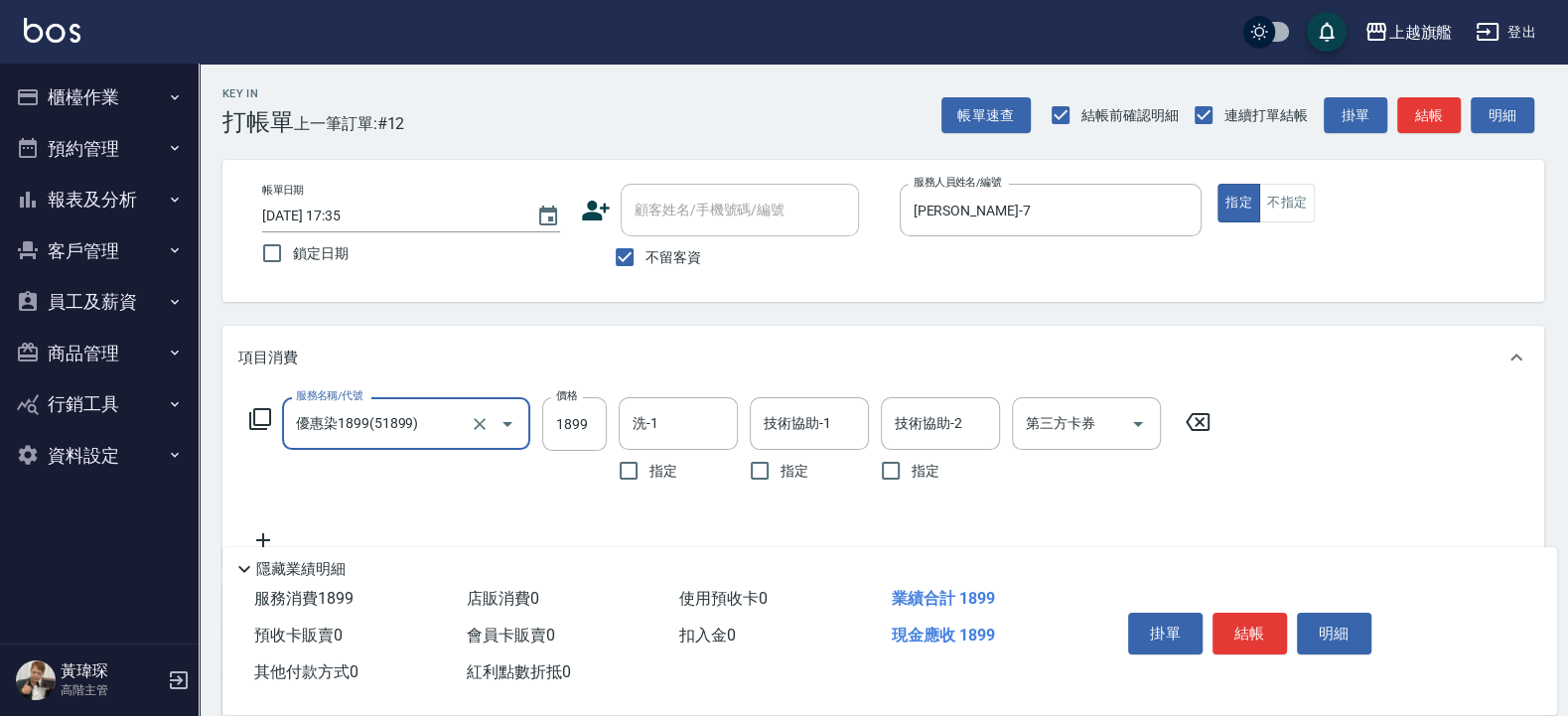 type on "優惠染1899(51899)" 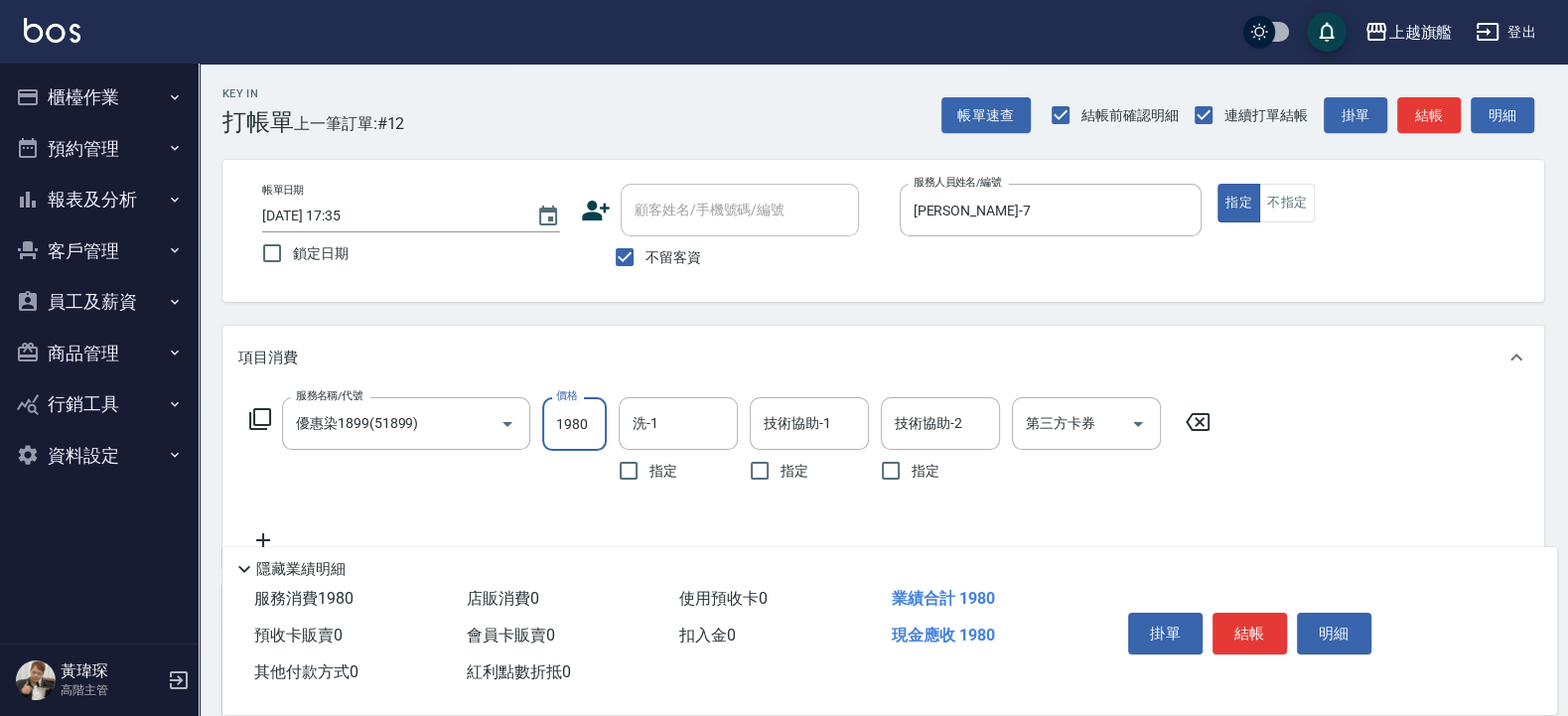 type on "1980" 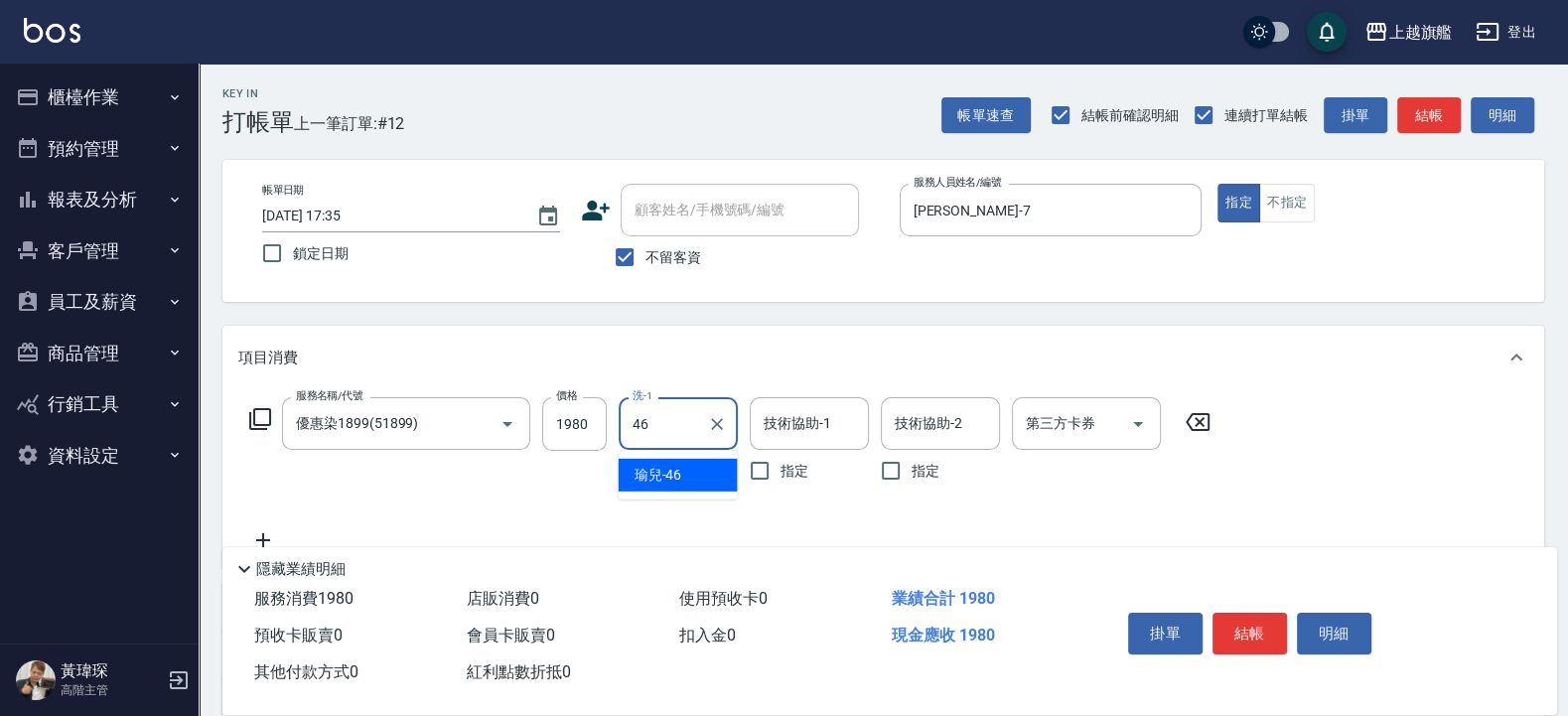 type on "瑜兒-46" 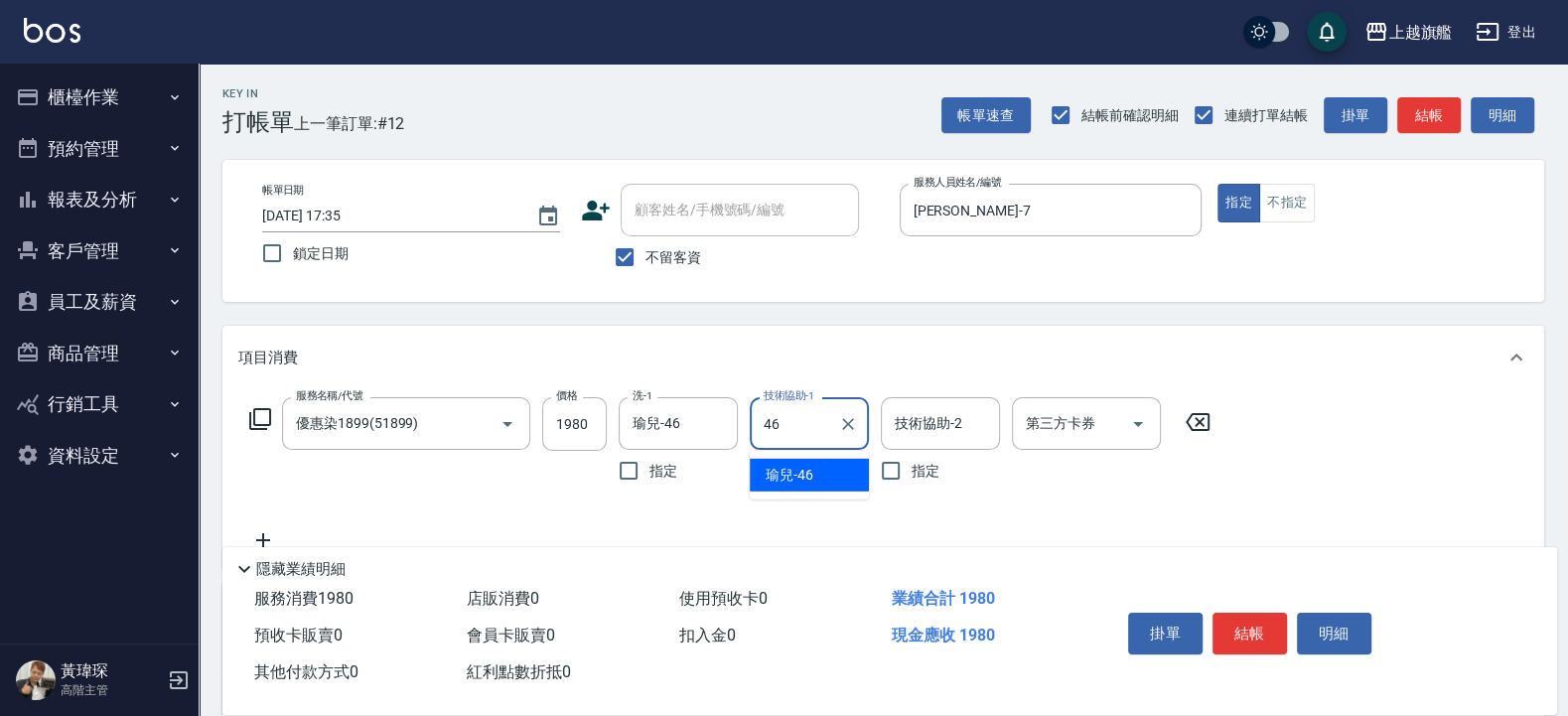 type on "瑜兒-46" 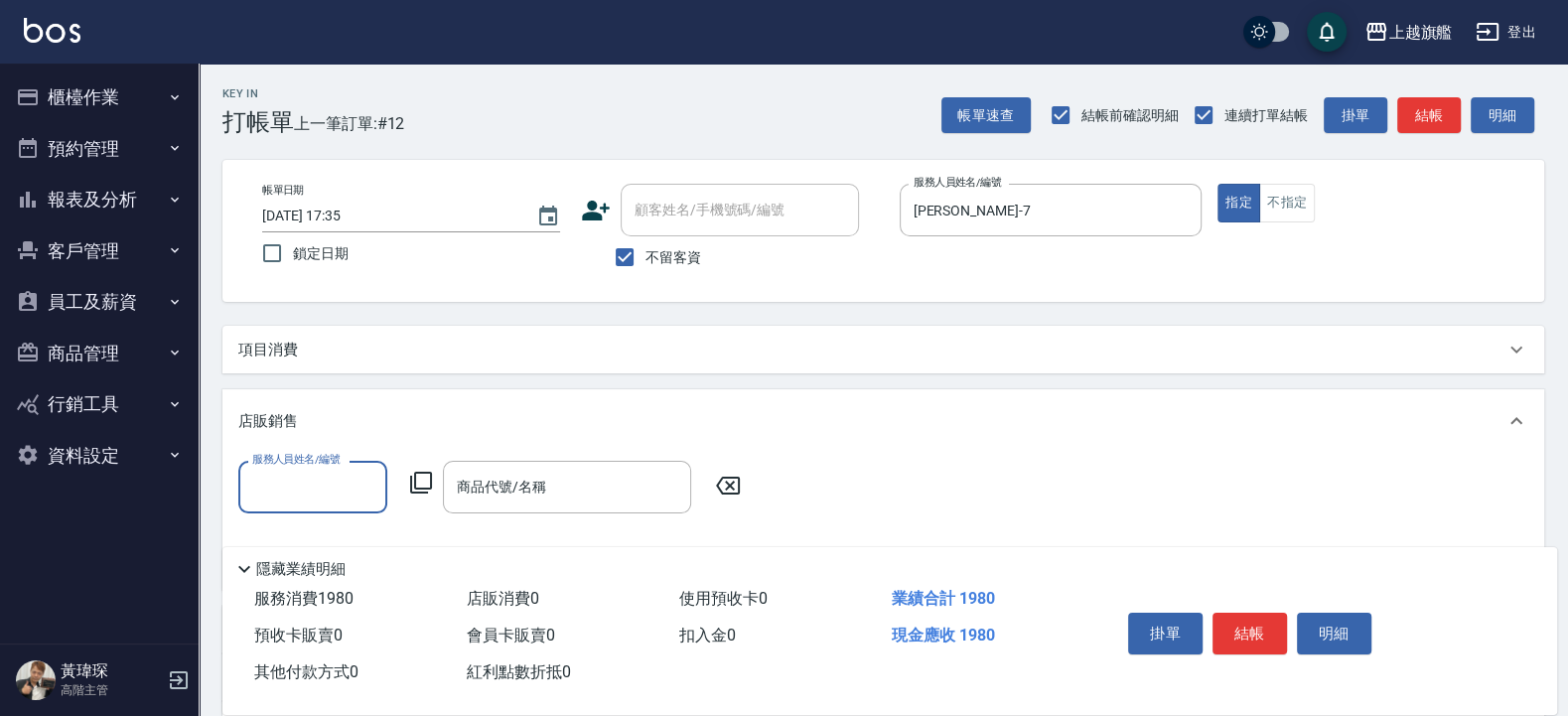 scroll, scrollTop: 0, scrollLeft: 0, axis: both 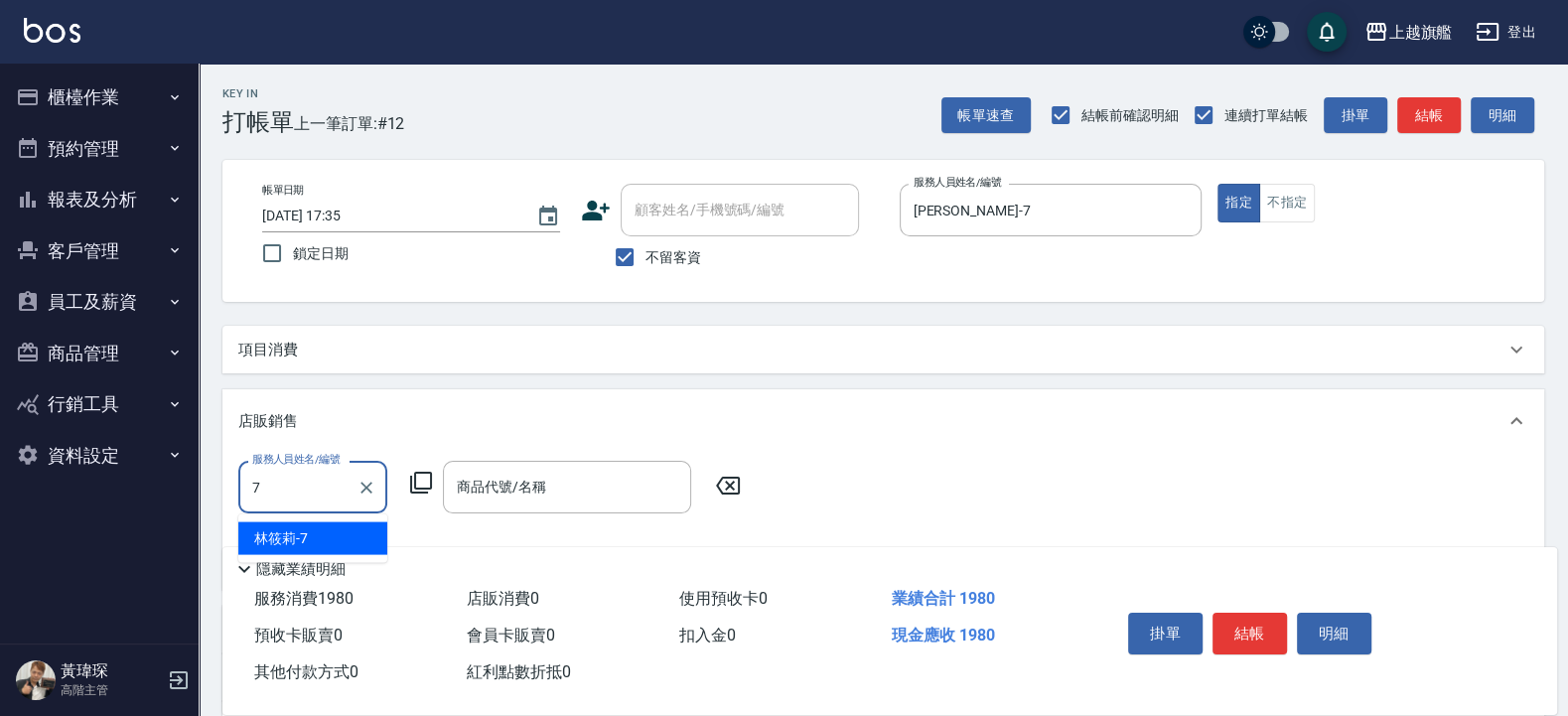 type on "[PERSON_NAME]-7" 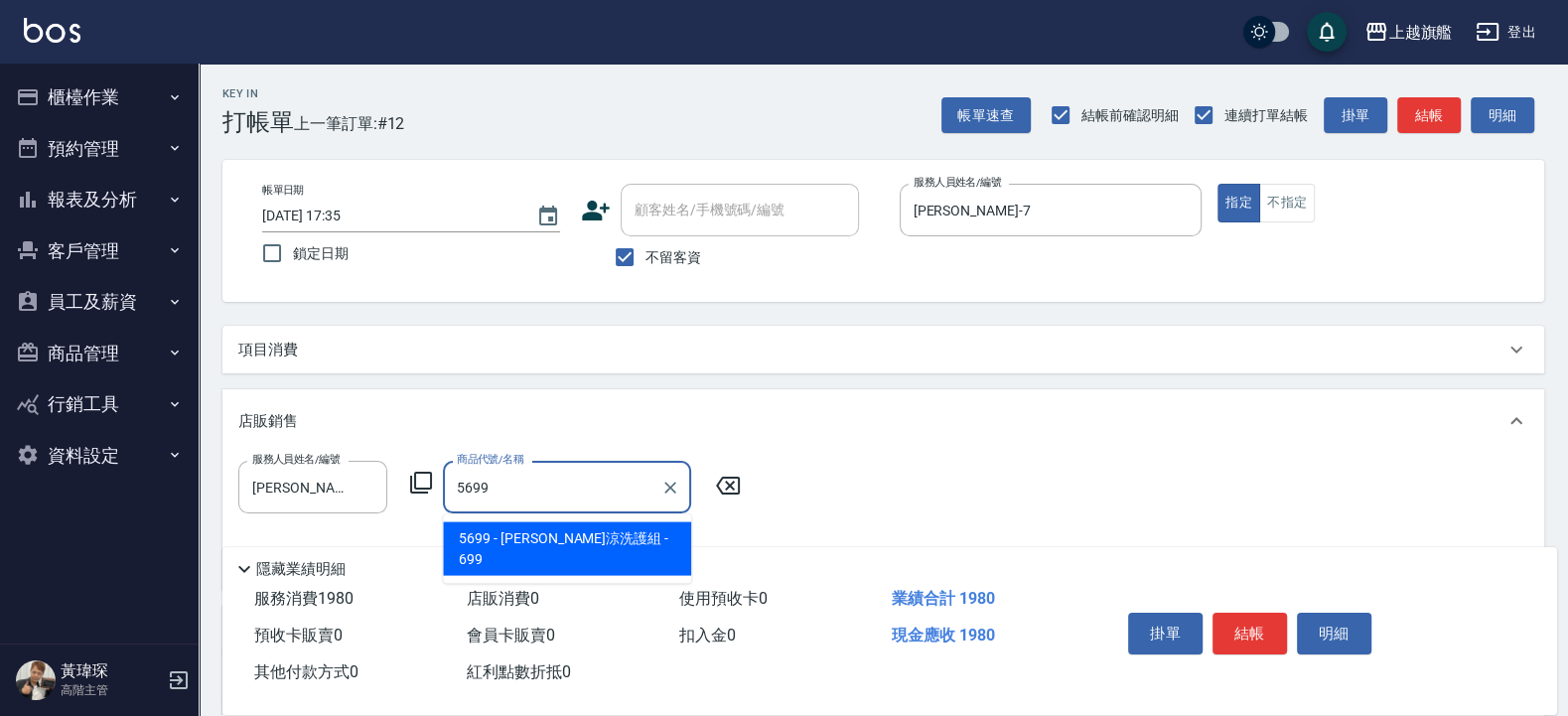 type on "水水沁涼洗護組" 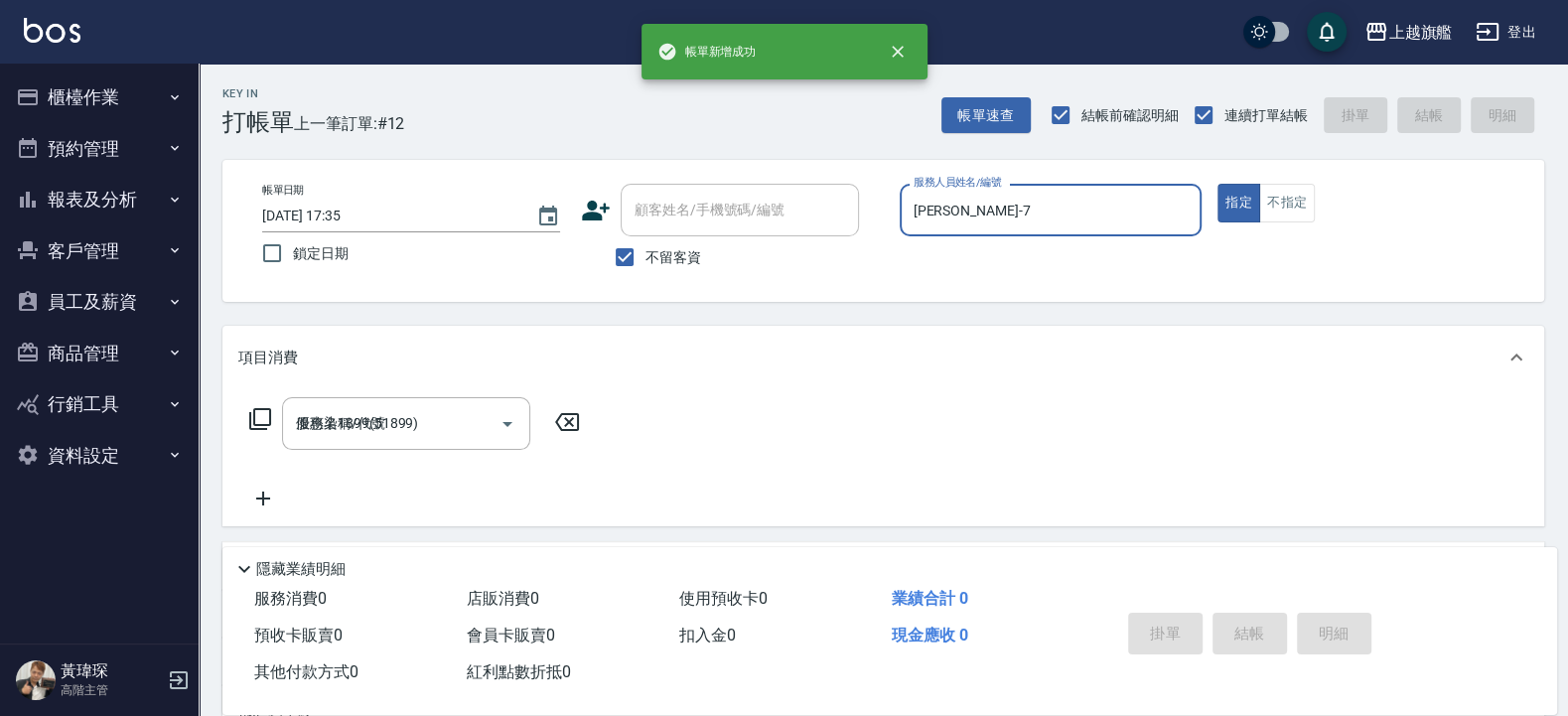 type 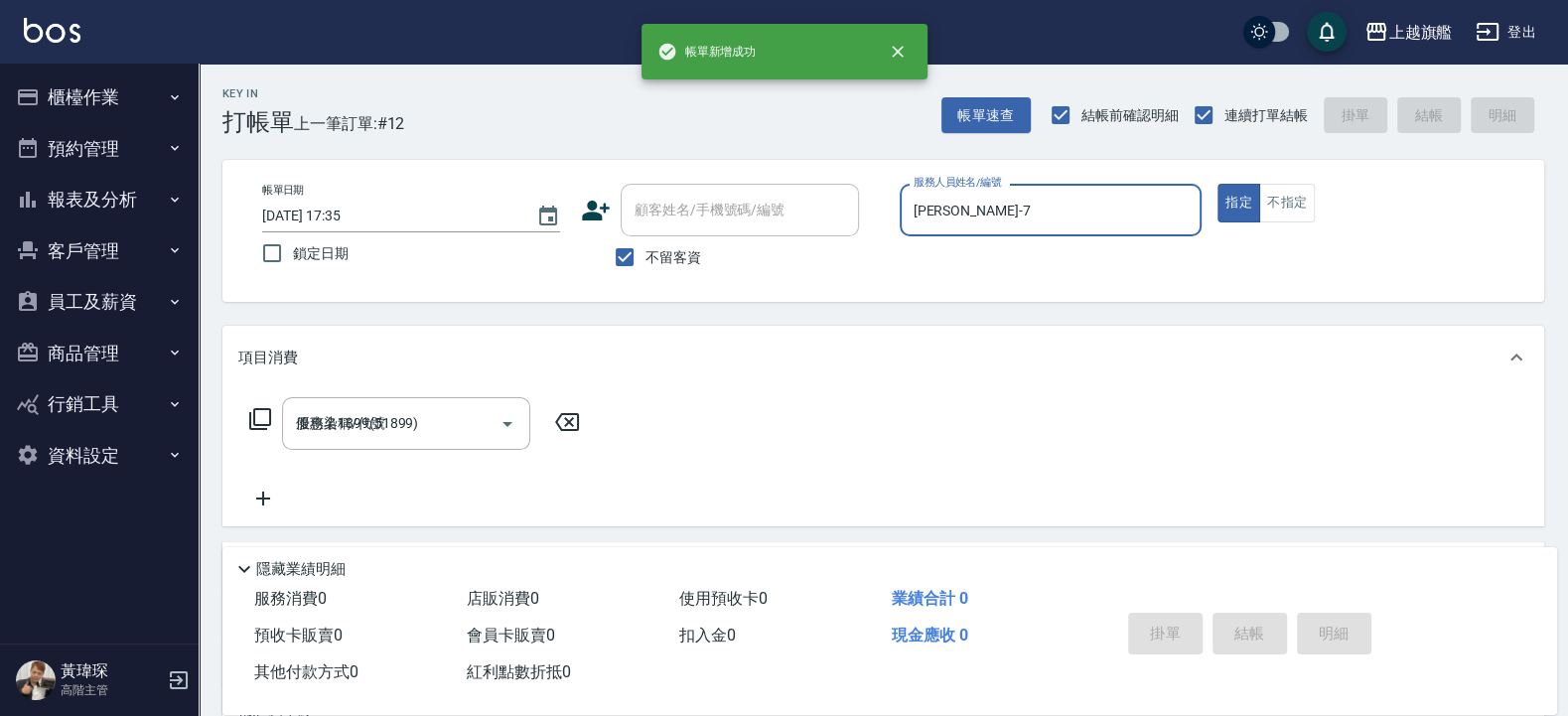 type 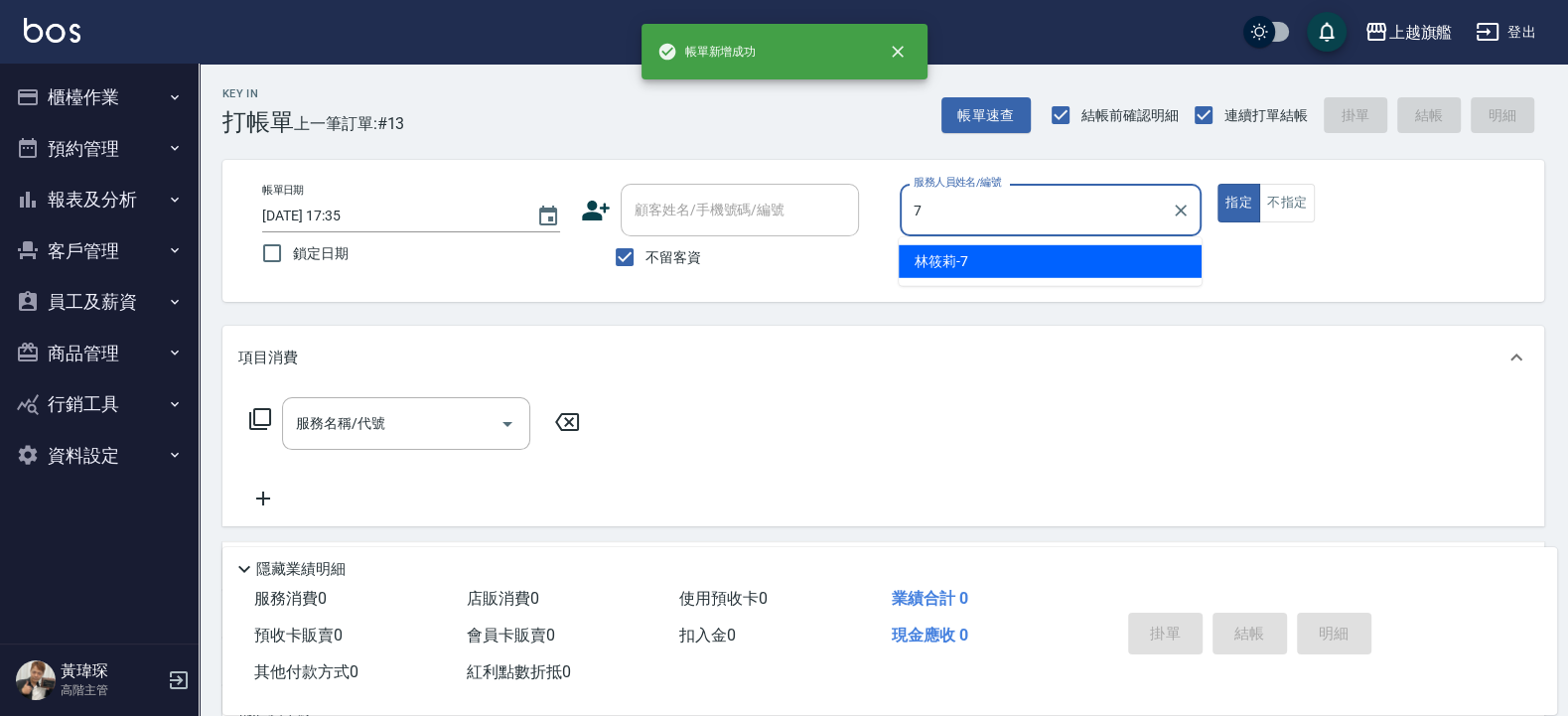 type on "[PERSON_NAME]-7" 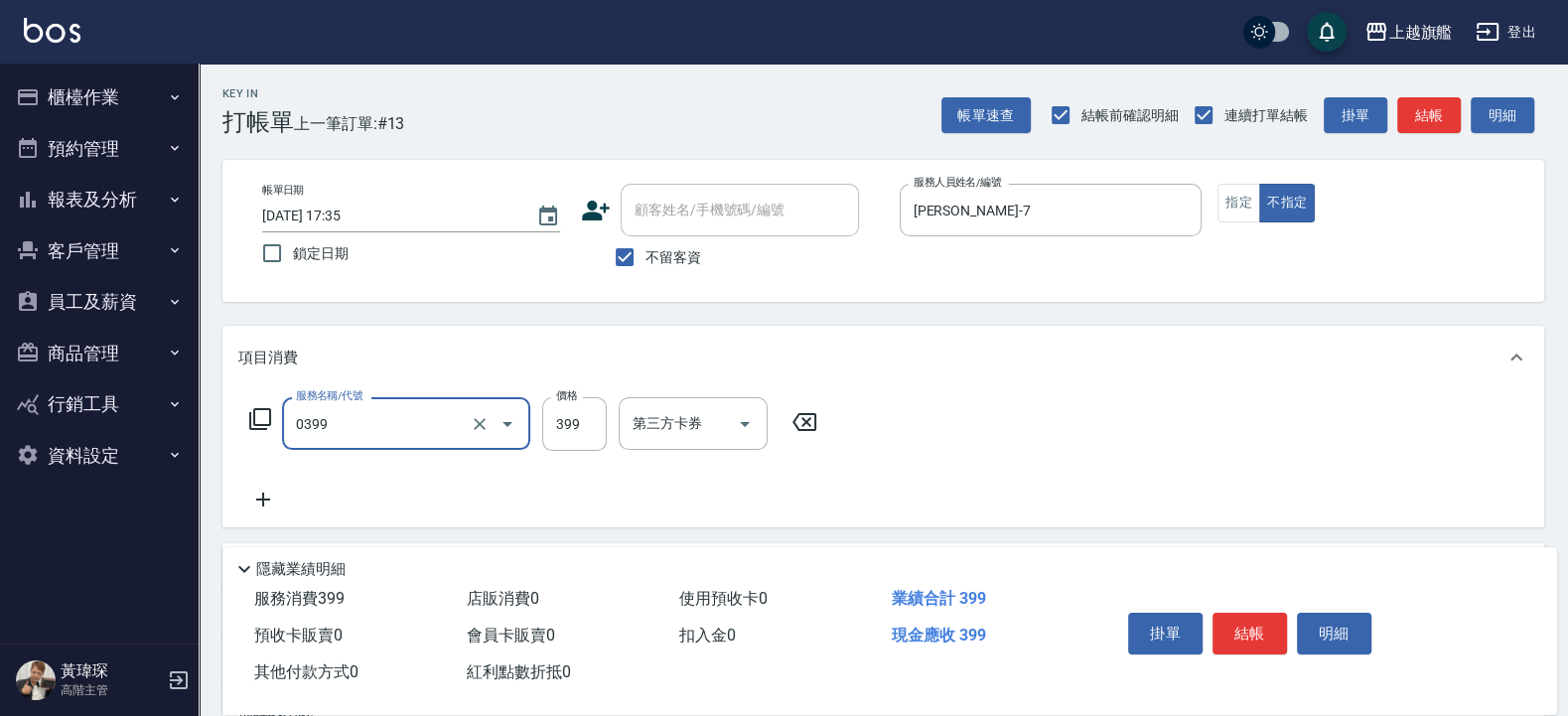 type on "海鹽SPA(0399)" 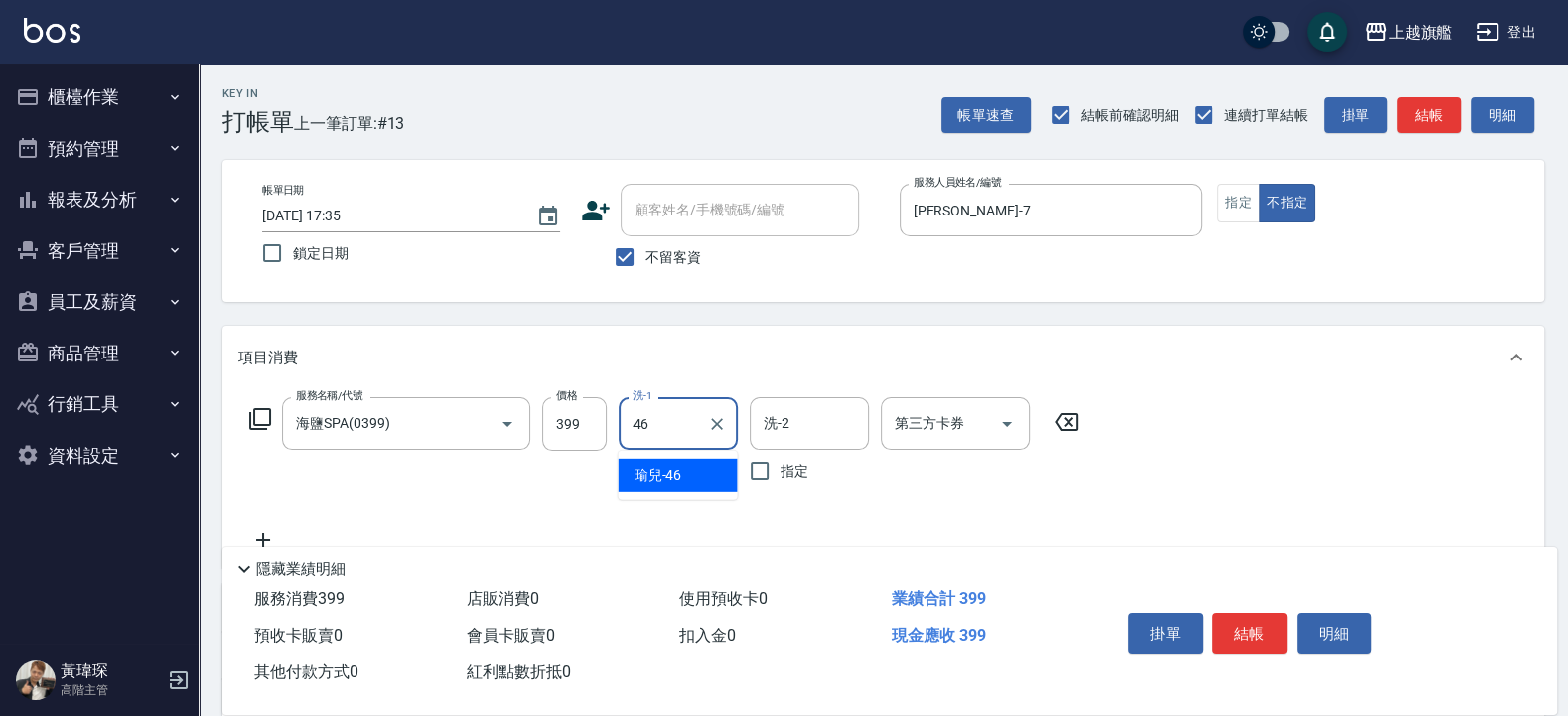 type on "瑜兒-46" 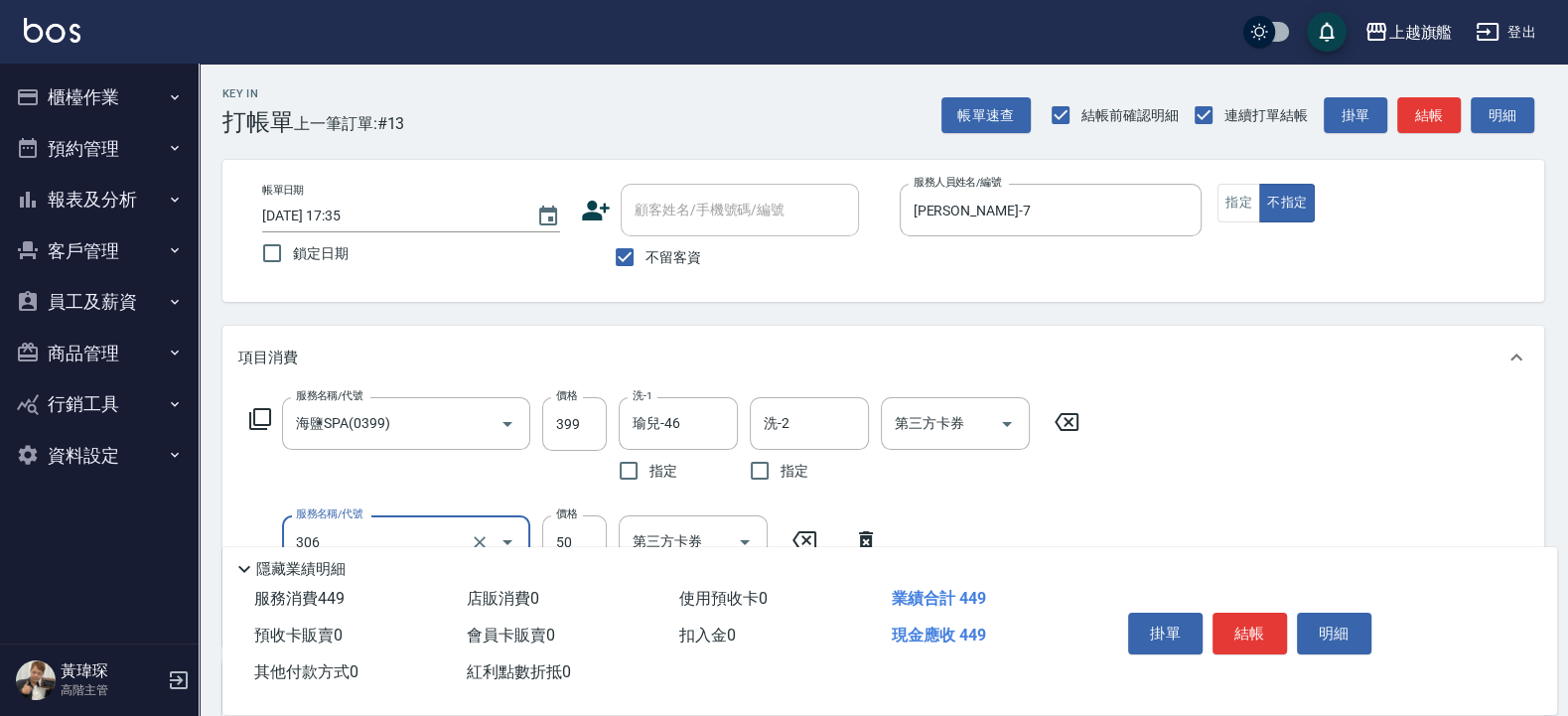 type on "剪髮50(306)" 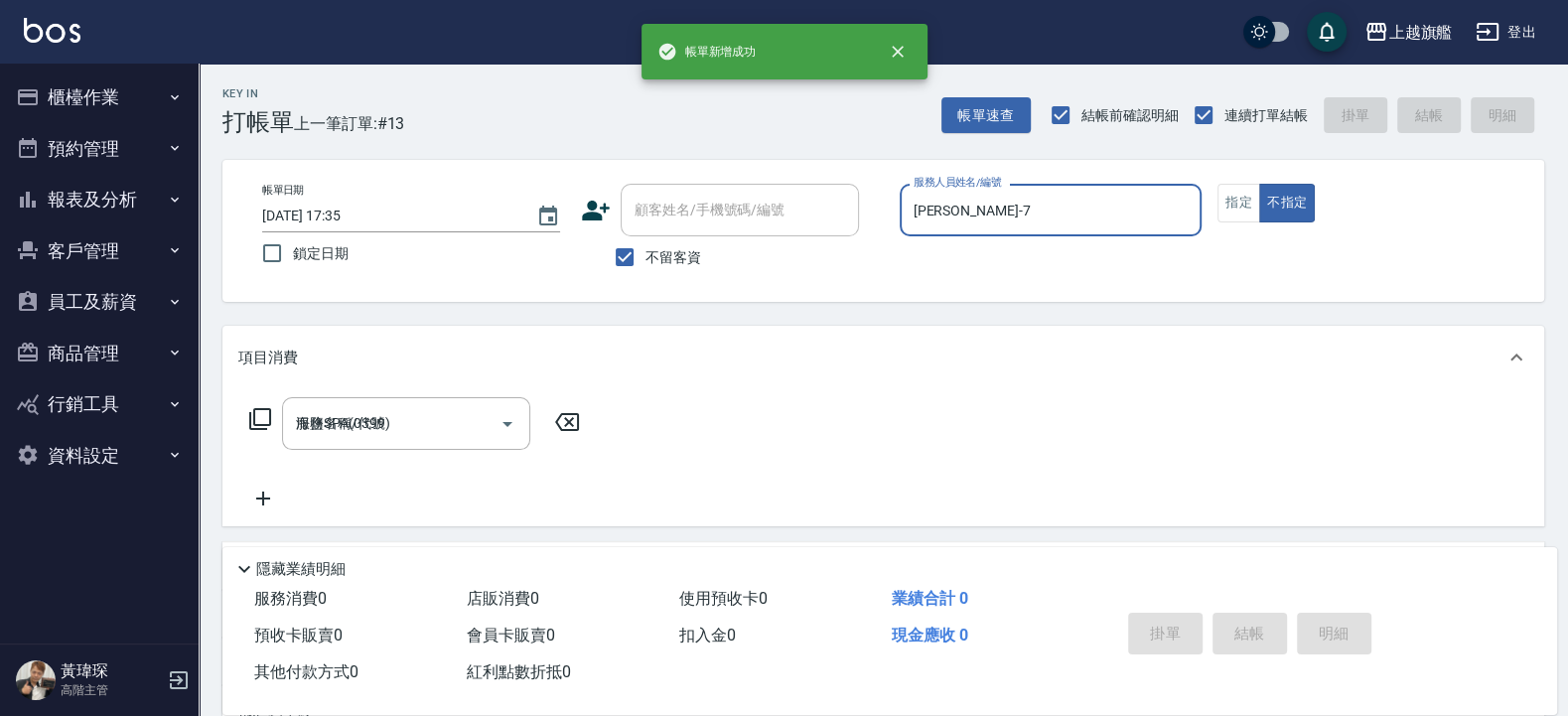 type on "[DATE] 17:36" 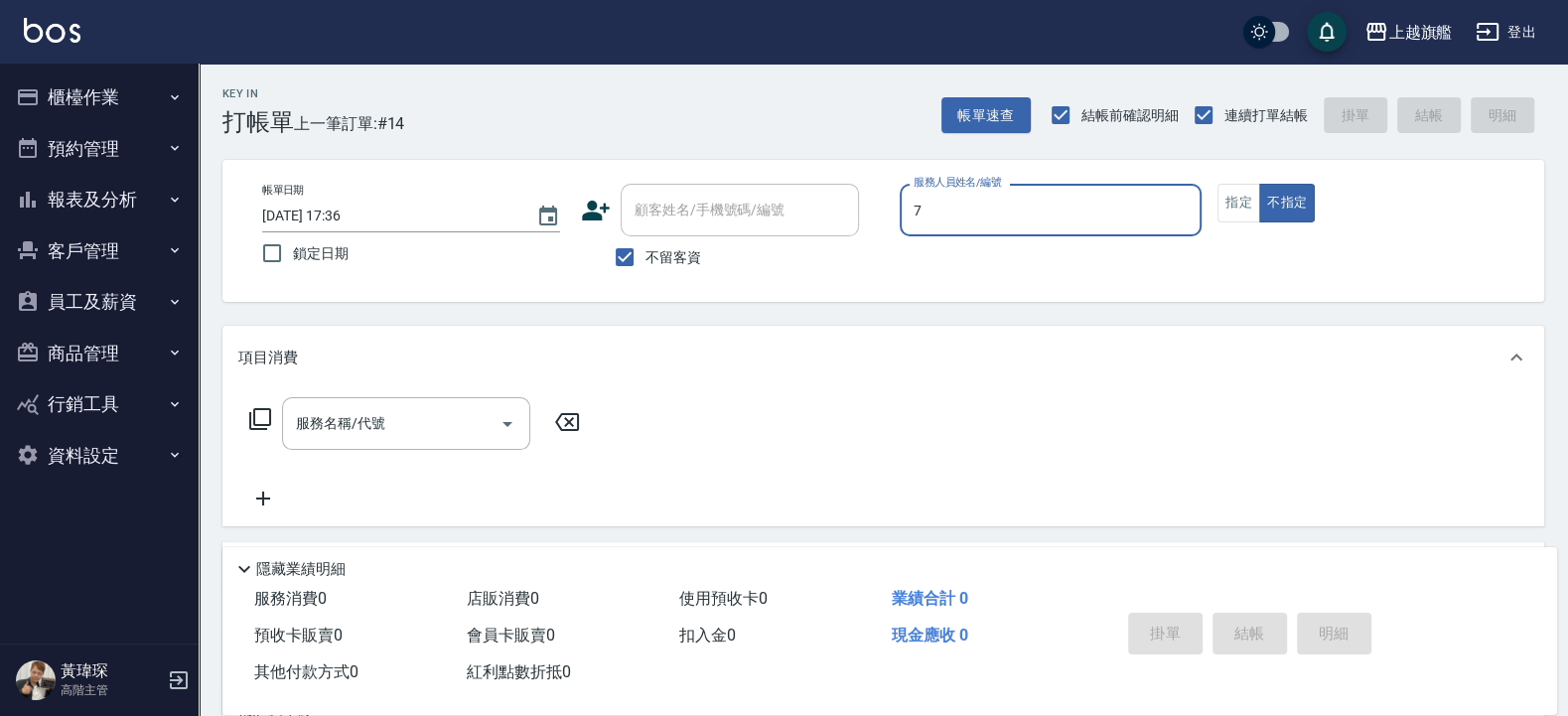 type on "[PERSON_NAME]-7" 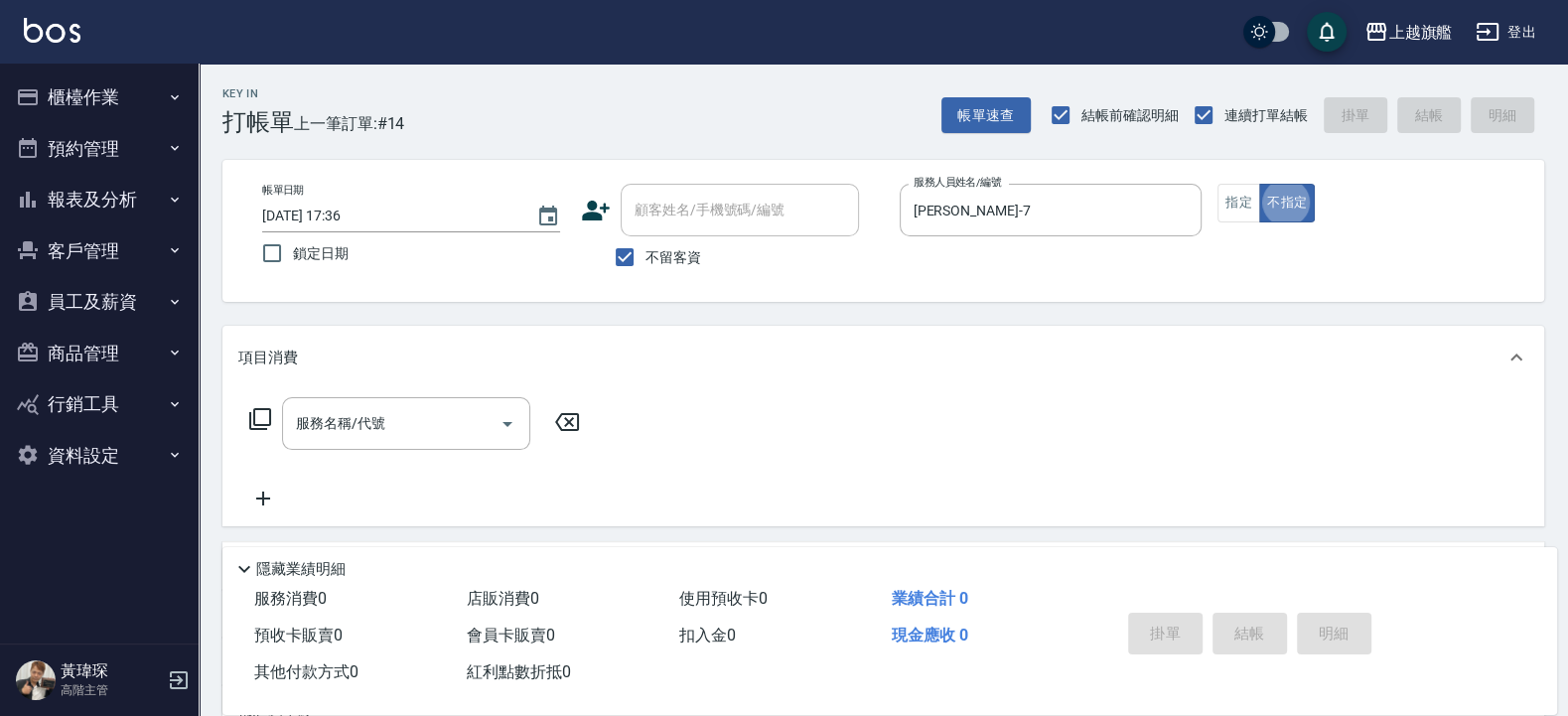 type on "false" 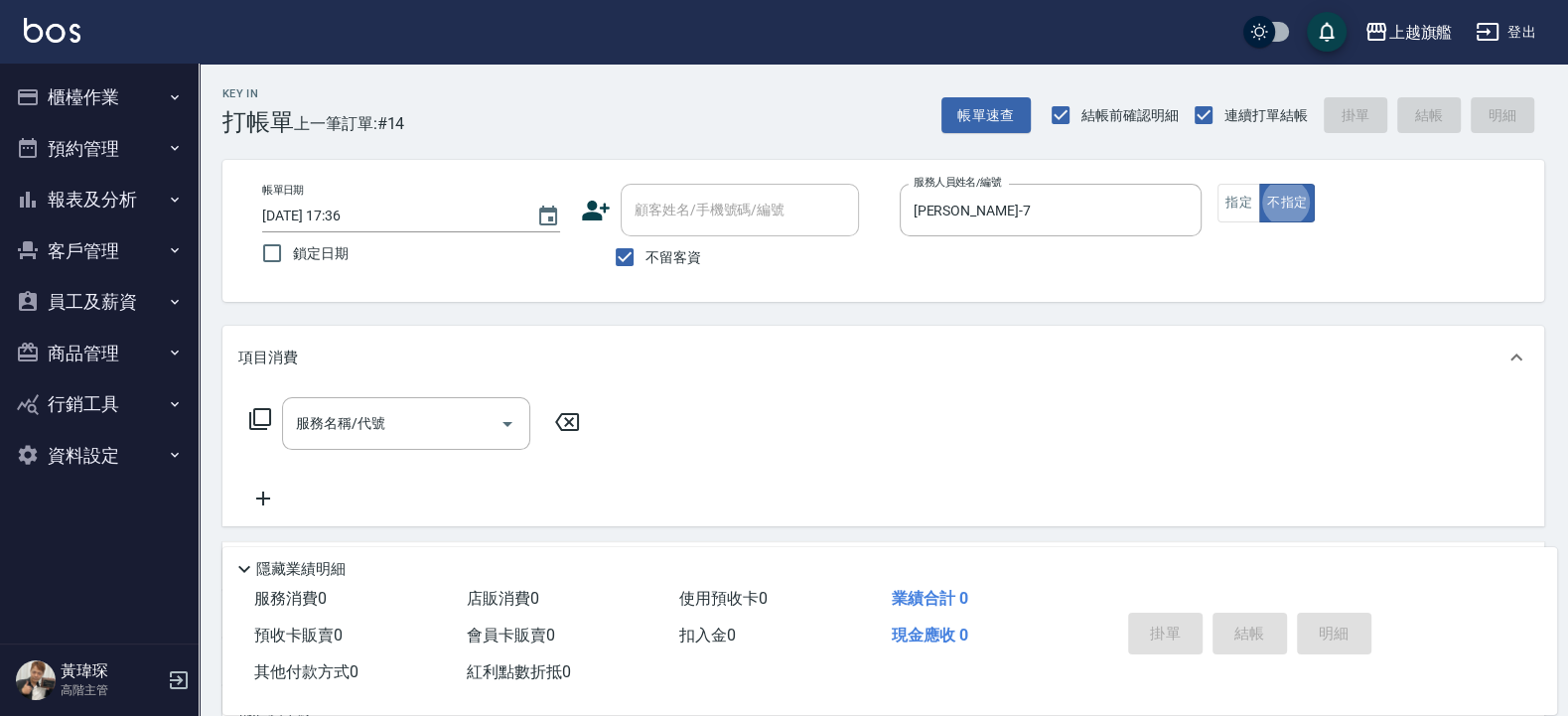click on "不留客資" at bounding box center [652, 257] 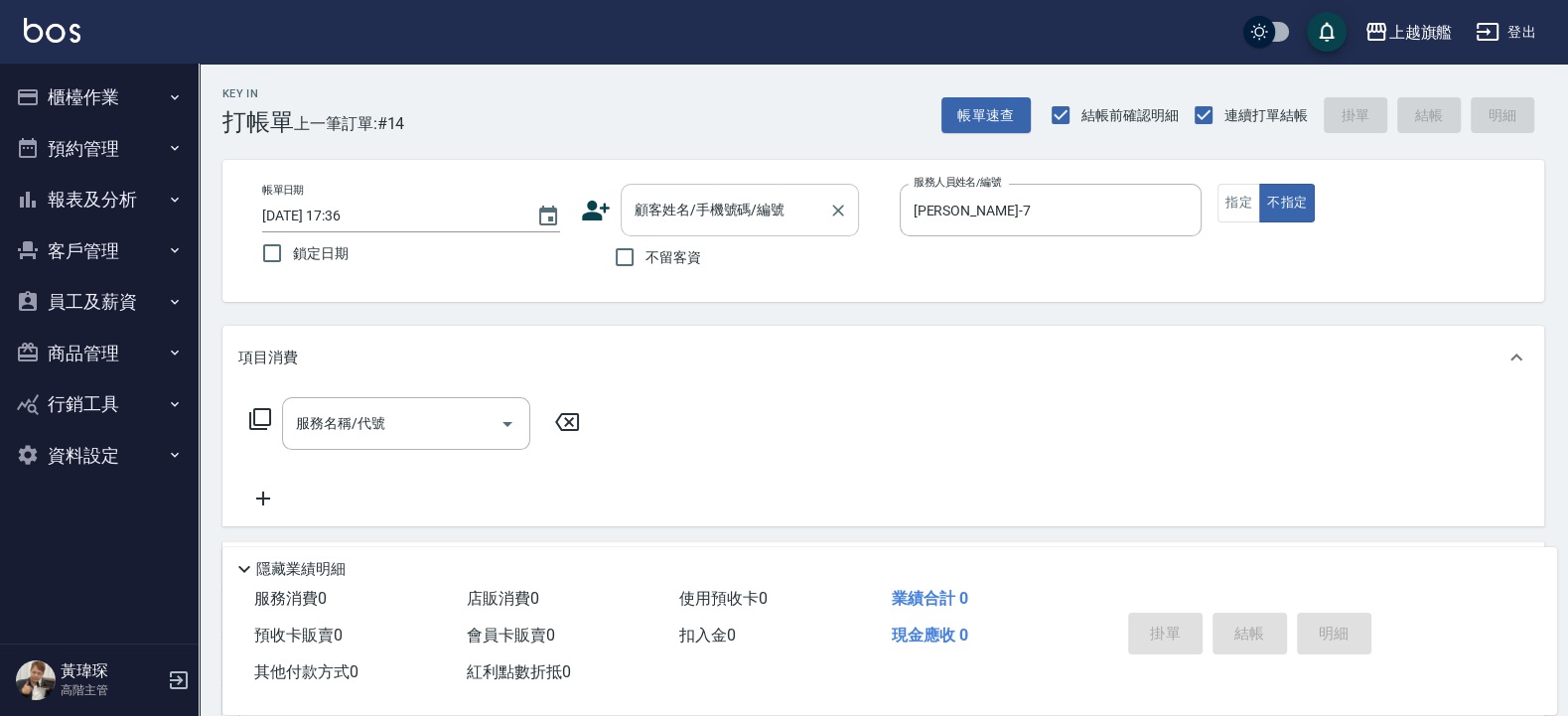 click on "顧客姓名/手機號碼/編號" at bounding box center (725, 210) 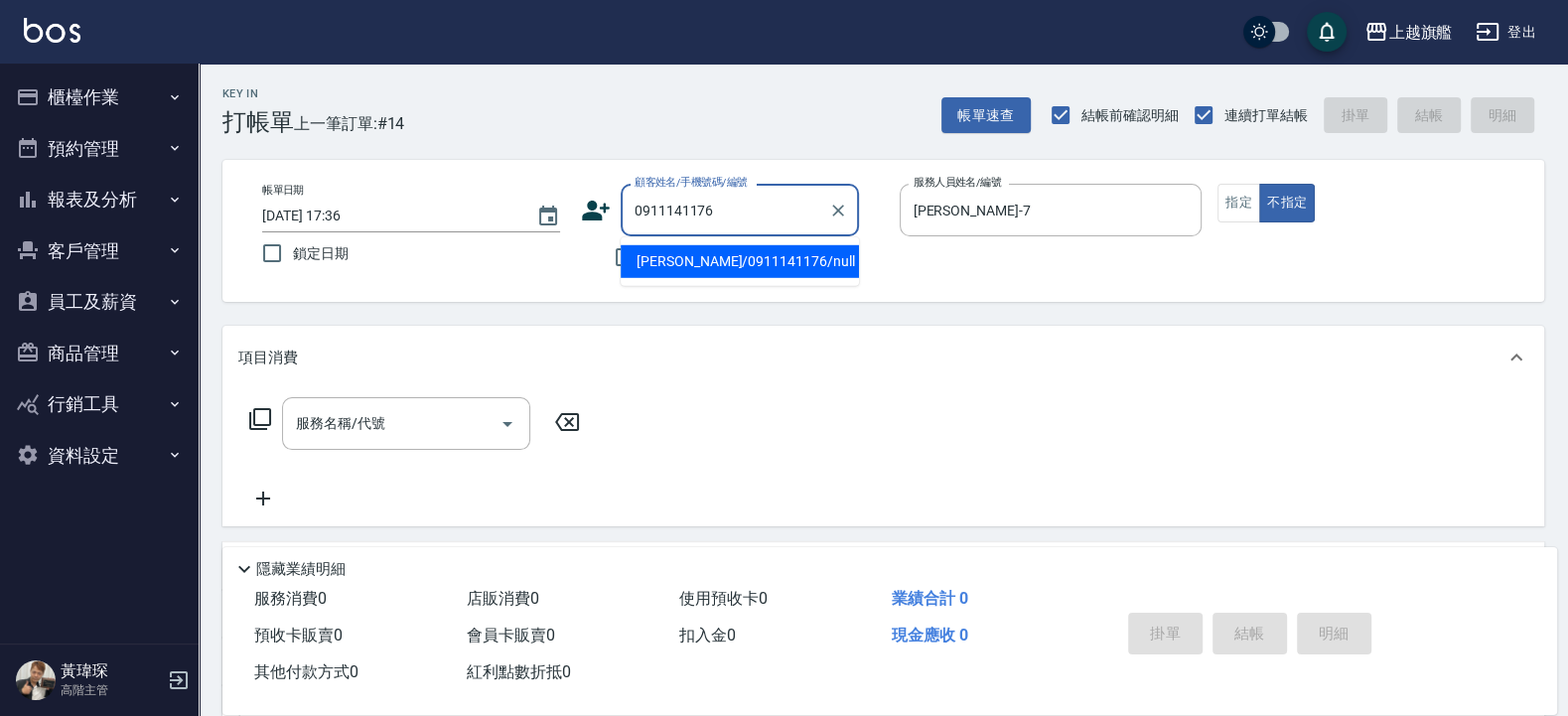 type on "[PERSON_NAME]/0911141176/null" 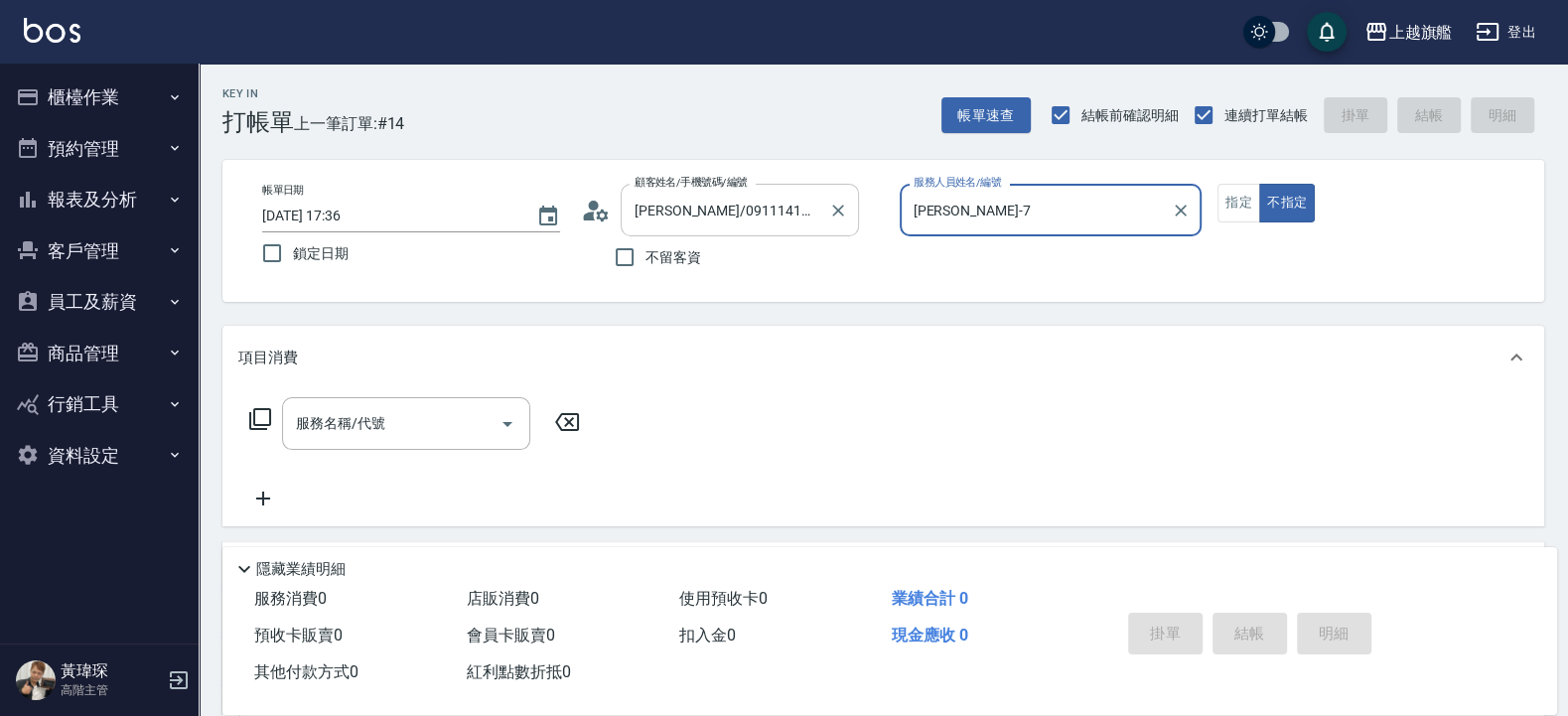 click on "不指定" at bounding box center (1287, 203) 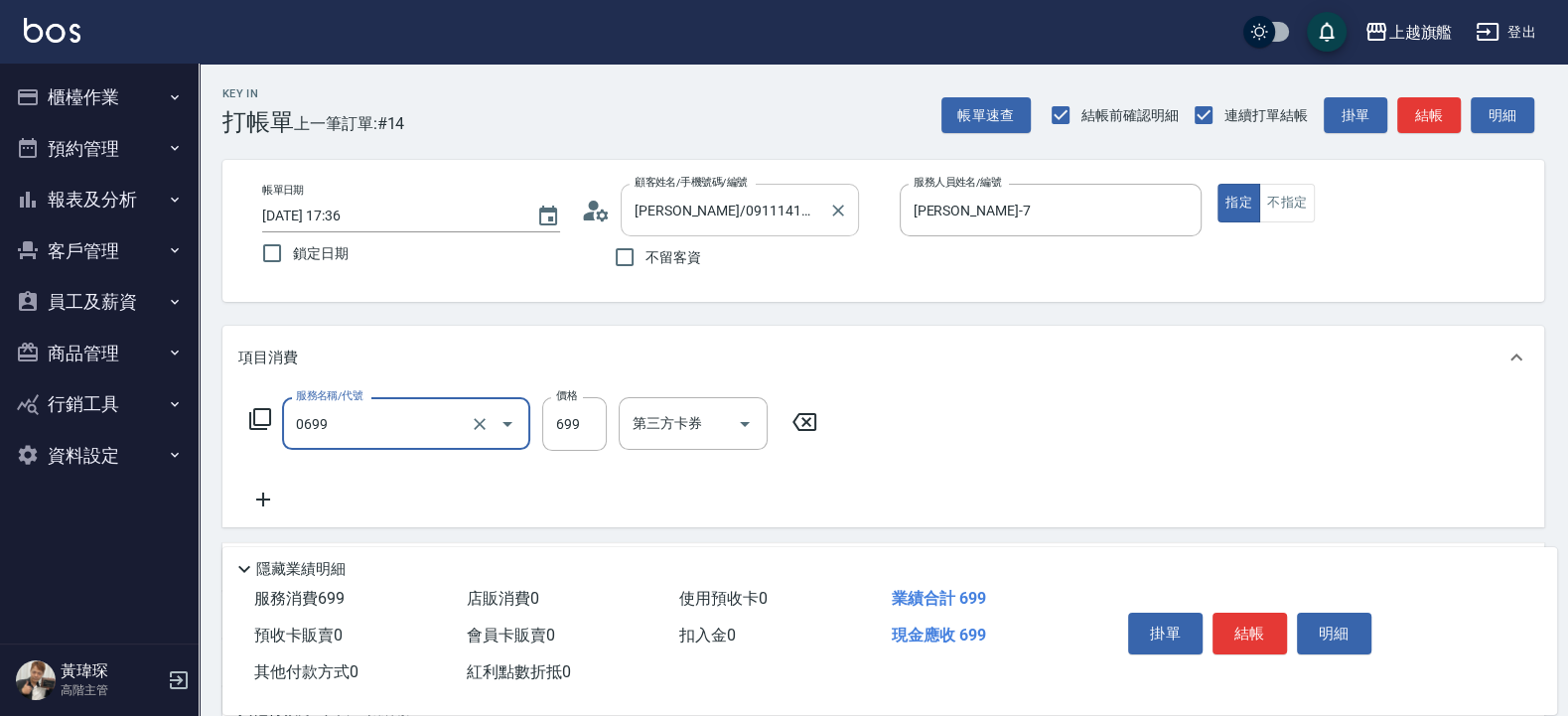 type on "精油SPA(0699)" 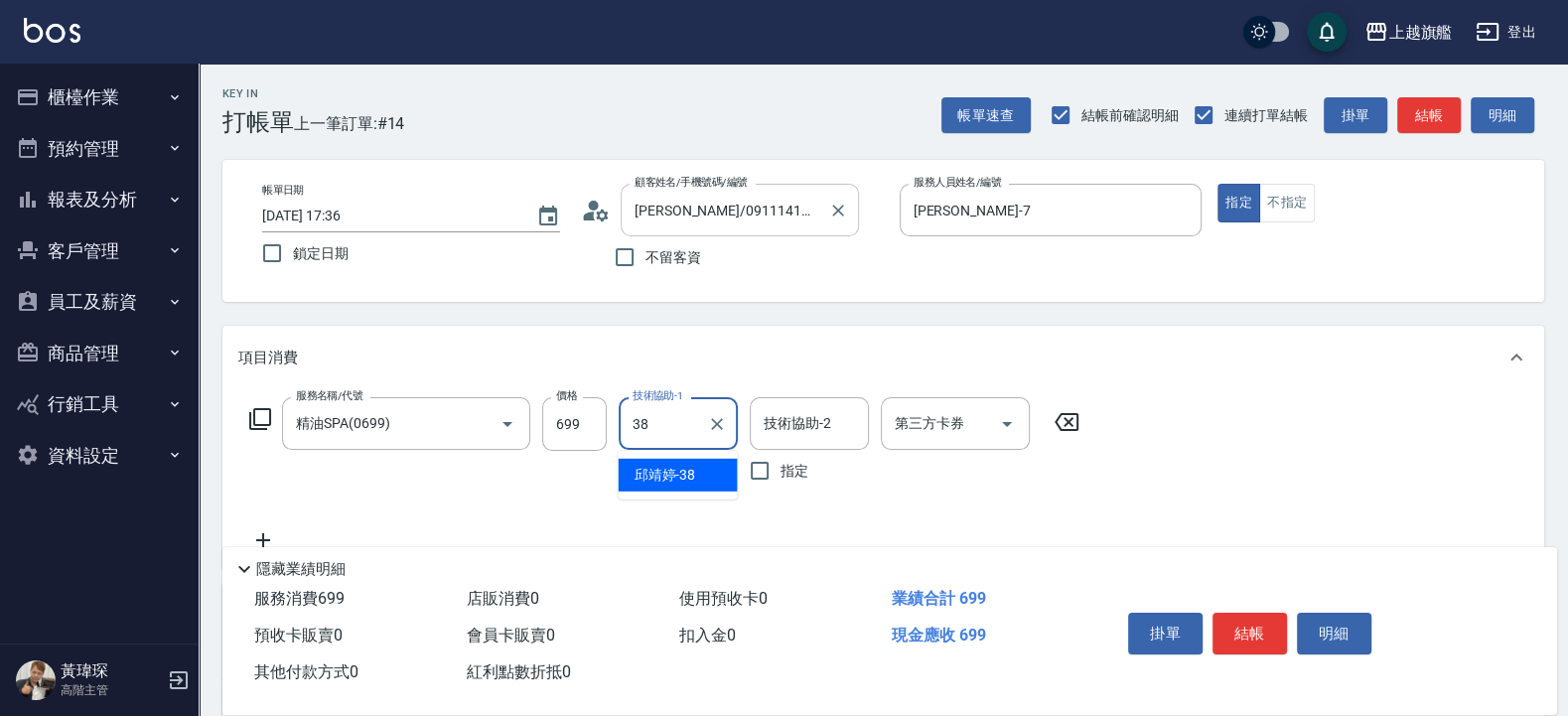 type on "[PERSON_NAME]-38" 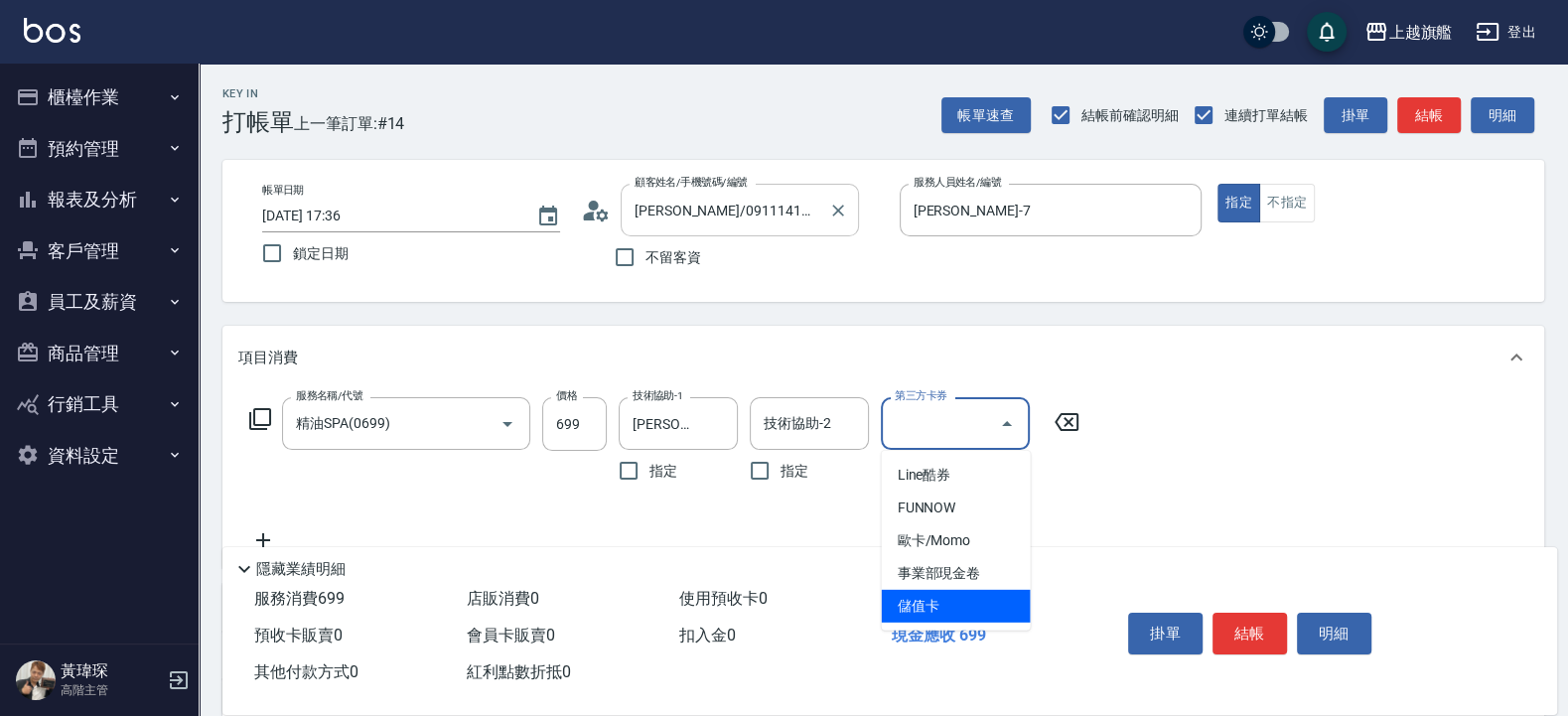 type on "儲值卡" 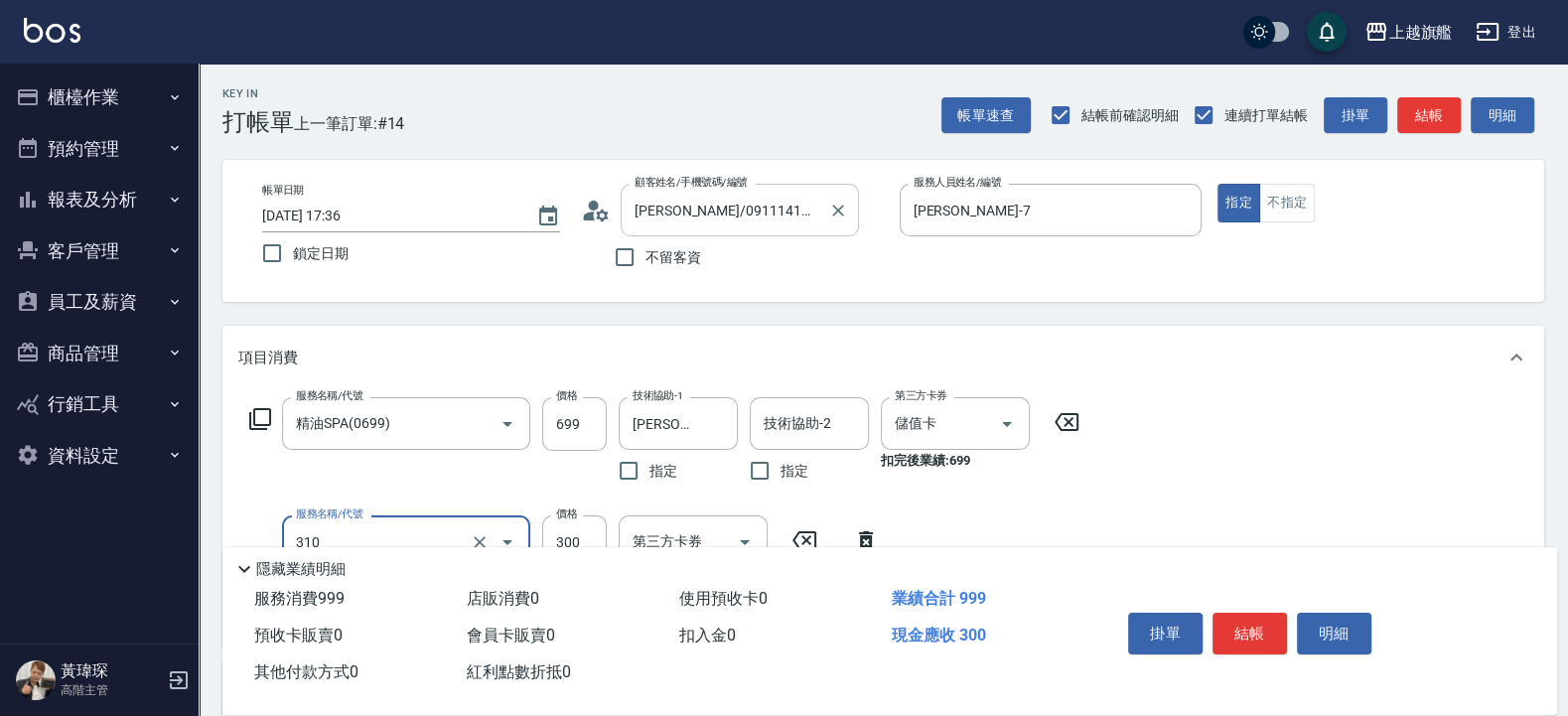 type on "剪髮300(310)" 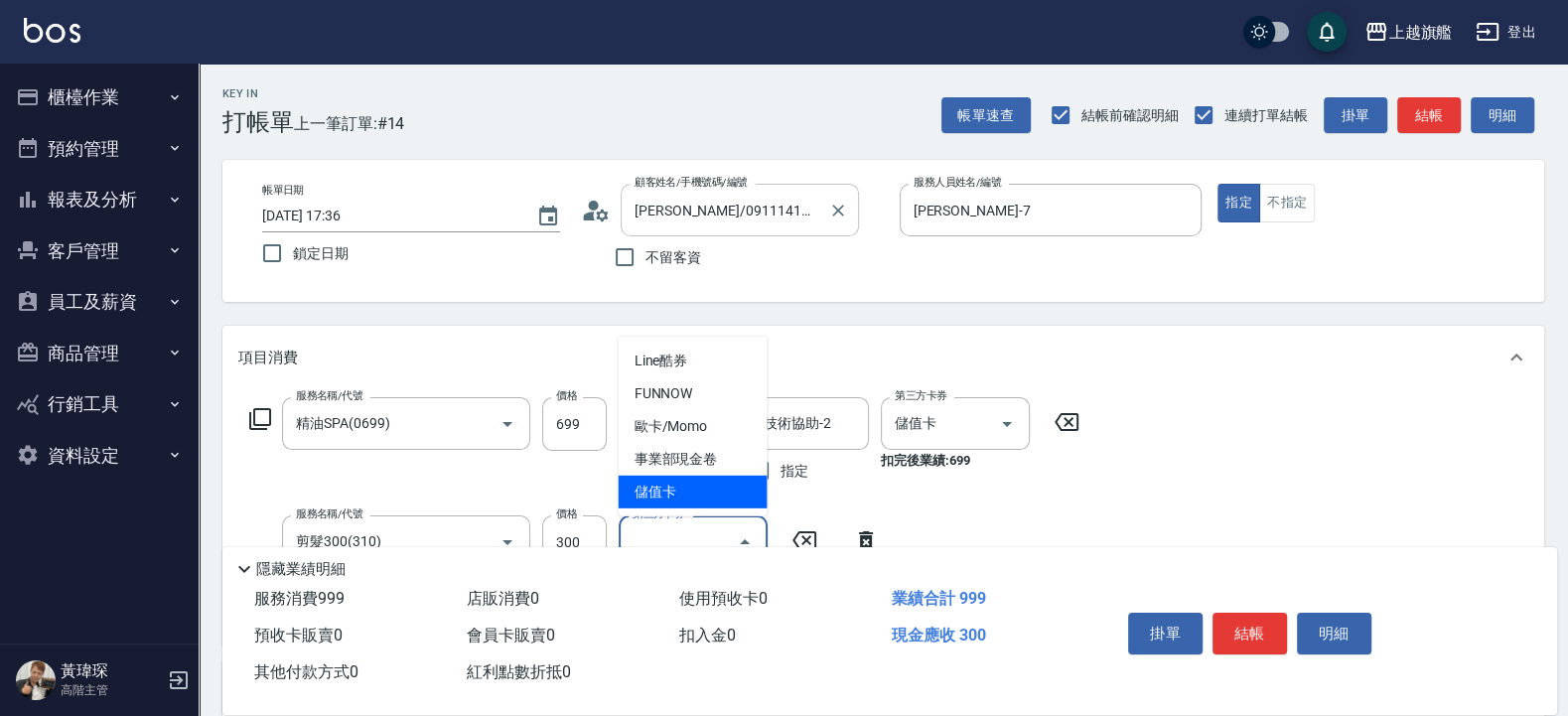 type on "儲值卡" 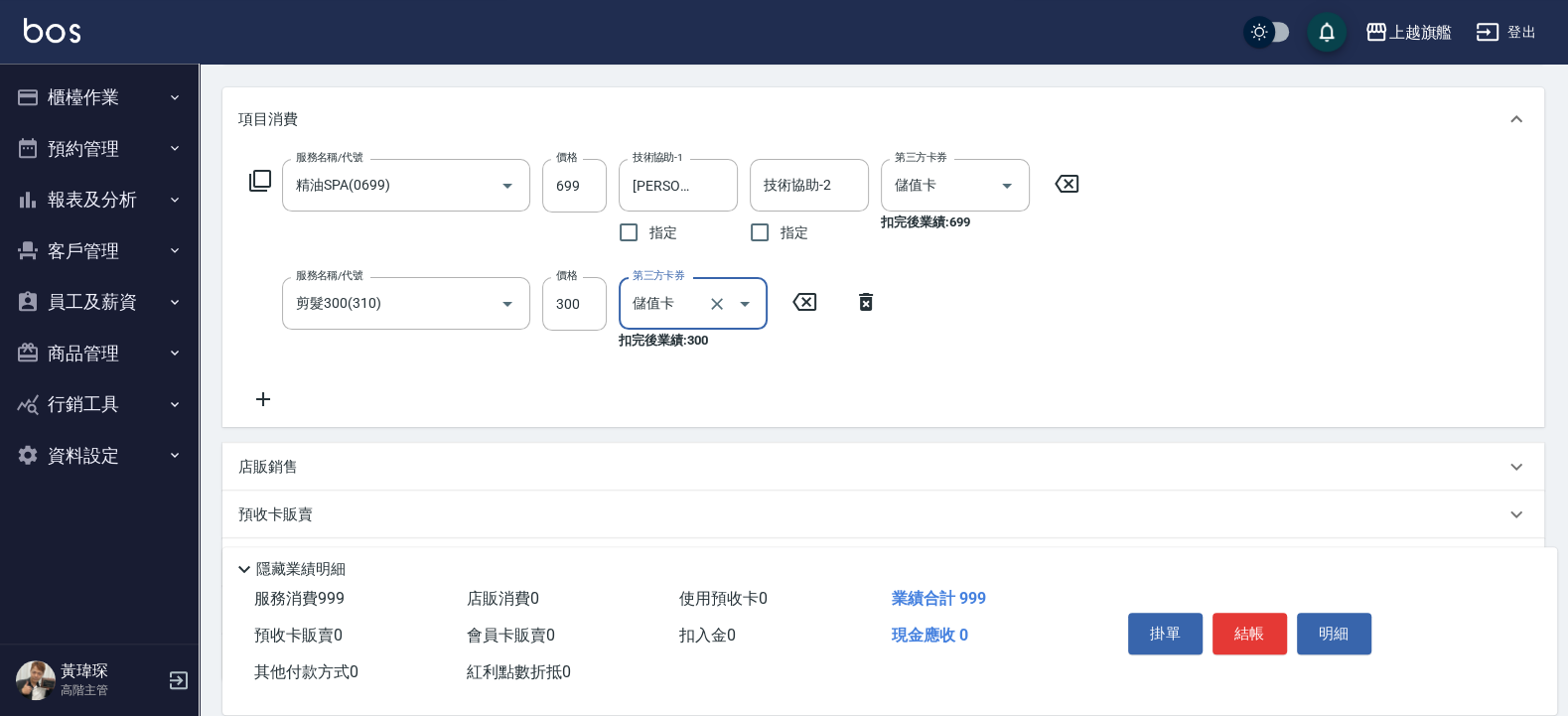 scroll, scrollTop: 393, scrollLeft: 0, axis: vertical 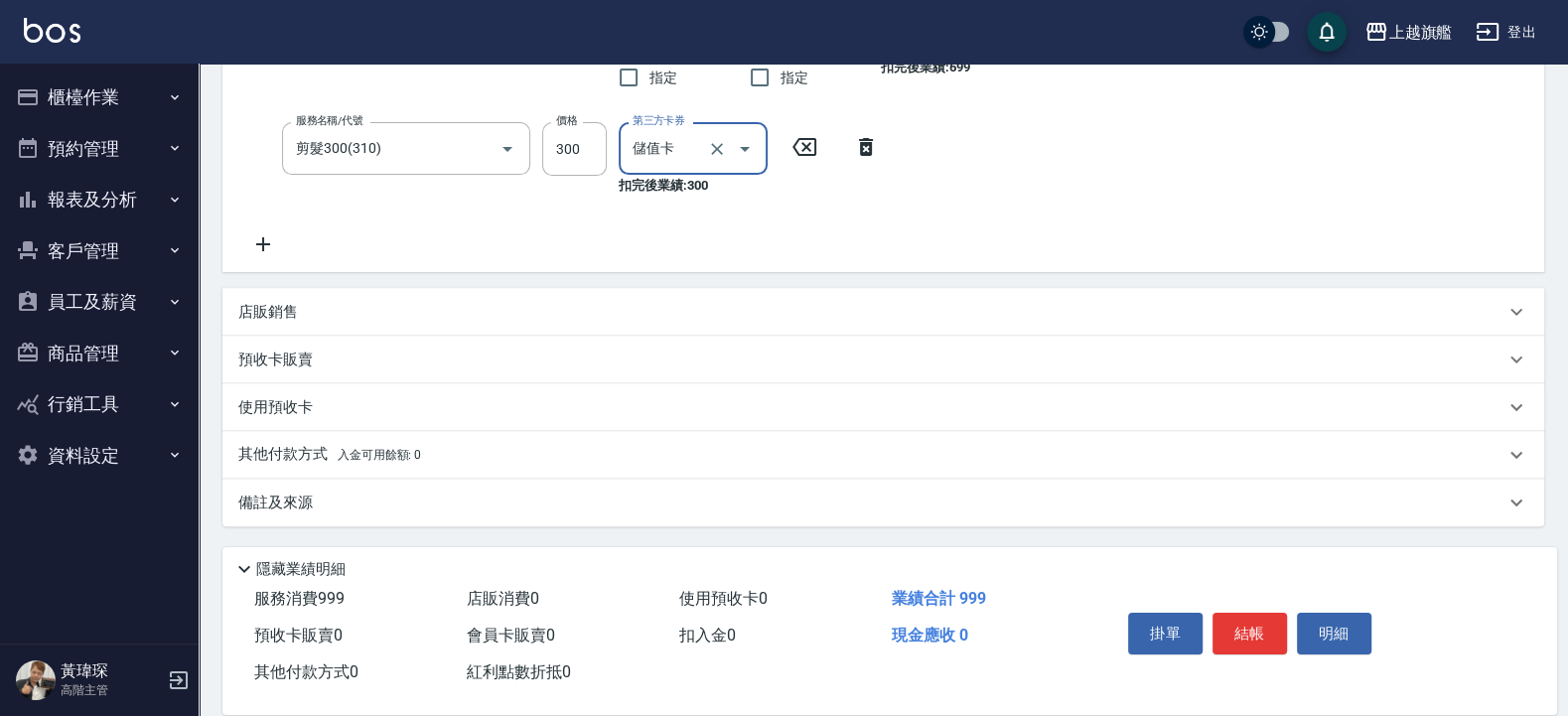 click on "其他付款方式 入金可用餘額: 0" at bounding box center [330, 455] 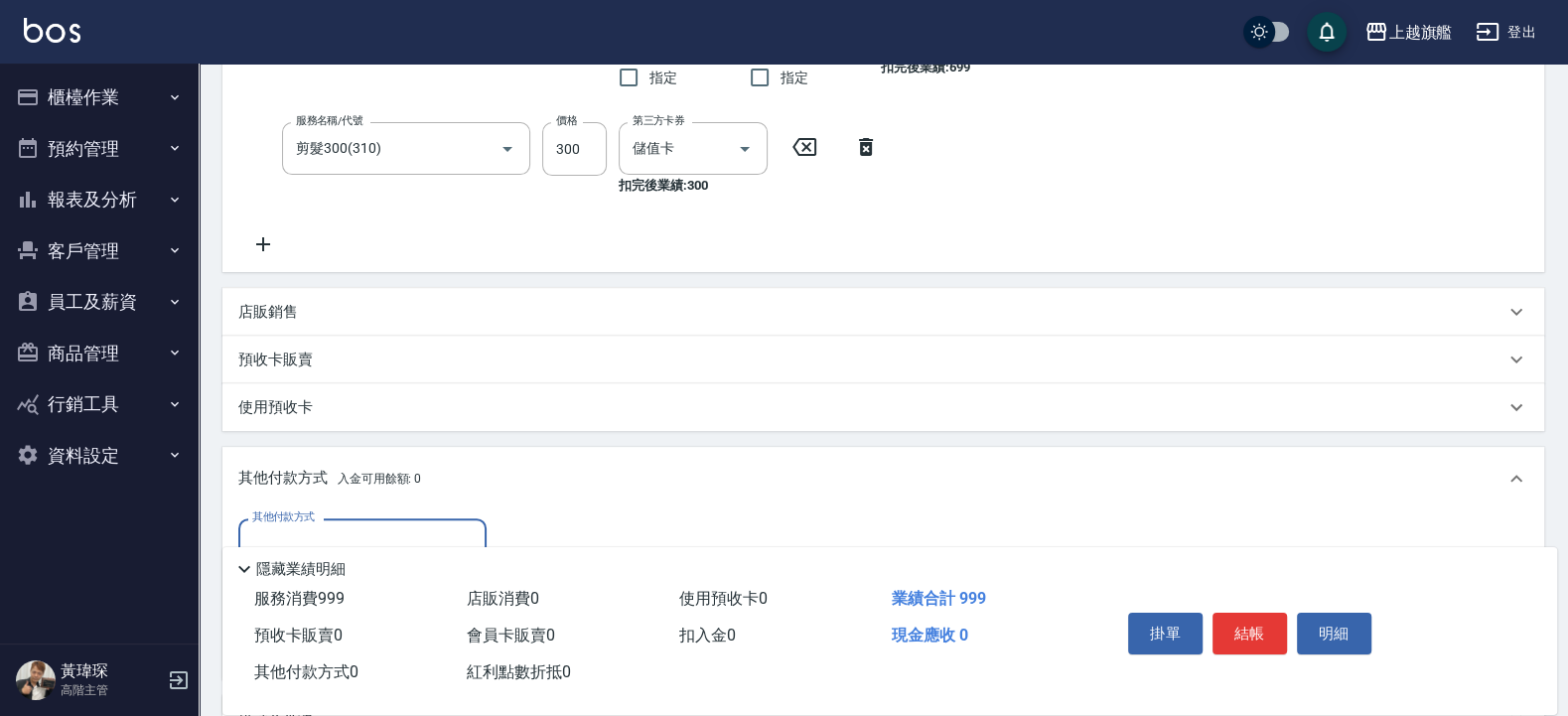 scroll, scrollTop: 0, scrollLeft: 0, axis: both 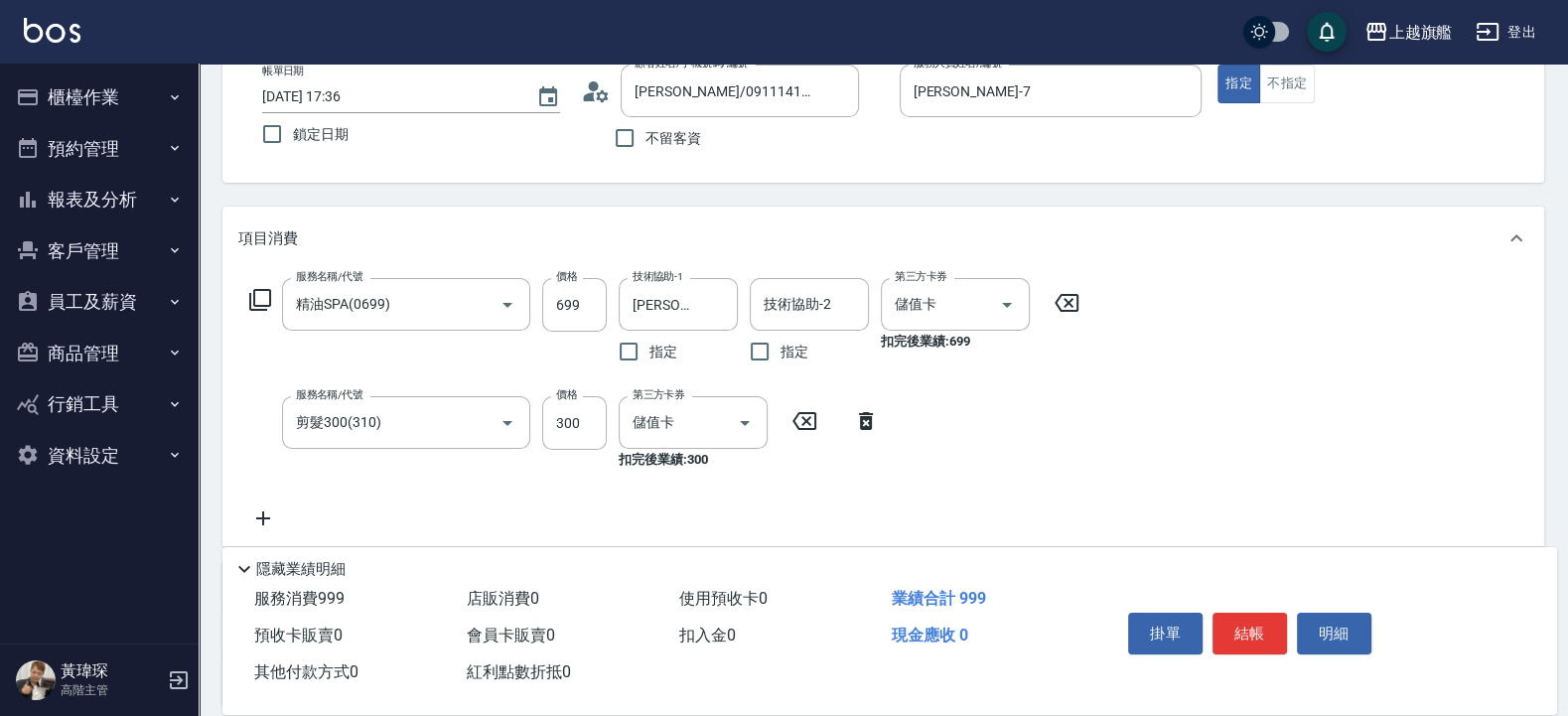 click 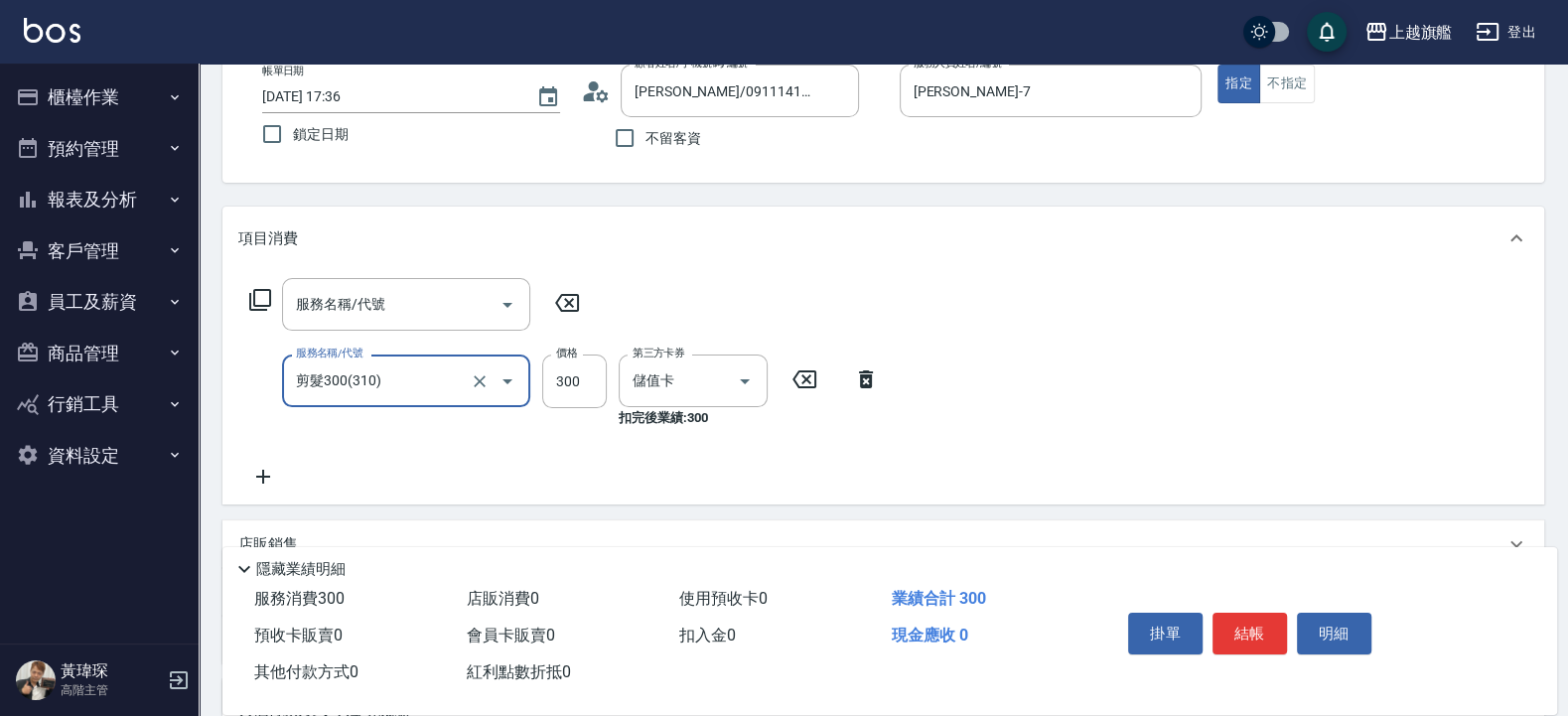 click 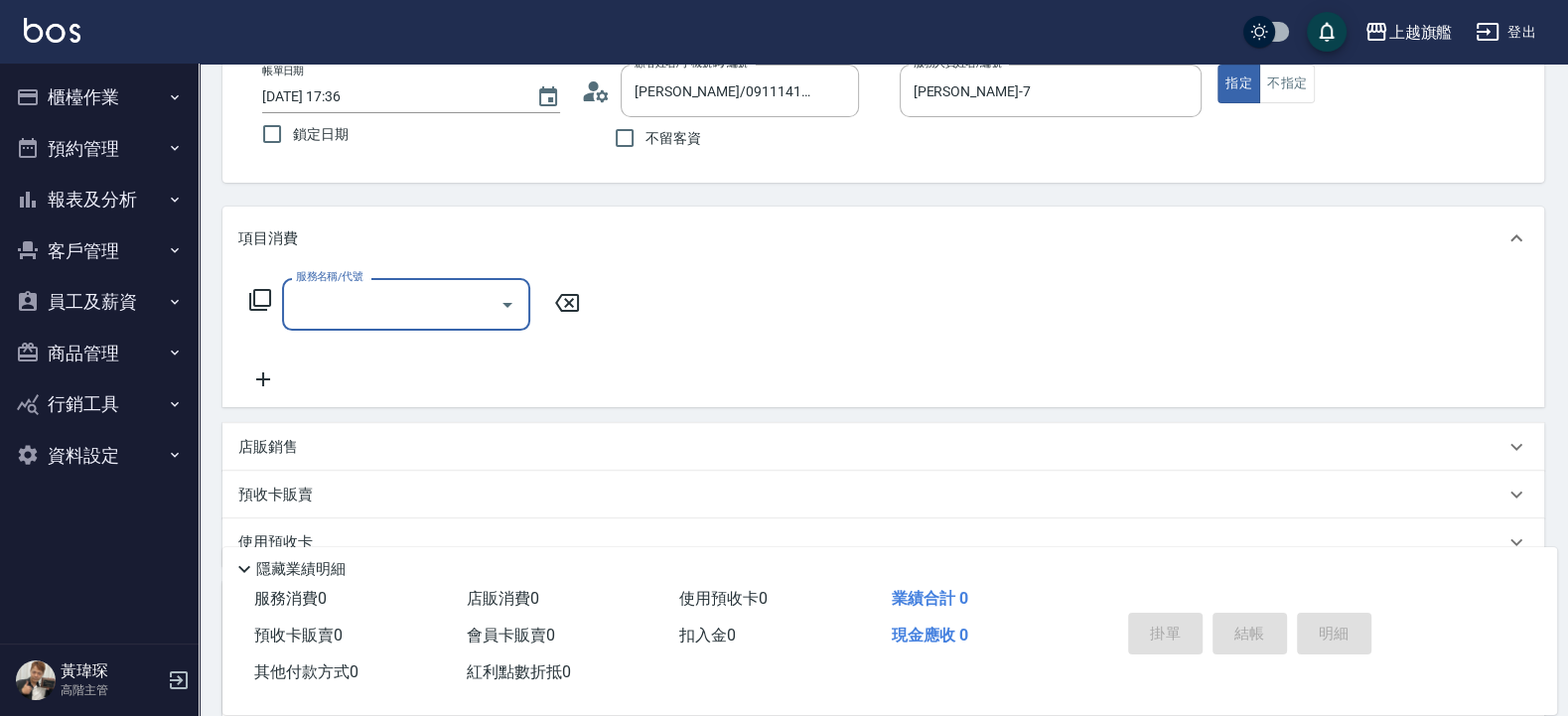 scroll, scrollTop: 0, scrollLeft: 0, axis: both 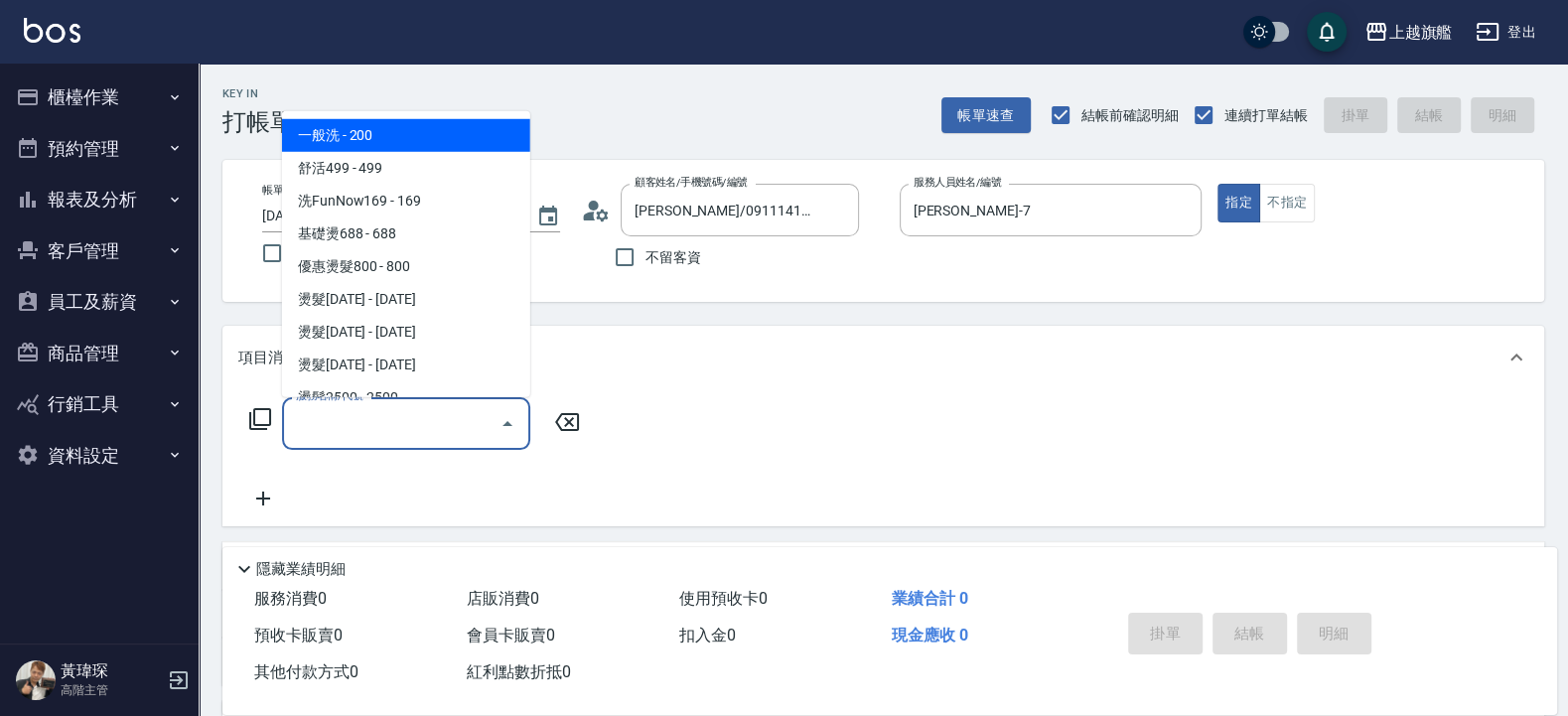 click on "服務名稱/代號" at bounding box center (391, 423) 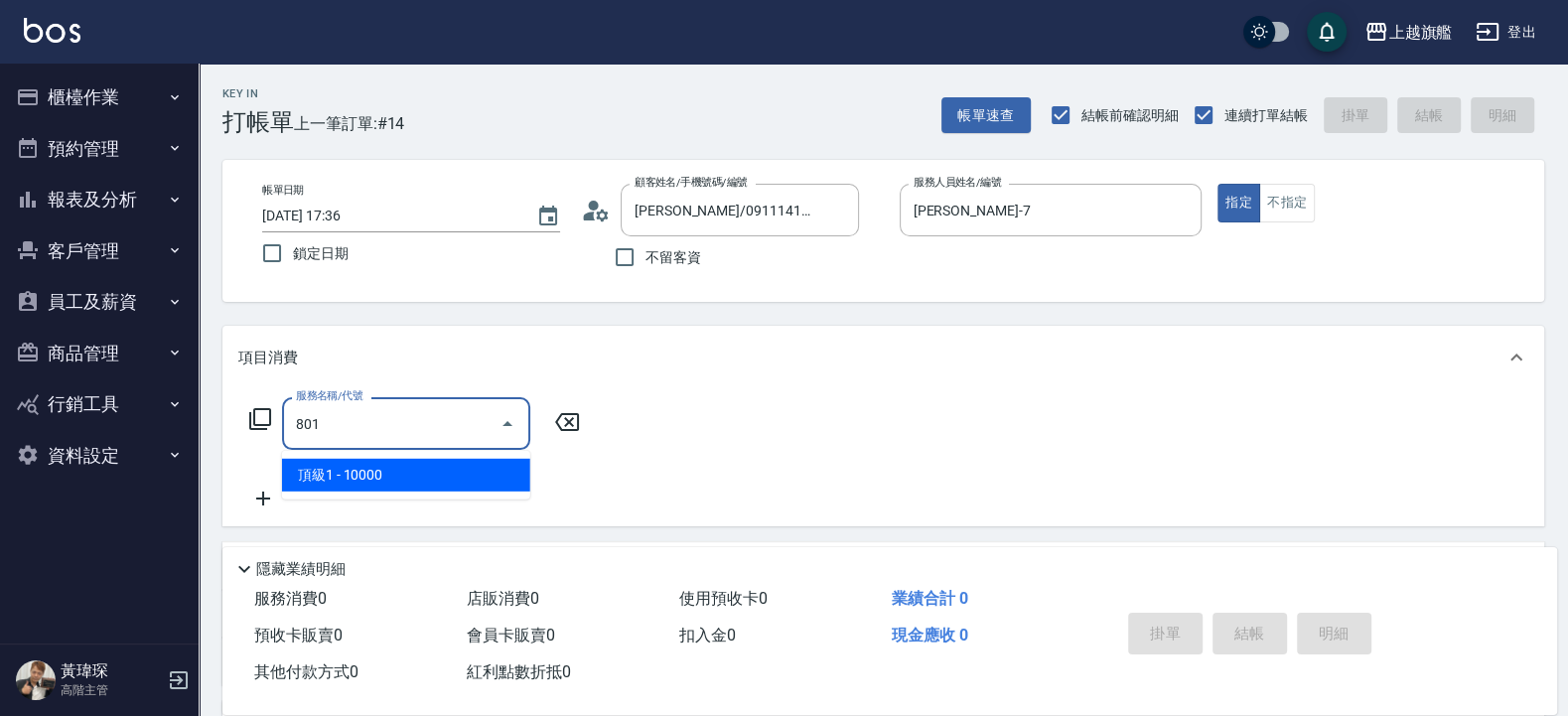 type on "801" 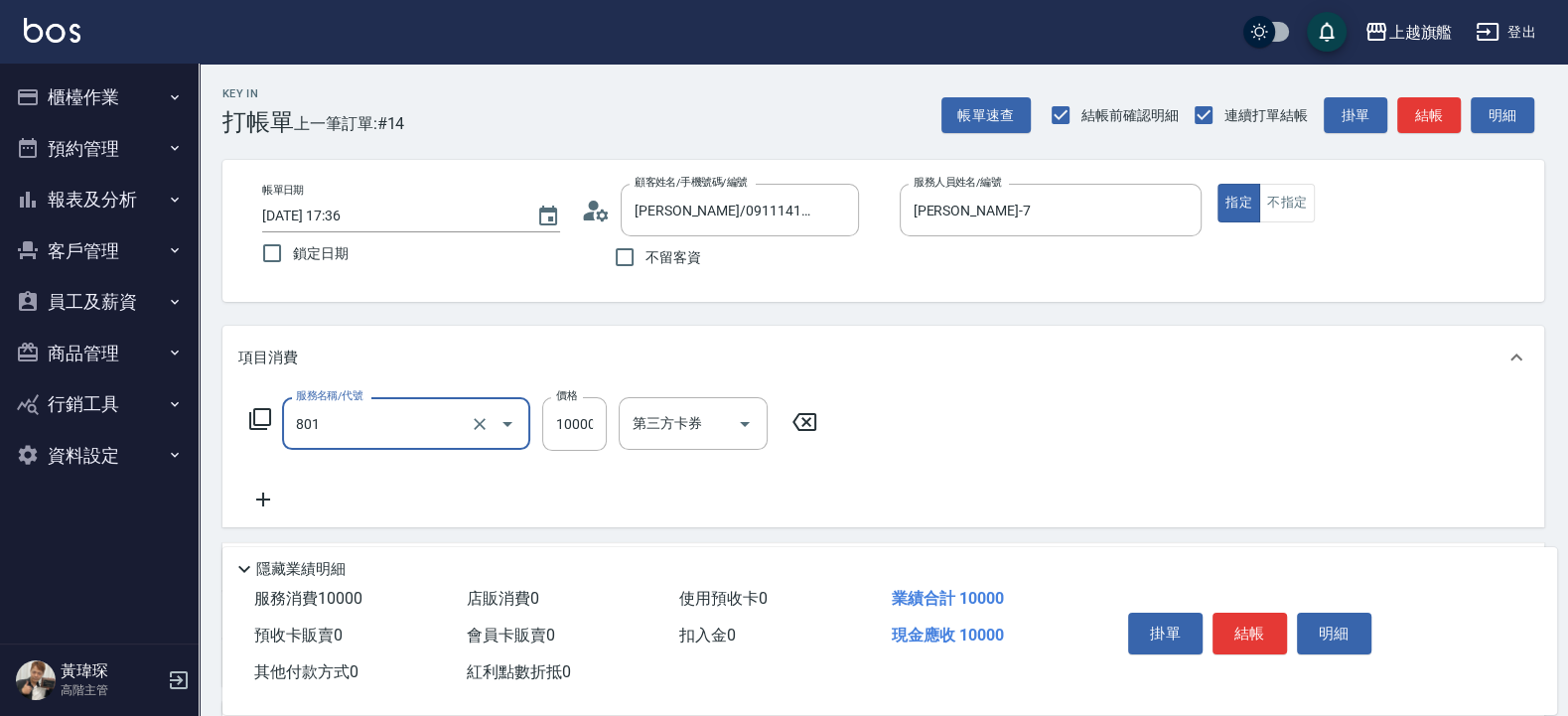type on "頂級1(801)" 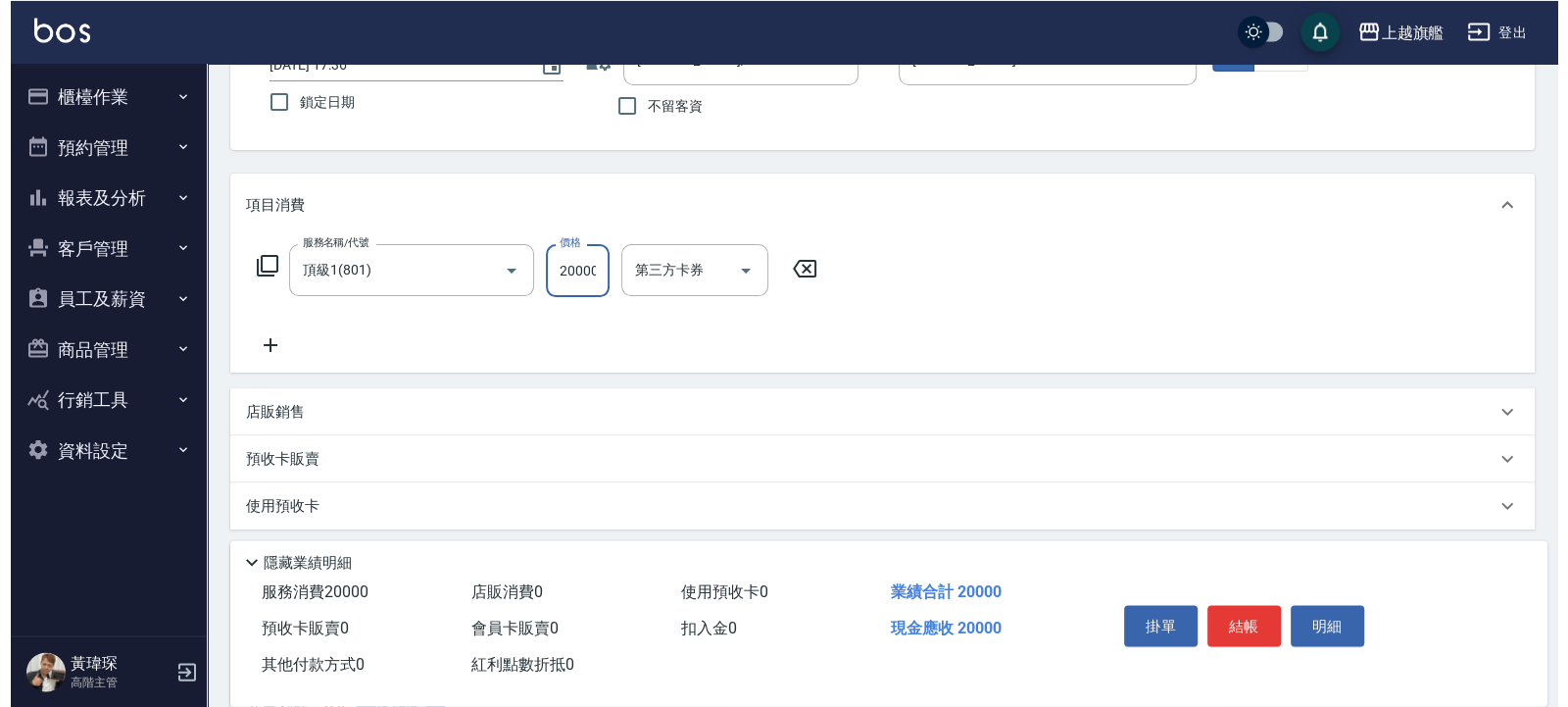 scroll, scrollTop: 466, scrollLeft: 0, axis: vertical 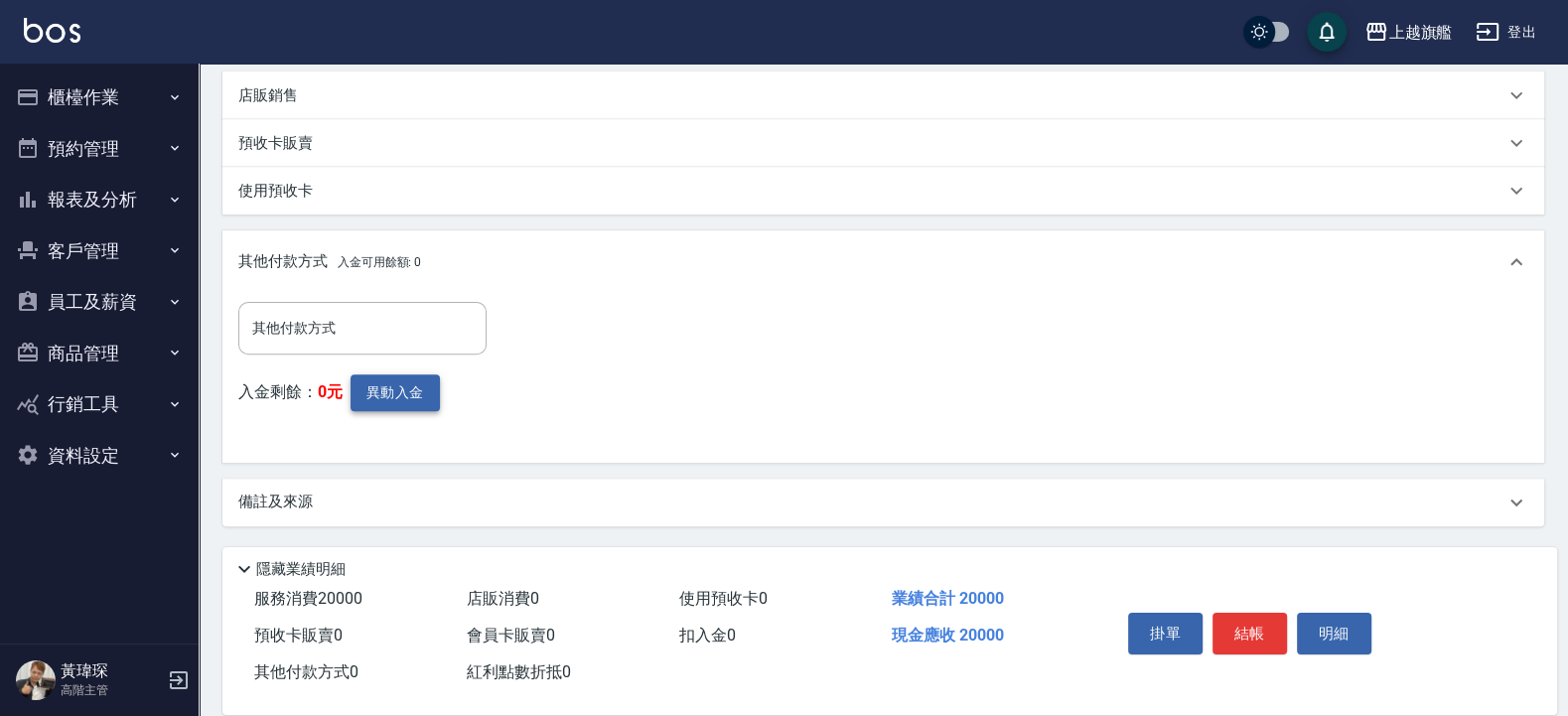 type on "20000" 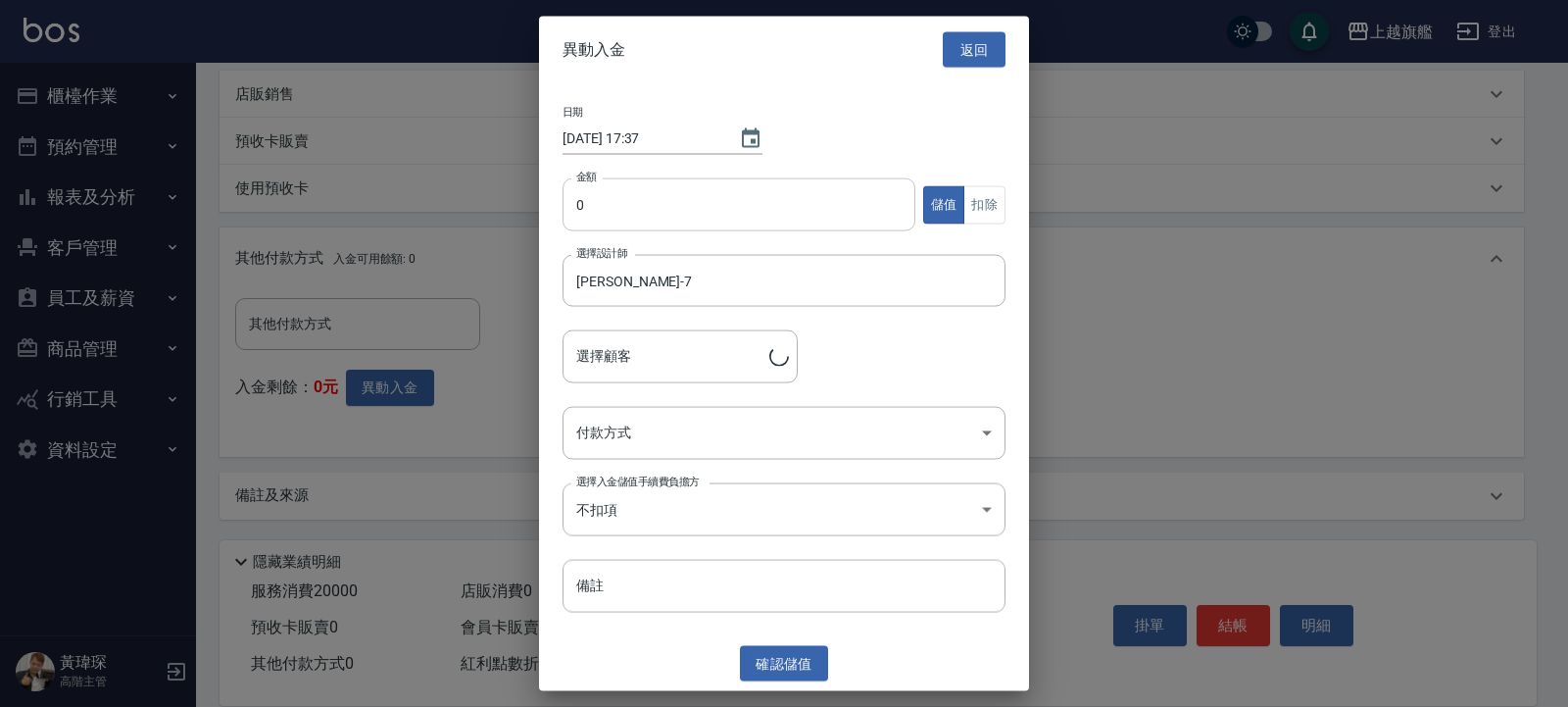 type on "[PERSON_NAME]/0911141176" 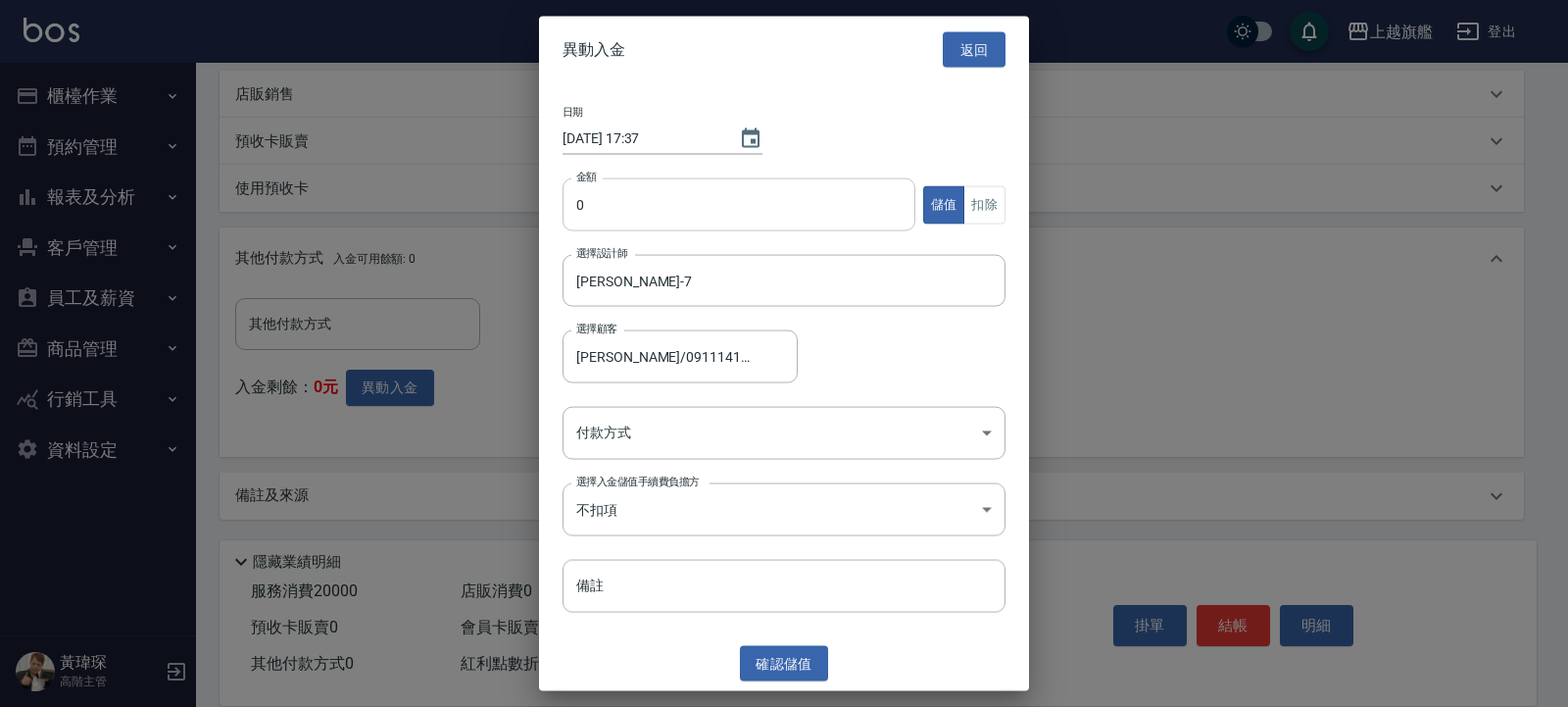 click on "0" at bounding box center [739, 205] 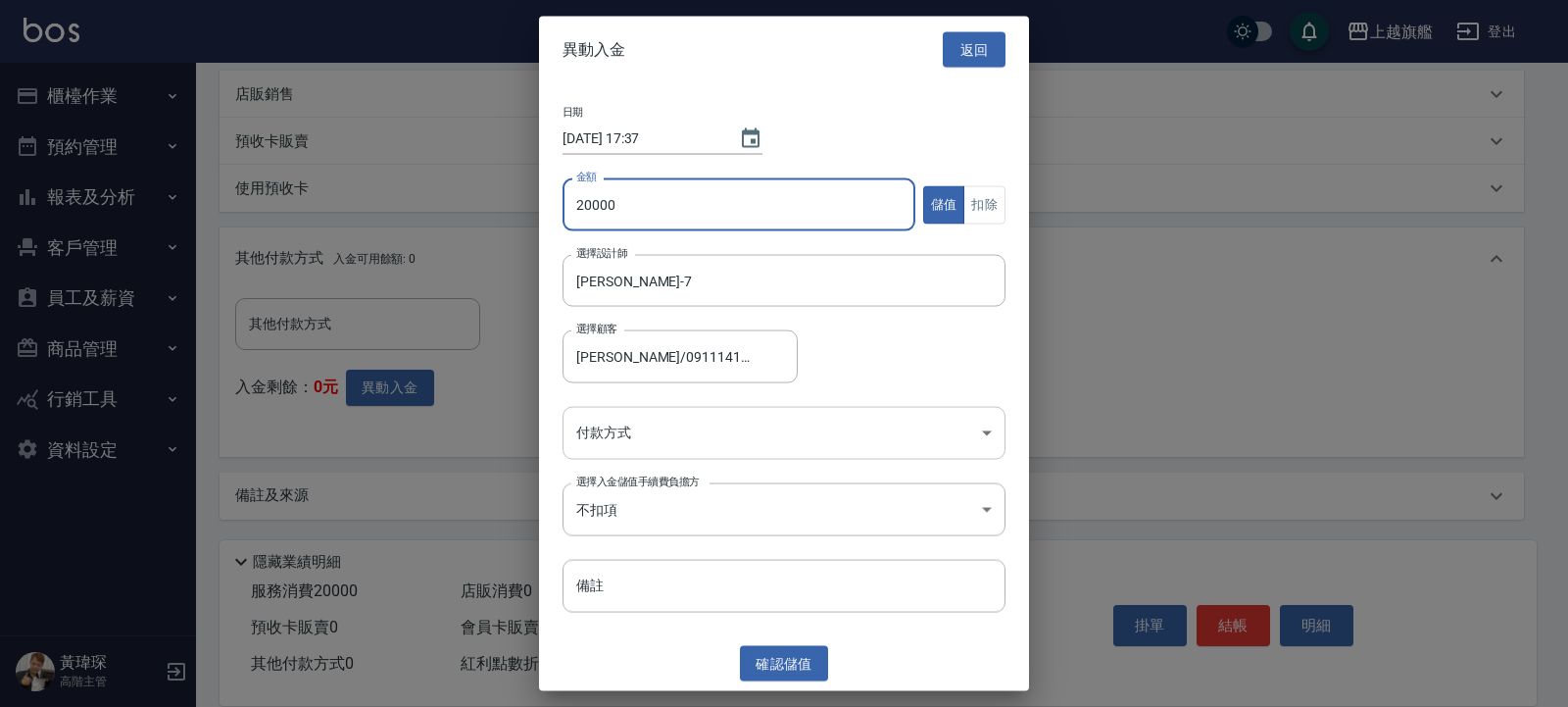 type on "20000" 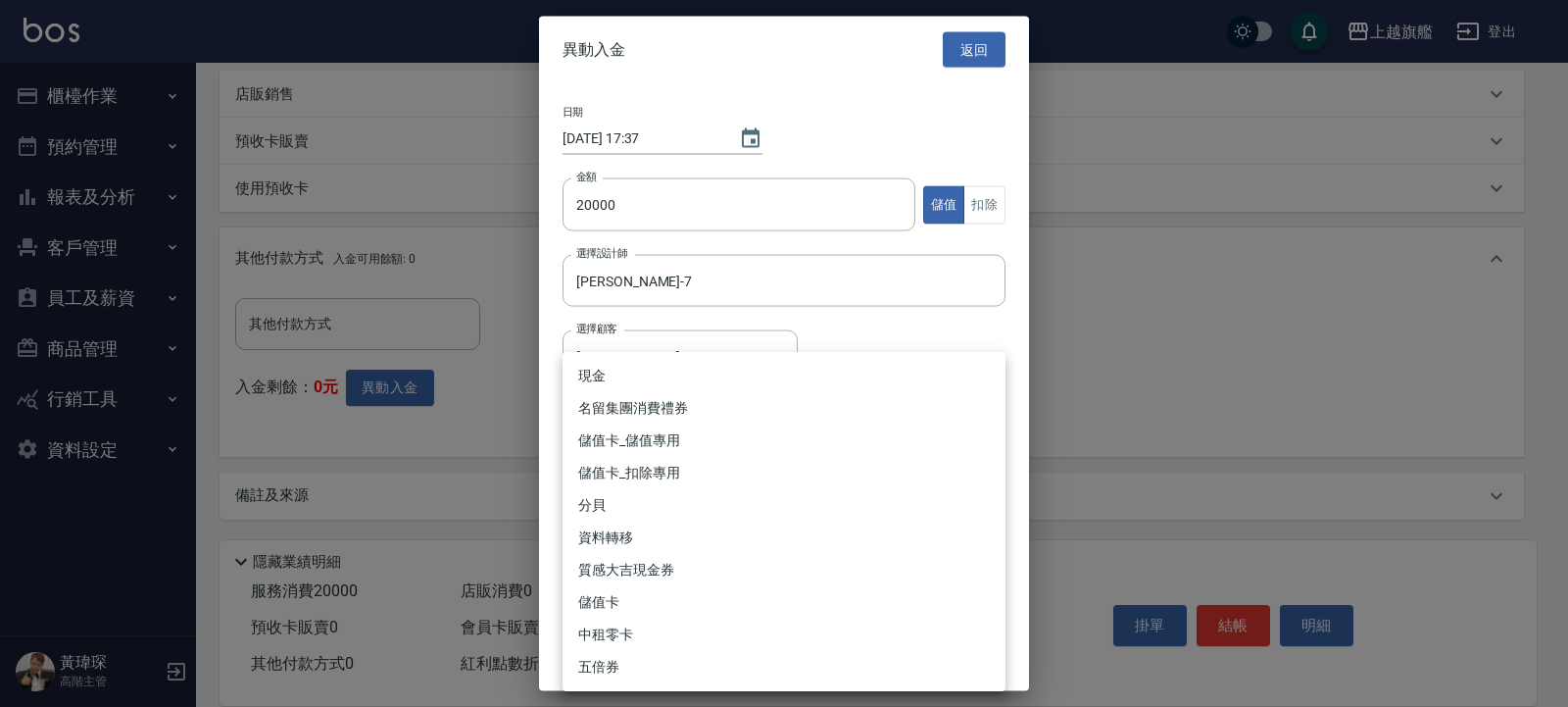 click on "儲值卡_儲值專用" at bounding box center [784, 440] 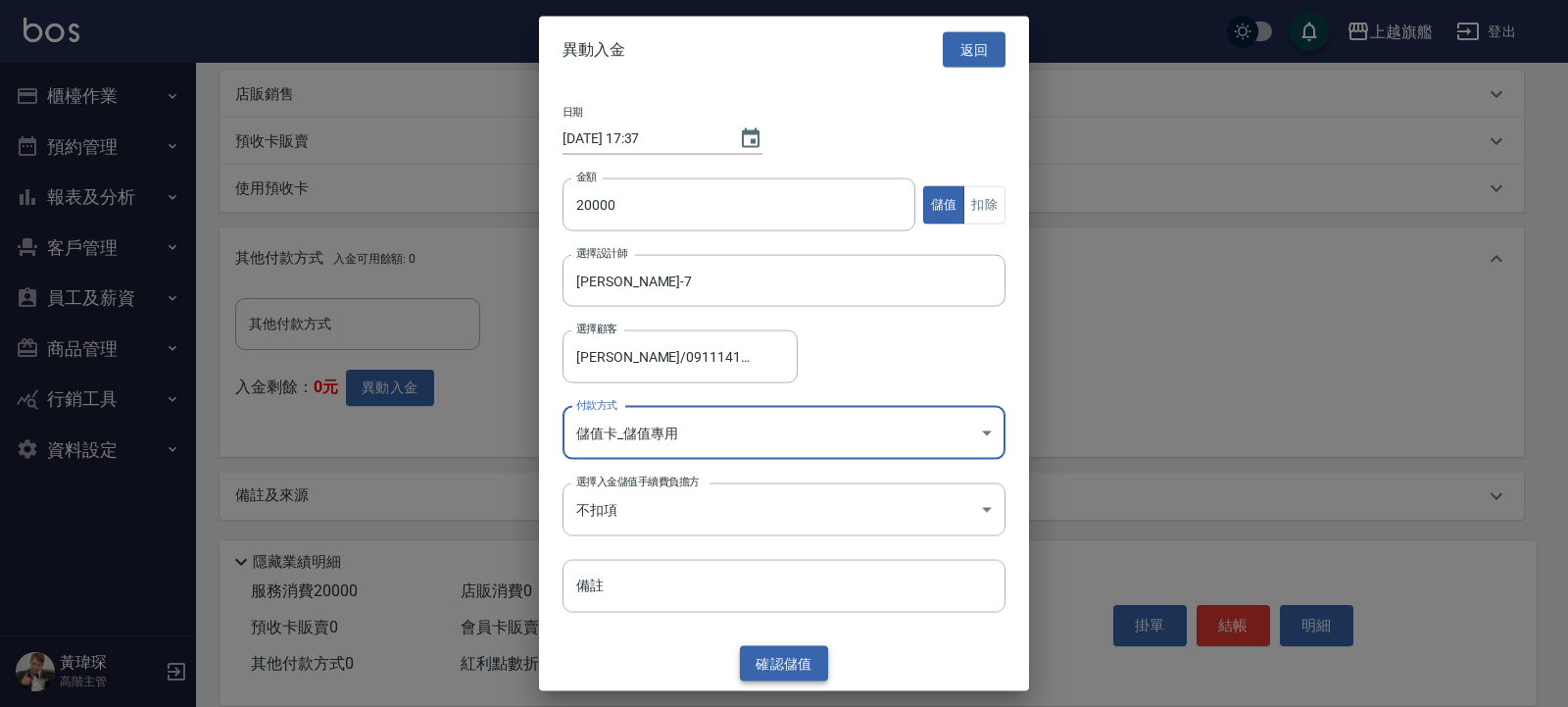 click on "確認 儲值" at bounding box center (784, 663) 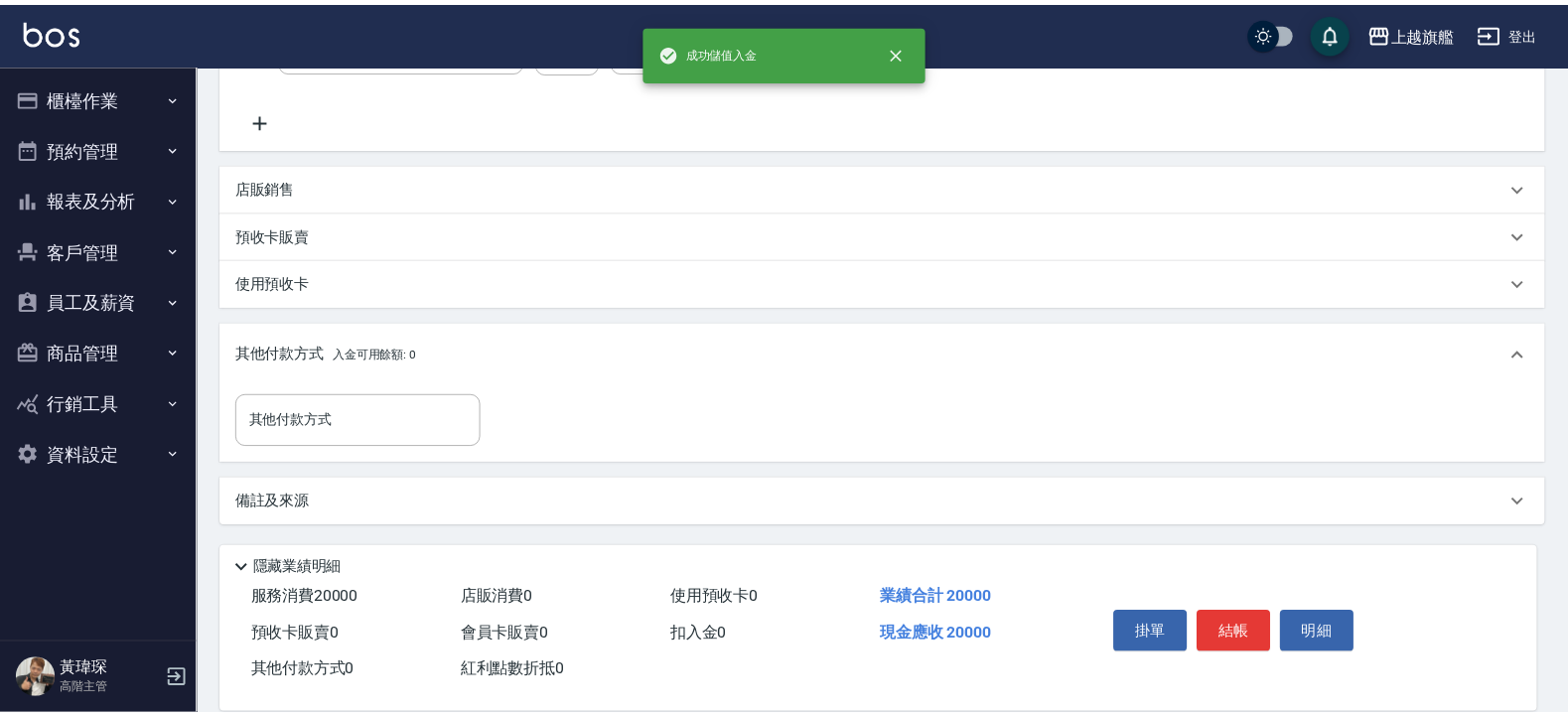 scroll, scrollTop: 379, scrollLeft: 0, axis: vertical 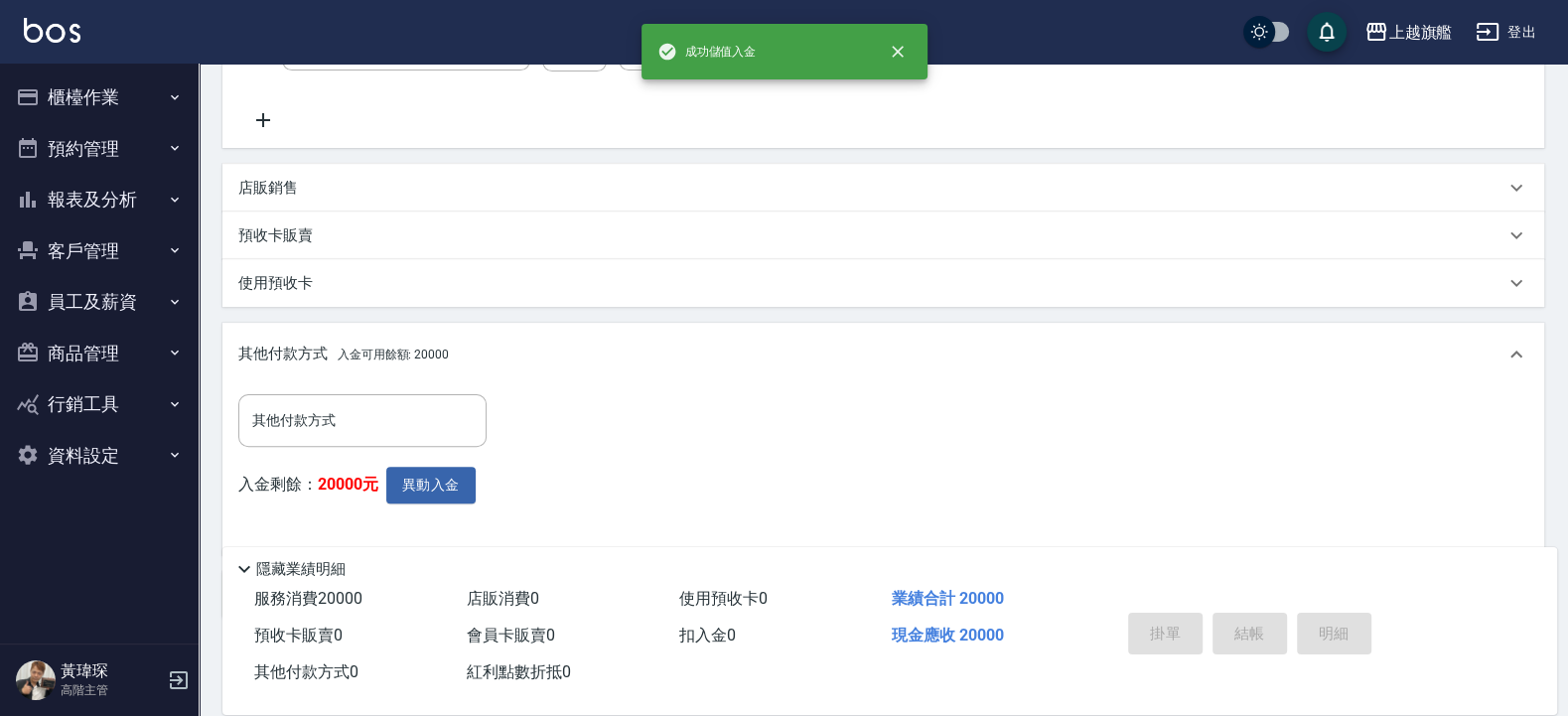 type on "[DATE] 17:37" 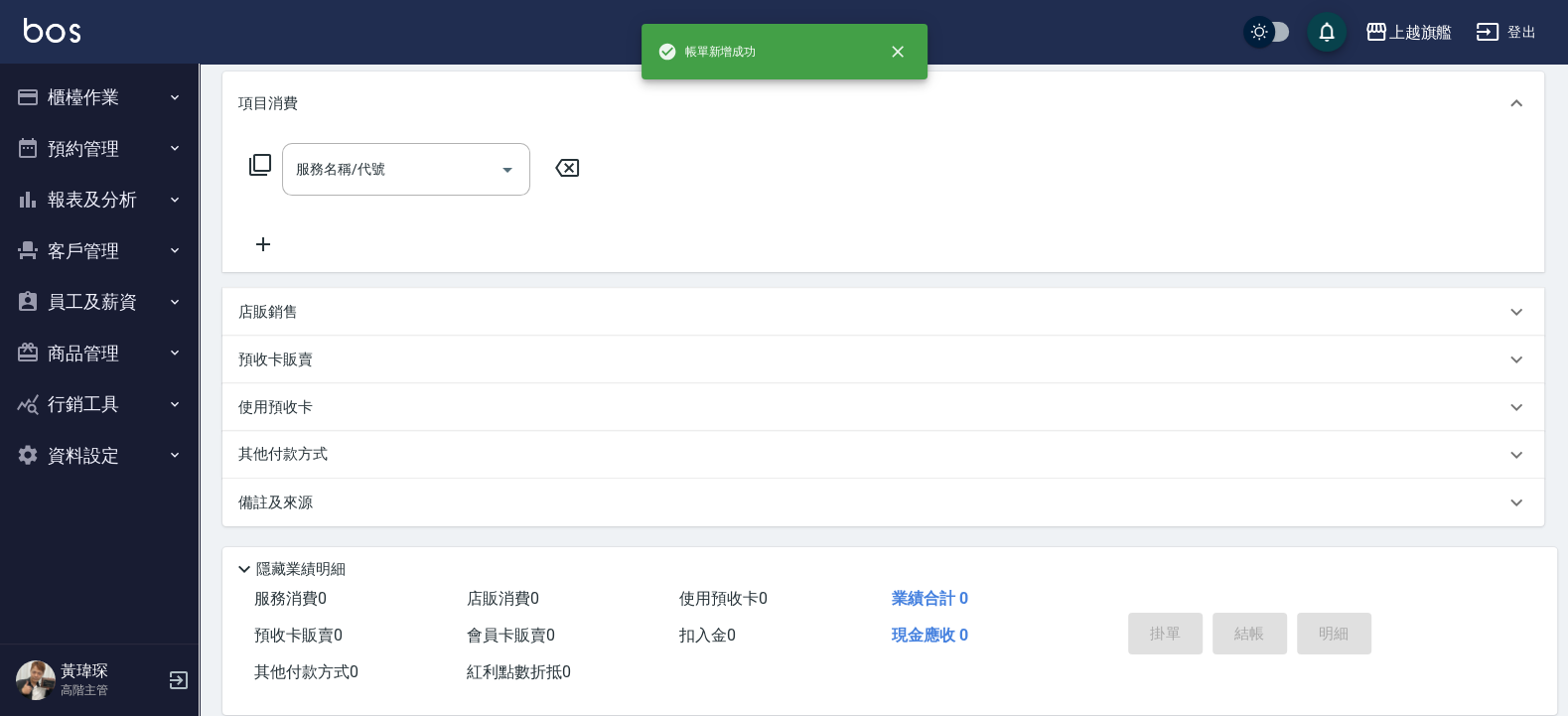 scroll, scrollTop: 0, scrollLeft: 0, axis: both 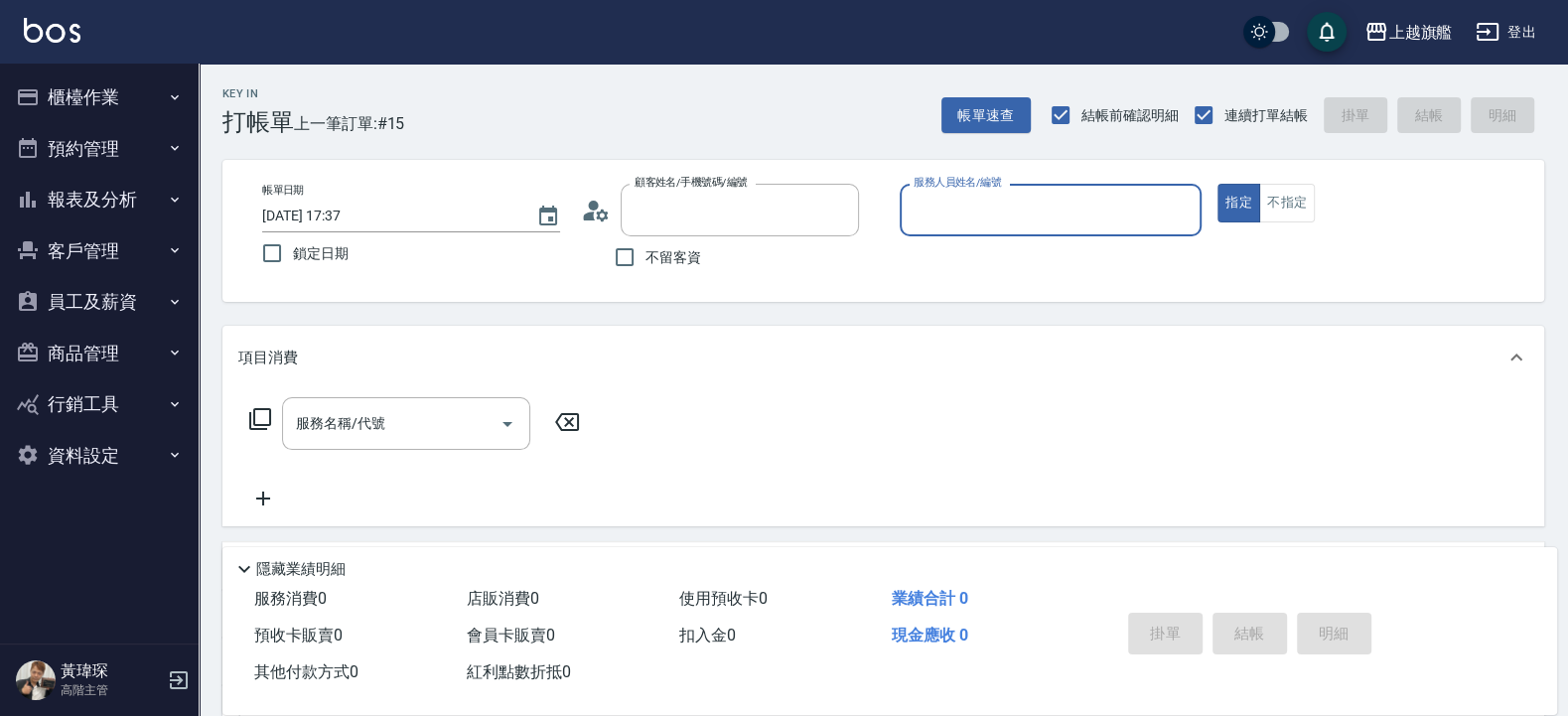 type on "[PERSON_NAME]/0911141176/null" 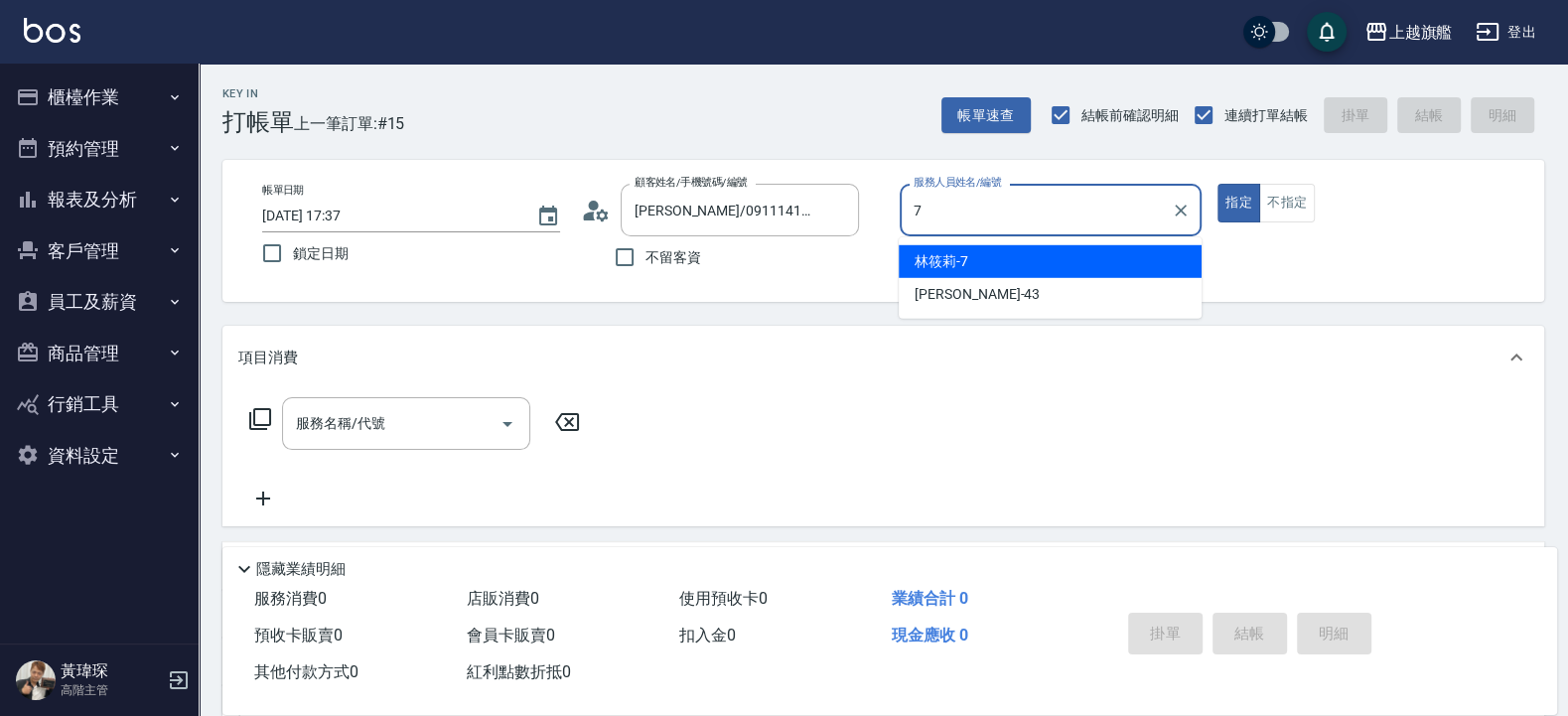 type on "[PERSON_NAME]-7" 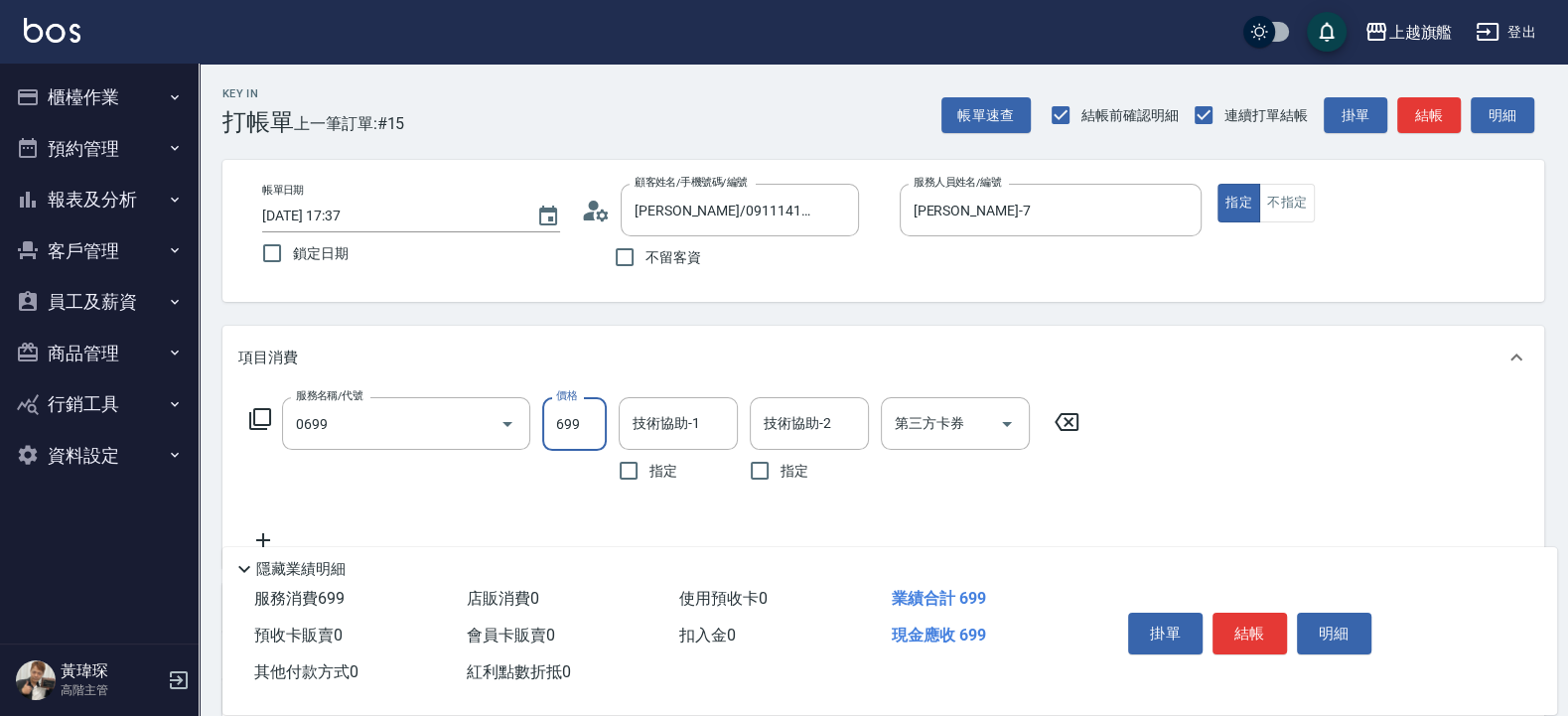 type on "精油SPA(0699)" 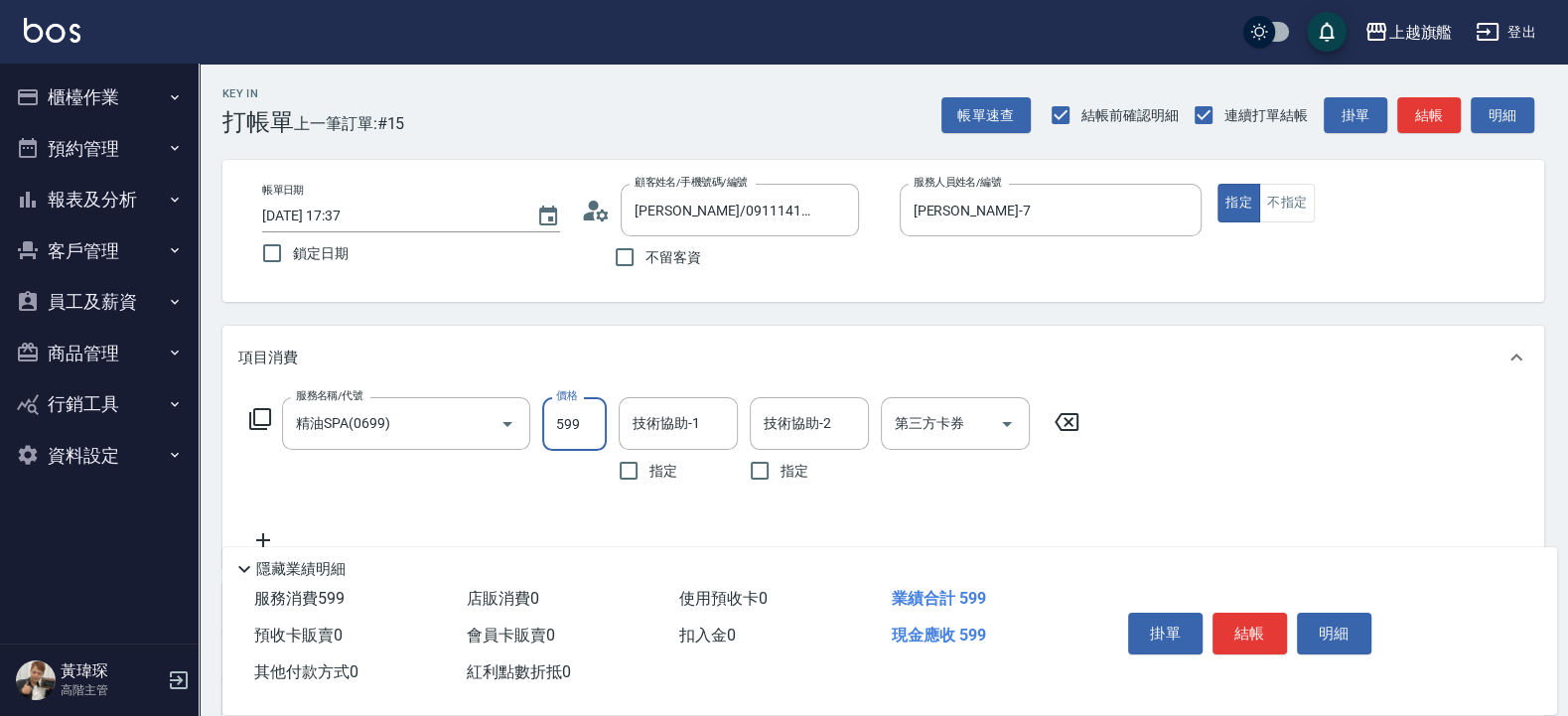 type on "599" 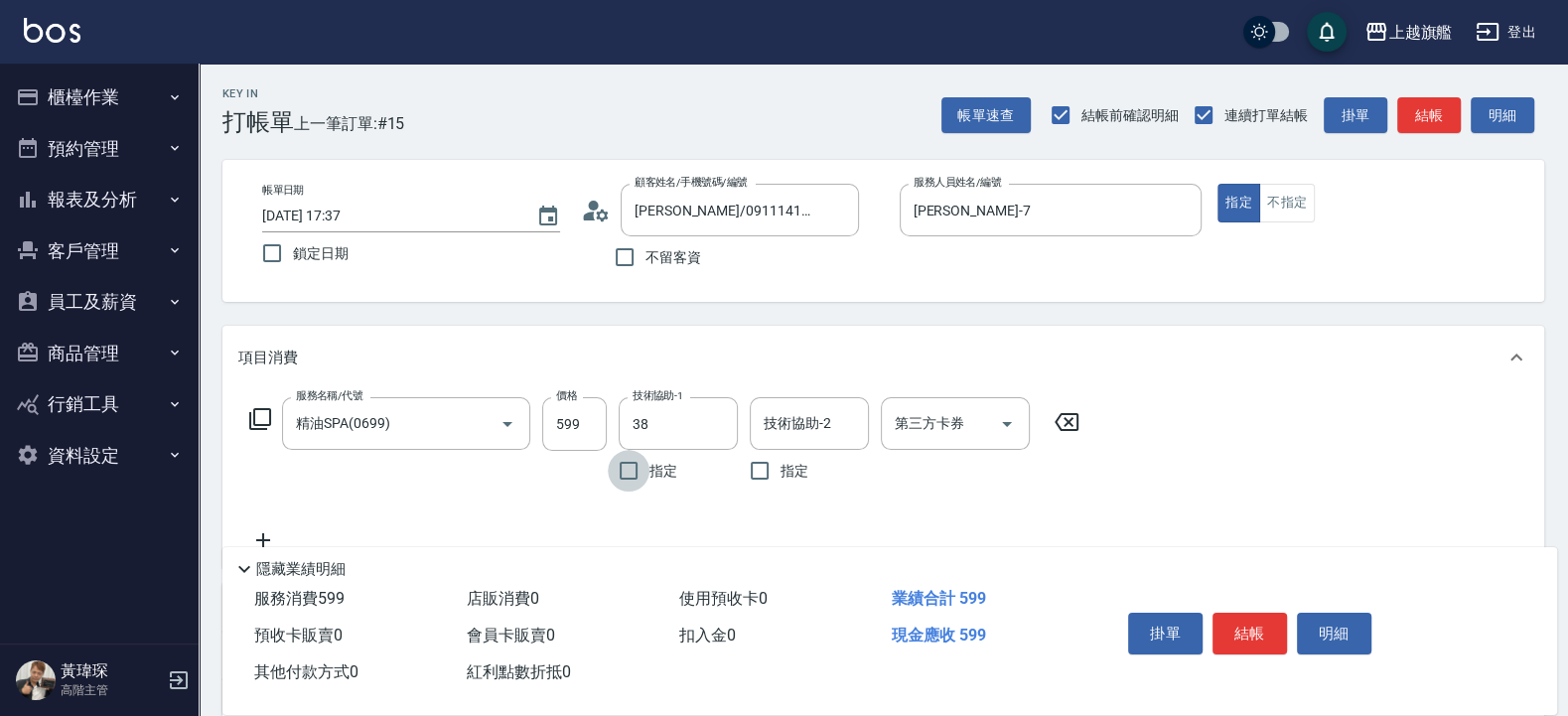 type on "[PERSON_NAME]-38" 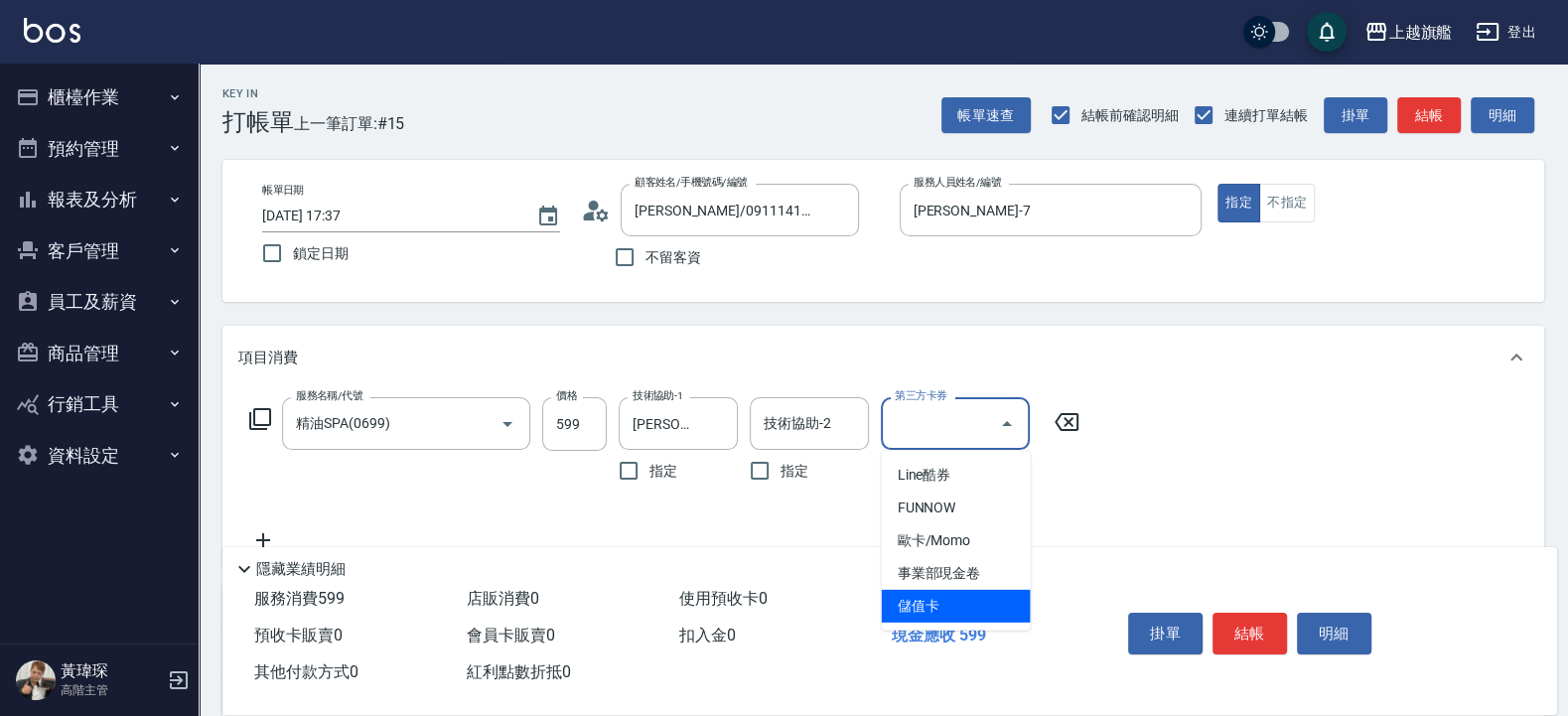 type on "儲值卡" 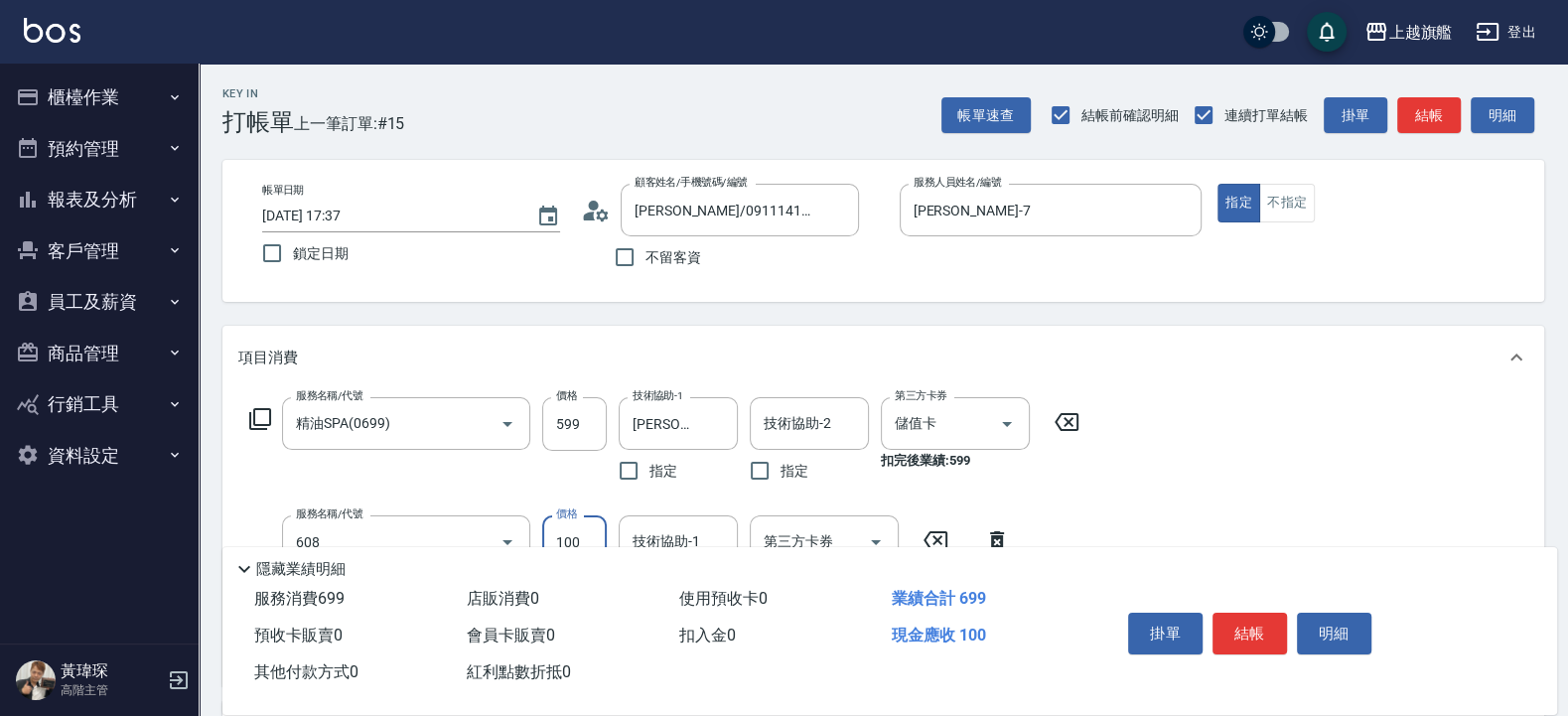 type on "專業/順護100(608)" 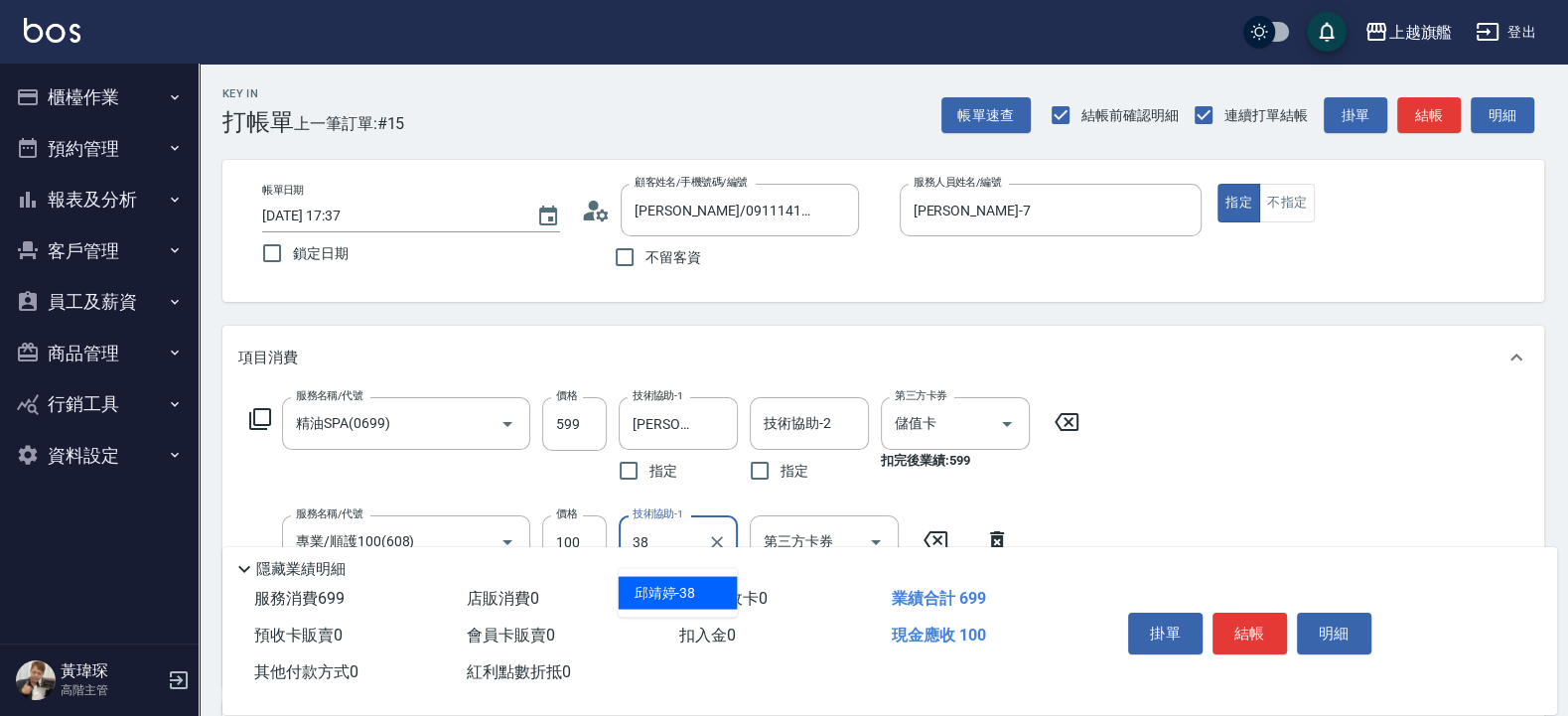 type on "[PERSON_NAME]-38" 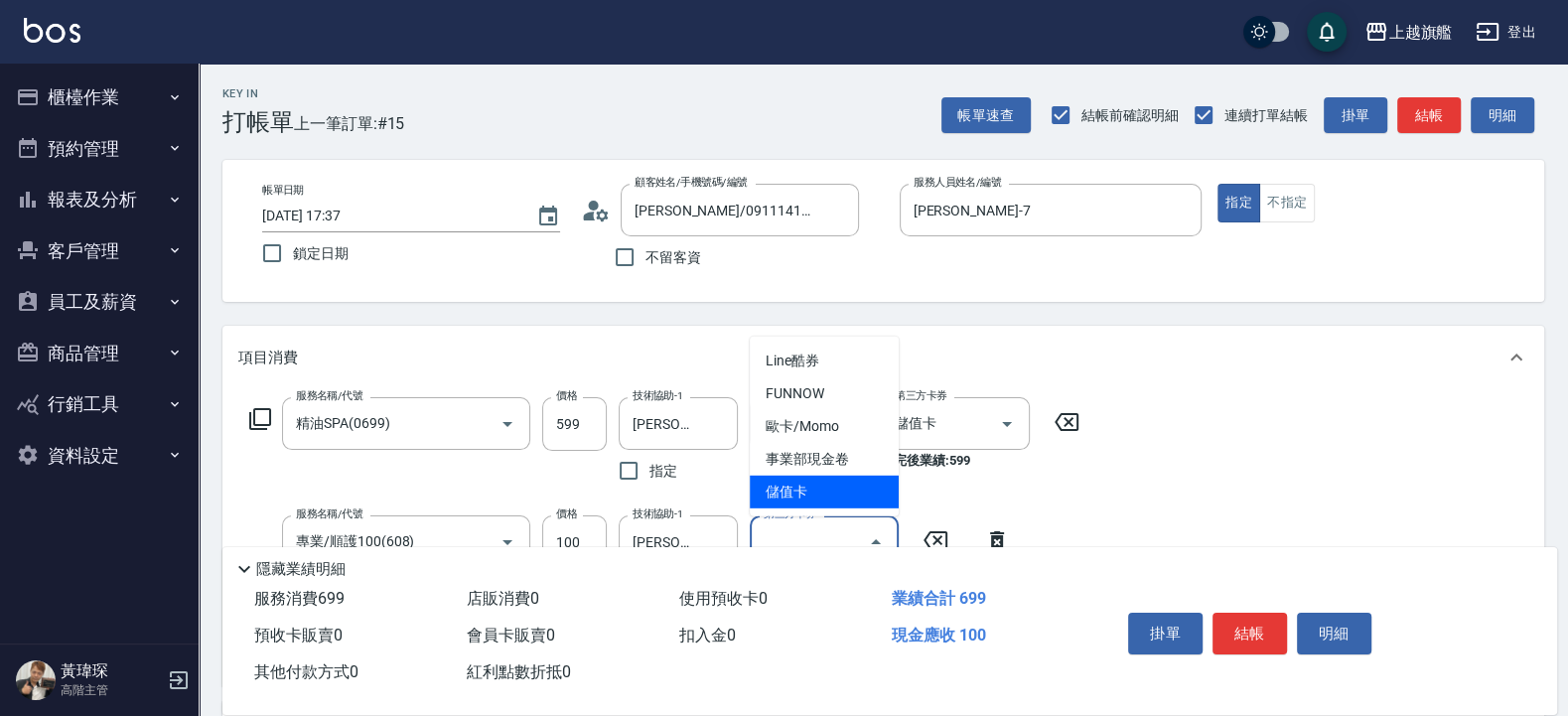 type on "儲值卡" 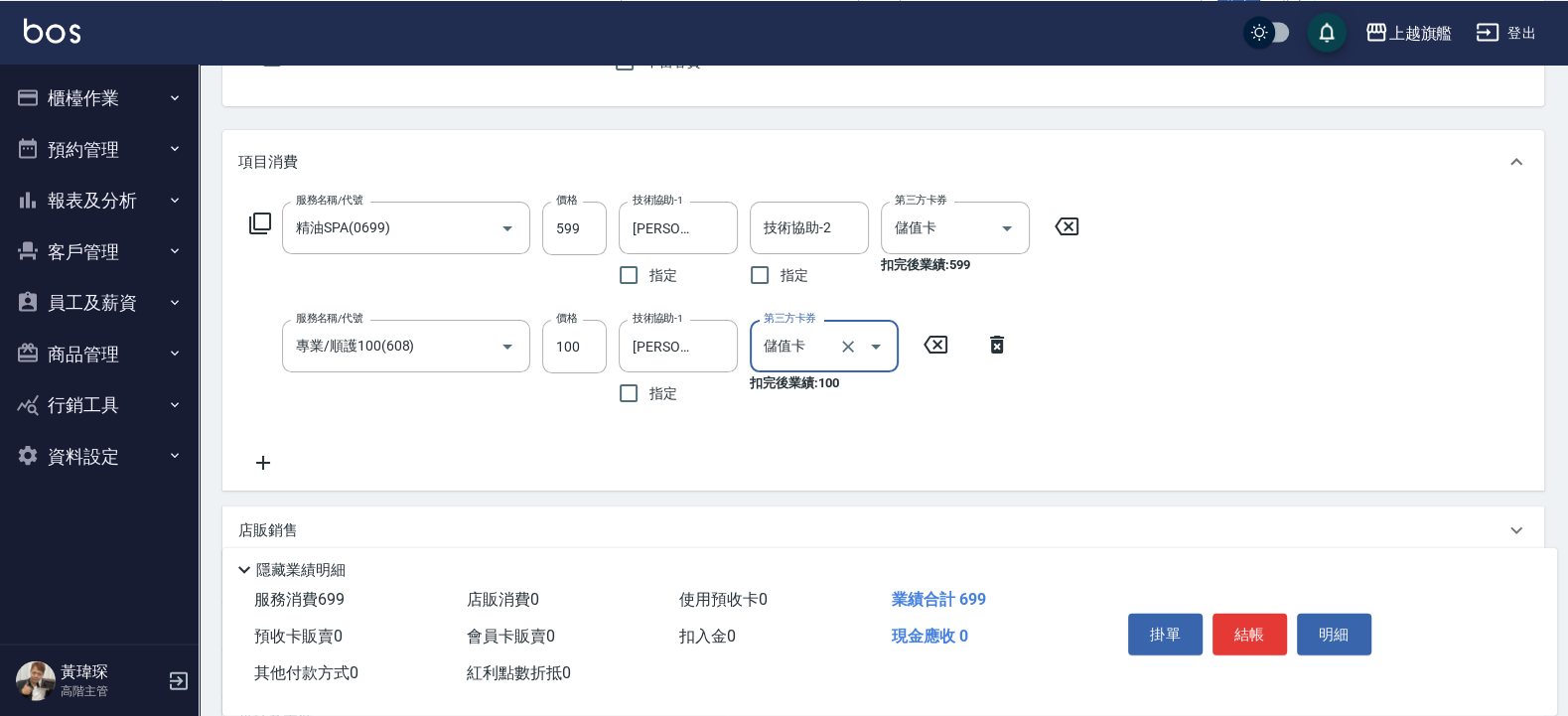 scroll, scrollTop: 238, scrollLeft: 0, axis: vertical 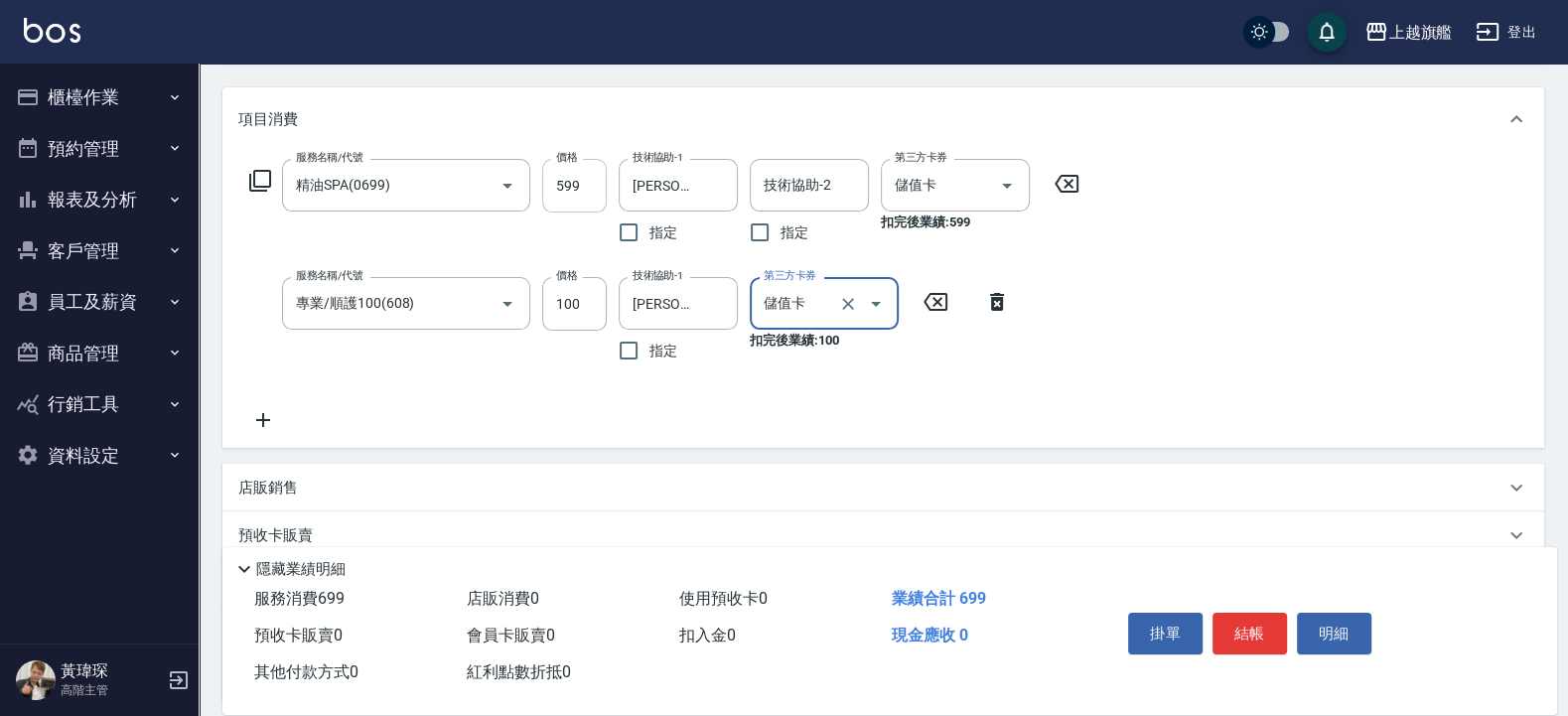 click on "599" at bounding box center [574, 186] 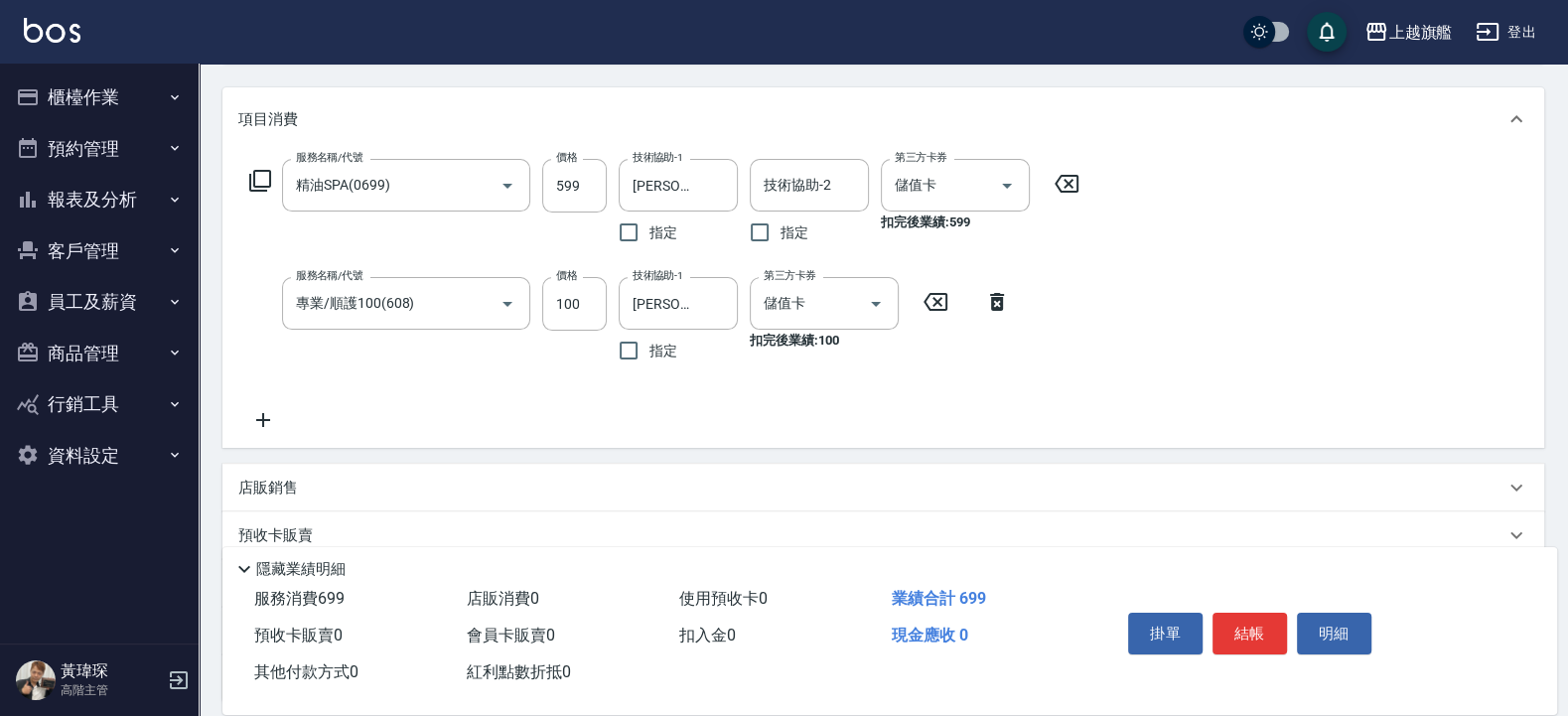 click on "項目消費" at bounding box center (871, 119) 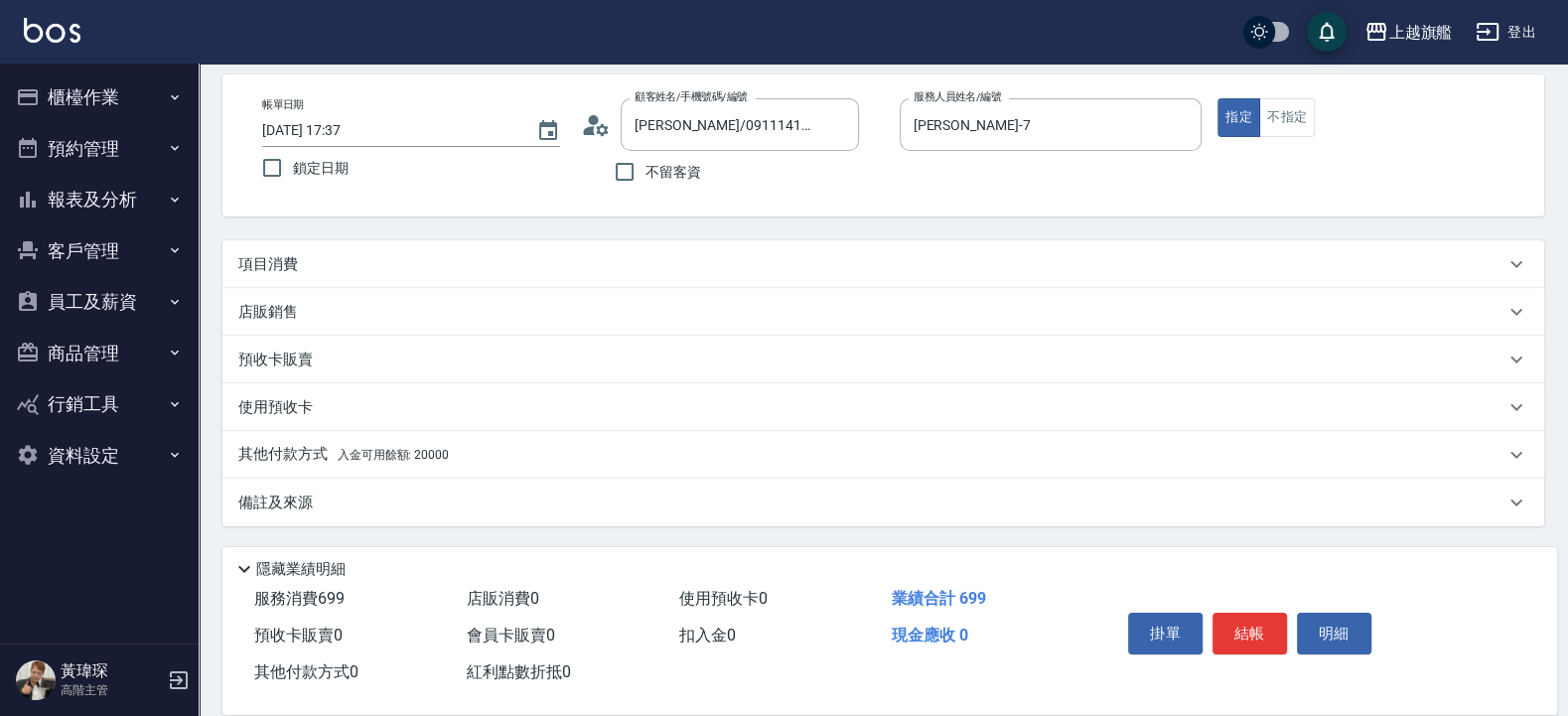 scroll, scrollTop: 85, scrollLeft: 0, axis: vertical 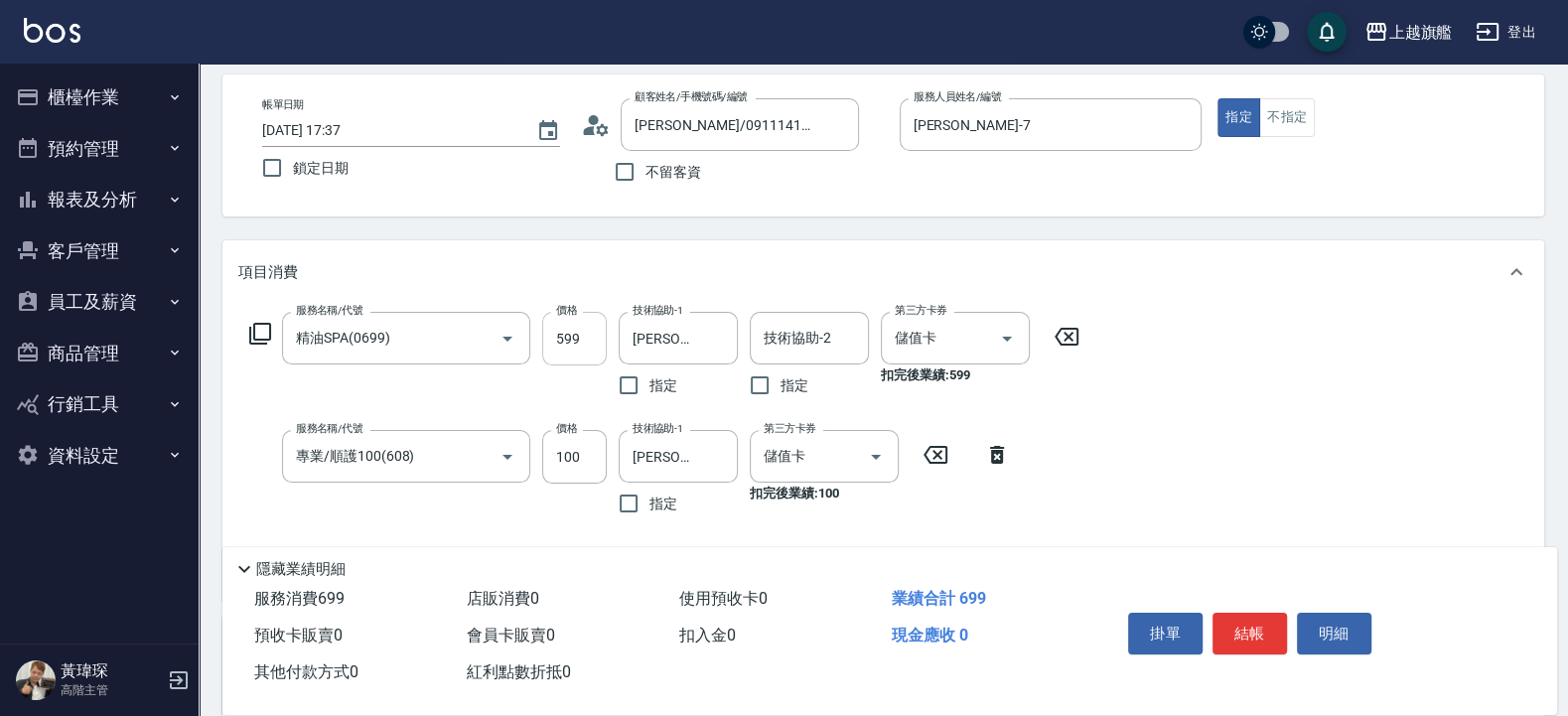click on "599" at bounding box center (574, 339) 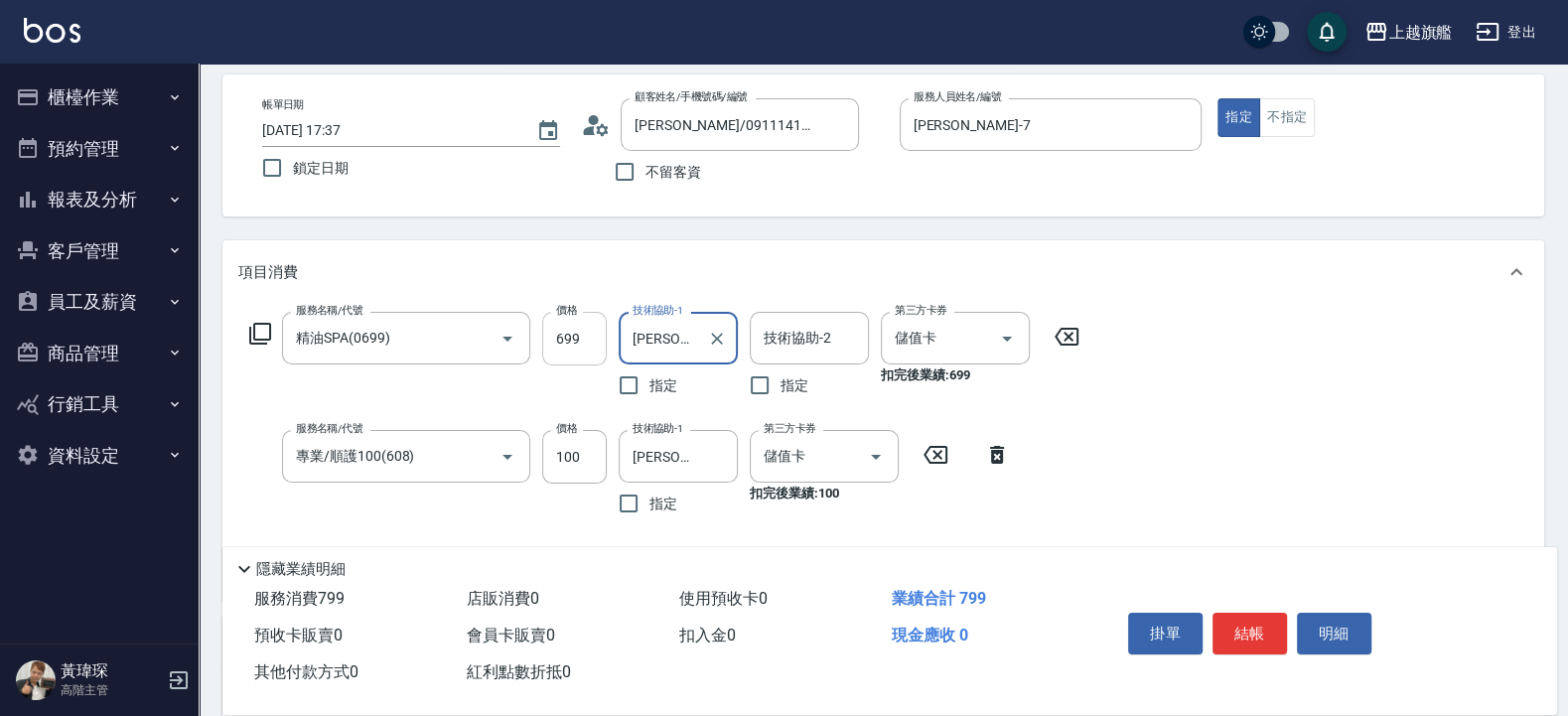 click on "699" at bounding box center (574, 339) 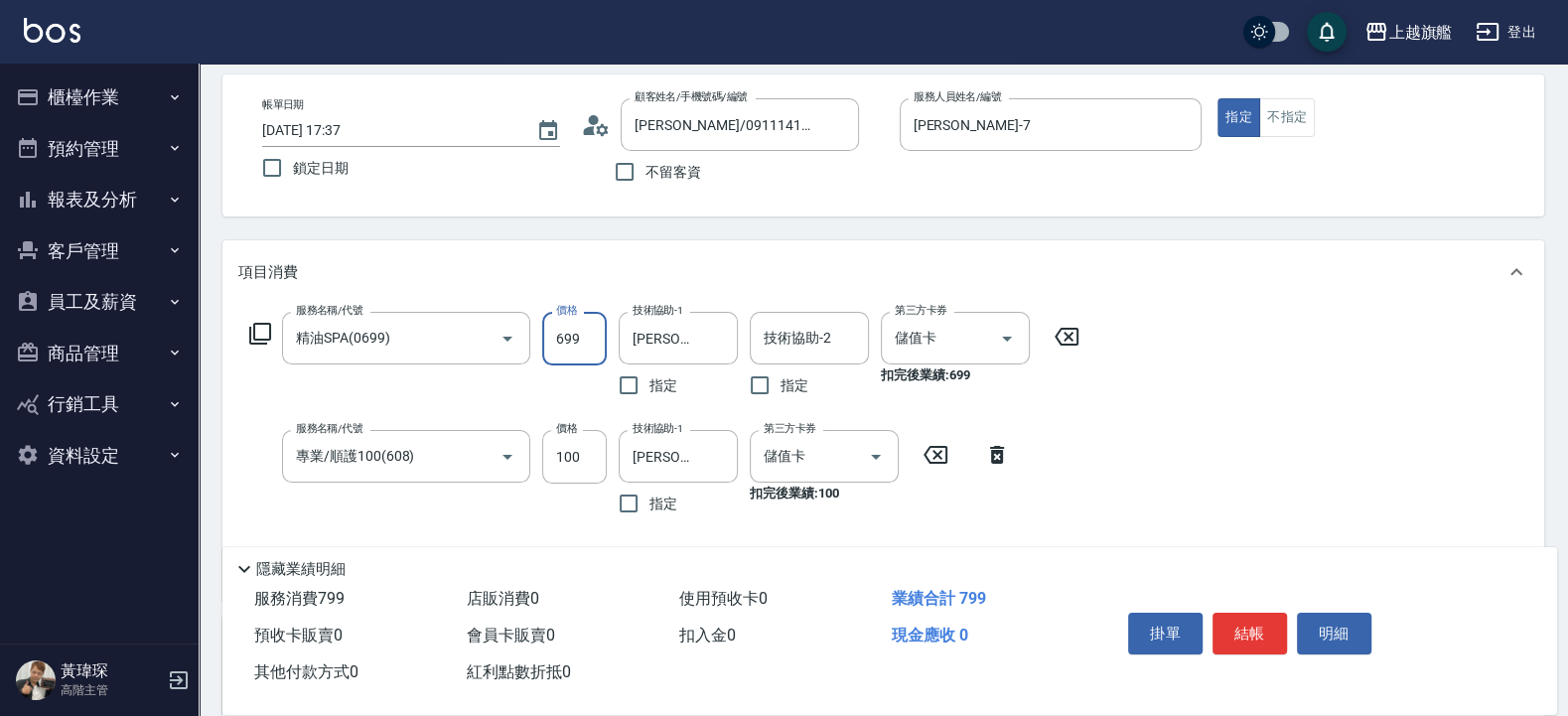 click on "699" at bounding box center [574, 339] 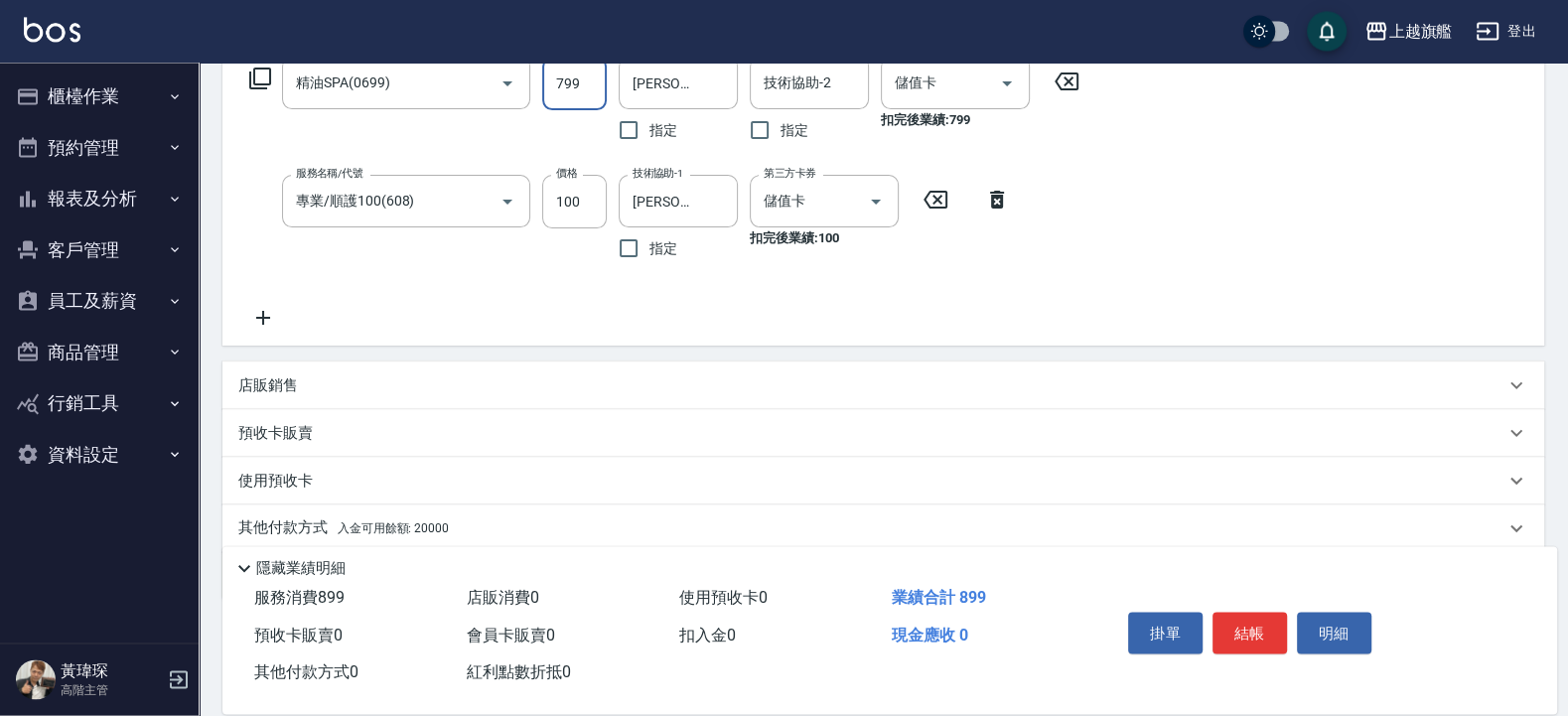 scroll, scrollTop: 414, scrollLeft: 0, axis: vertical 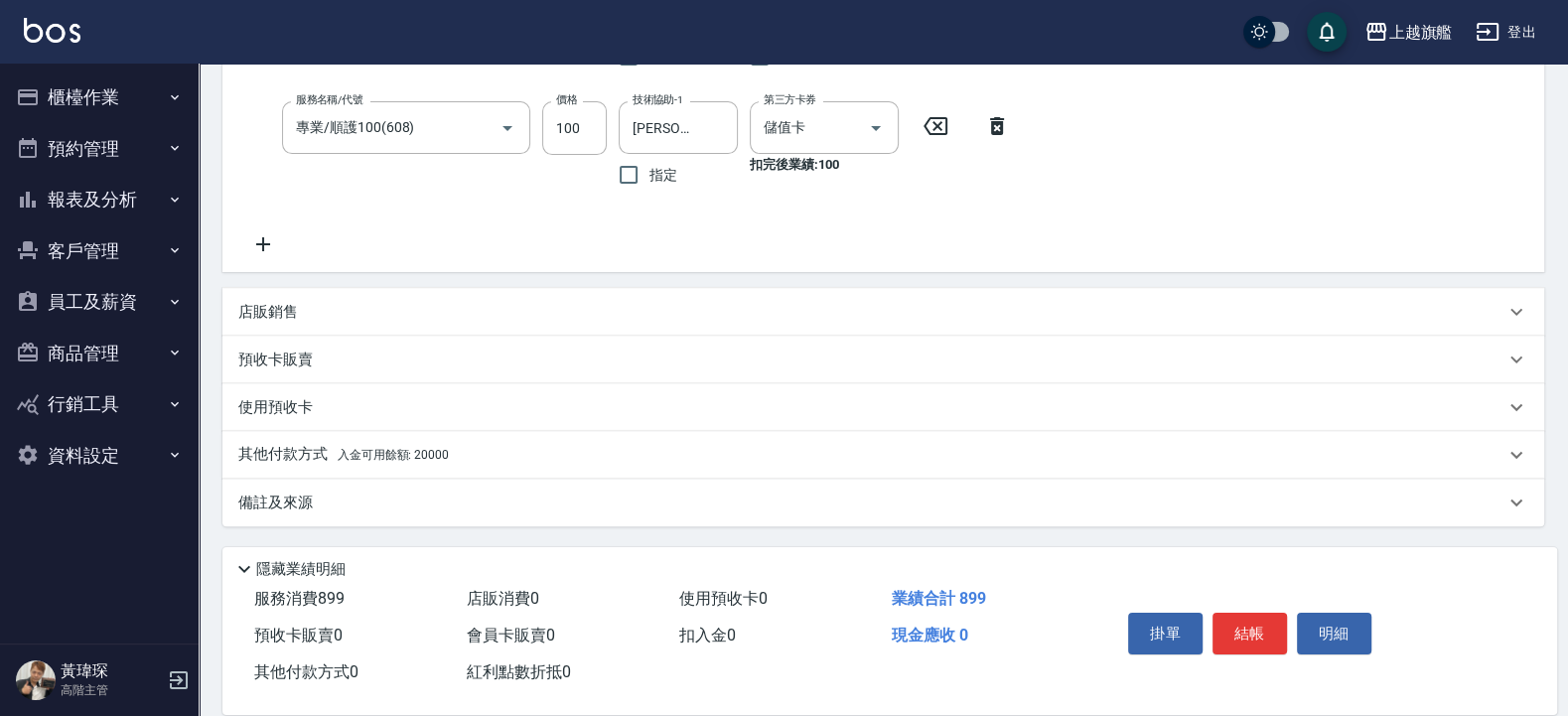 type on "799" 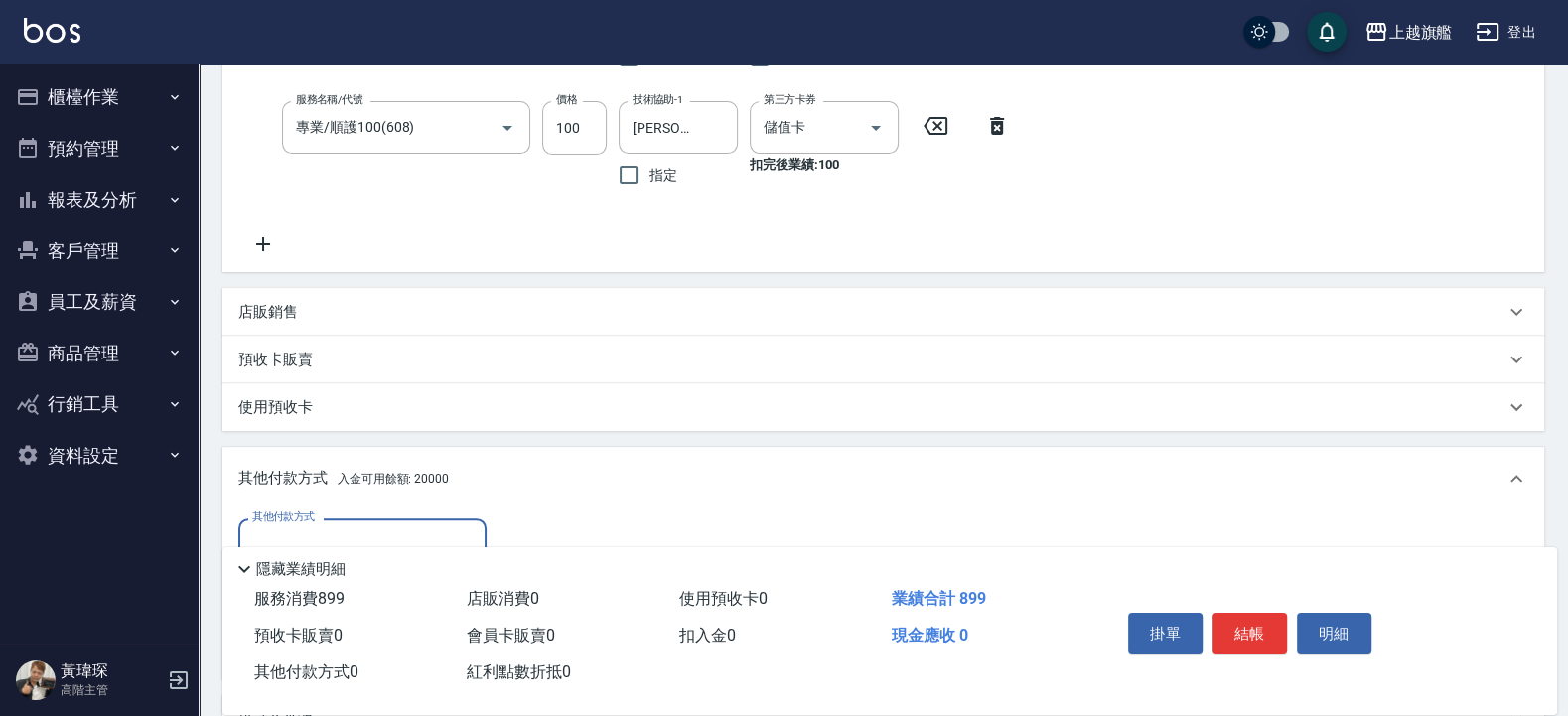 scroll, scrollTop: 0, scrollLeft: 0, axis: both 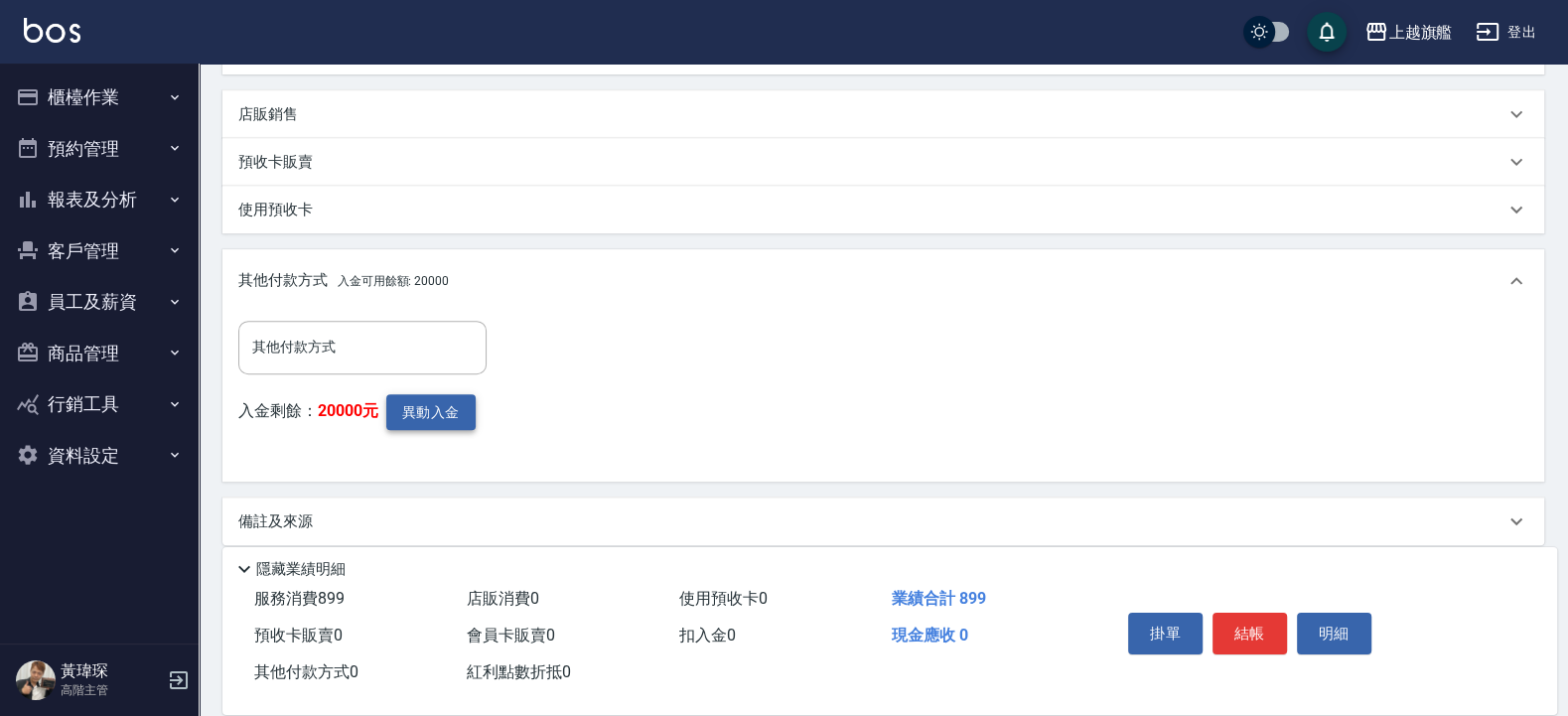 drag, startPoint x: 418, startPoint y: 392, endPoint x: 432, endPoint y: 397, distance: 14.866069 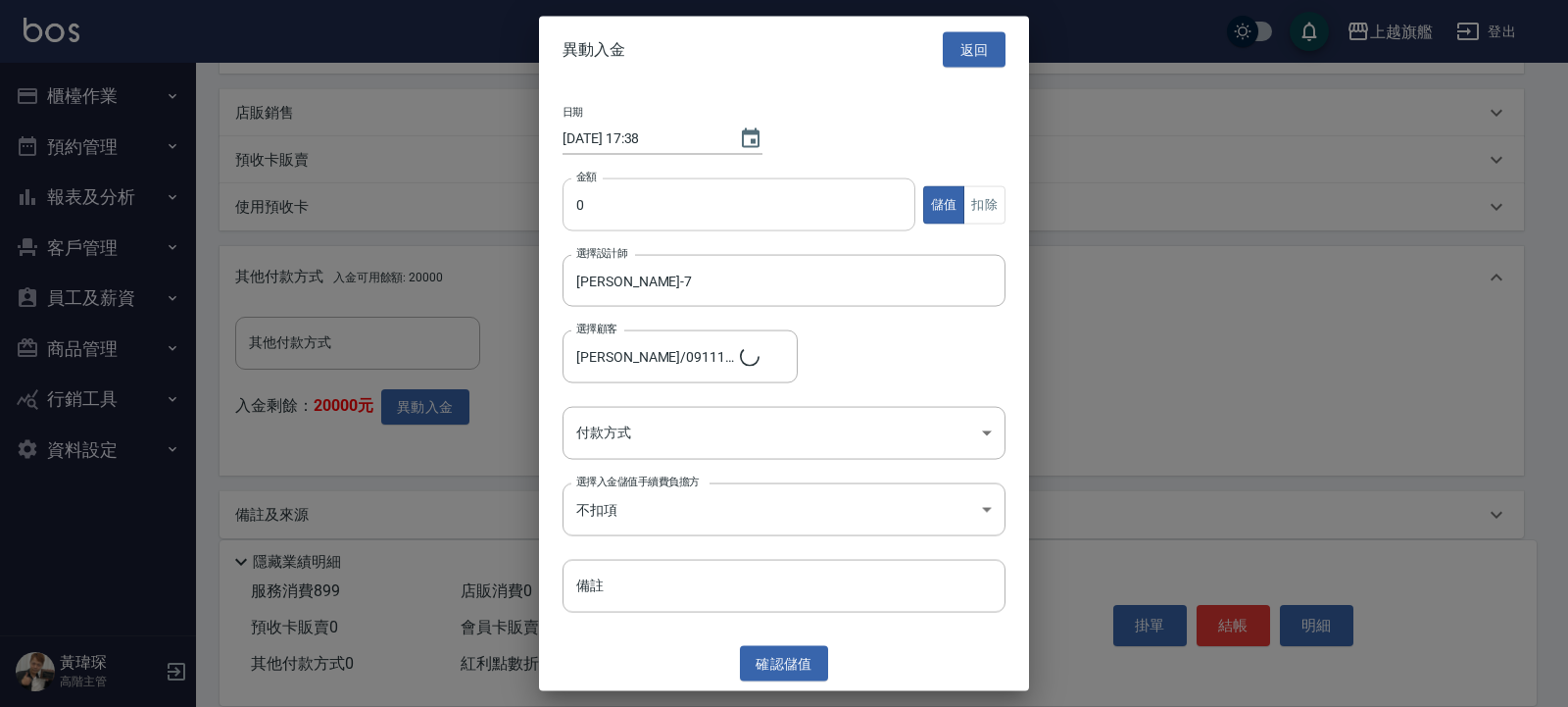 click on "0" at bounding box center (739, 205) 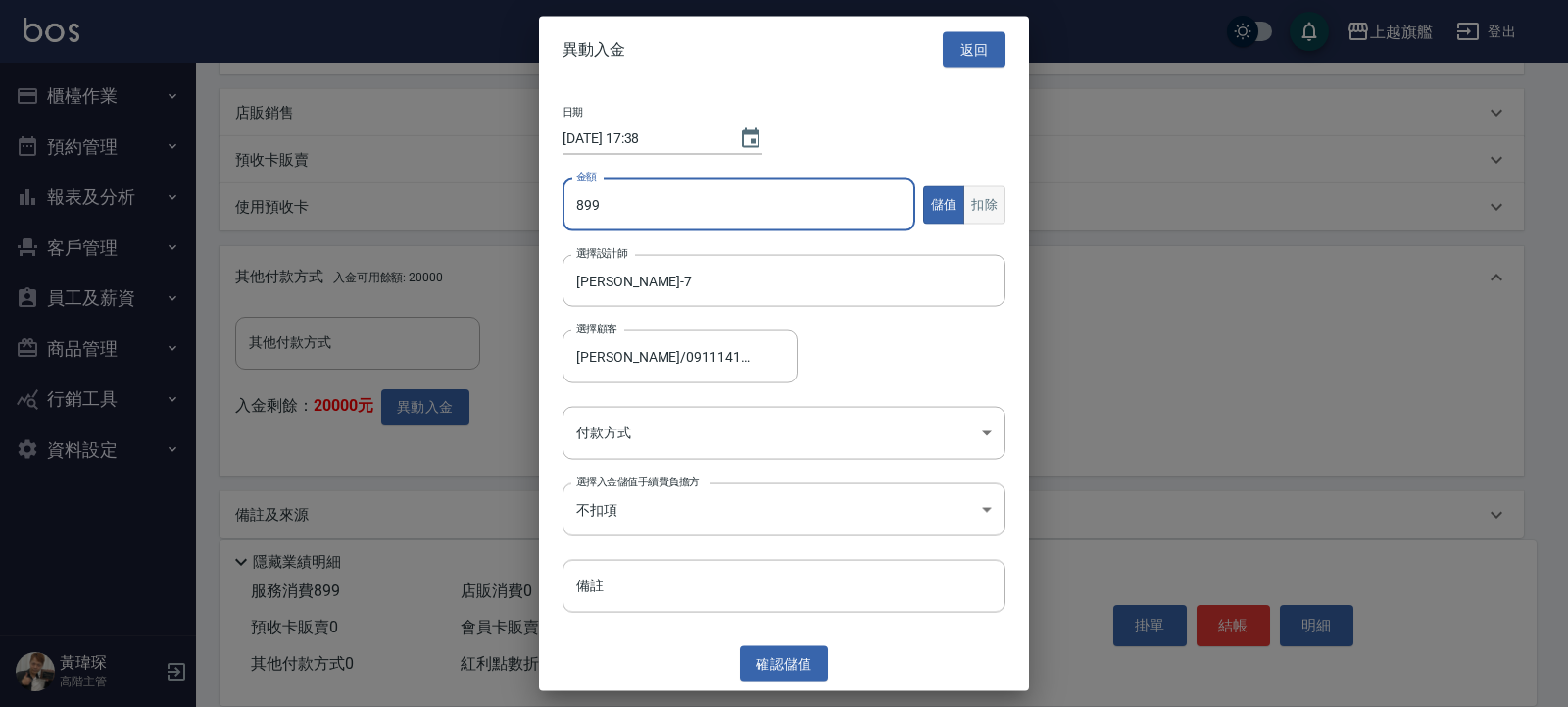 type on "899" 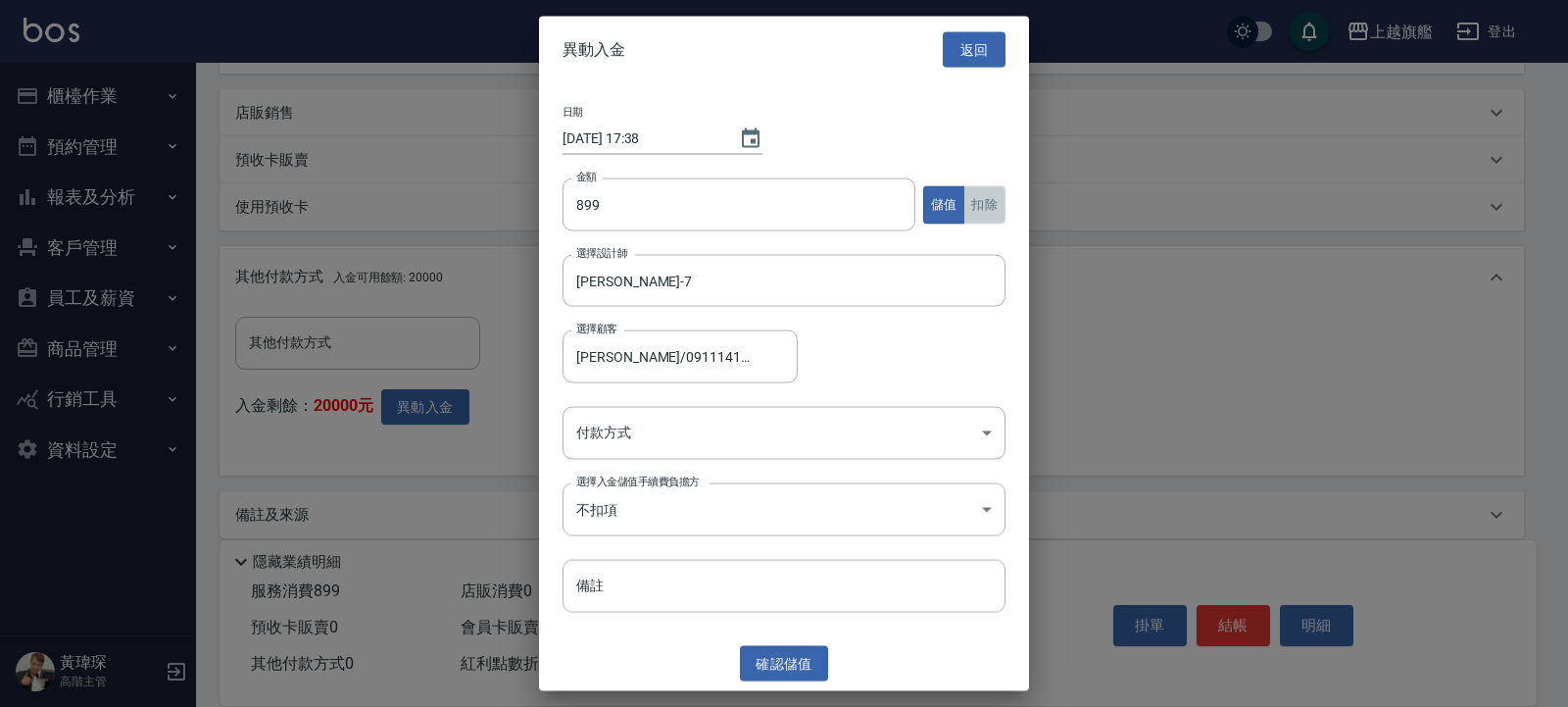 click on "扣除" at bounding box center [984, 204] 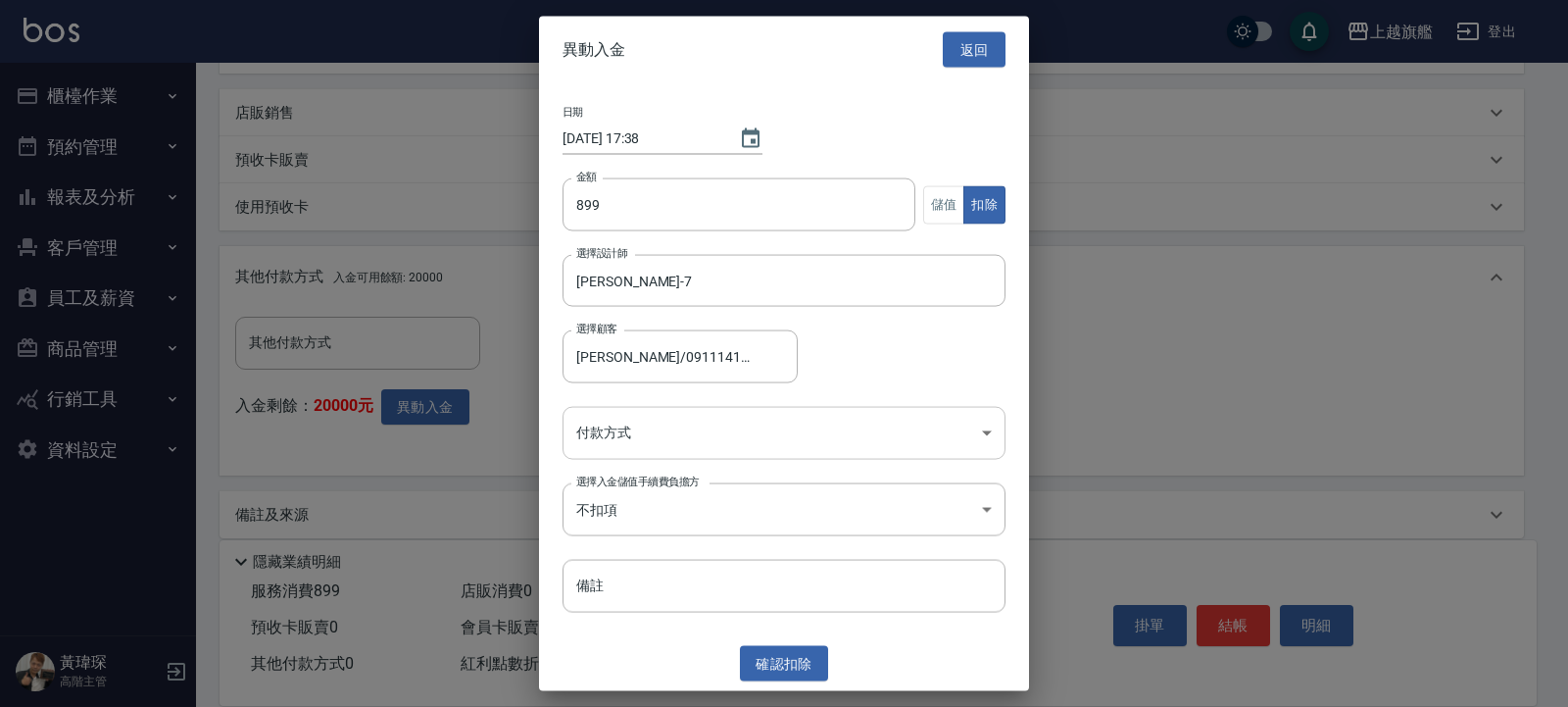 click on "上越旗艦 登出 櫃檯作業 打帳單 帳單列表 掛單列表 座位開單 營業儀表板 現金收支登錄 高階收支登錄 材料自購登錄 每日結帳 排班表 現場電腦打卡 掃碼打卡 預約管理 預約管理 單日預約紀錄 單週預約紀錄 報表及分析 報表目錄 消費分析儀表板 店家區間累計表 店家日報表 店家排行榜 互助日報表 互助月報表 互助排行榜 互助點數明細 互助業績報表 全店業績分析表 每日業績分析表 營業統計分析表 營業項目月分析表 設計師業績表 設計師日報表 設計師業績分析表 設計師業績月報表 設計師抽成報表 設計師排行榜 商品銷售排行榜 商品消耗明細 商品進銷貨報表 商品庫存表 商品庫存盤點表 會員卡銷售報表 服務扣項明細表 單一服務項目查詢 店販抽成明細 店販分類抽成明細 顧客入金餘額表 顧客卡券餘額表 每日非現金明細 每日收支明細 收支分類明細表 收支匯款表 0" at bounding box center [784, 61] 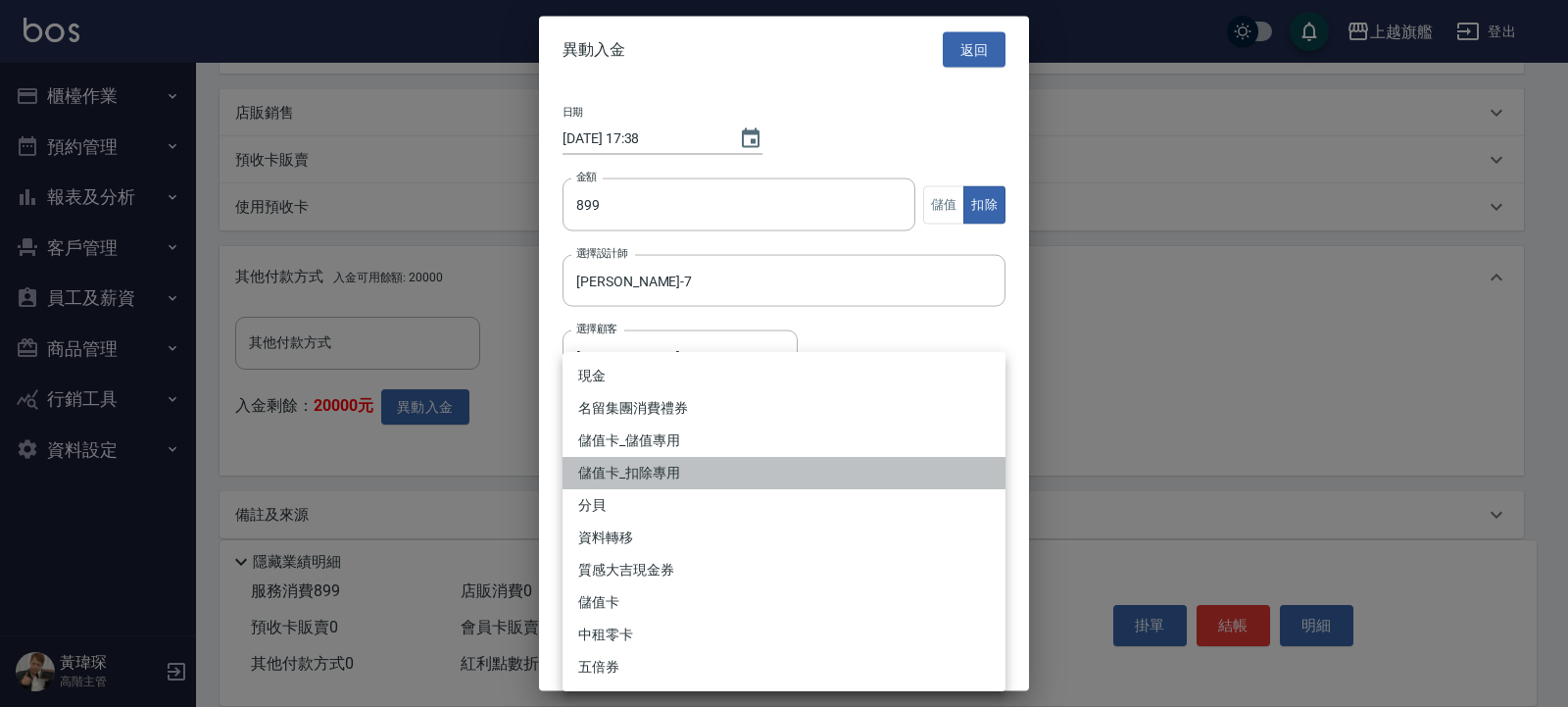 click on "儲值卡_扣除專用" at bounding box center (784, 473) 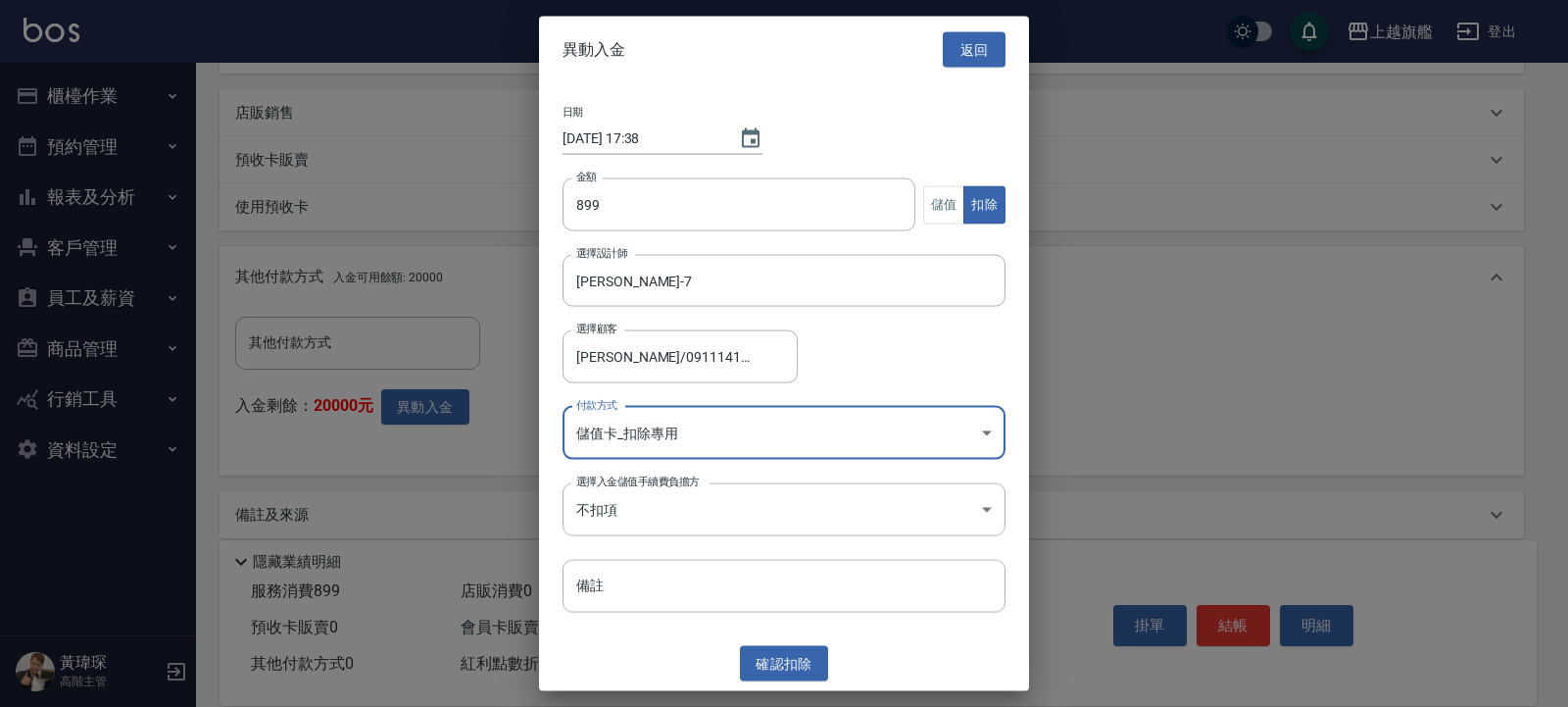 click on "確認 扣除" at bounding box center [784, 663] 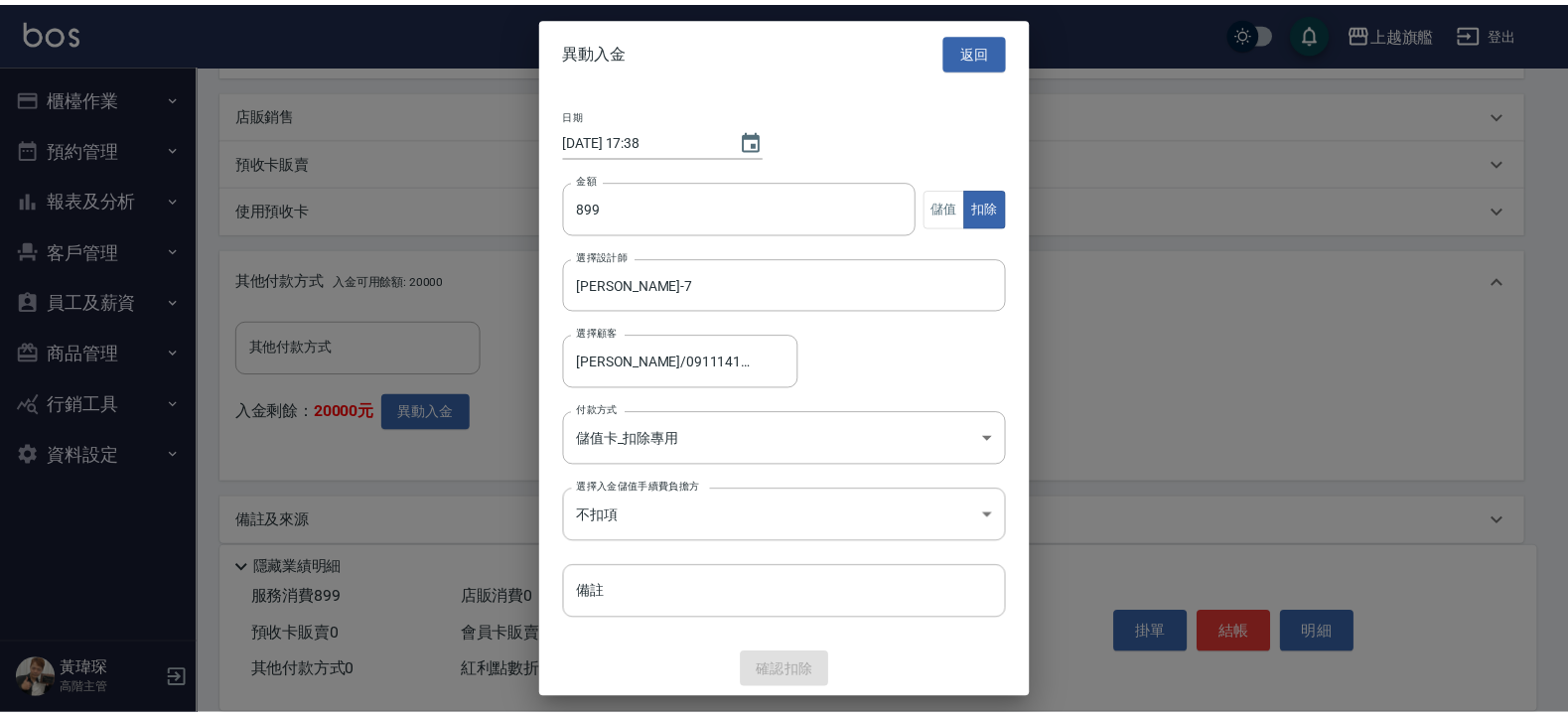 scroll, scrollTop: 538, scrollLeft: 0, axis: vertical 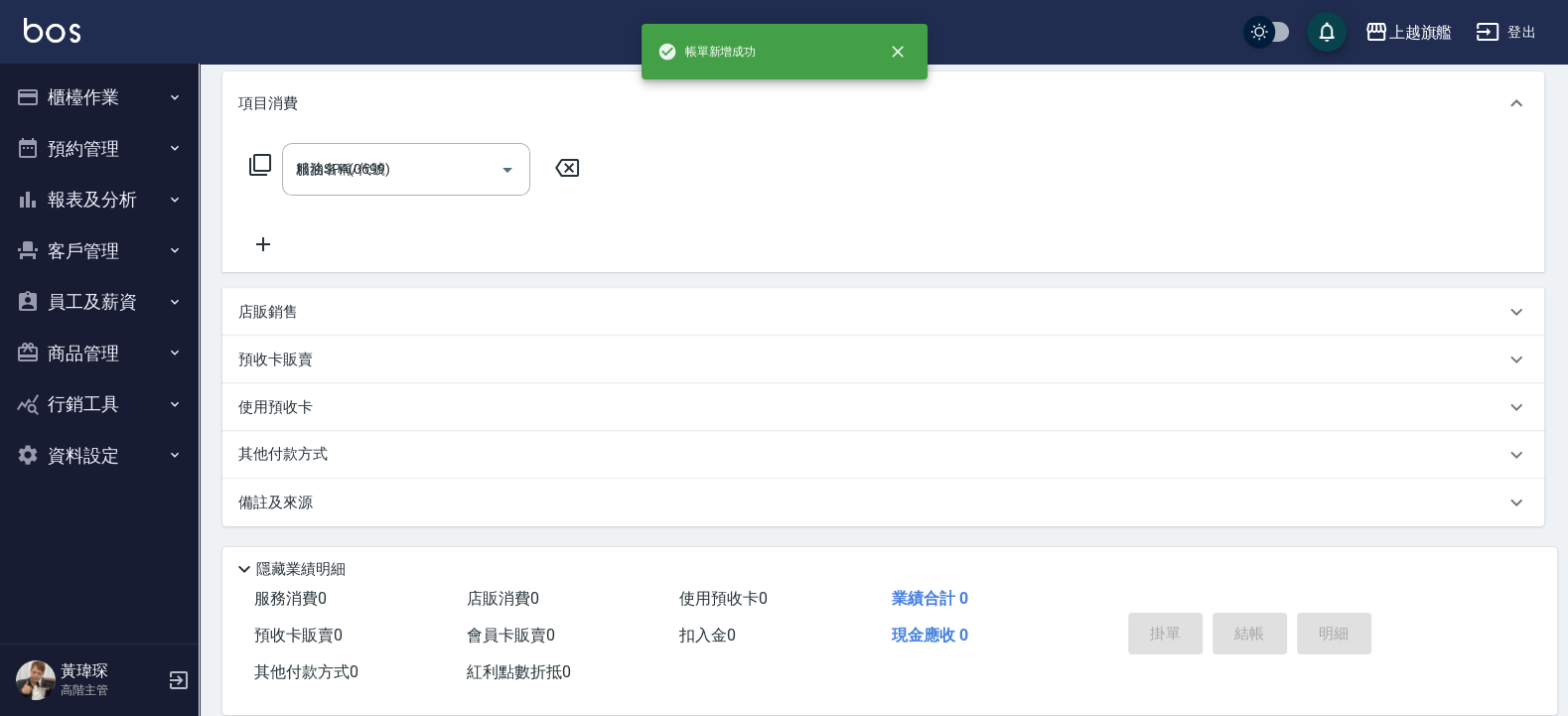 type on "[DATE] 17:38" 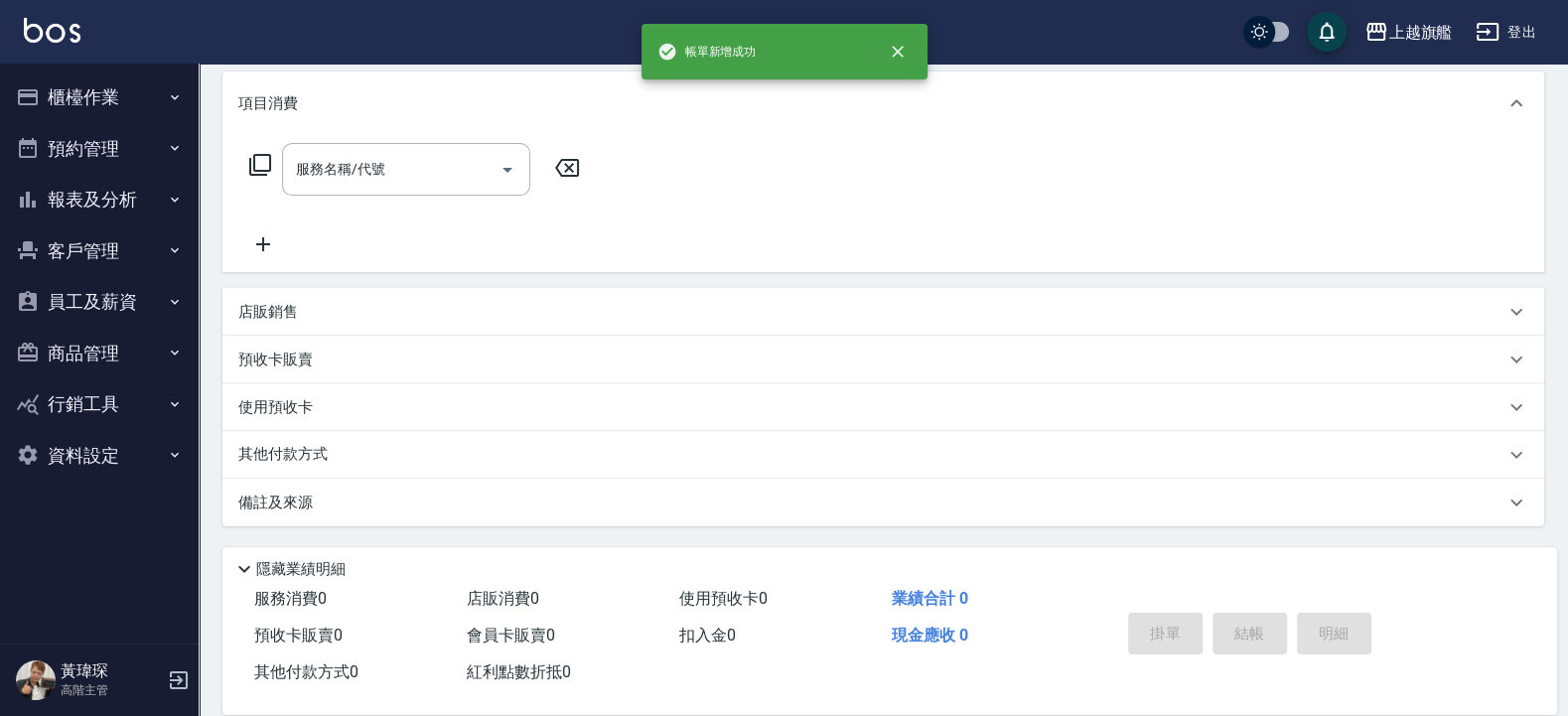 scroll, scrollTop: 0, scrollLeft: 0, axis: both 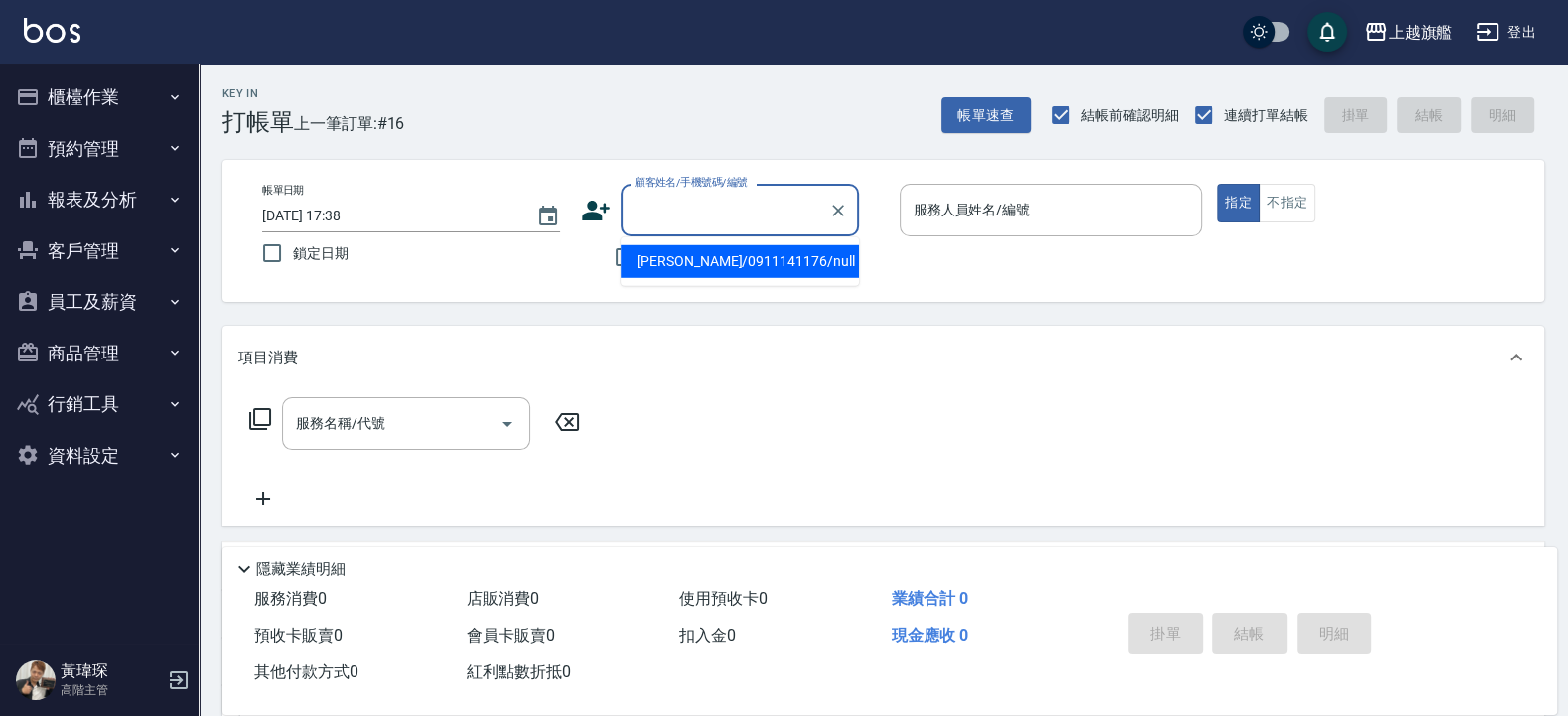 type on "[PERSON_NAME]/0911141176/null" 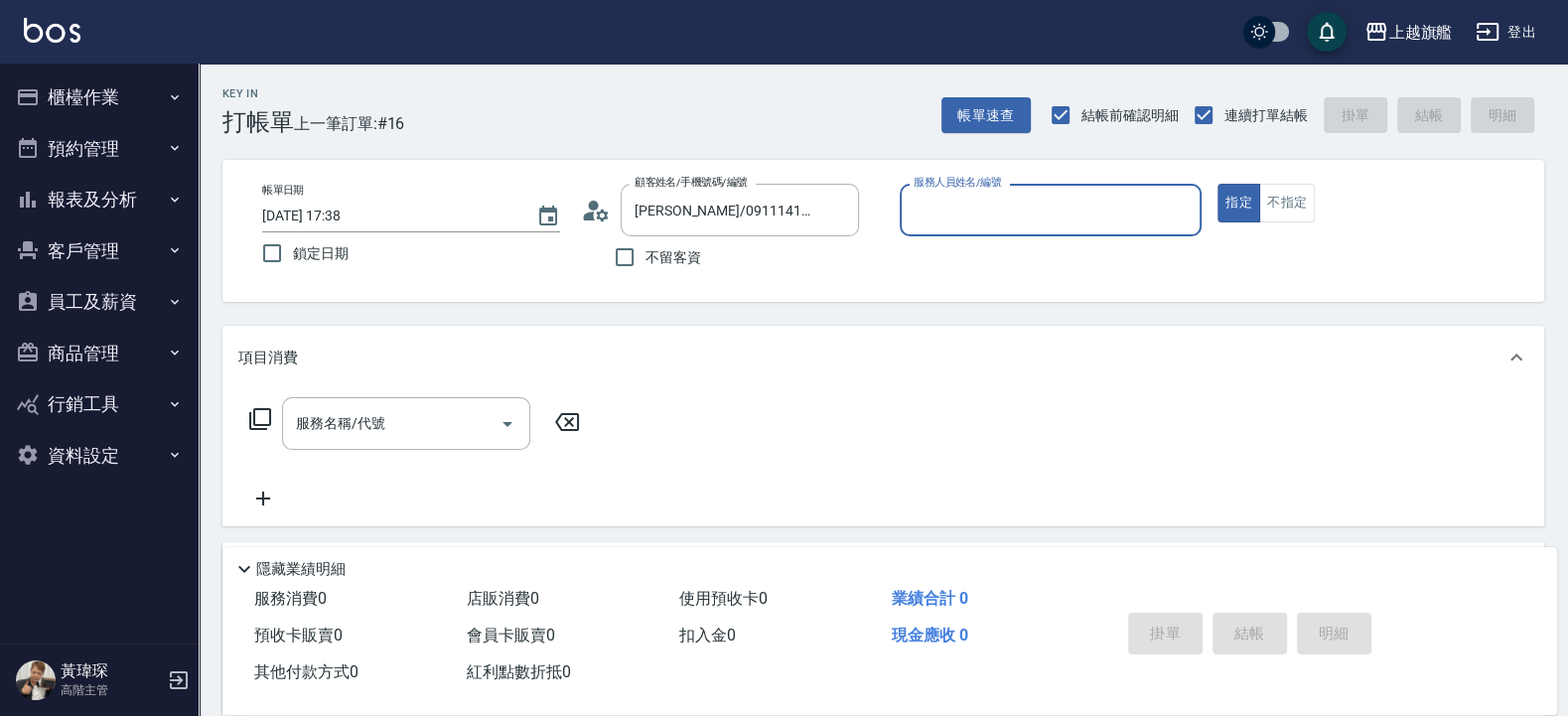 click on "指定" at bounding box center [1238, 203] 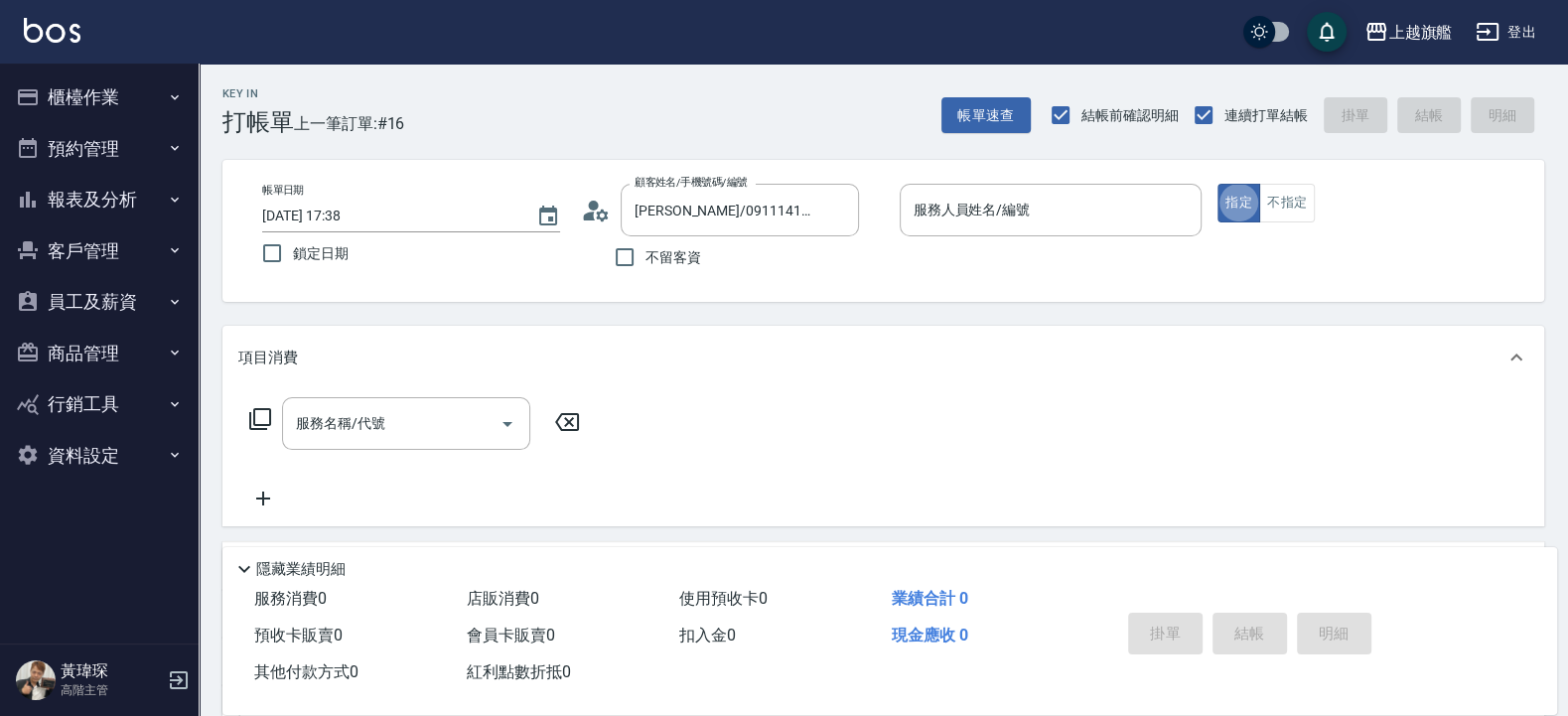 click on "帳單日期 [DATE] 17:38 鎖定日期 顧客姓名/手機號碼/編號 [PERSON_NAME]/0911141176/null 顧客姓名/手機號碼/編號 不留客資 服務人員姓名/編號 服務人員姓名/編號 指定 不指定" at bounding box center (883, 230) 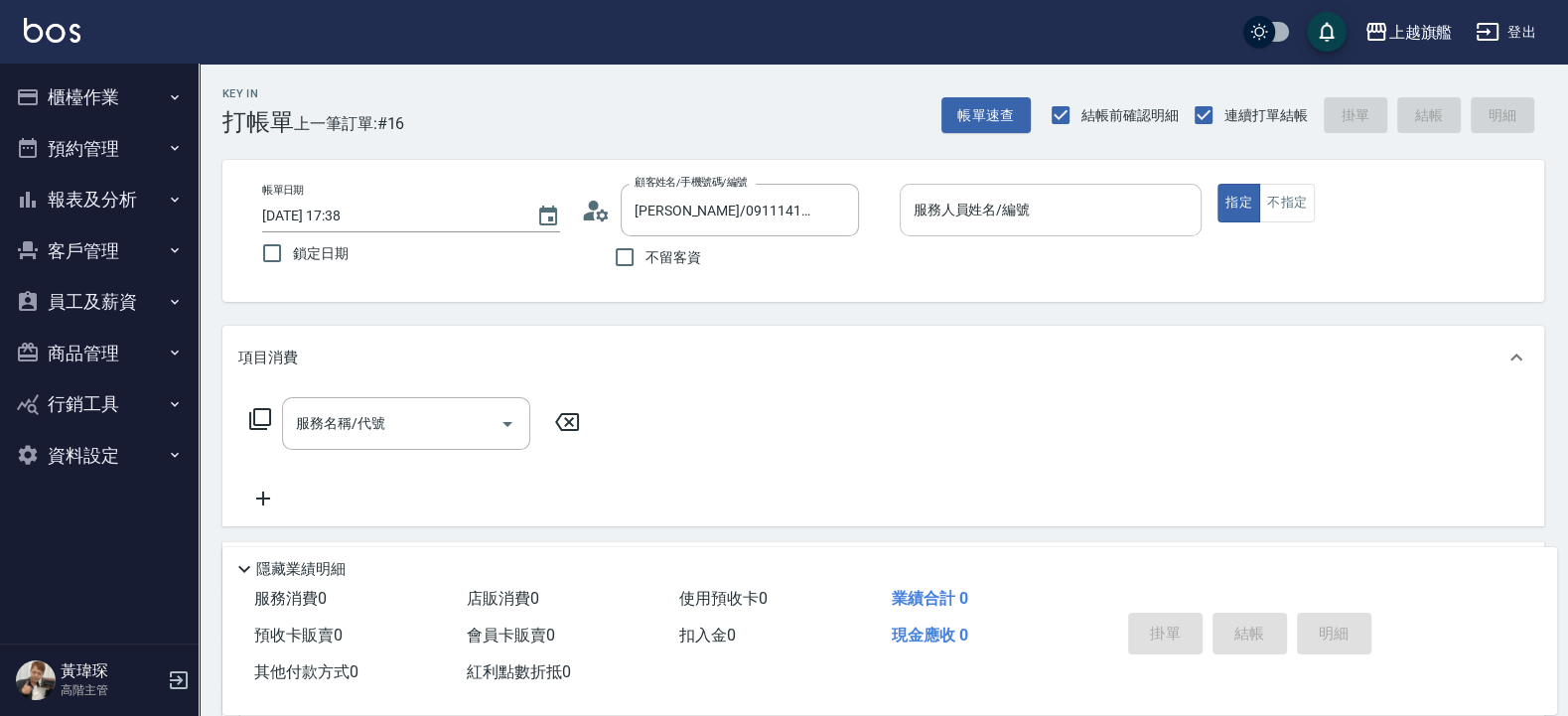 click on "服務人員姓名/編號" at bounding box center (1051, 210) 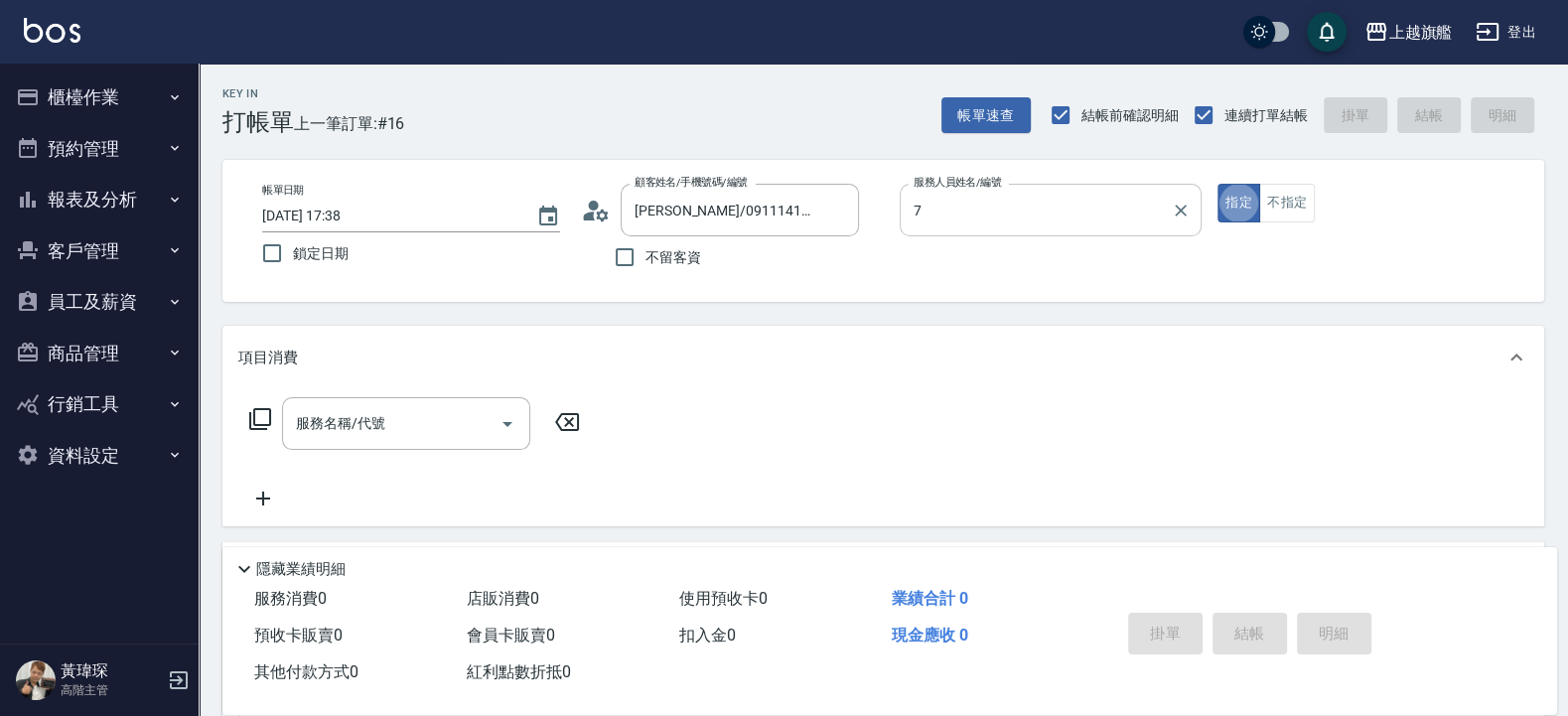 type on "[PERSON_NAME]-7" 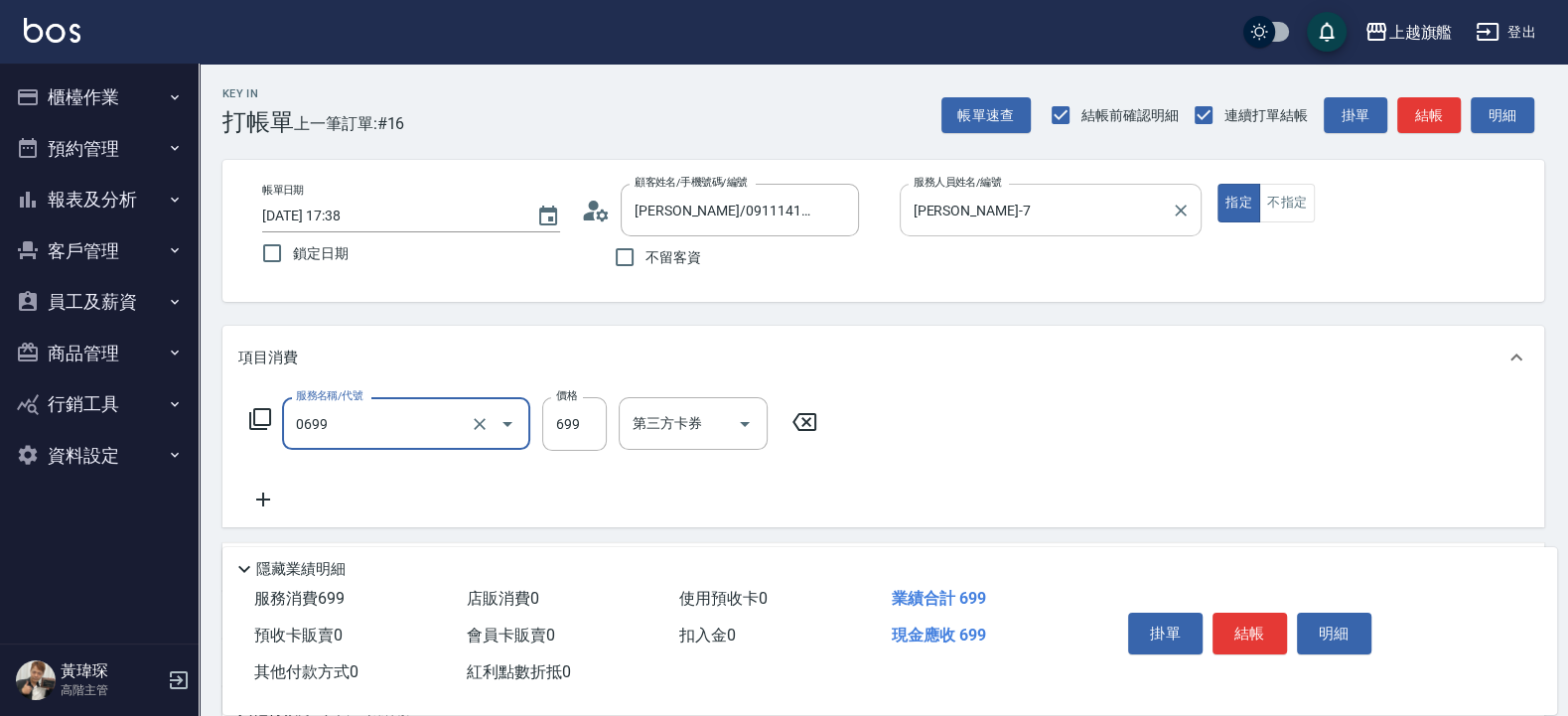 type on "精油SPA(0699)" 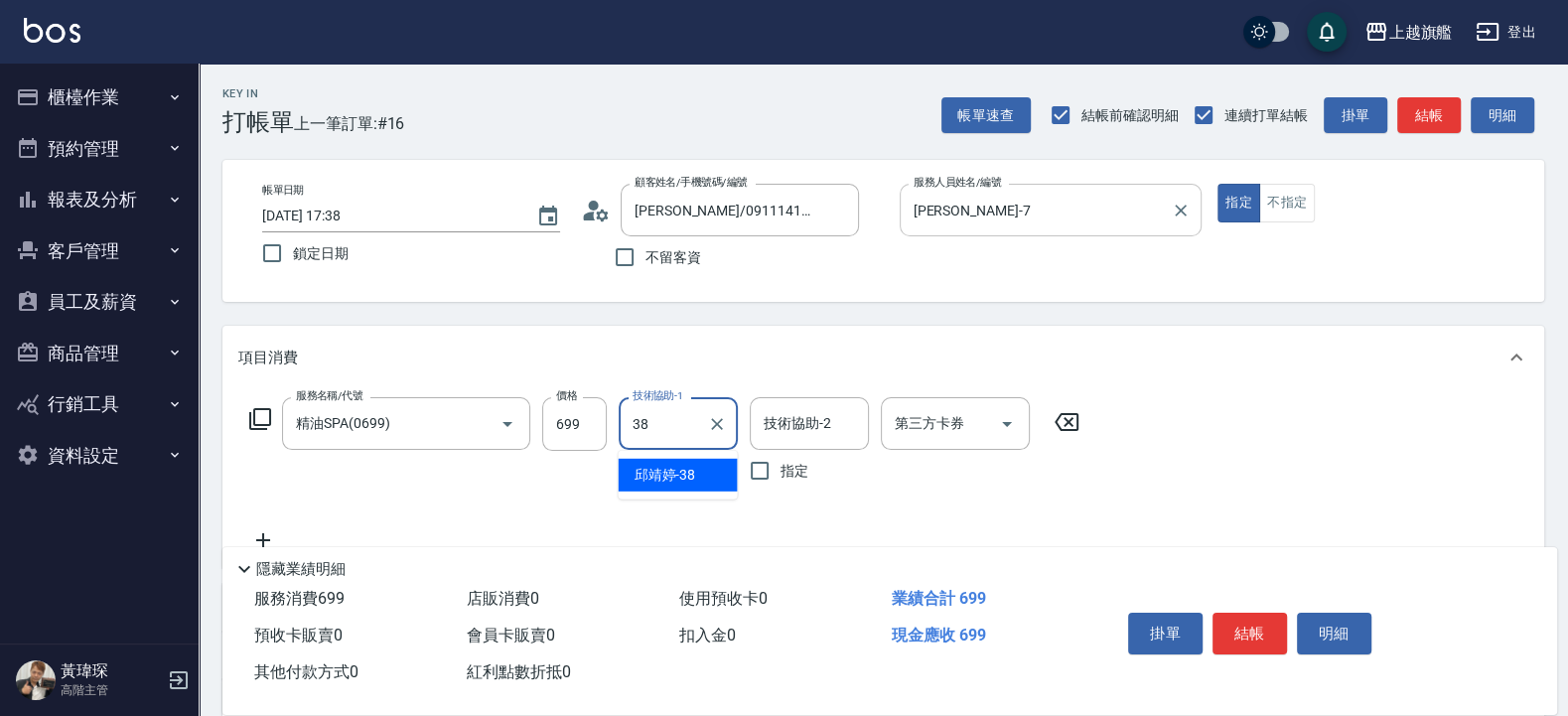 type on "[PERSON_NAME]-38" 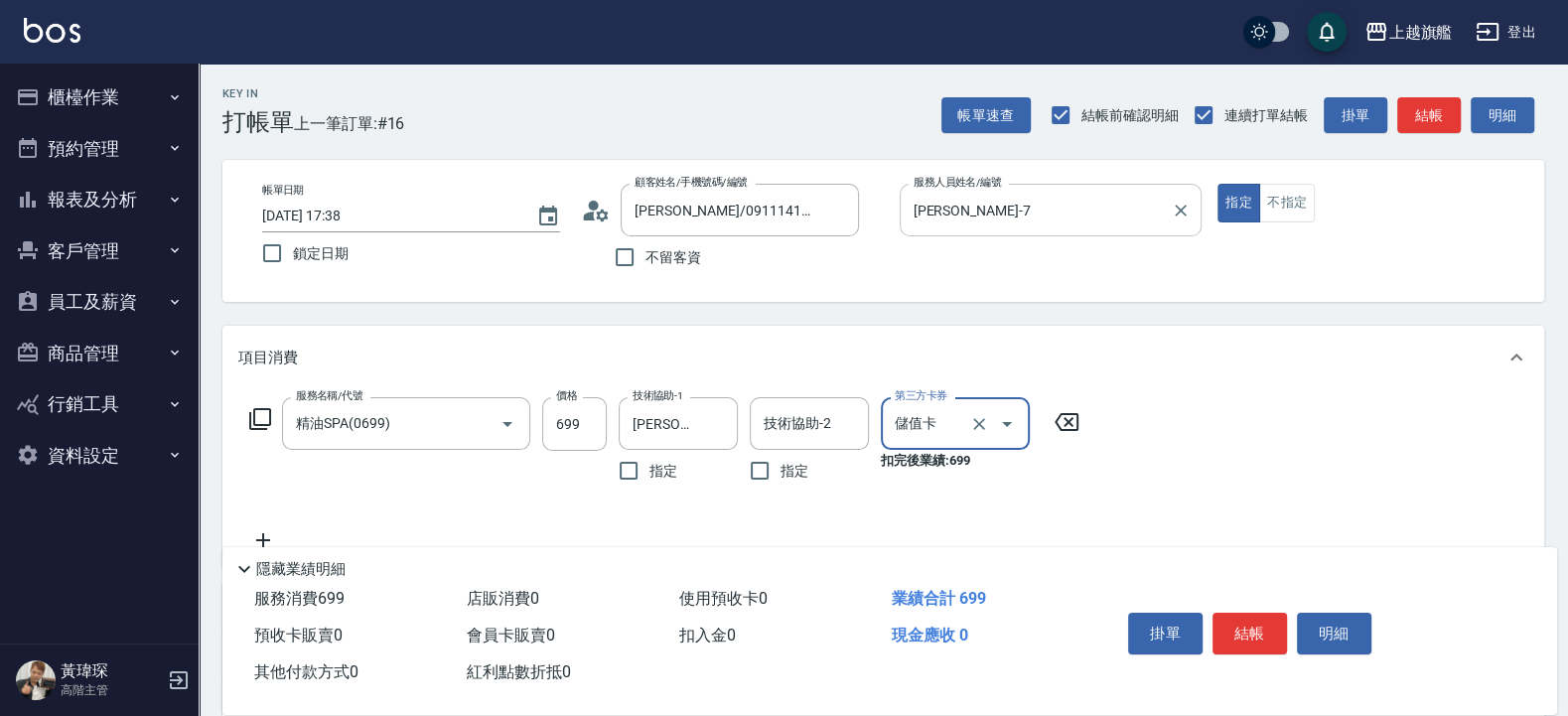 type on "儲值卡" 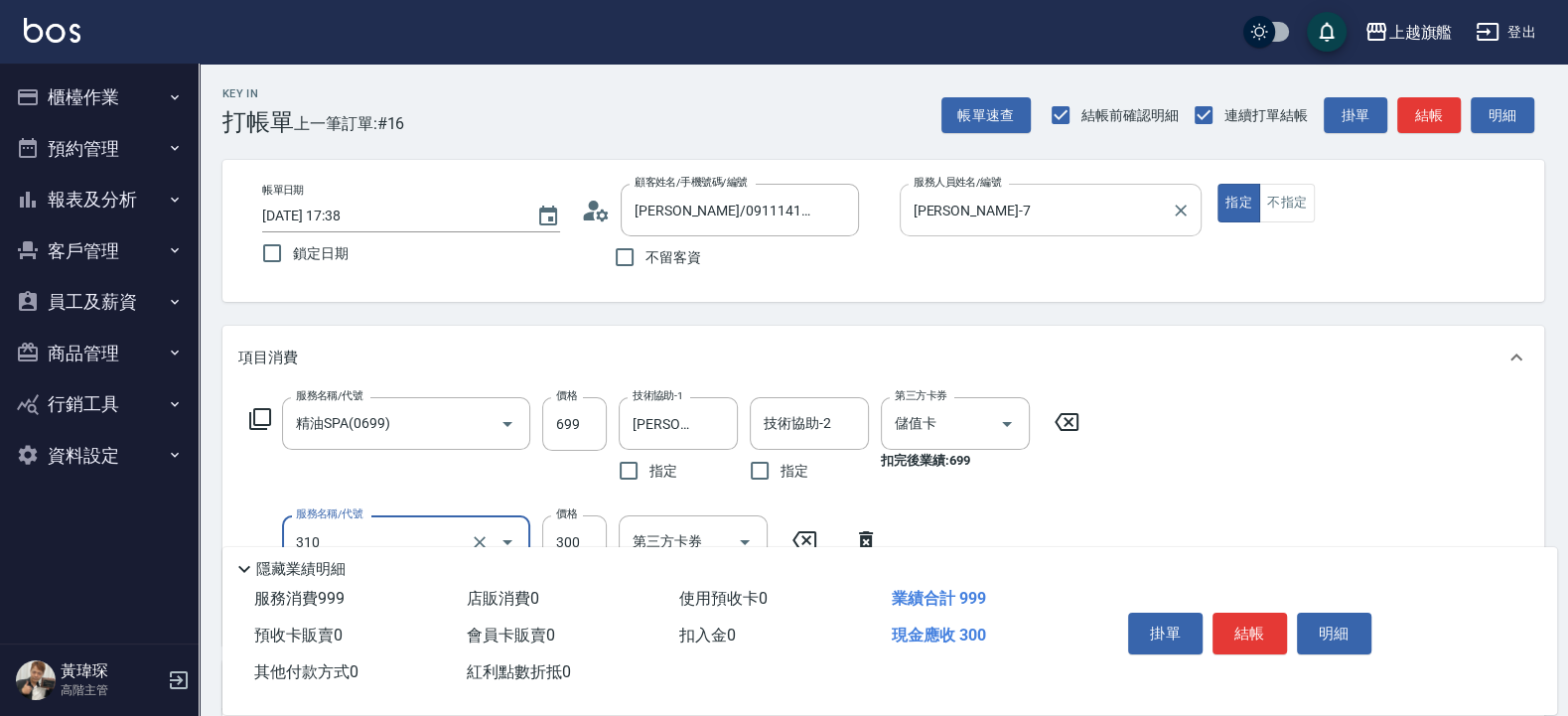 type on "剪髮300(310)" 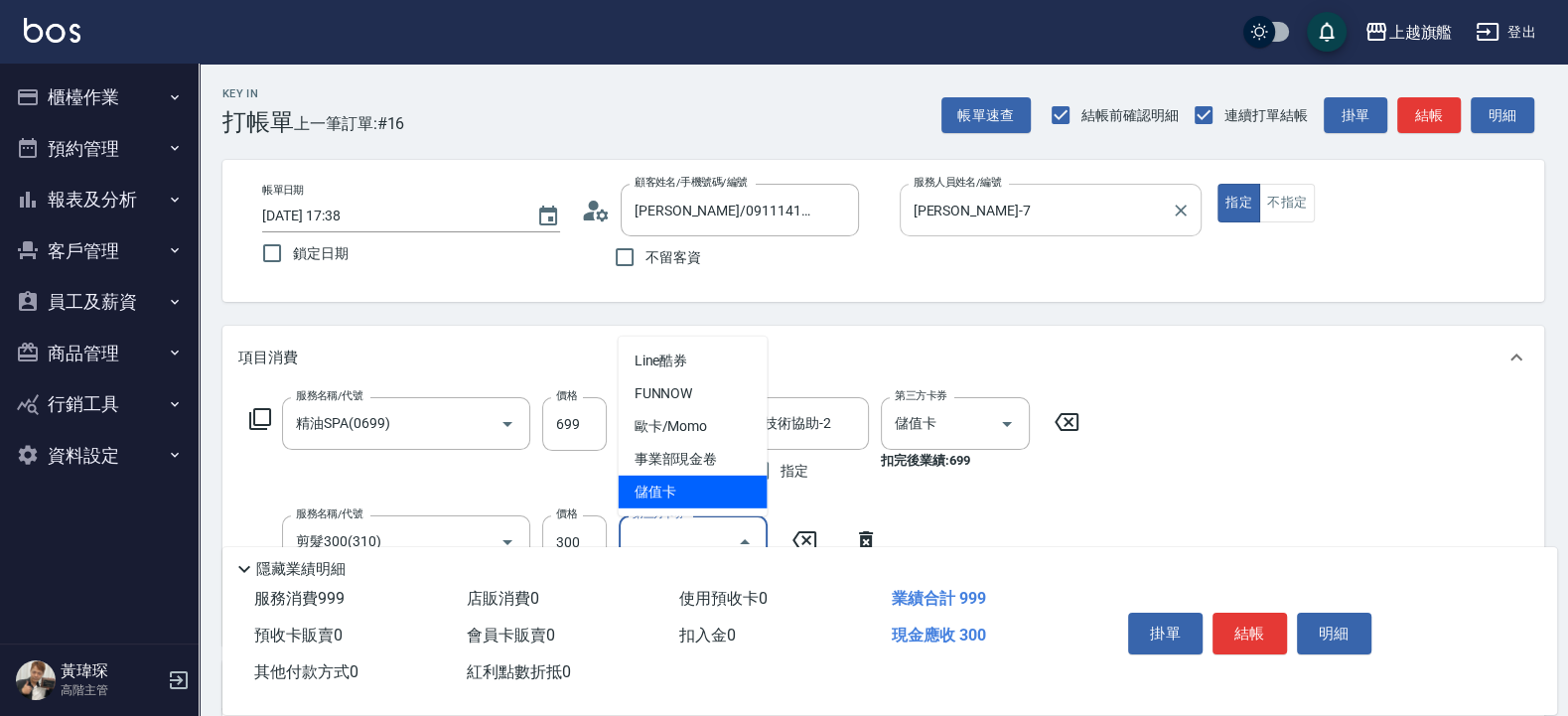 type on "儲值卡" 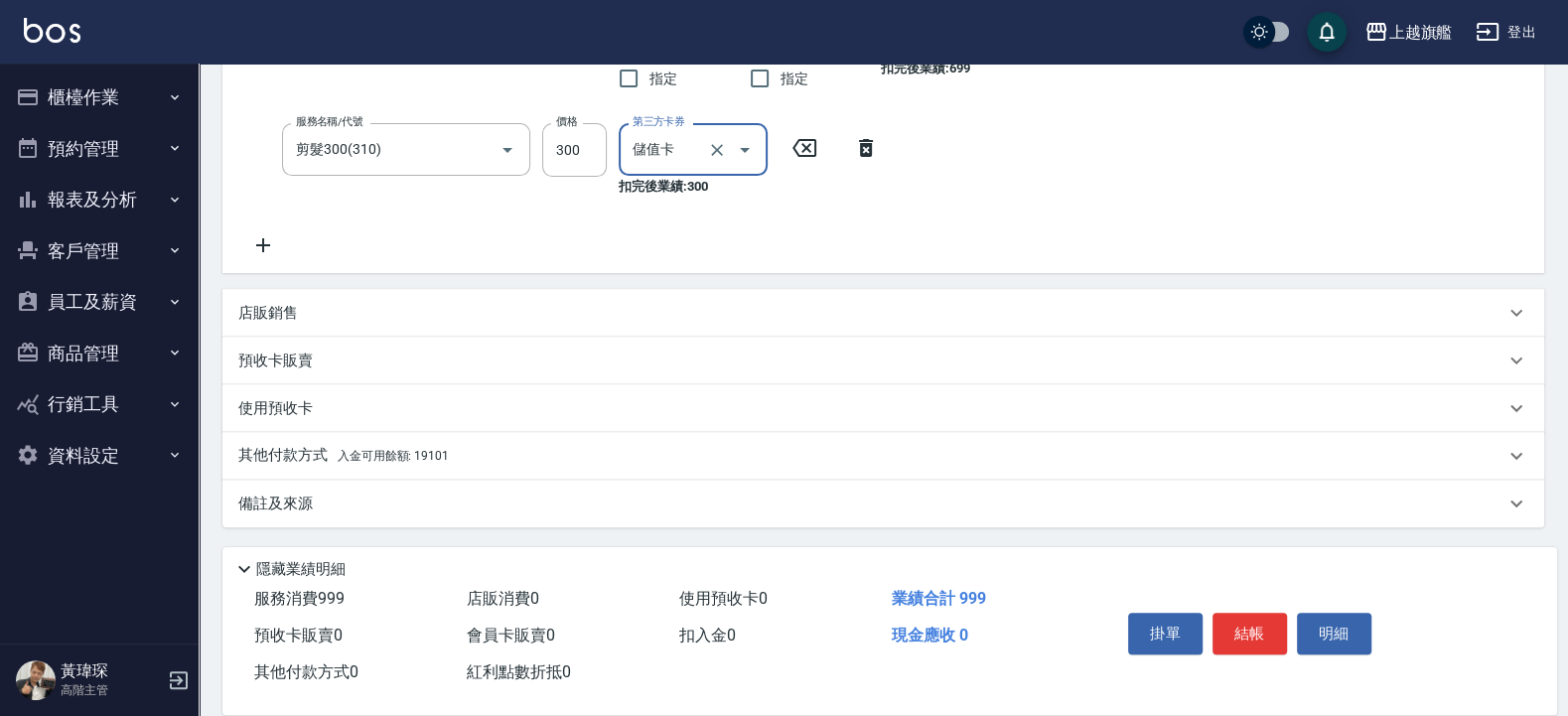 scroll, scrollTop: 393, scrollLeft: 0, axis: vertical 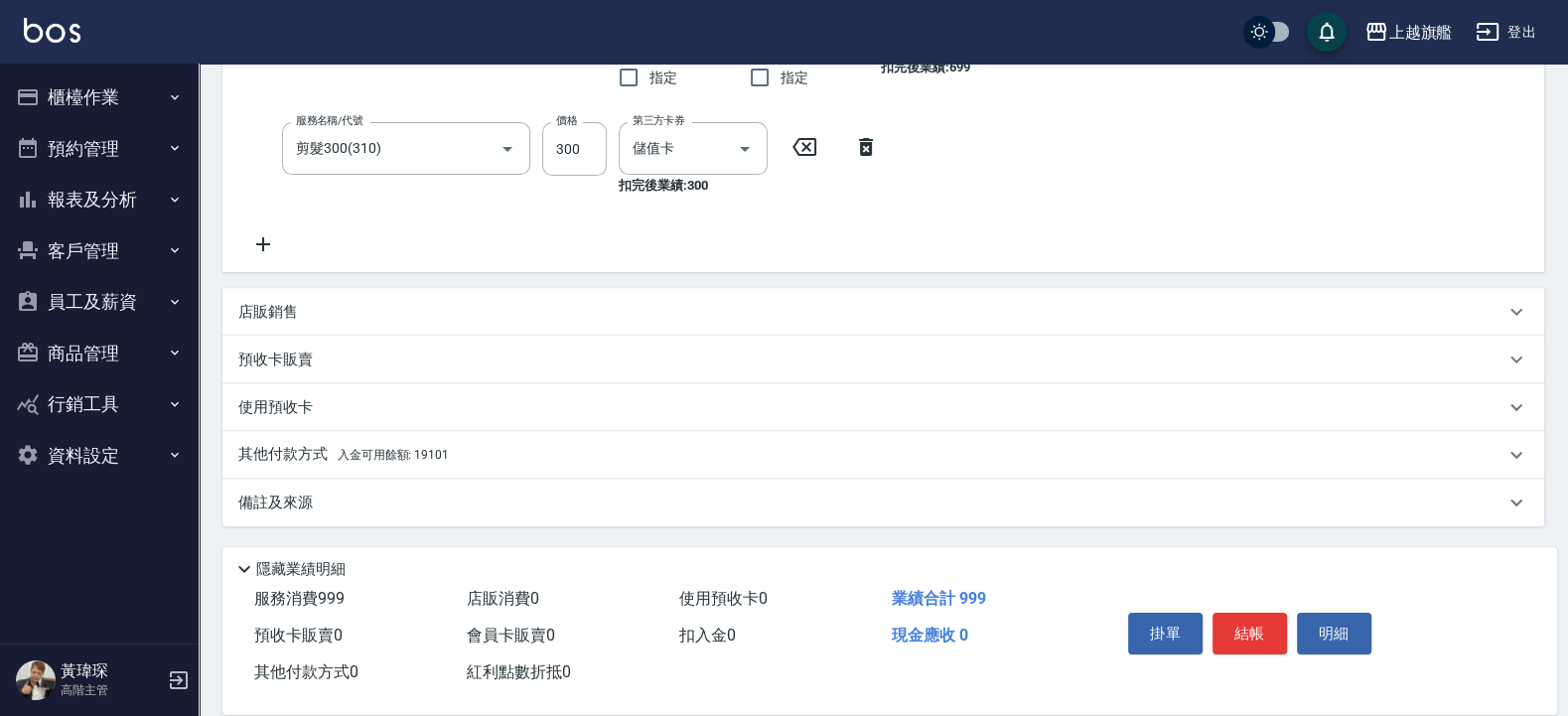 click on "備註及來源 備註 備註 訂單來源 ​ 訂單來源" at bounding box center [883, 502] 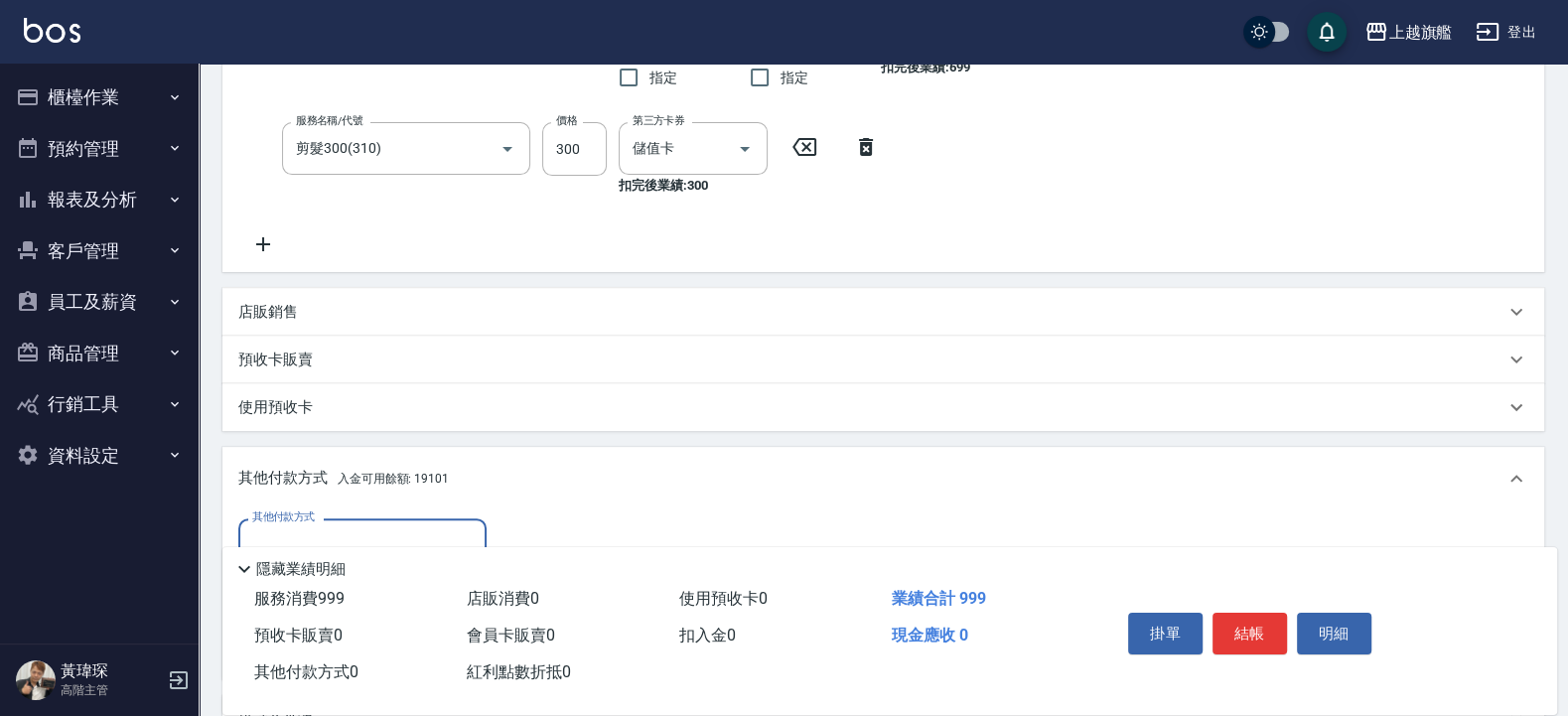 scroll, scrollTop: 0, scrollLeft: 0, axis: both 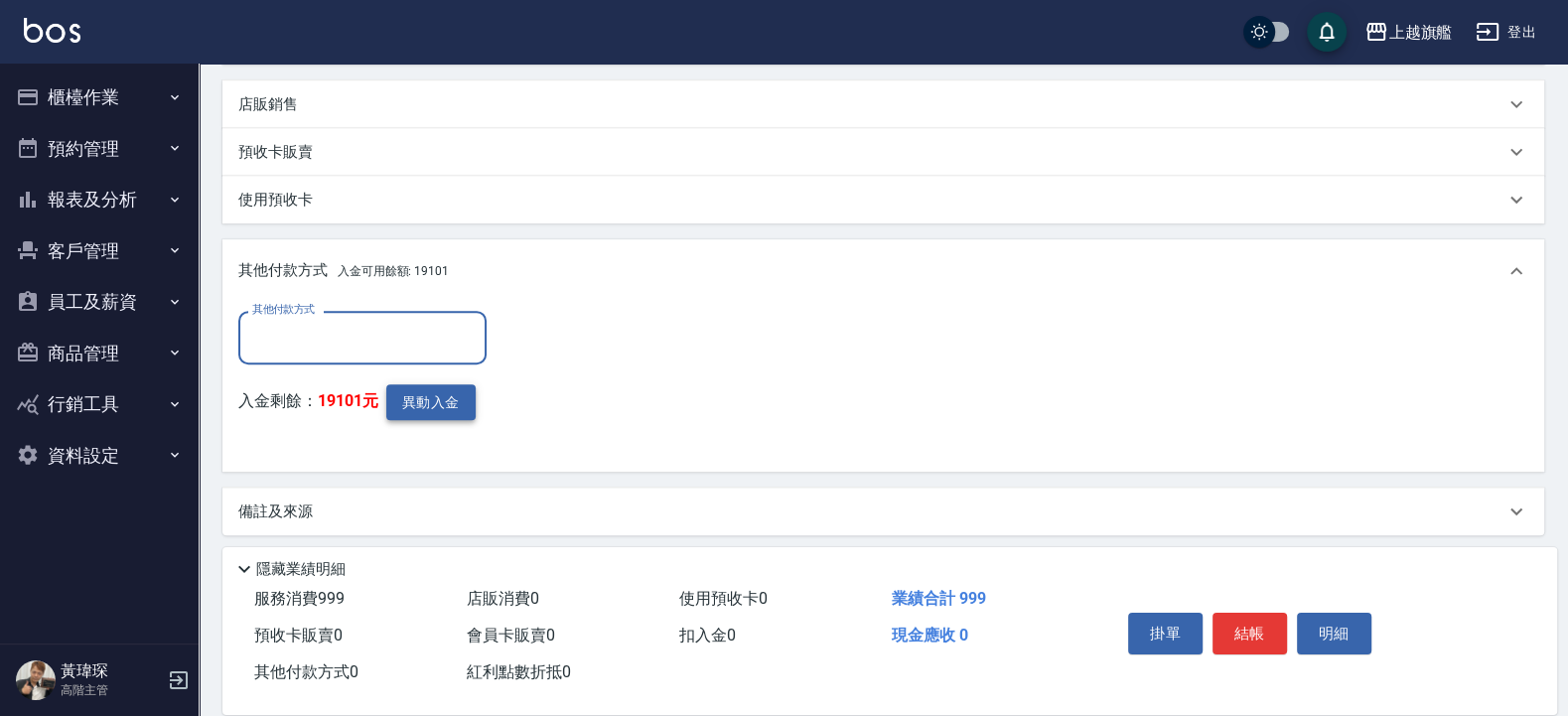 click on "異動入金" at bounding box center [431, 402] 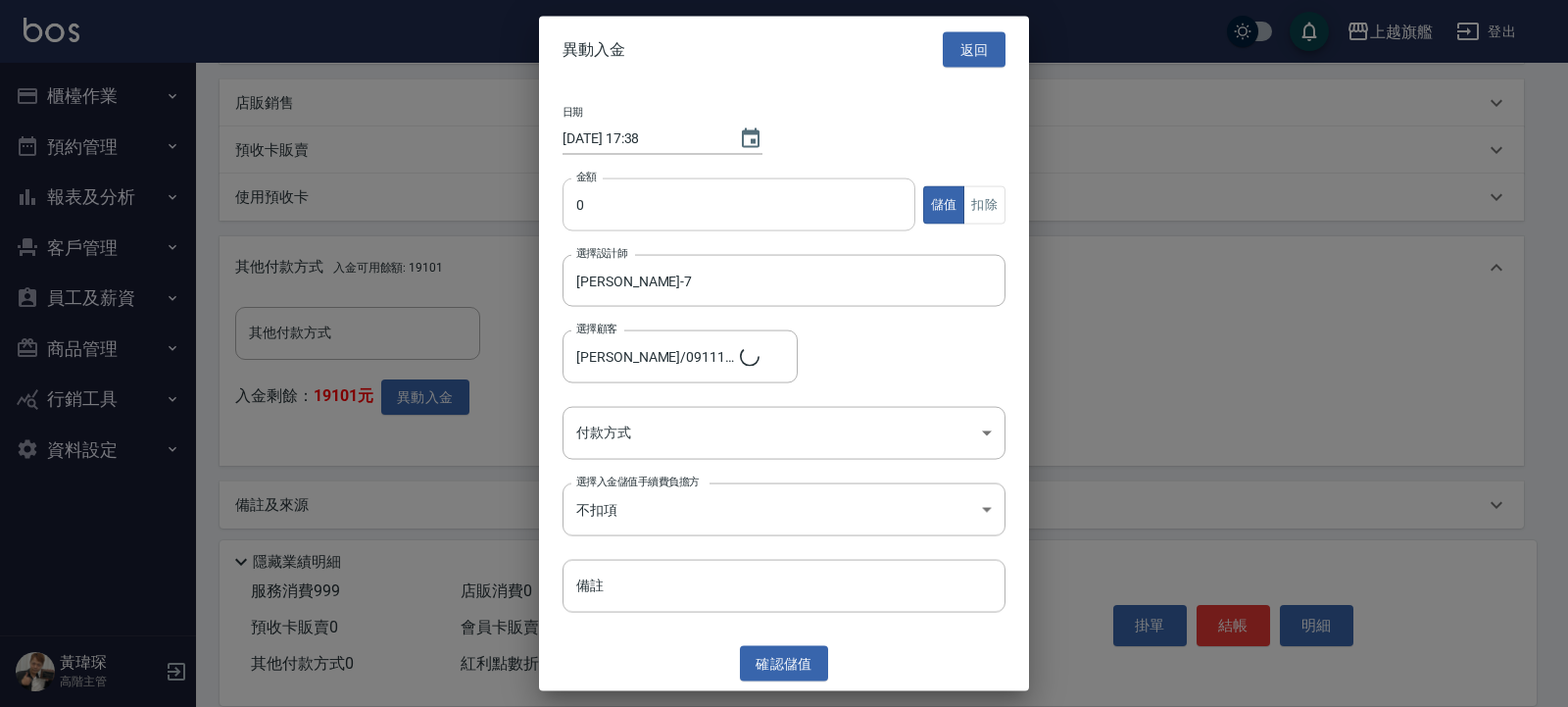click on "0" at bounding box center [739, 205] 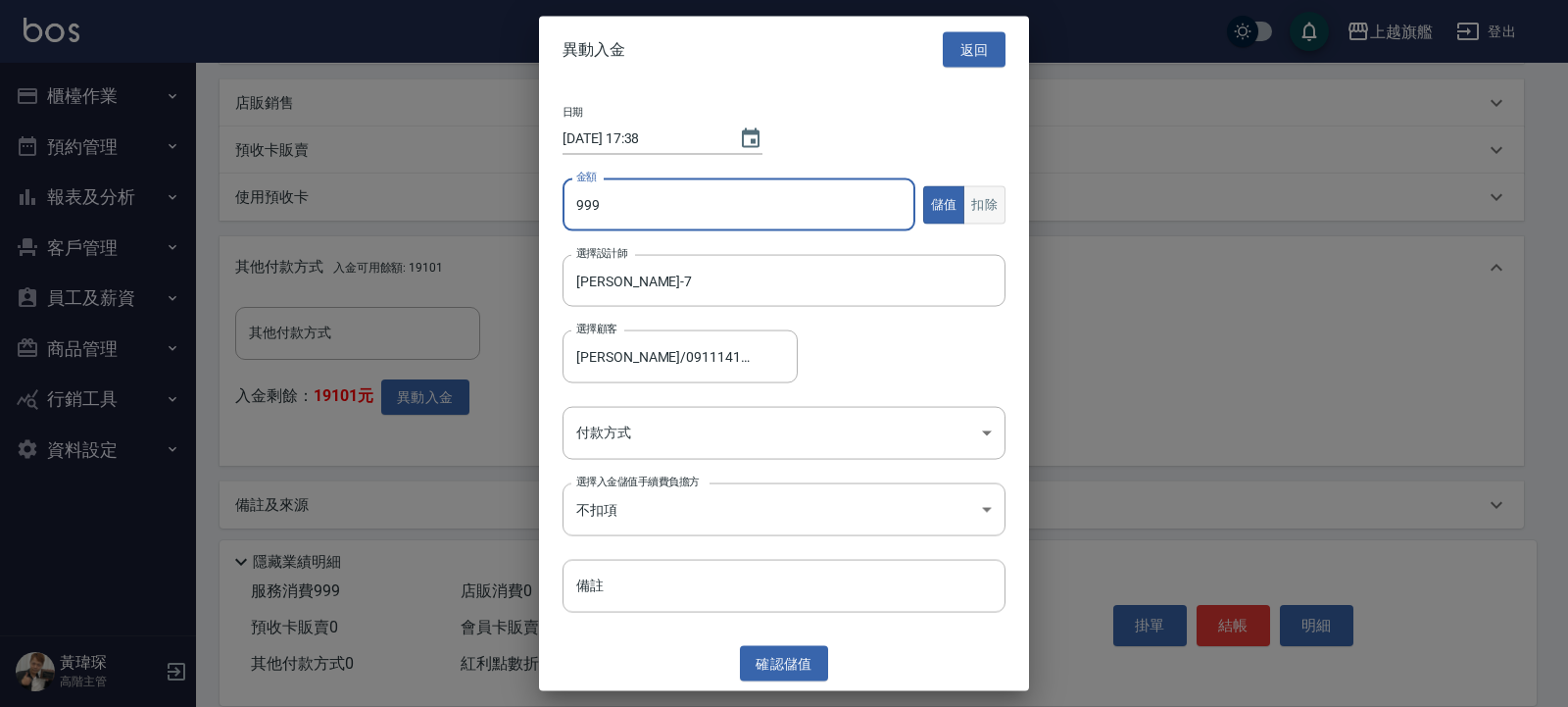 type on "999" 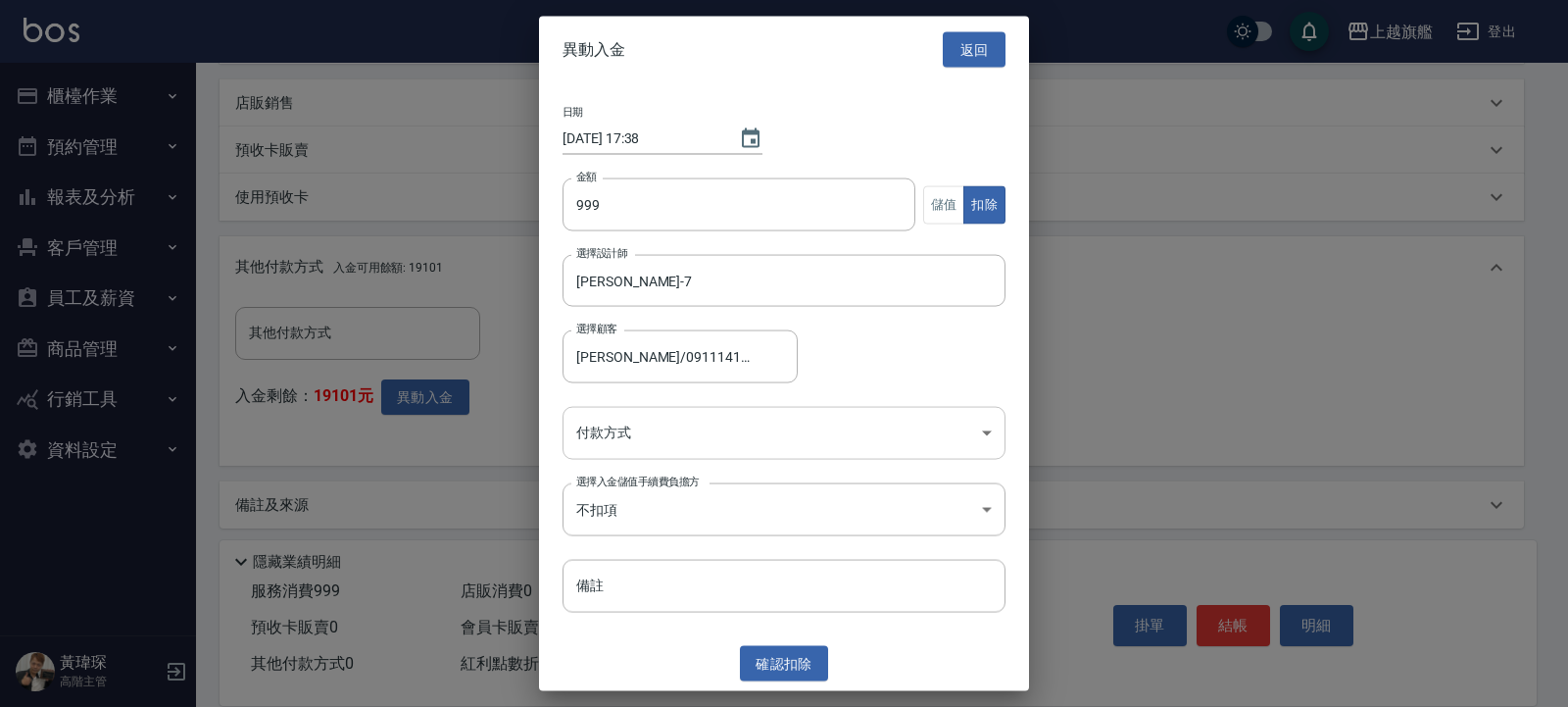 click on "上越旗艦 登出 櫃檯作業 打帳單 帳單列表 掛單列表 座位開單 營業儀表板 現金收支登錄 高階收支登錄 材料自購登錄 每日結帳 排班表 現場電腦打卡 掃碼打卡 預約管理 預約管理 單日預約紀錄 單週預約紀錄 報表及分析 報表目錄 消費分析儀表板 店家區間累計表 店家日報表 店家排行榜 互助日報表 互助月報表 互助排行榜 互助點數明細 互助業績報表 全店業績分析表 每日業績分析表 營業統計分析表 營業項目月分析表 設計師業績表 設計師日報表 設計師業績分析表 設計師業績月報表 設計師抽成報表 設計師排行榜 商品銷售排行榜 商品消耗明細 商品進銷貨報表 商品庫存表 商品庫存盤點表 會員卡銷售報表 服務扣項明細表 單一服務項目查詢 店販抽成明細 店販分類抽成明細 顧客入金餘額表 顧客卡券餘額表 每日非現金明細 每日收支明細 收支分類明細表 收支匯款表 0" at bounding box center (784, 61) 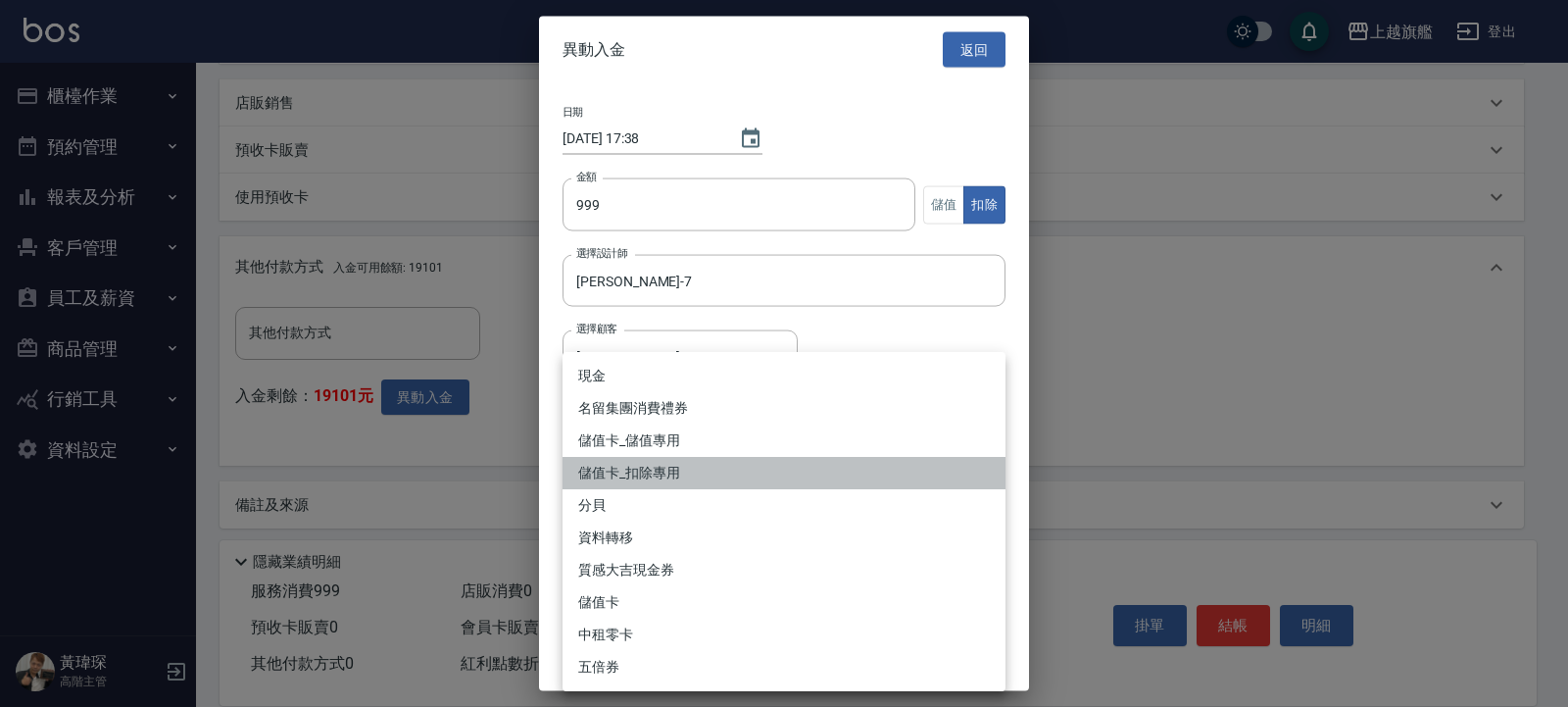 drag, startPoint x: 681, startPoint y: 470, endPoint x: 697, endPoint y: 562, distance: 93.38094 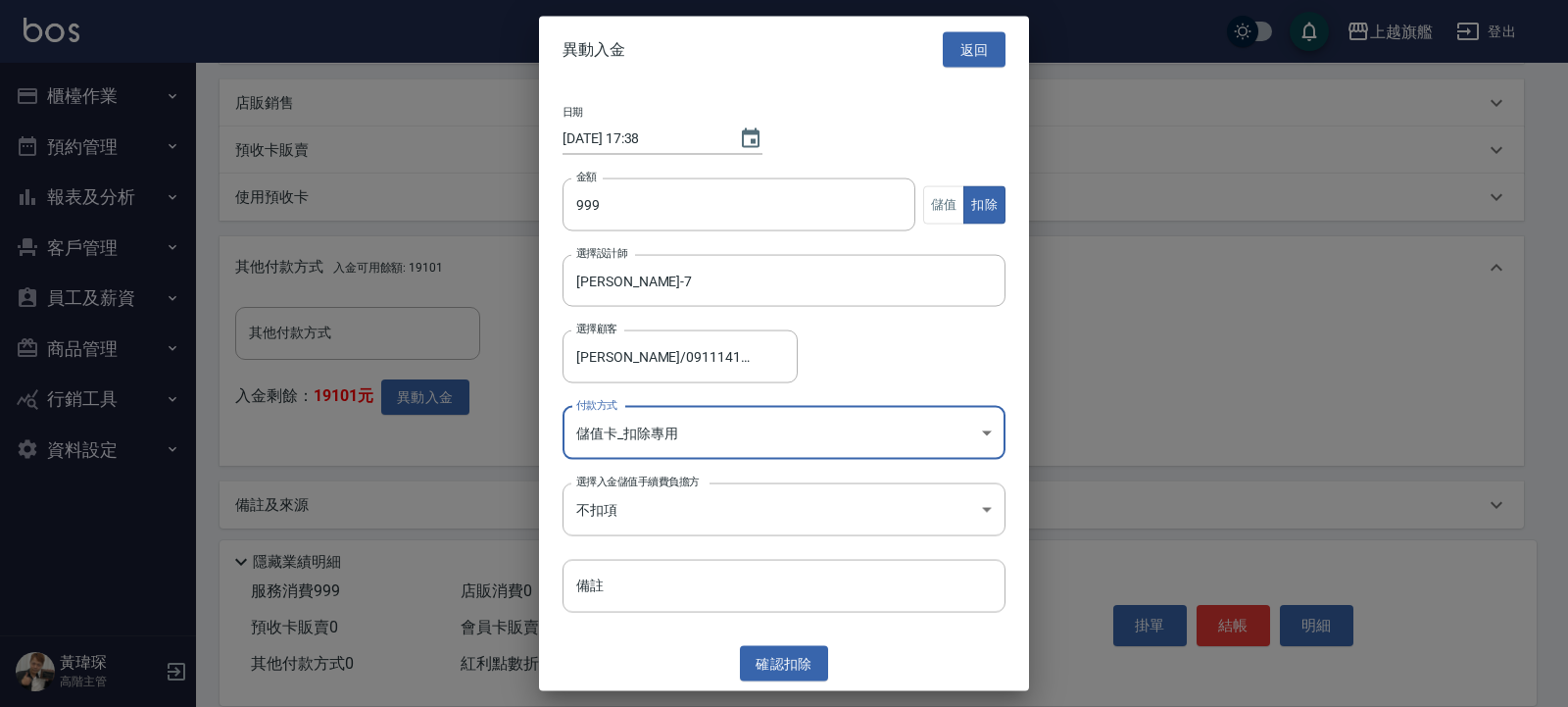 click on "確認 扣除" at bounding box center (784, 663) 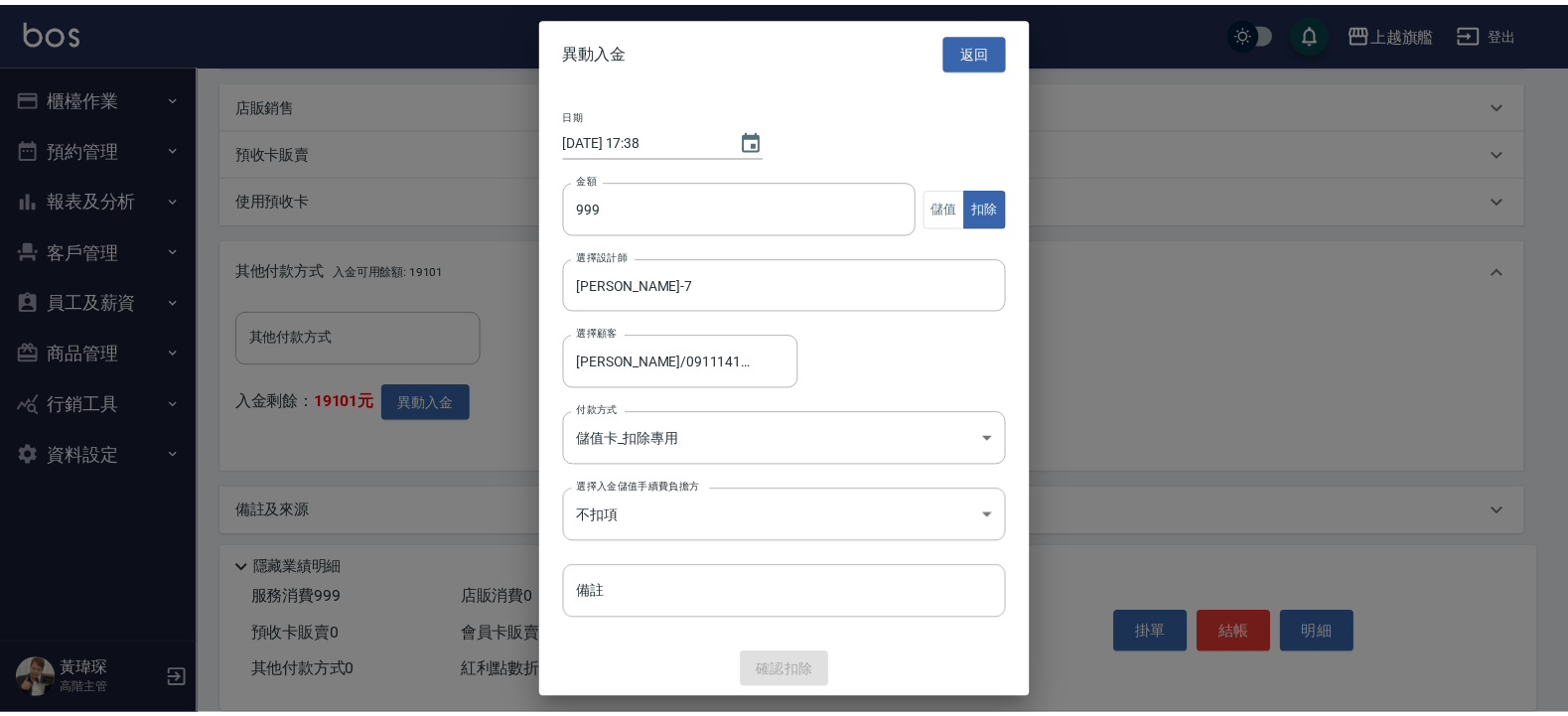 scroll, scrollTop: 517, scrollLeft: 0, axis: vertical 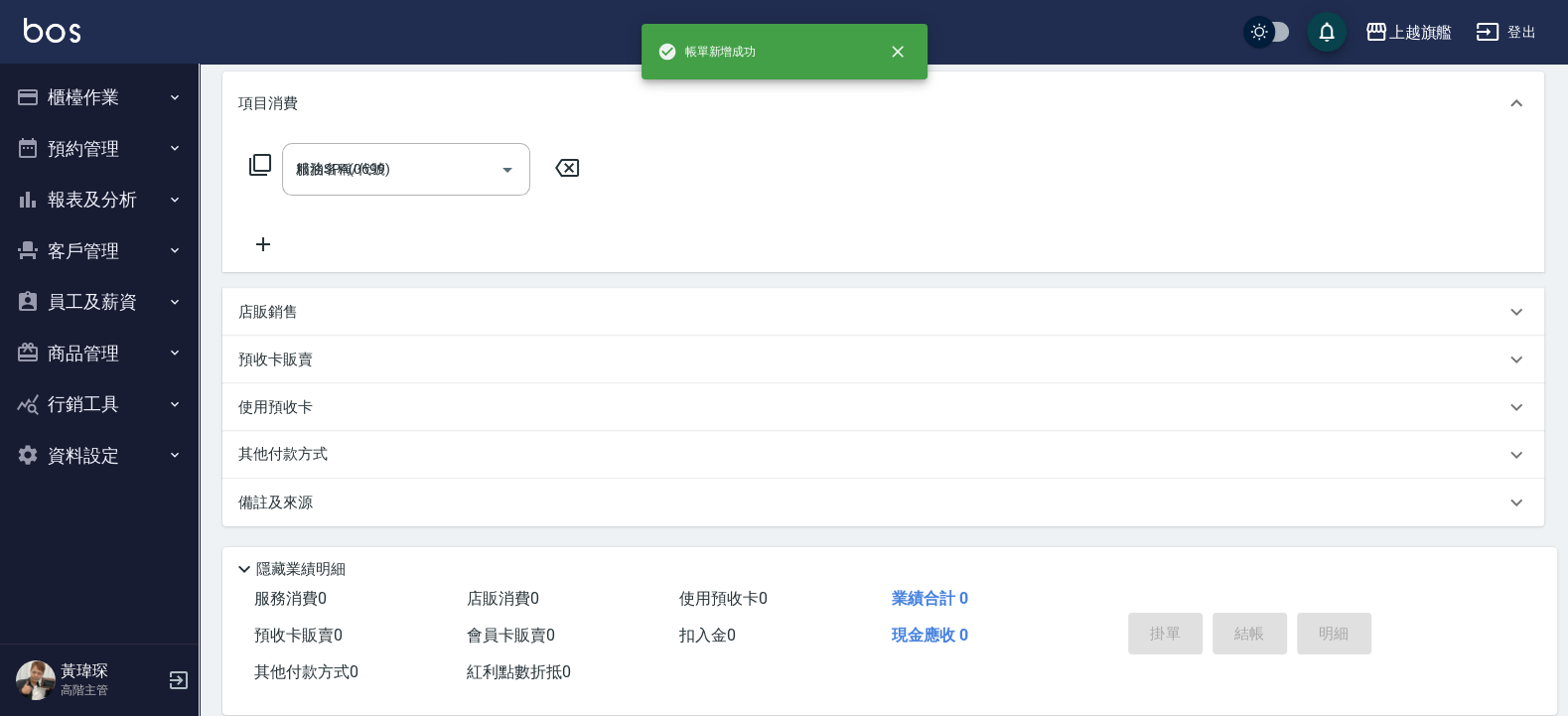 type 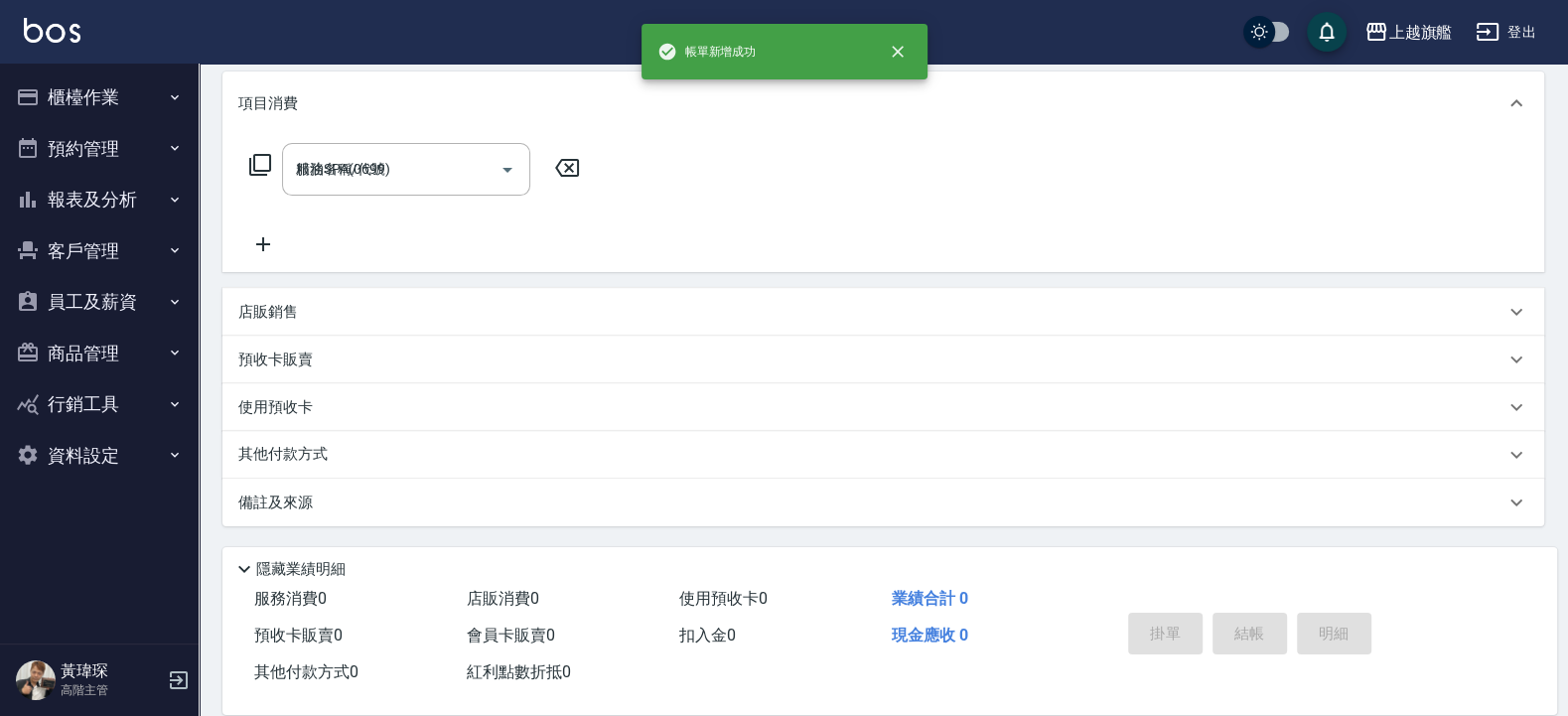 type 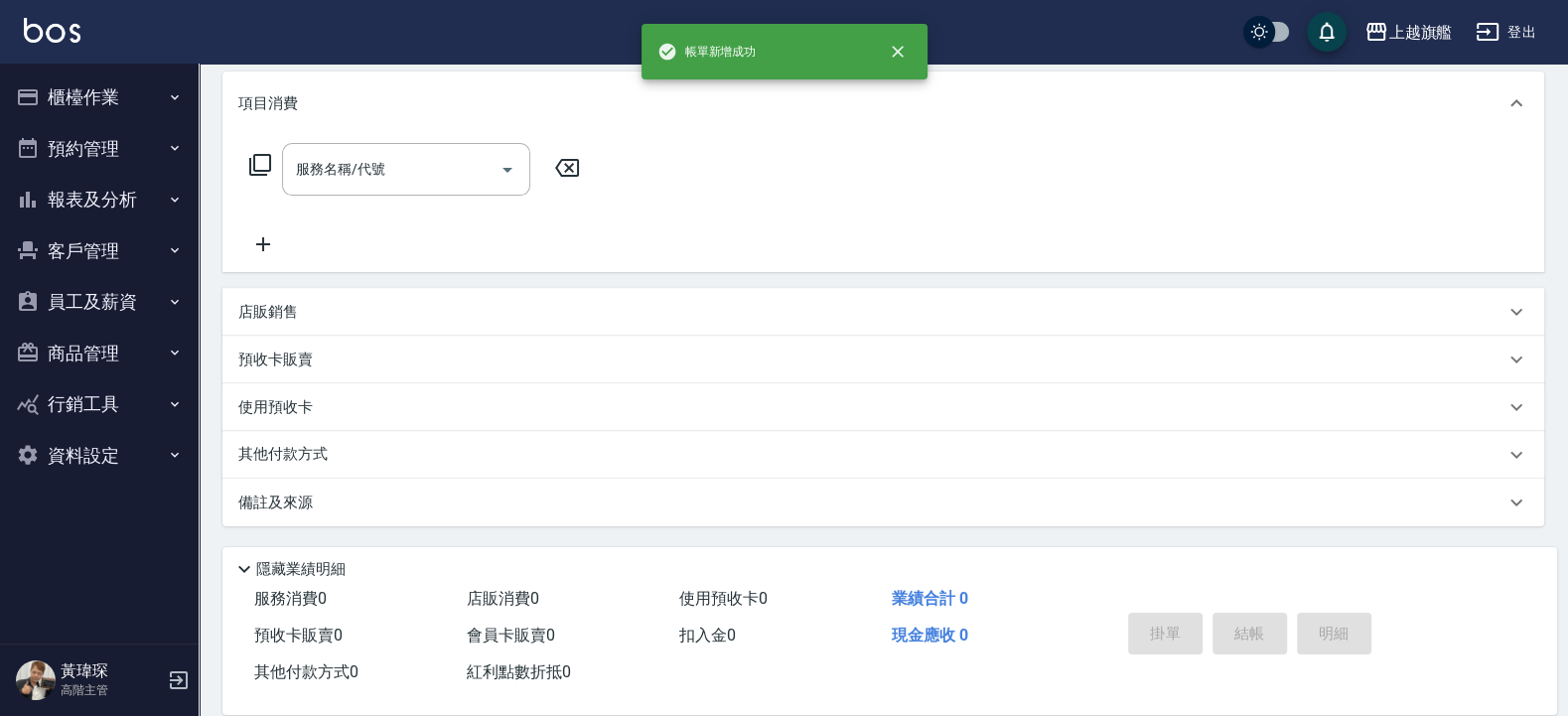 scroll, scrollTop: 0, scrollLeft: 0, axis: both 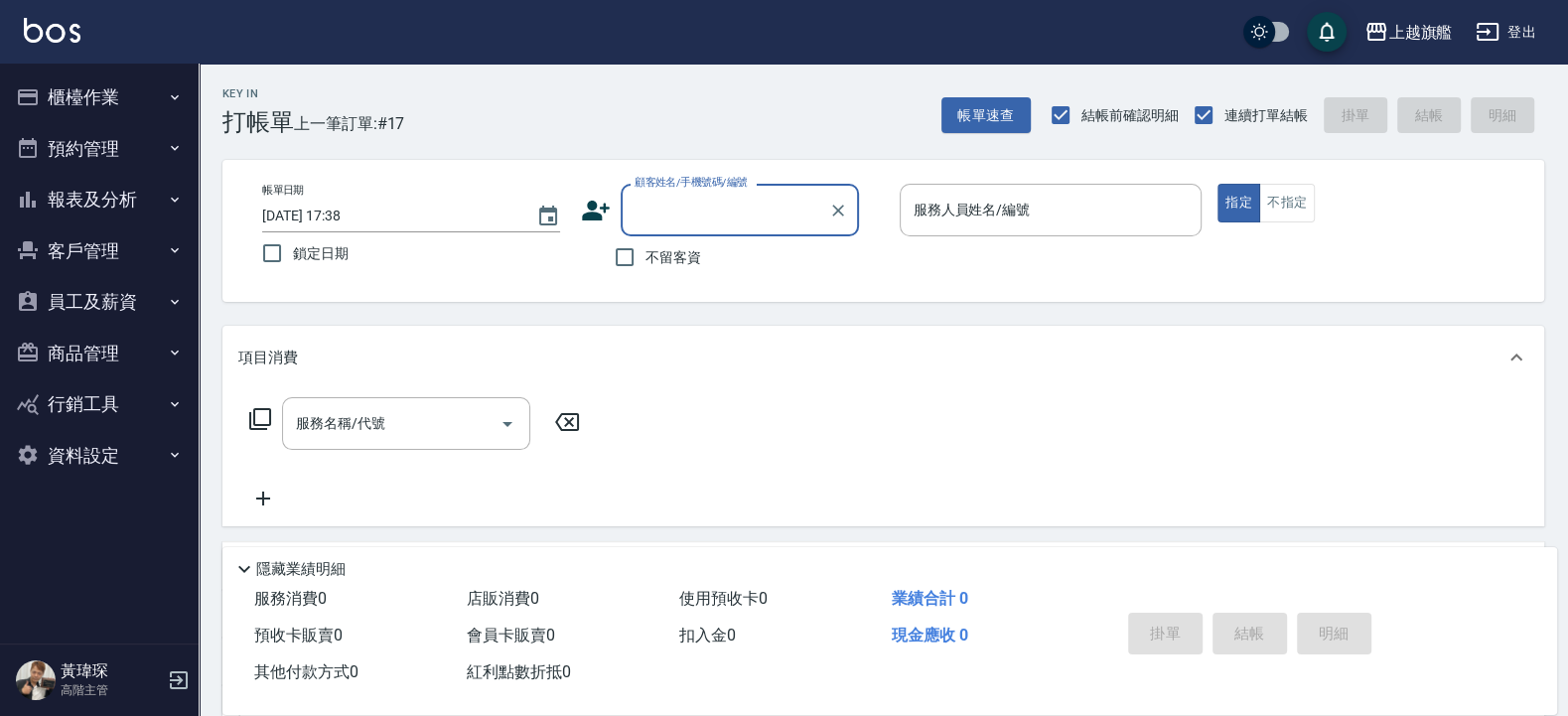 drag, startPoint x: 656, startPoint y: 261, endPoint x: 684, endPoint y: 262, distance: 28.01785 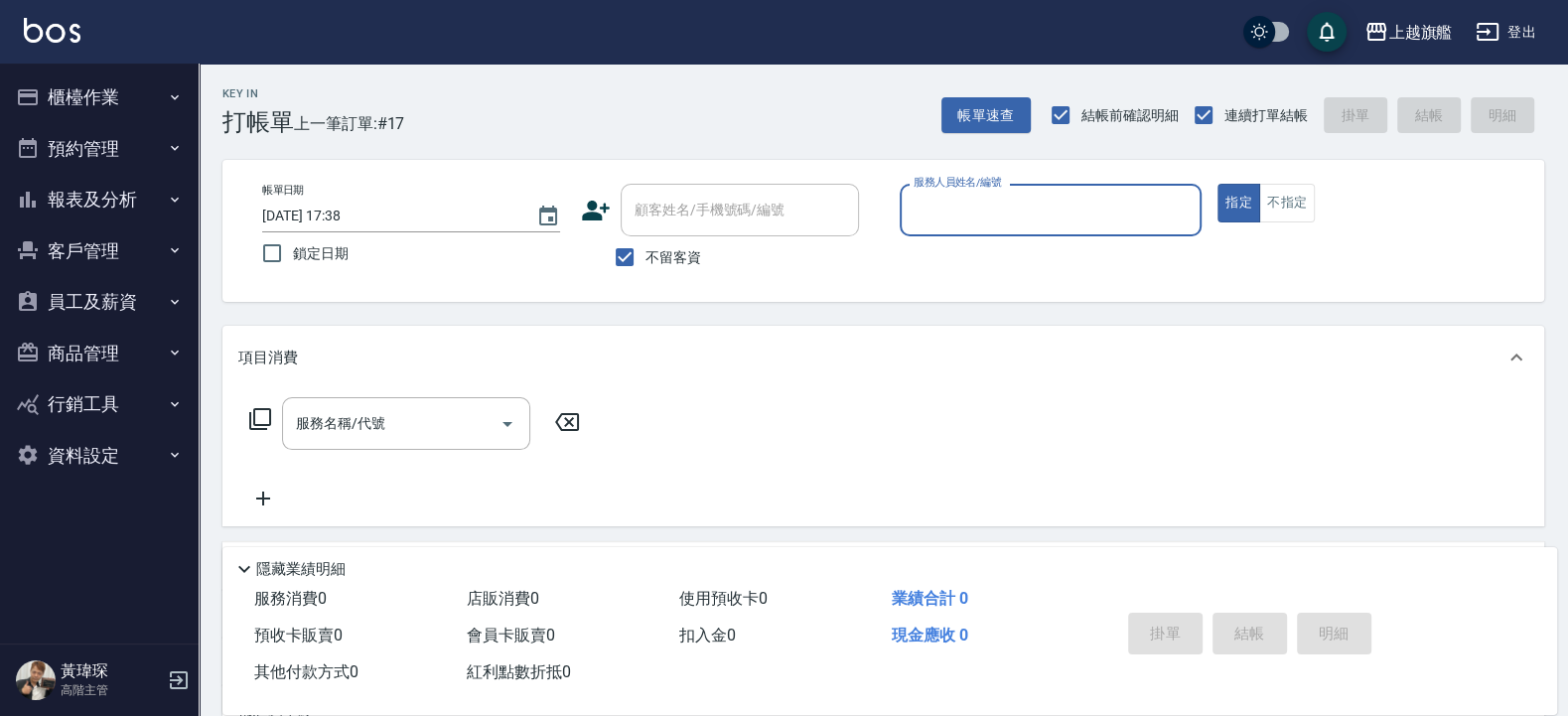 click on "服務人員姓名/編號" at bounding box center (1051, 210) 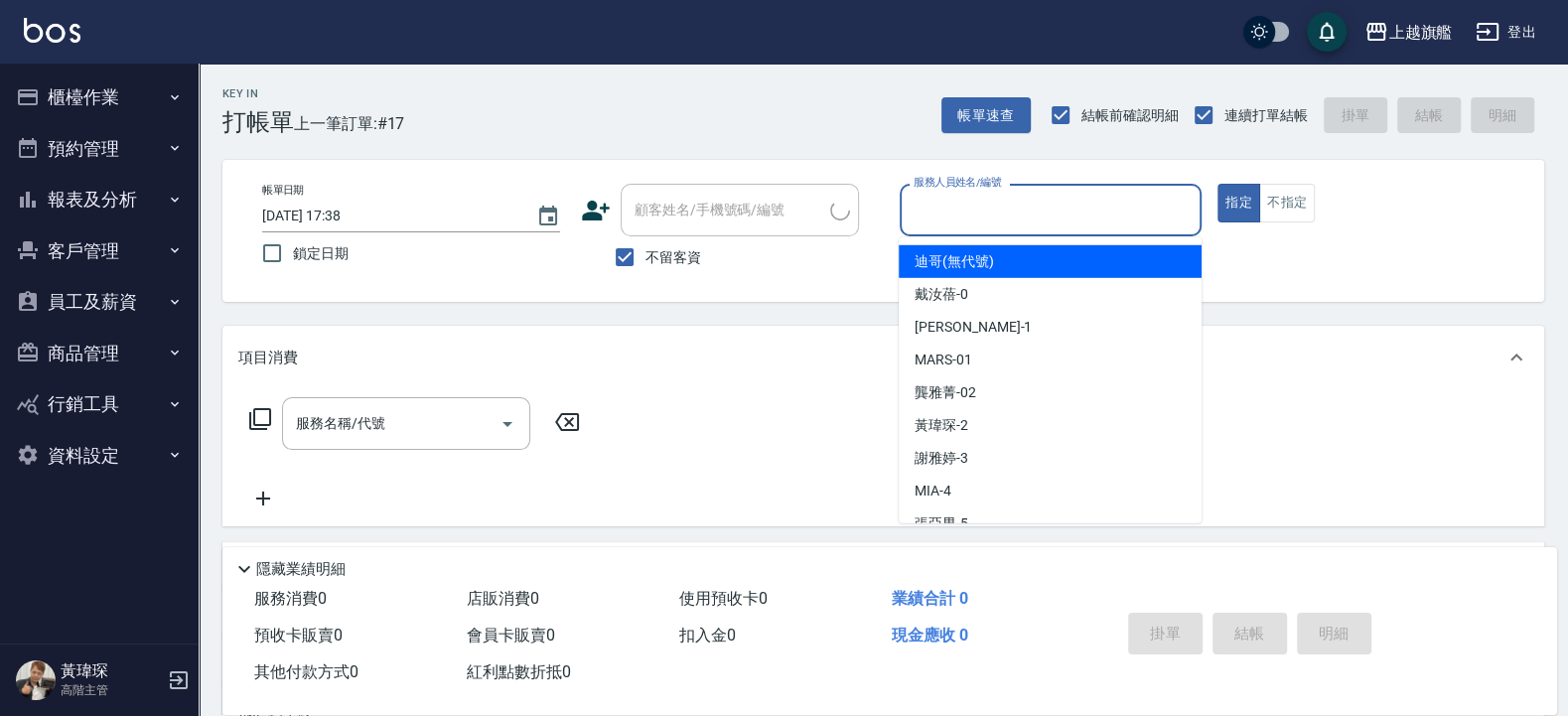 type on "[PERSON_NAME]/0970455988/" 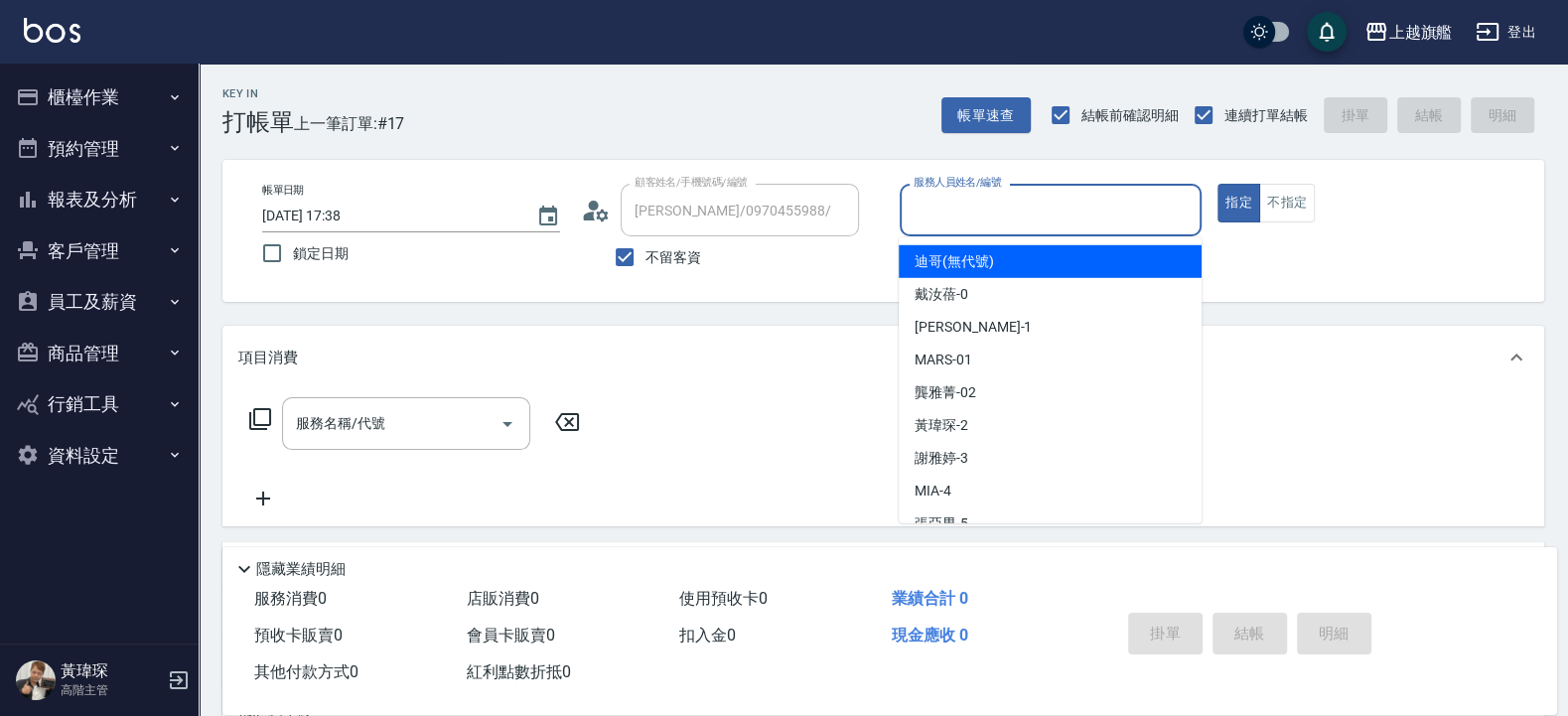 type on "[PERSON_NAME]-8" 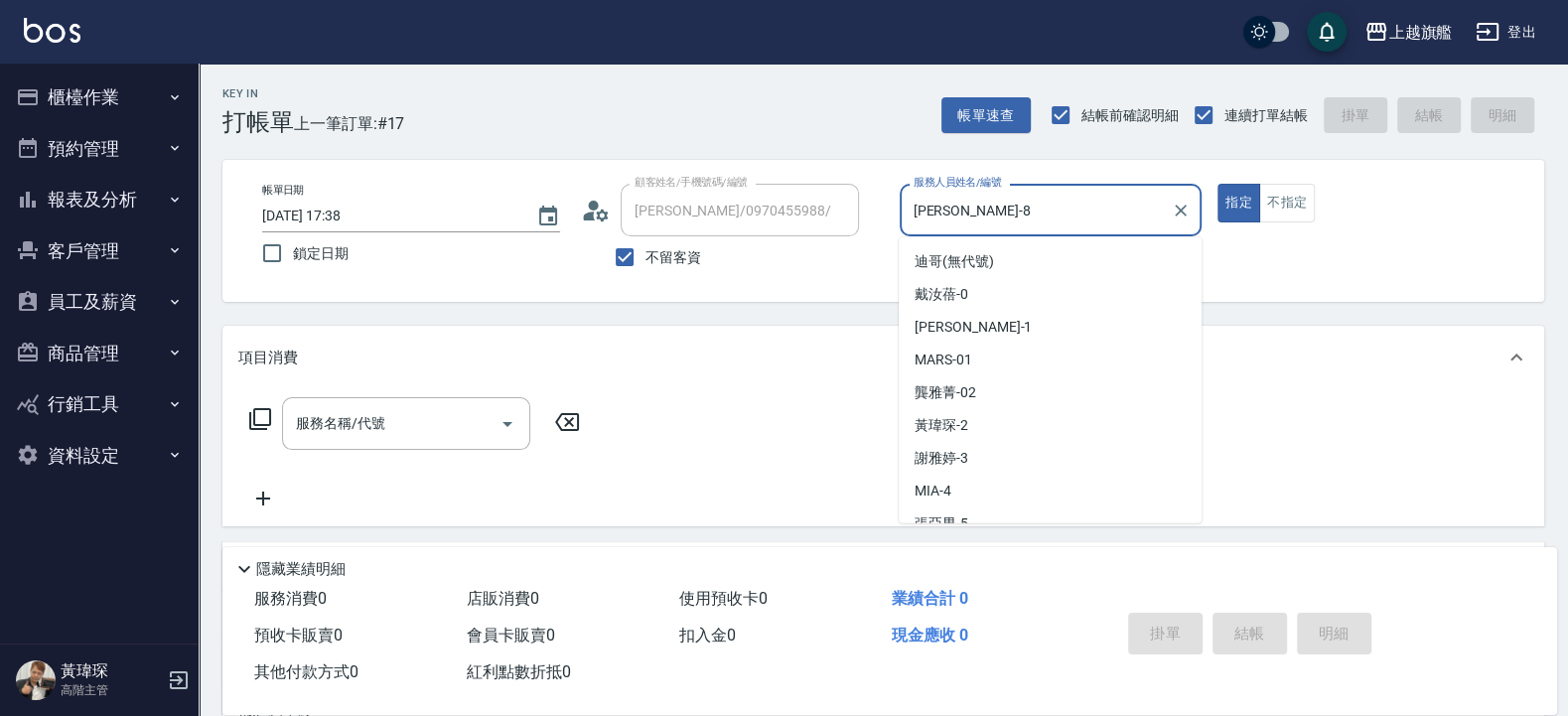 scroll, scrollTop: 114, scrollLeft: 0, axis: vertical 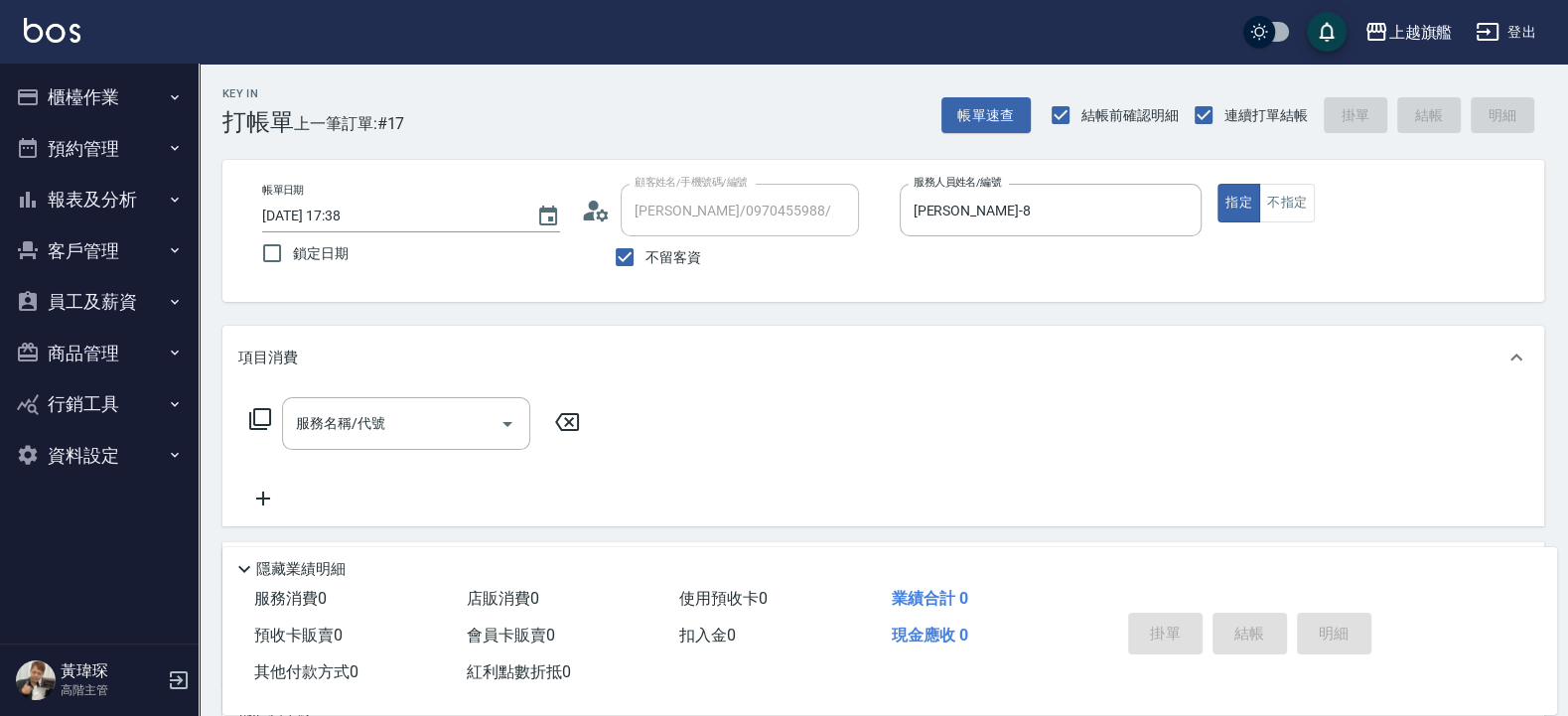 click on "Key In 打帳單 上一筆訂單:#17 帳單速查 結帳前確認明細 連續打單結帳 掛單 結帳 明細 帳單日期 [DATE] 17:38 鎖定日期 顧客姓名/手機號碼/編號 [PERSON_NAME]/0970455988/ 顧客姓名/手機號碼/編號 不留客資 服務人員姓名/編號 [PERSON_NAME]-8 服務人員姓名/編號 指定 不指定 項目消費 服務名稱/代號 服務名稱/代號 店販銷售 服務人員姓名/編號 服務人員姓名/編號 商品代號/名稱 商品代號/名稱 預收卡販賣 卡券名稱/代號 卡券名稱/代號 其他付款方式 入金可用餘額: 0 其他付款方式 其他付款方式 入金剩餘： 0元 異動入金 備註及來源 備註 備註 訂單來源 ​ 訂單來源 隱藏業績明細 服務消費  0 店販消費  0 使用預收卡  0 業績合計   0 預收卡販賣  0 會員卡販賣  0 扣入金  0 現金應收   0 其他付款方式  0 紅利點數折抵  0 掛單 結帳 明細" at bounding box center [883, 493] 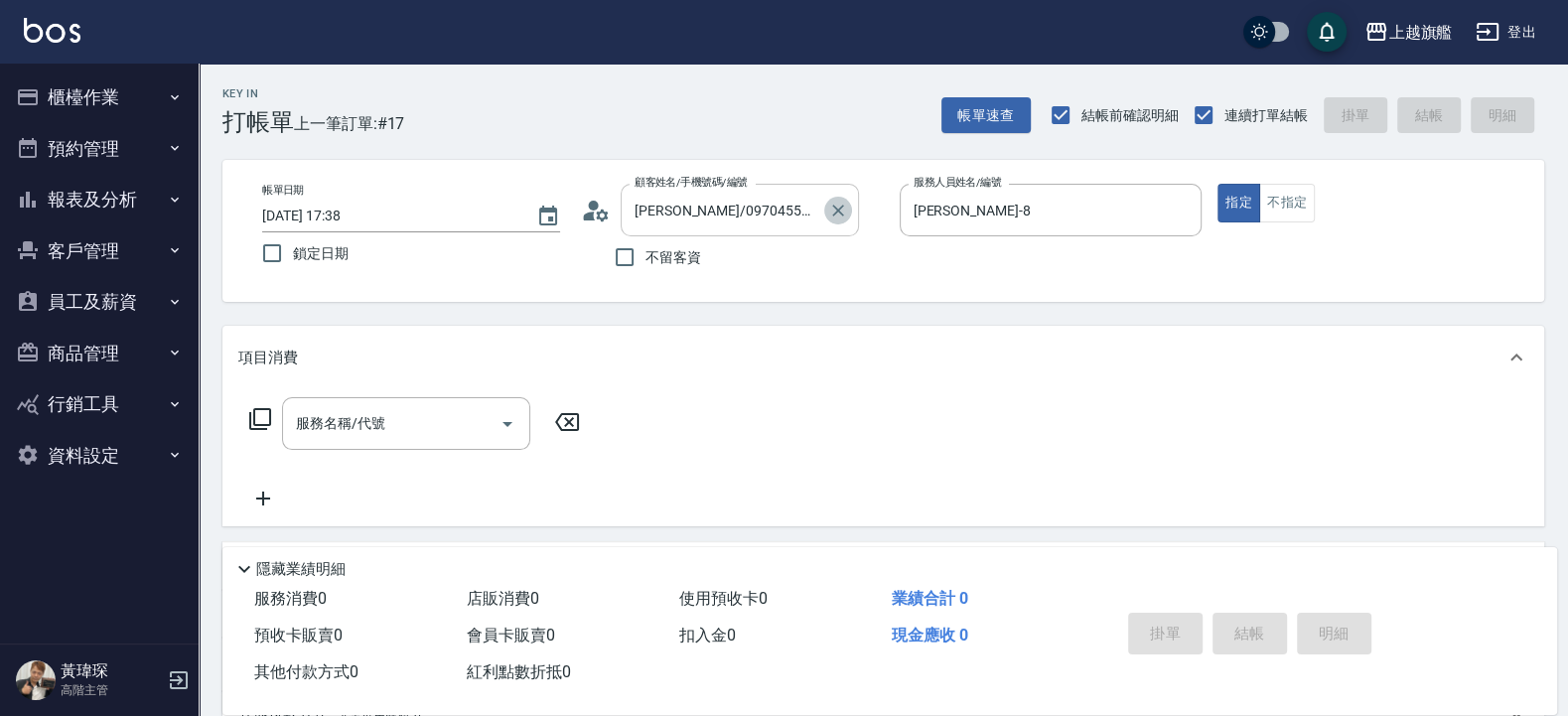 click 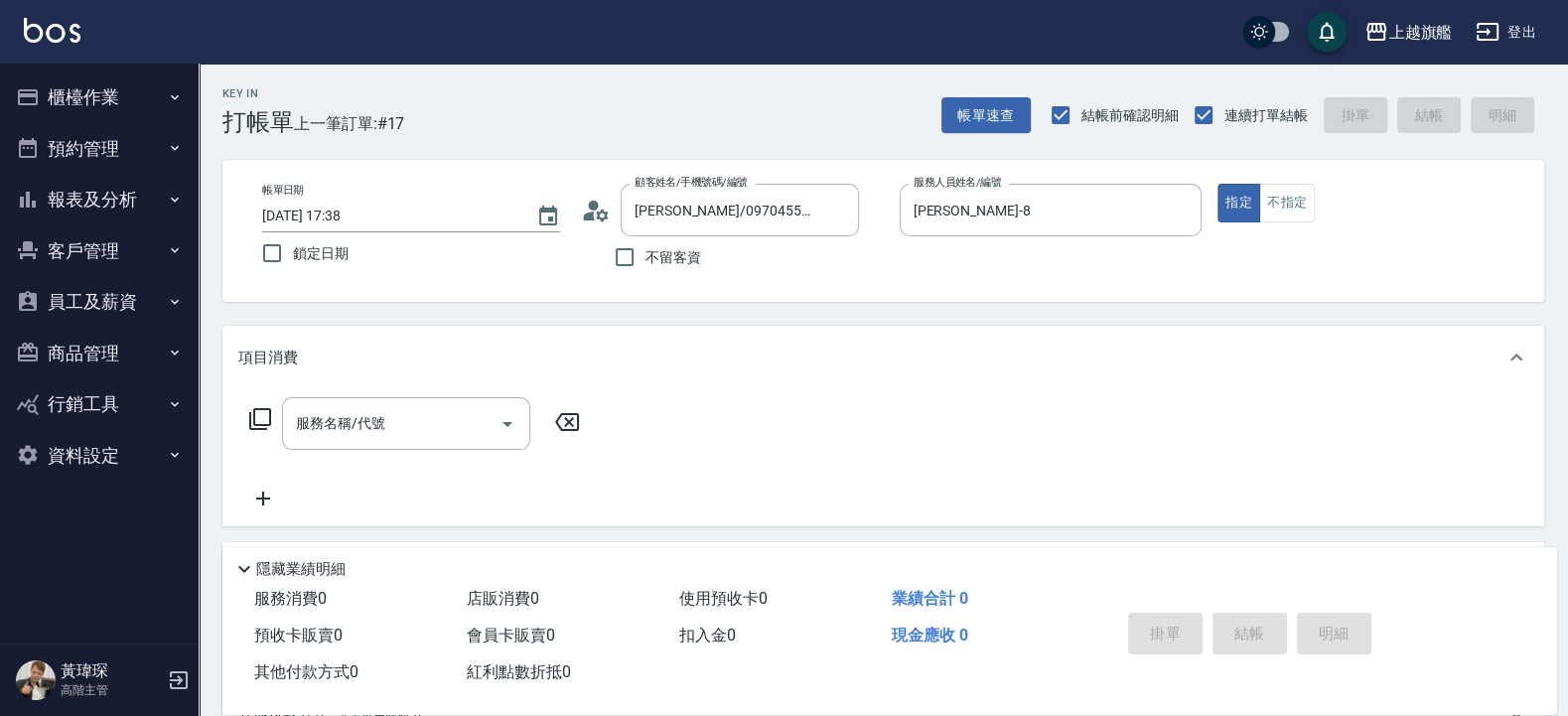 type 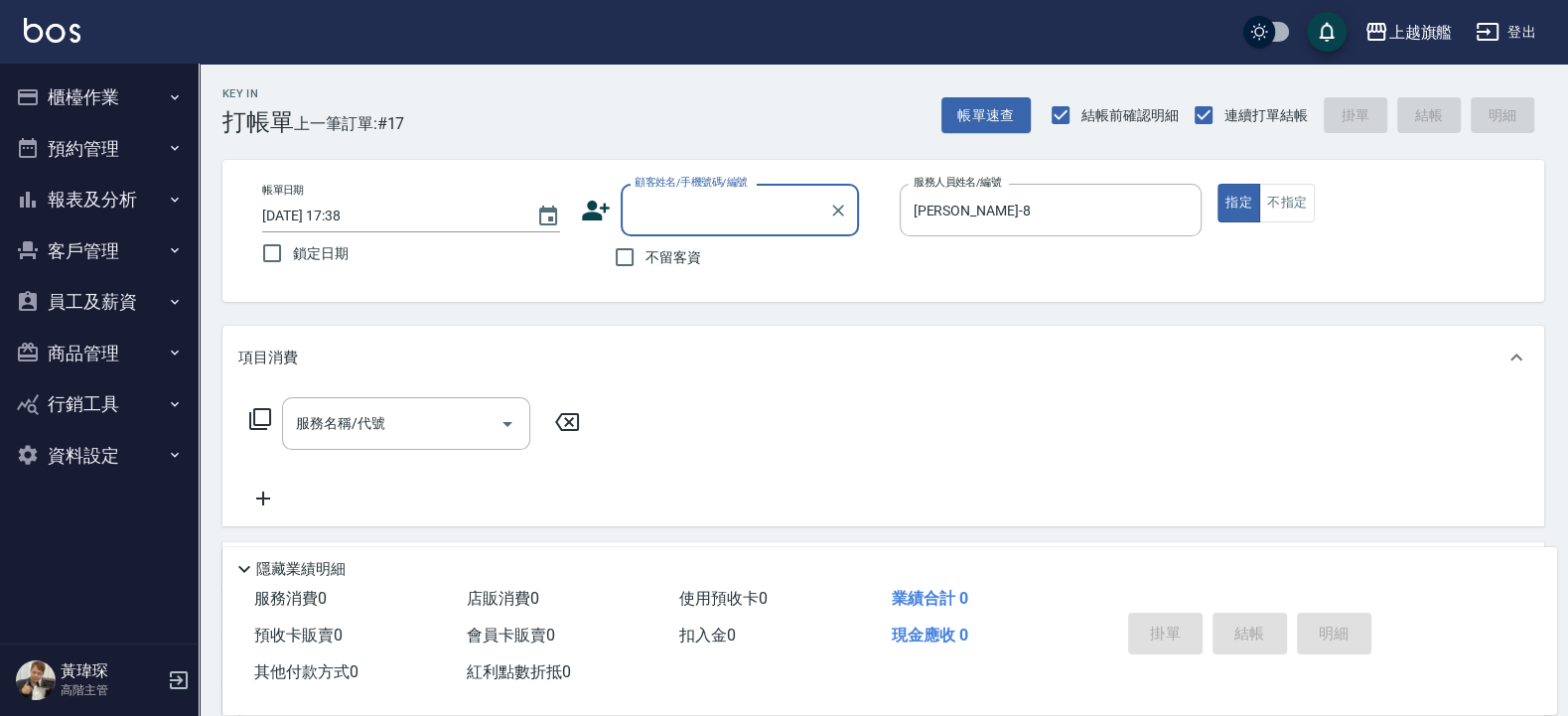 click on "不留客資" at bounding box center (673, 257) 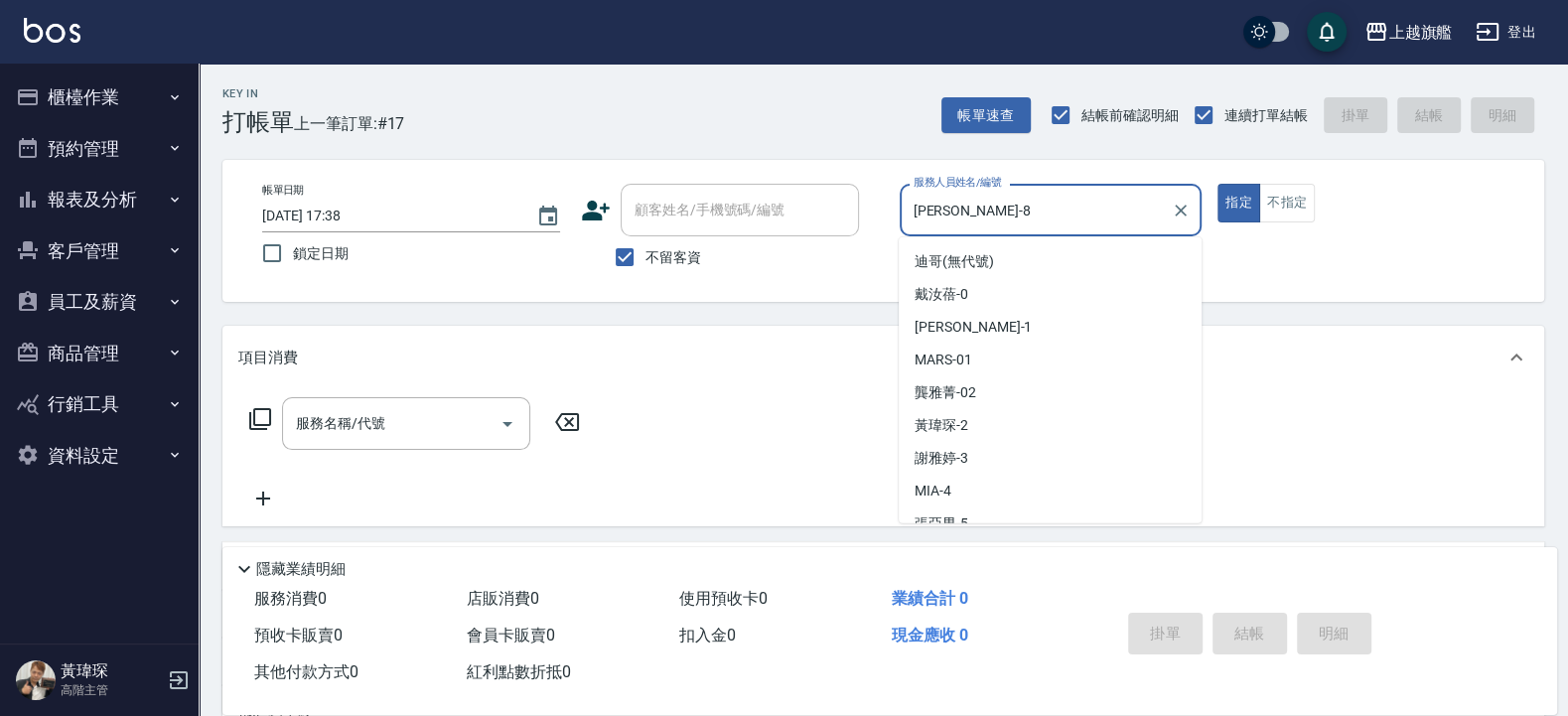 scroll, scrollTop: 114, scrollLeft: 0, axis: vertical 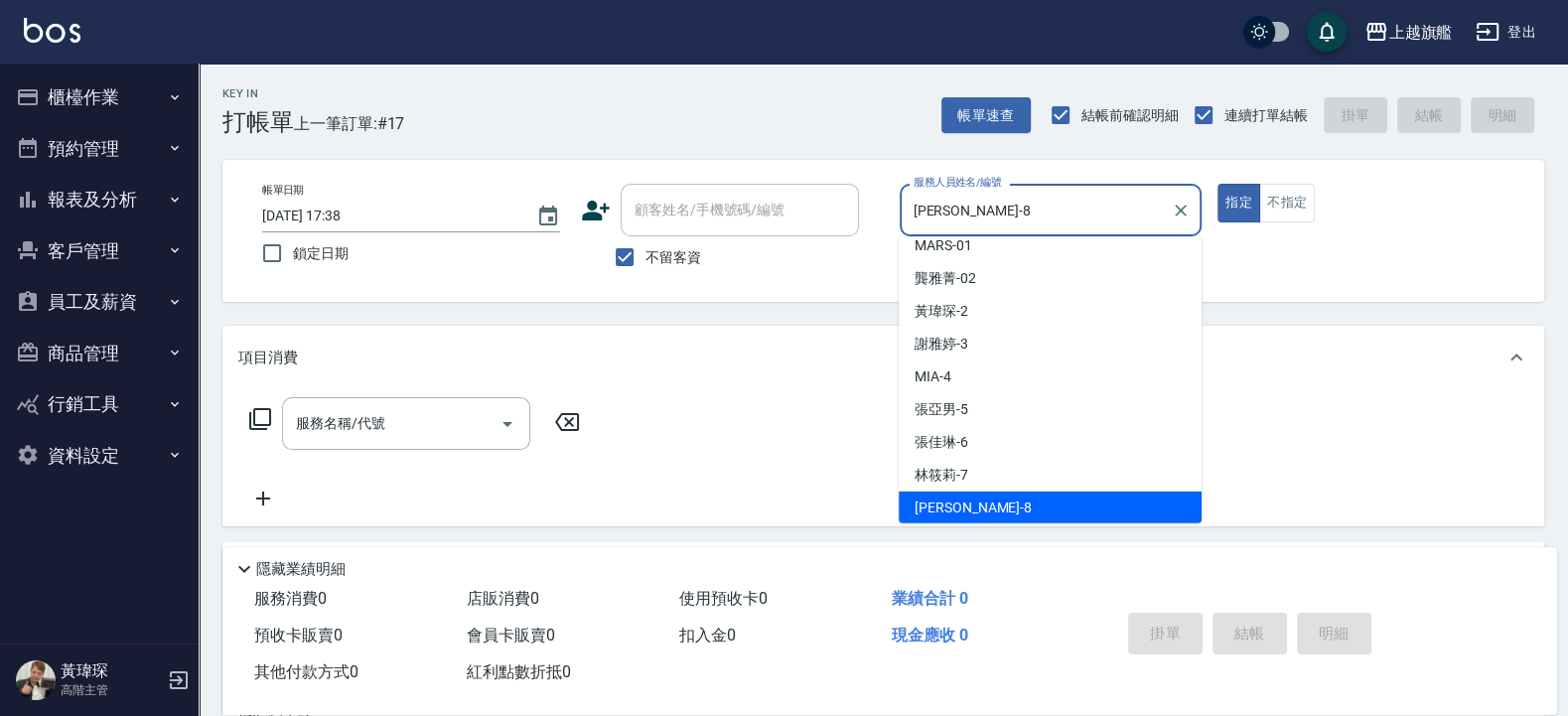 drag, startPoint x: 1046, startPoint y: 203, endPoint x: 701, endPoint y: 213, distance: 345.1449 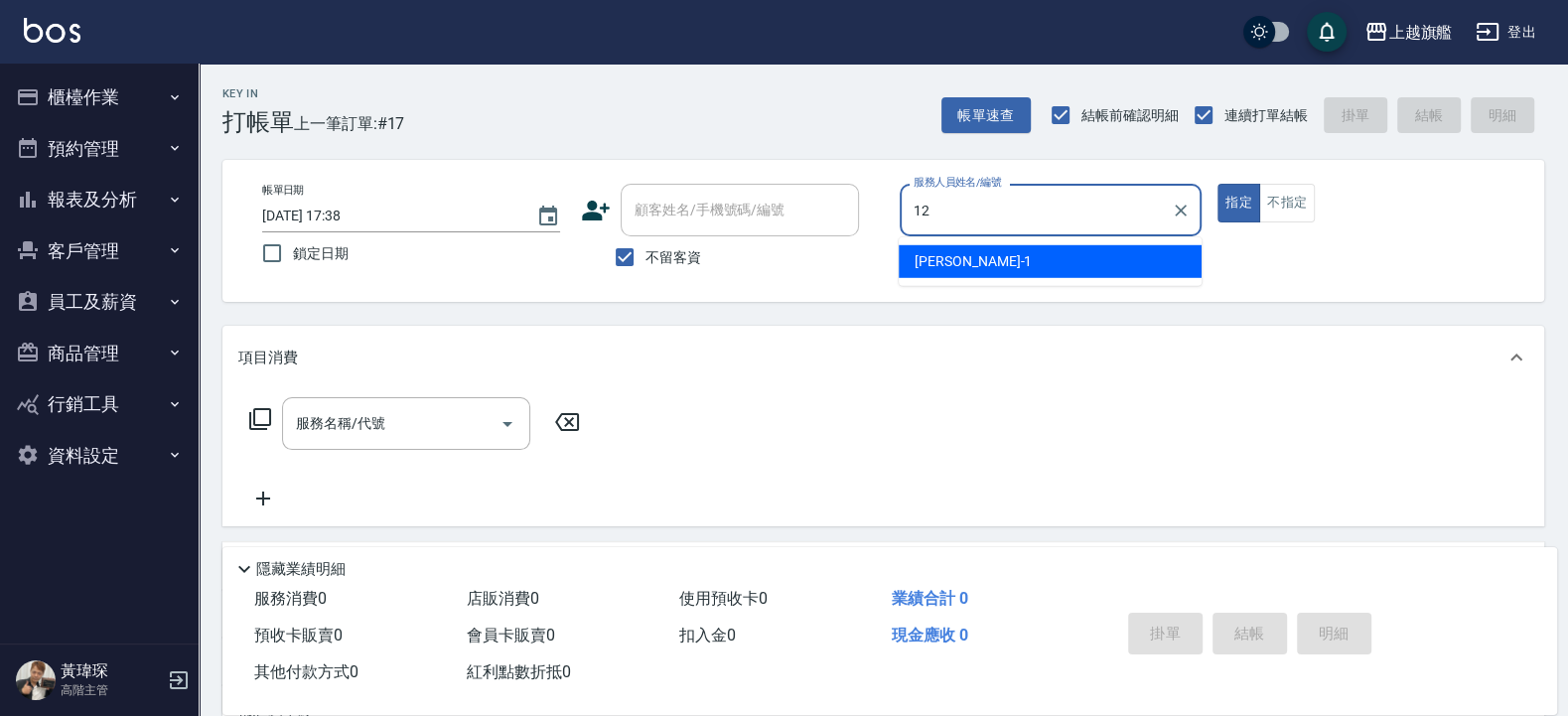 scroll, scrollTop: 0, scrollLeft: 0, axis: both 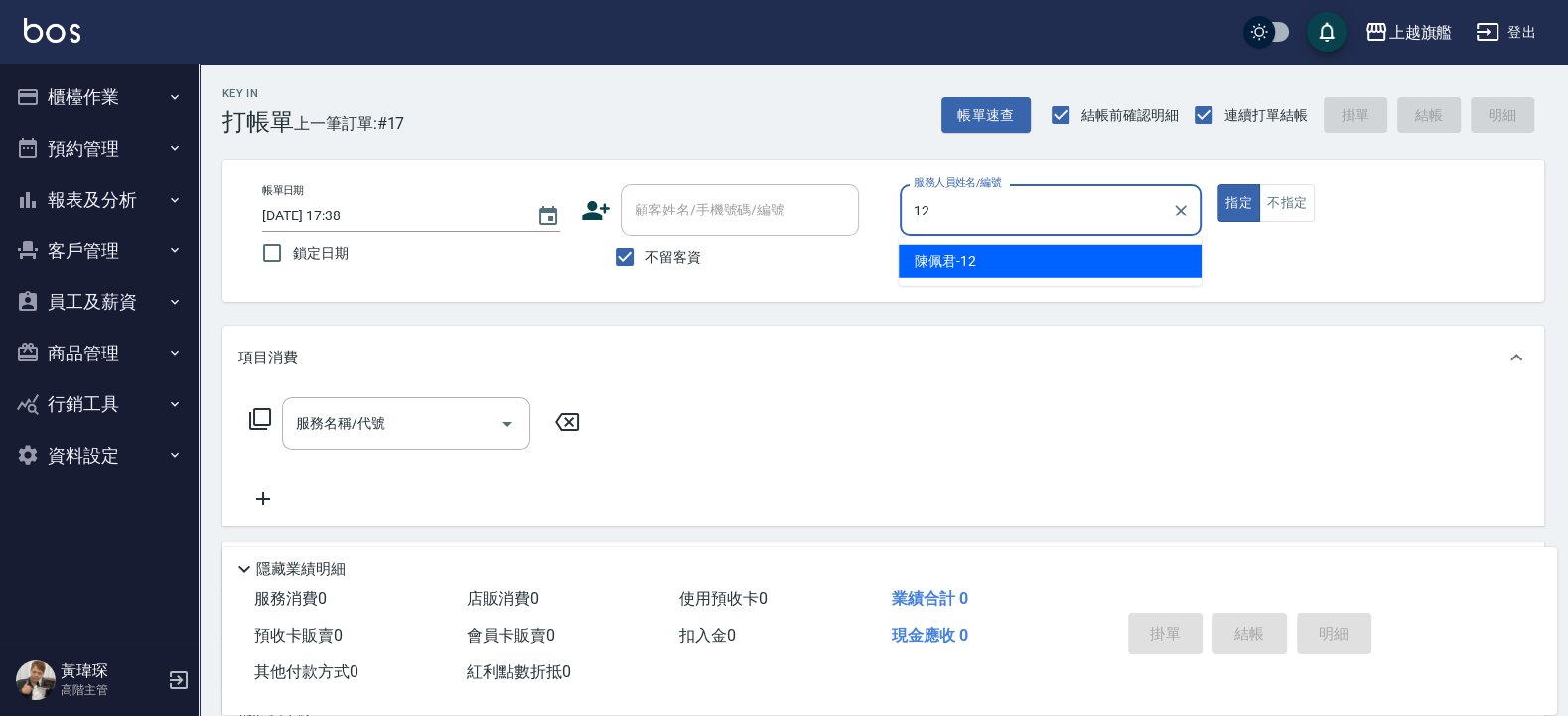 type on "[PERSON_NAME]-12" 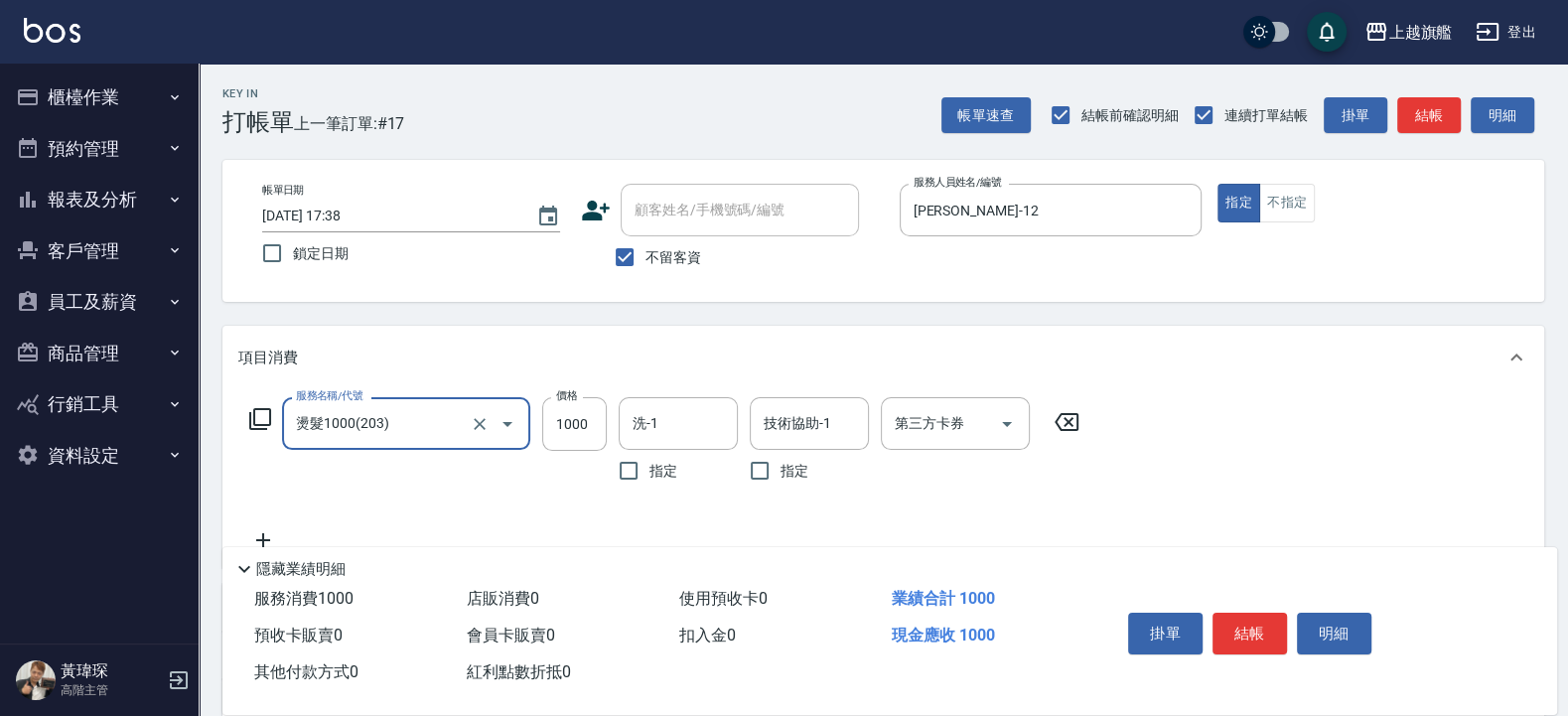 type on "燙髮1000(203)" 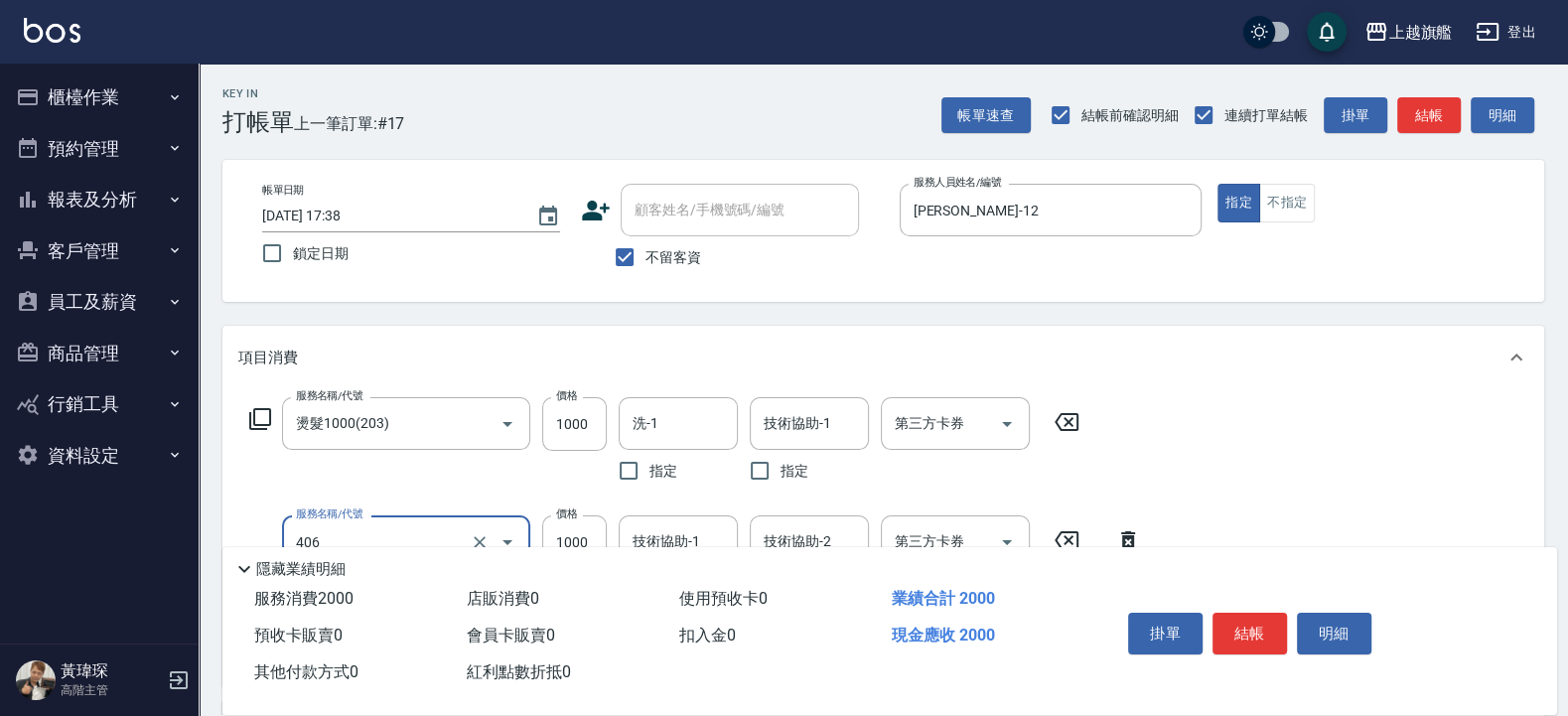 type on "水漾護1000(406)" 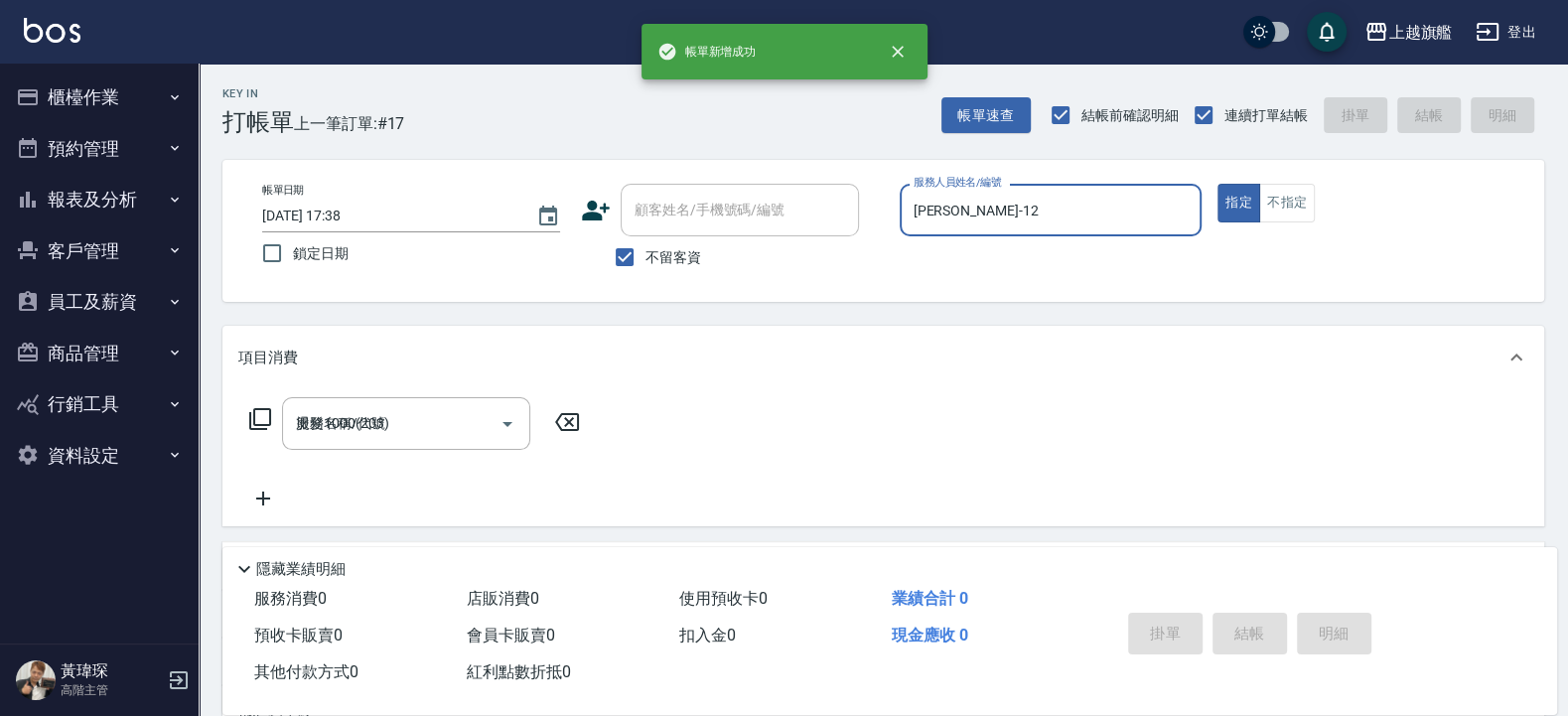 type on "[DATE] 17:39" 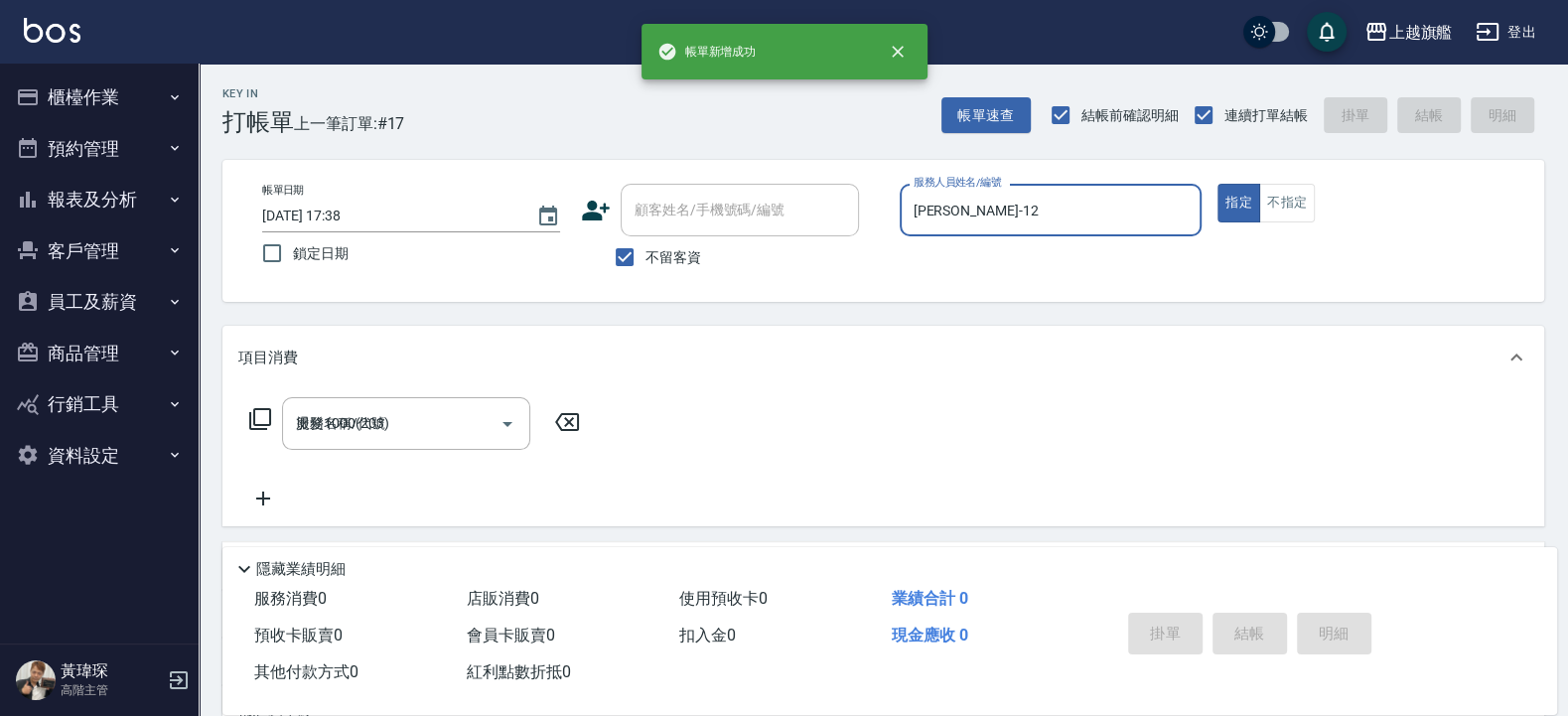 type 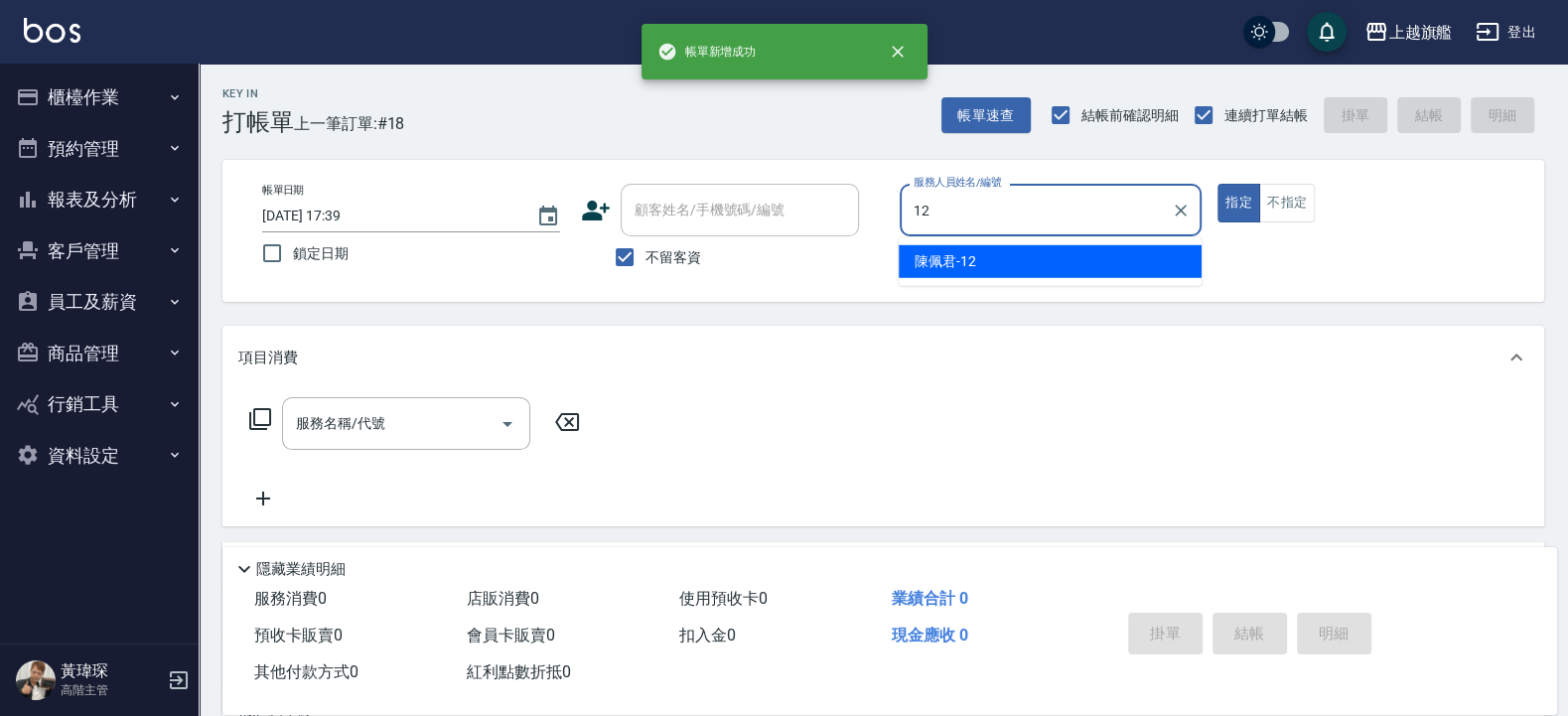 type on "[PERSON_NAME]-12" 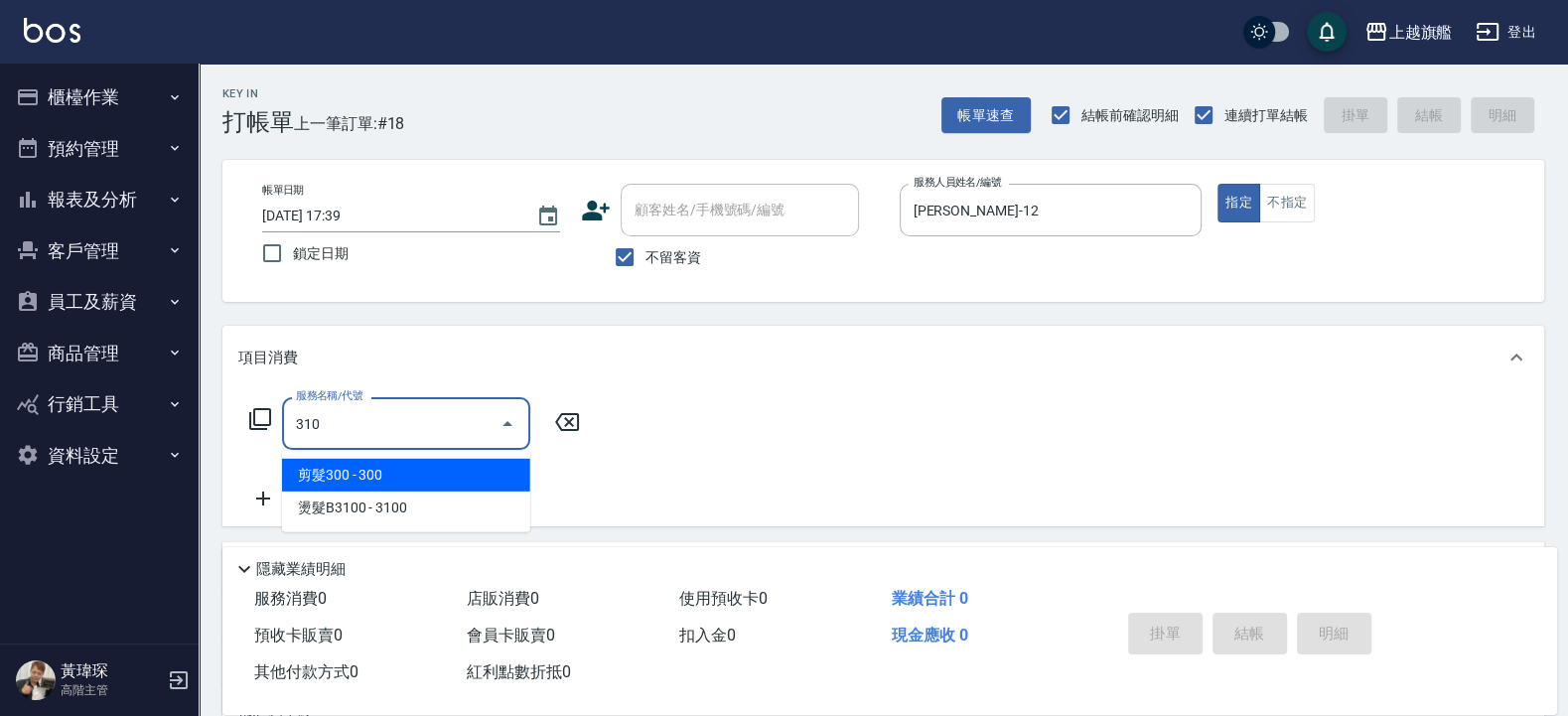 type on "剪髮300(310)" 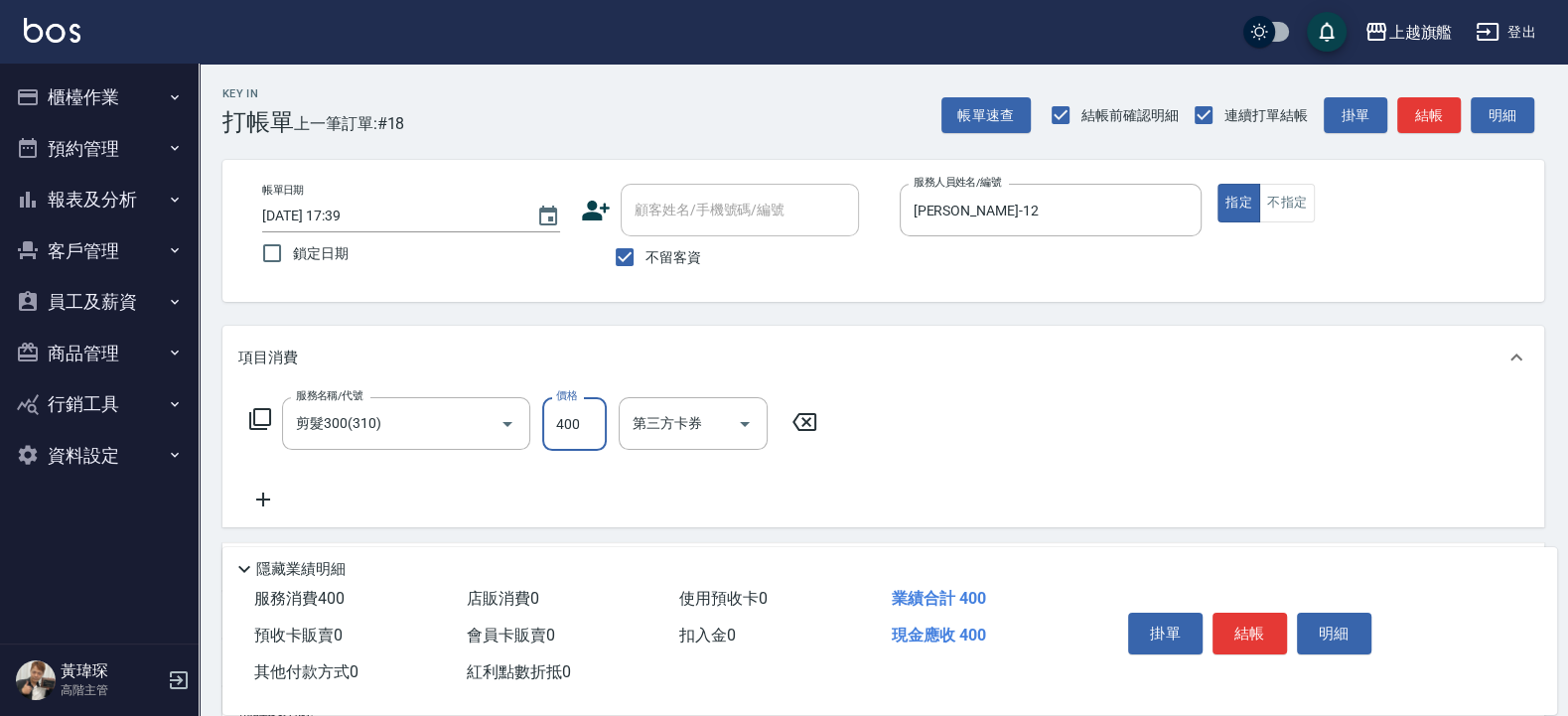 type on "400" 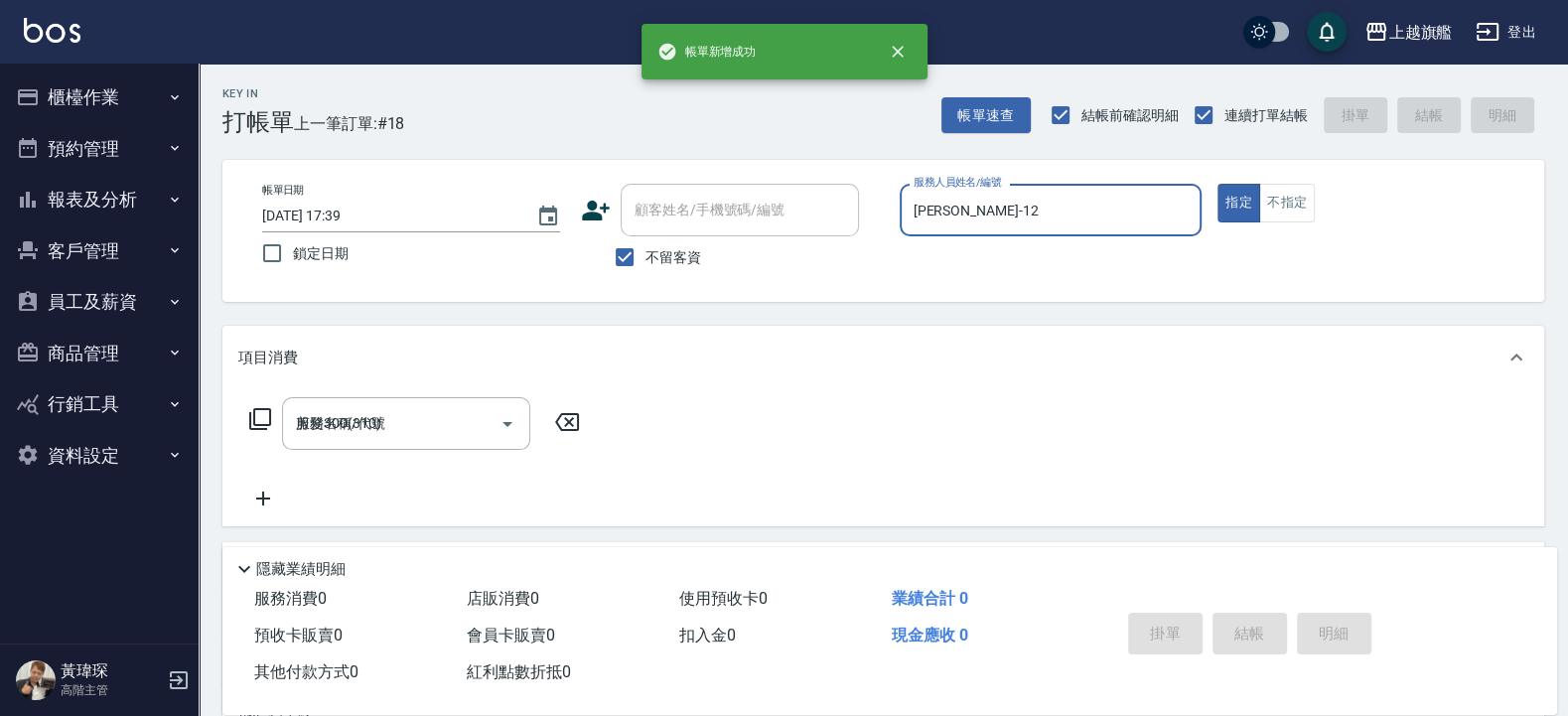 type 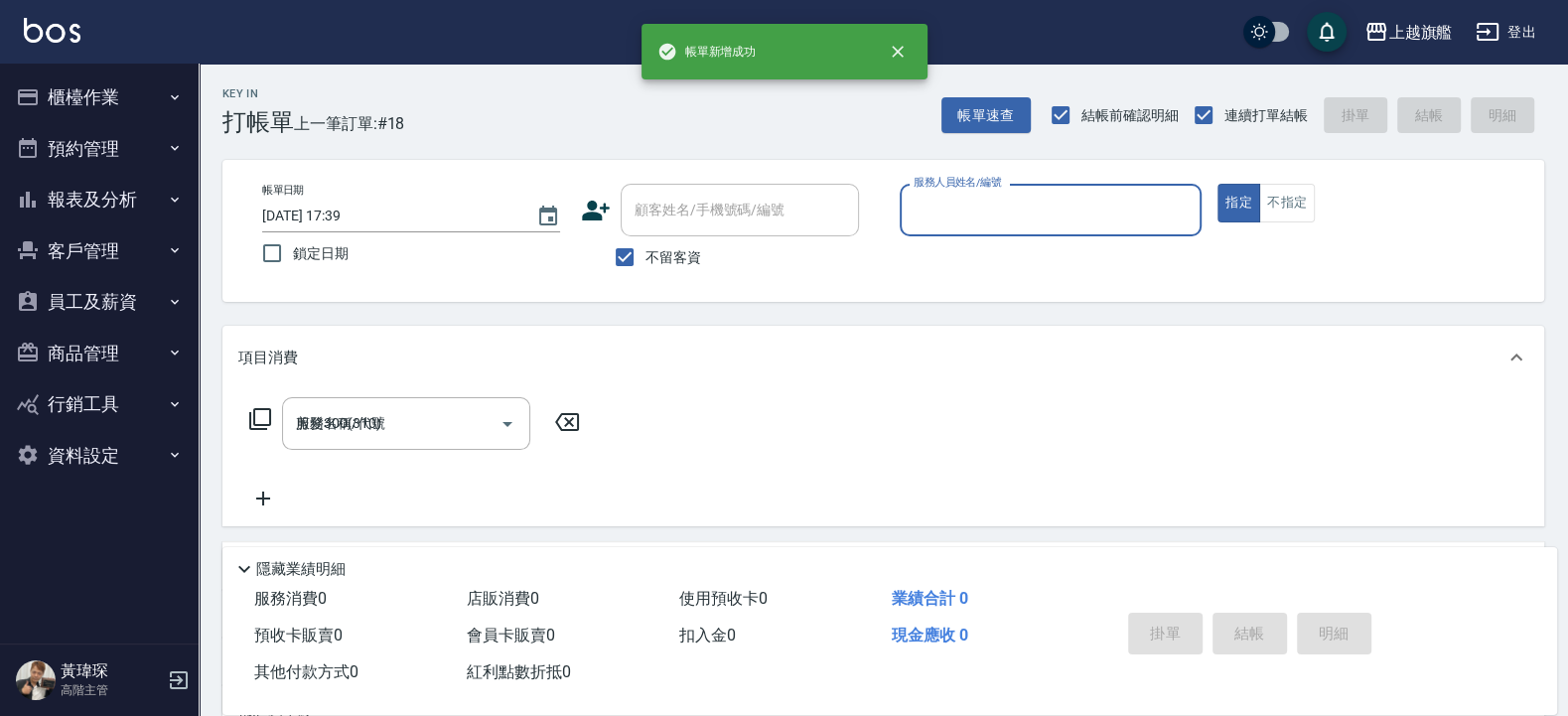type 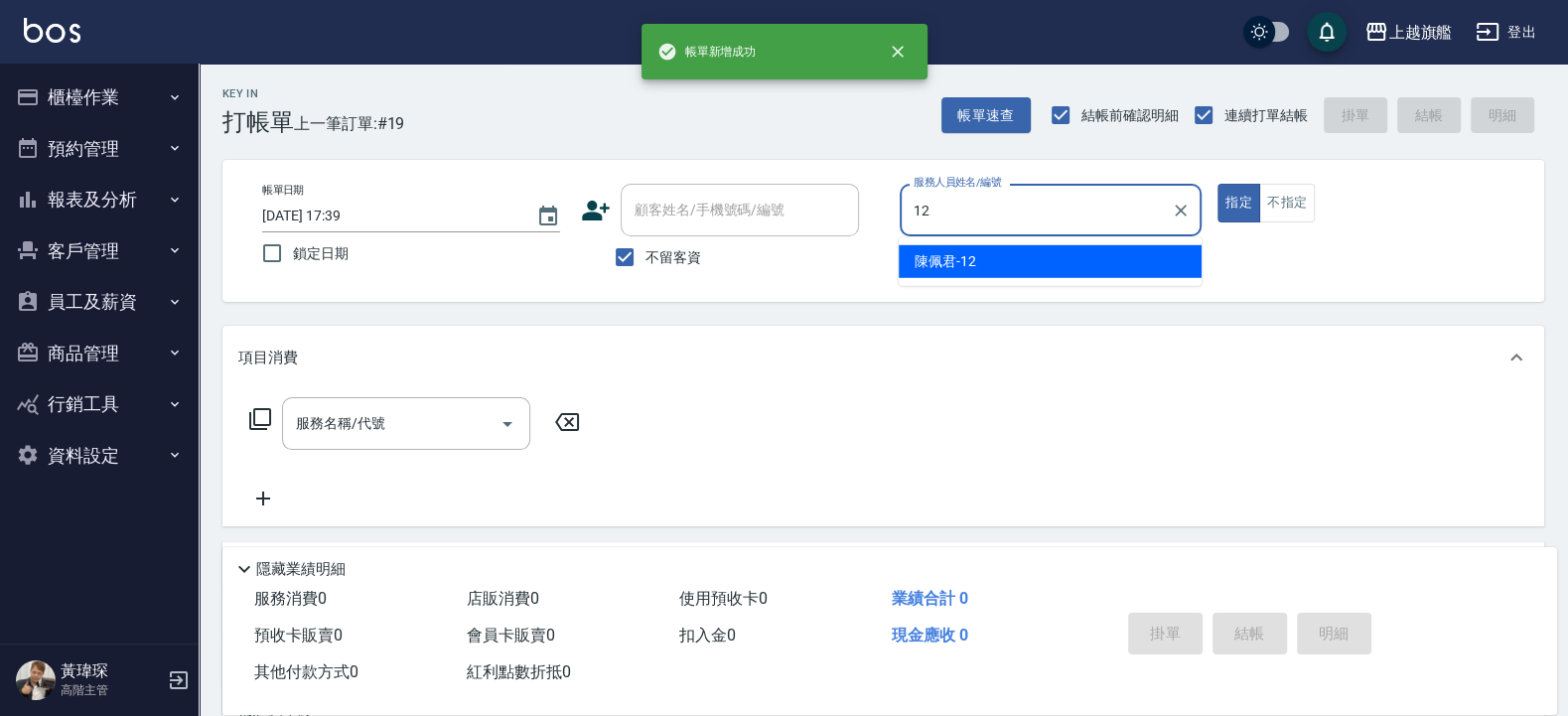 type on "[PERSON_NAME]-12" 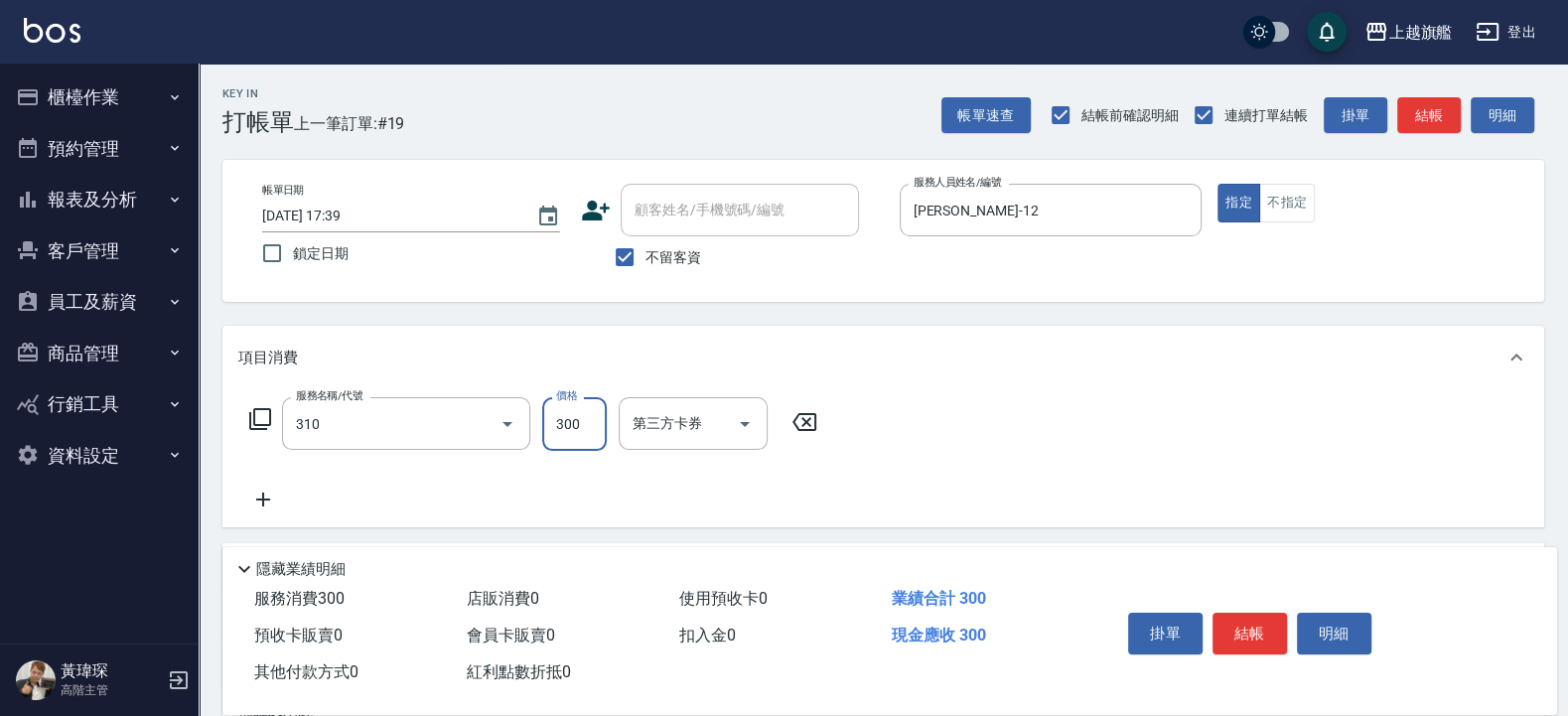 type on "剪髮300(310)" 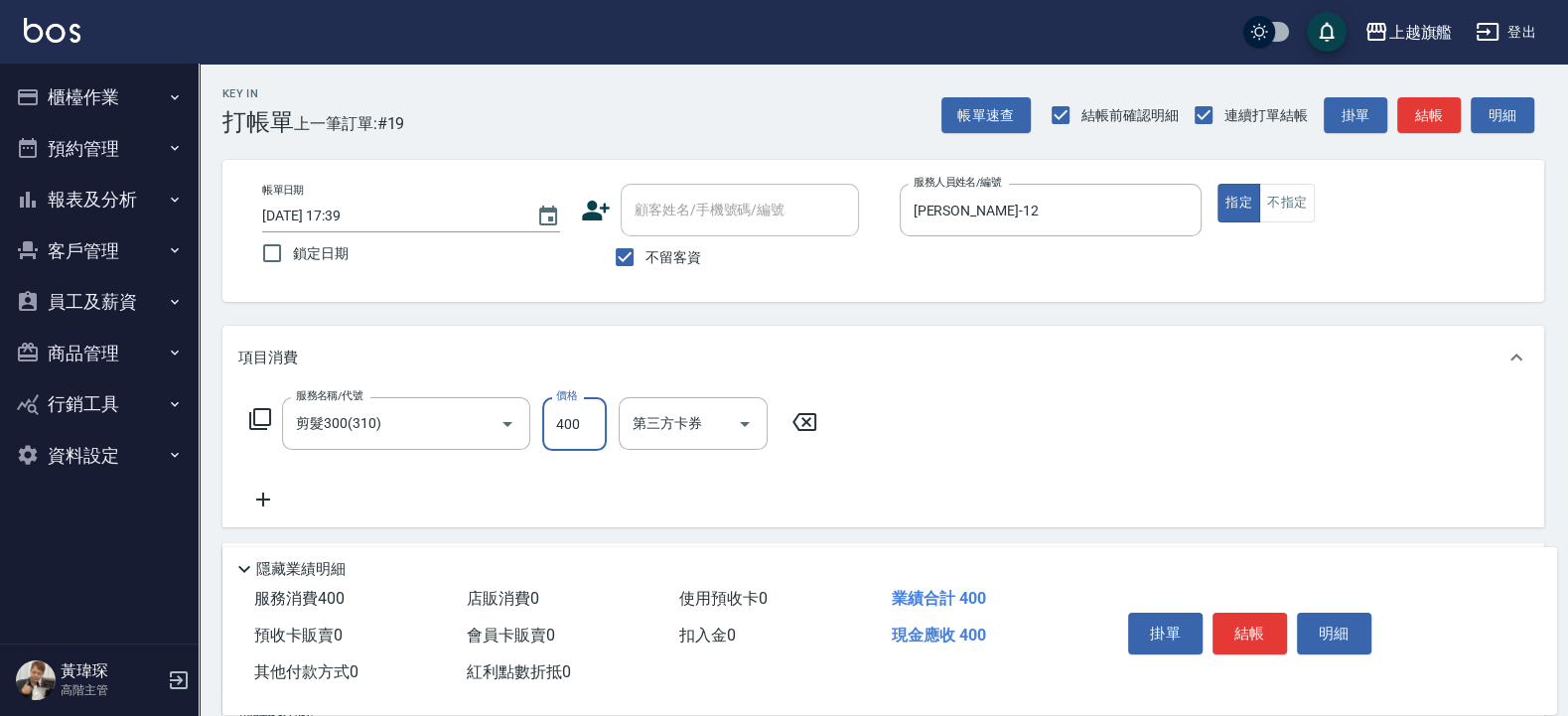 type on "400" 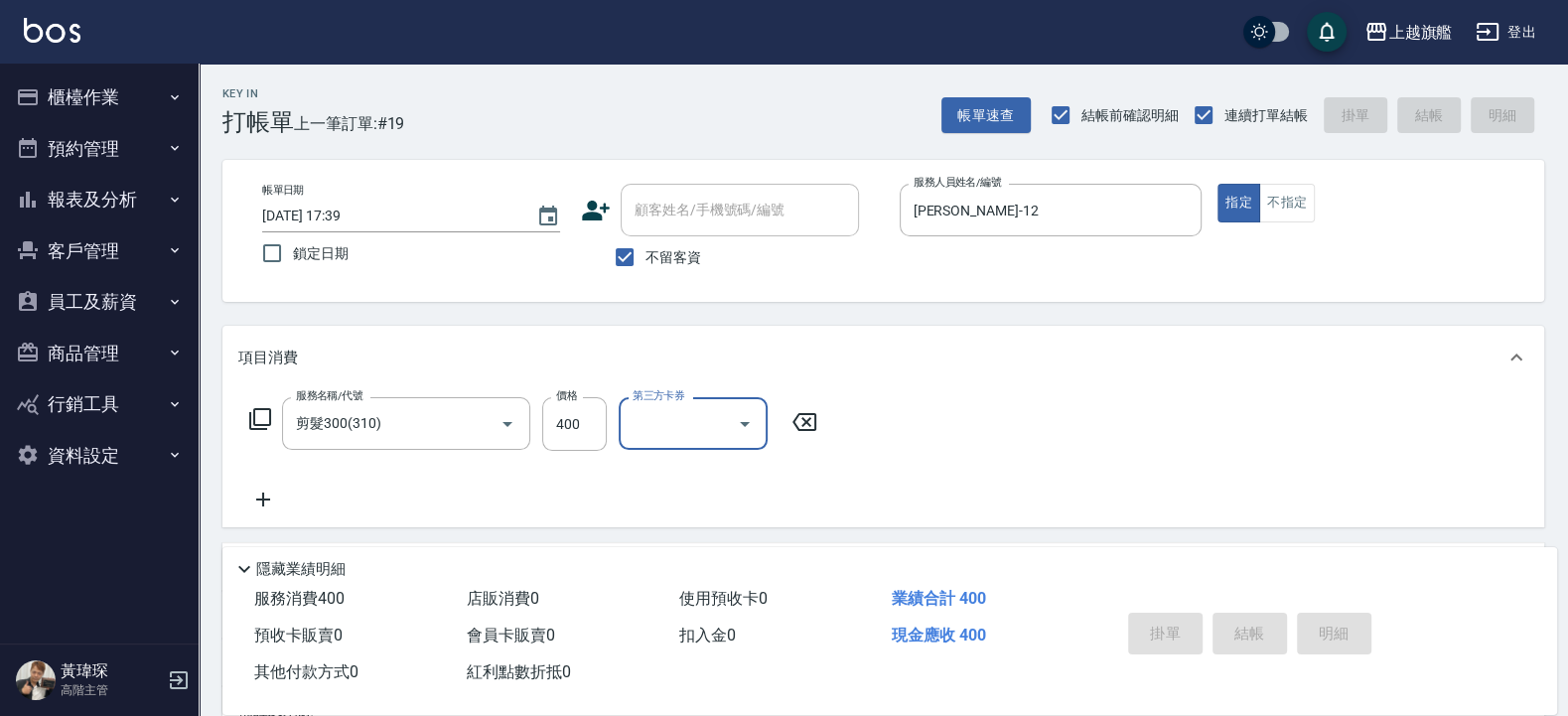 type 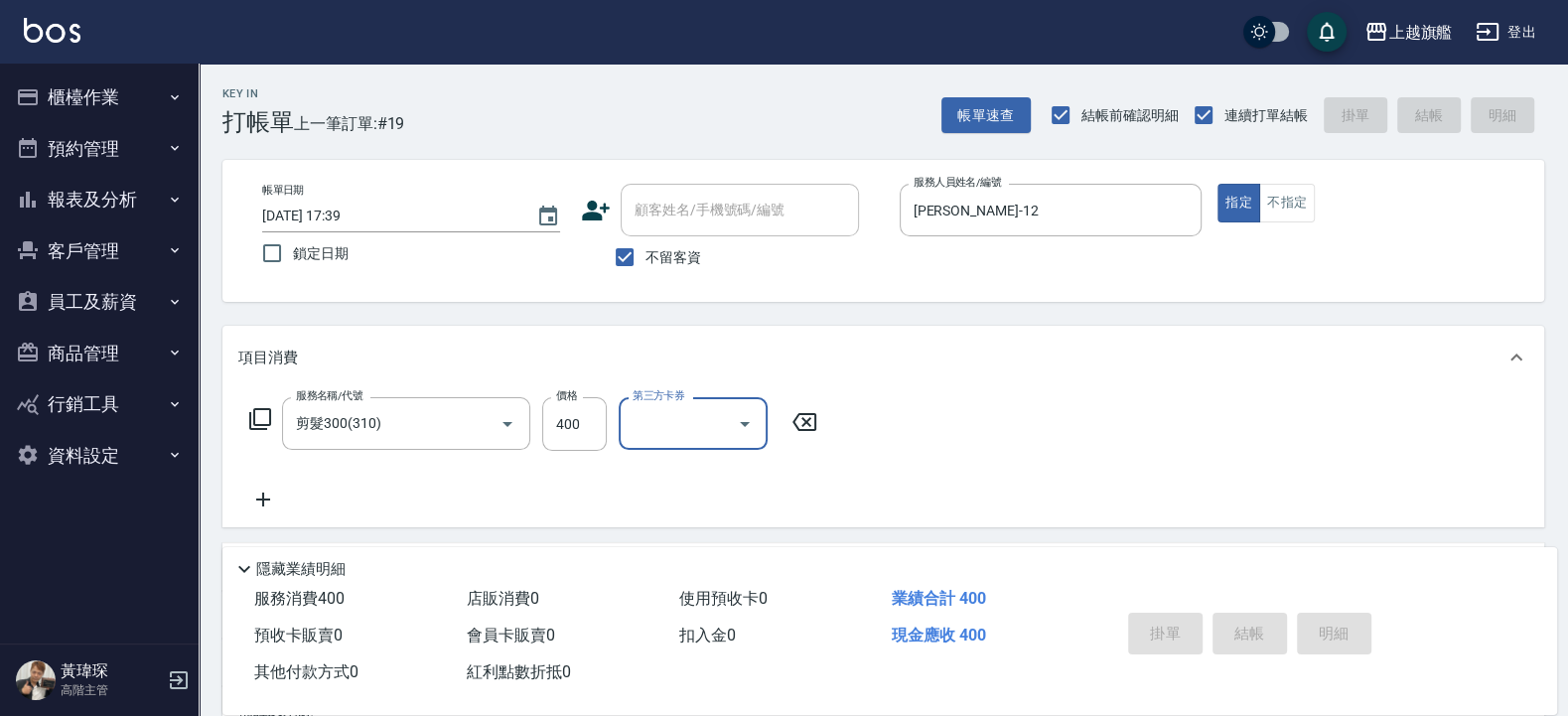 type 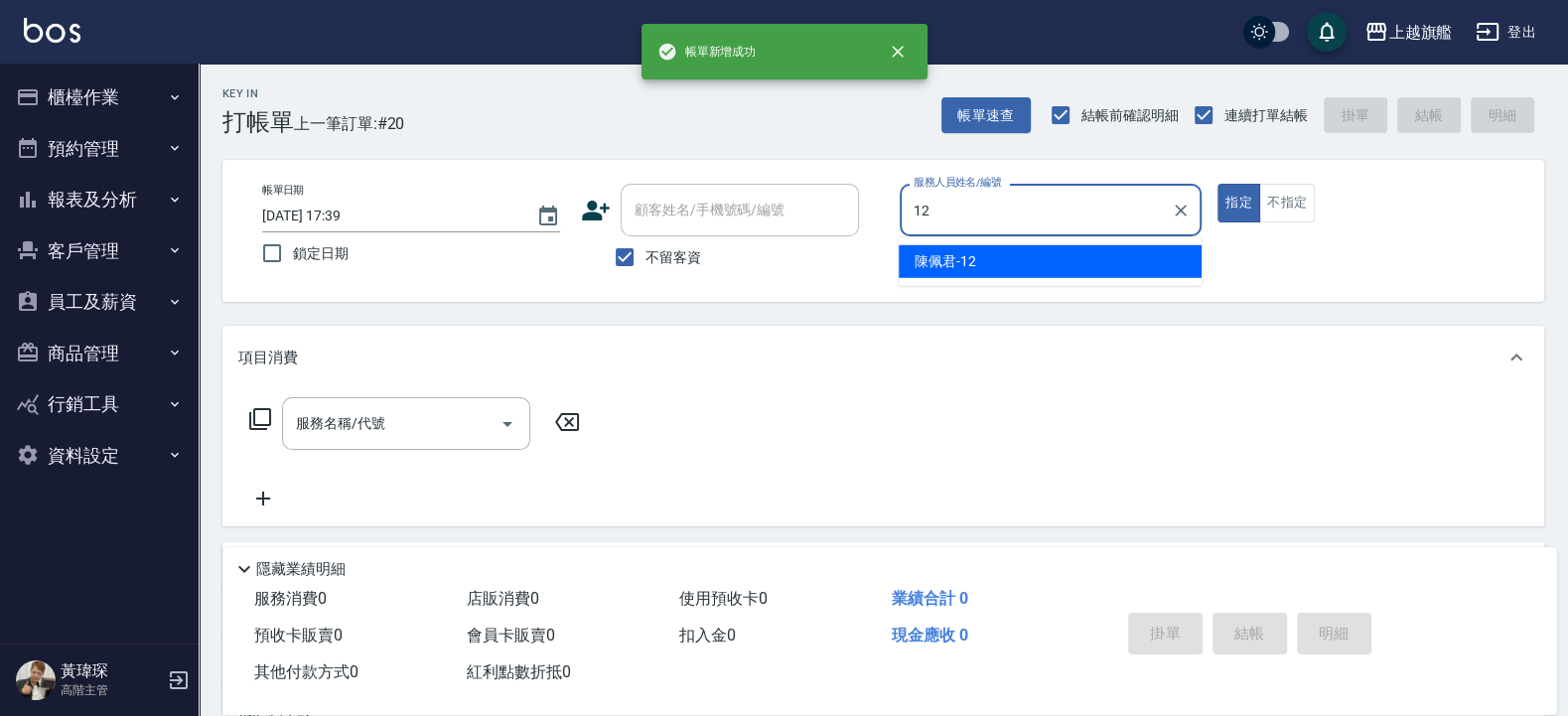 type on "[PERSON_NAME]-12" 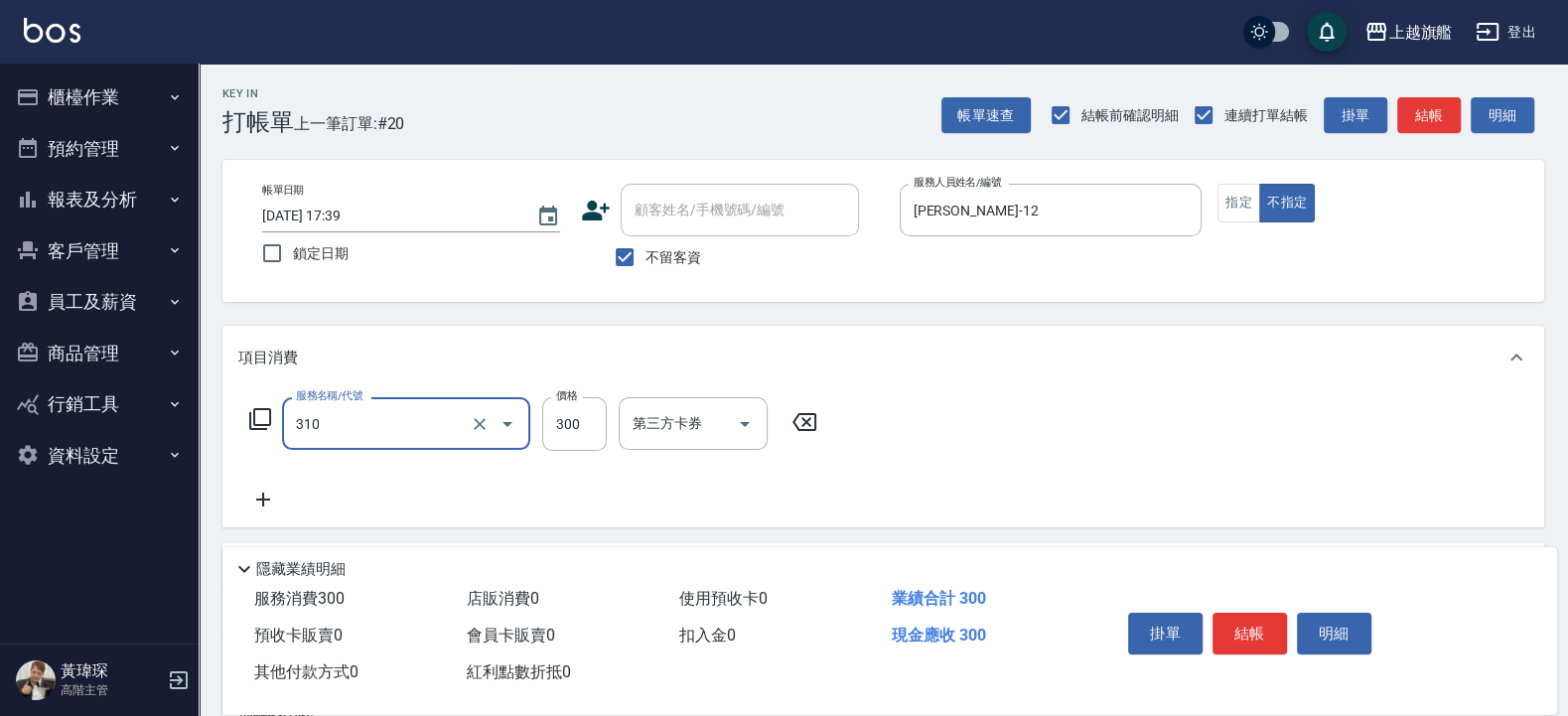 type on "剪髮300(310)" 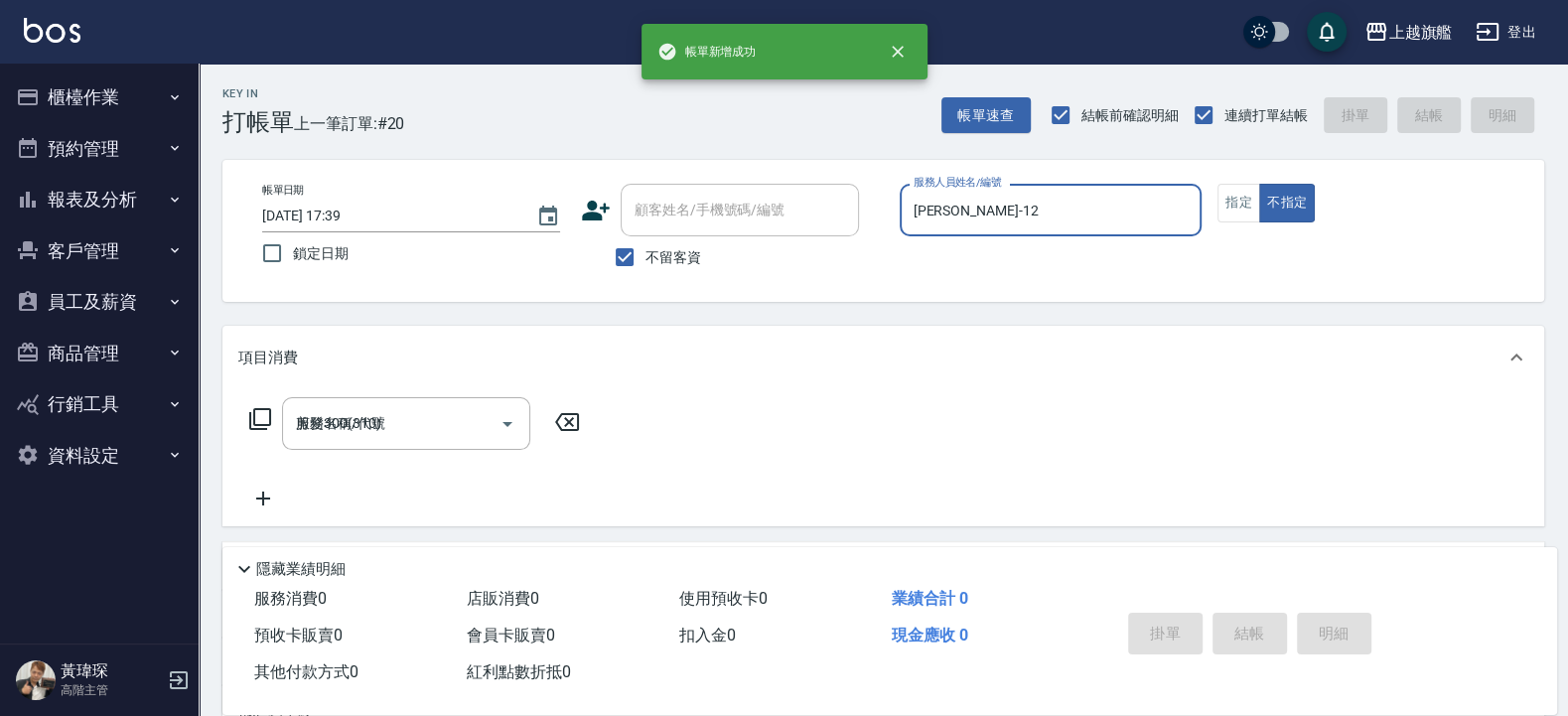 type 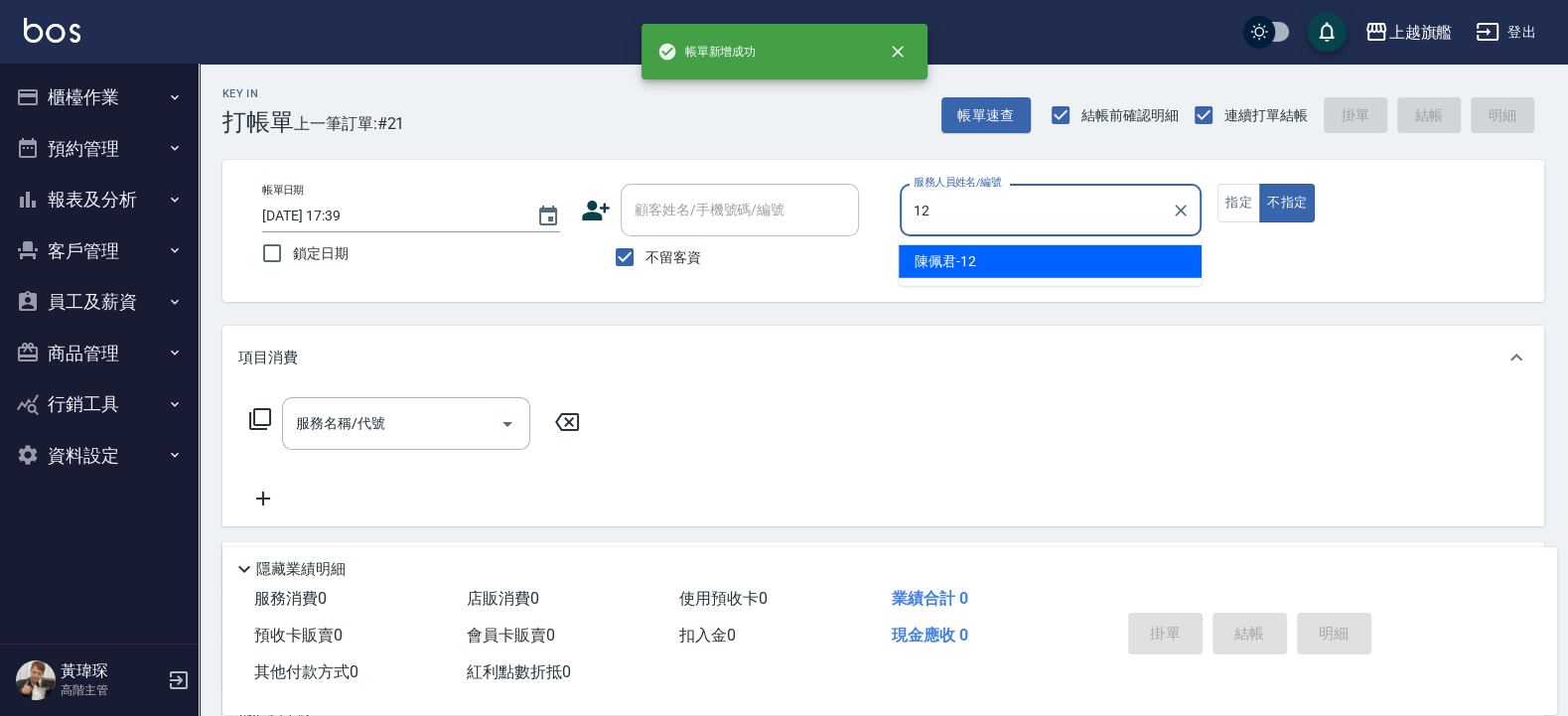 type on "[PERSON_NAME]-12" 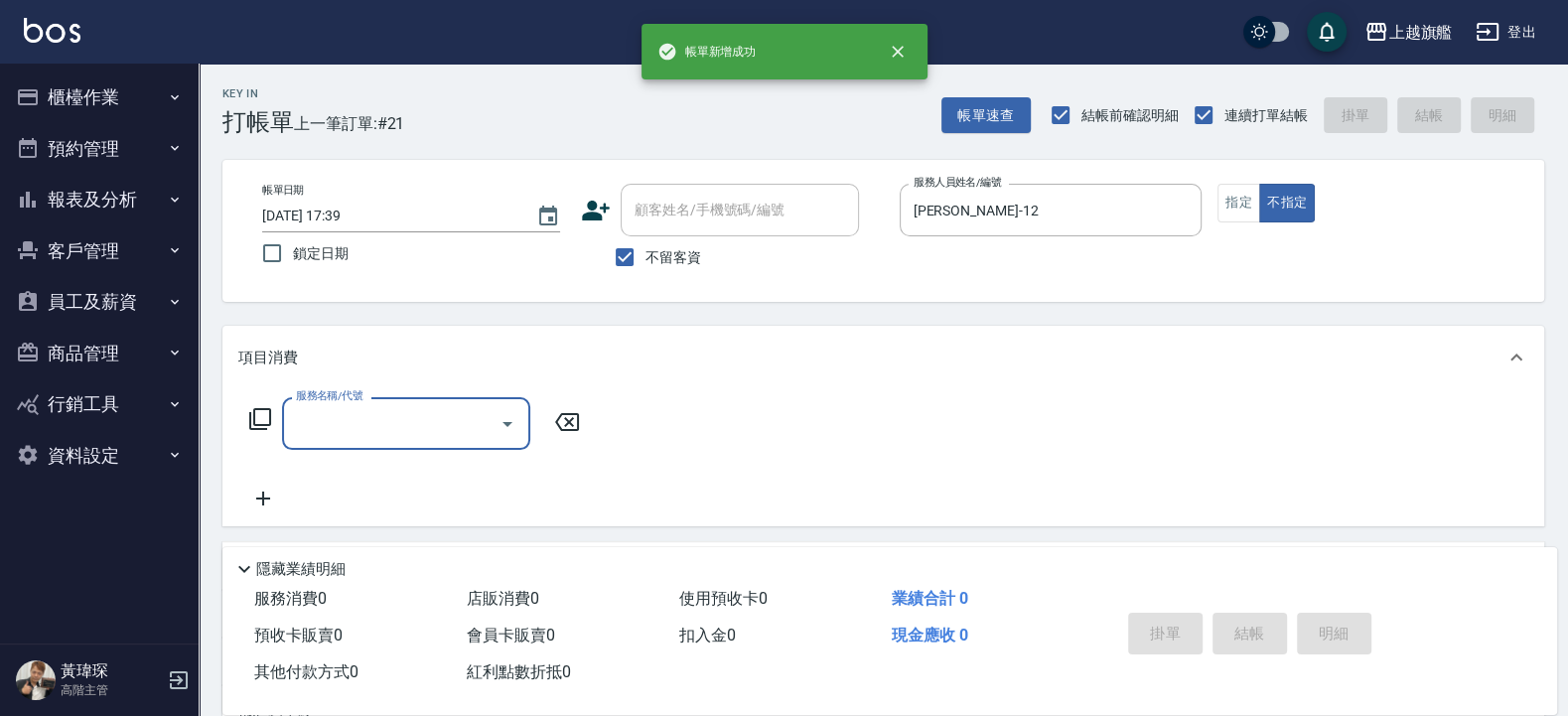 type on "0" 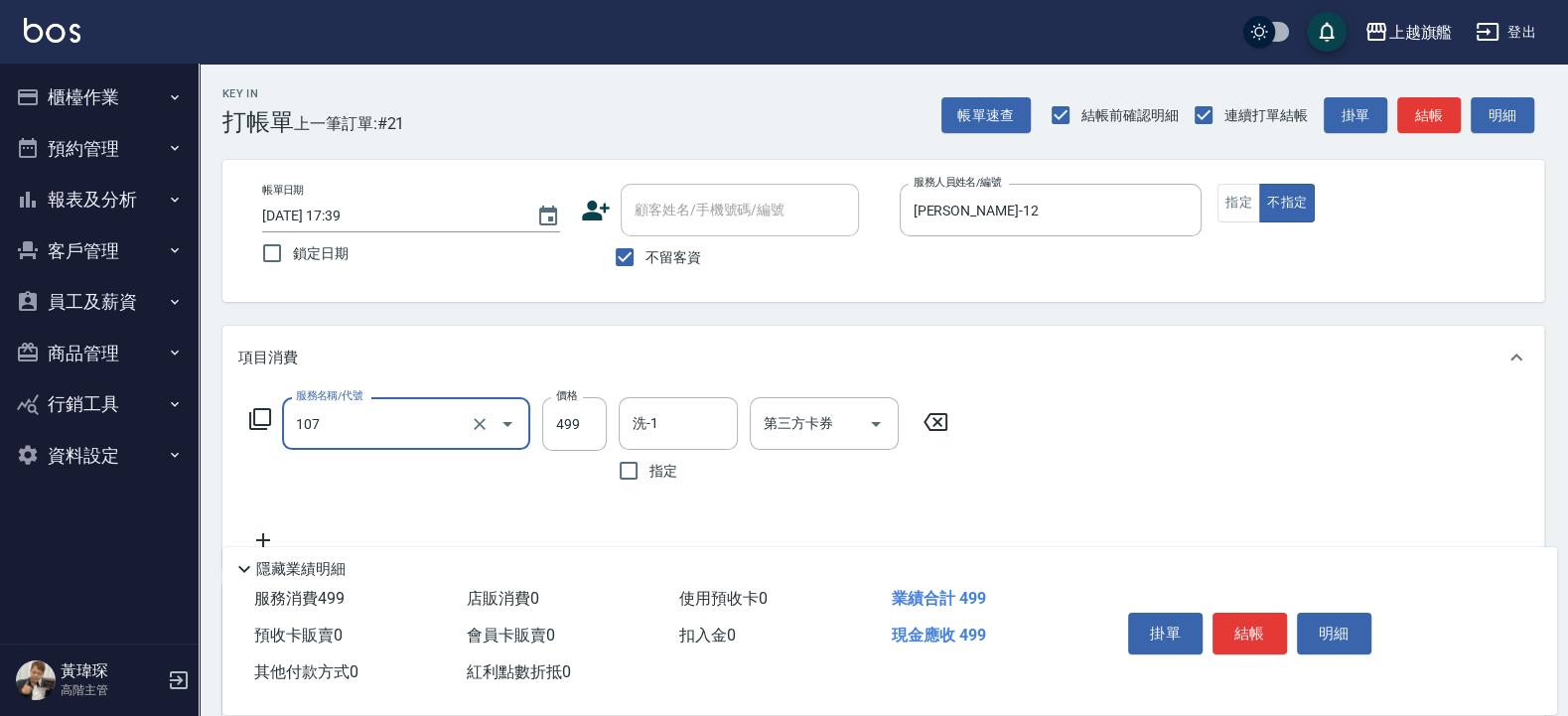 type on "舒活499(107)" 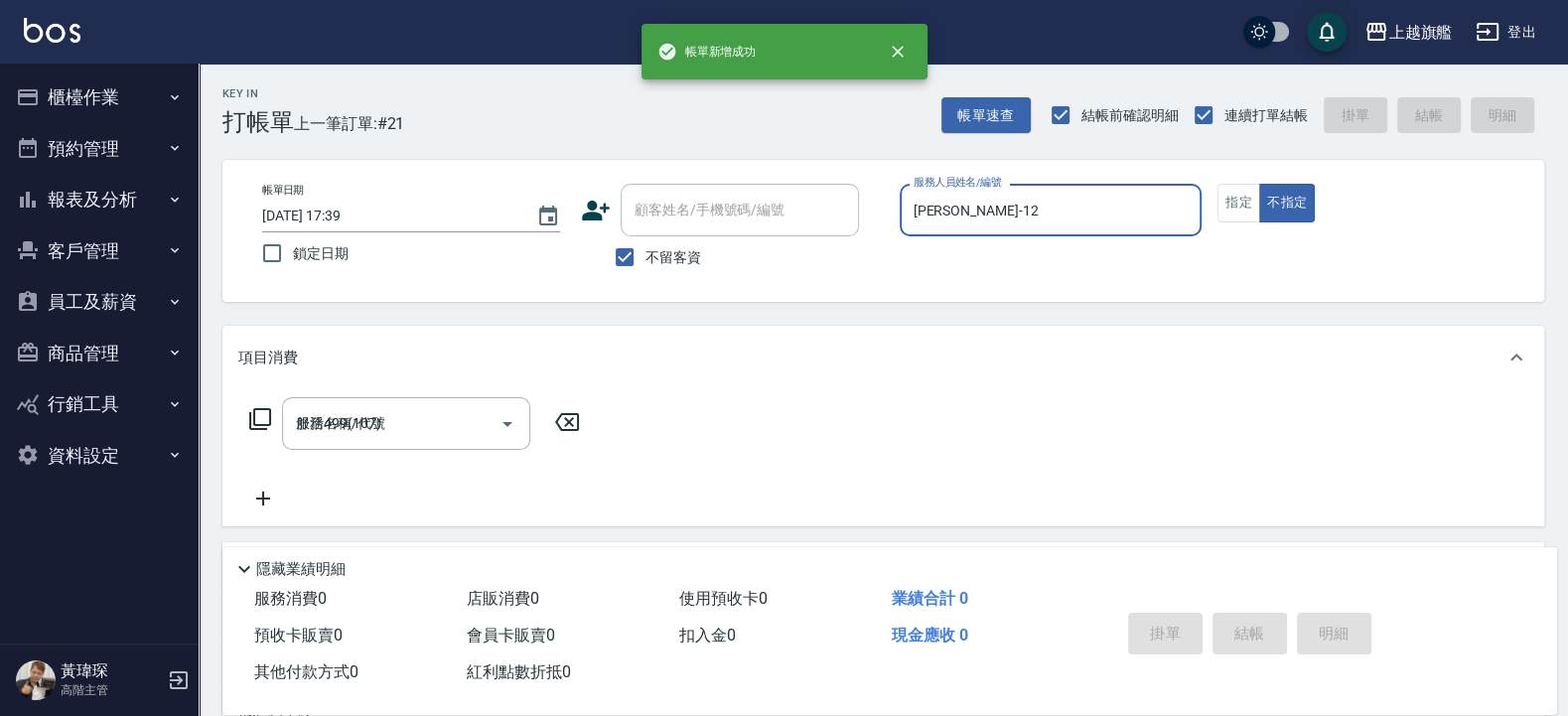 type 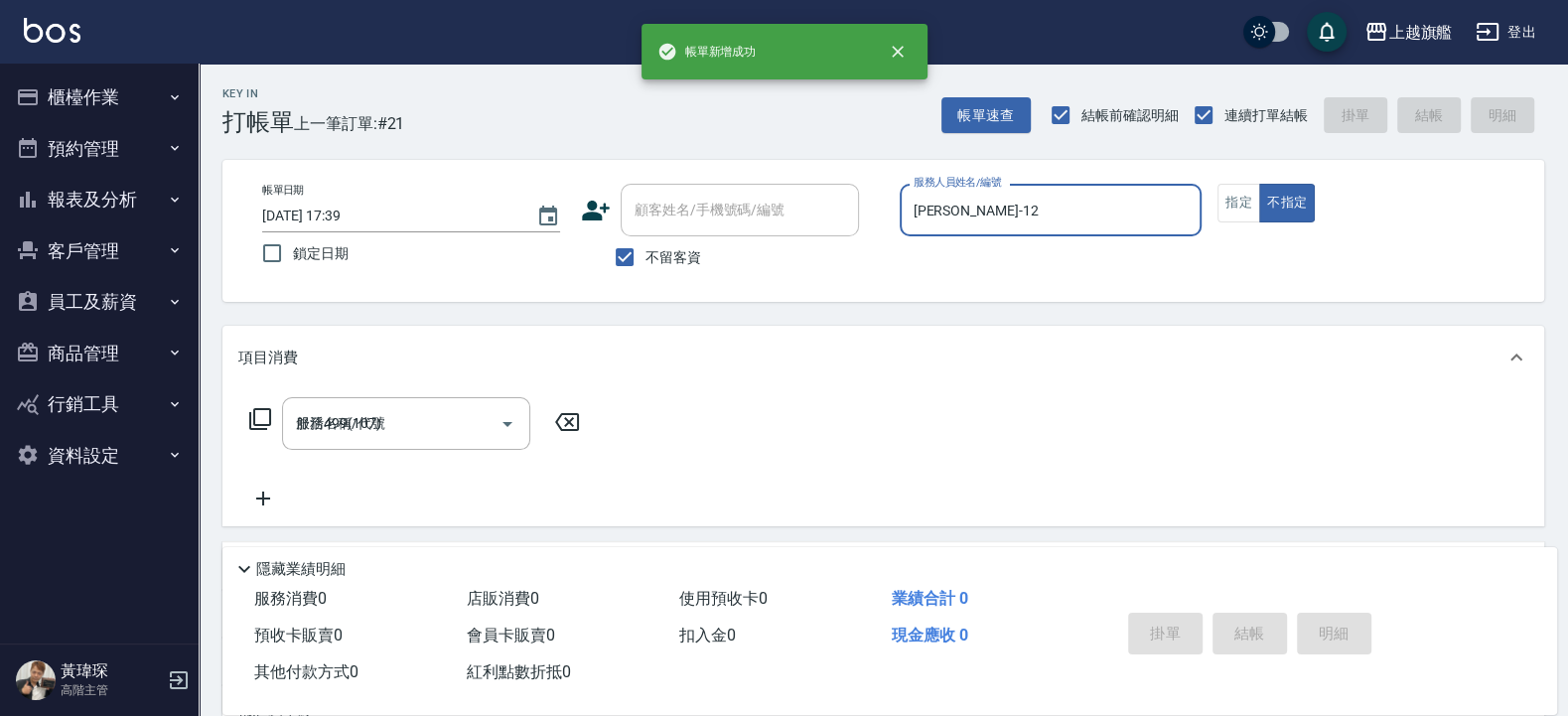 type 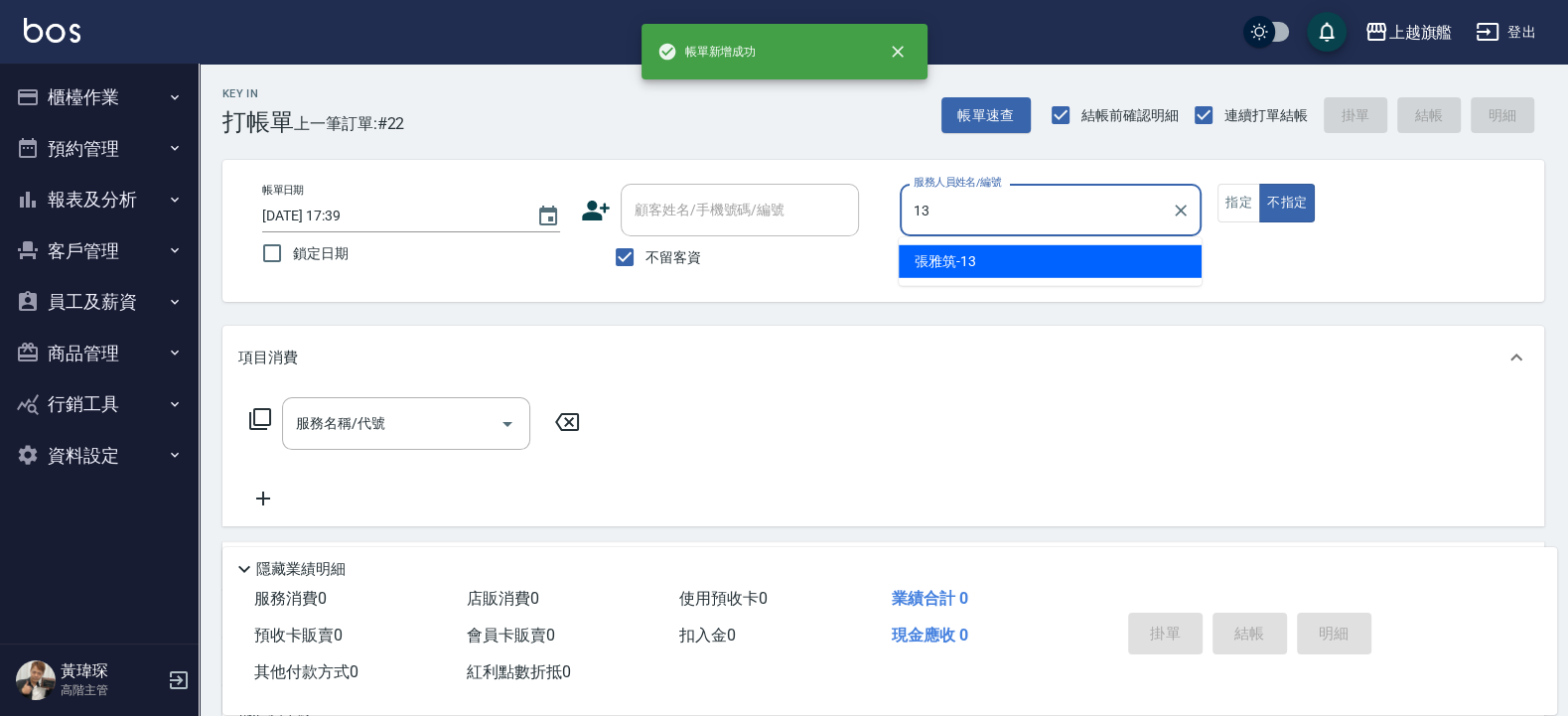 type on "13" 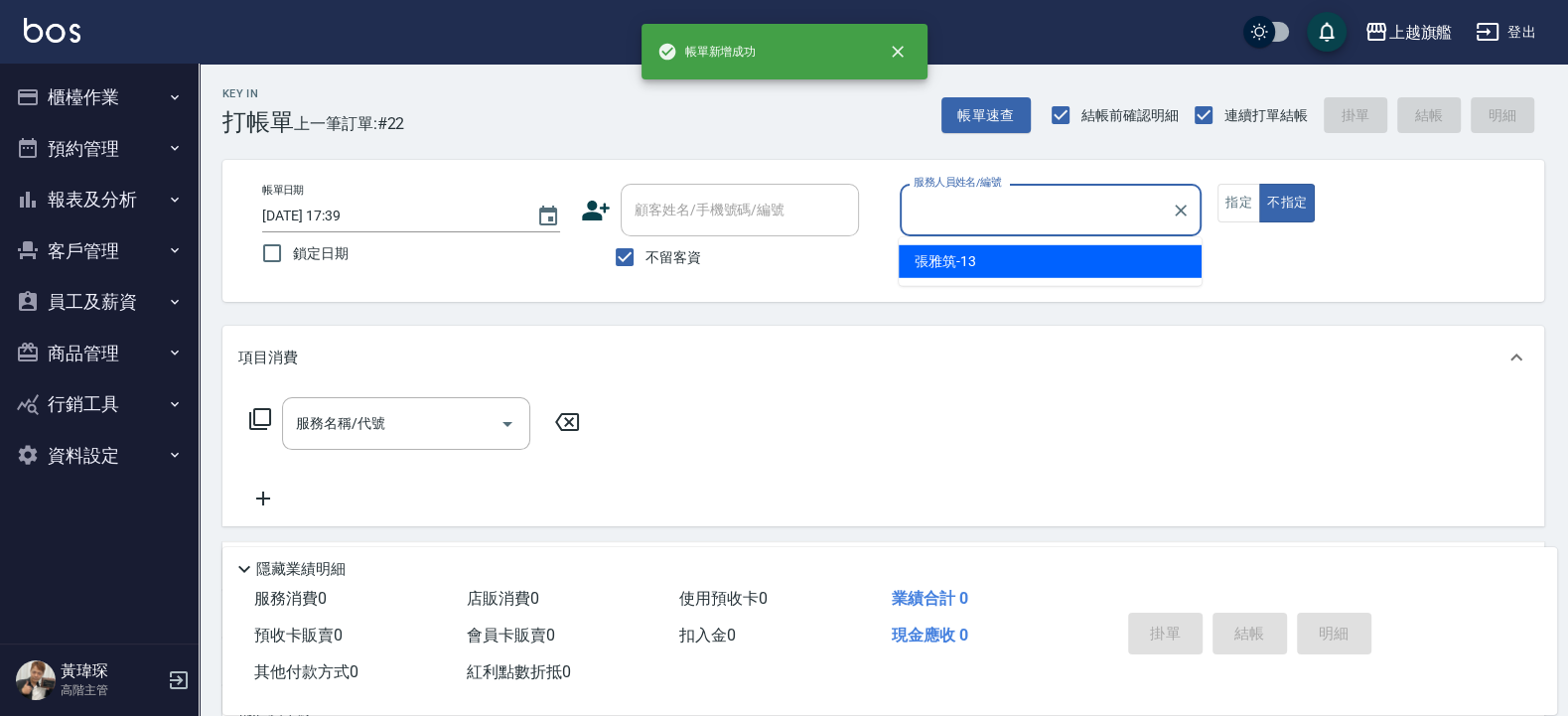 click 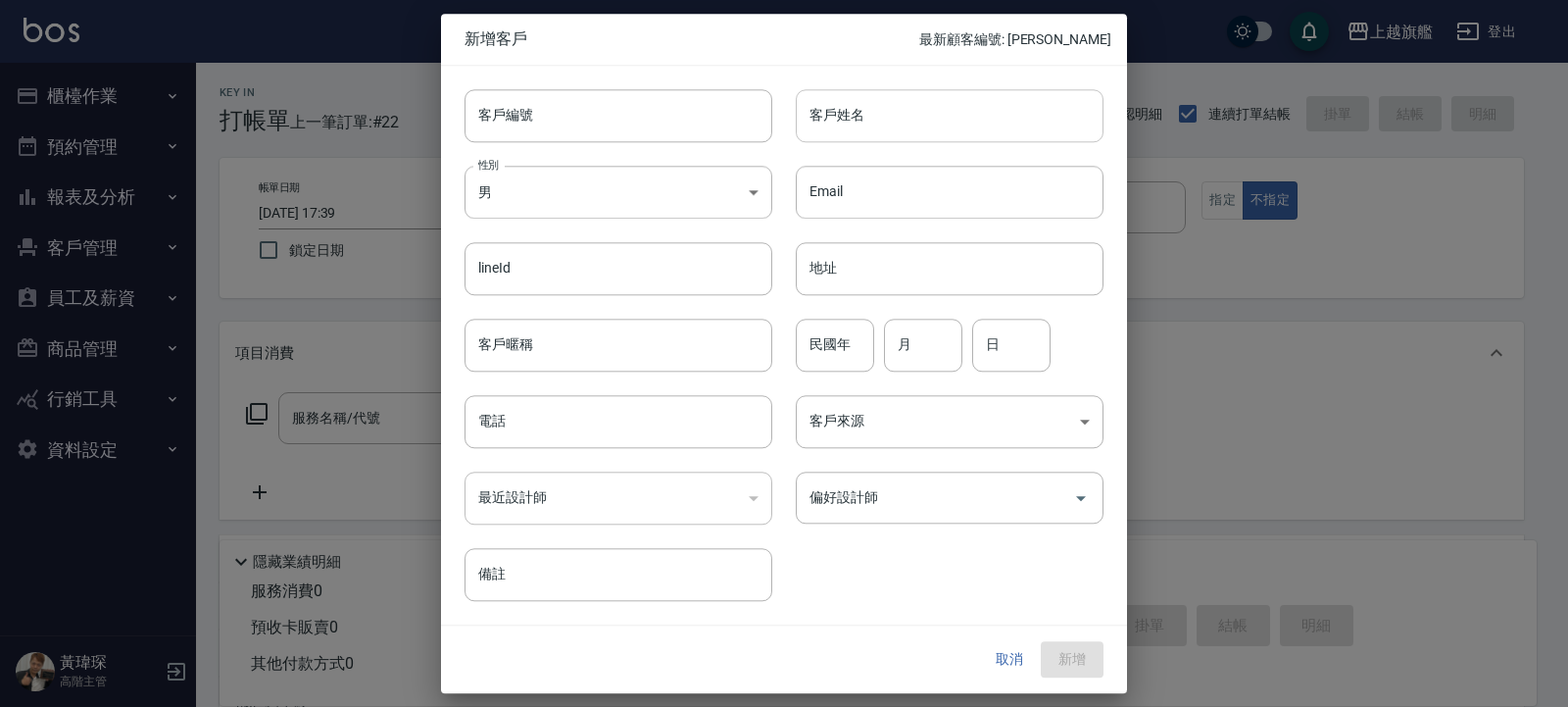click on "客戶姓名" at bounding box center (950, 116) 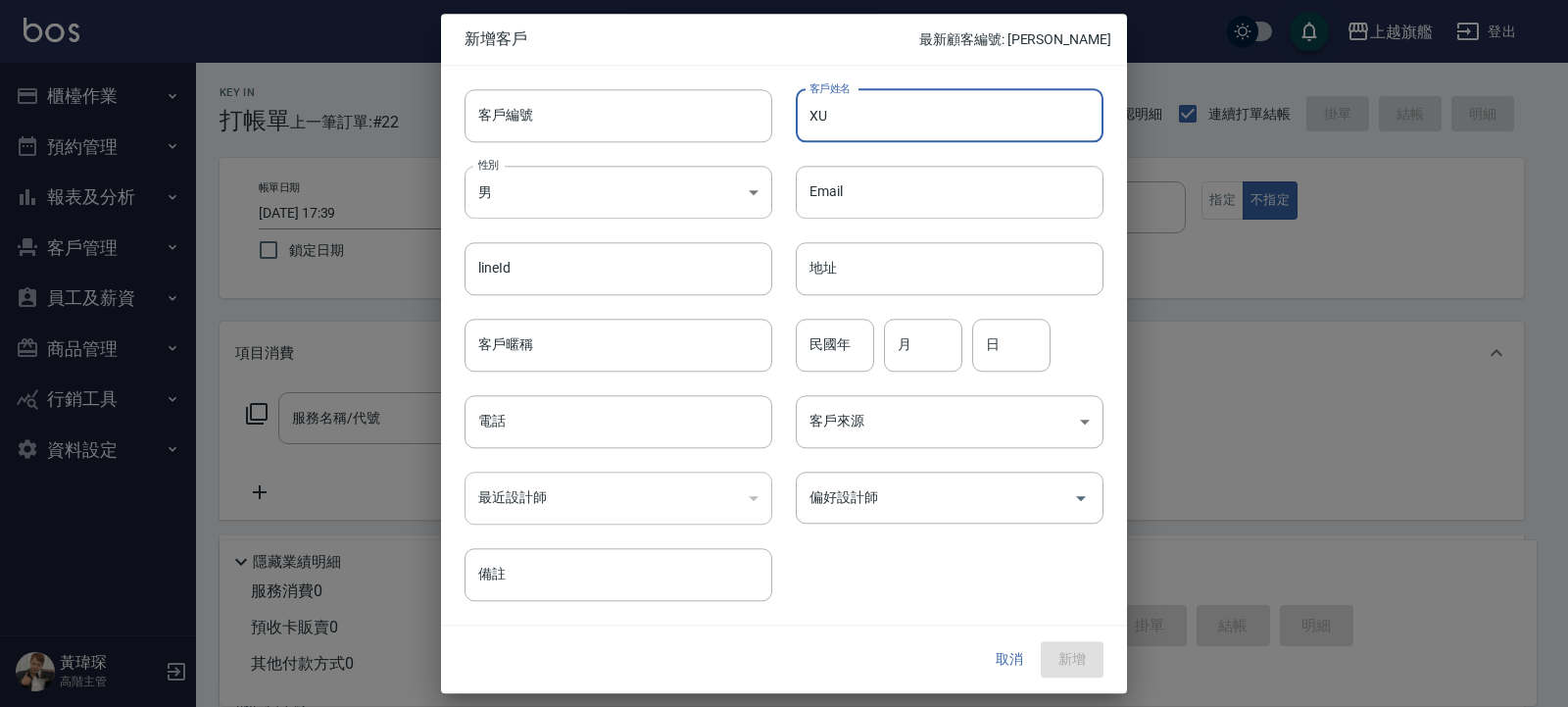 type on "X" 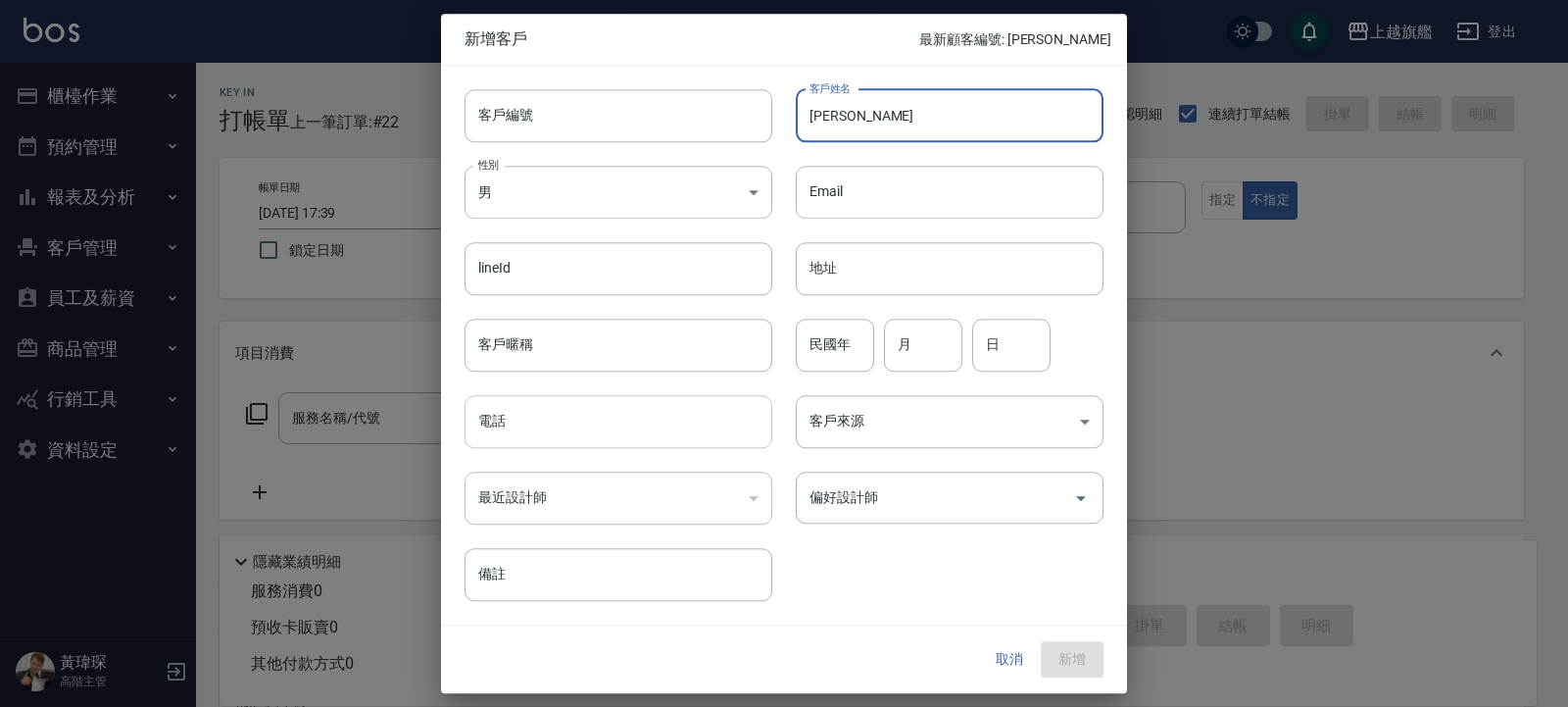 type on "[PERSON_NAME]" 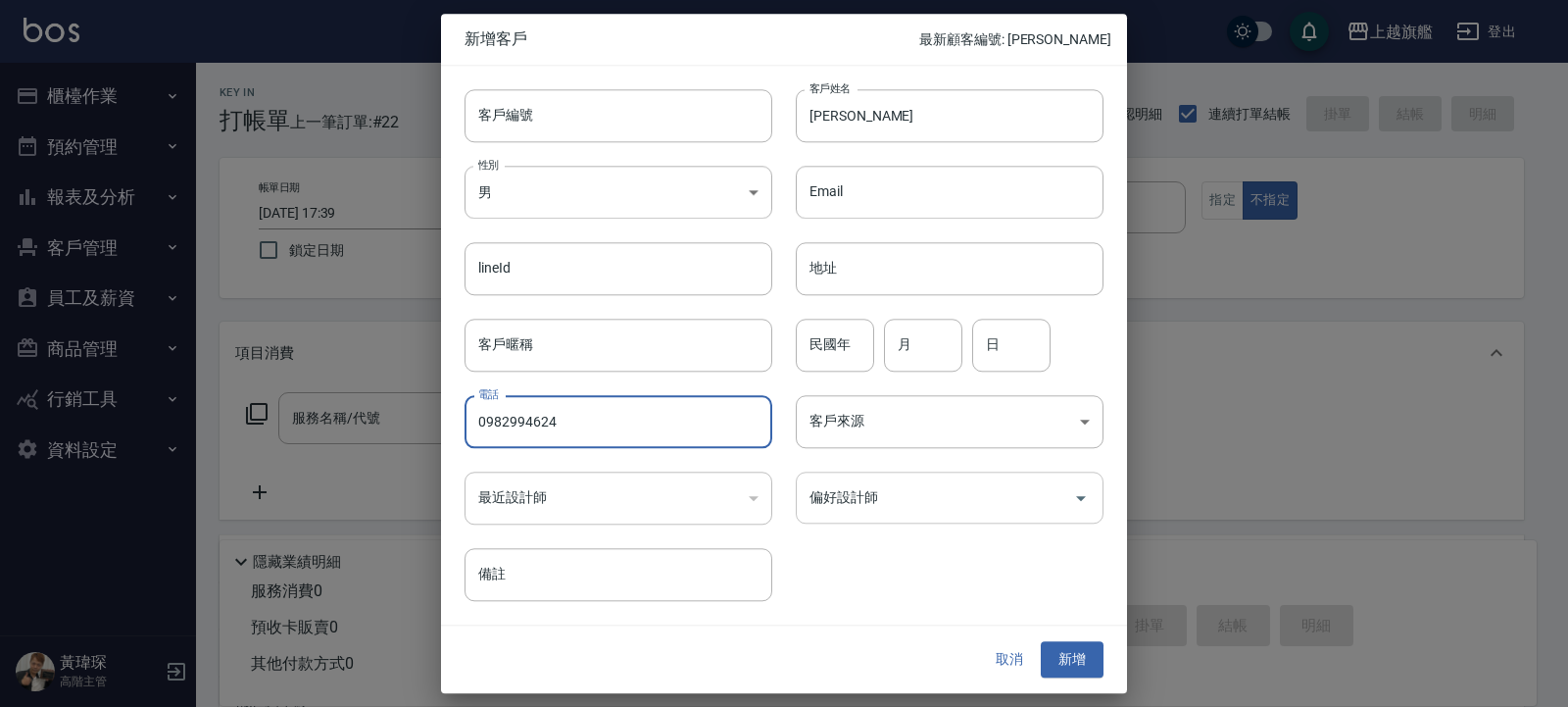 click on "偏好設計師" at bounding box center (950, 497) 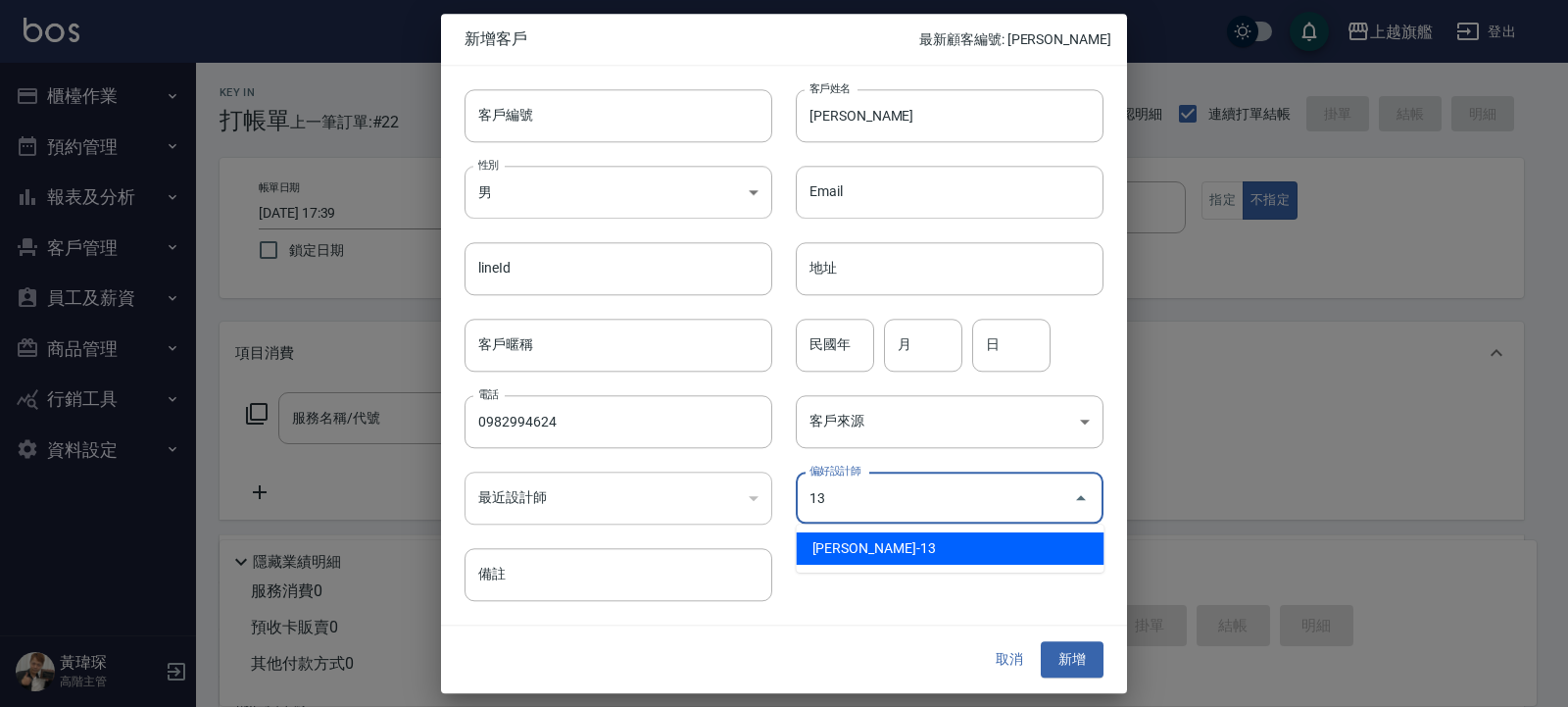 type on "張雅筑" 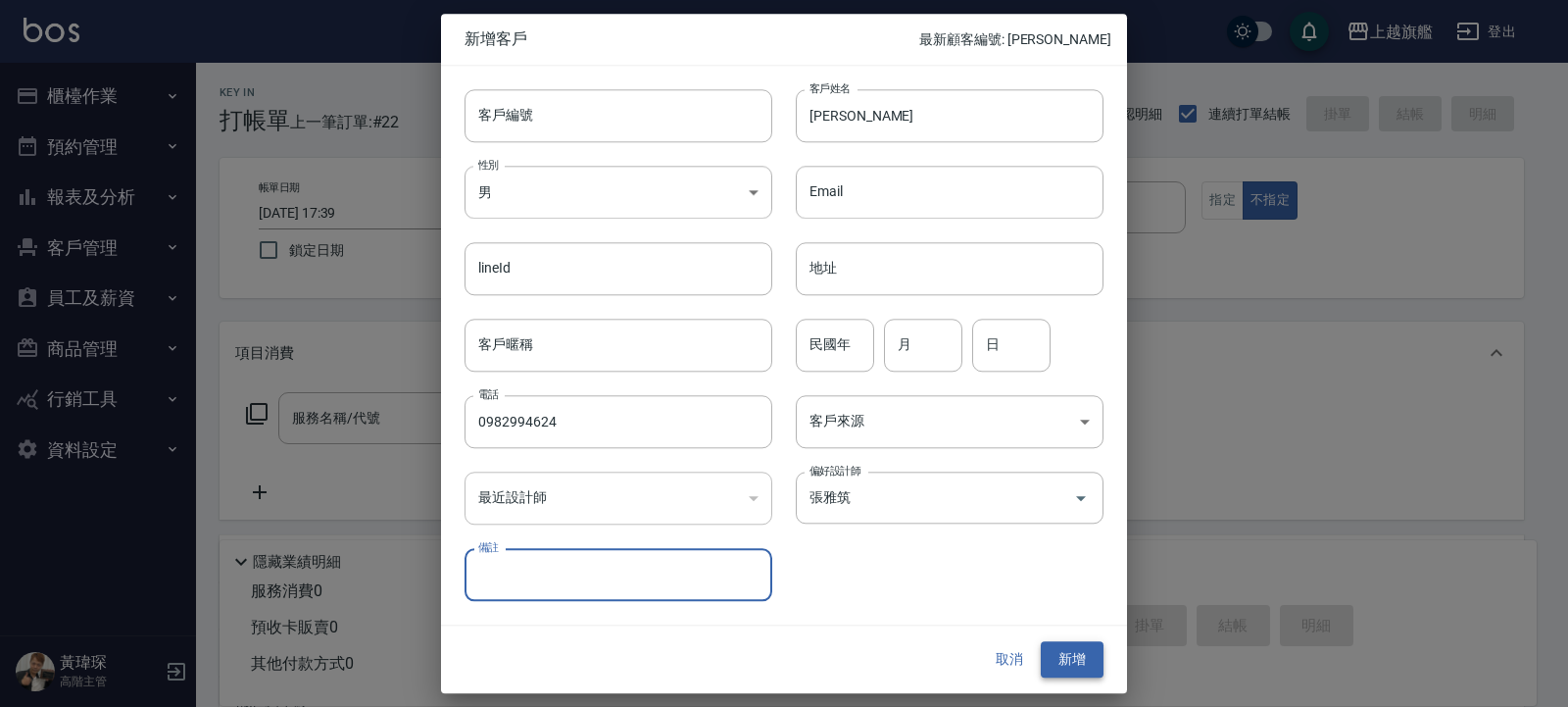 click on "新增" at bounding box center [1072, 660] 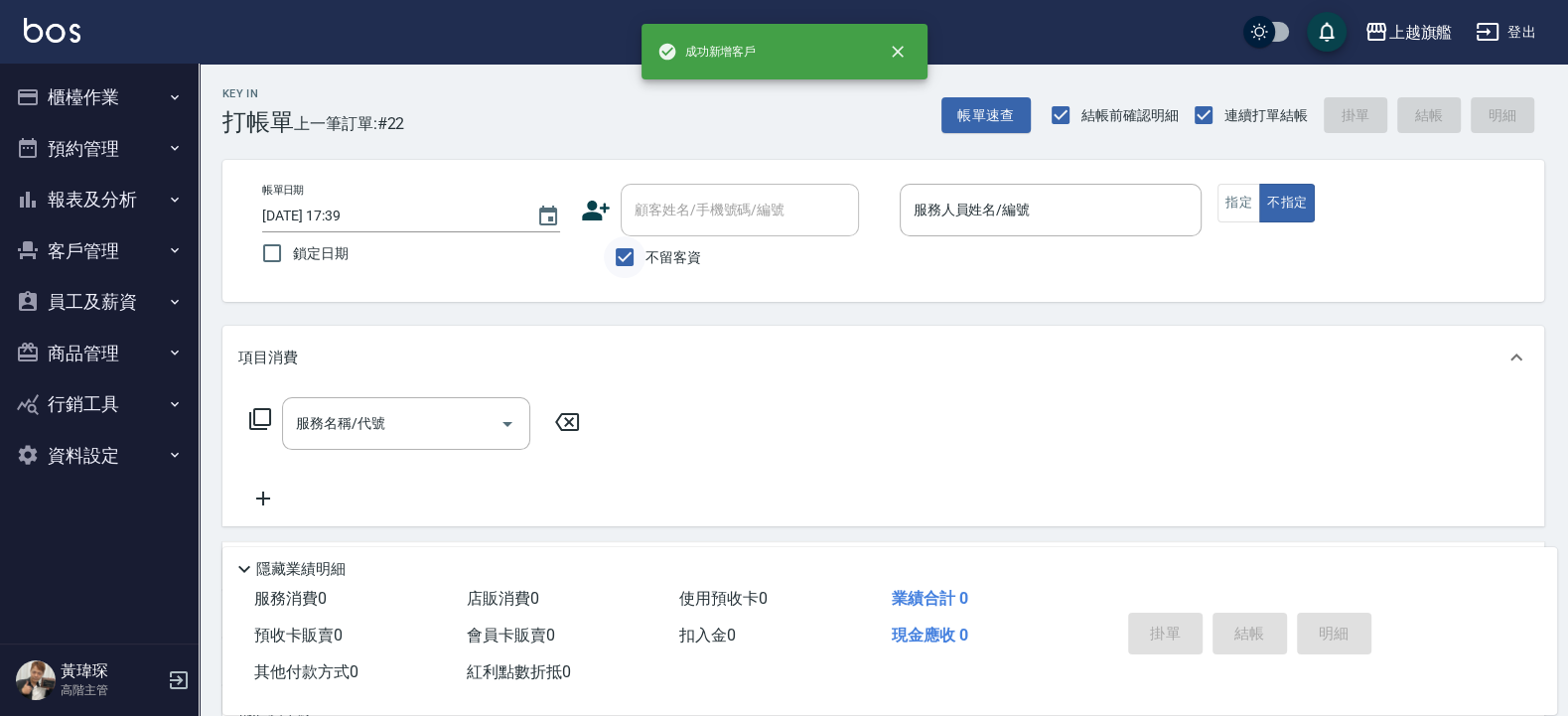 click on "不留客資" at bounding box center (625, 257) 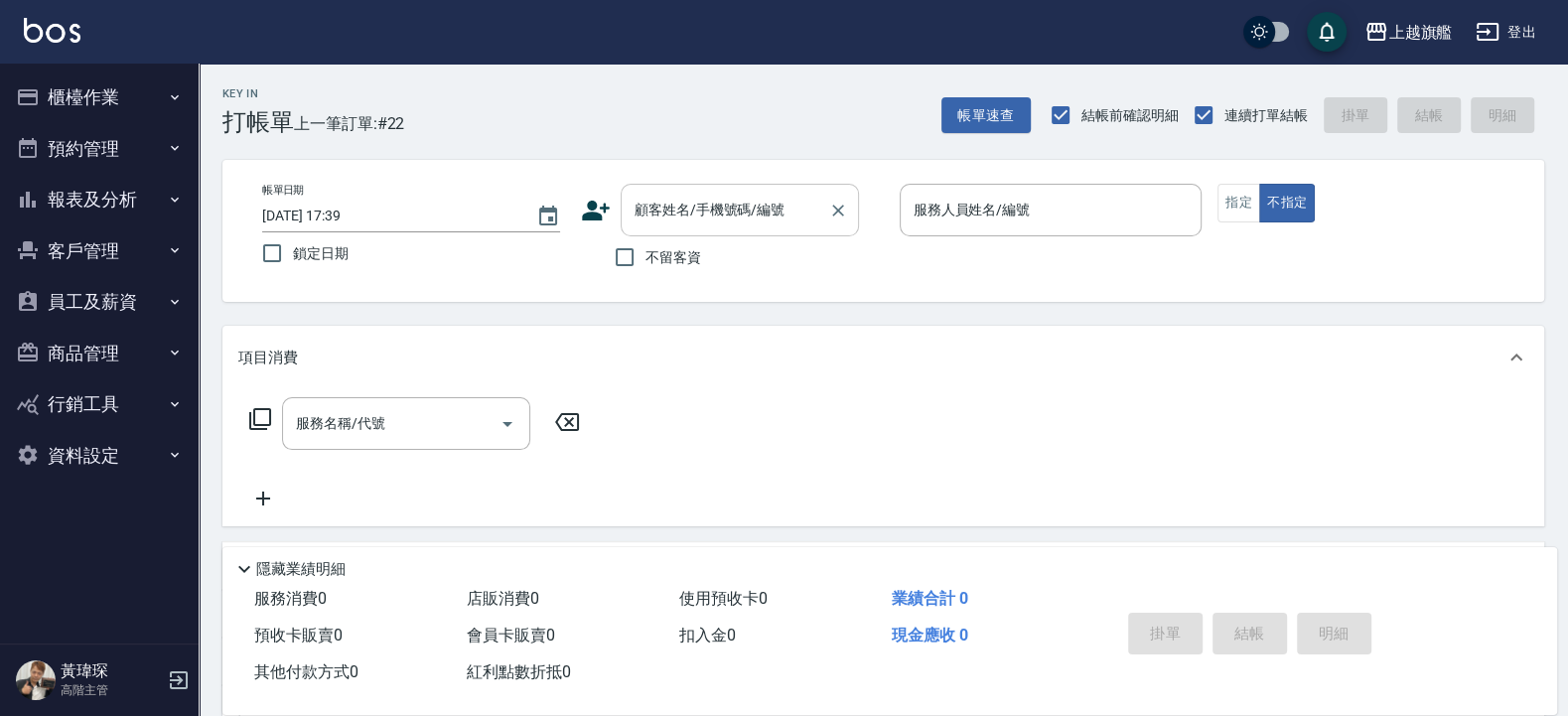 click on "顧客姓名/手機號碼/編號" at bounding box center (725, 210) 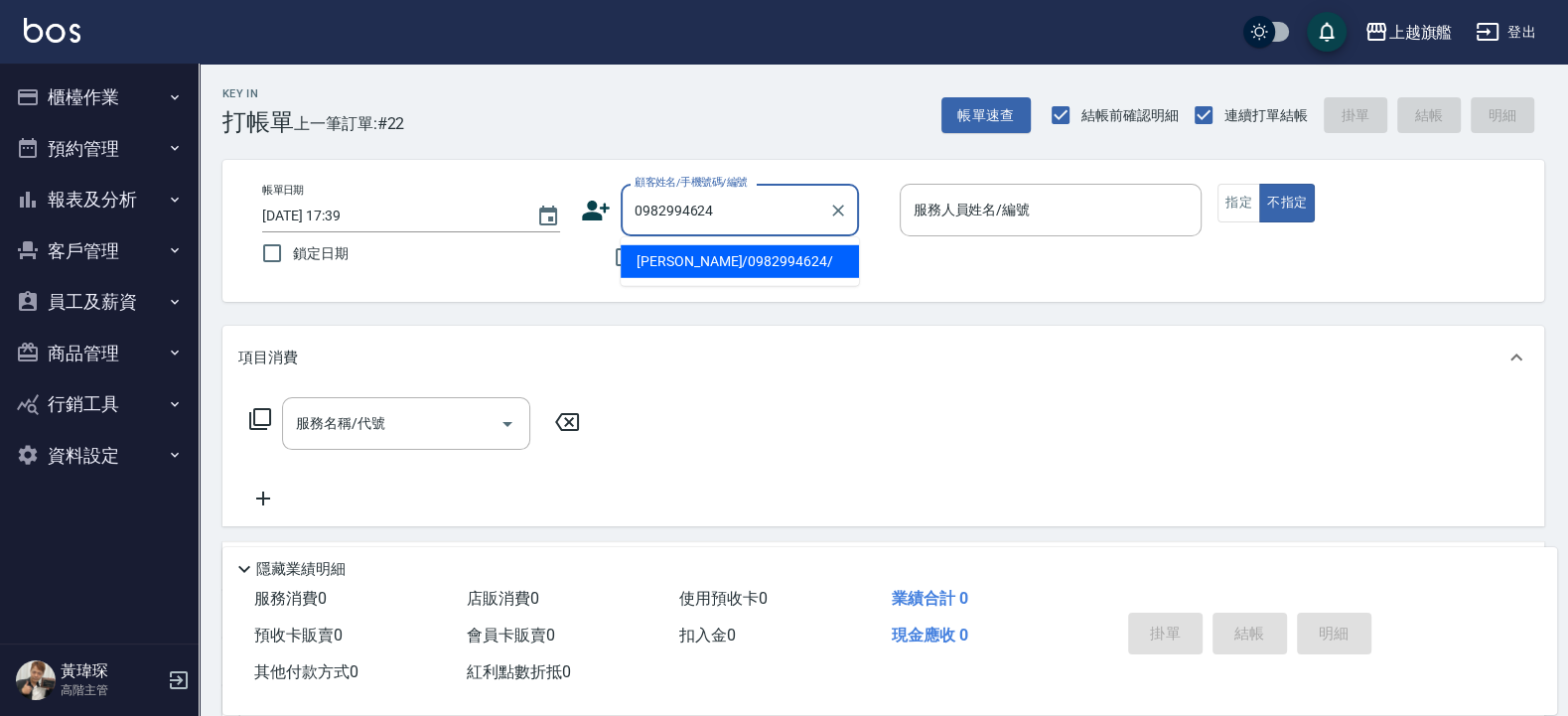 type on "[PERSON_NAME]/0982994624/" 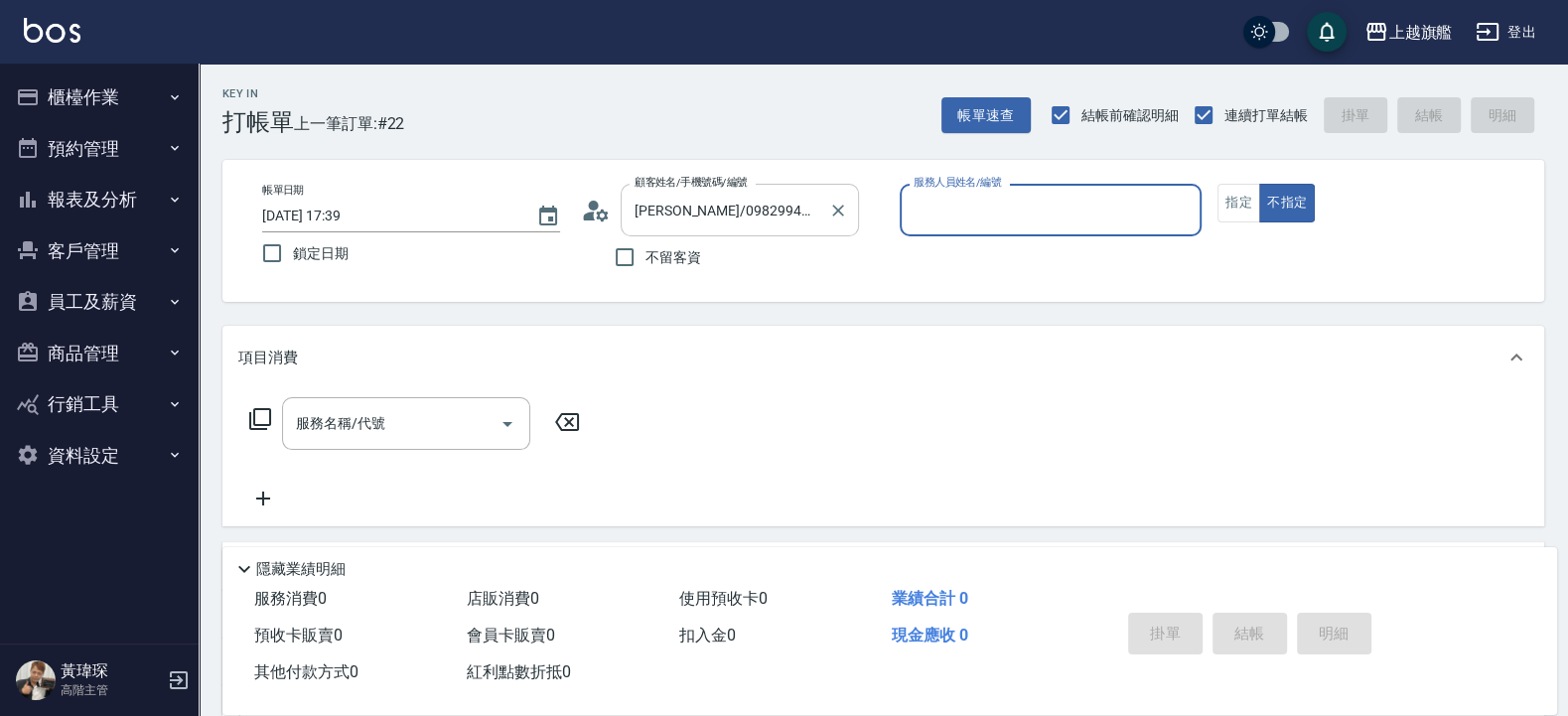type on "[PERSON_NAME]-13" 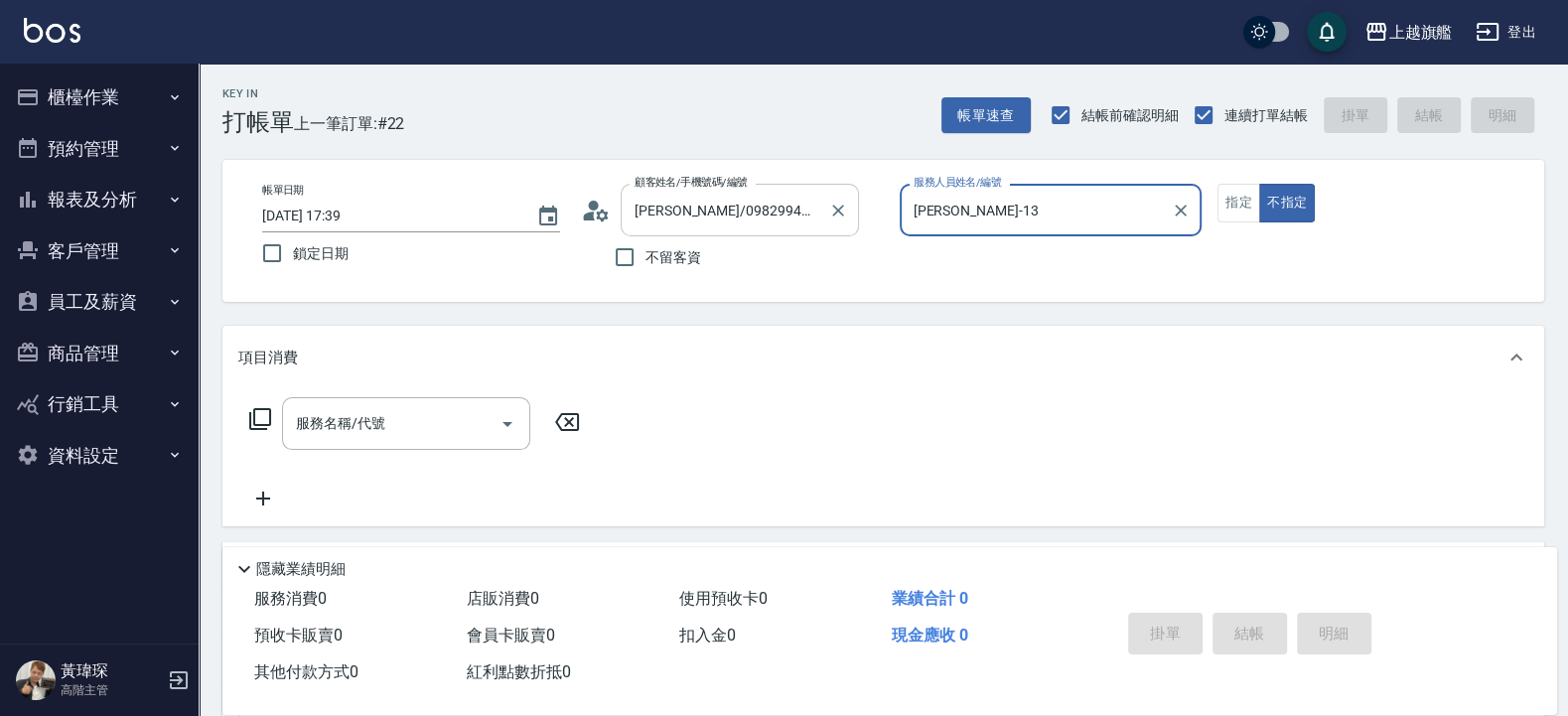 click on "不指定" at bounding box center [1287, 203] 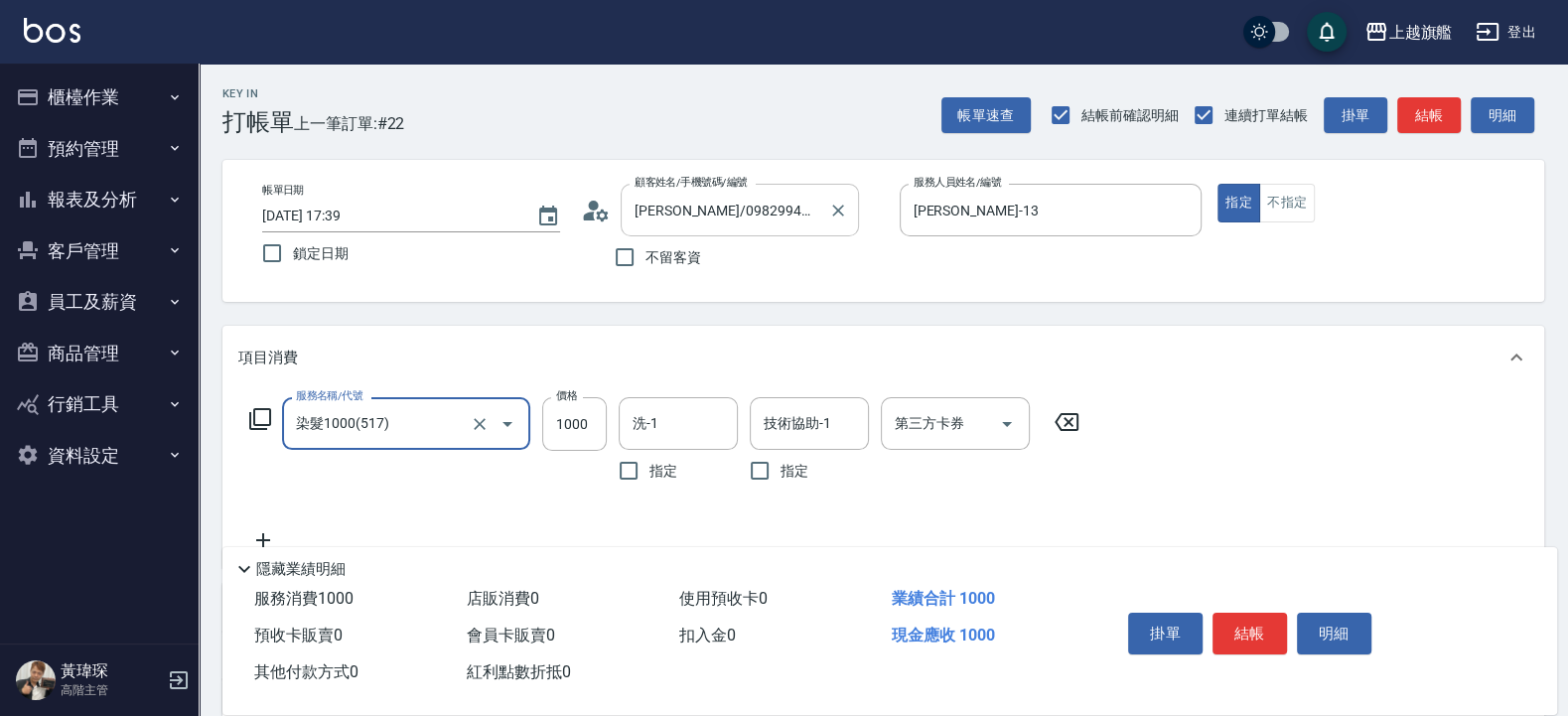 type on "染髮1000(517)" 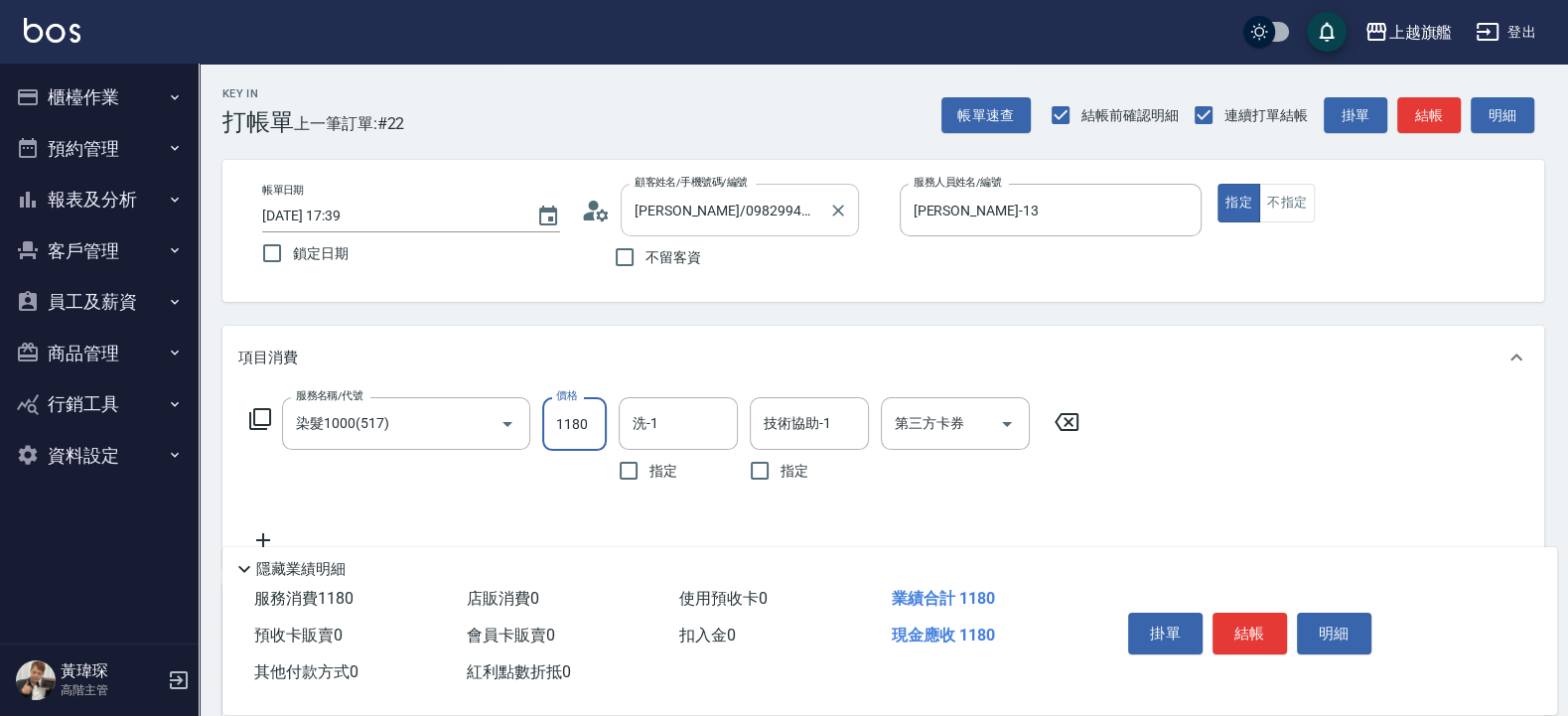 type on "1180" 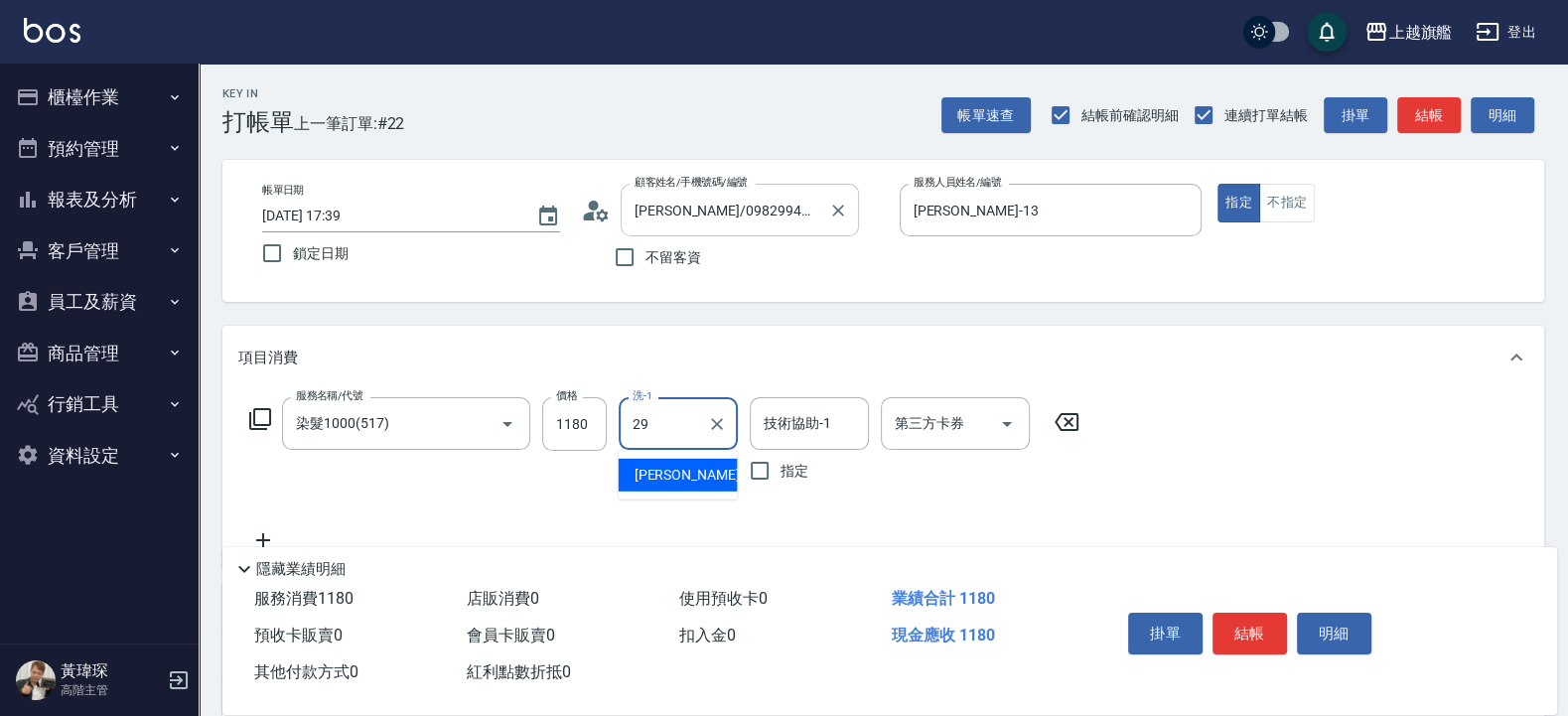 type on "[PERSON_NAME]慈-29" 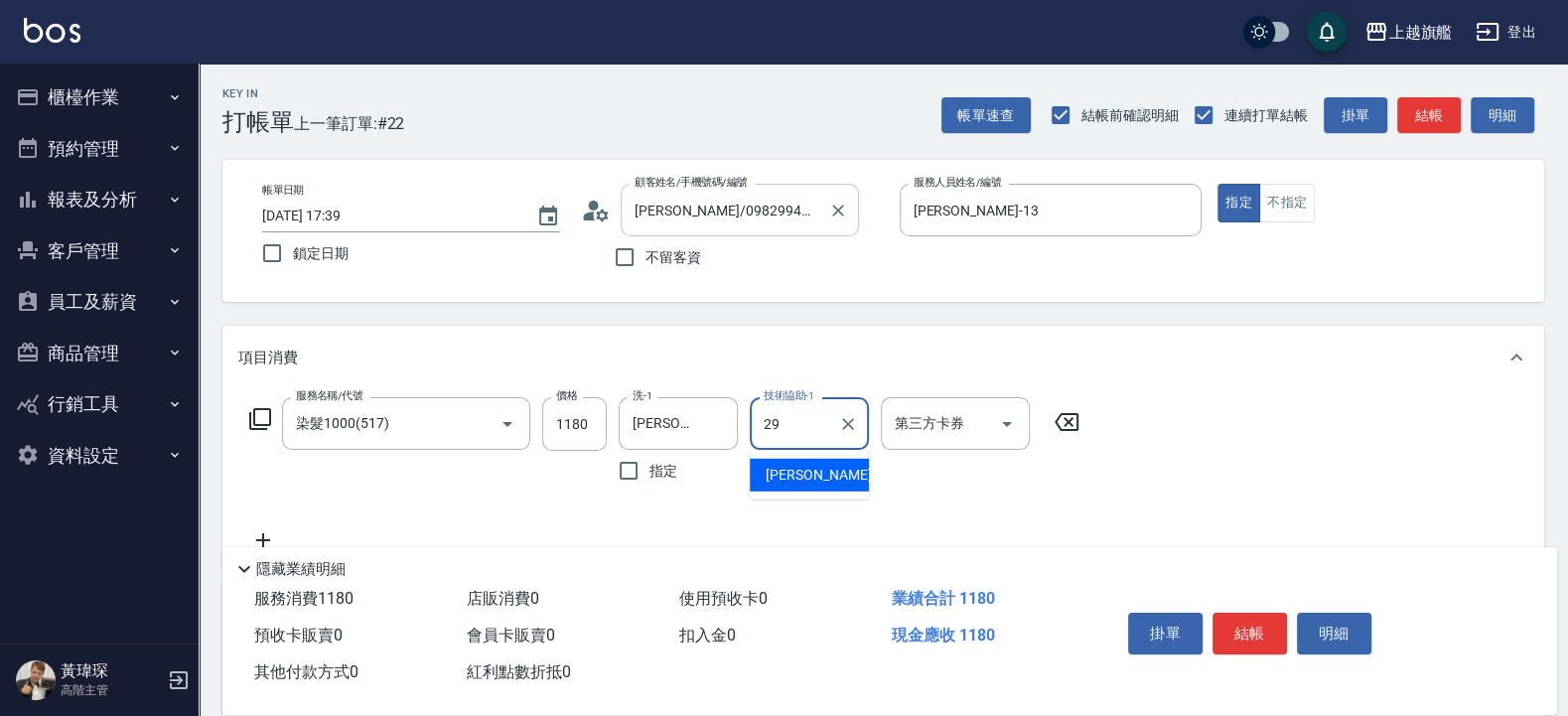 type on "[PERSON_NAME]慈-29" 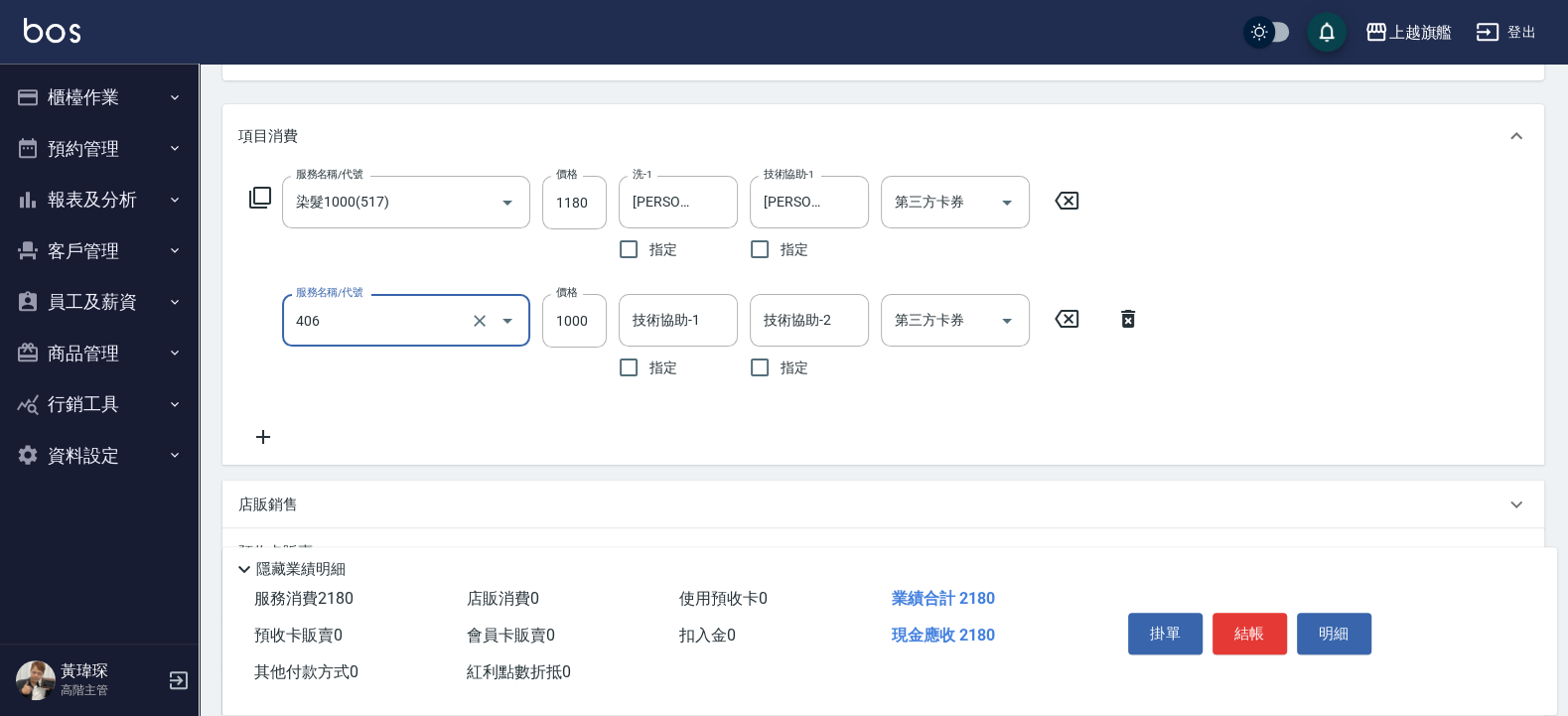 scroll, scrollTop: 238, scrollLeft: 0, axis: vertical 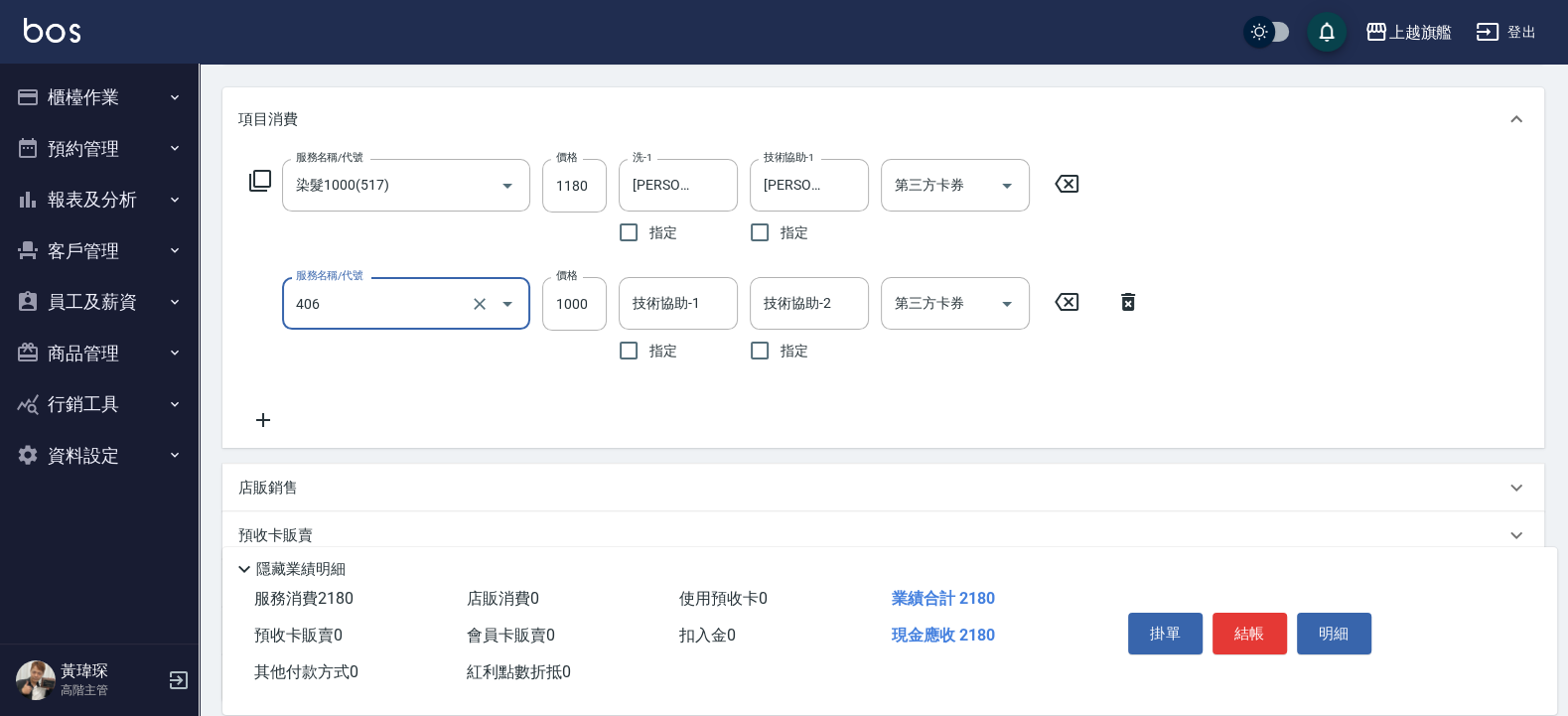 type on "水漾護1000(406)" 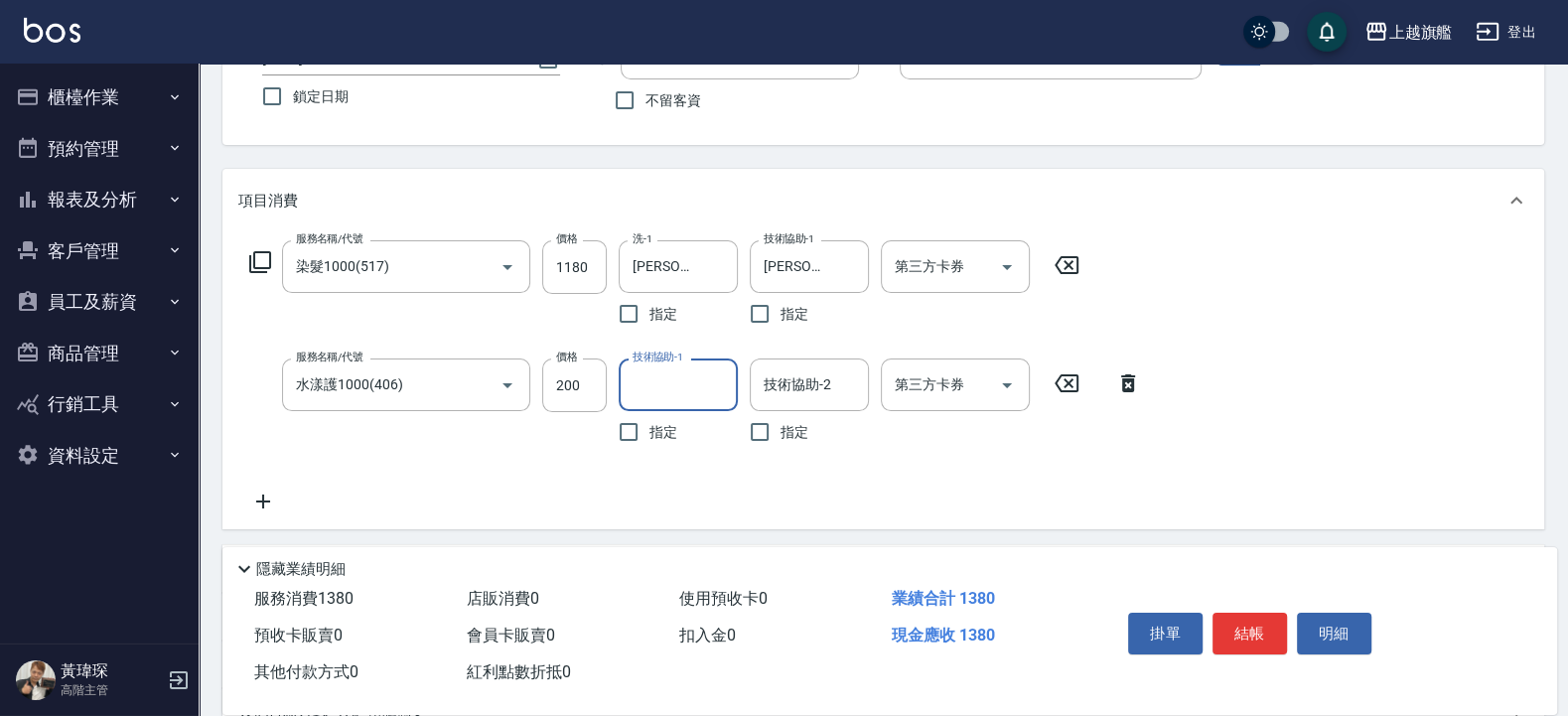 scroll, scrollTop: 119, scrollLeft: 0, axis: vertical 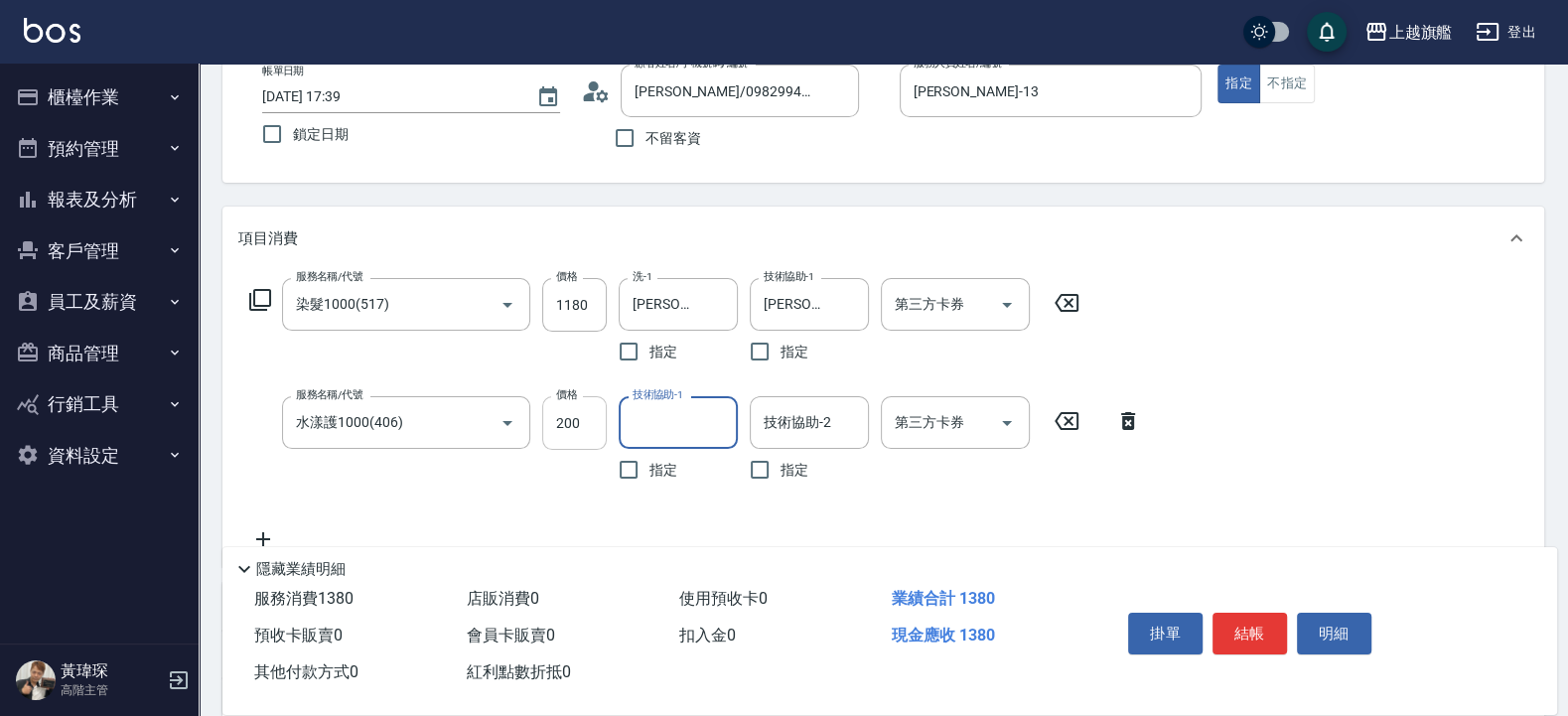 click on "200" at bounding box center (574, 423) 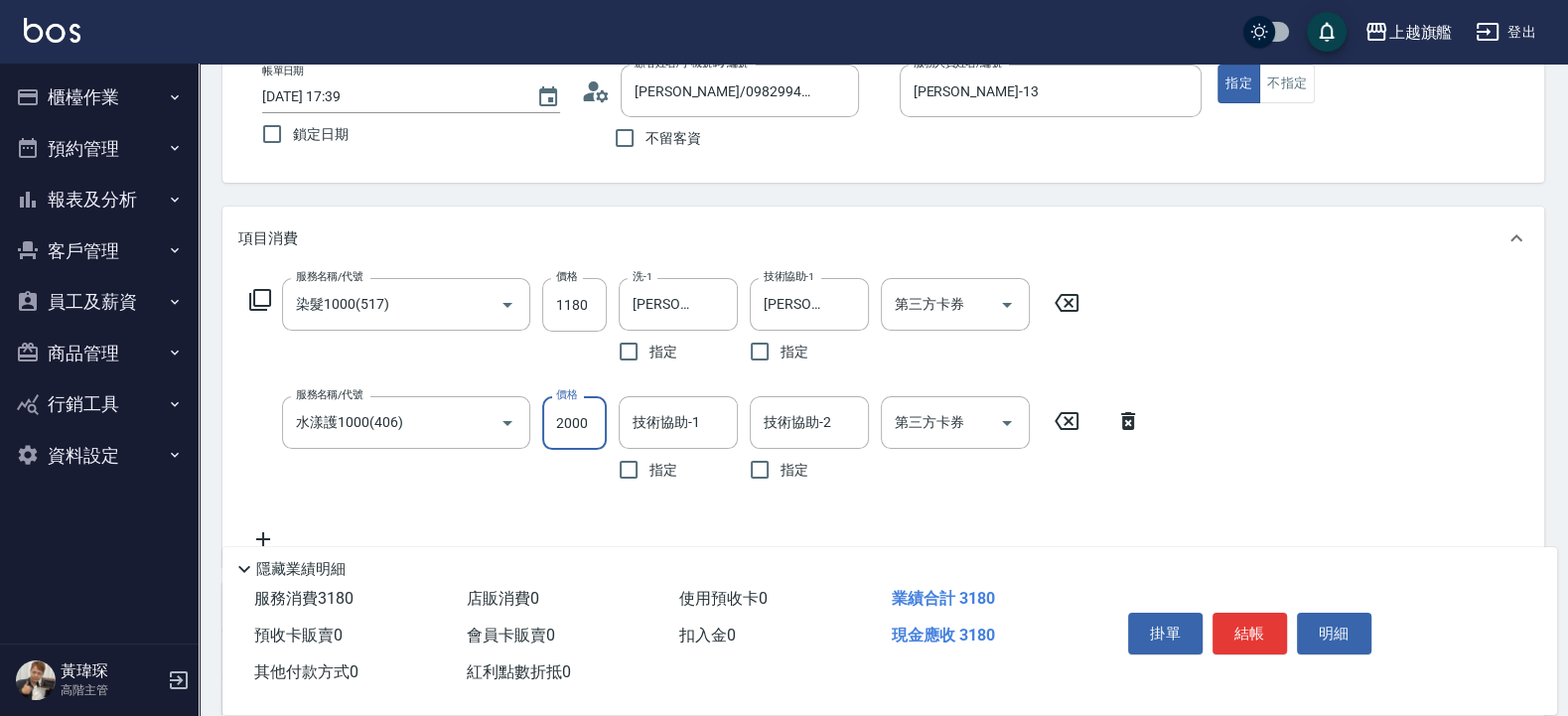 type on "2000" 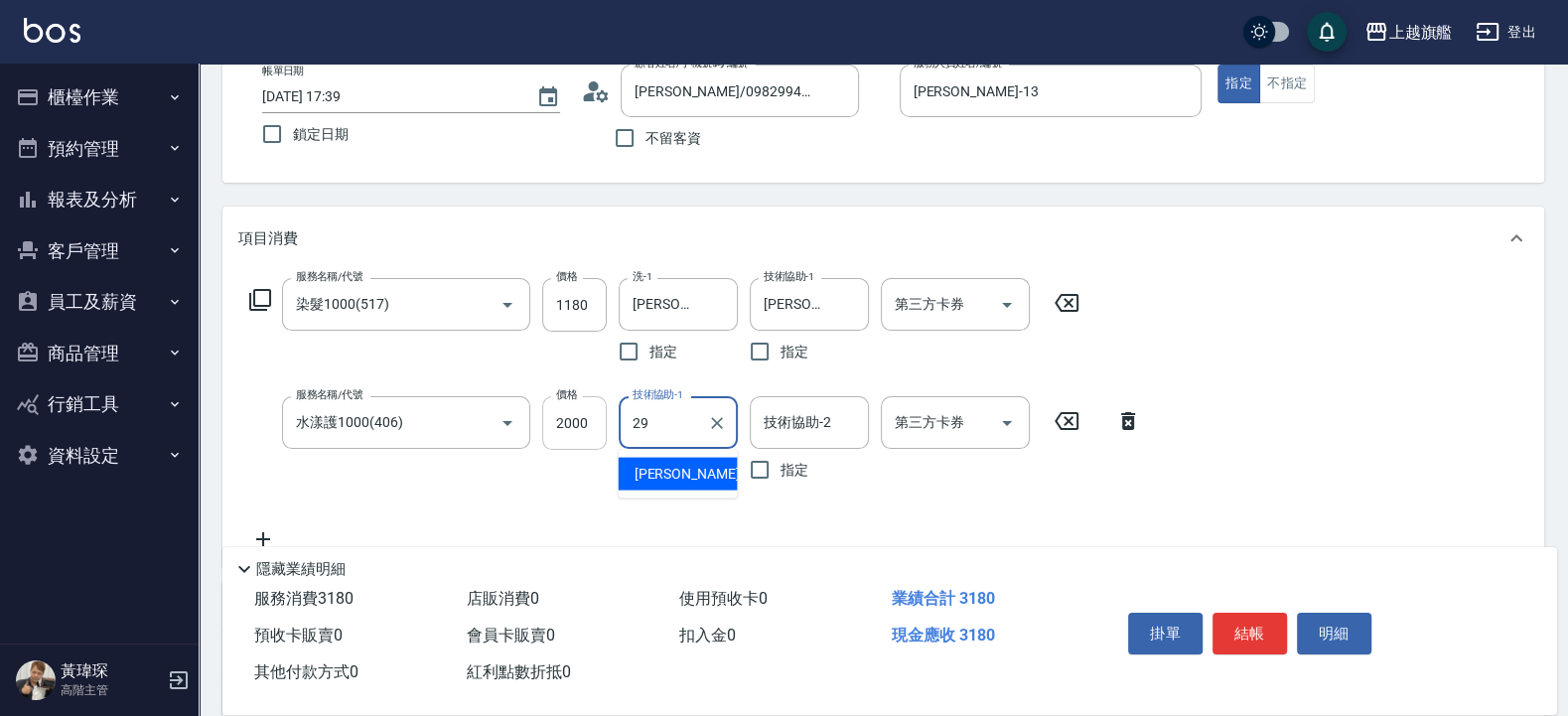 type on "[PERSON_NAME]慈-29" 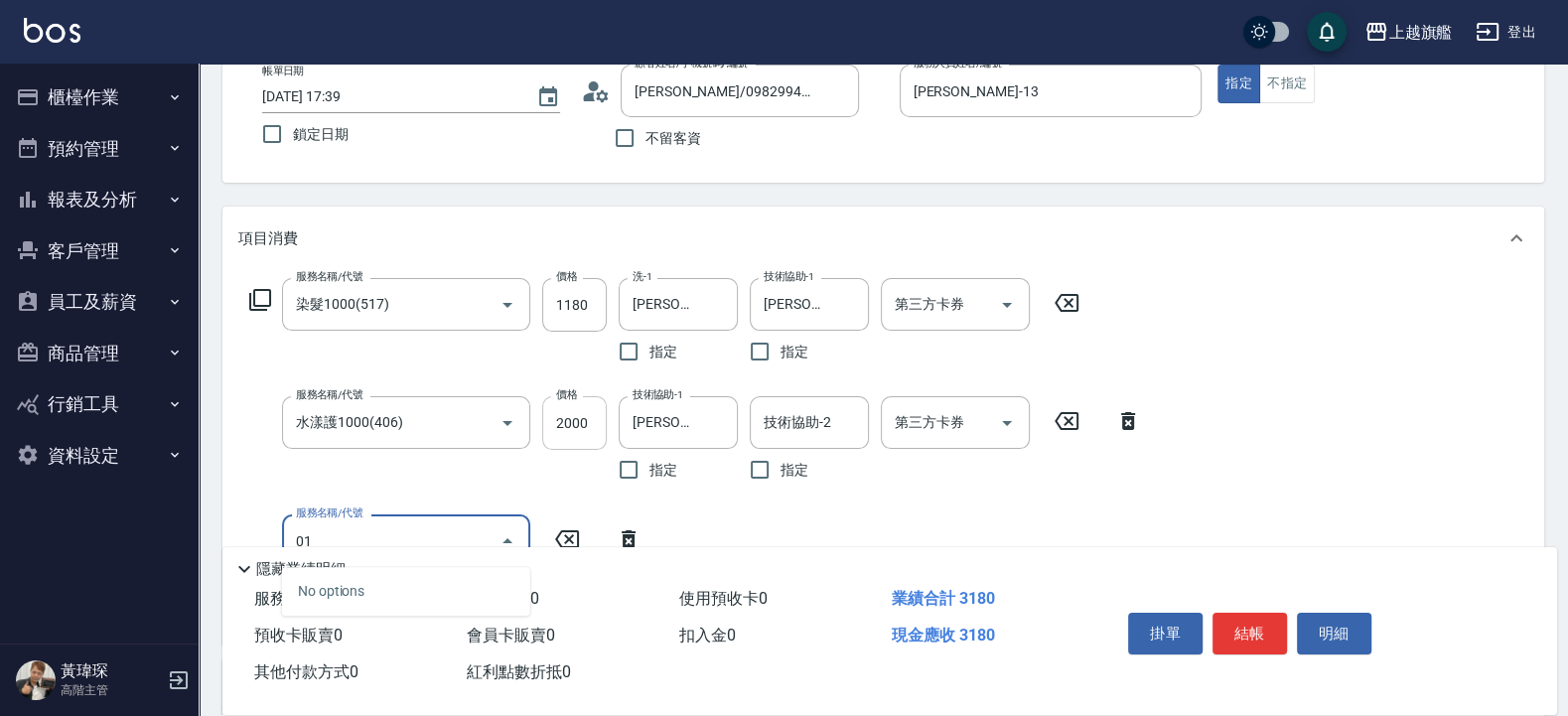 type on "0" 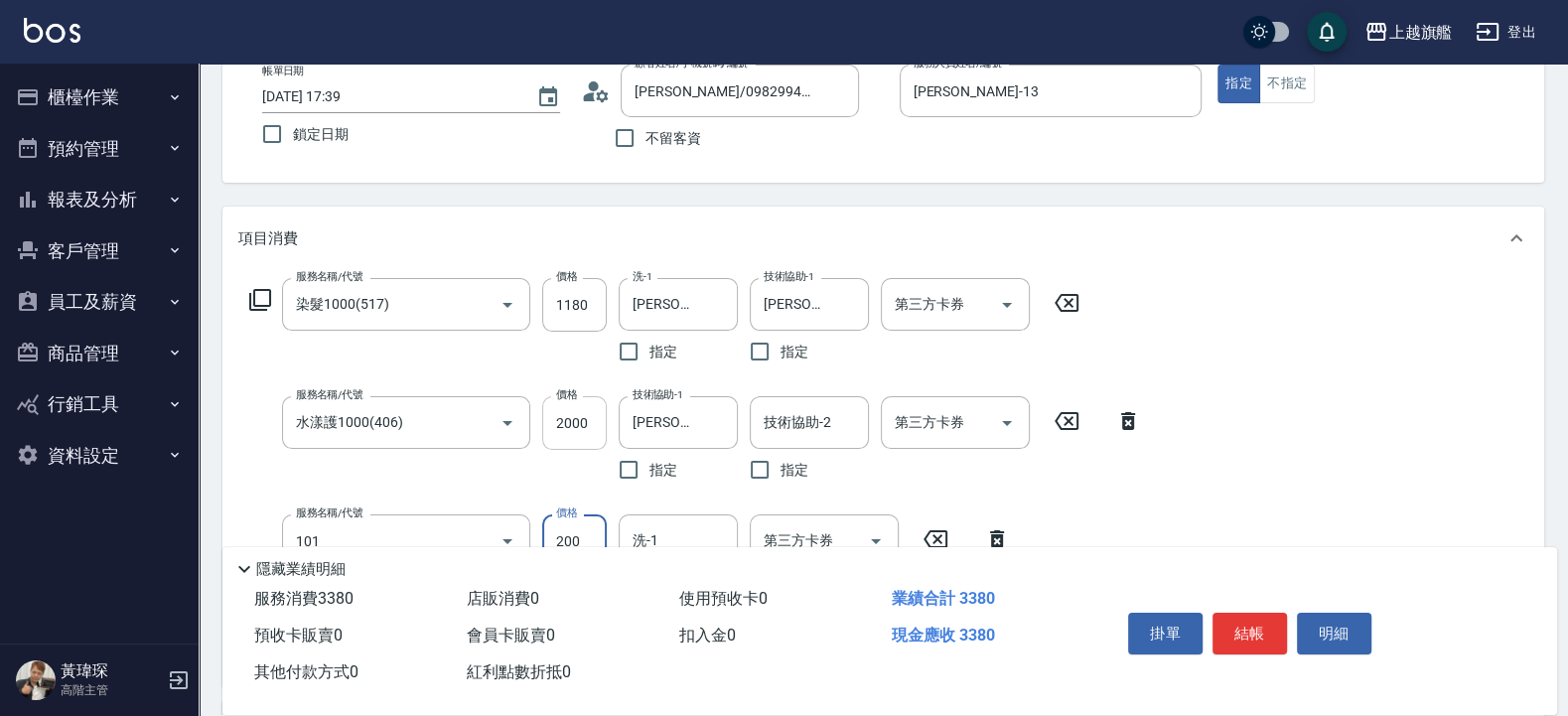type on "一般洗(101)" 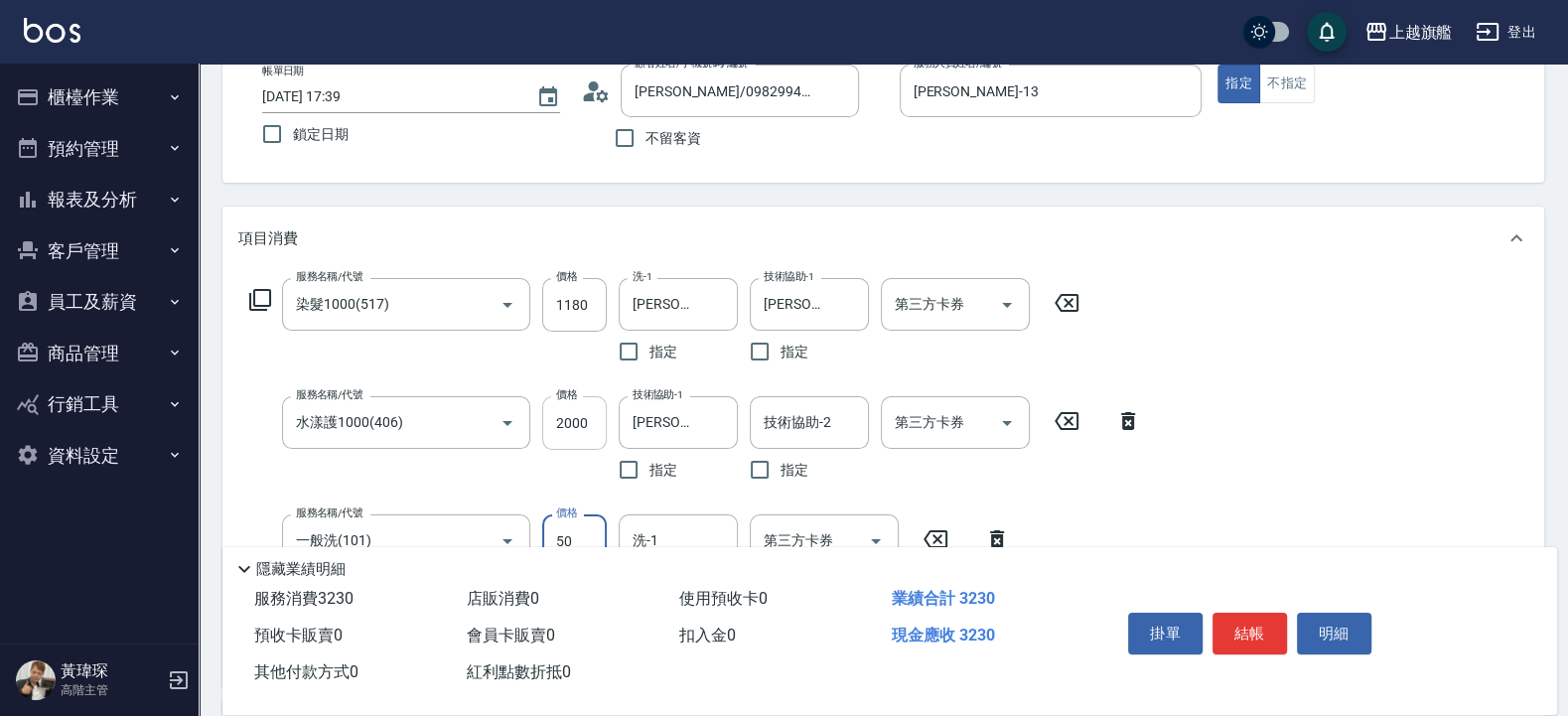 type on "50" 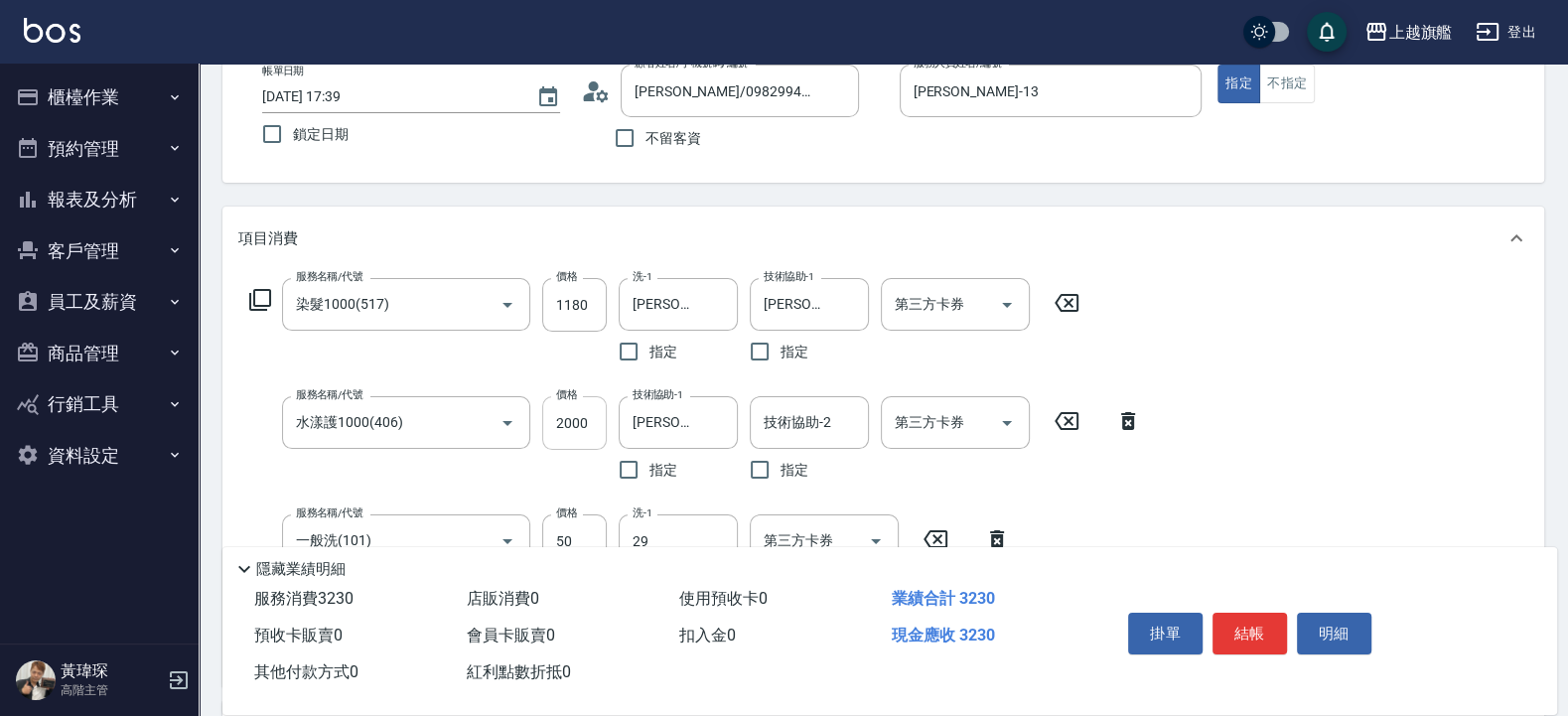 type on "[PERSON_NAME]慈-29" 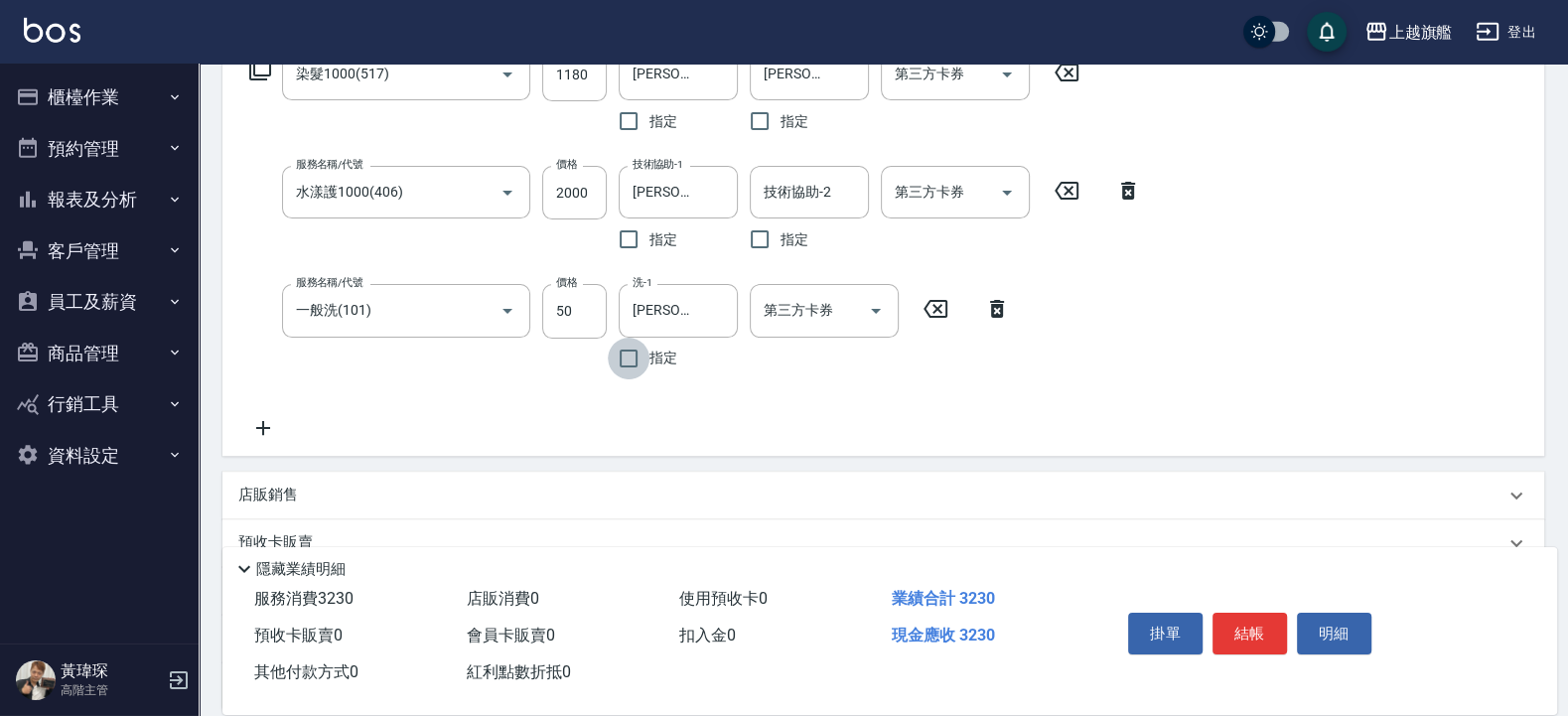 scroll, scrollTop: 358, scrollLeft: 0, axis: vertical 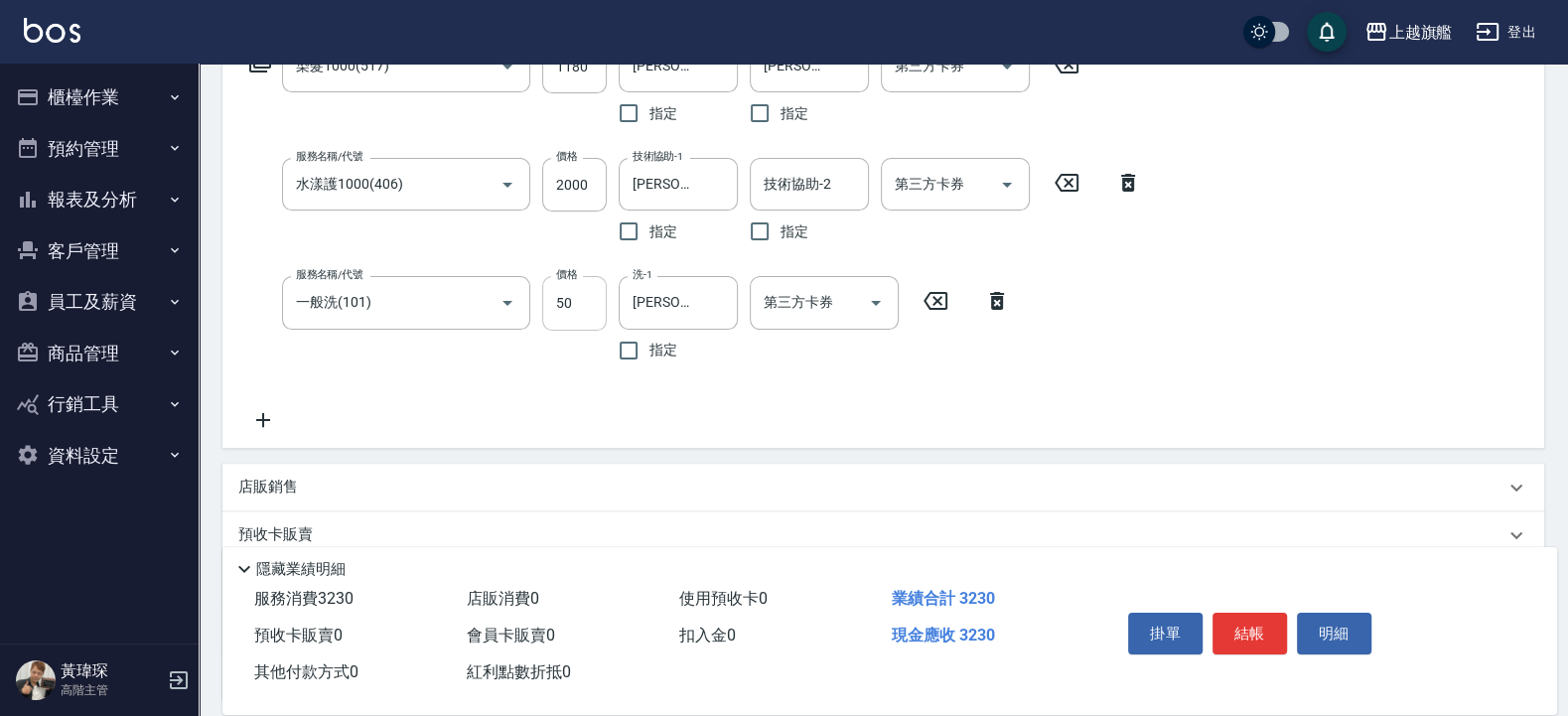 click on "50" at bounding box center [574, 303] 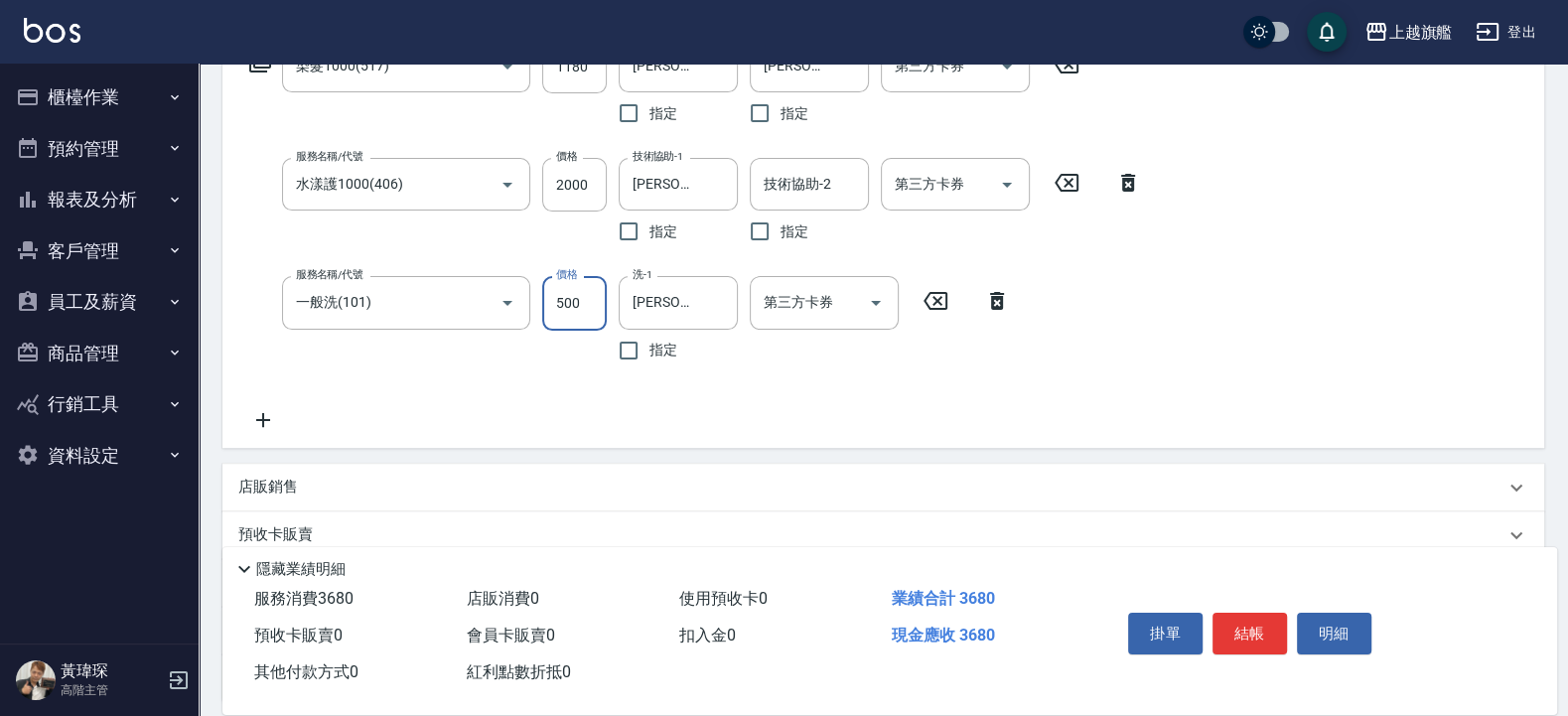 type on "500" 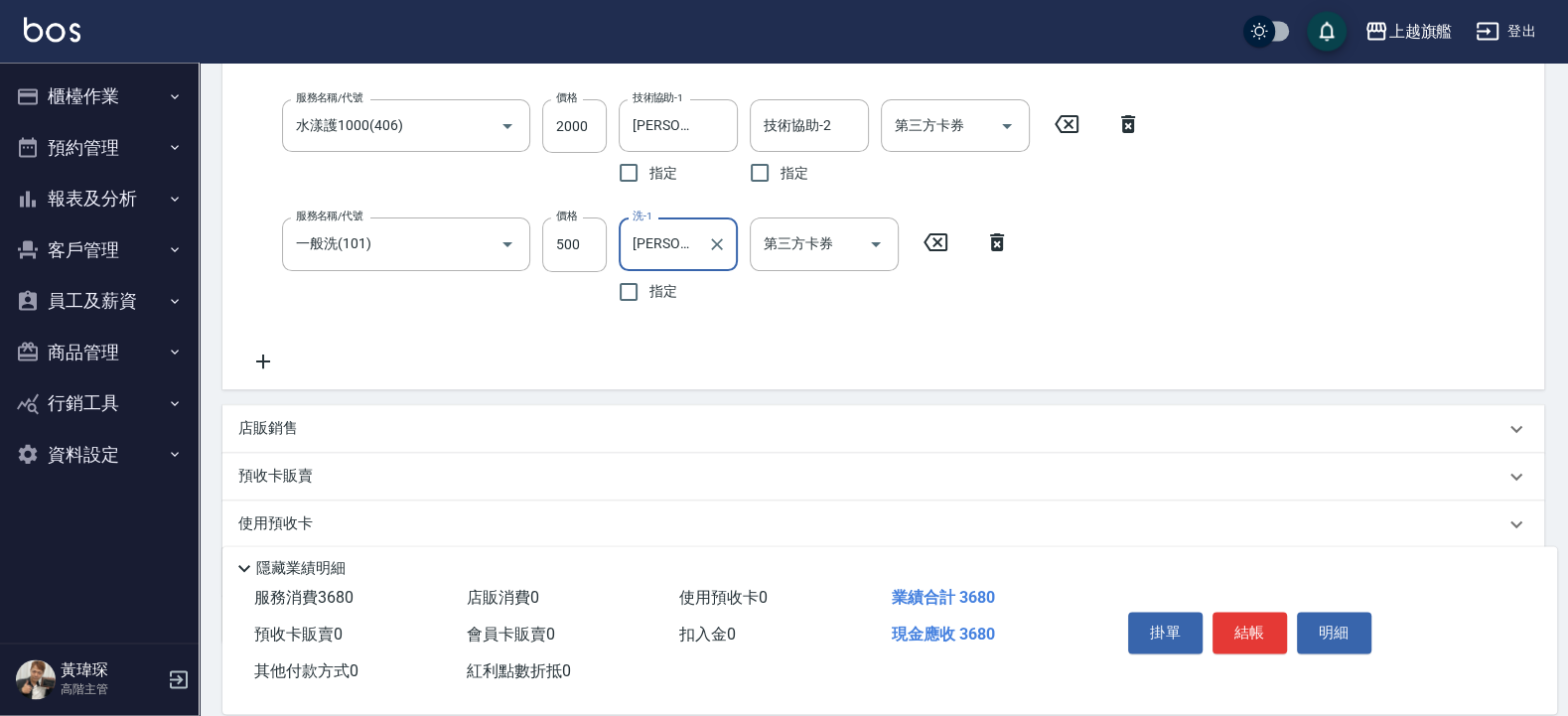 scroll, scrollTop: 477, scrollLeft: 0, axis: vertical 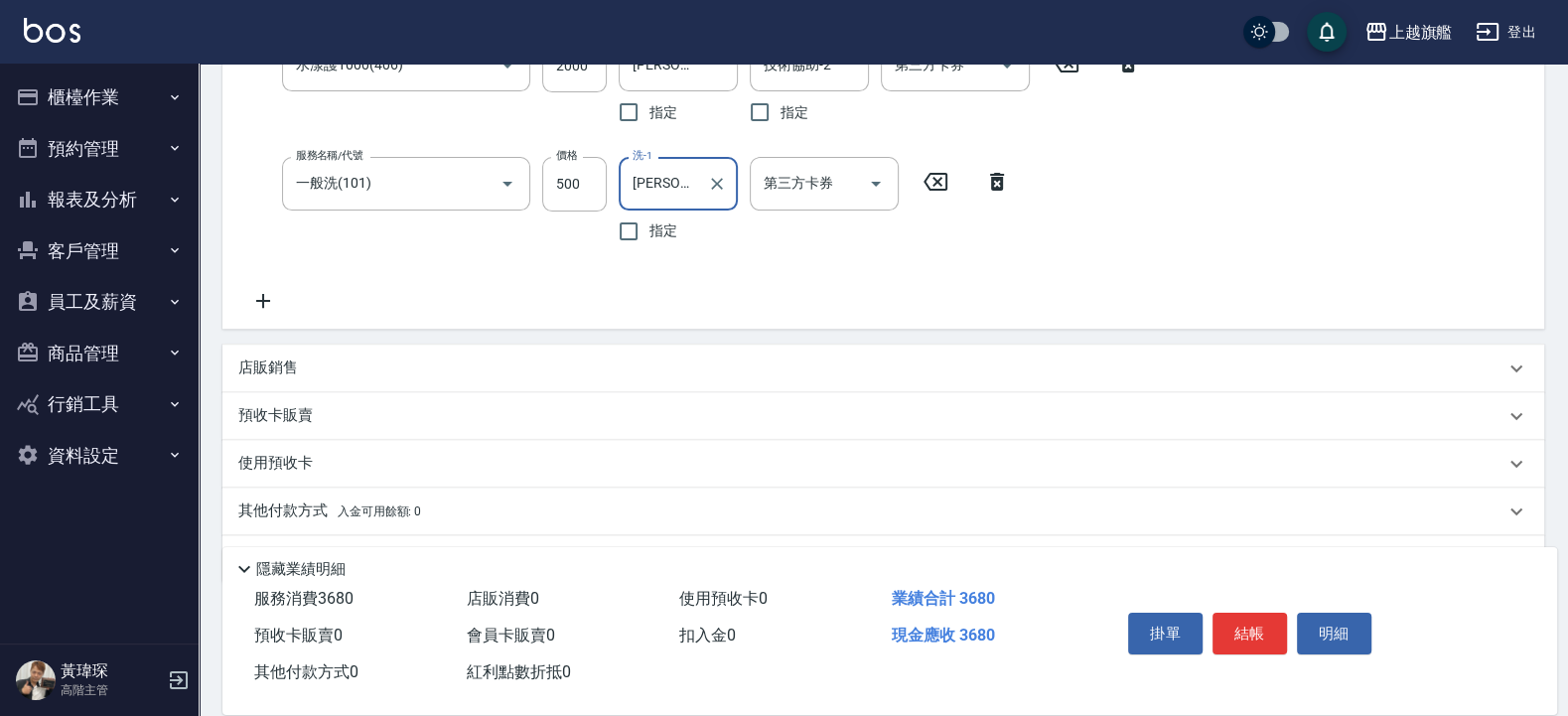 click on "預收卡販賣" at bounding box center (883, 416) 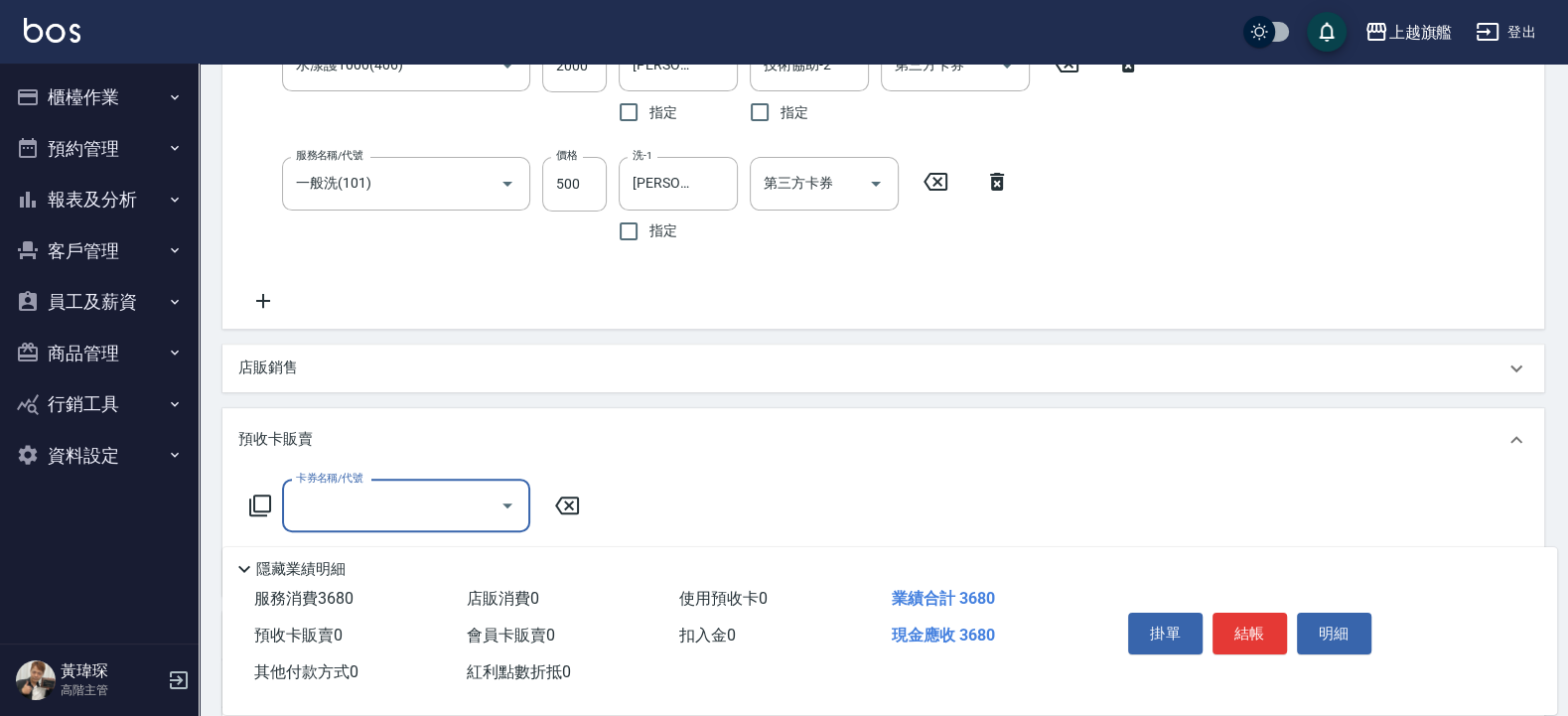 scroll, scrollTop: 0, scrollLeft: 0, axis: both 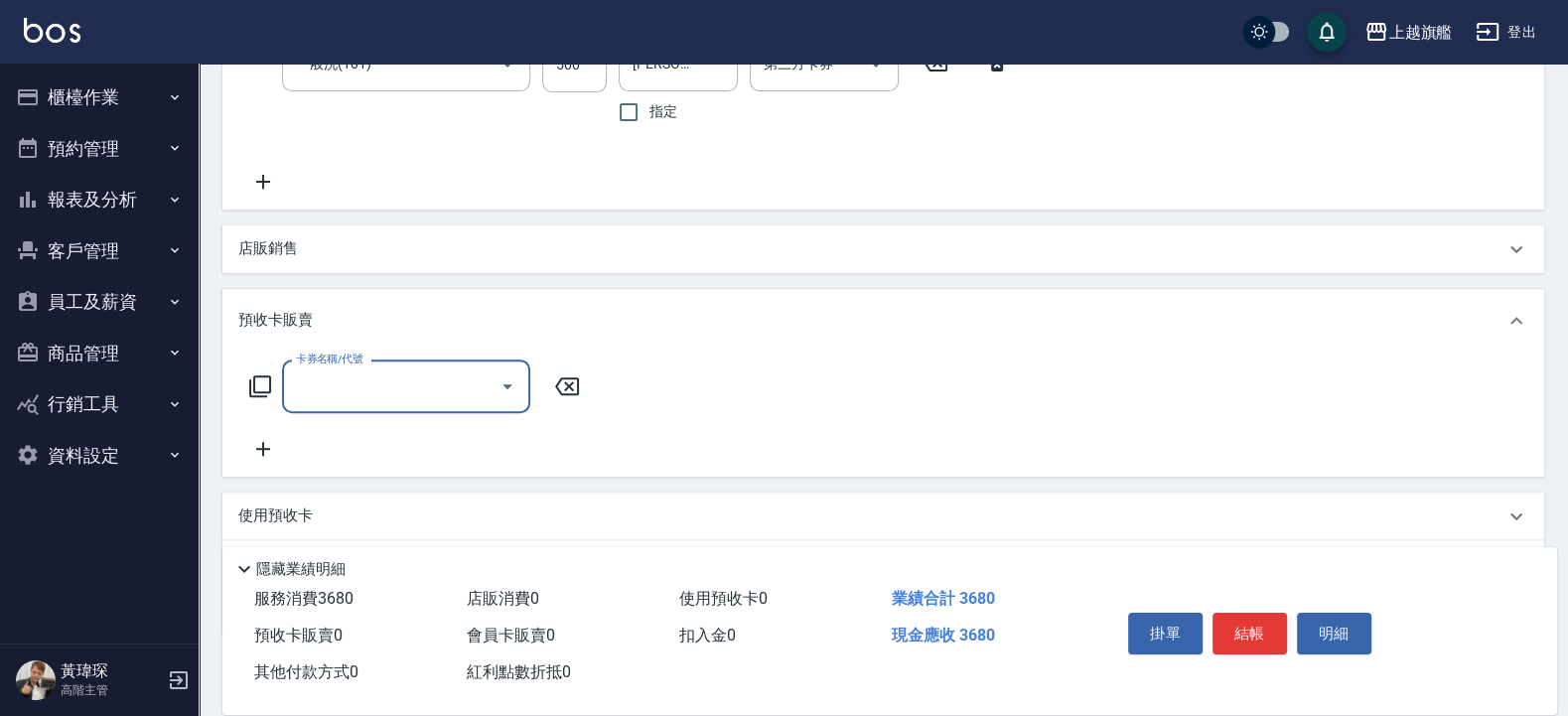 click on "卡券名稱/代號" at bounding box center [391, 386] 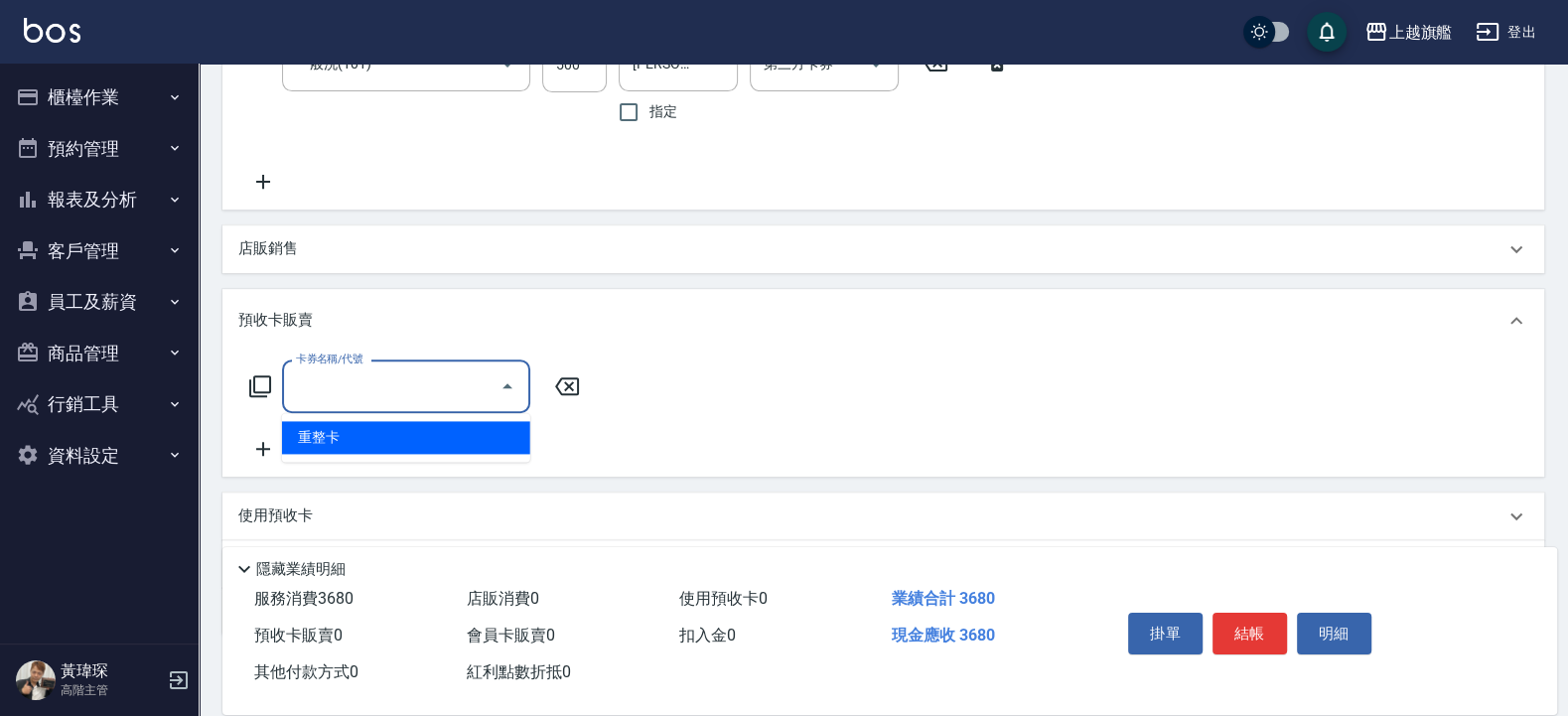 click on "重整卡" at bounding box center [406, 437] 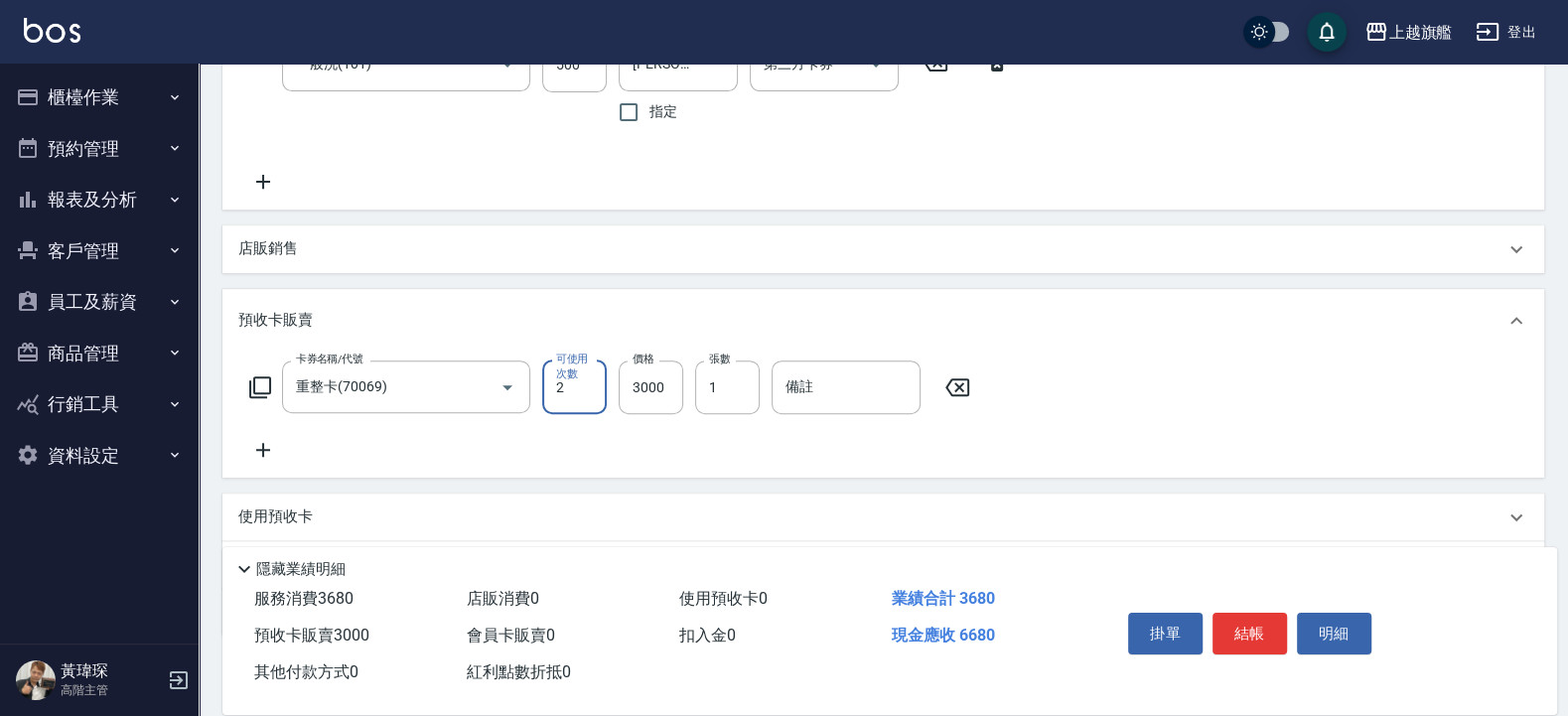 type on "2" 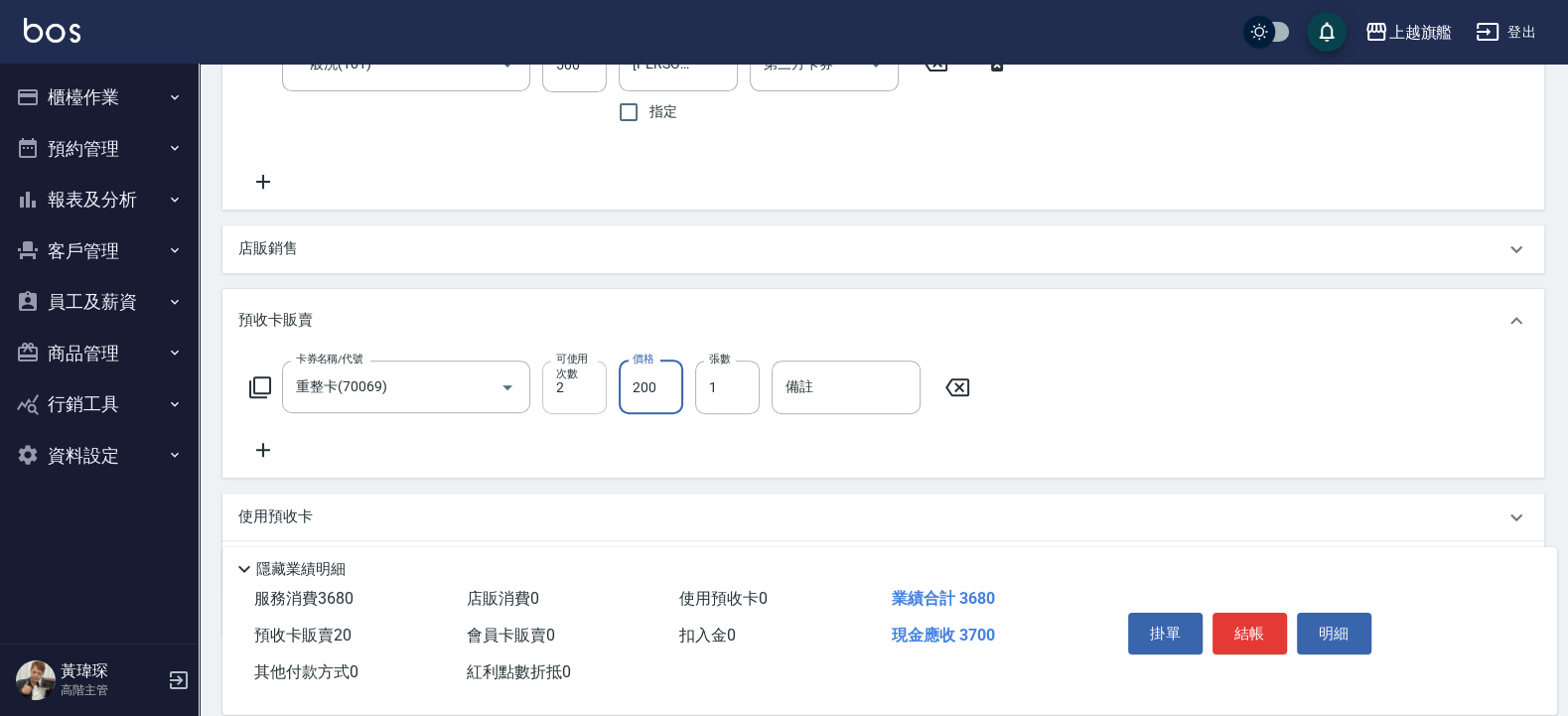 type on "2000" 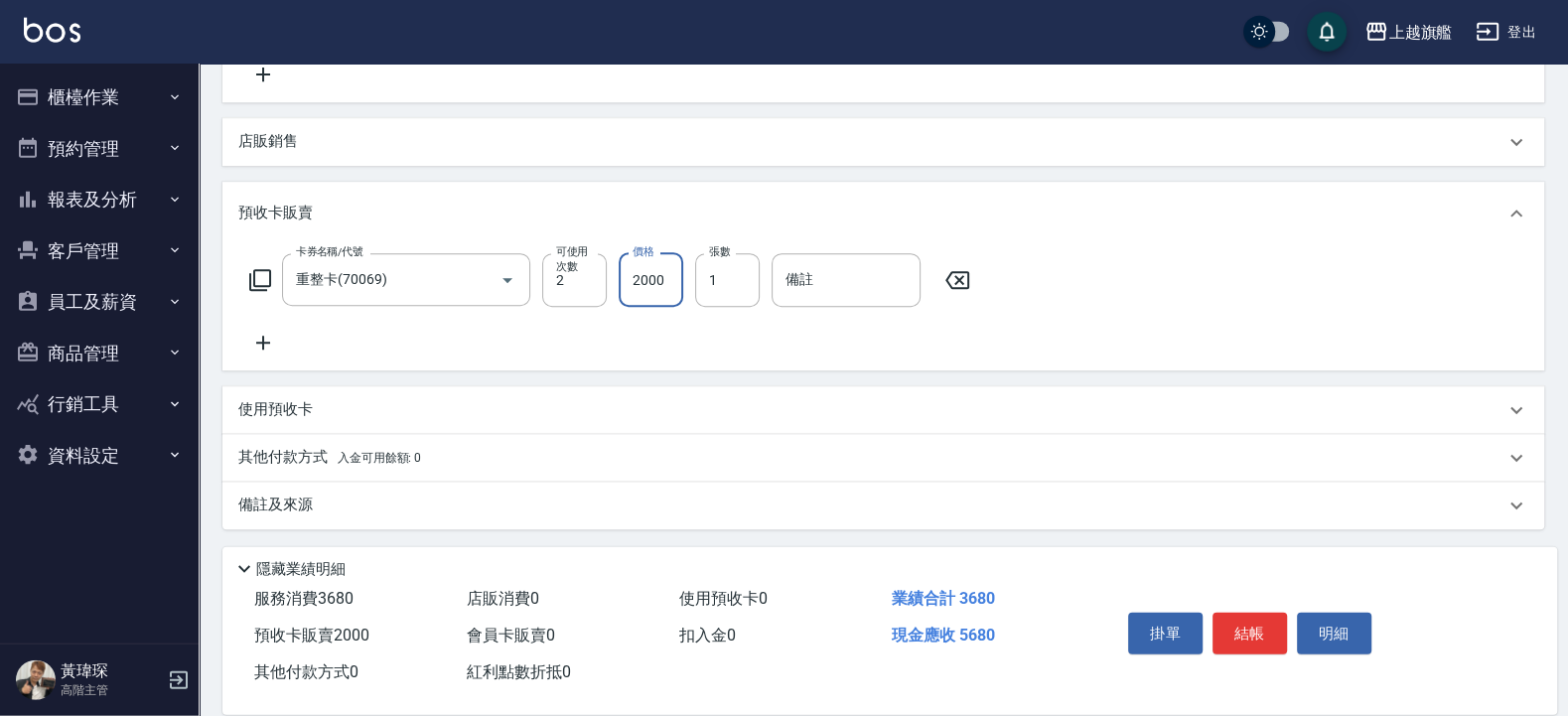 scroll, scrollTop: 705, scrollLeft: 0, axis: vertical 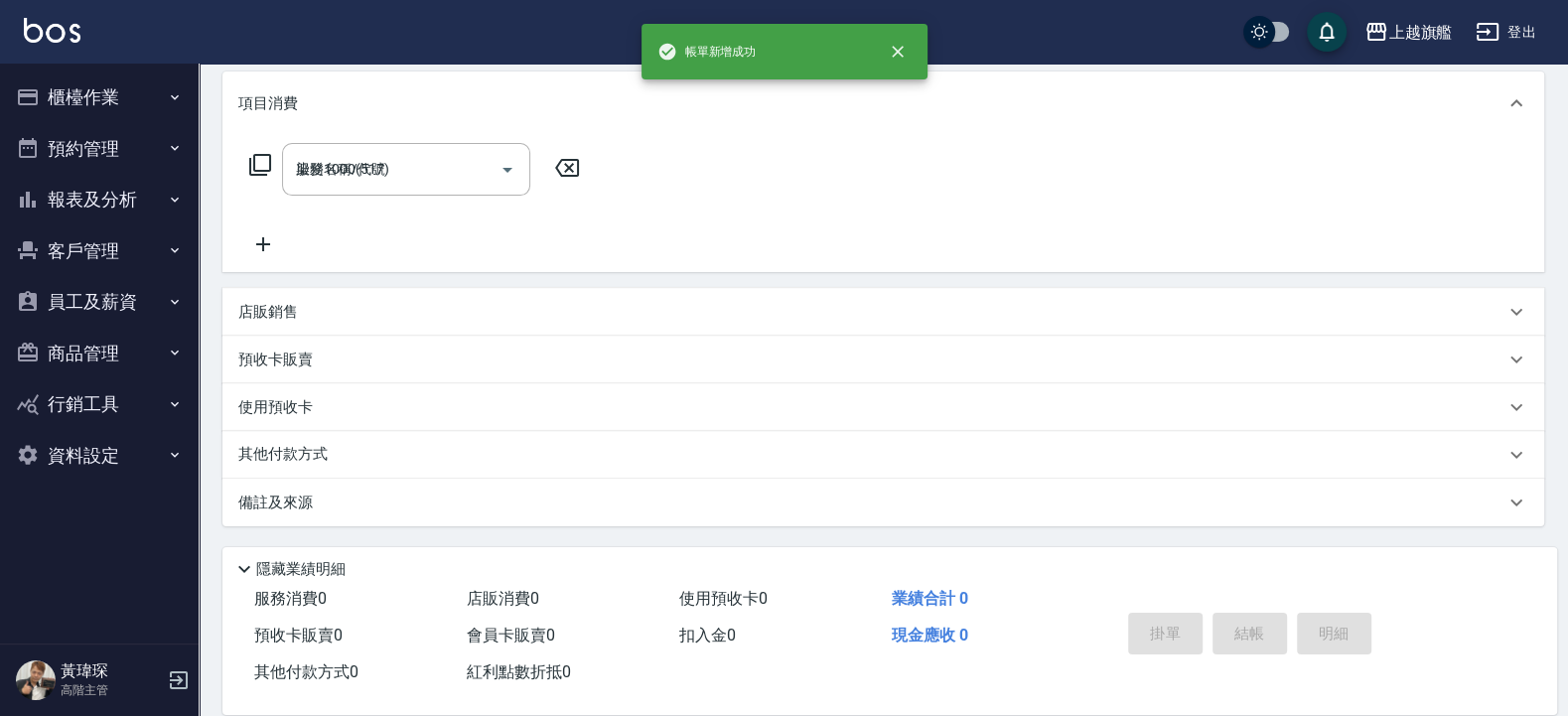 type on "[DATE] 17:41" 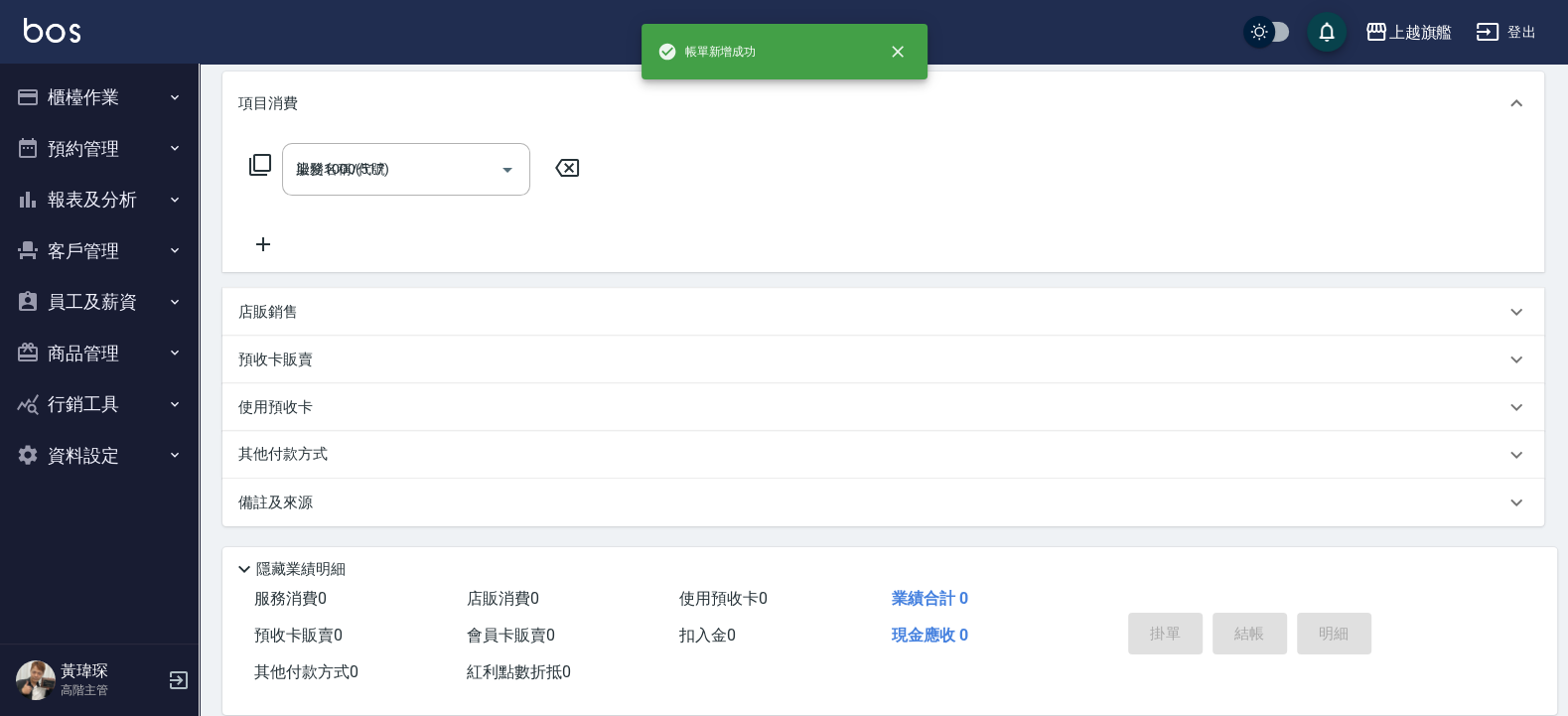 type 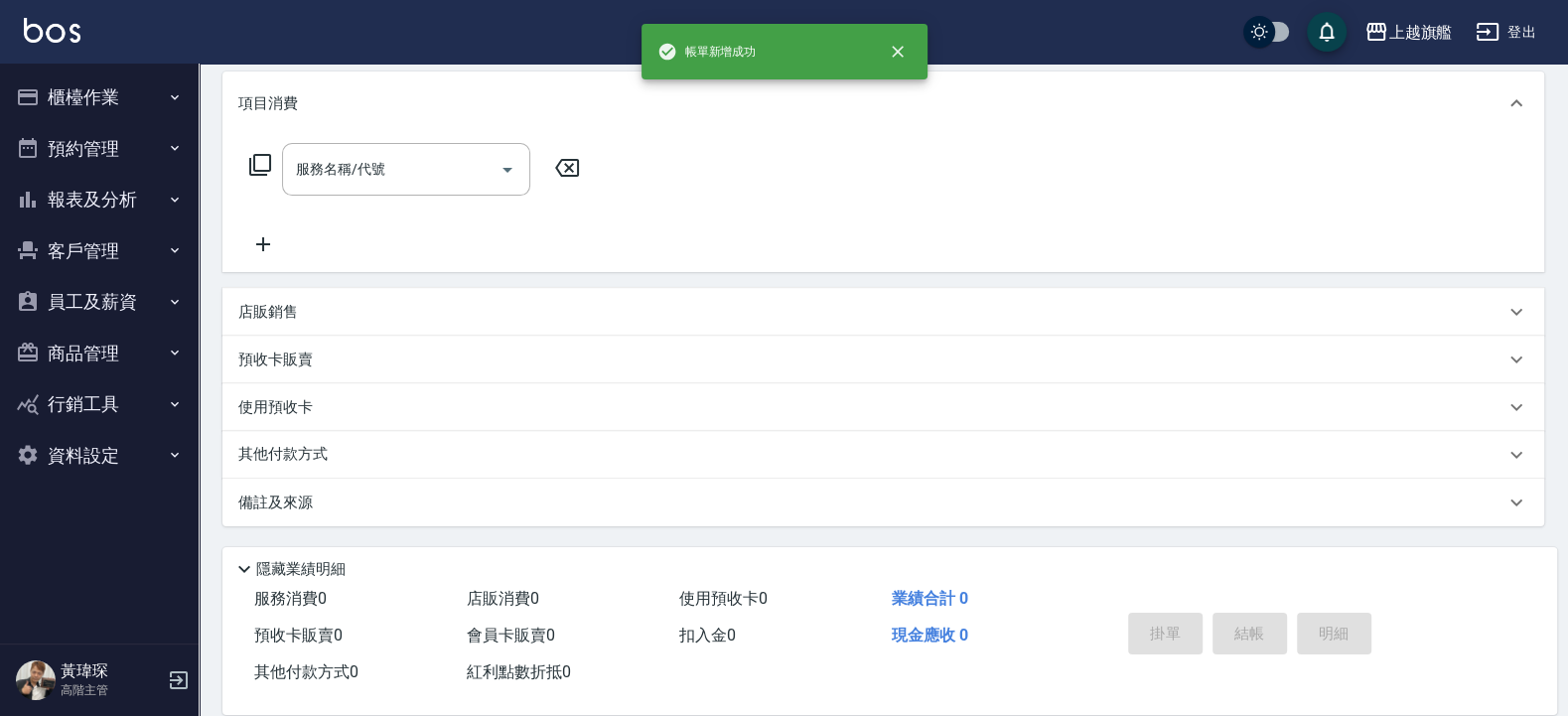scroll, scrollTop: 0, scrollLeft: 0, axis: both 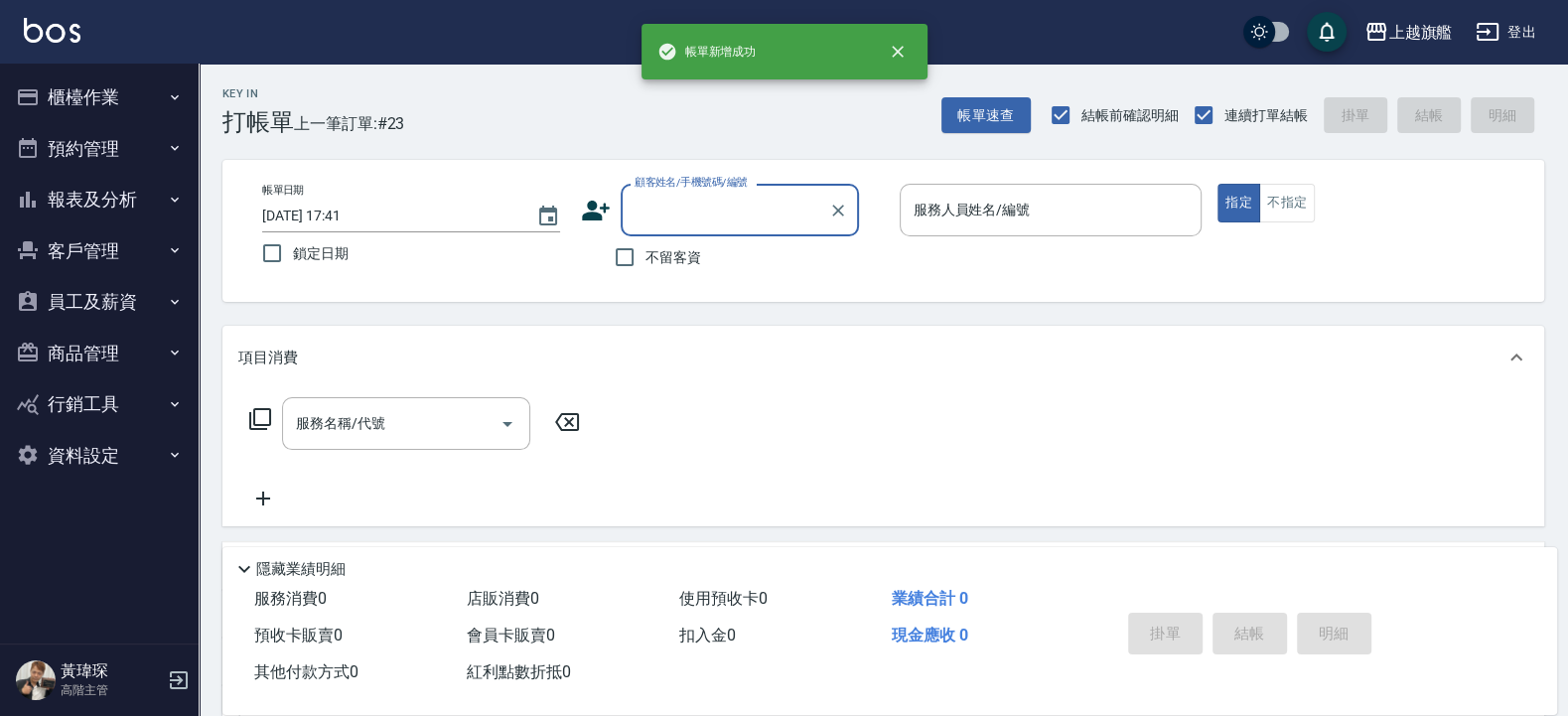 click on "不留客資" at bounding box center (673, 257) 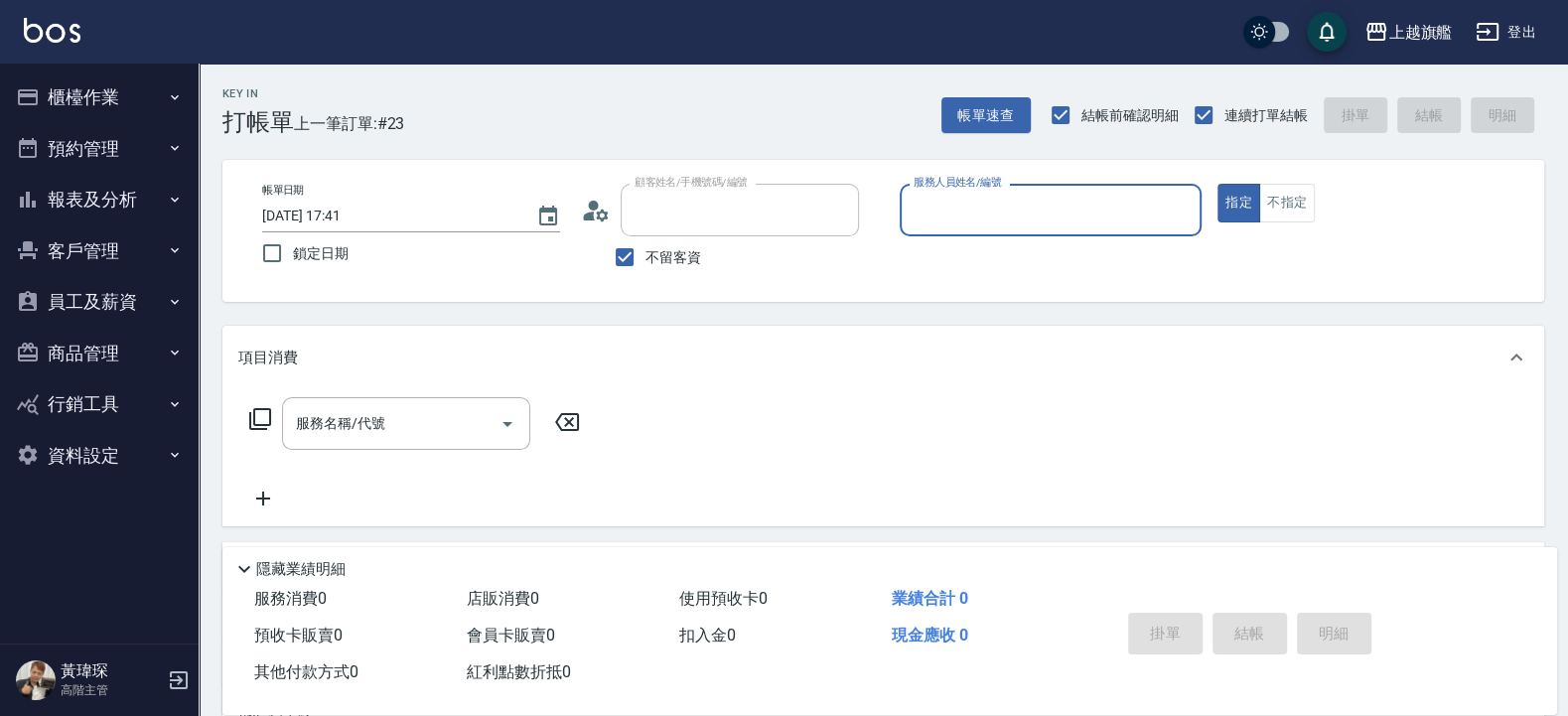 type on "[PERSON_NAME]/0982994624/" 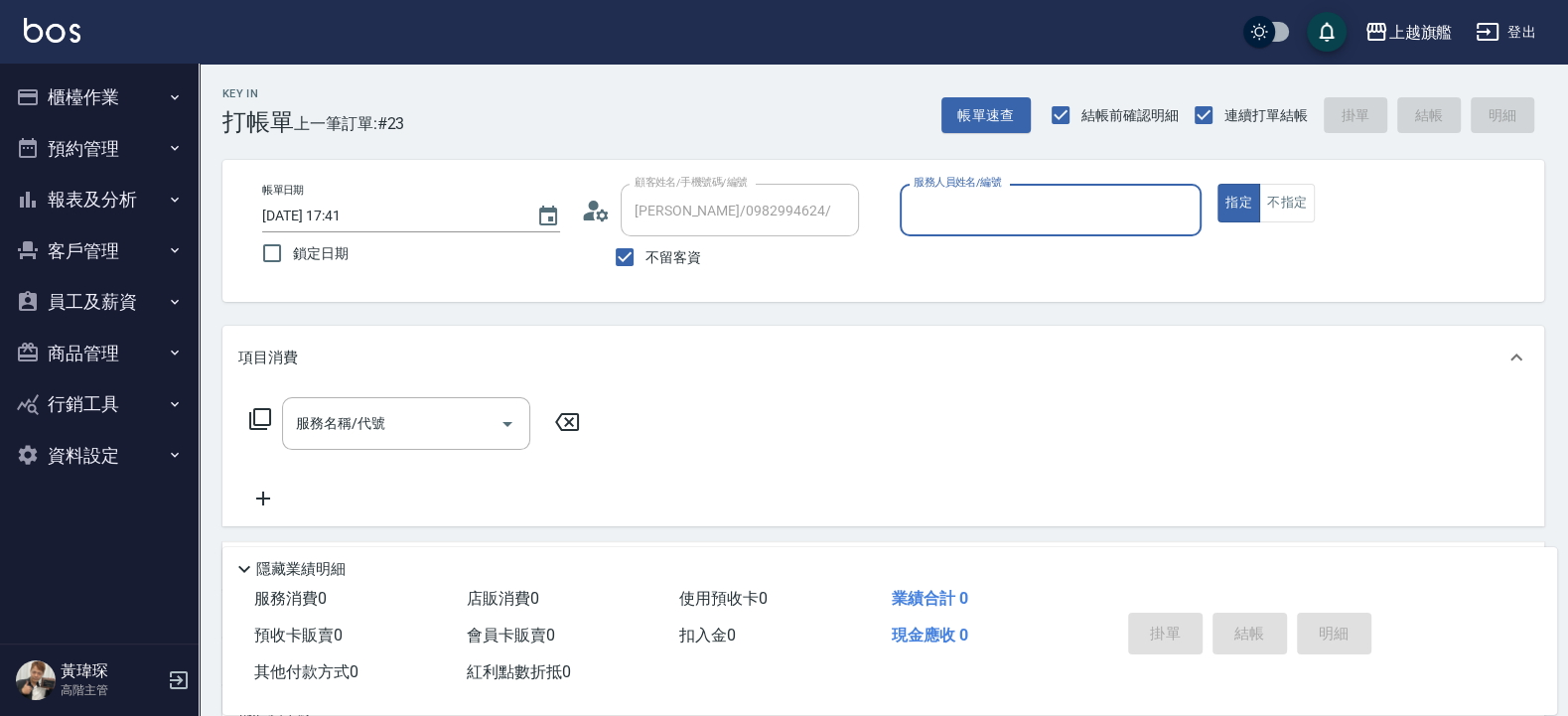 type on "[PERSON_NAME]-13" 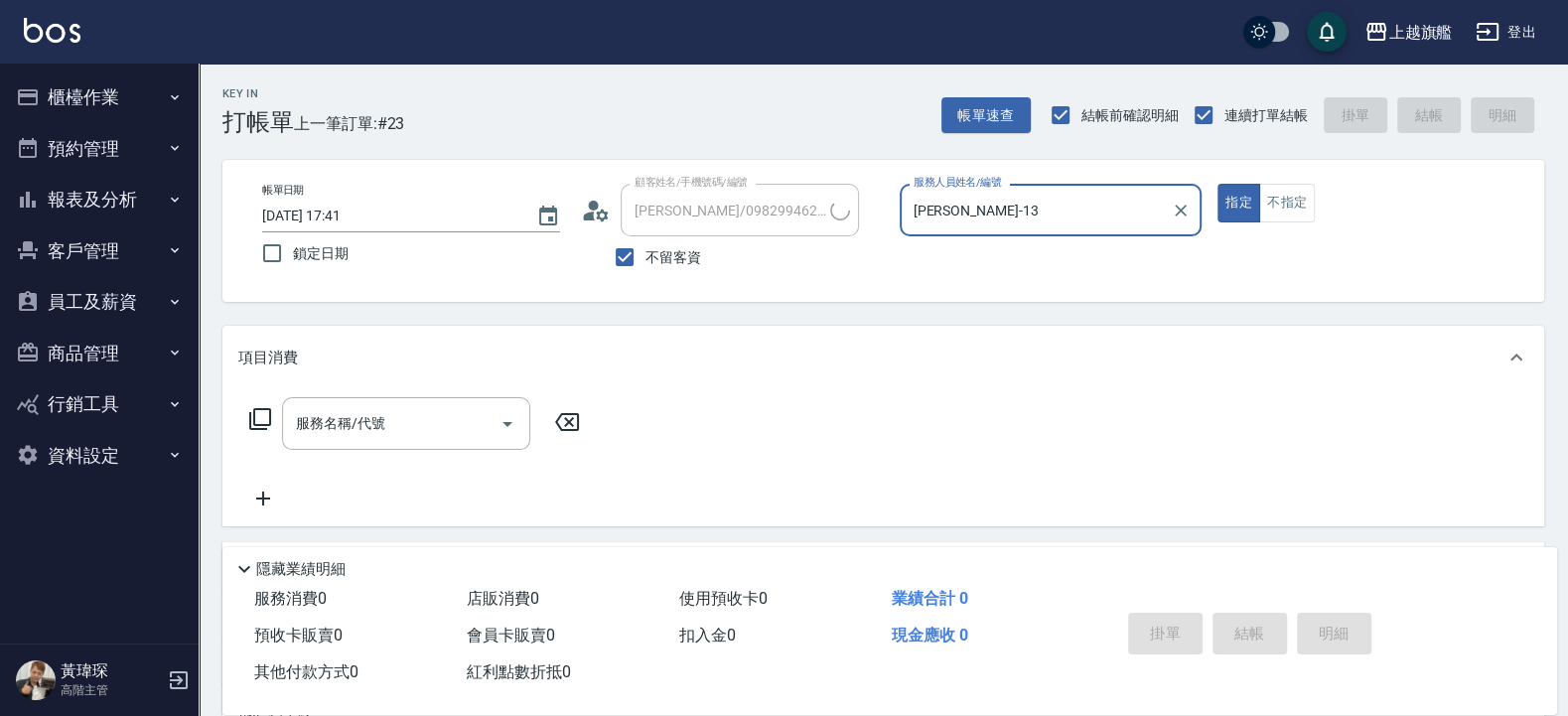 type on "[PERSON_NAME]/0975380049/" 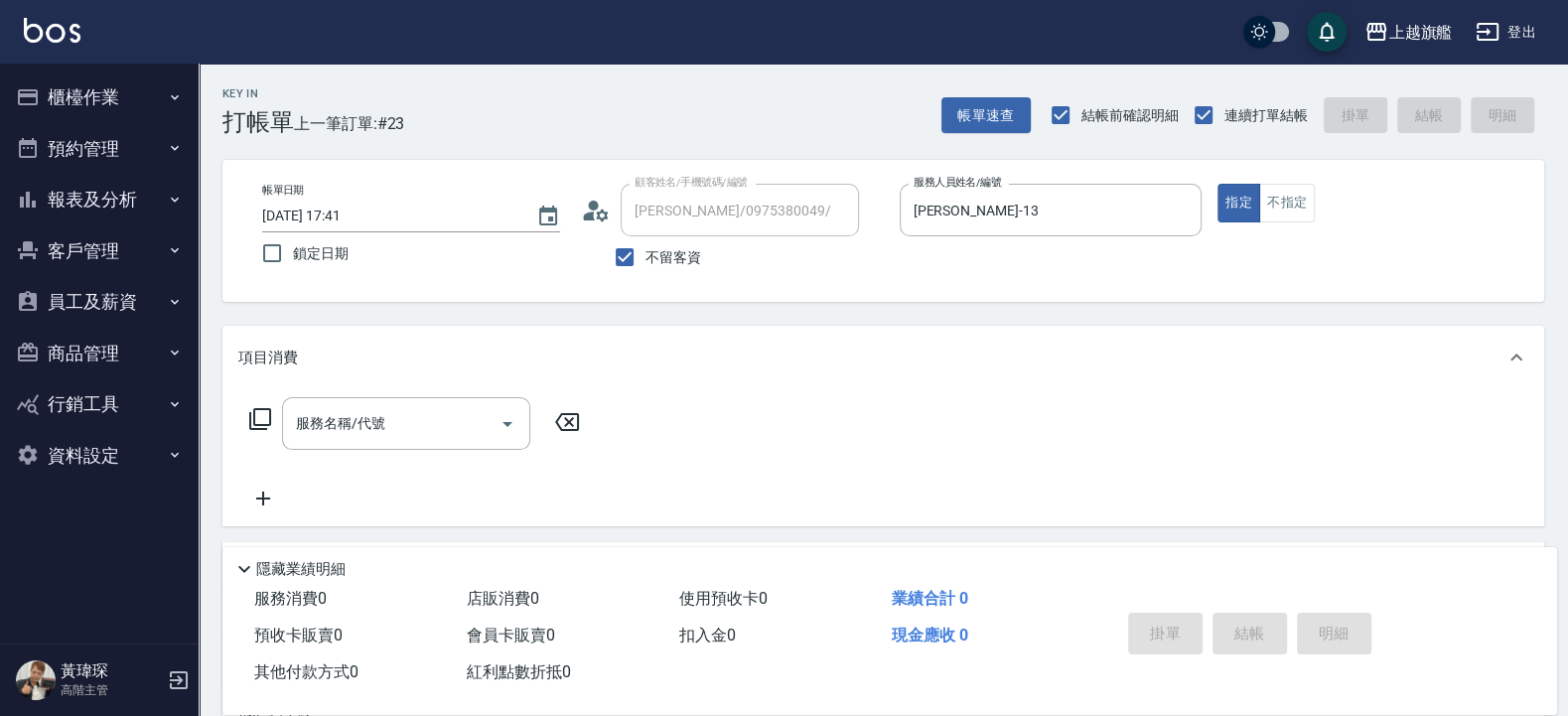 drag, startPoint x: 660, startPoint y: 254, endPoint x: 827, endPoint y: 236, distance: 167.96726 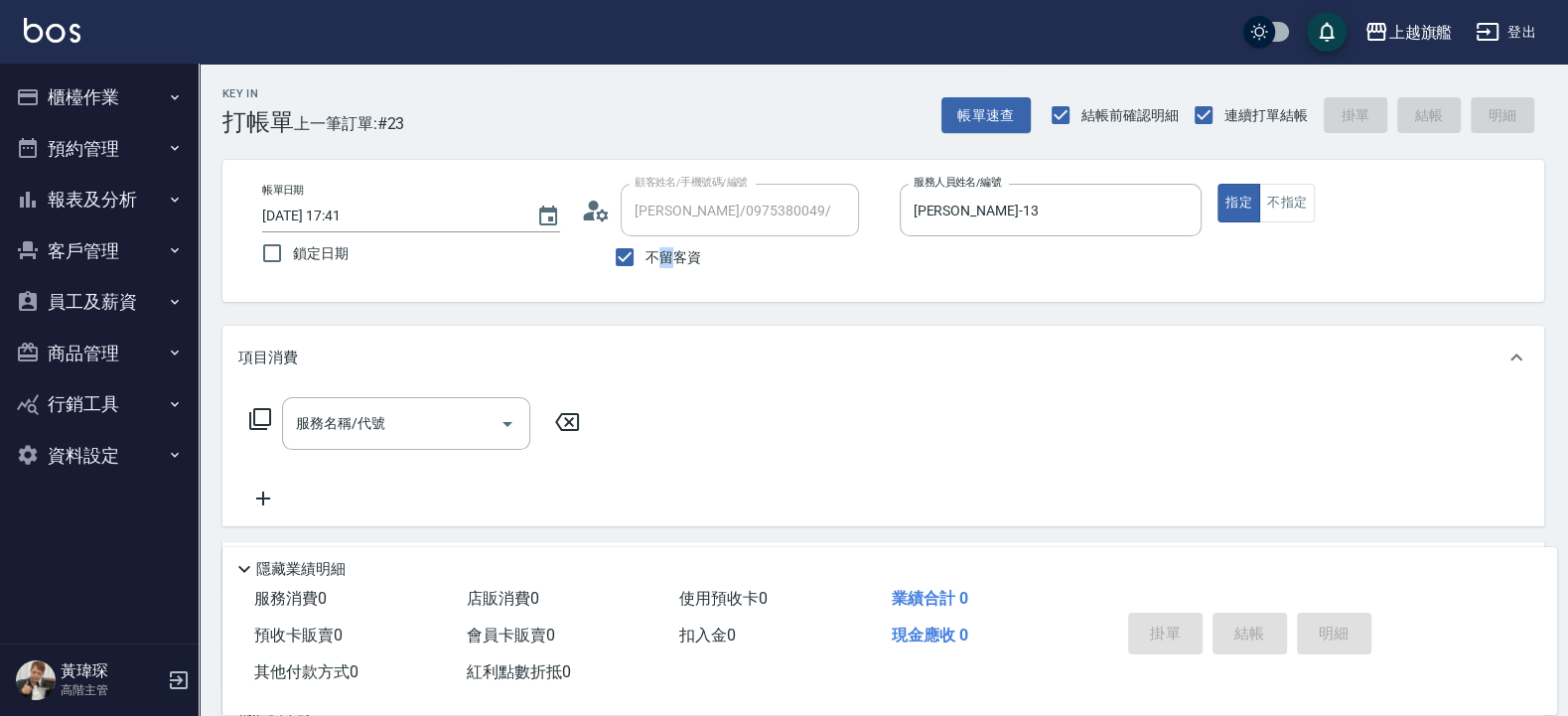 type on "[PERSON_NAME]-8" 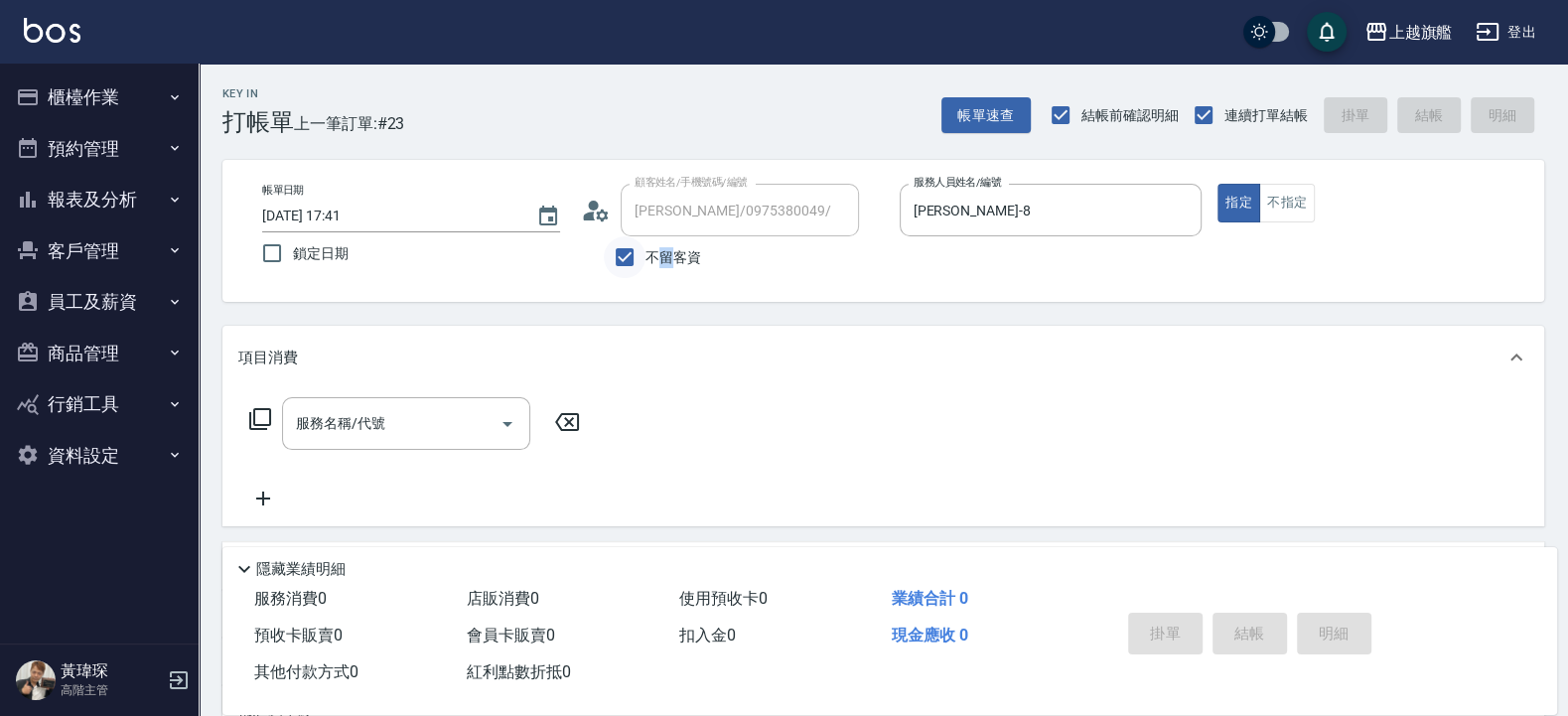 click on "不留客資" at bounding box center (625, 257) 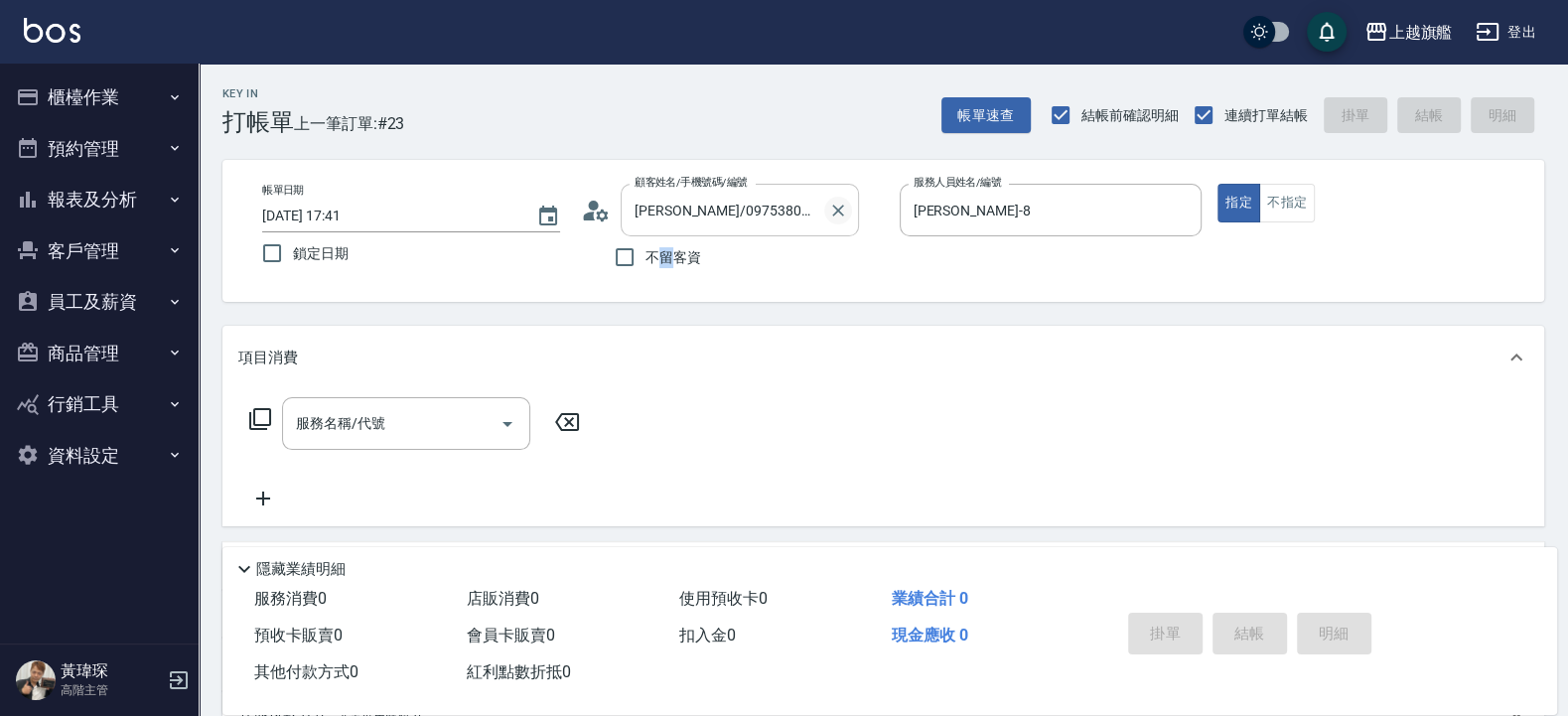 drag, startPoint x: 838, startPoint y: 208, endPoint x: 743, endPoint y: 241, distance: 100.56838 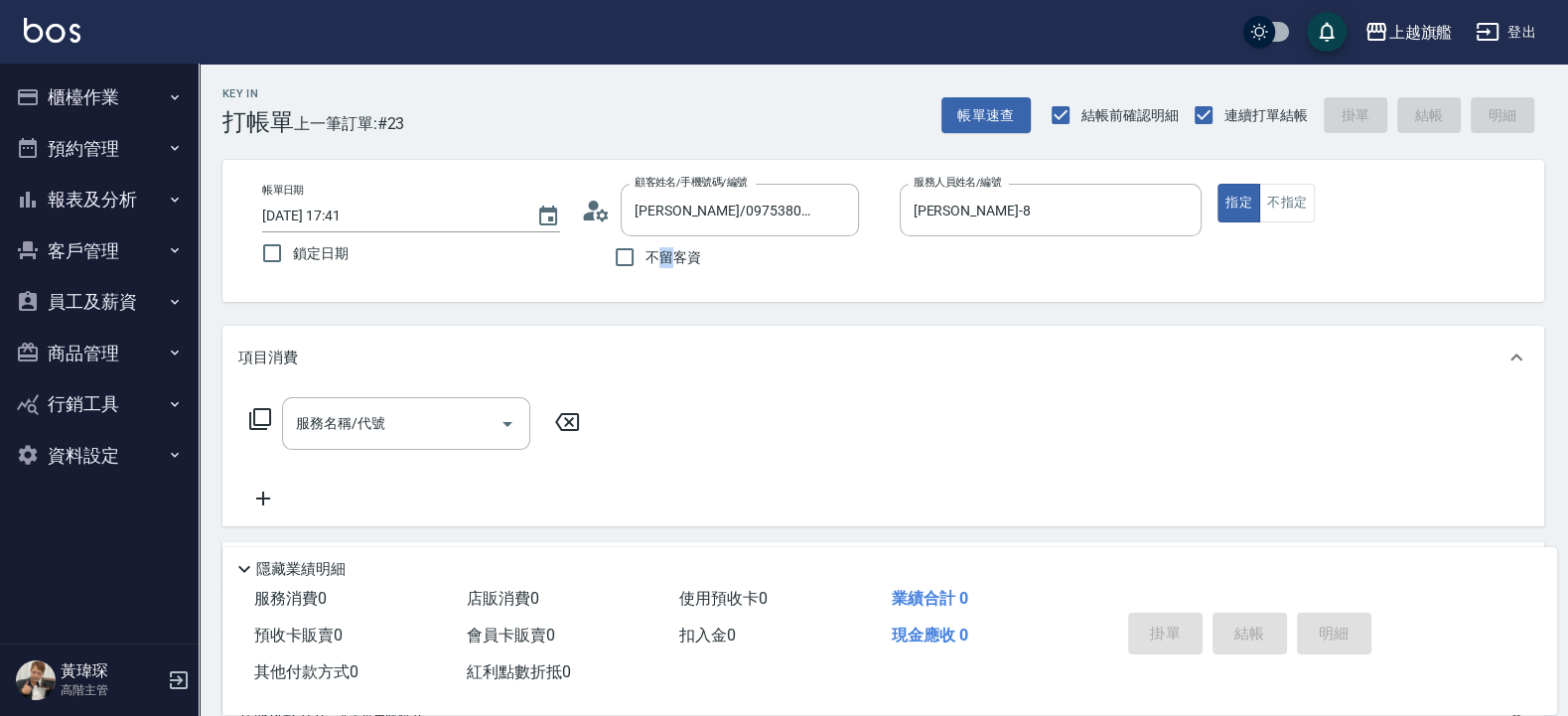click 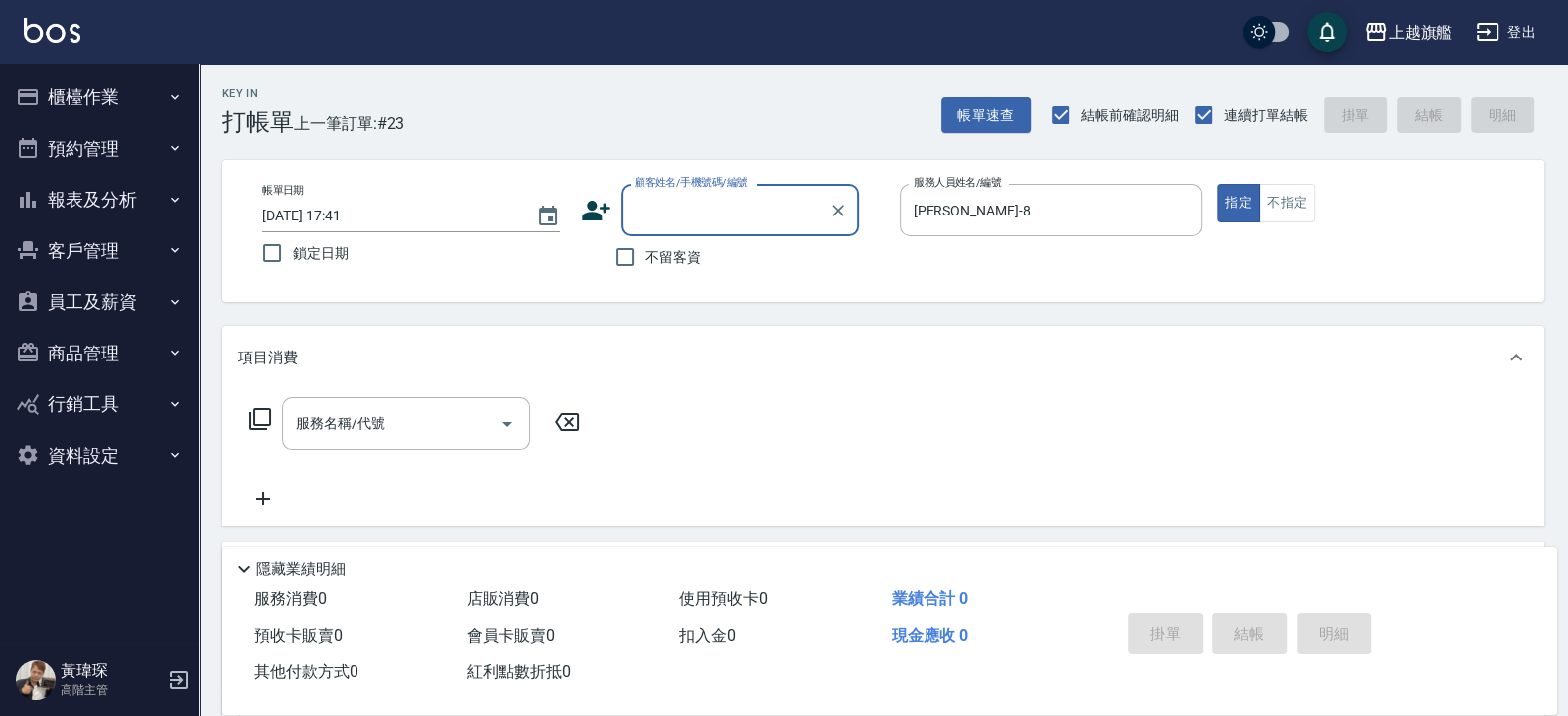 click on "不留客資" at bounding box center [652, 257] 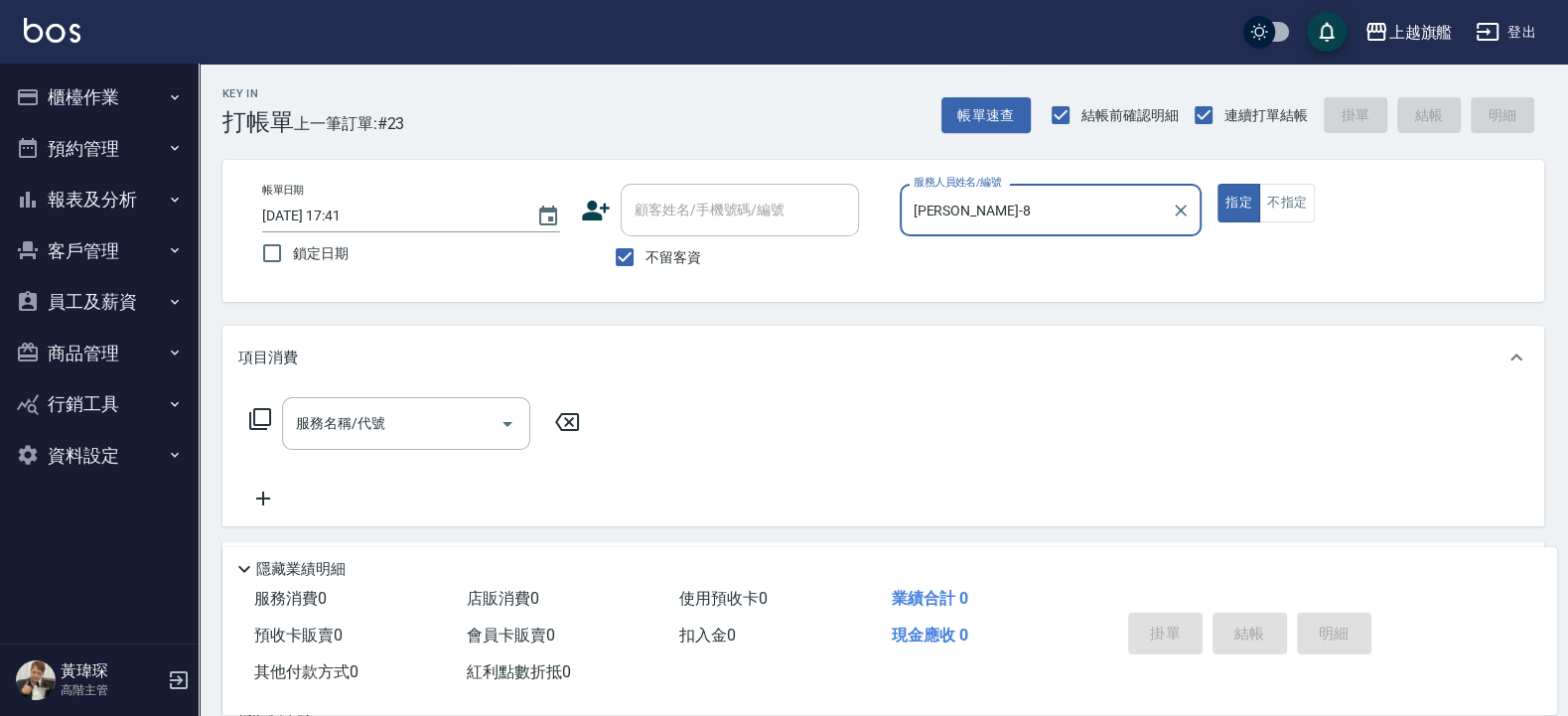 drag, startPoint x: 977, startPoint y: 213, endPoint x: 775, endPoint y: 197, distance: 202.6327 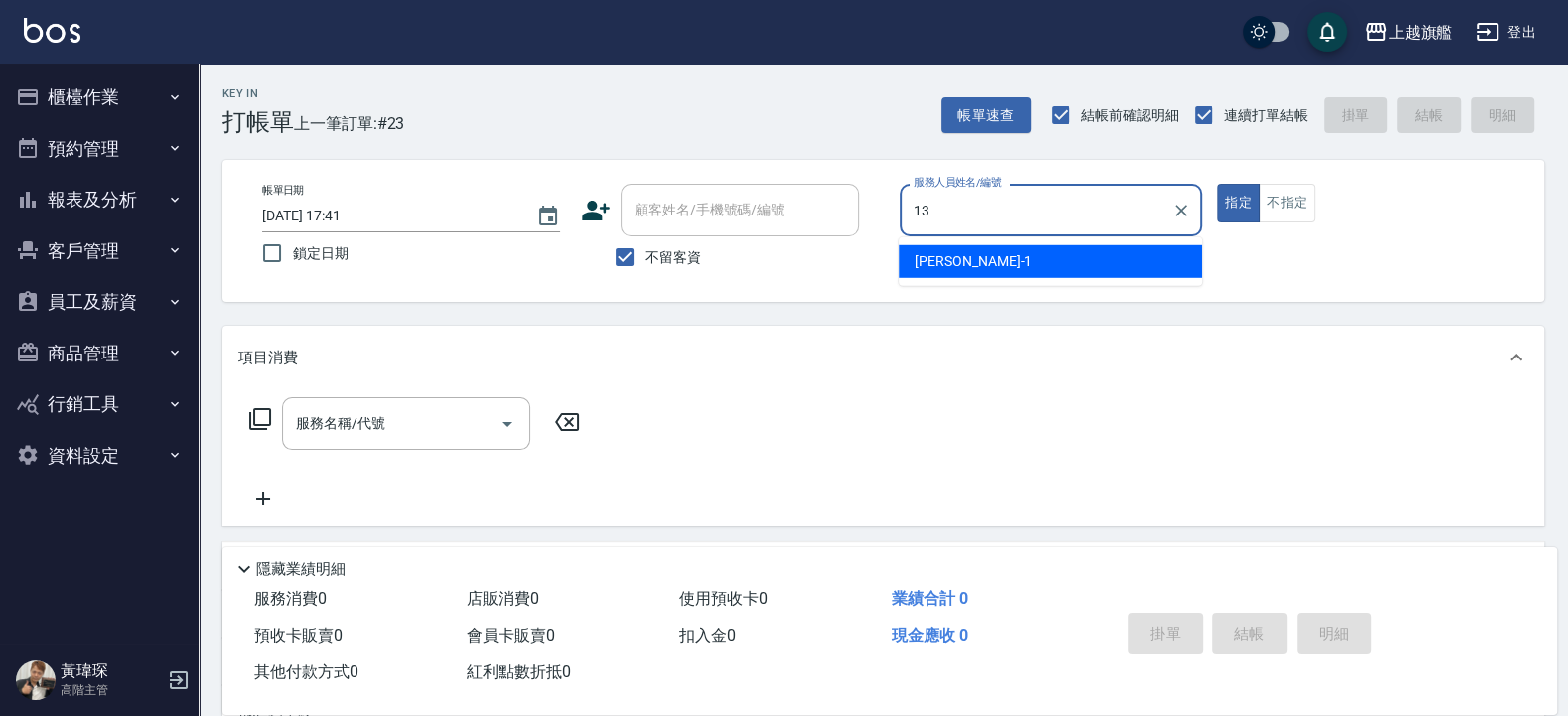 scroll, scrollTop: 0, scrollLeft: 0, axis: both 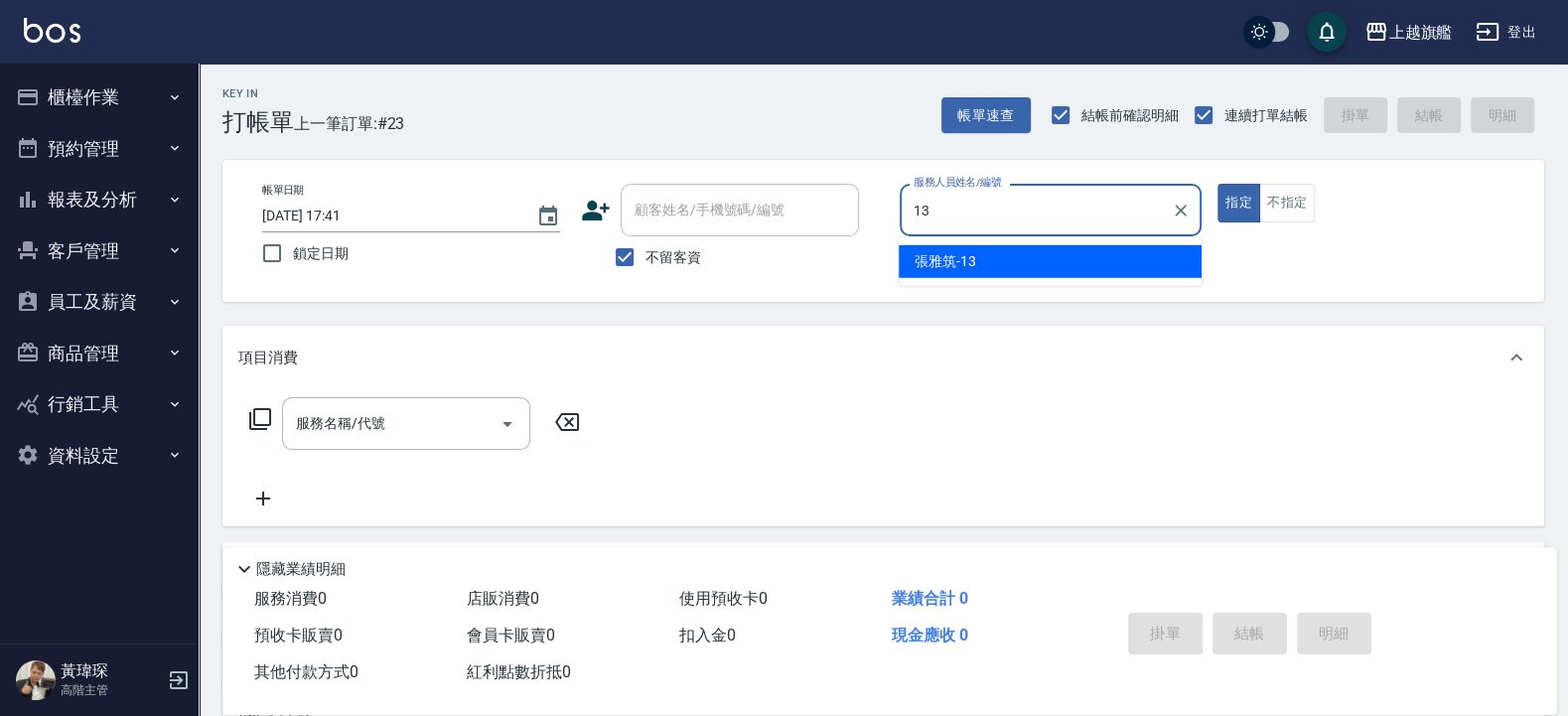 type on "[PERSON_NAME]-13" 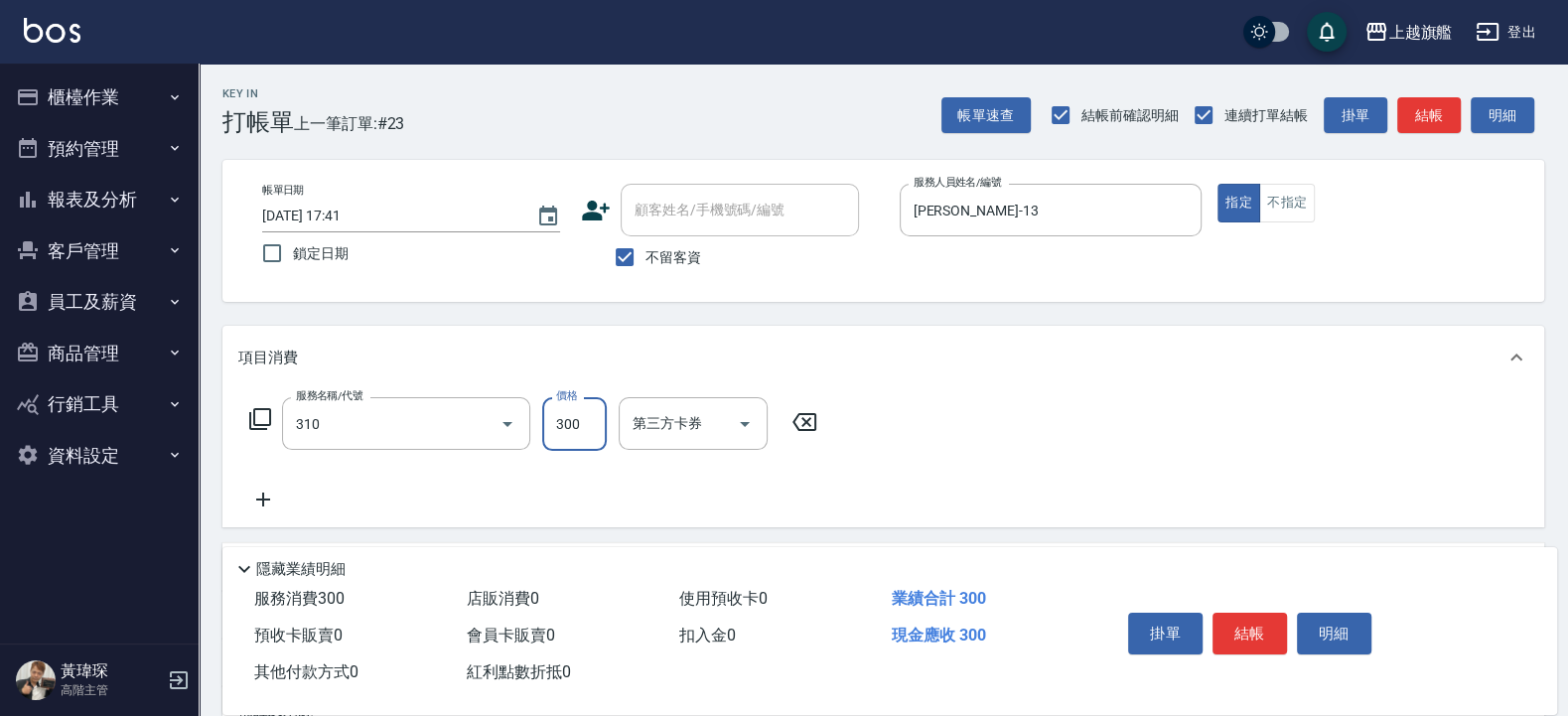 type on "剪髮300(310)" 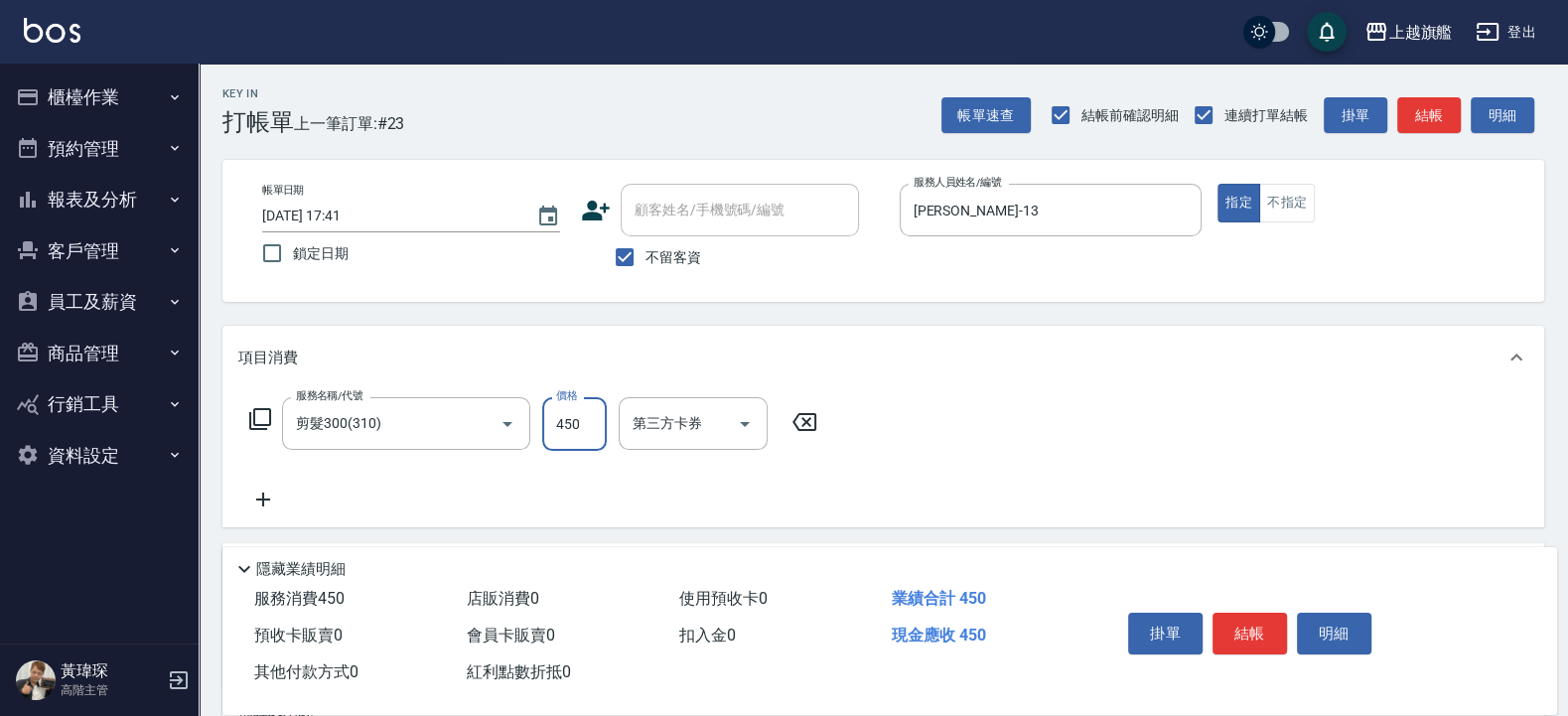 type on "450" 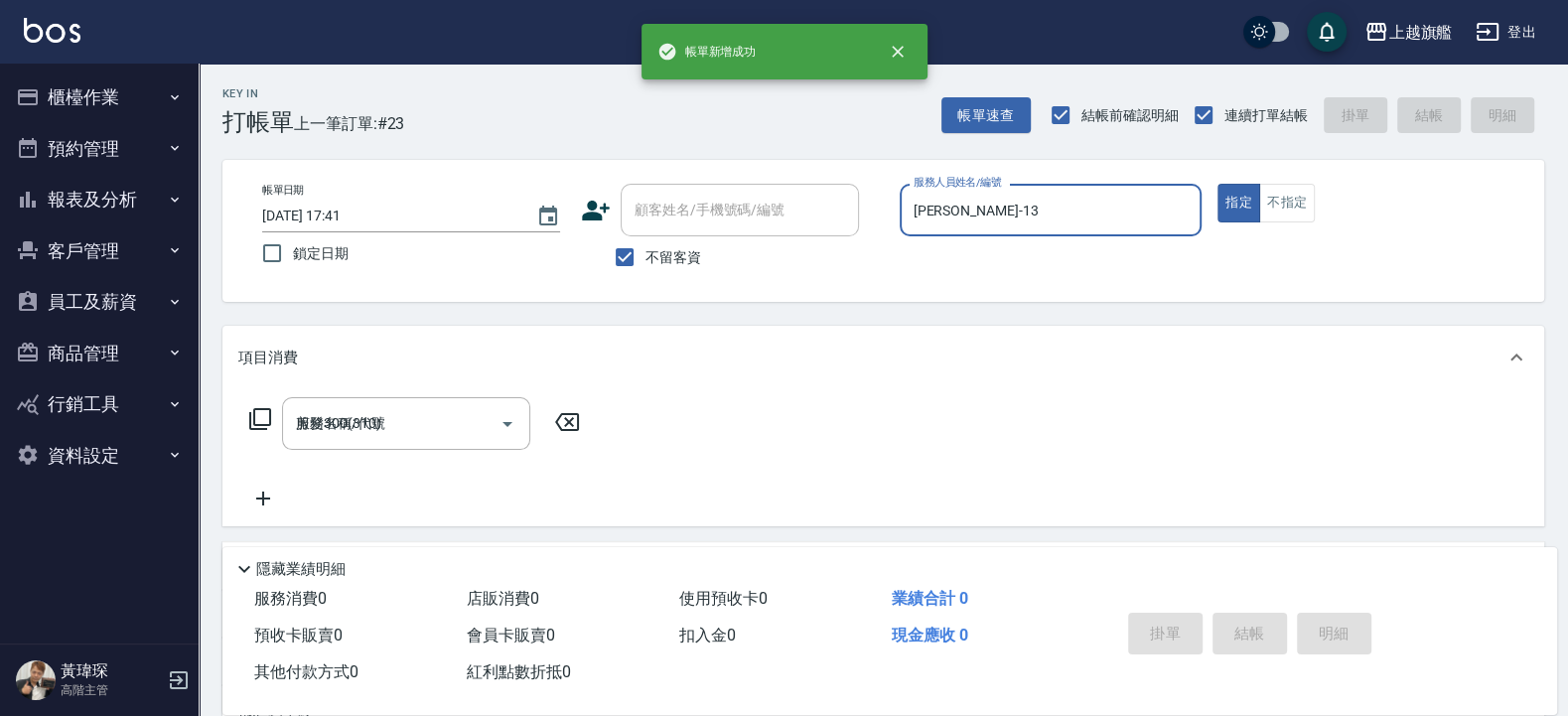 type 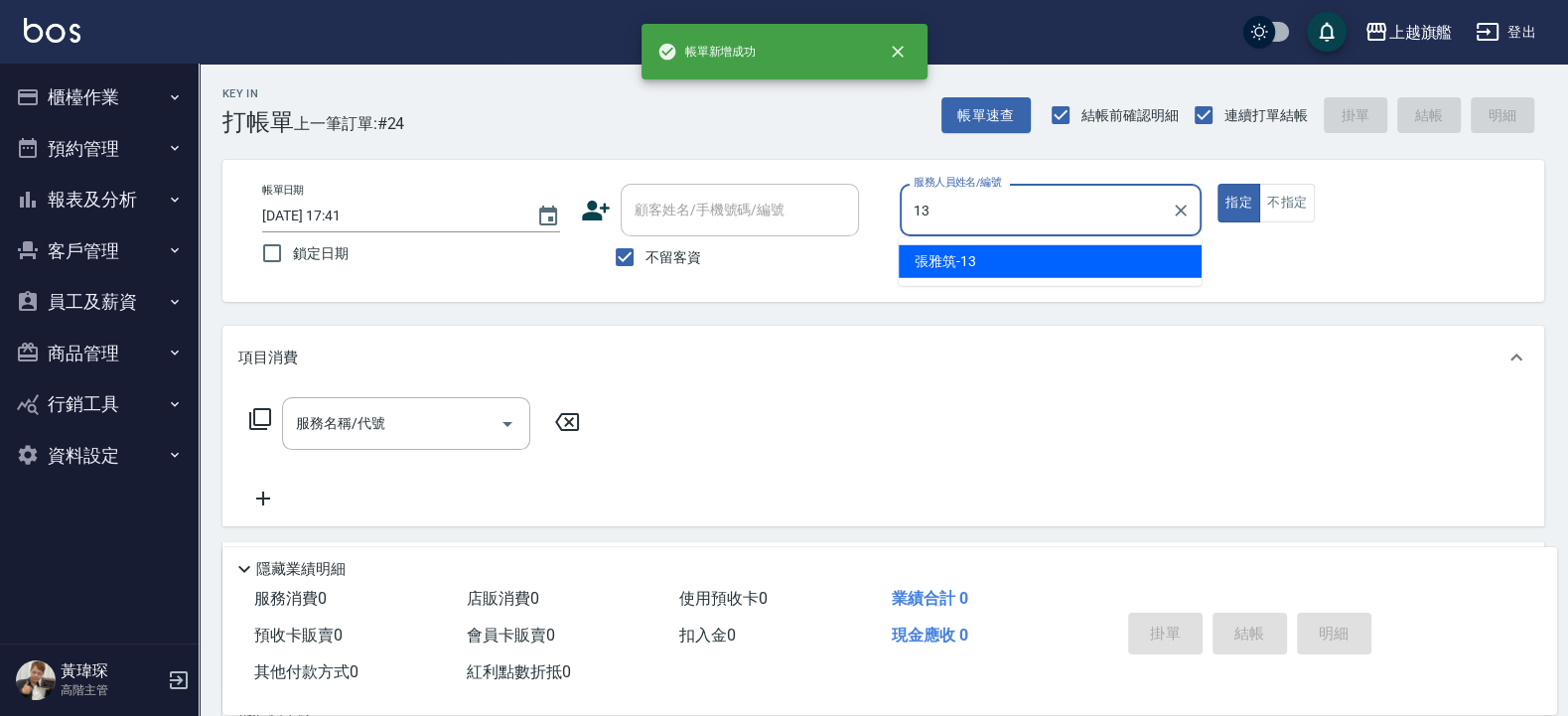 type on "[PERSON_NAME]-13" 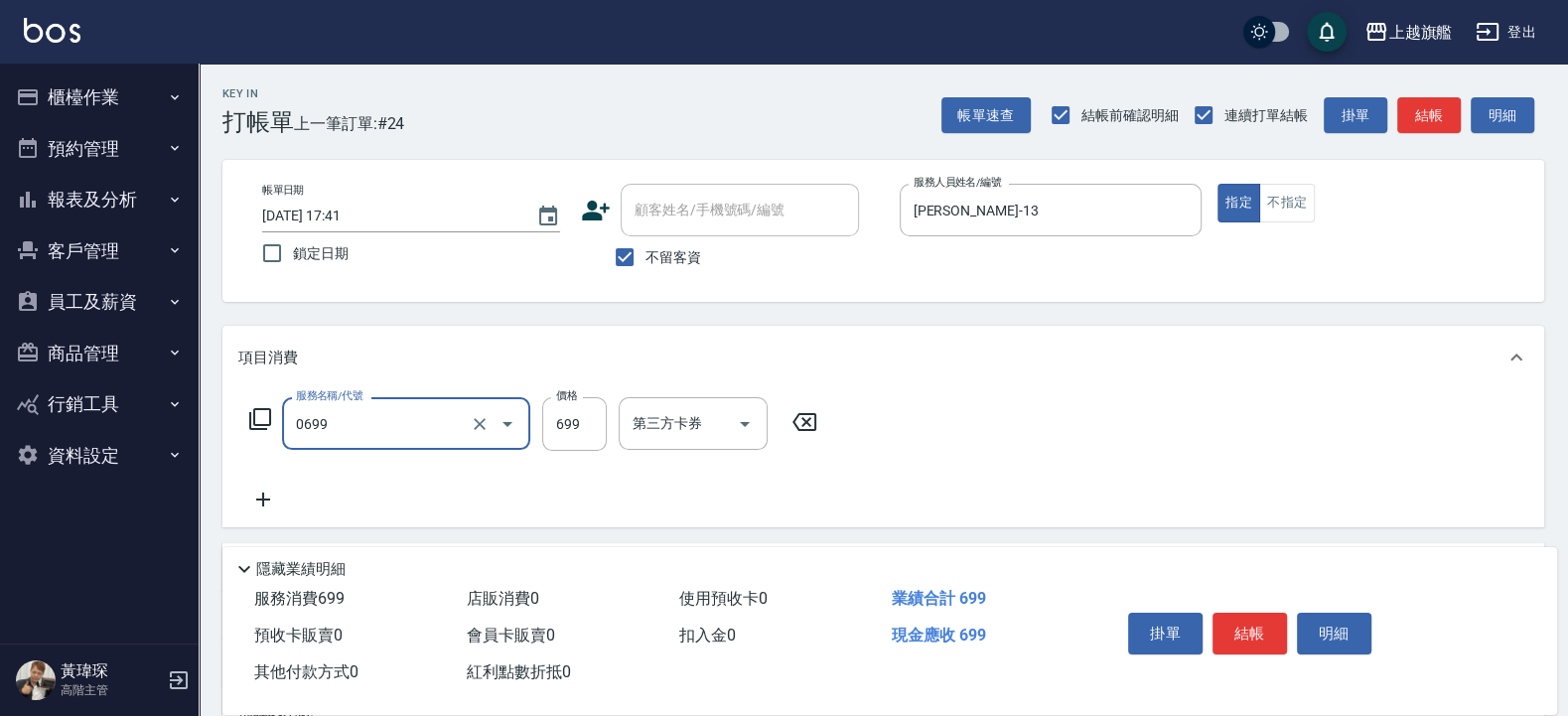 type on "精油SPA(0699)" 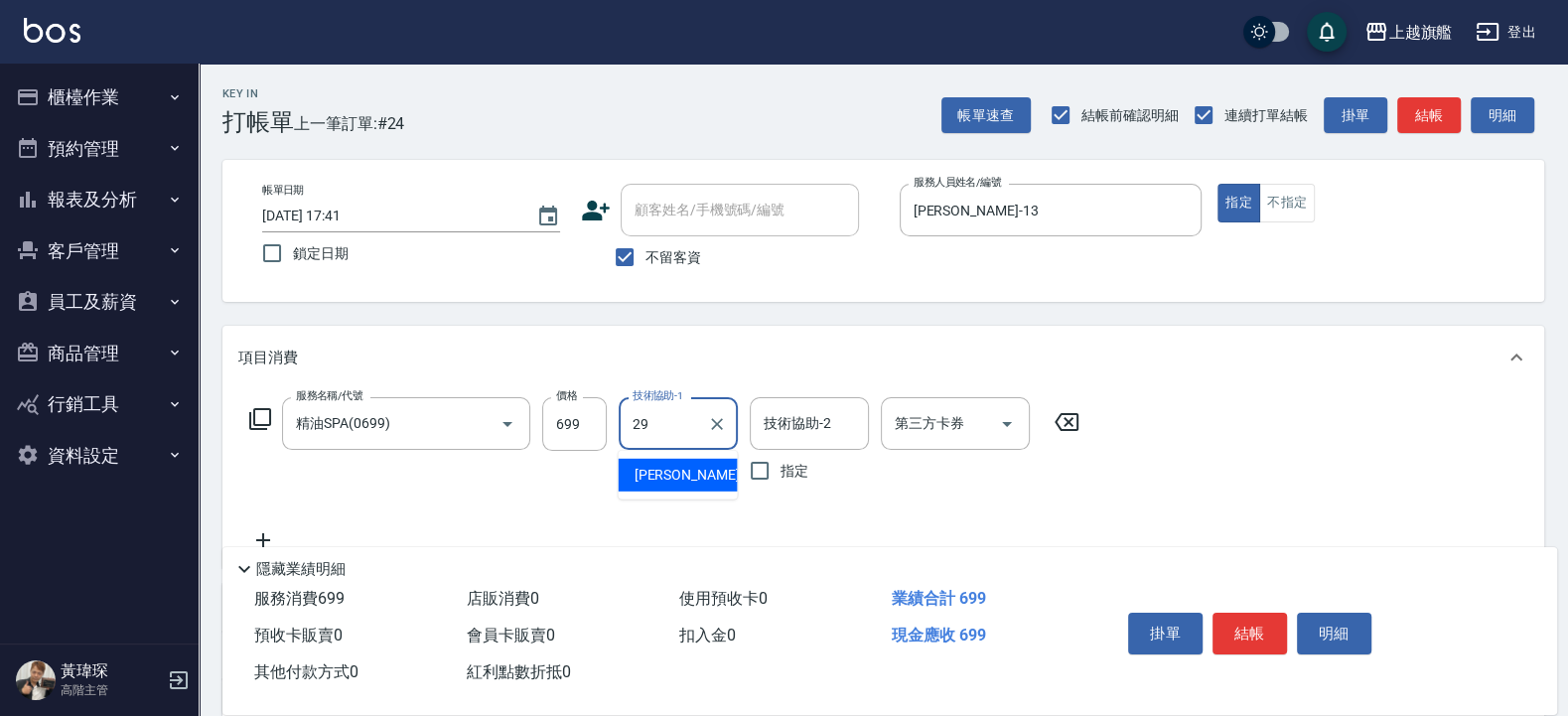 type on "[PERSON_NAME]慈-29" 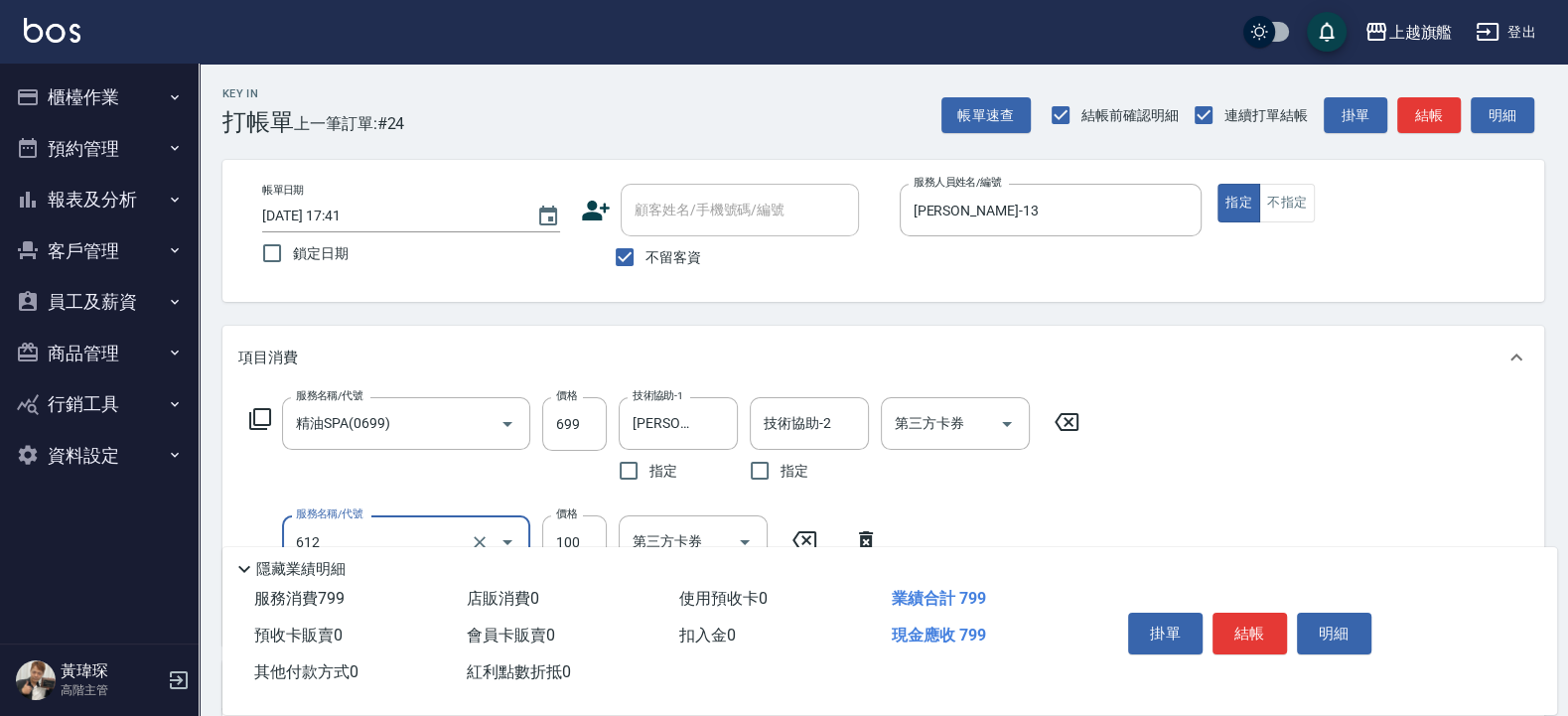 type on "造型(612)" 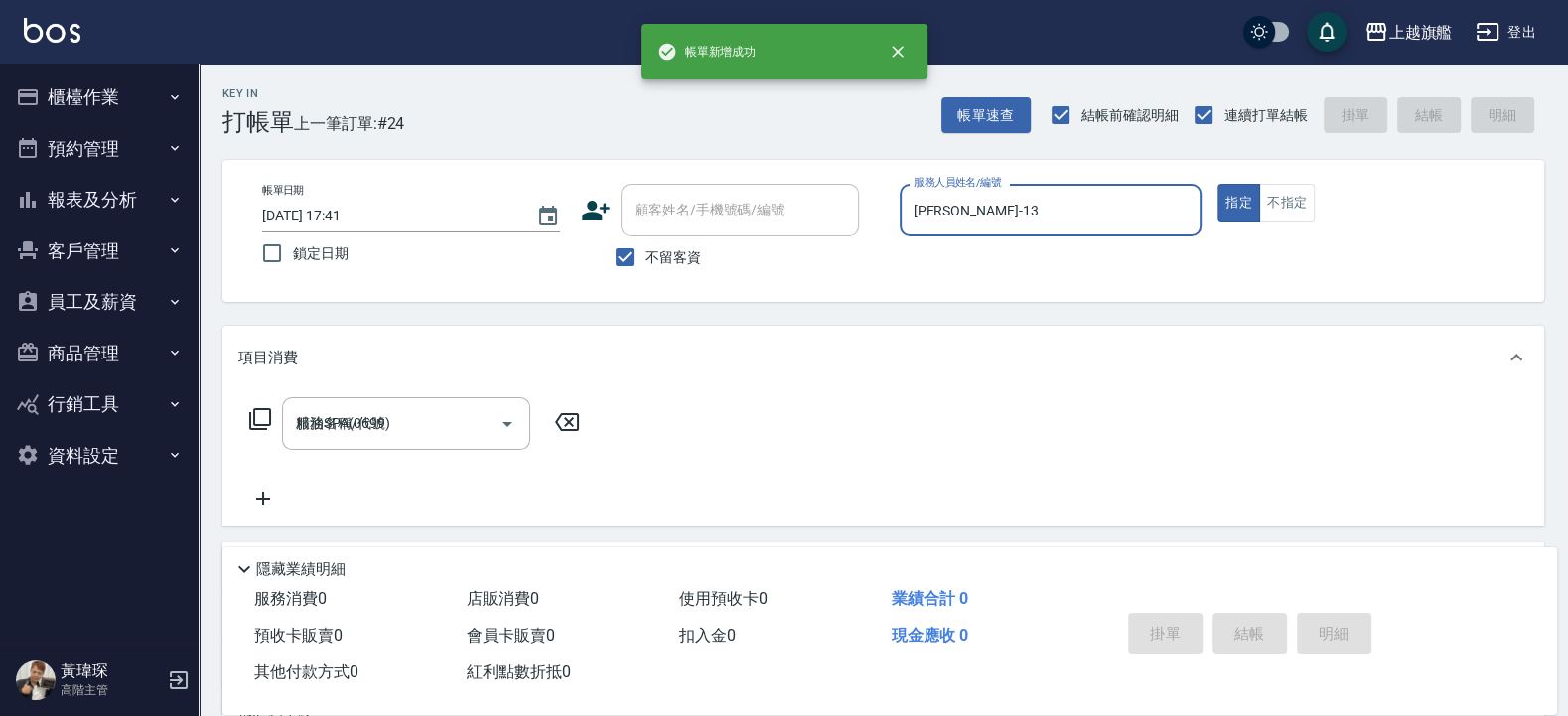type on "[DATE] 17:42" 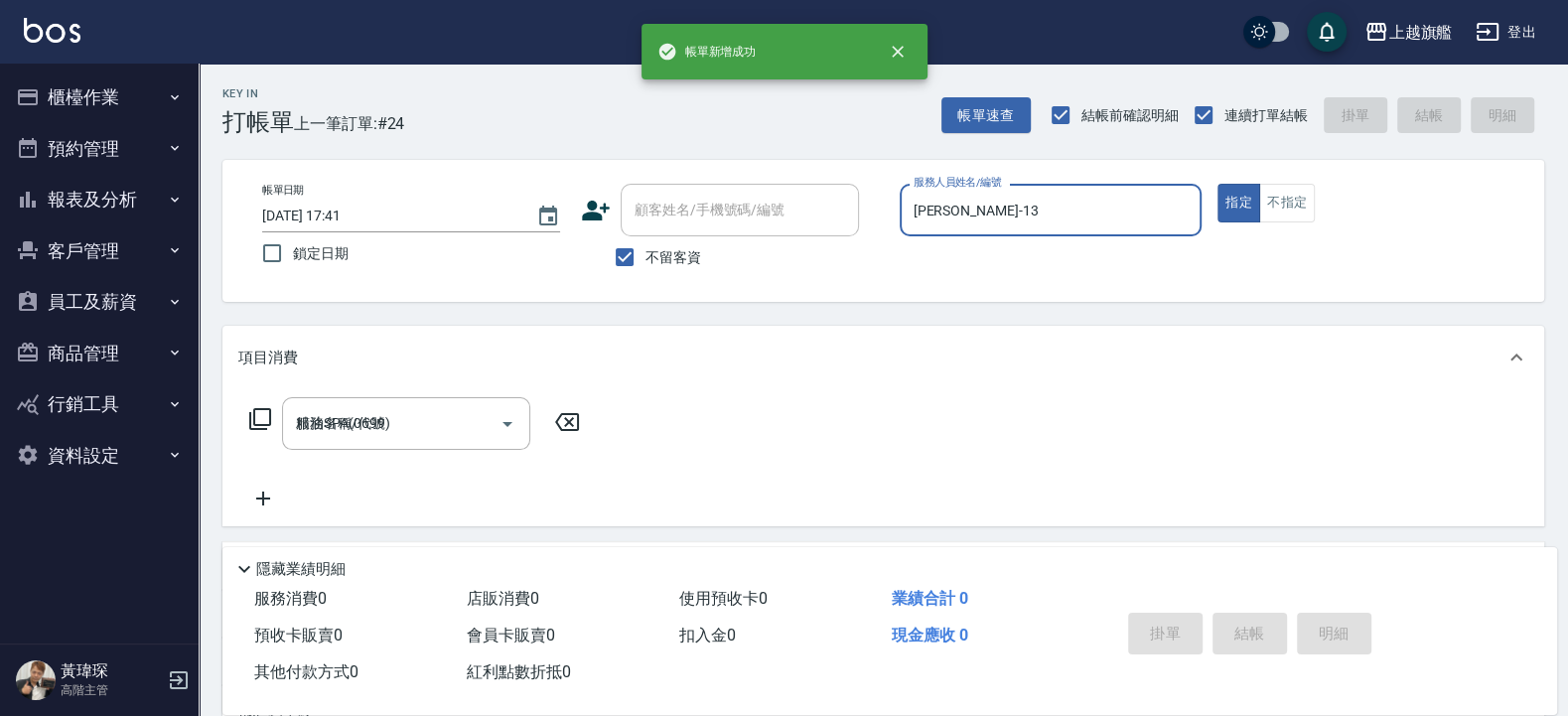 type 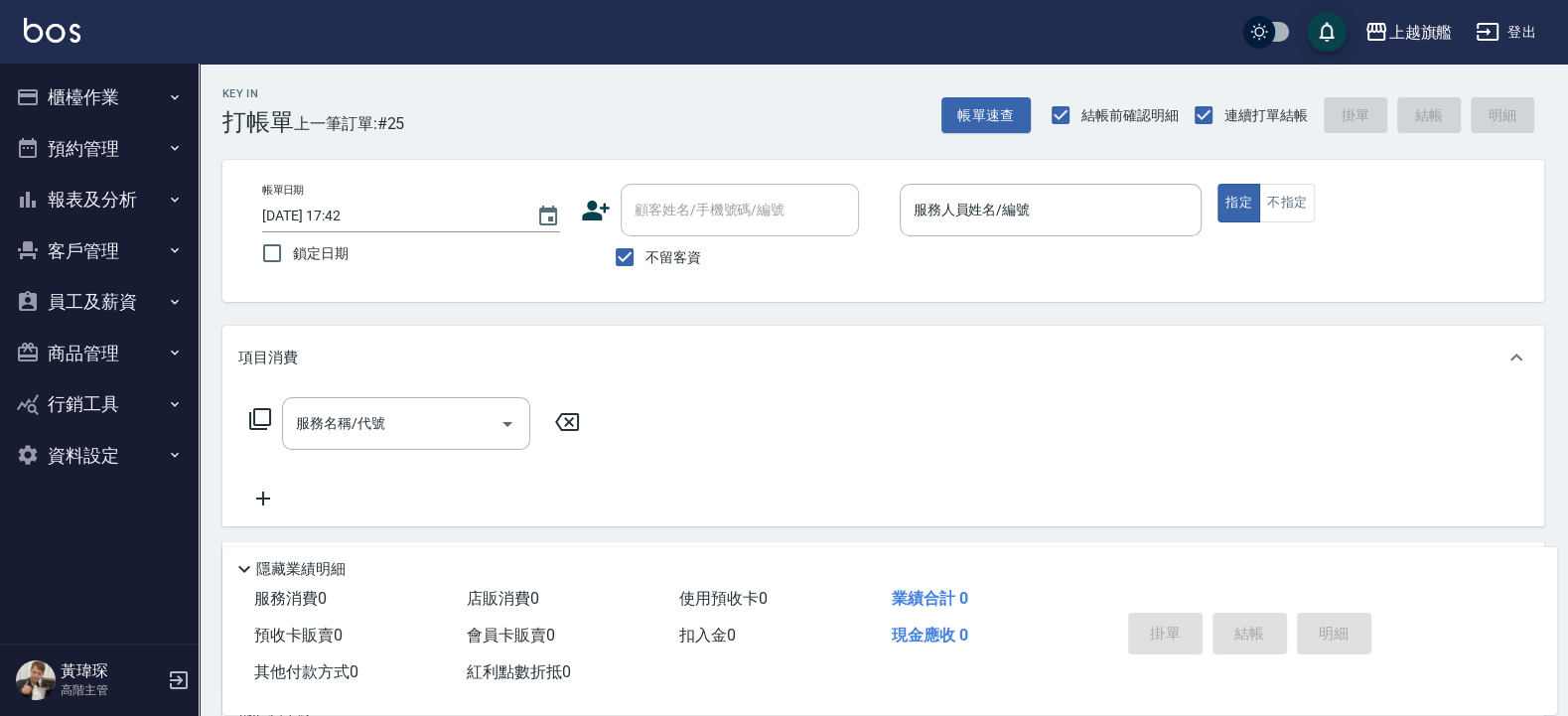 click on "不留客資" at bounding box center [673, 257] 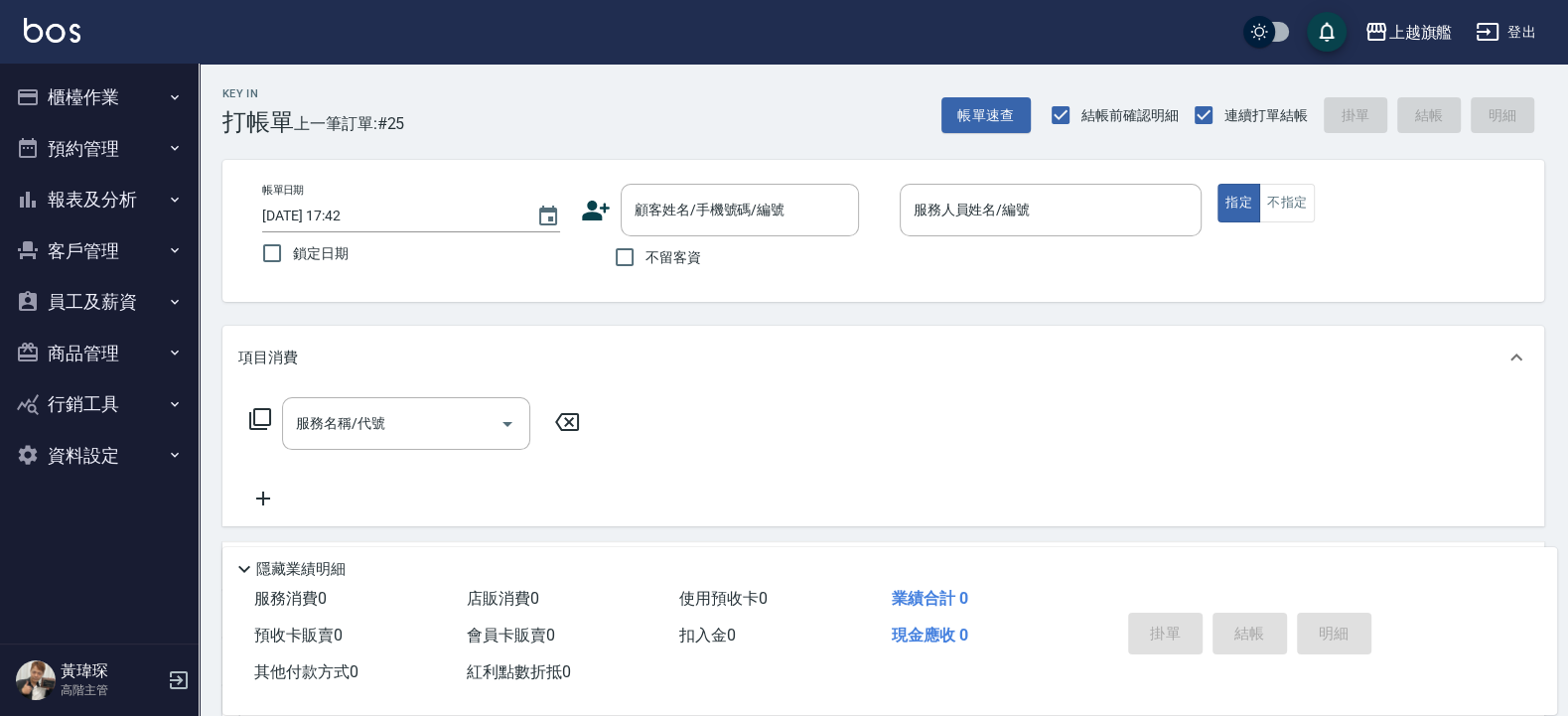 click 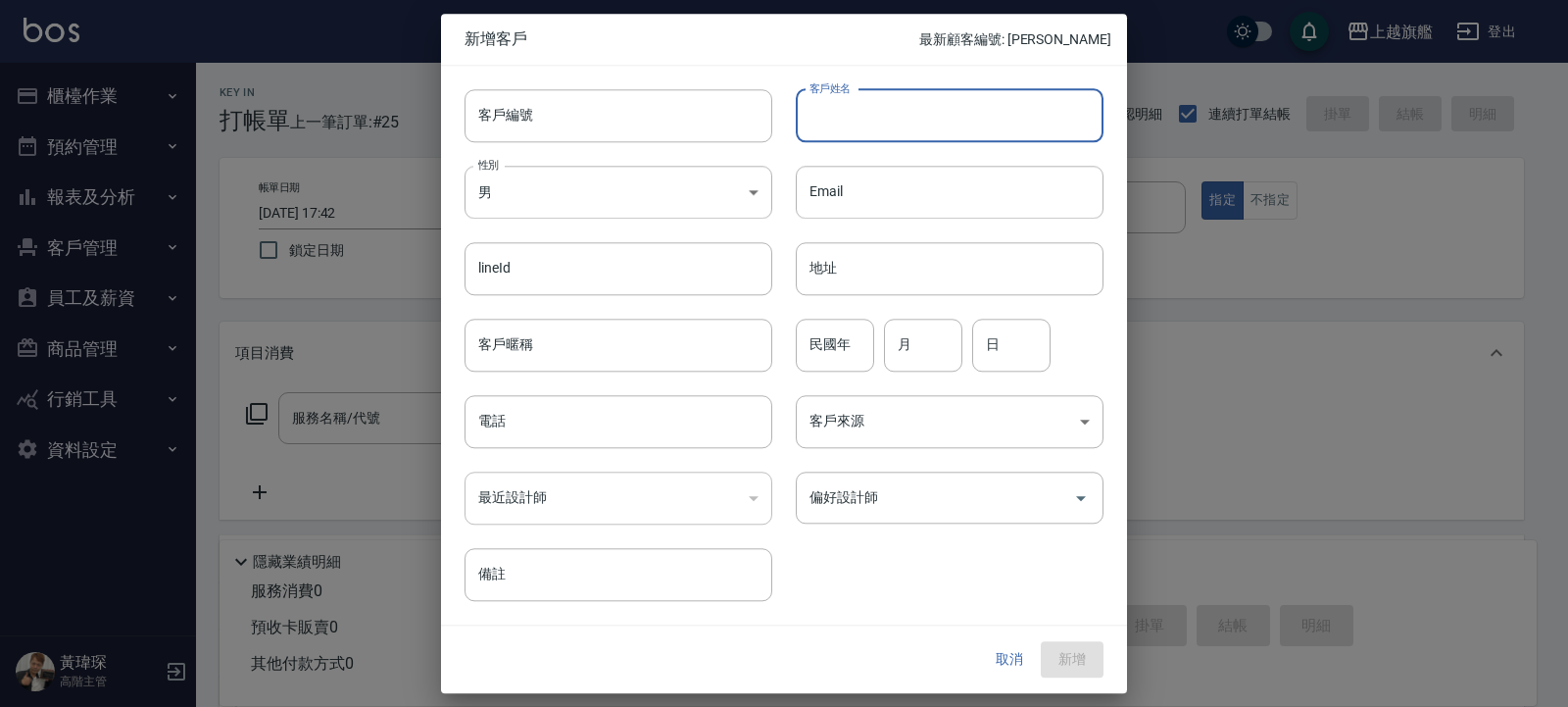 click on "客戶姓名" at bounding box center (950, 116) 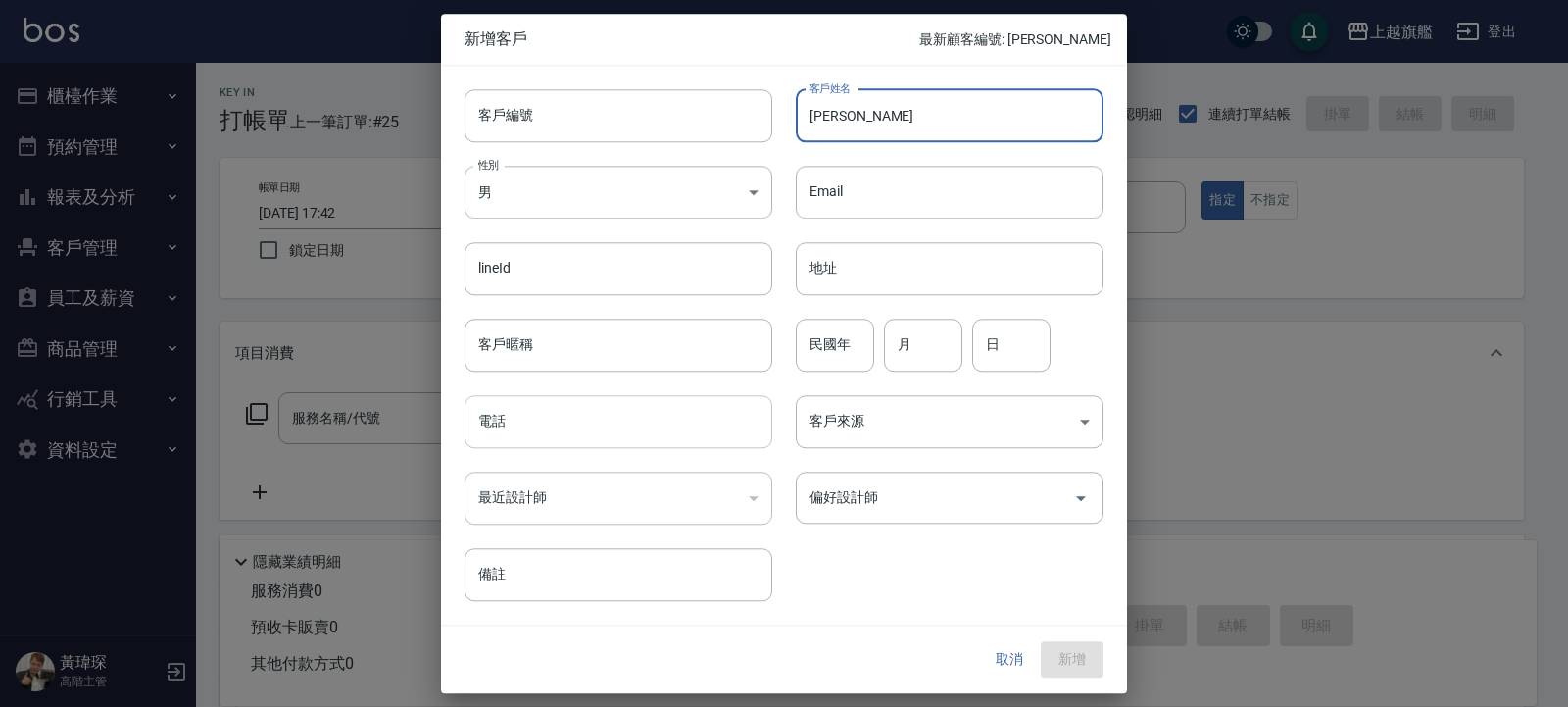 type on "[PERSON_NAME]" 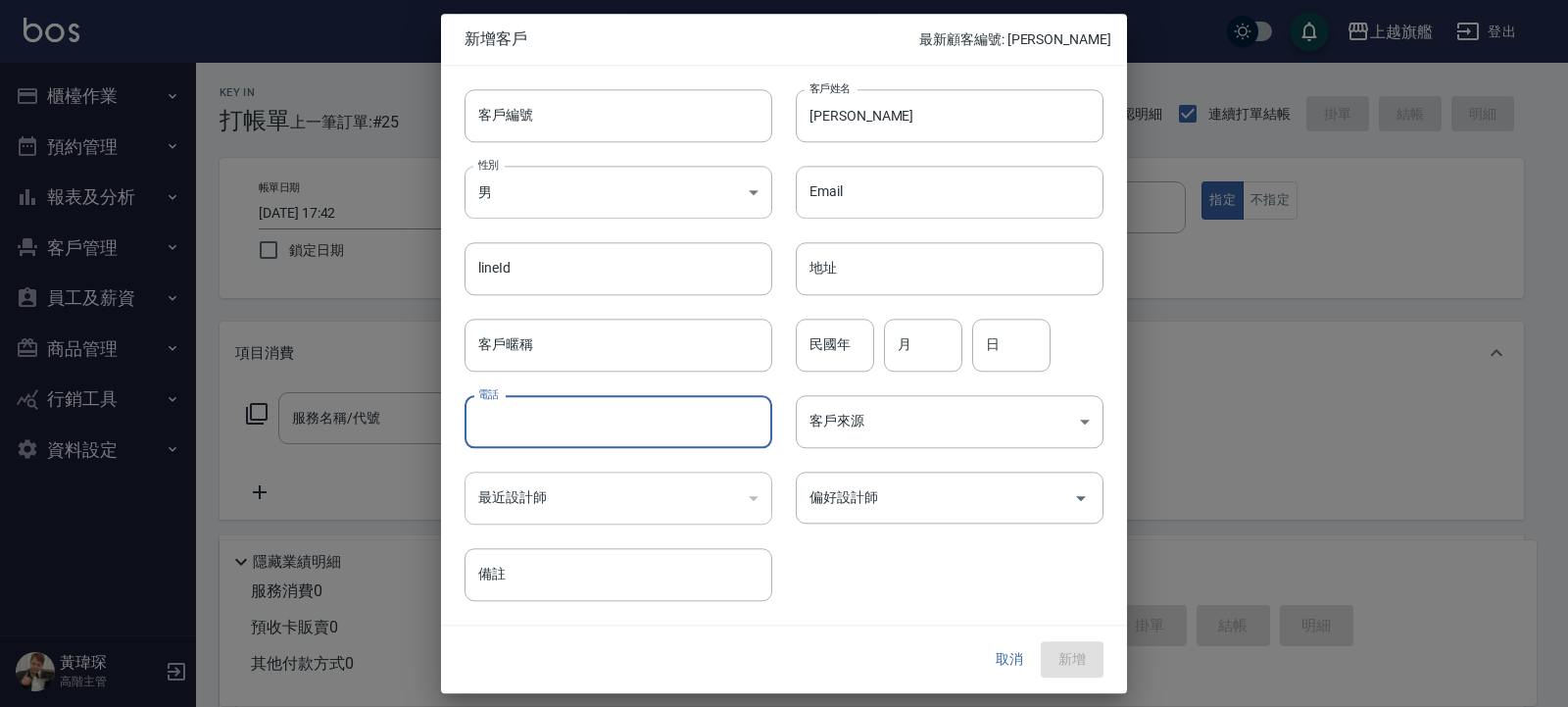 click on "電話" at bounding box center [618, 422] 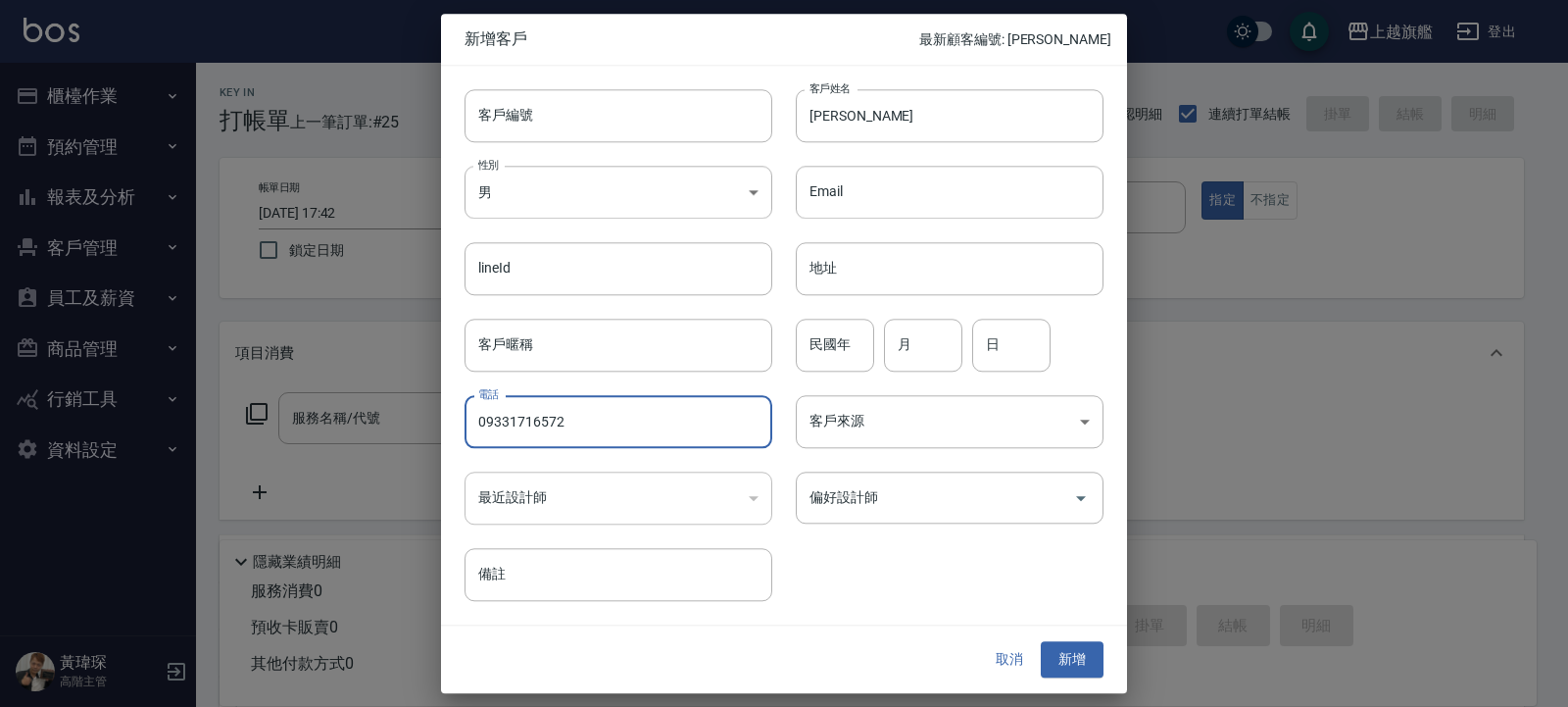 drag, startPoint x: 616, startPoint y: 430, endPoint x: 310, endPoint y: 432, distance: 306.00654 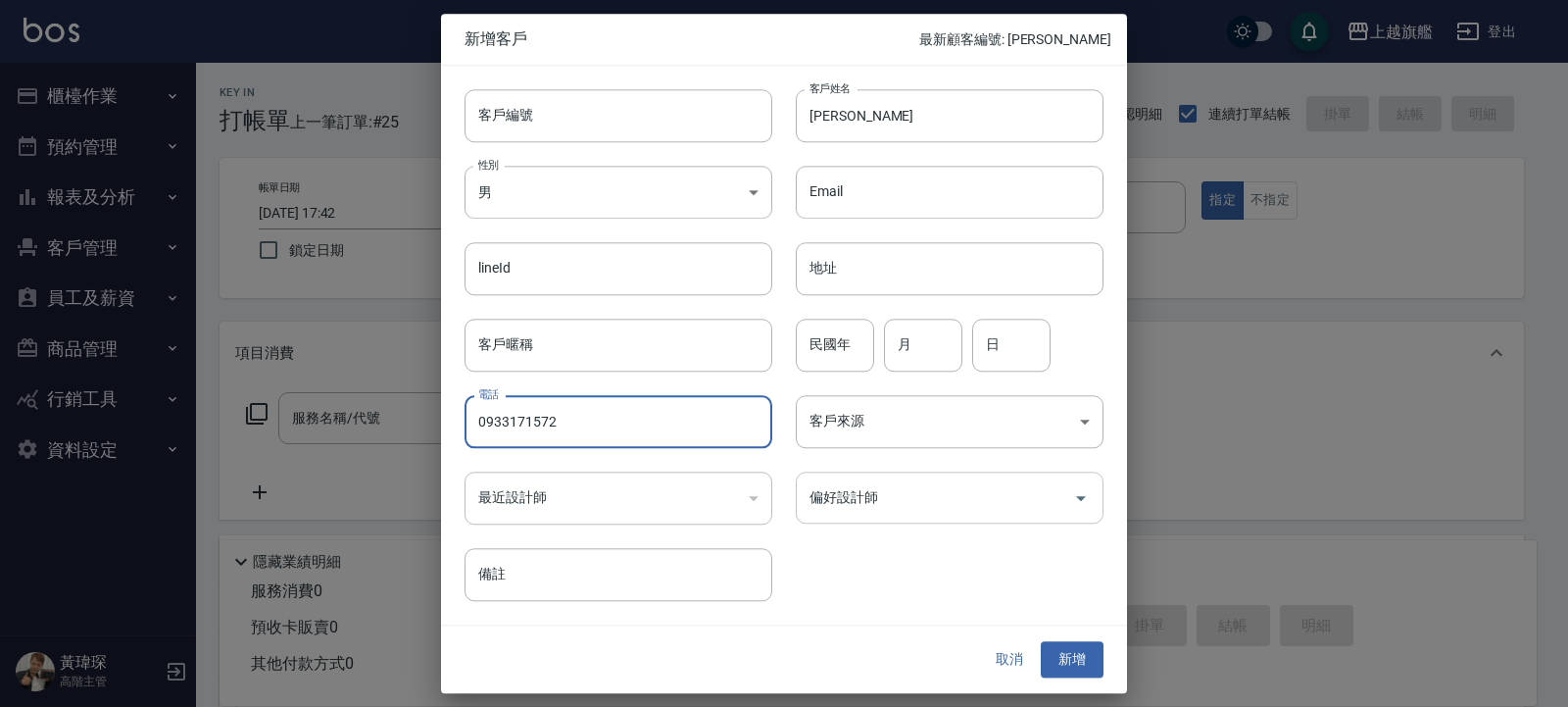 type on "0933171572" 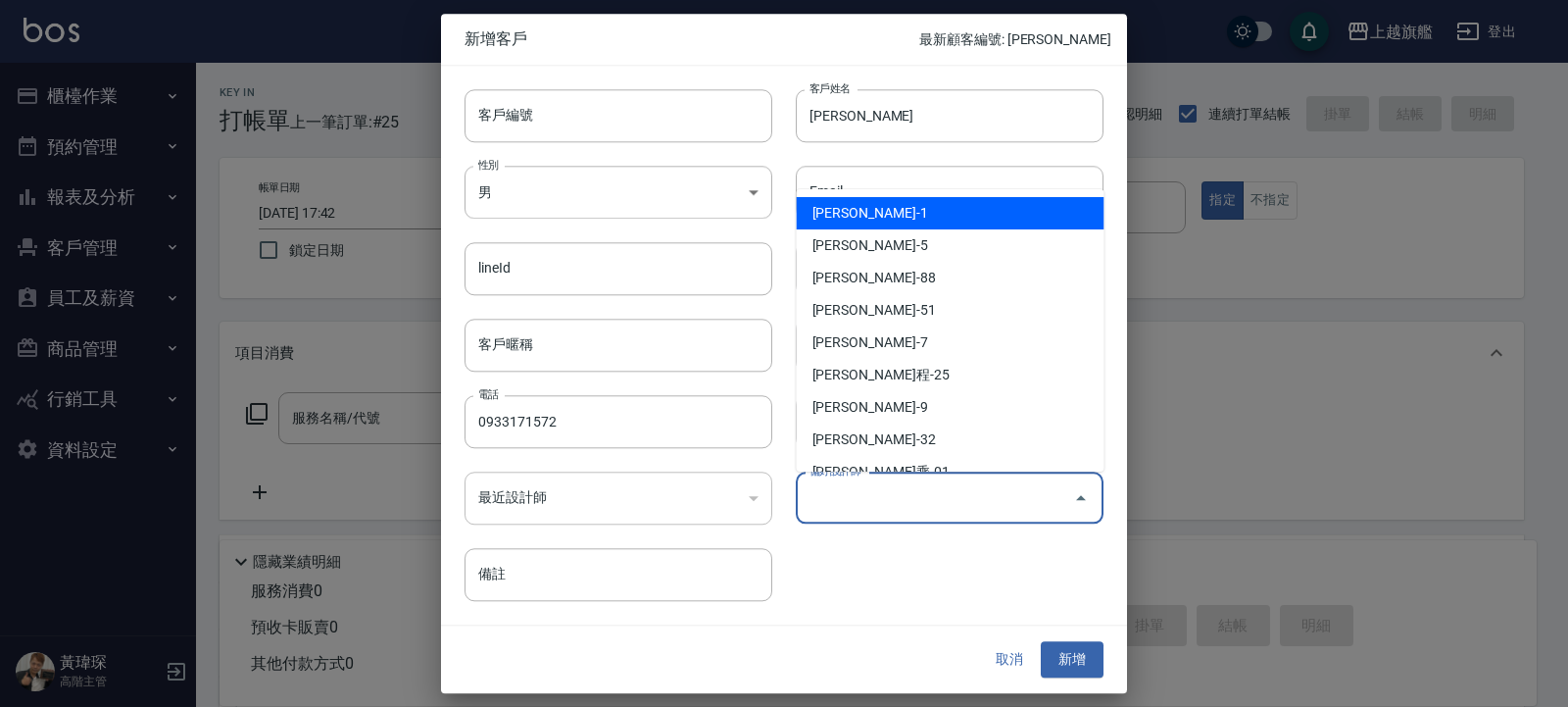 click on "偏好設計師" at bounding box center (935, 497) 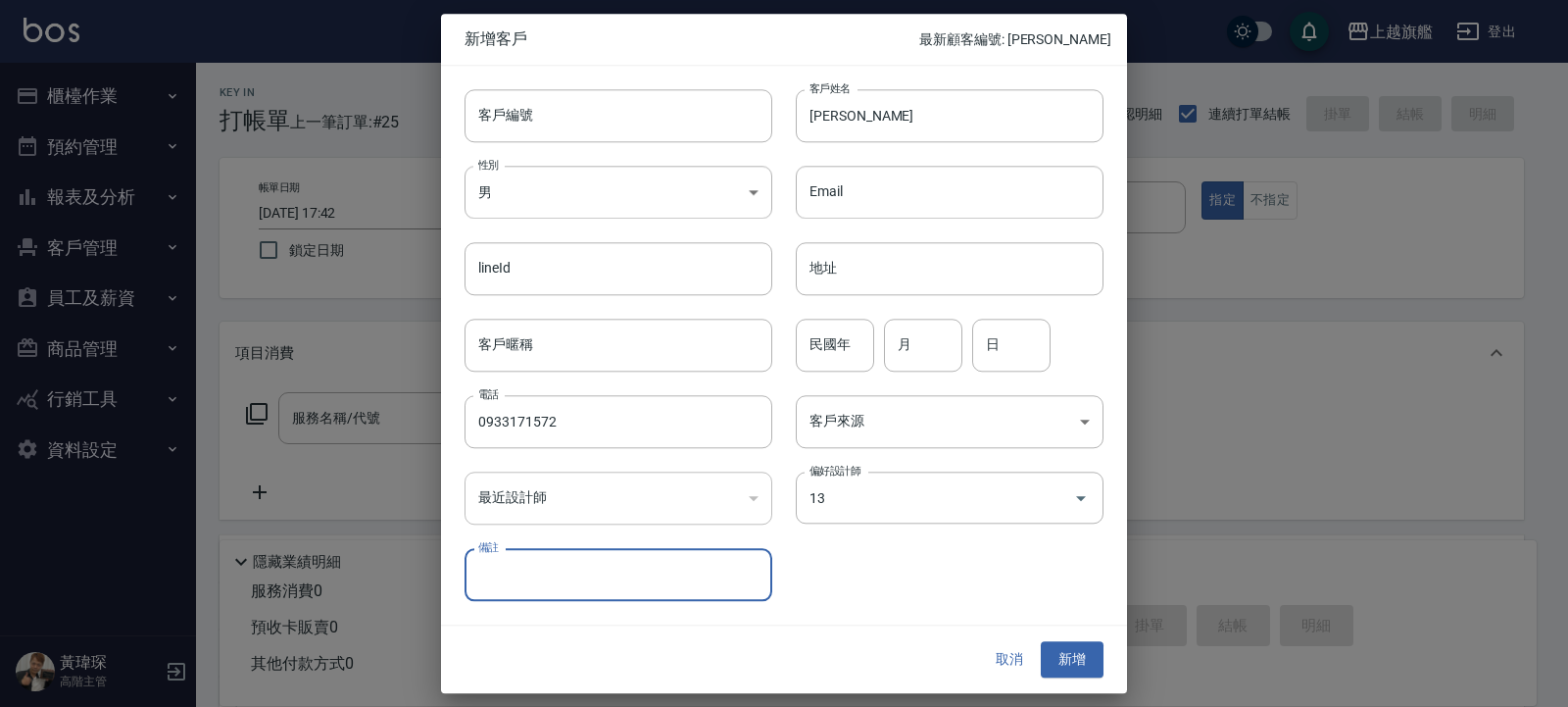 type on "張雅筑" 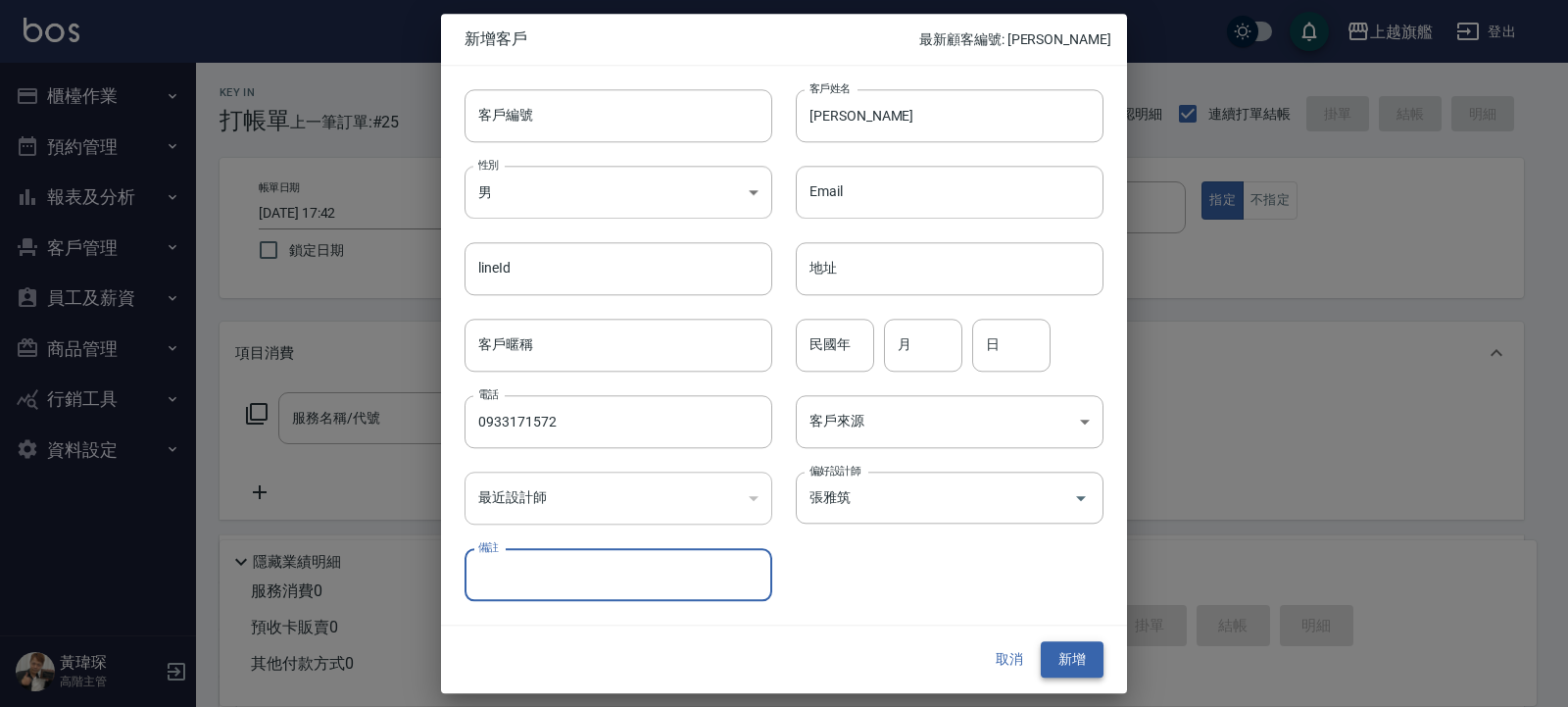 click on "新增" at bounding box center [1072, 660] 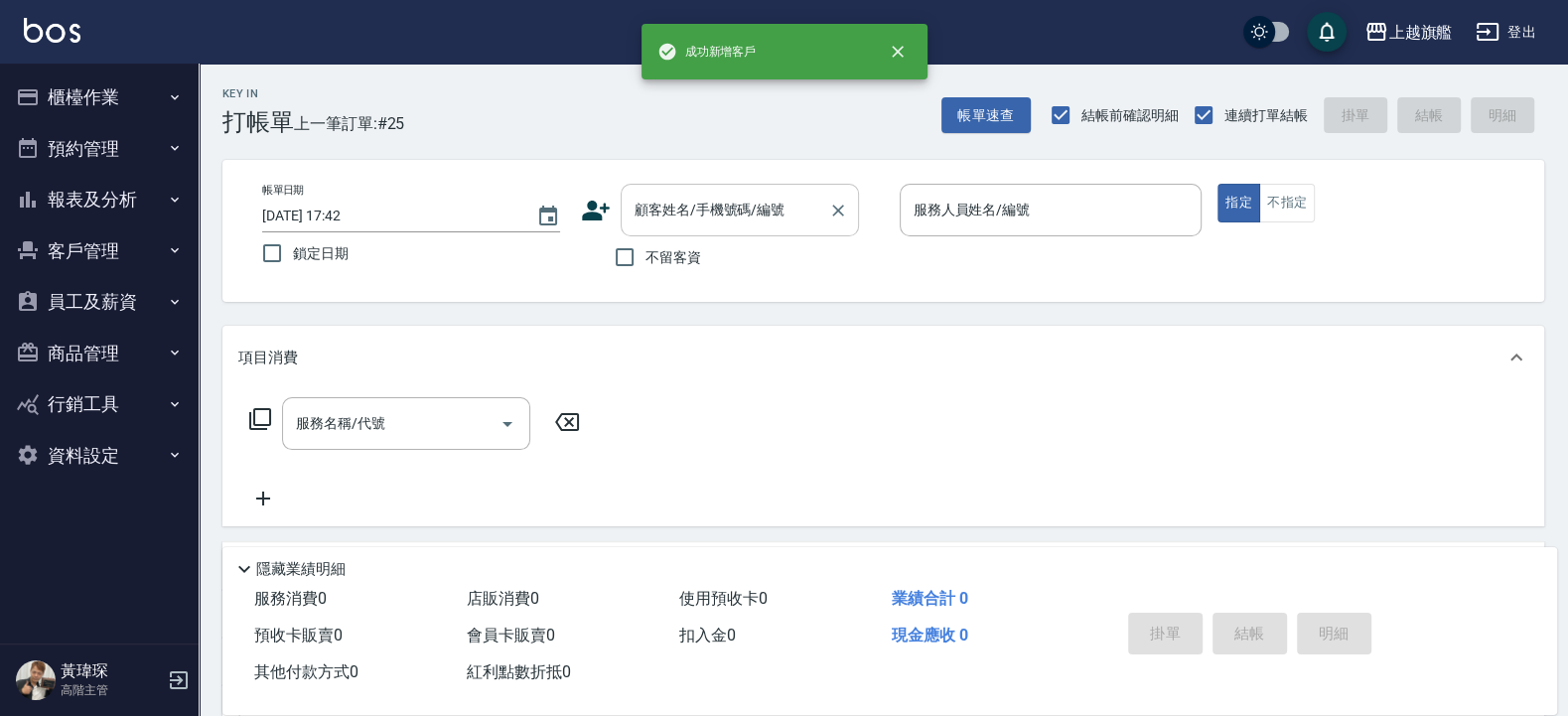 click on "顧客姓名/手機號碼/編號" at bounding box center [740, 210] 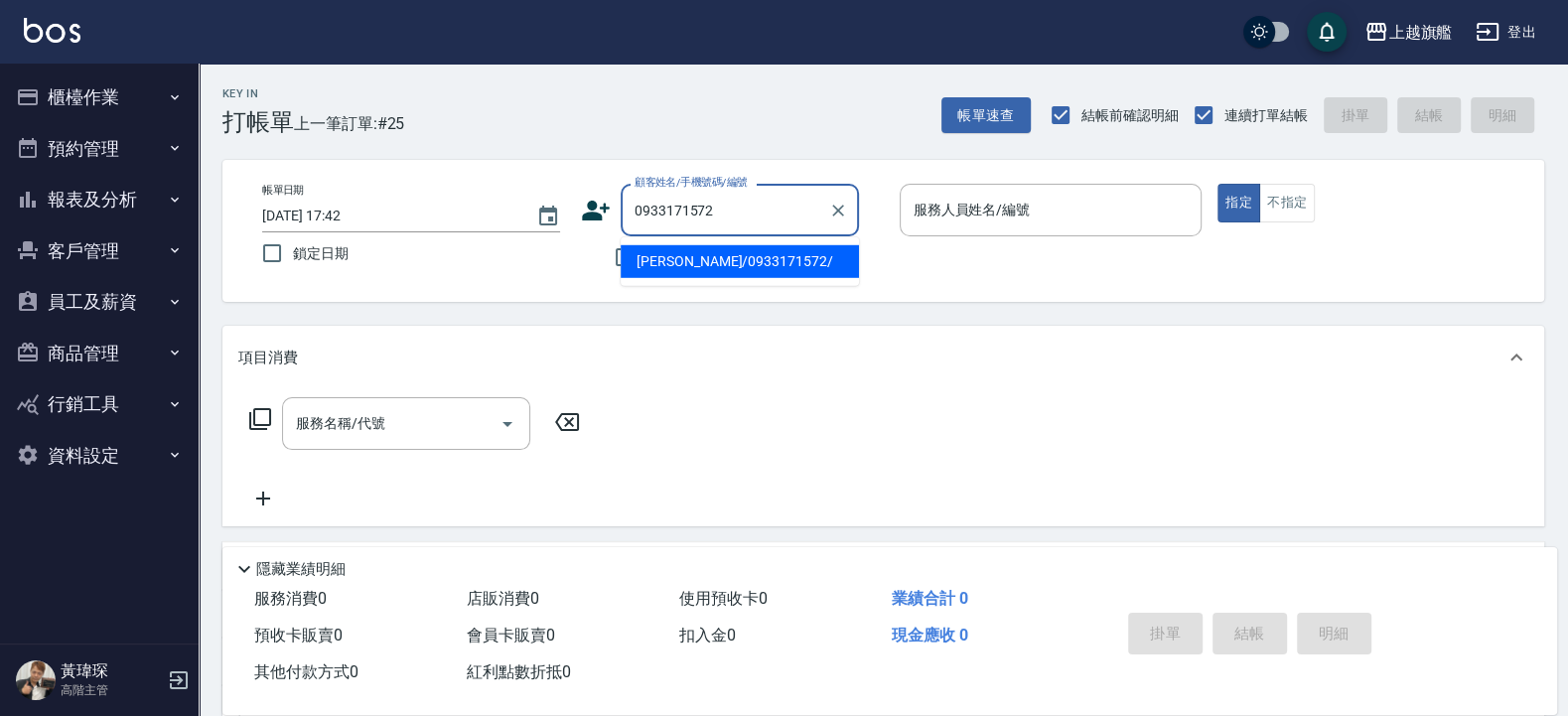 type on "[PERSON_NAME]/0933171572/" 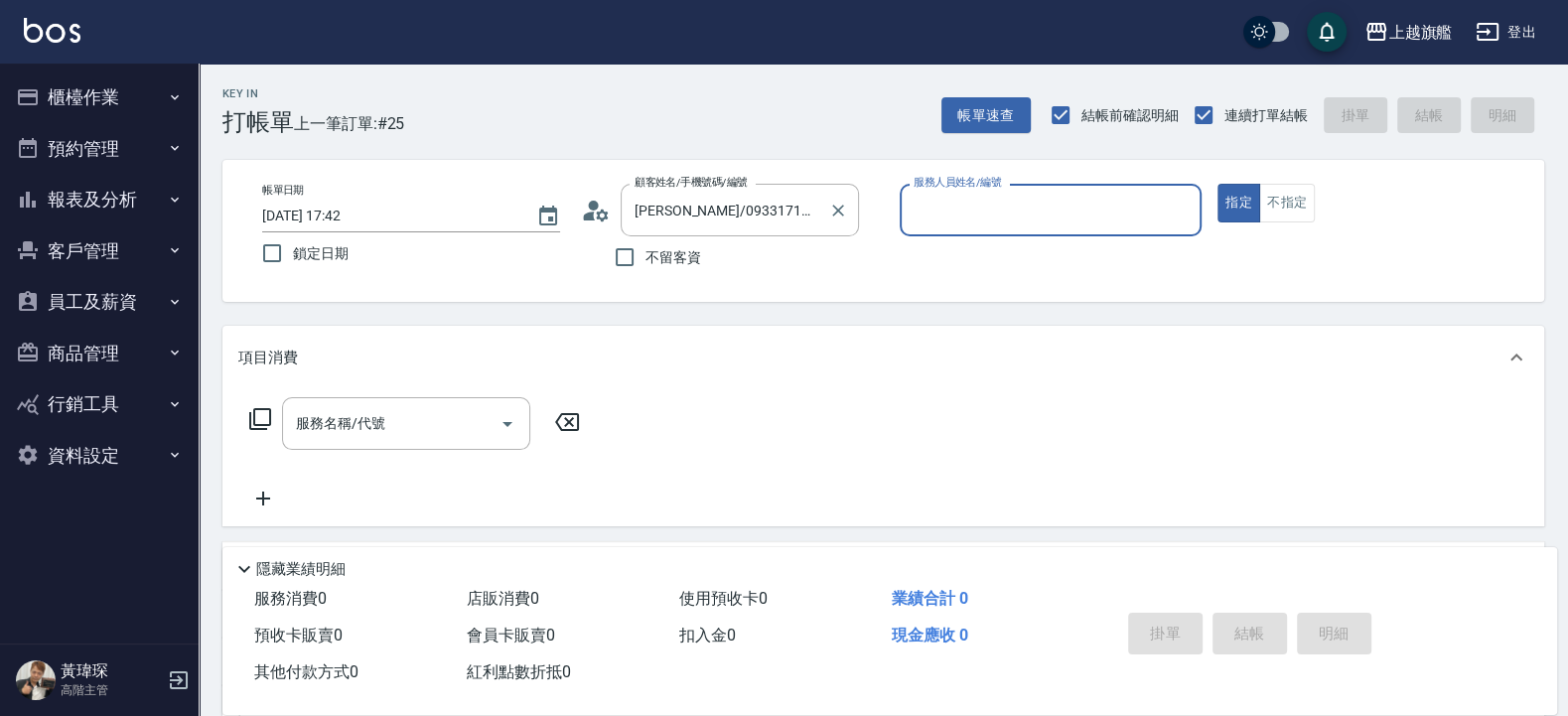 type on "[PERSON_NAME]-13" 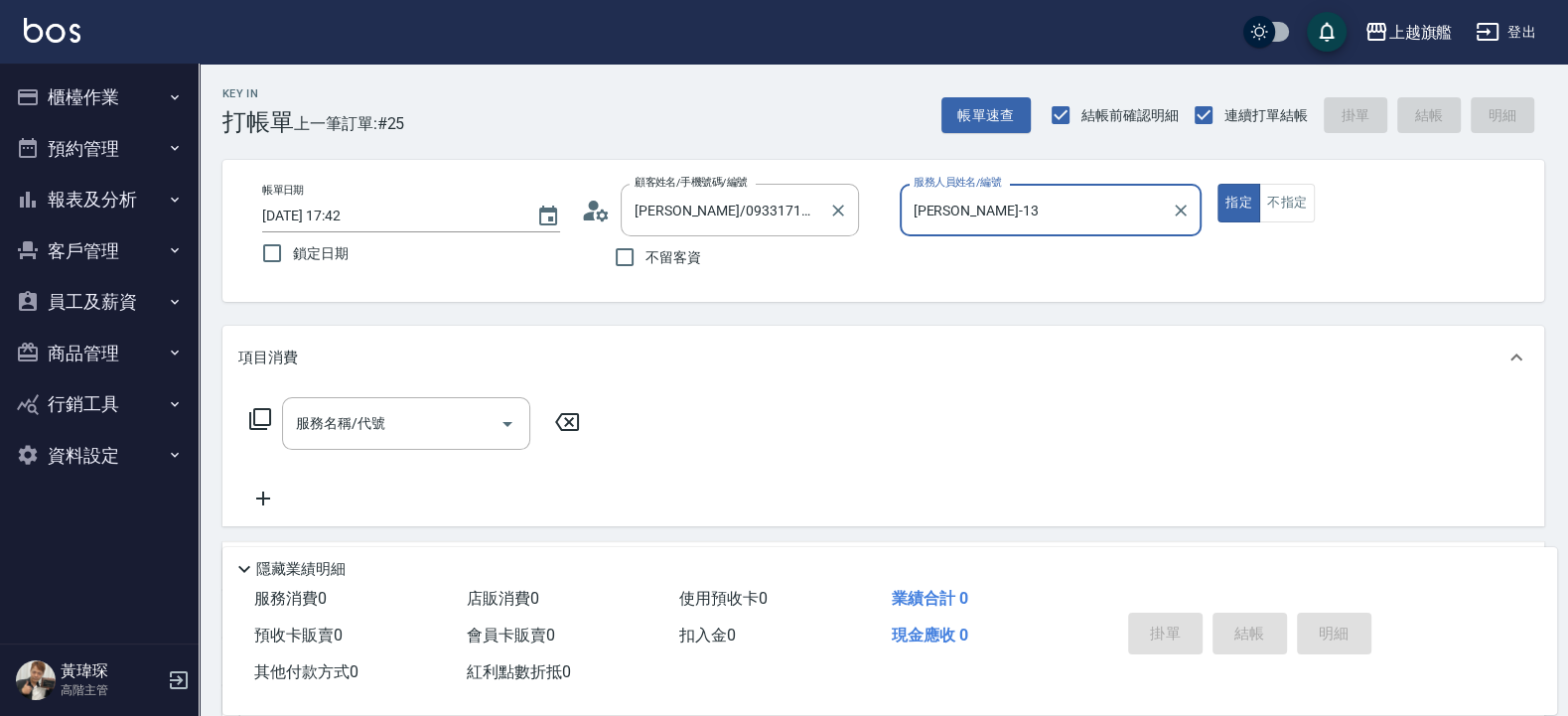 click on "指定" at bounding box center (1238, 203) 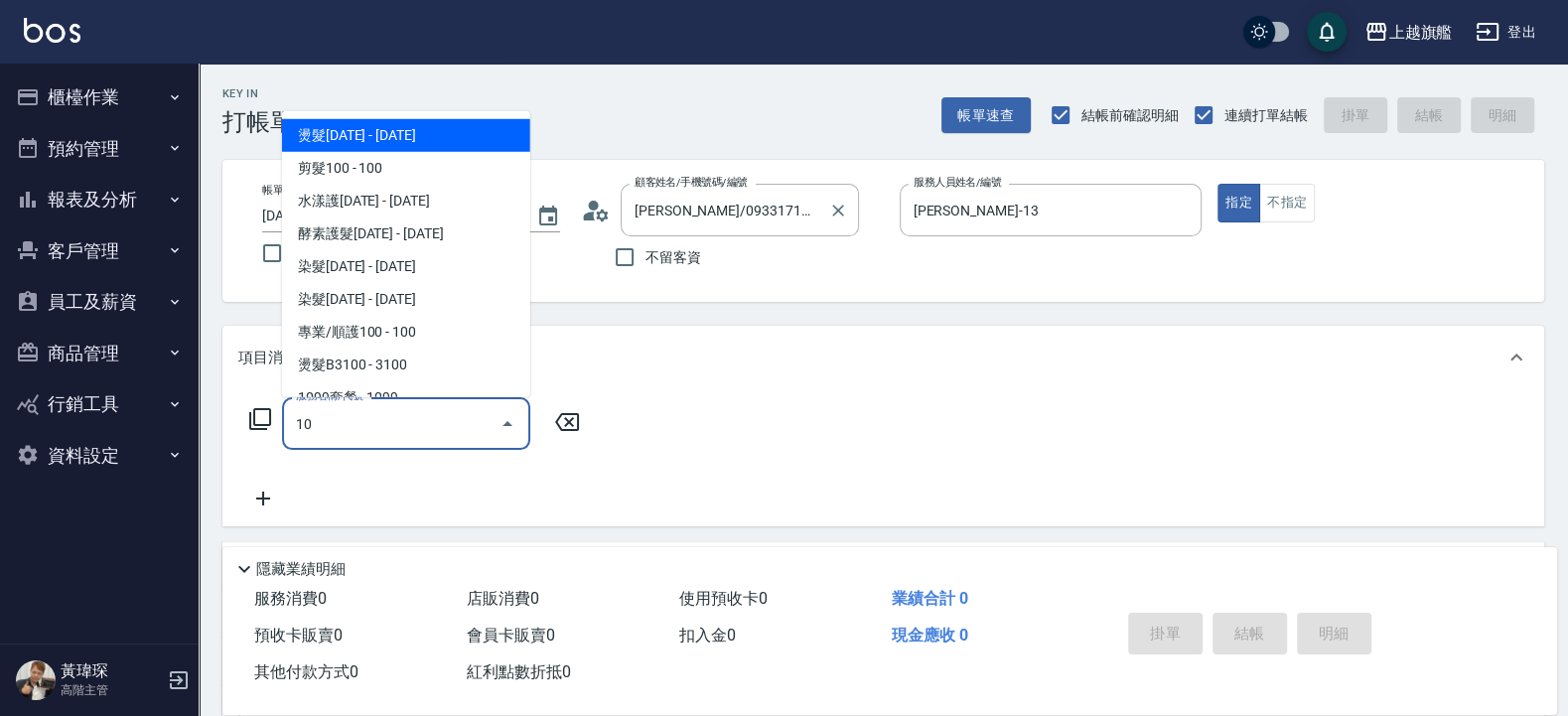 type on "1" 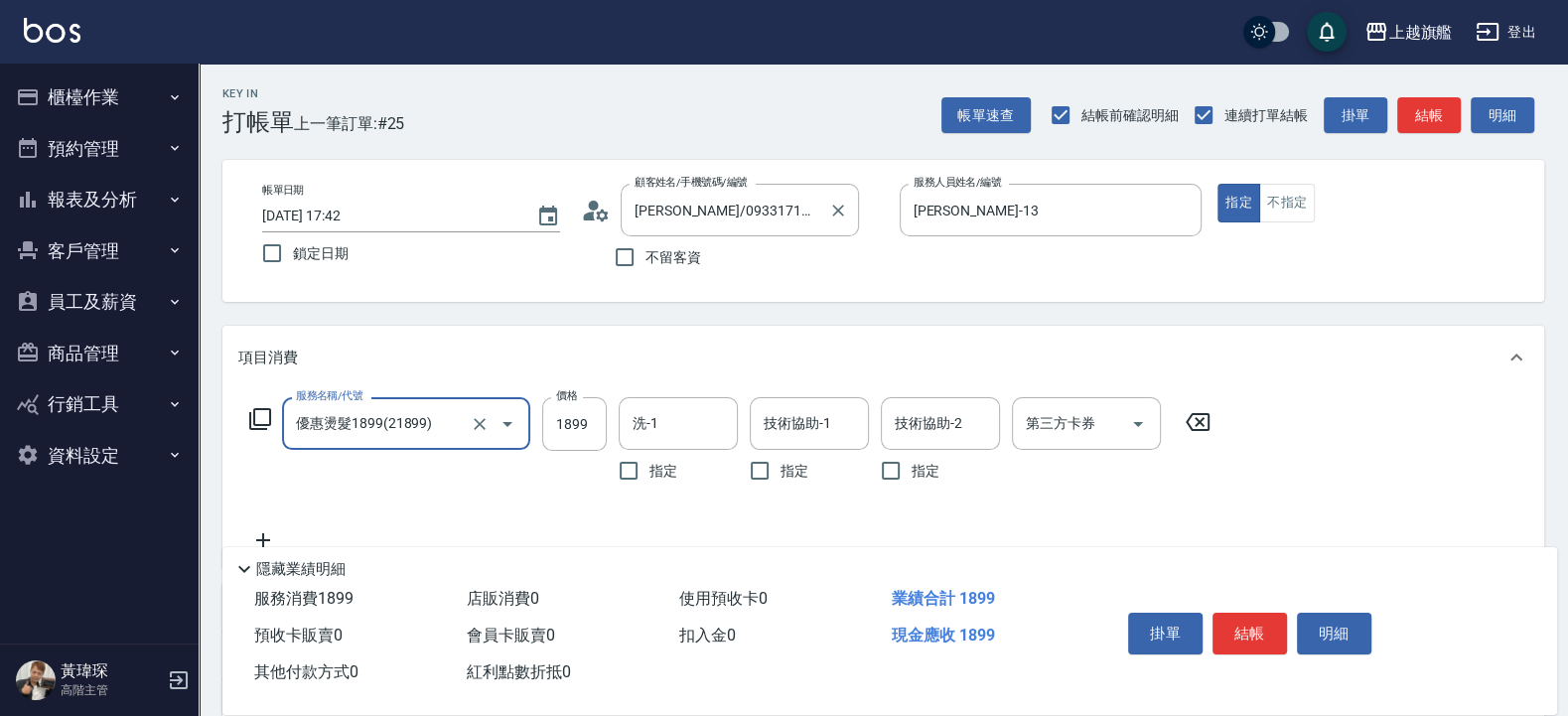 type on "優惠燙髮1899(21899)" 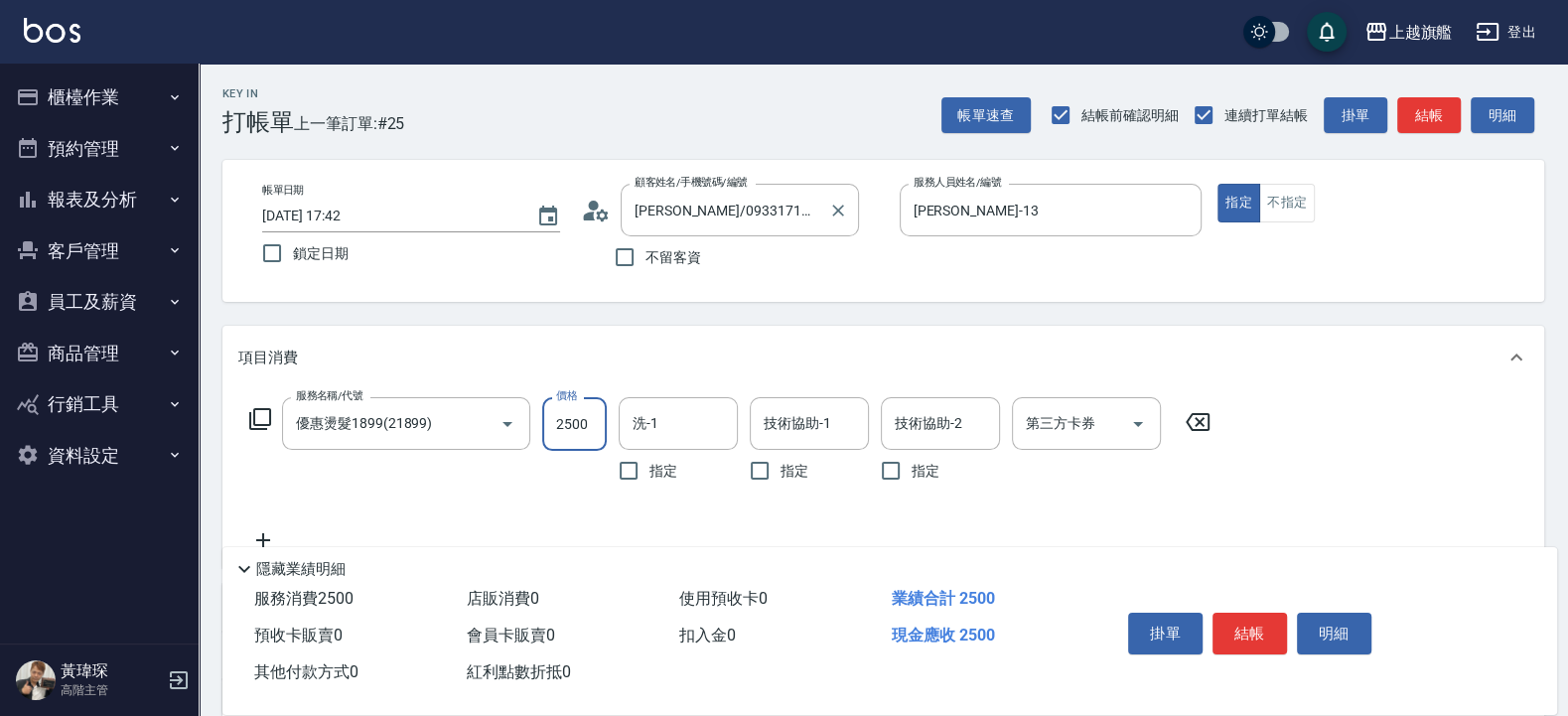 type on "2500" 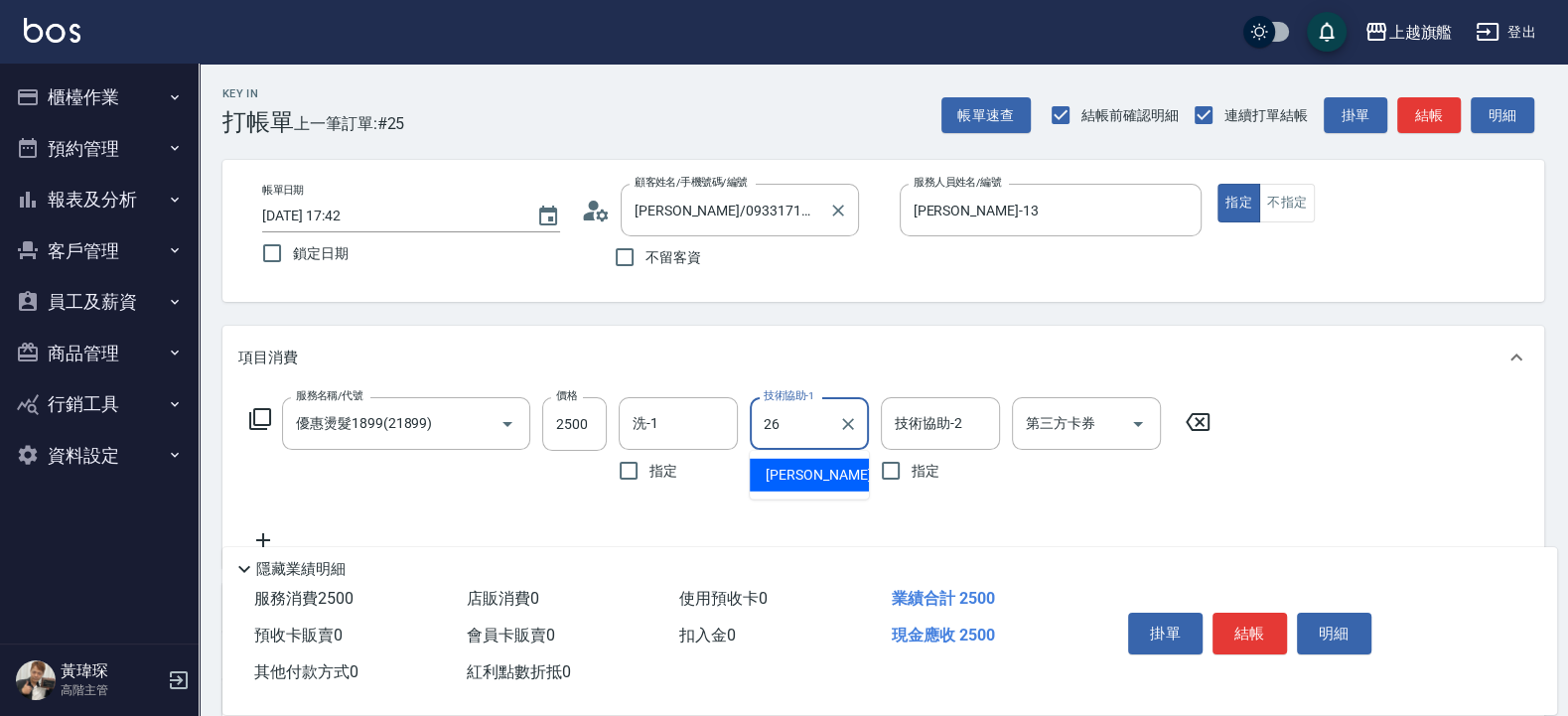 type on "[PERSON_NAME]-26" 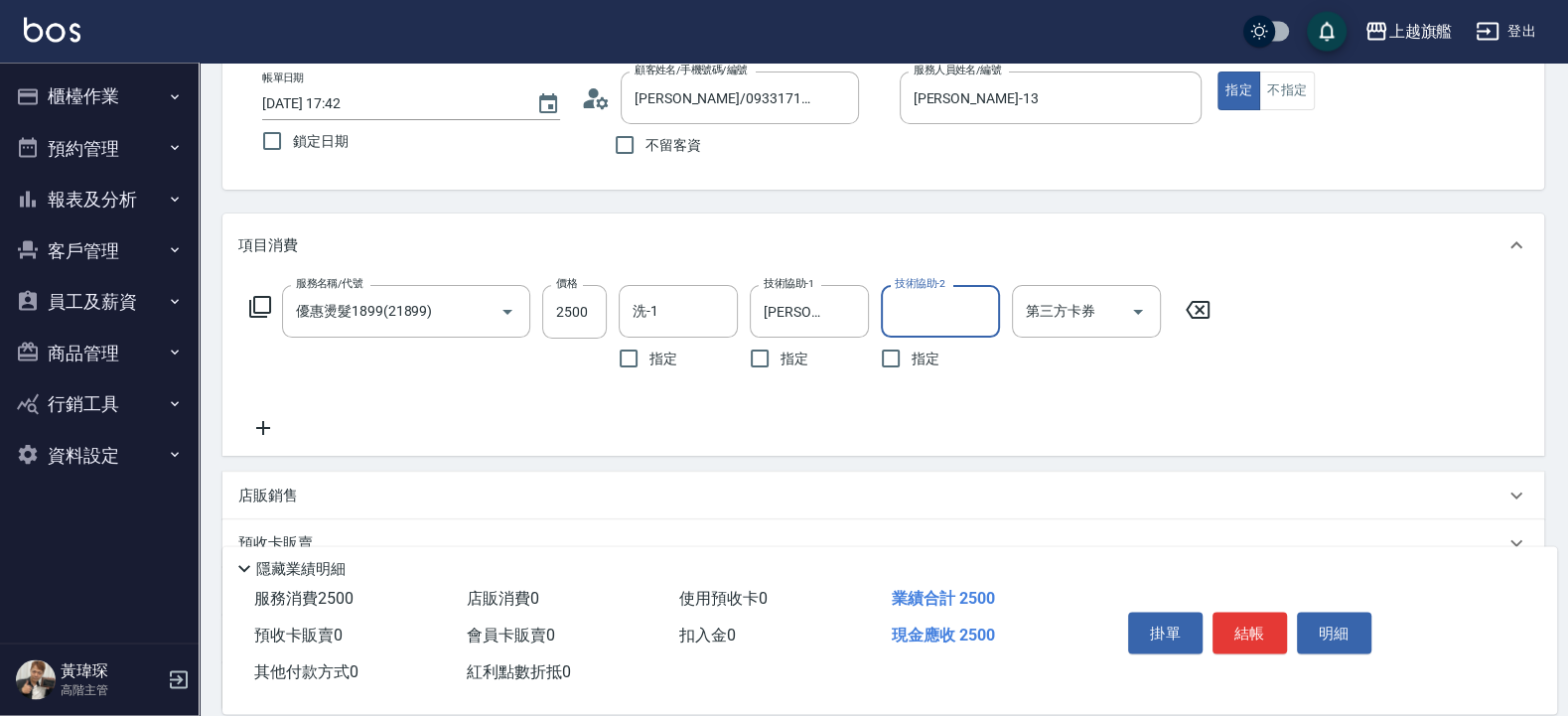 scroll, scrollTop: 295, scrollLeft: 0, axis: vertical 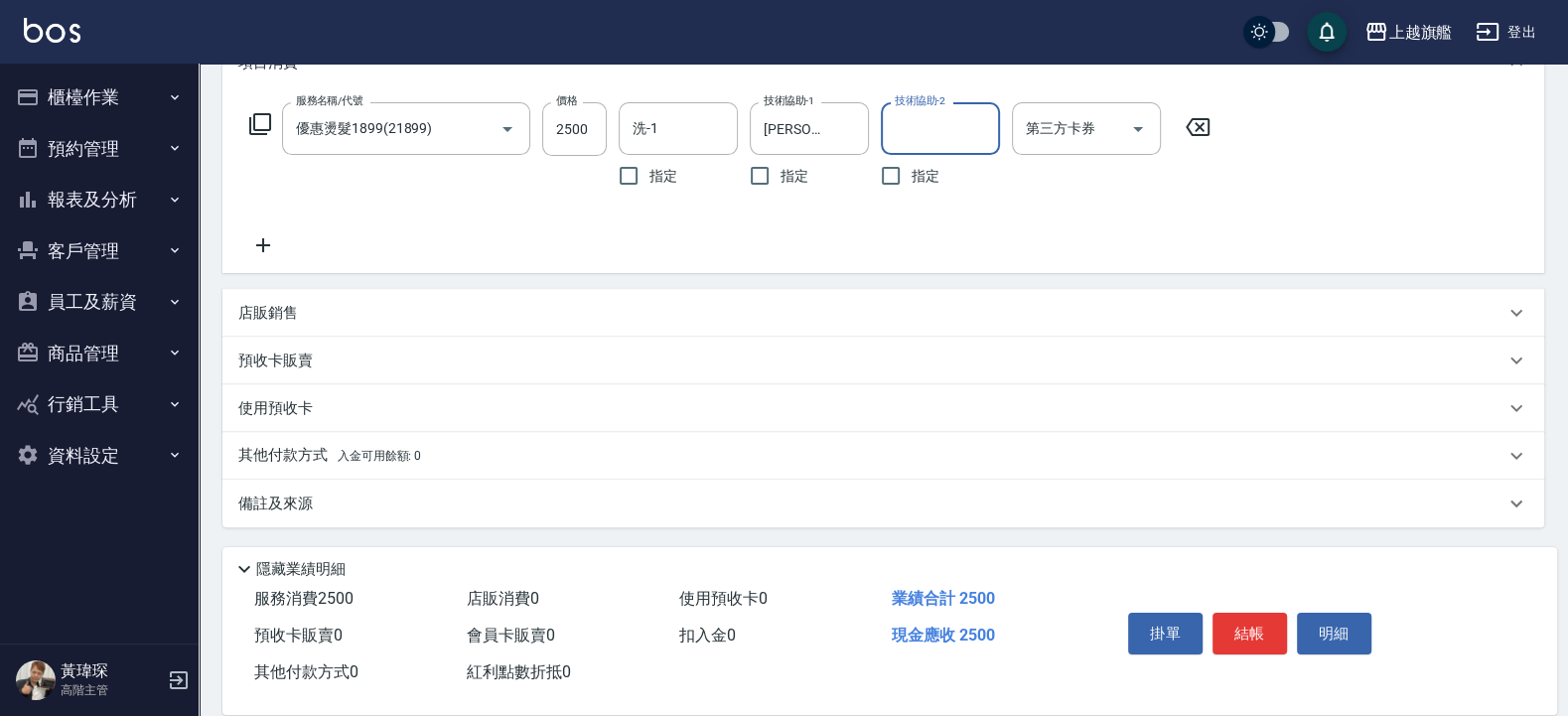 click on "預收卡販賣" at bounding box center [871, 360] 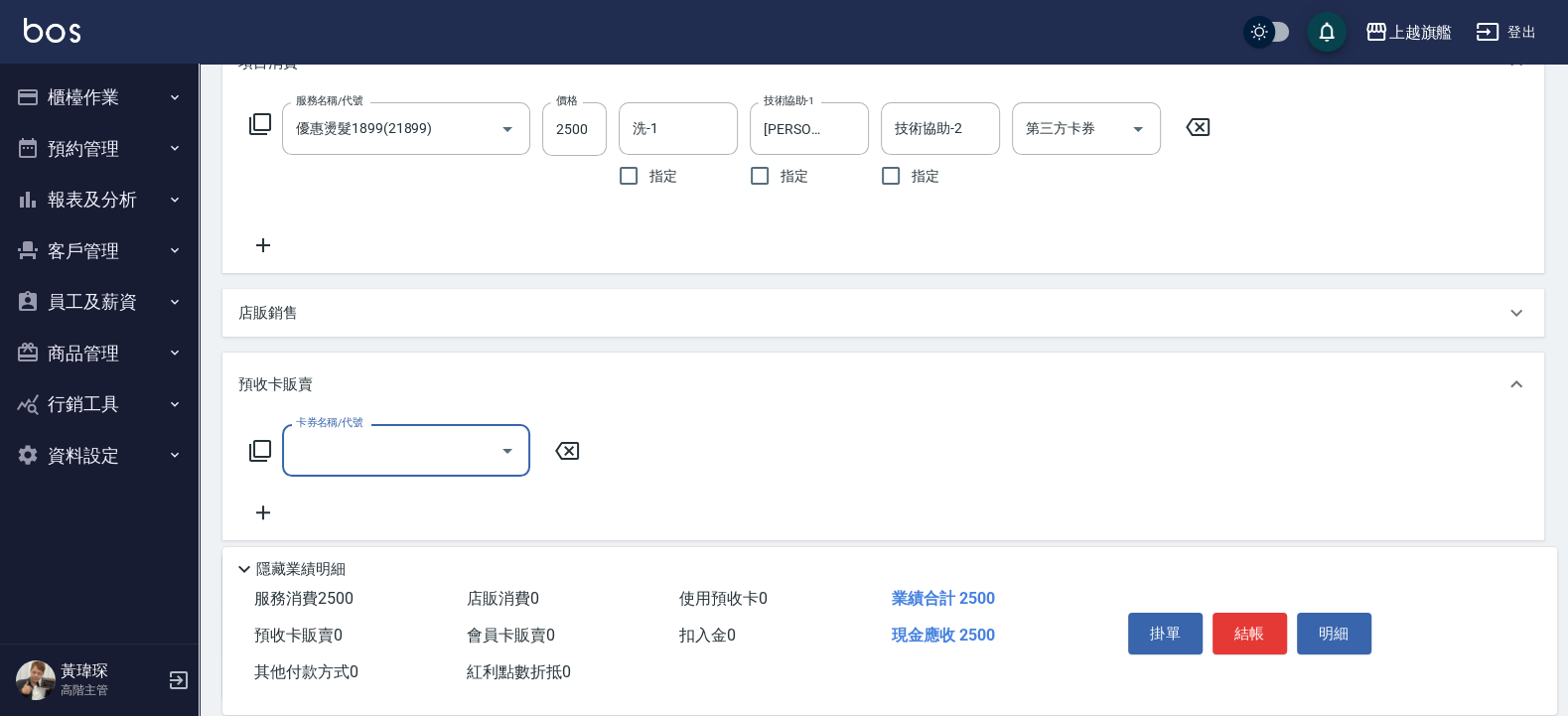 scroll, scrollTop: 0, scrollLeft: 0, axis: both 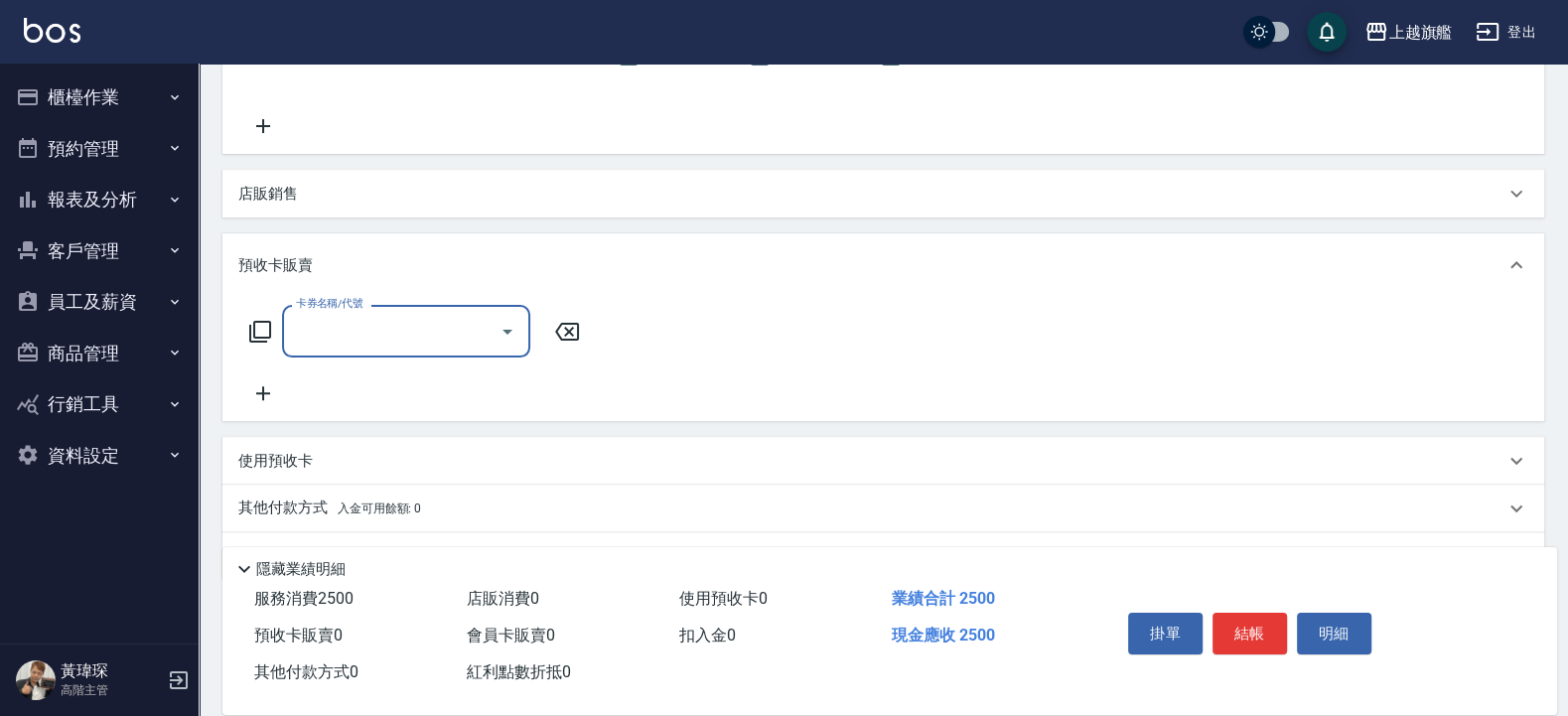 click on "卡券名稱/代號" at bounding box center [391, 331] 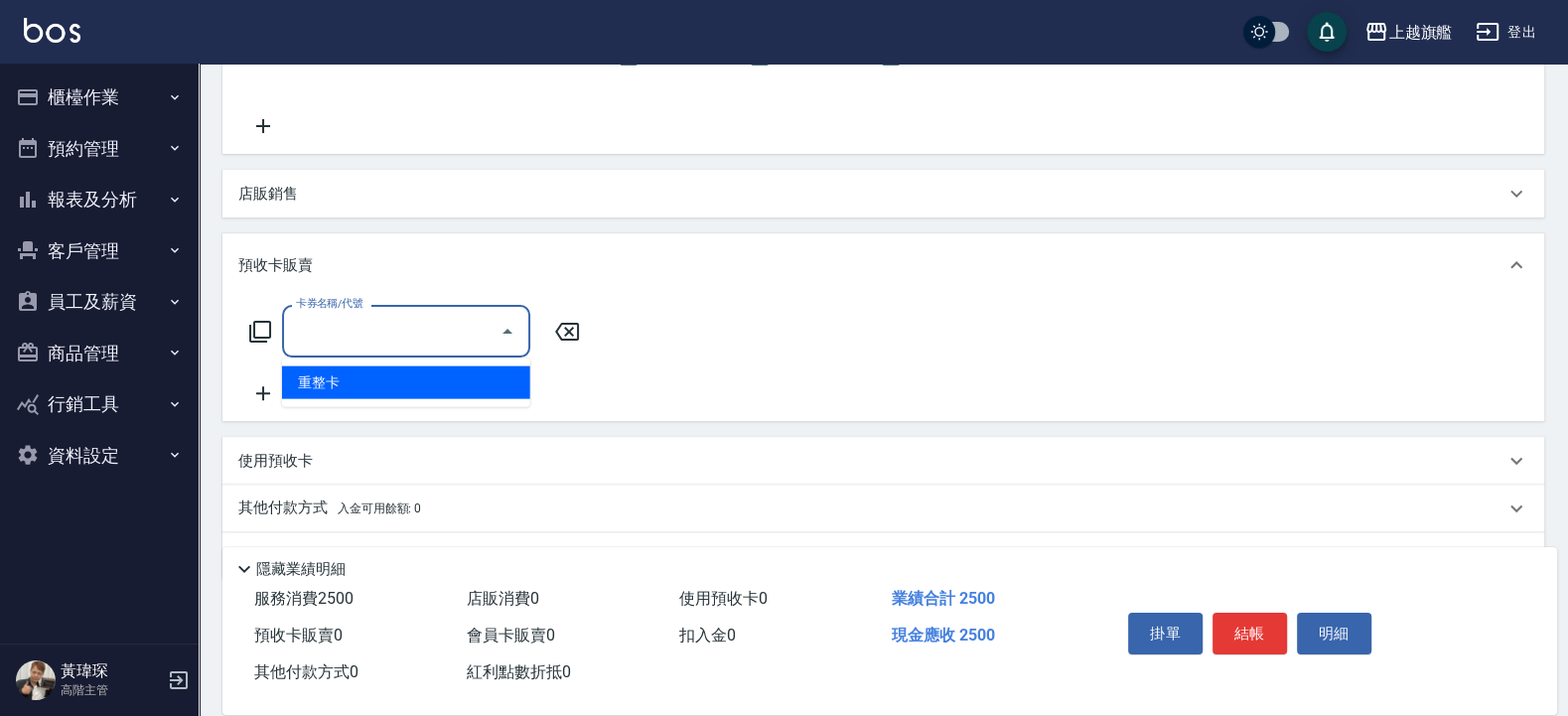 click on "重整卡" at bounding box center (406, 382) 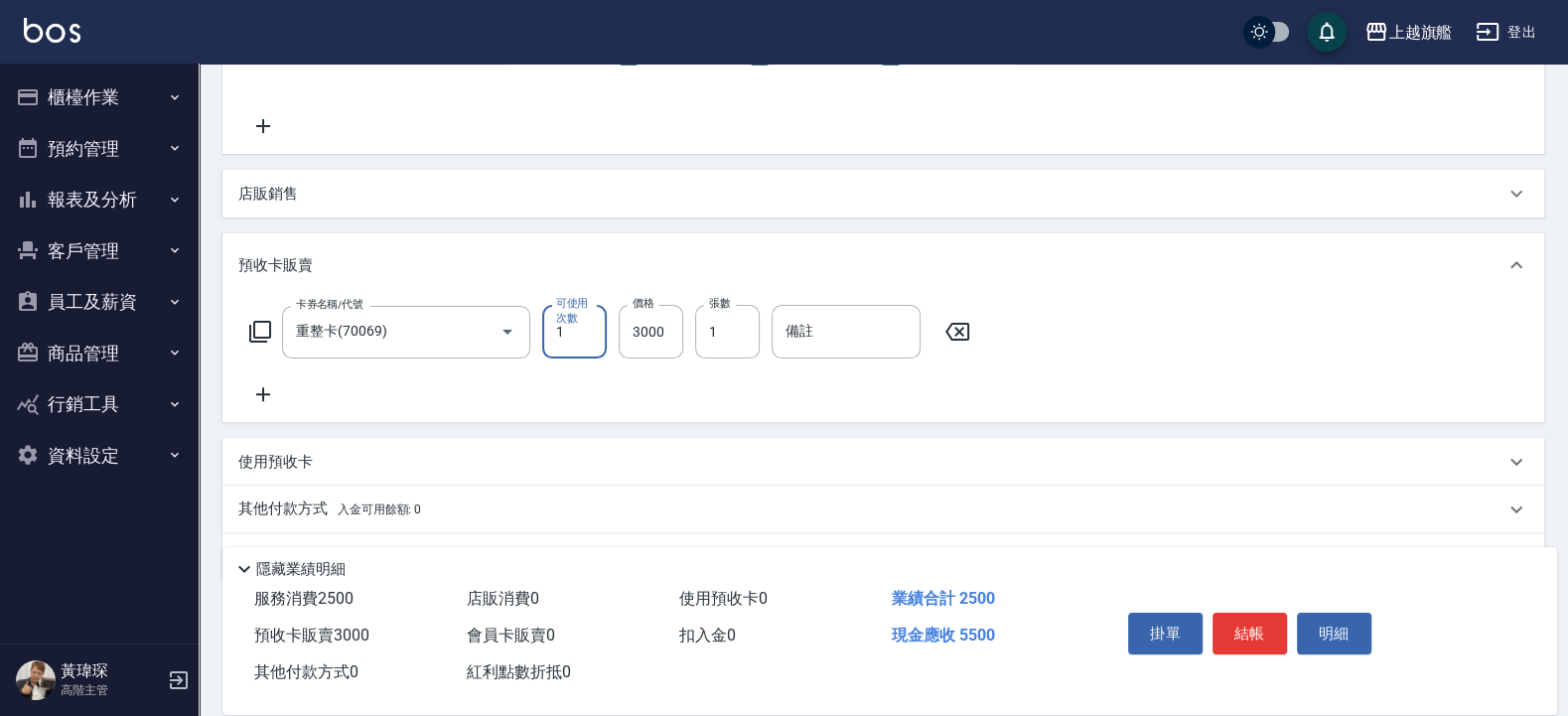 click on "1" at bounding box center (574, 332) 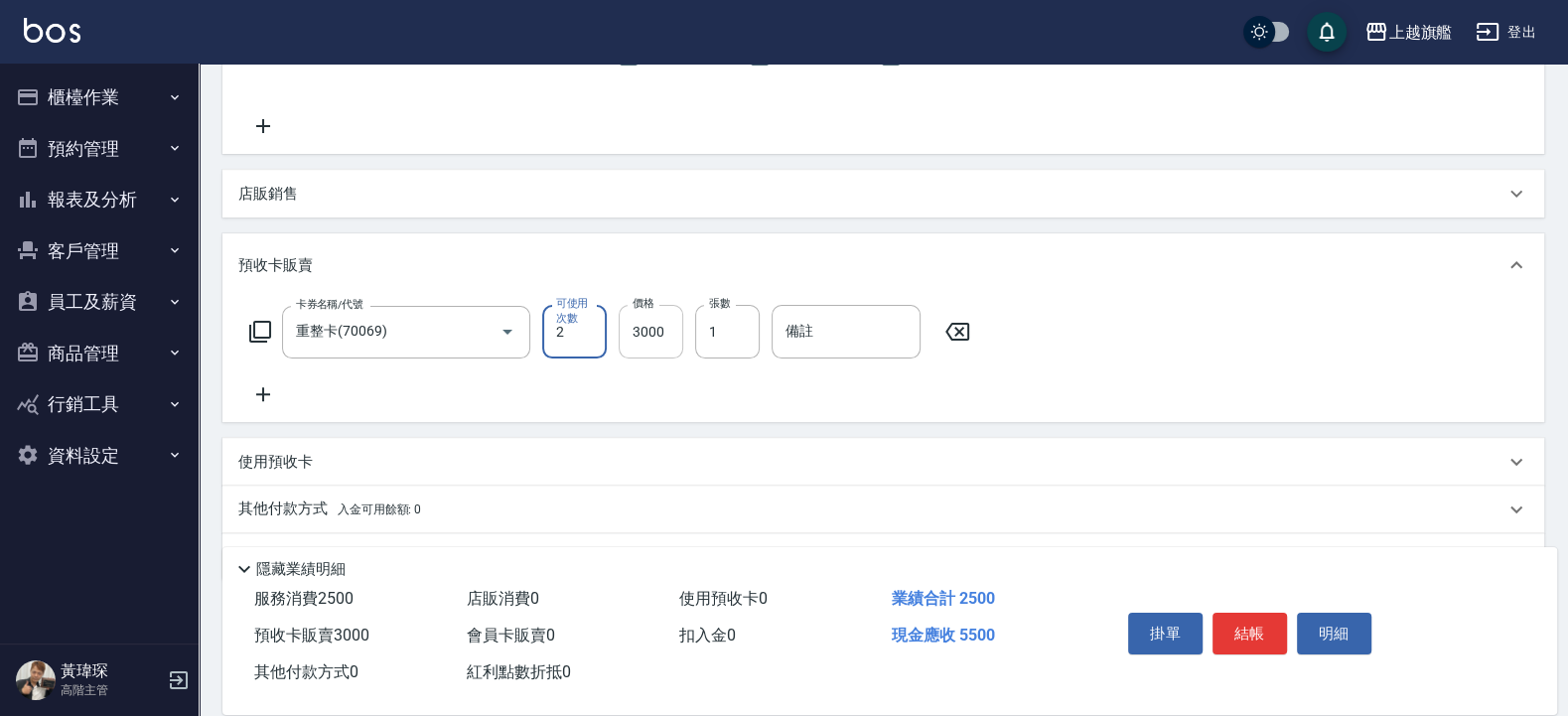 type on "2" 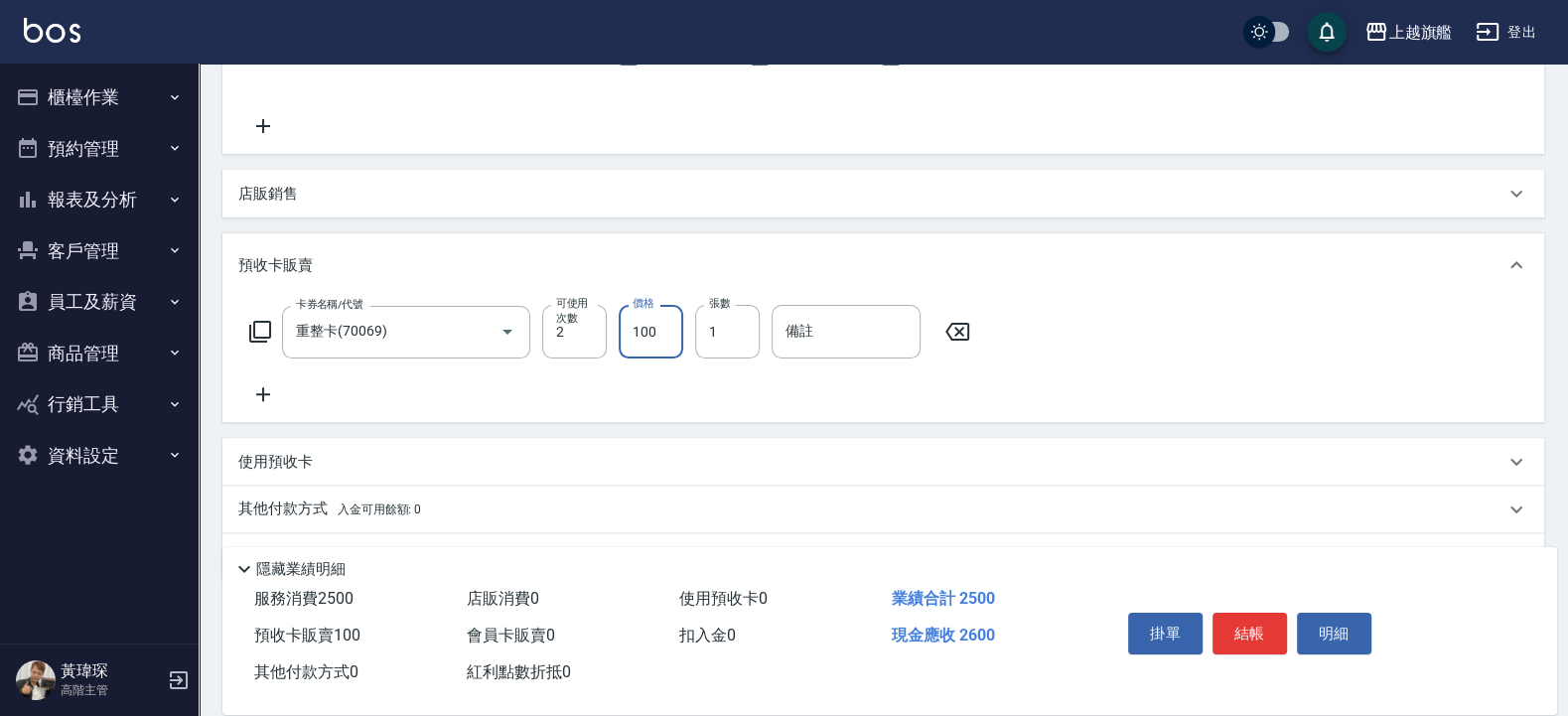 type on "1000" 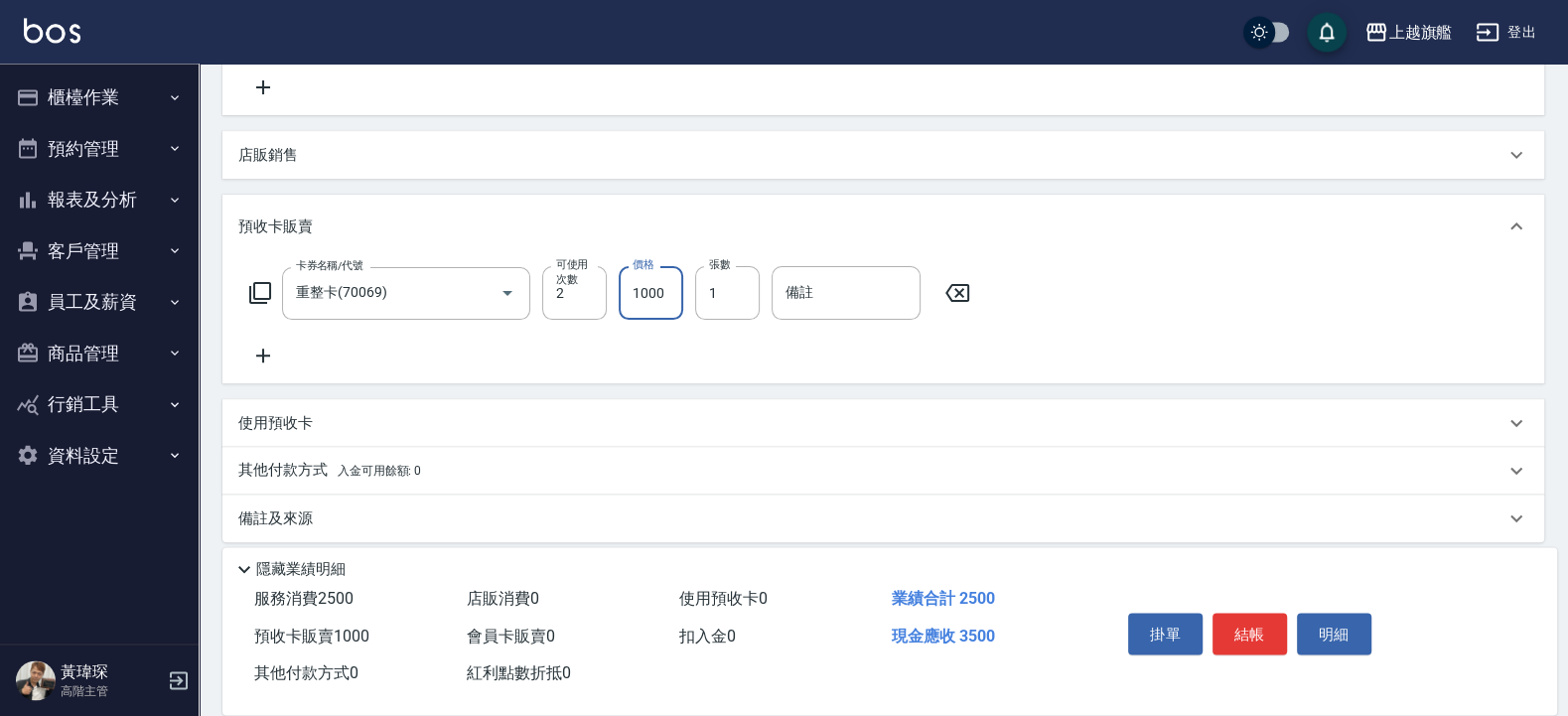 scroll, scrollTop: 469, scrollLeft: 0, axis: vertical 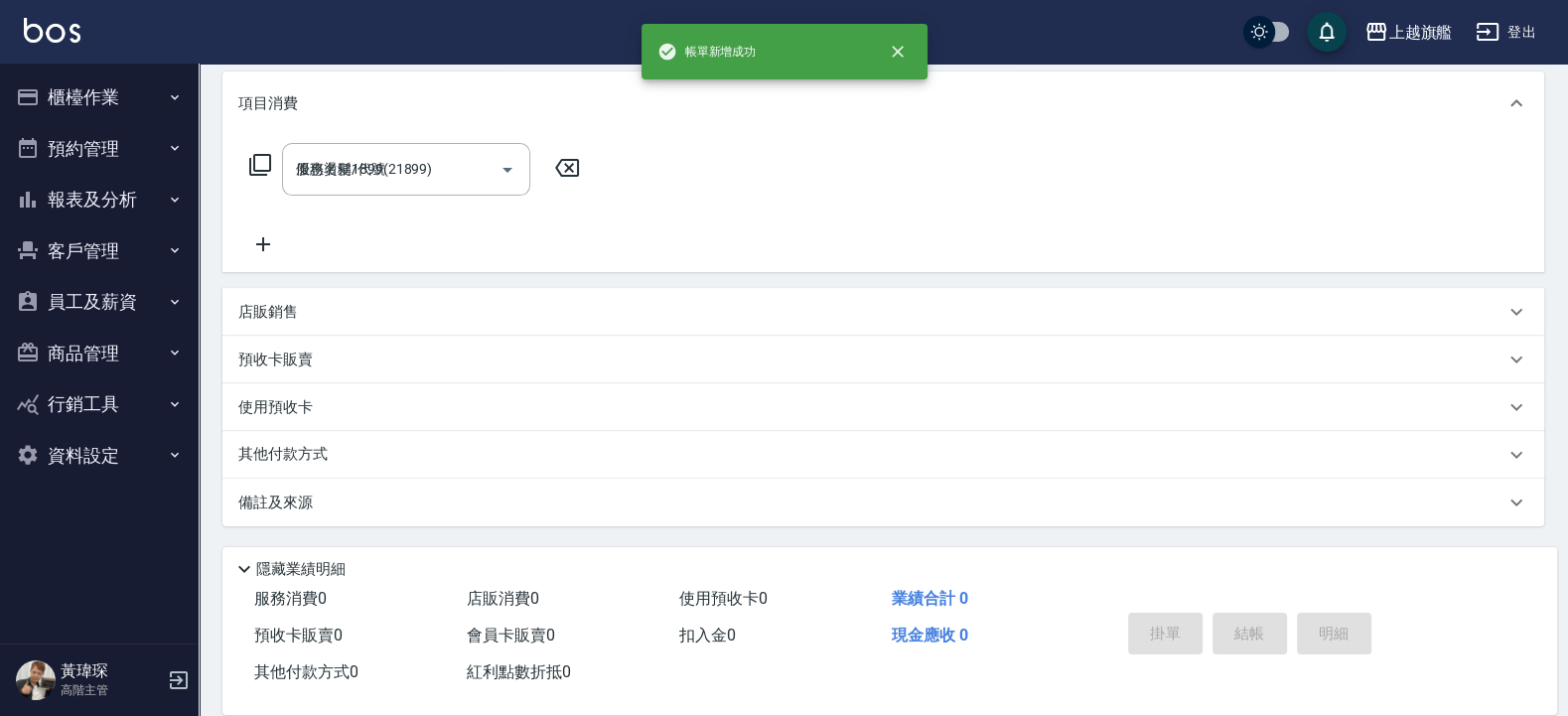 type on "[DATE] 17:43" 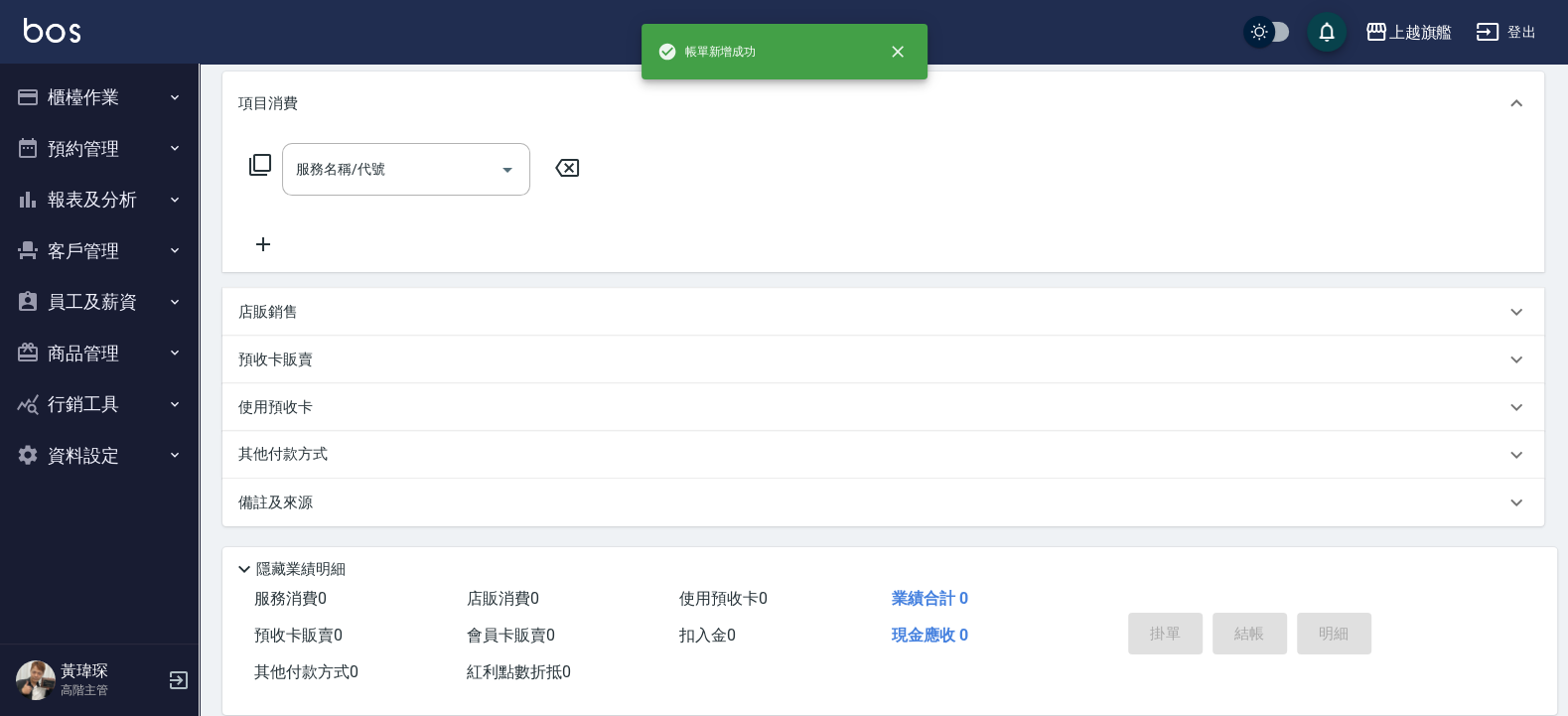 scroll, scrollTop: 0, scrollLeft: 0, axis: both 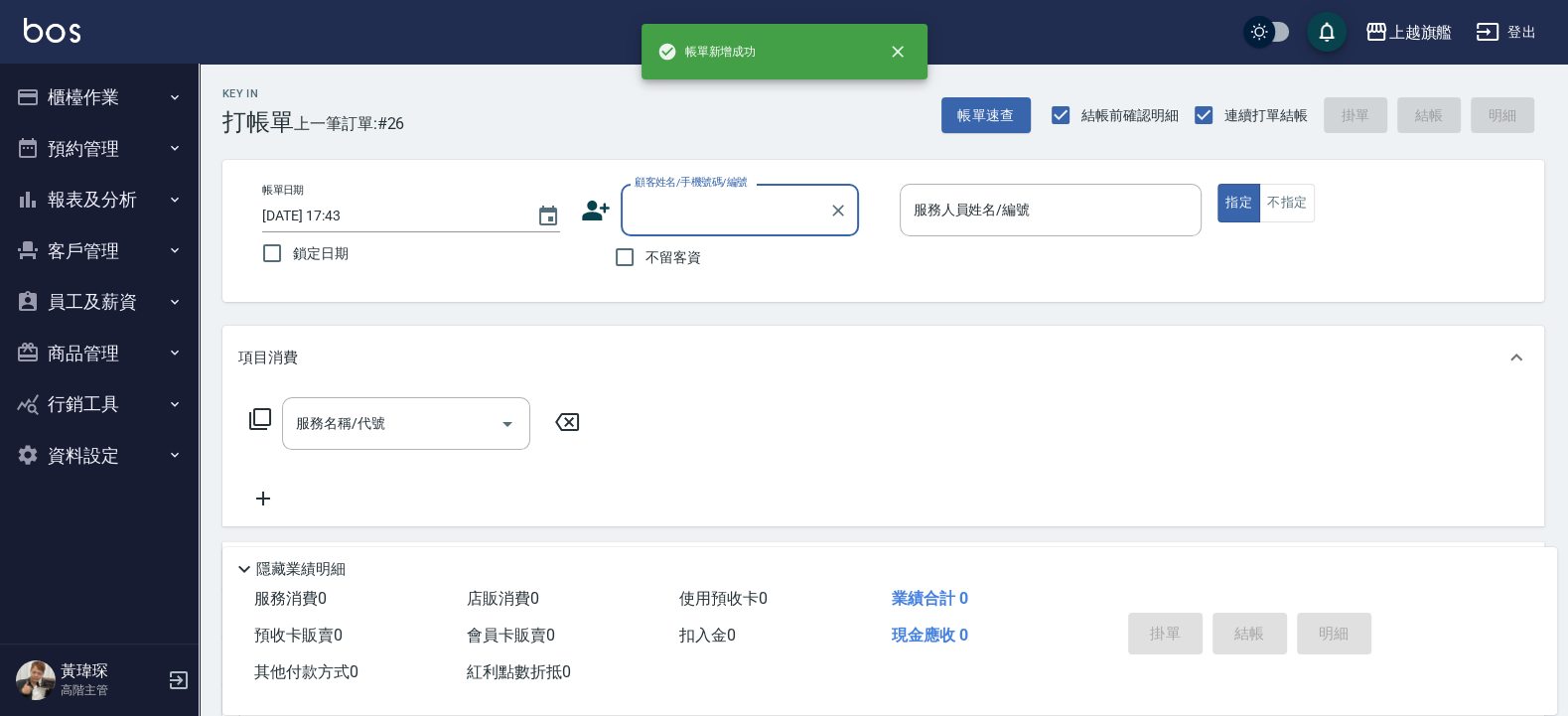 click on "不留客資" at bounding box center (652, 257) 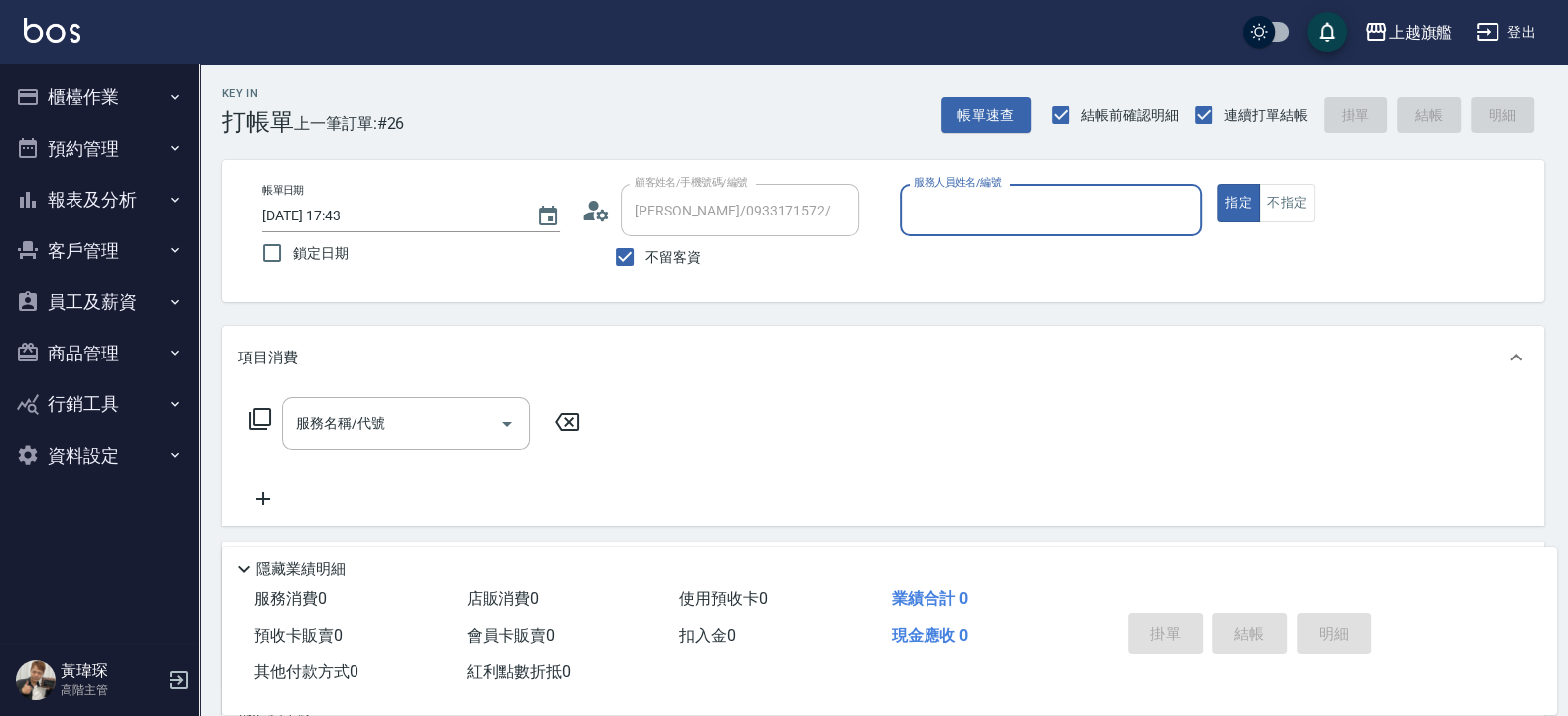 type on "[PERSON_NAME]-13" 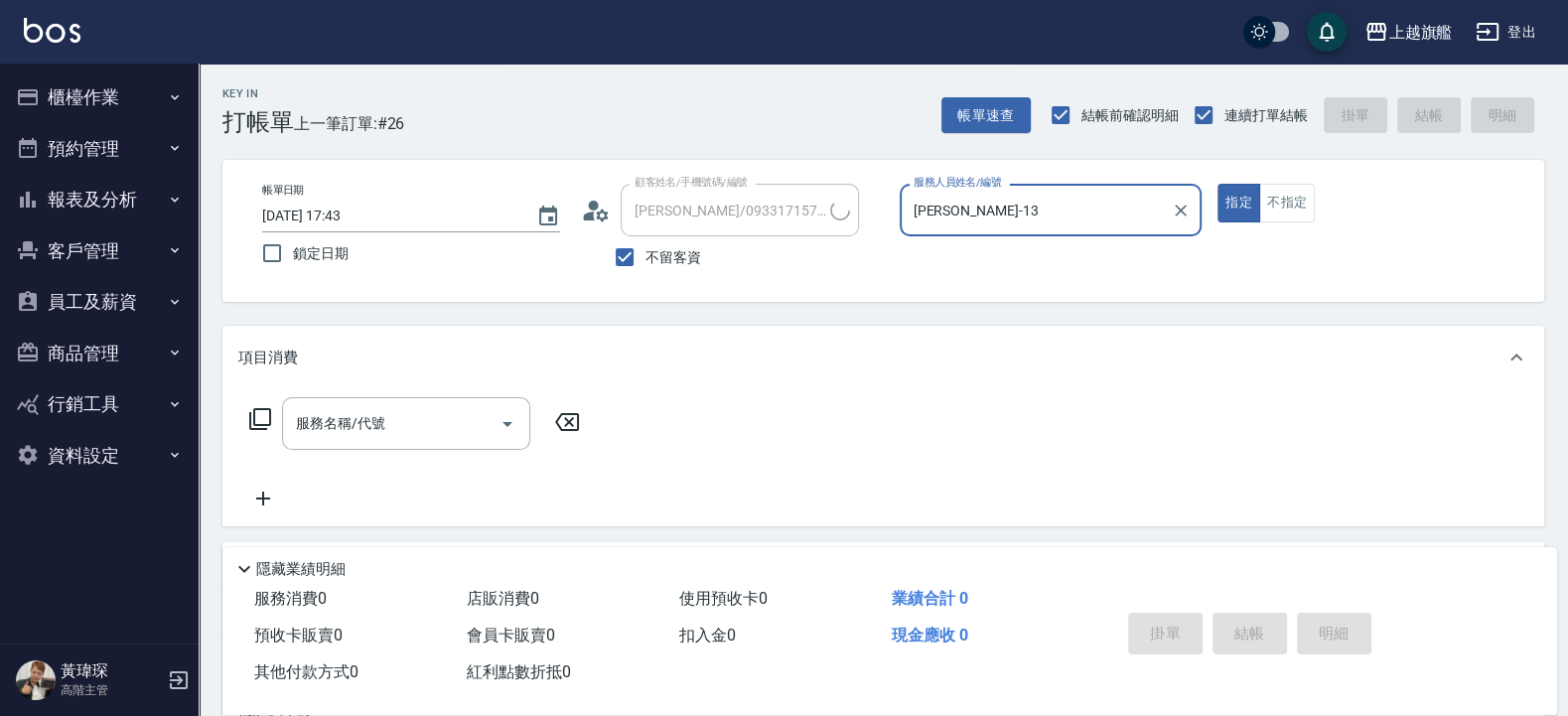 click on "不留客資" at bounding box center [673, 257] 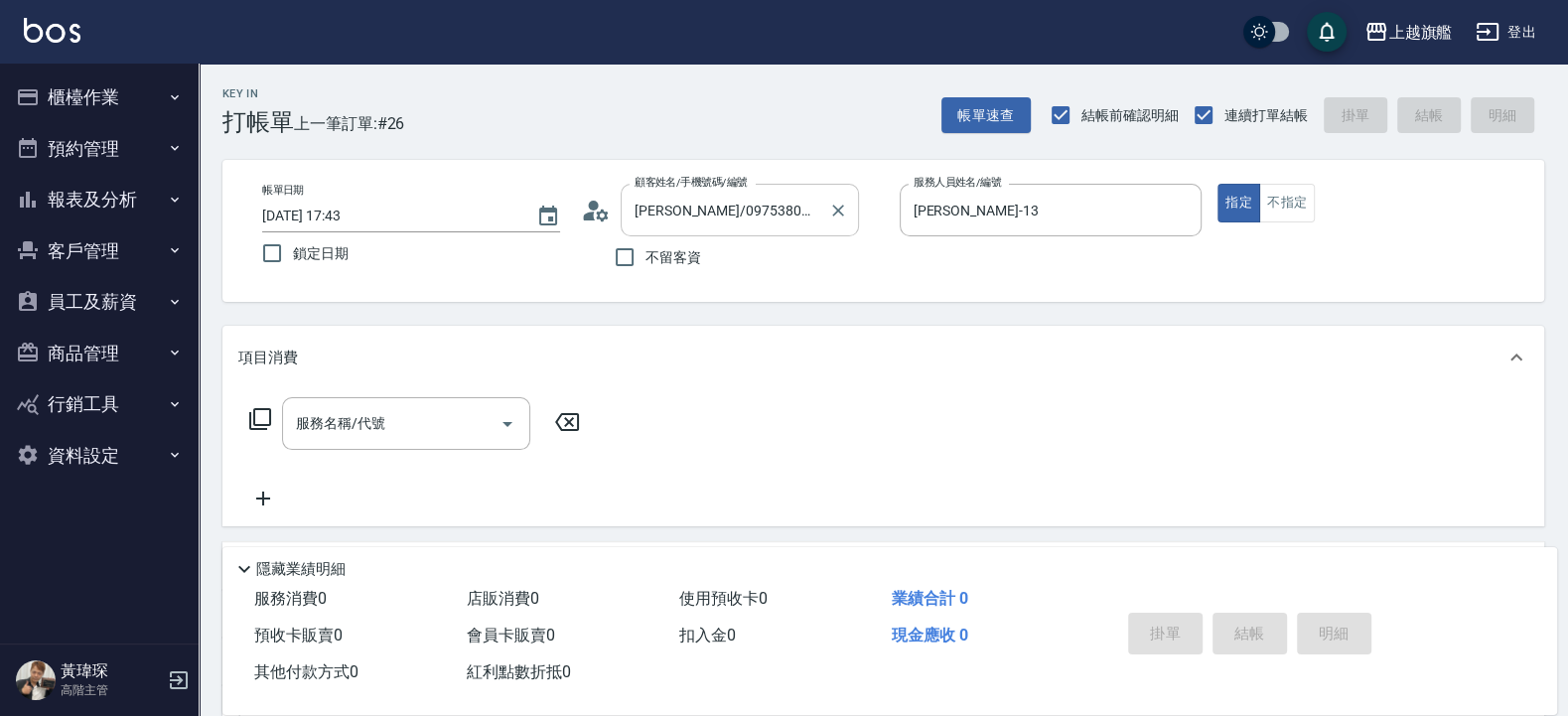 type on "[PERSON_NAME]-8" 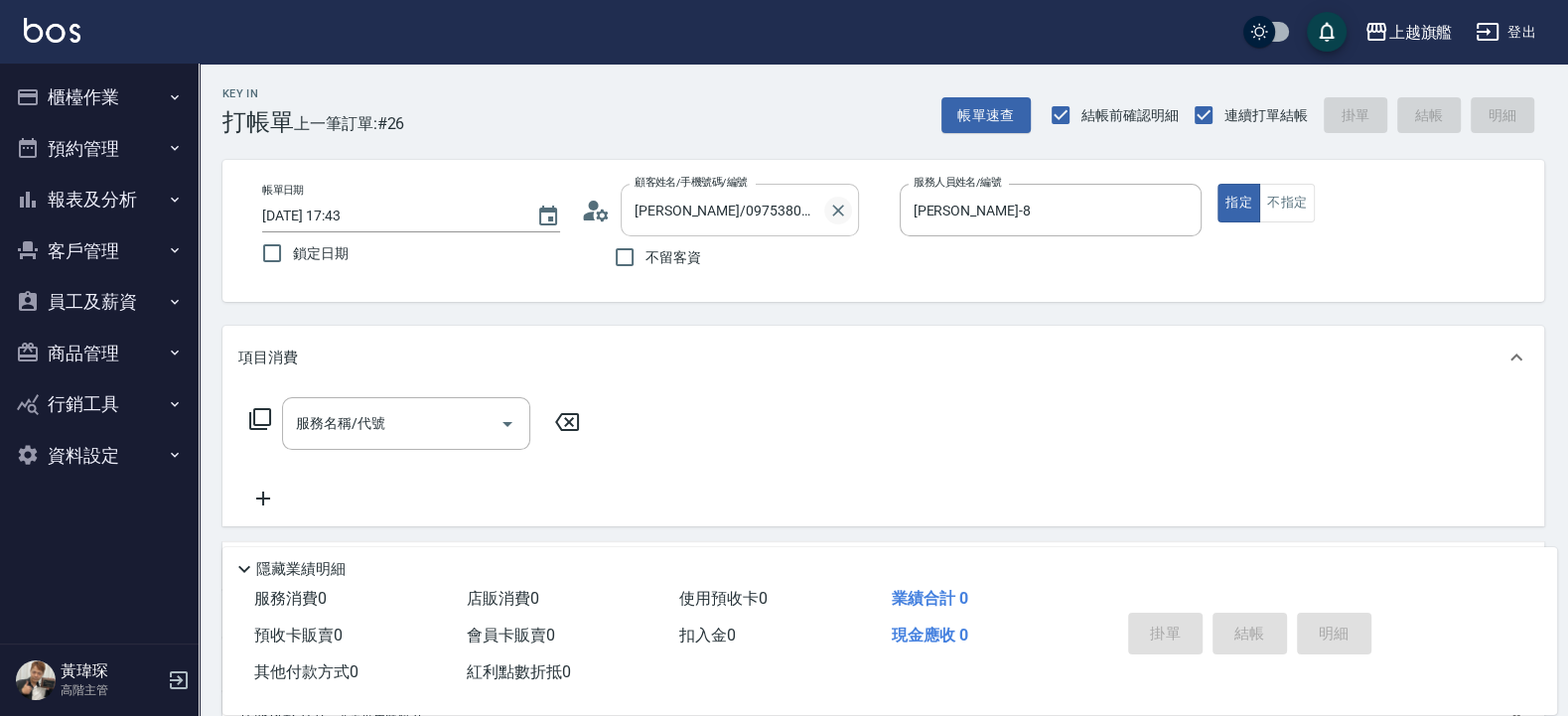 click 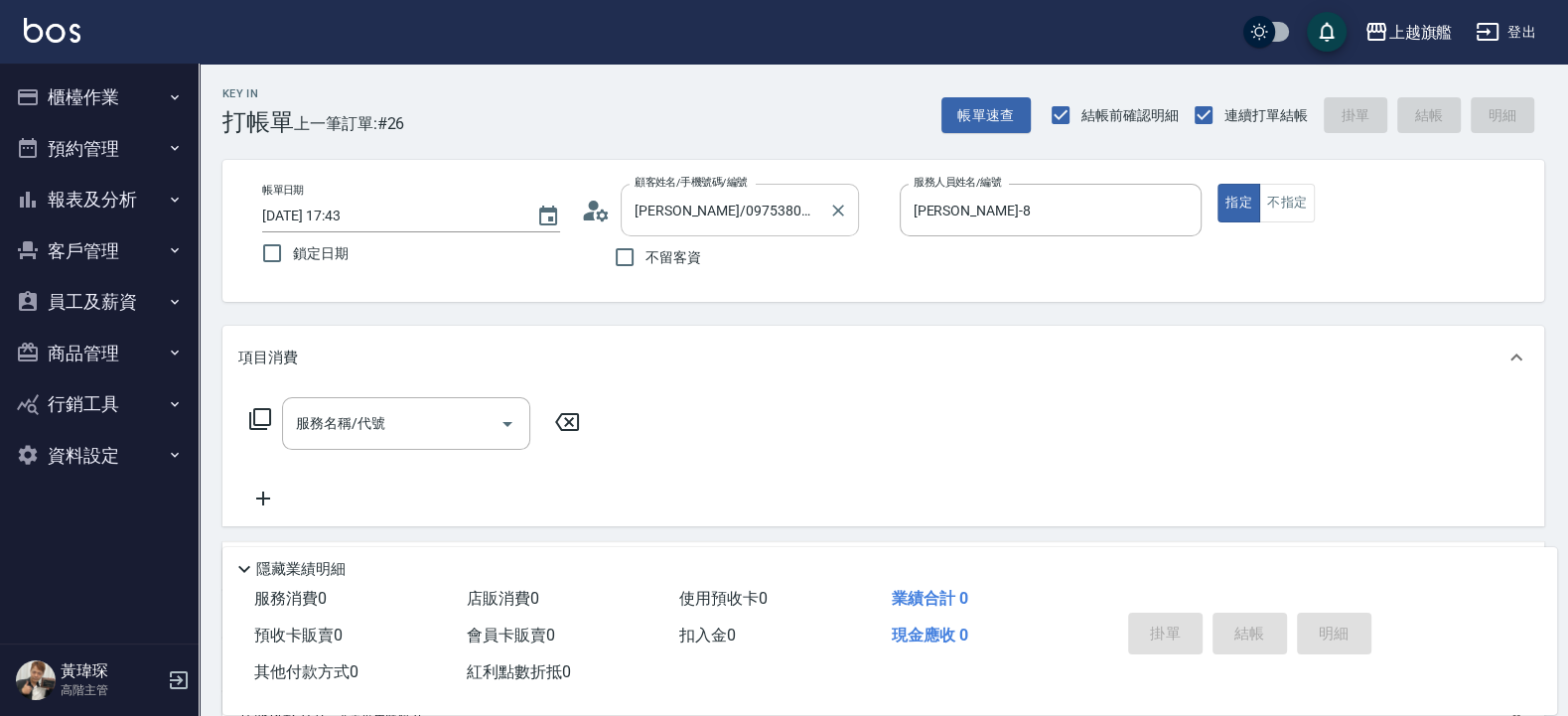 type 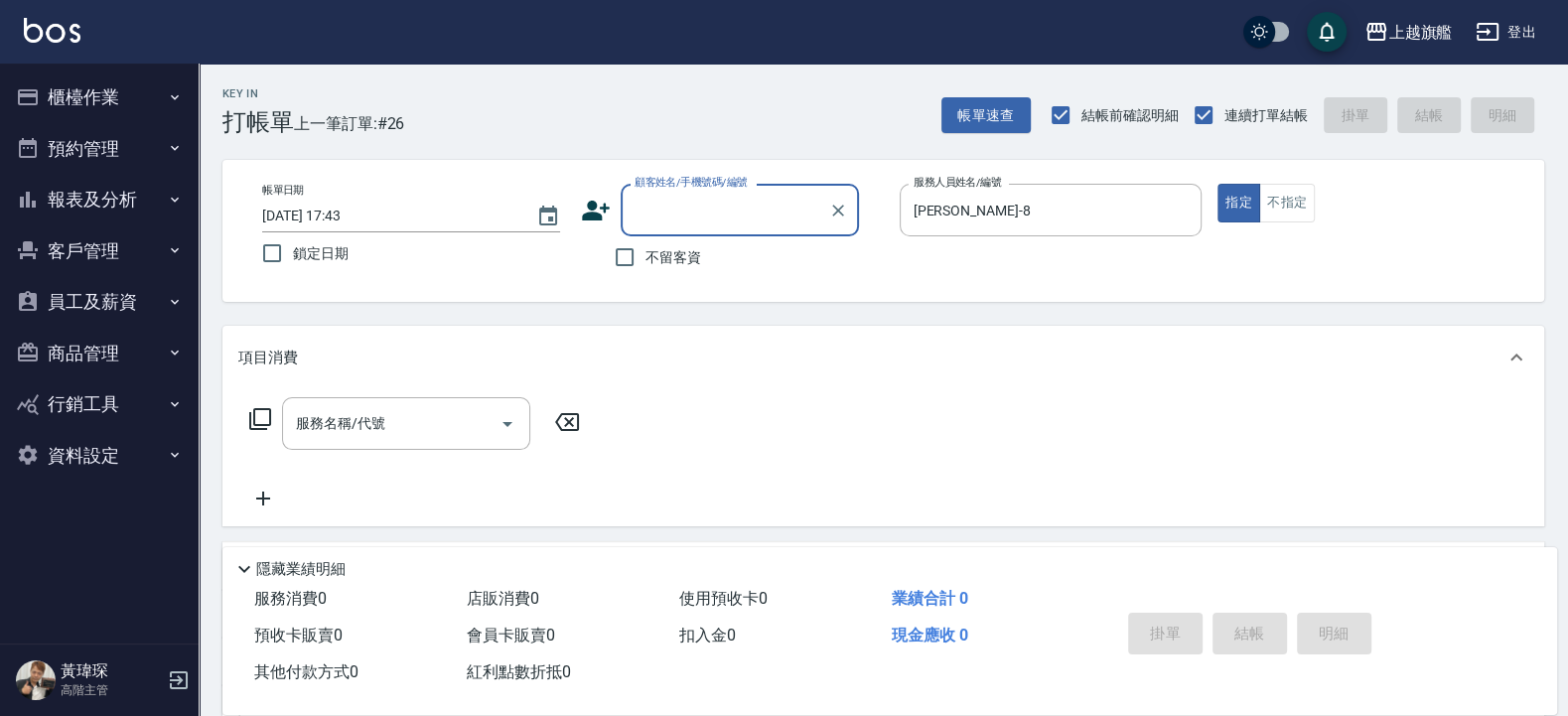drag, startPoint x: 676, startPoint y: 249, endPoint x: 956, endPoint y: 244, distance: 280.0446 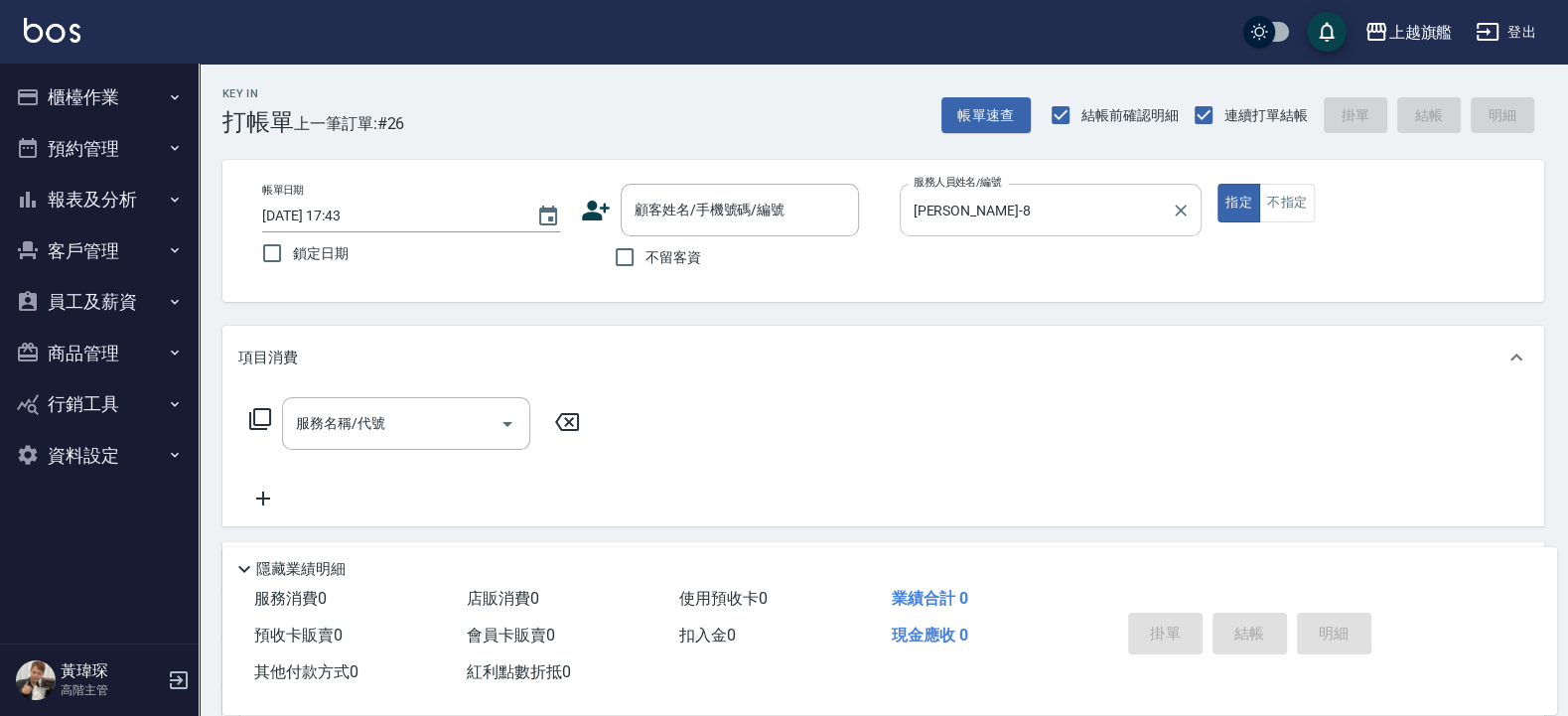 drag, startPoint x: 989, startPoint y: 213, endPoint x: 694, endPoint y: 152, distance: 301.24077 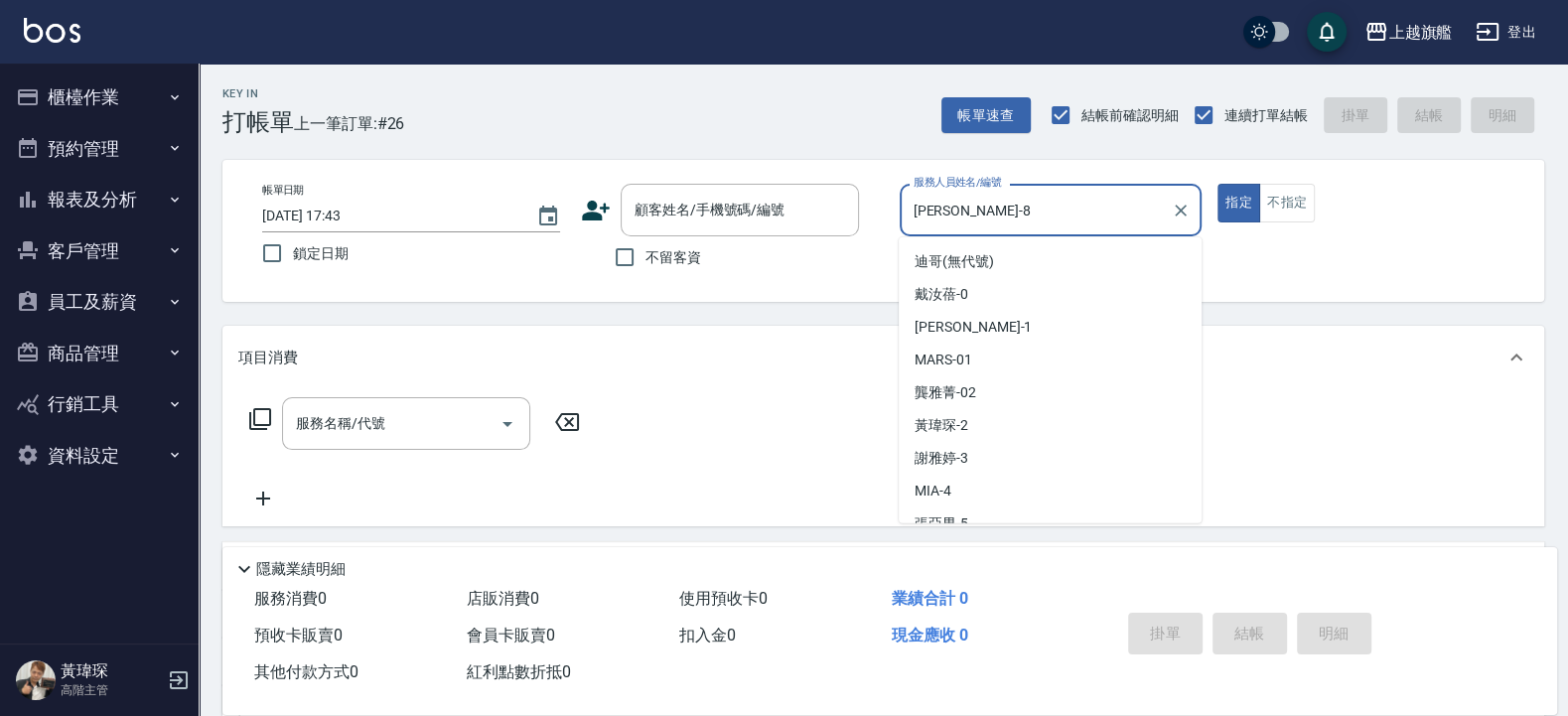 scroll, scrollTop: 114, scrollLeft: 0, axis: vertical 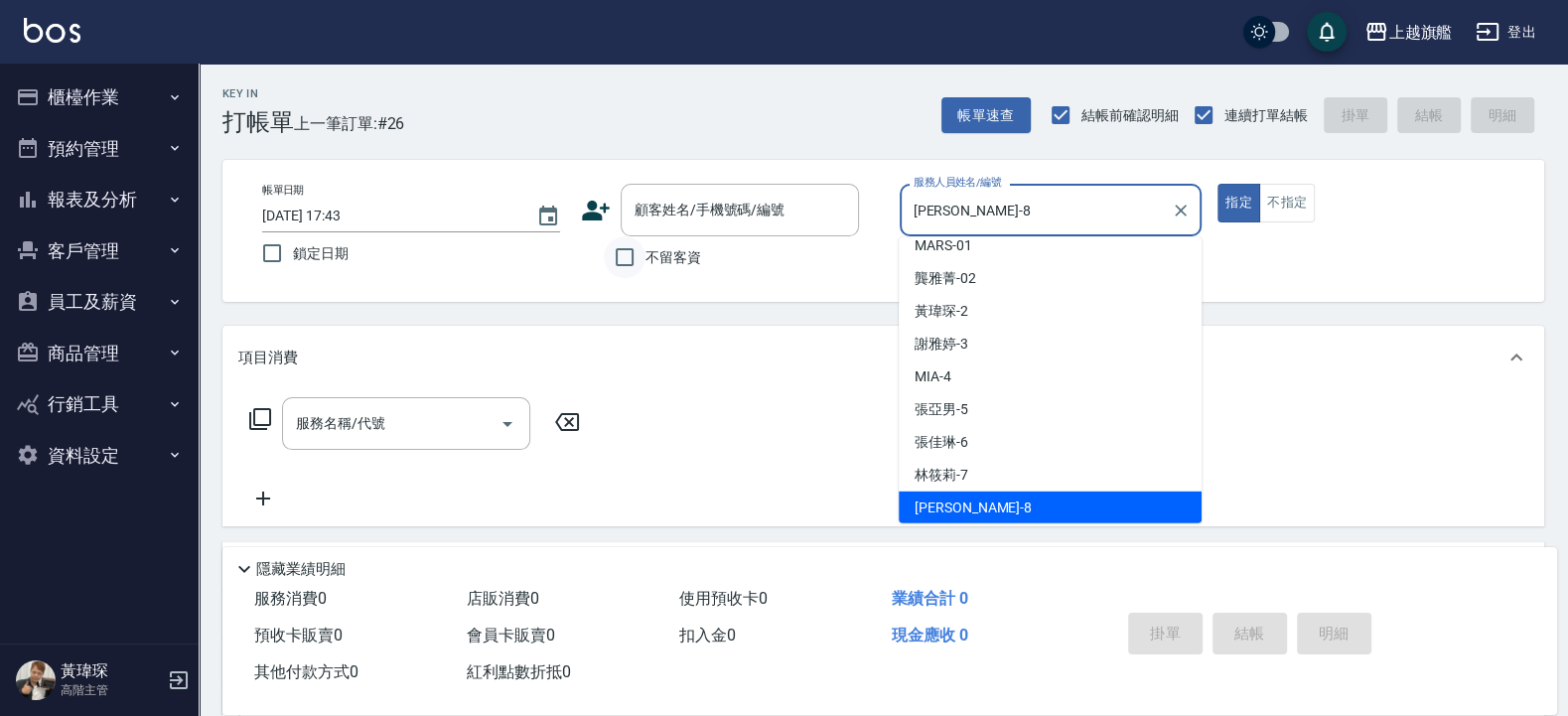 click on "不留客資" at bounding box center [625, 257] 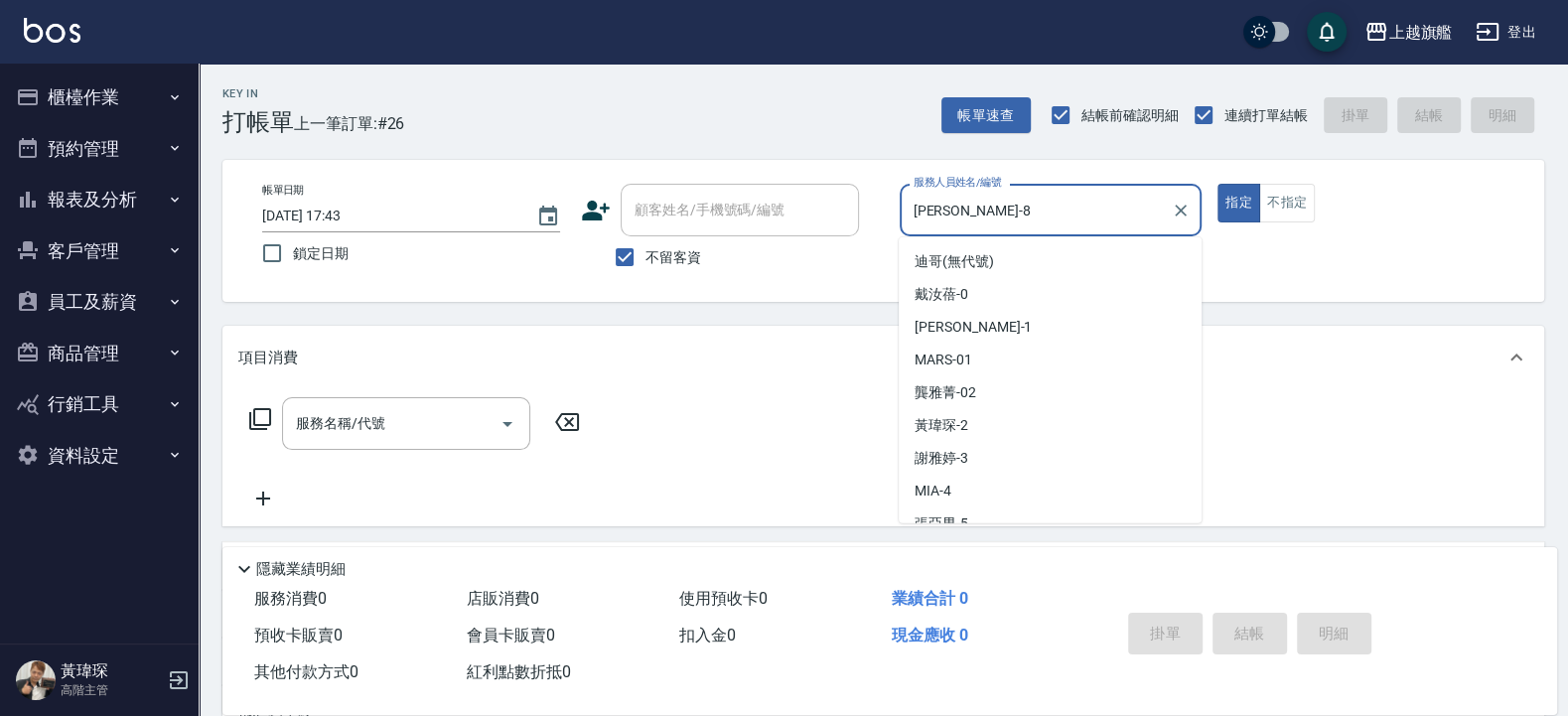 scroll, scrollTop: 114, scrollLeft: 0, axis: vertical 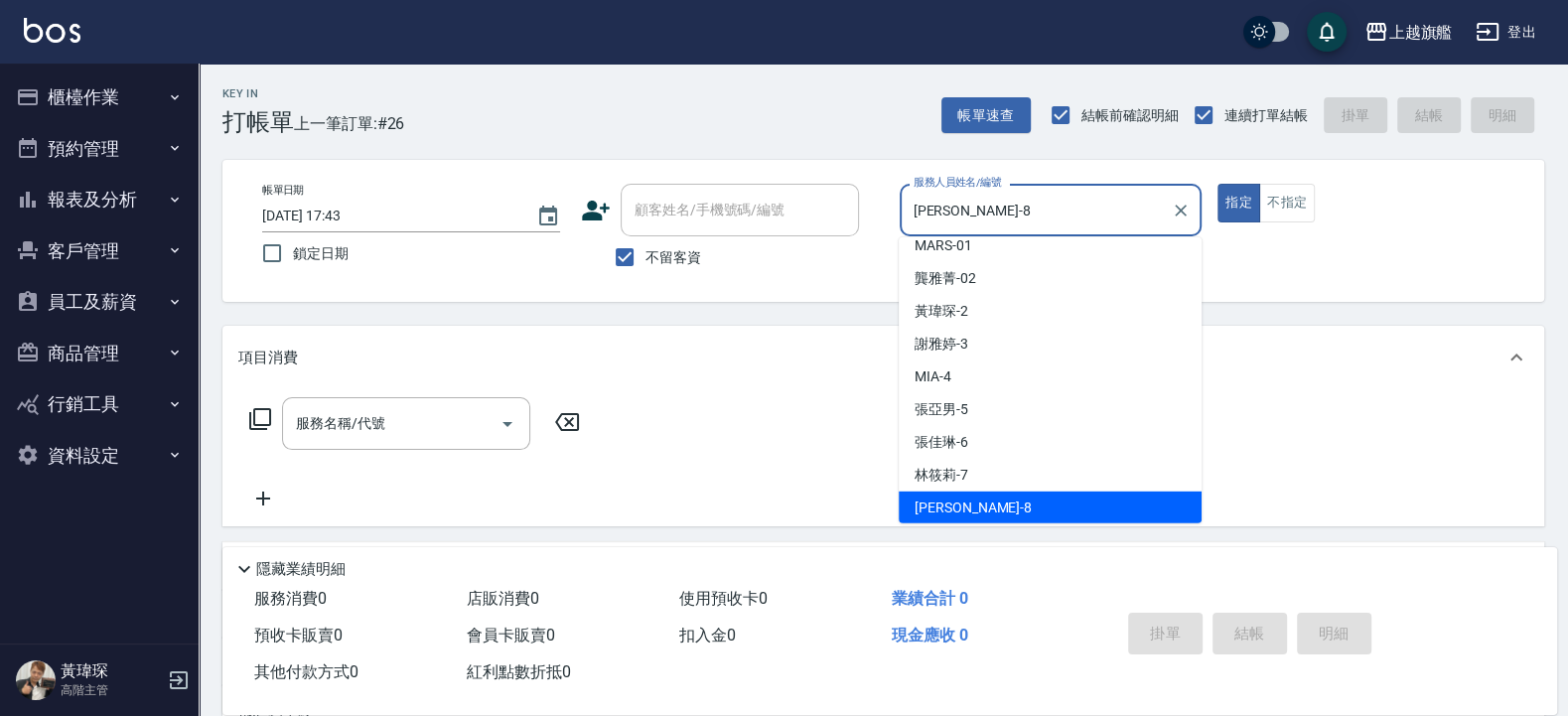 drag, startPoint x: 1019, startPoint y: 200, endPoint x: 890, endPoint y: 213, distance: 129.65338 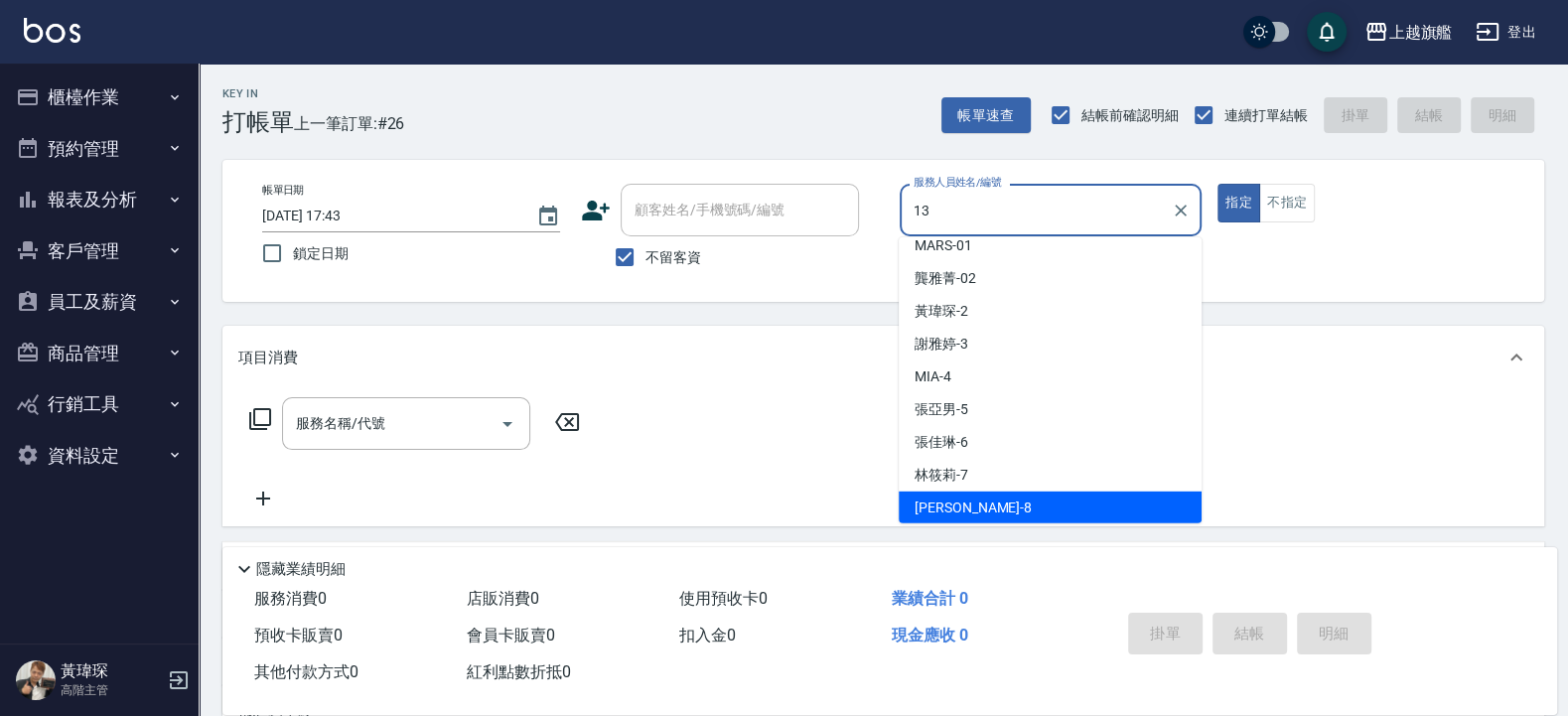 scroll, scrollTop: 0, scrollLeft: 0, axis: both 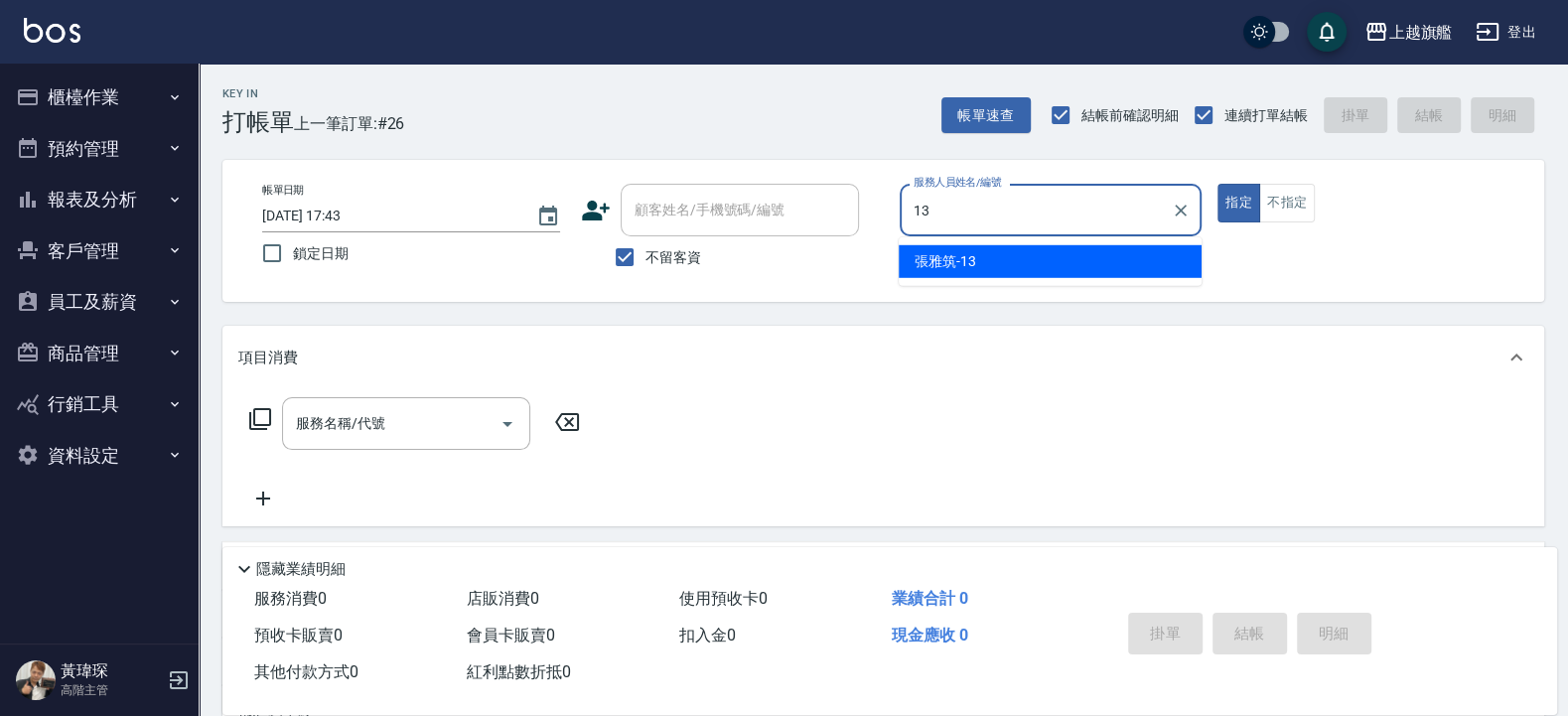 type on "[PERSON_NAME]-13" 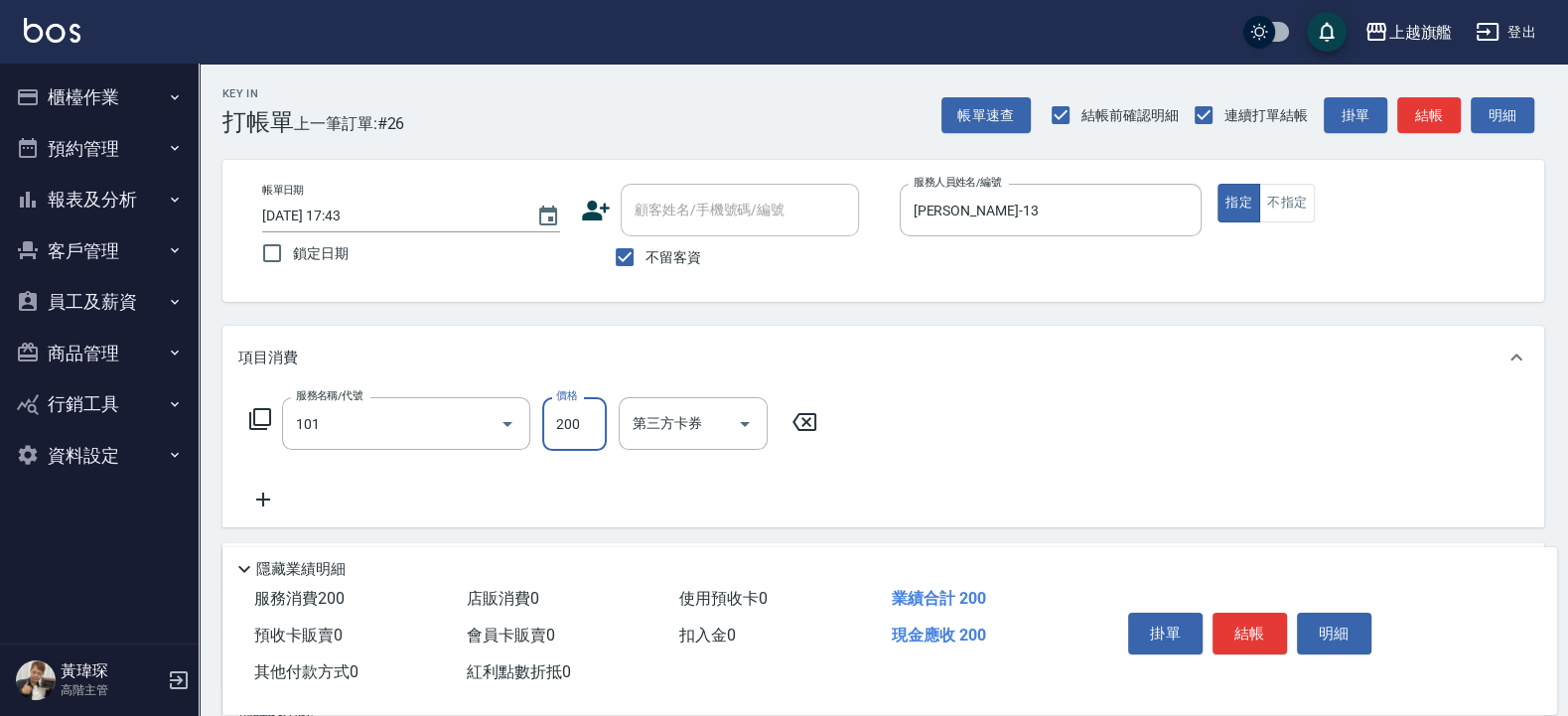 type on "一般洗(101)" 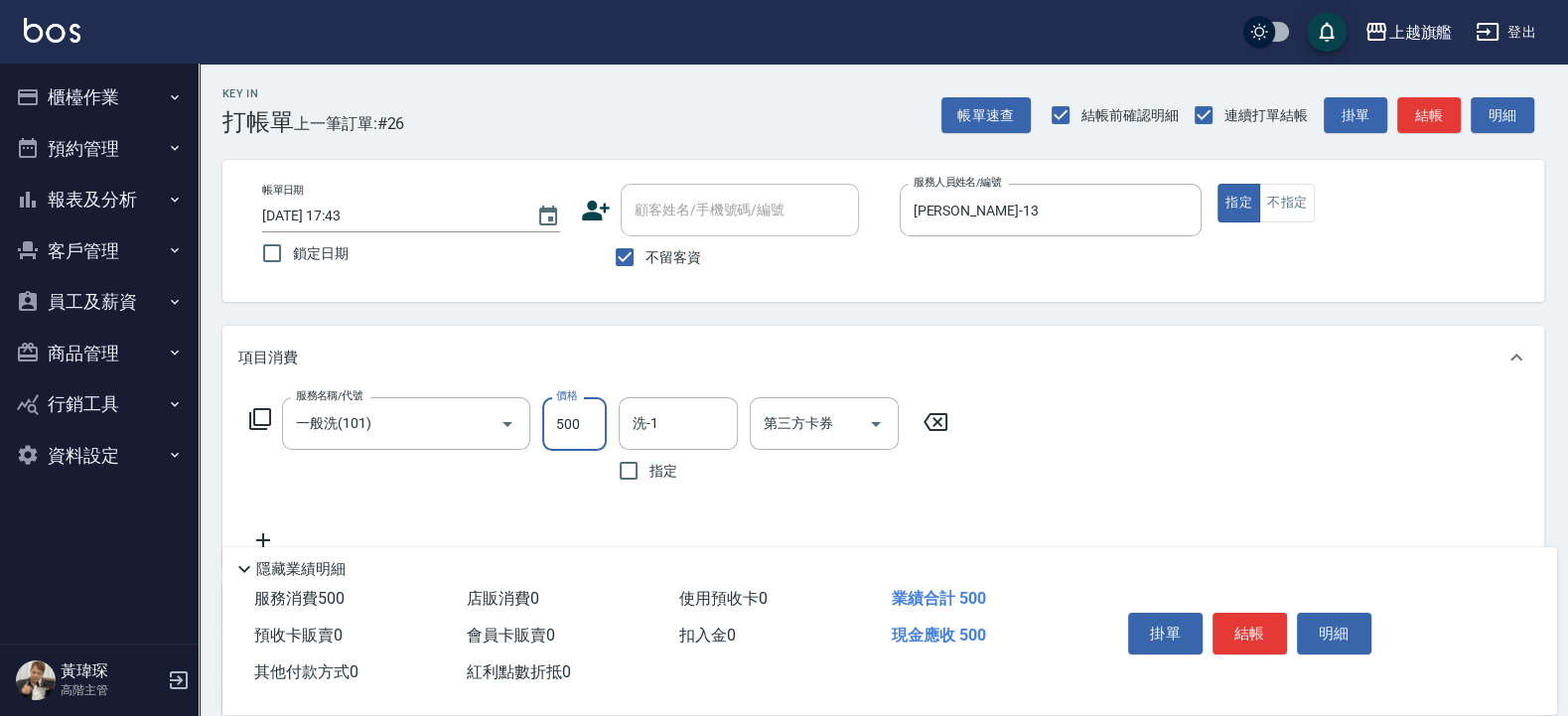 type on "500" 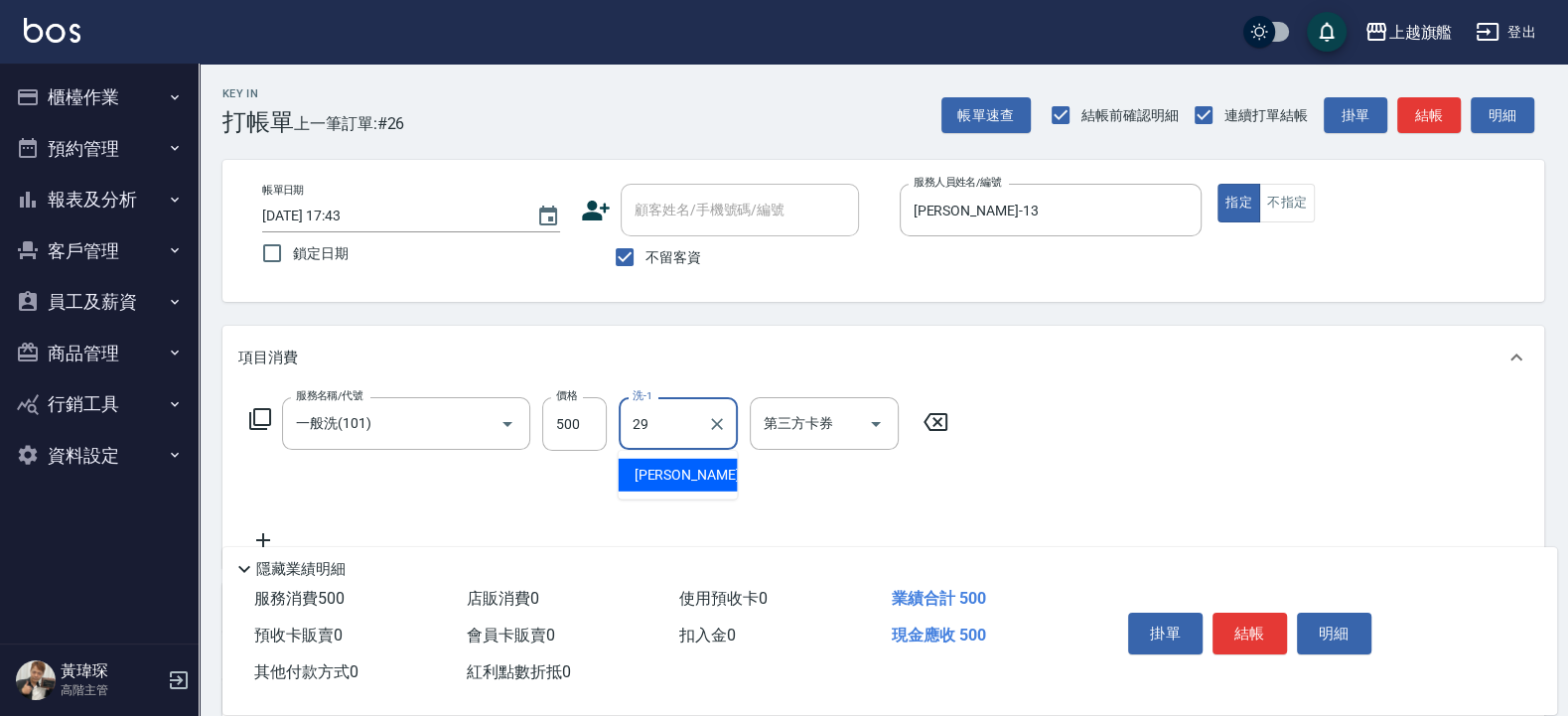 type on "[PERSON_NAME]慈-29" 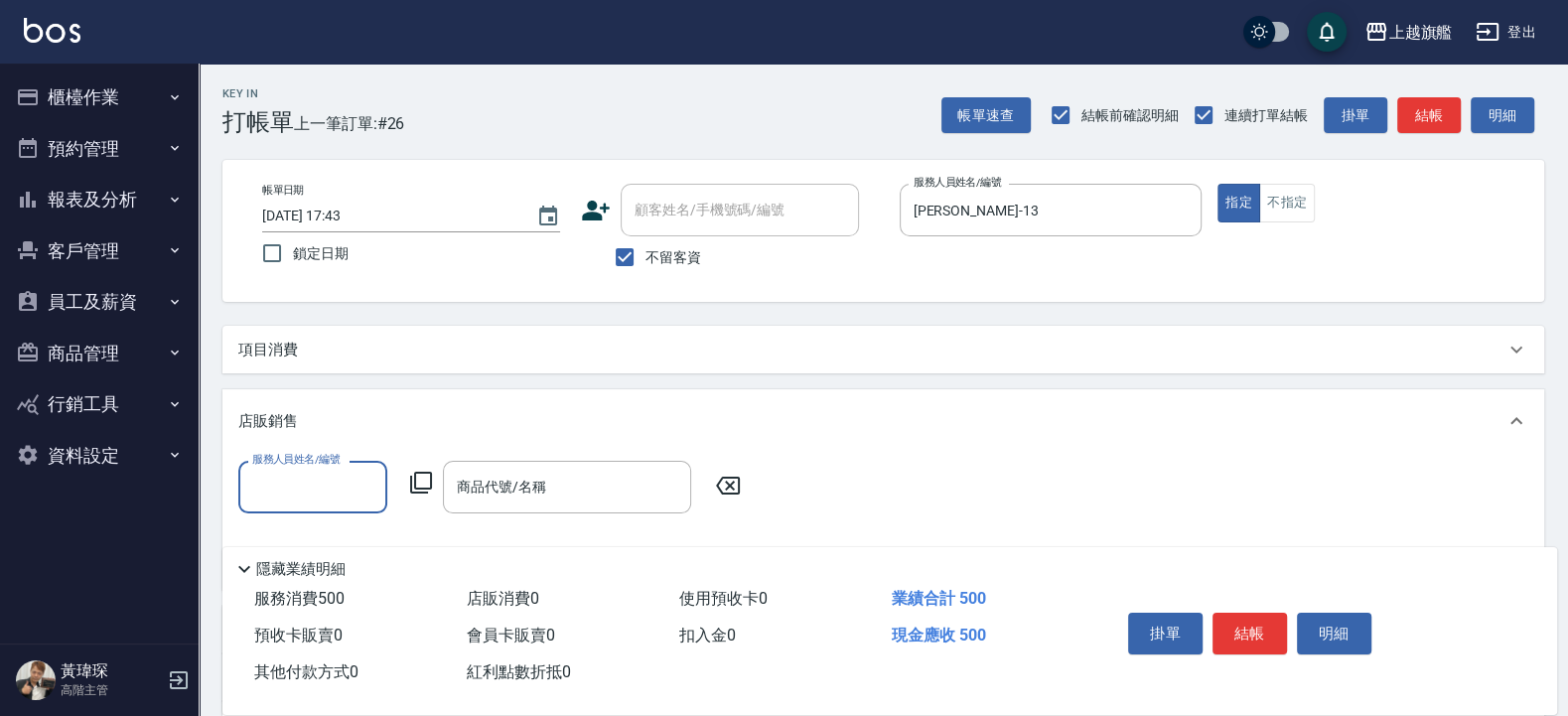 scroll, scrollTop: 0, scrollLeft: 0, axis: both 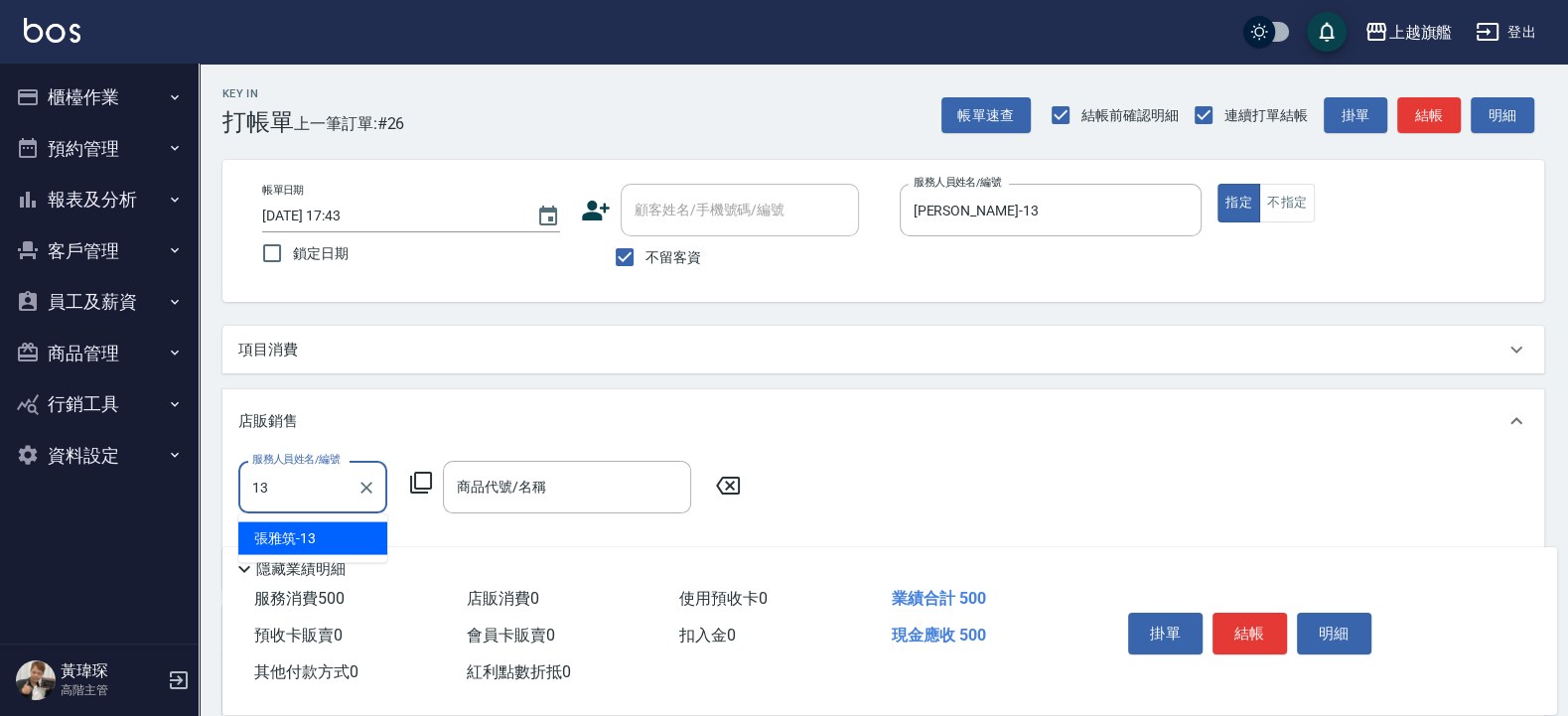 type on "[PERSON_NAME]-13" 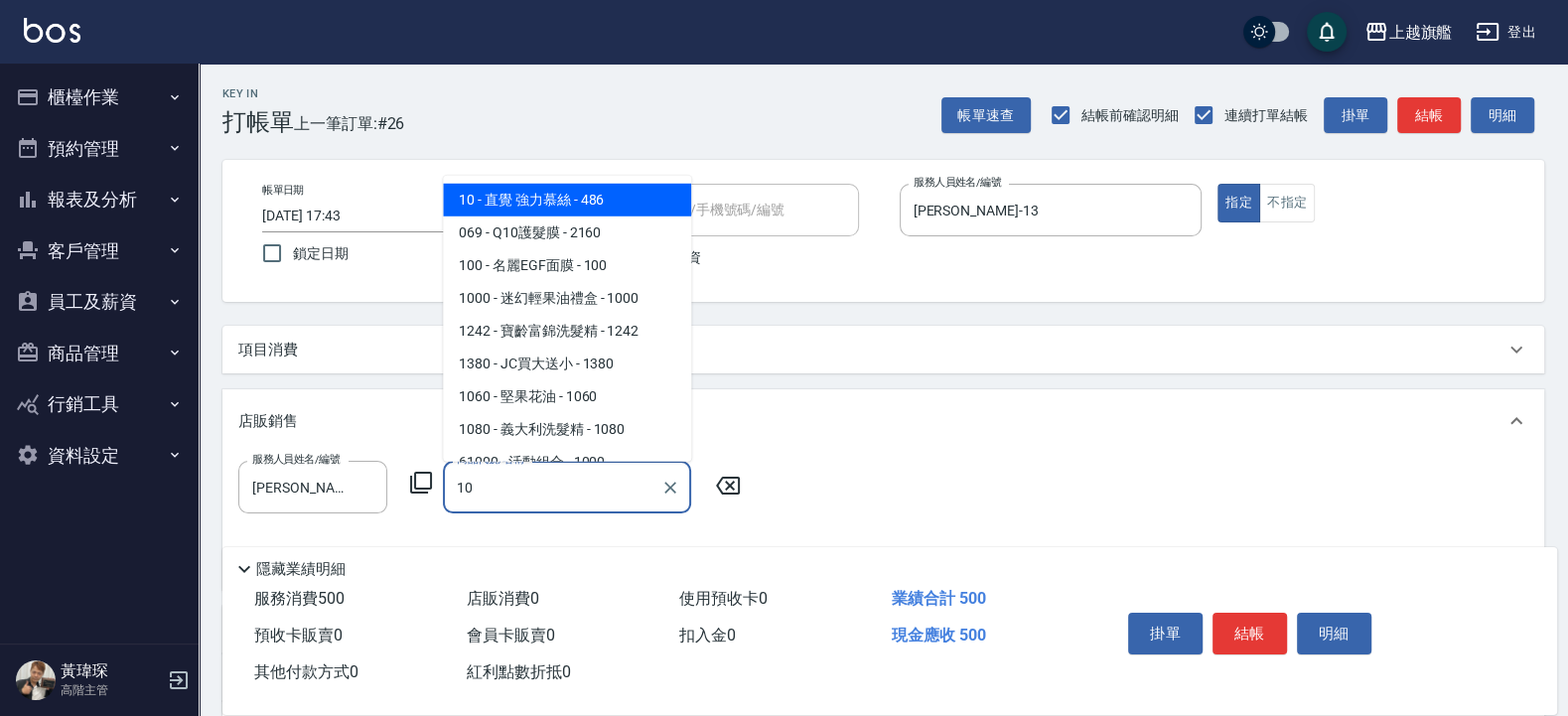 type on "0" 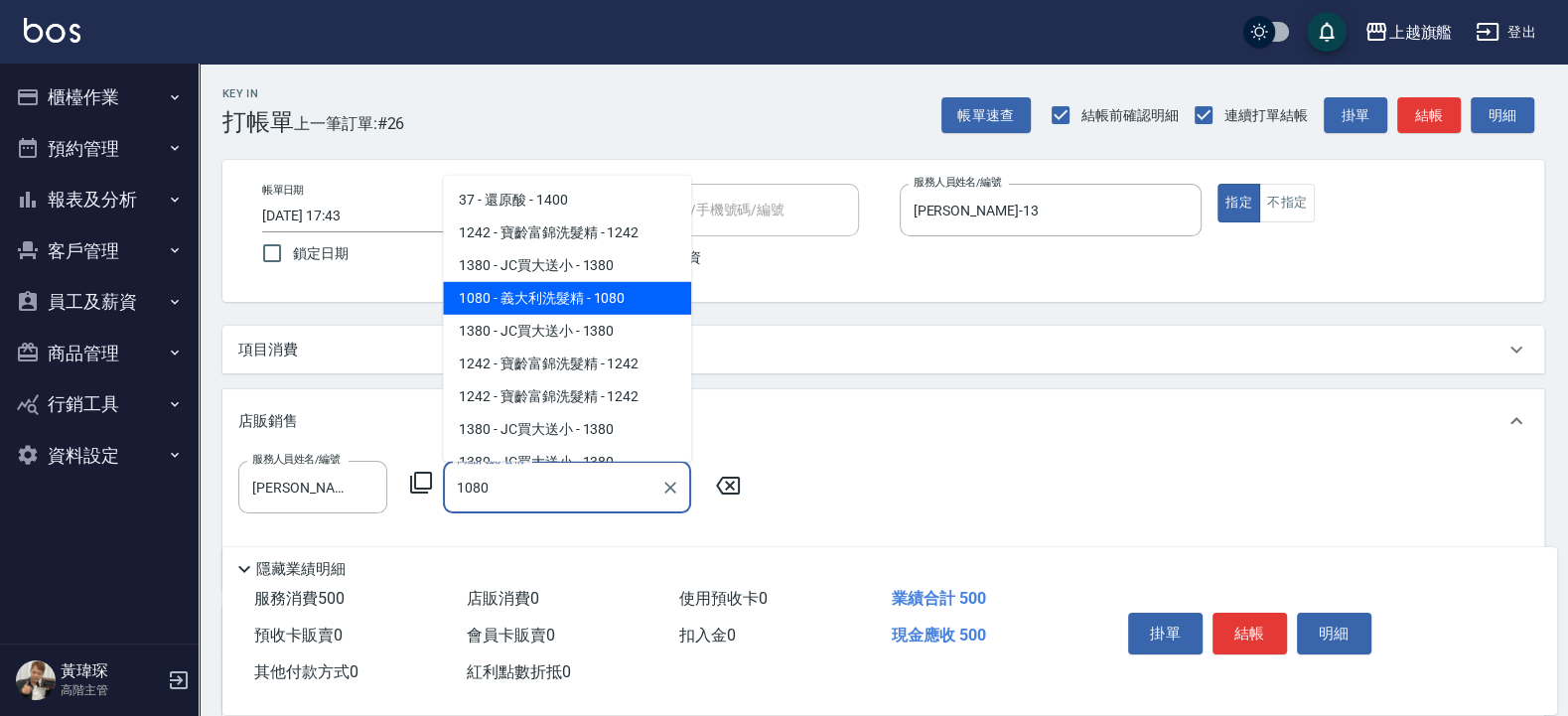 type on "義大利洗髮精" 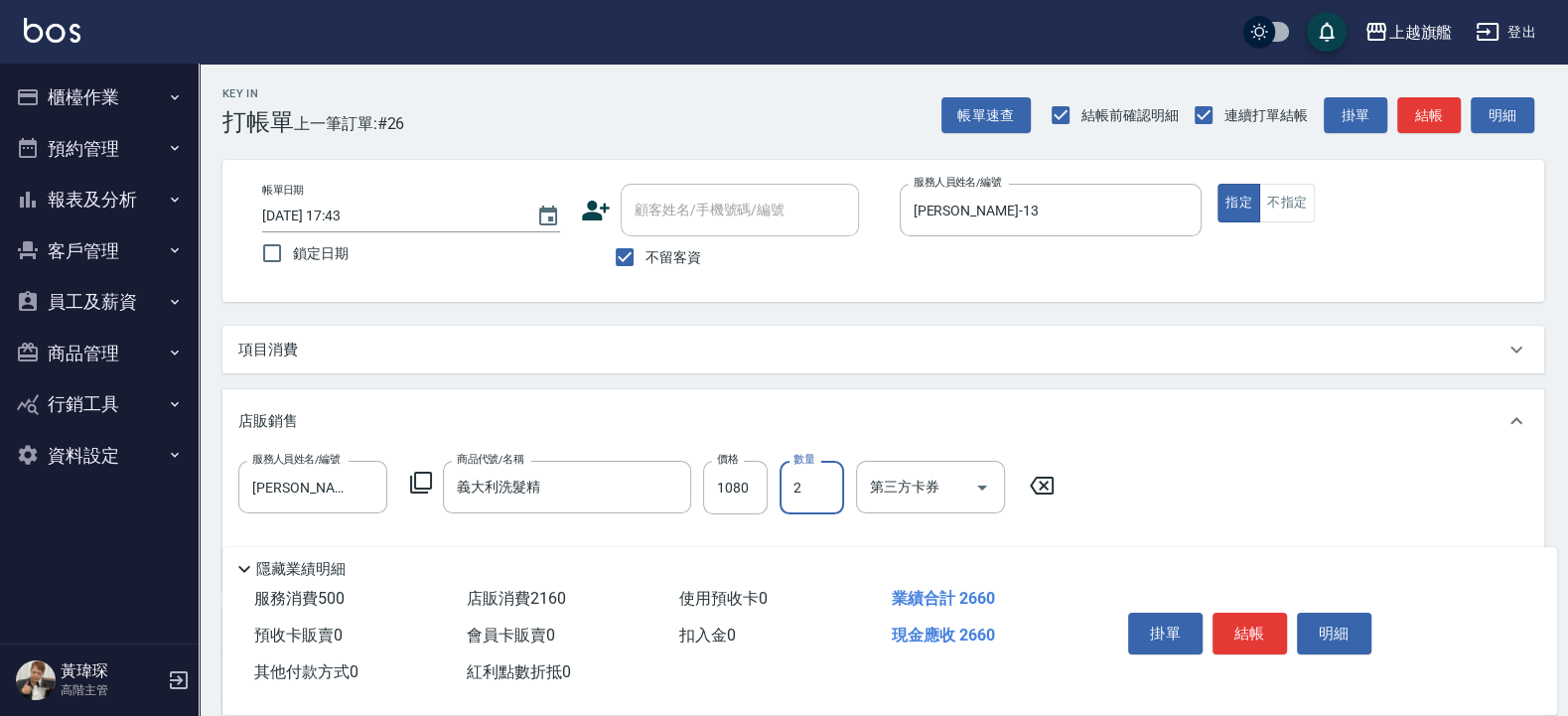 type on "2" 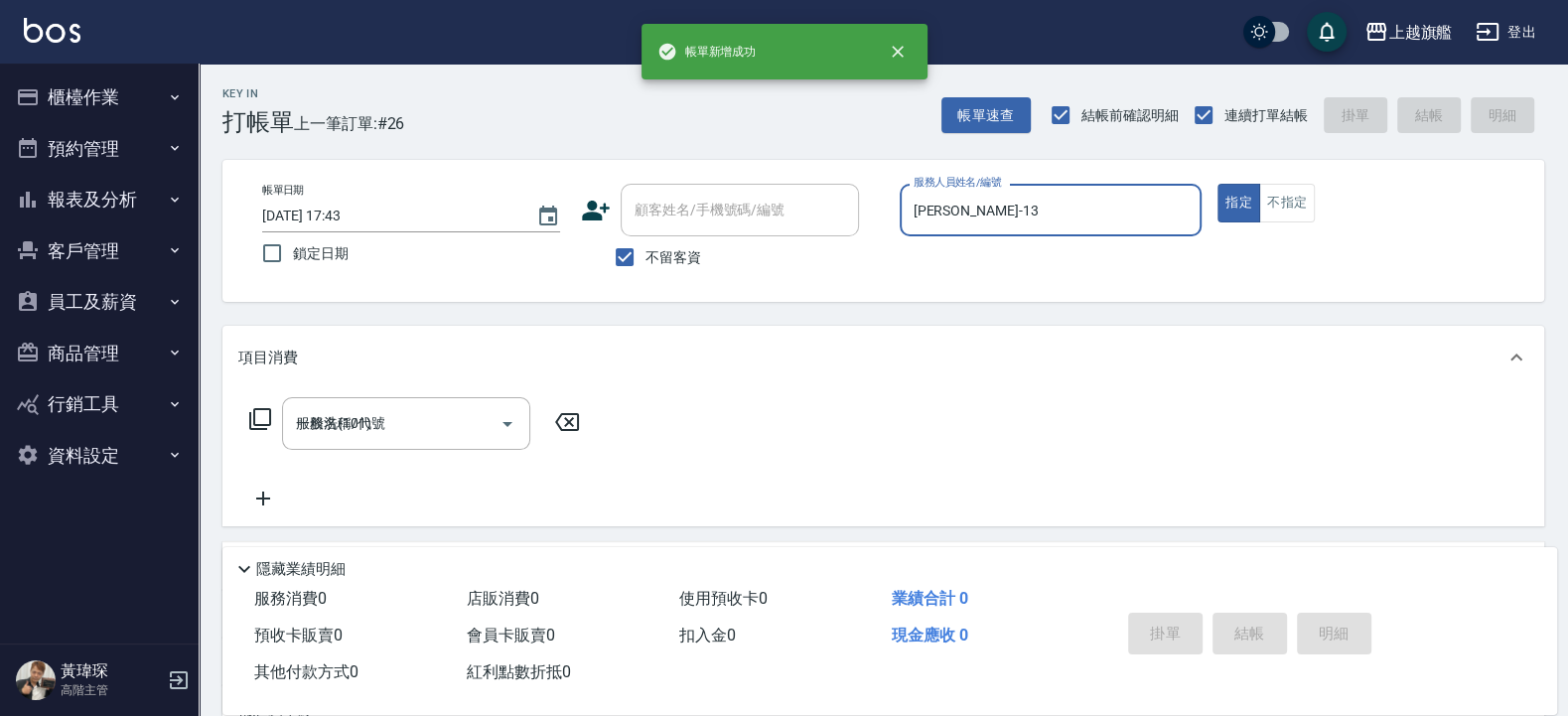 type on "[DATE] 17:44" 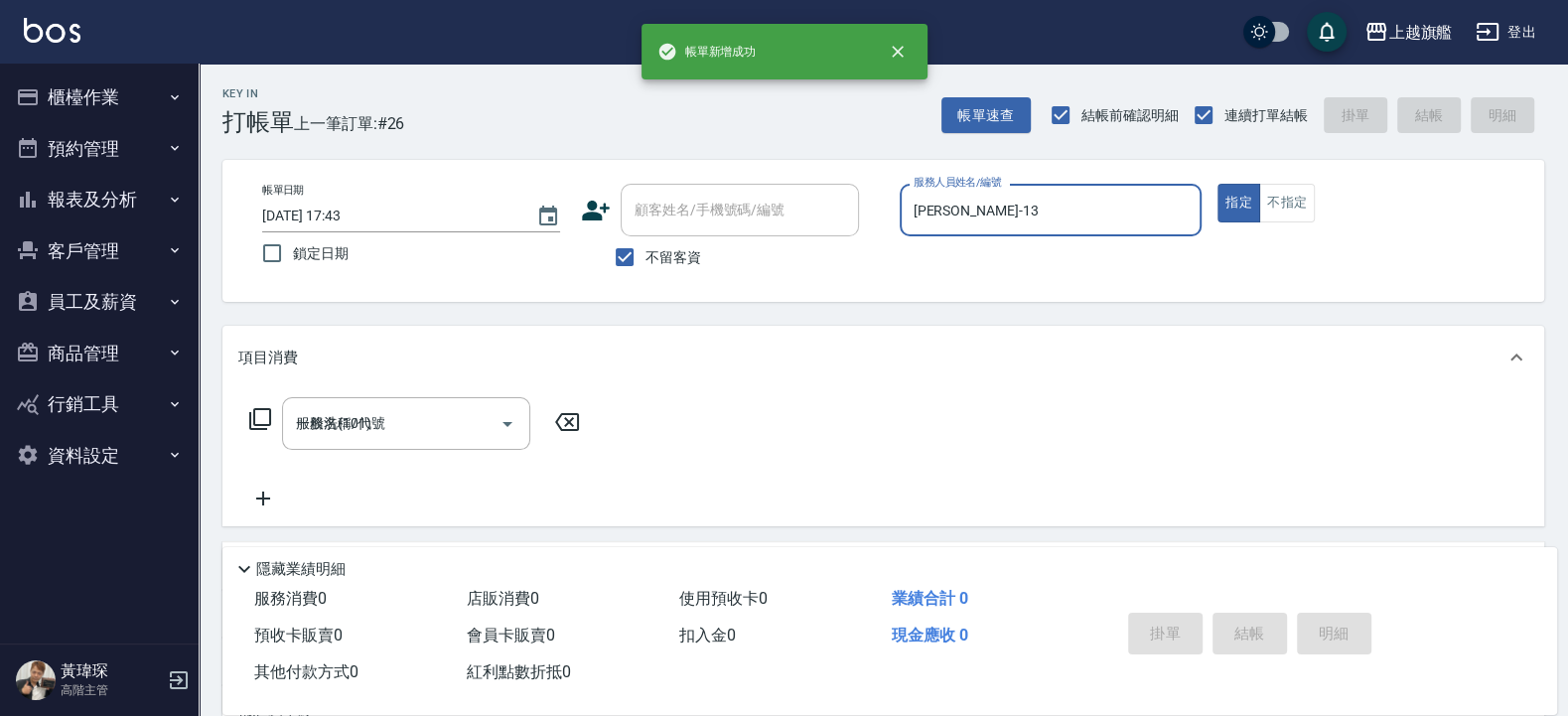 type 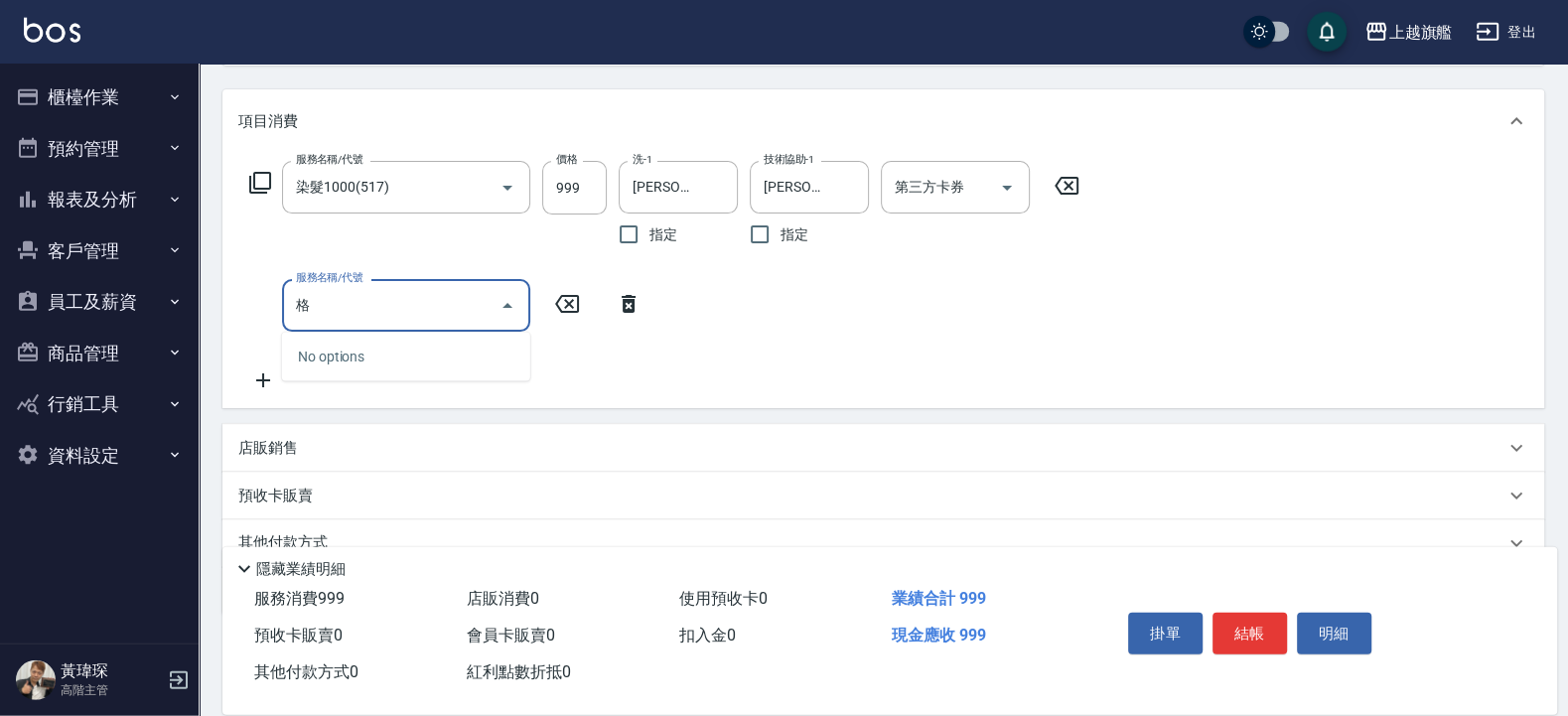 scroll, scrollTop: 238, scrollLeft: 0, axis: vertical 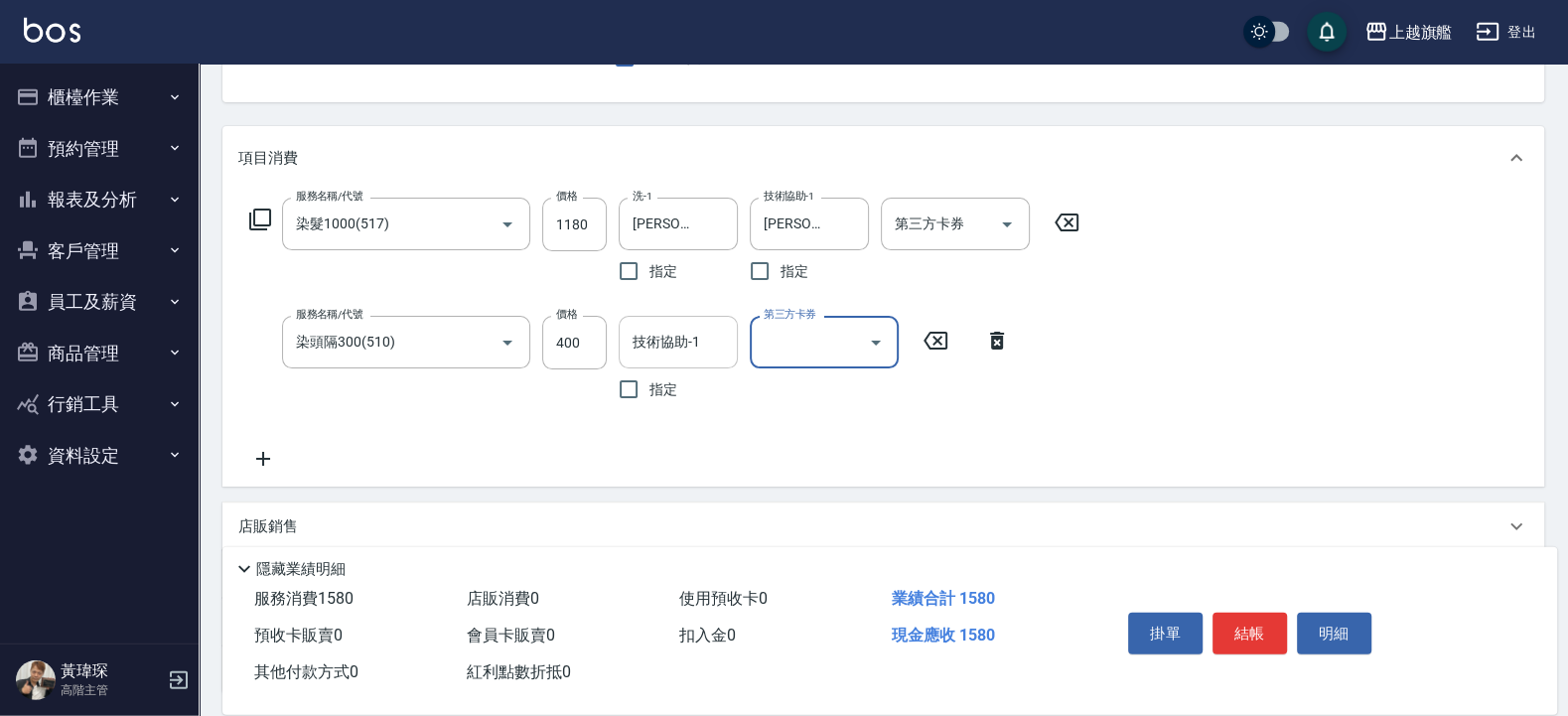 click on "技術協助-1" at bounding box center [678, 342] 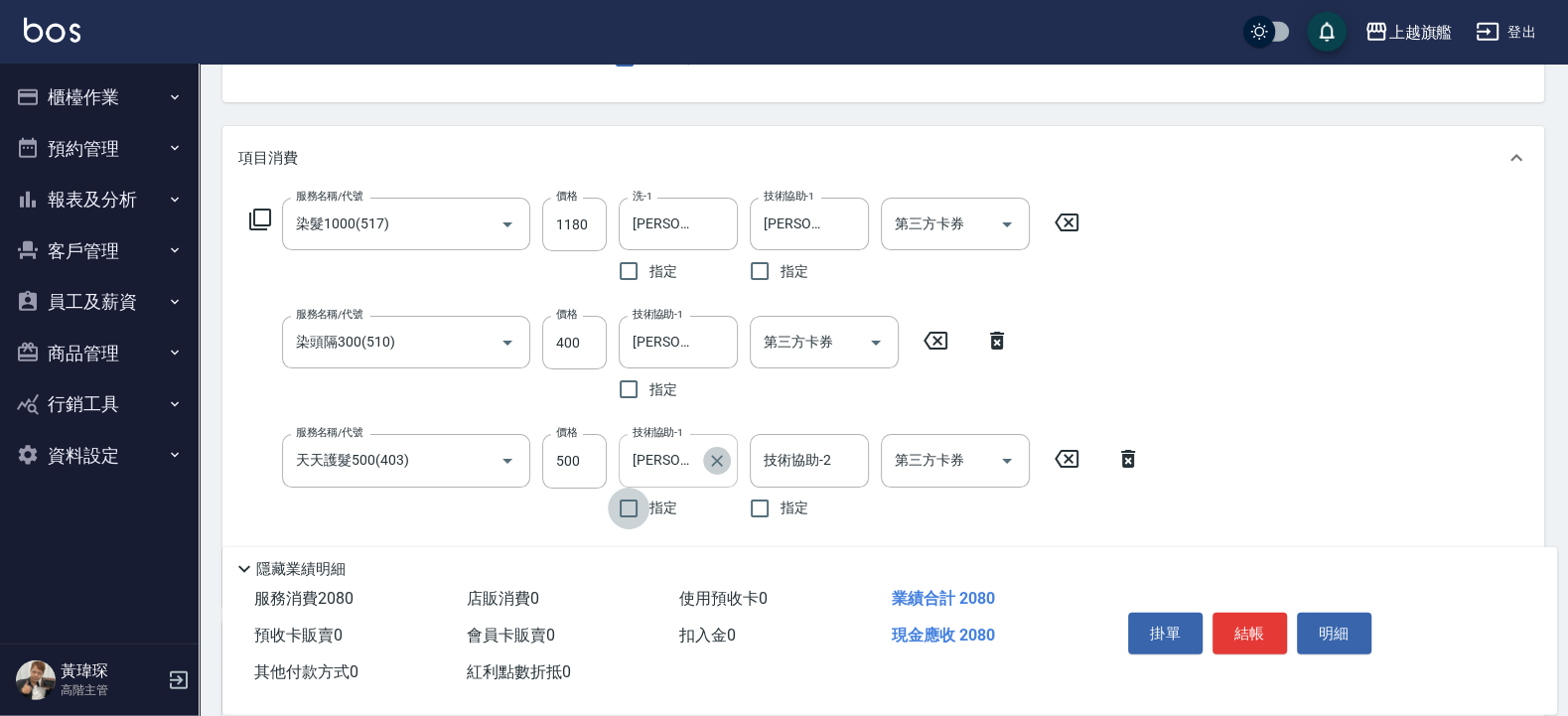 click 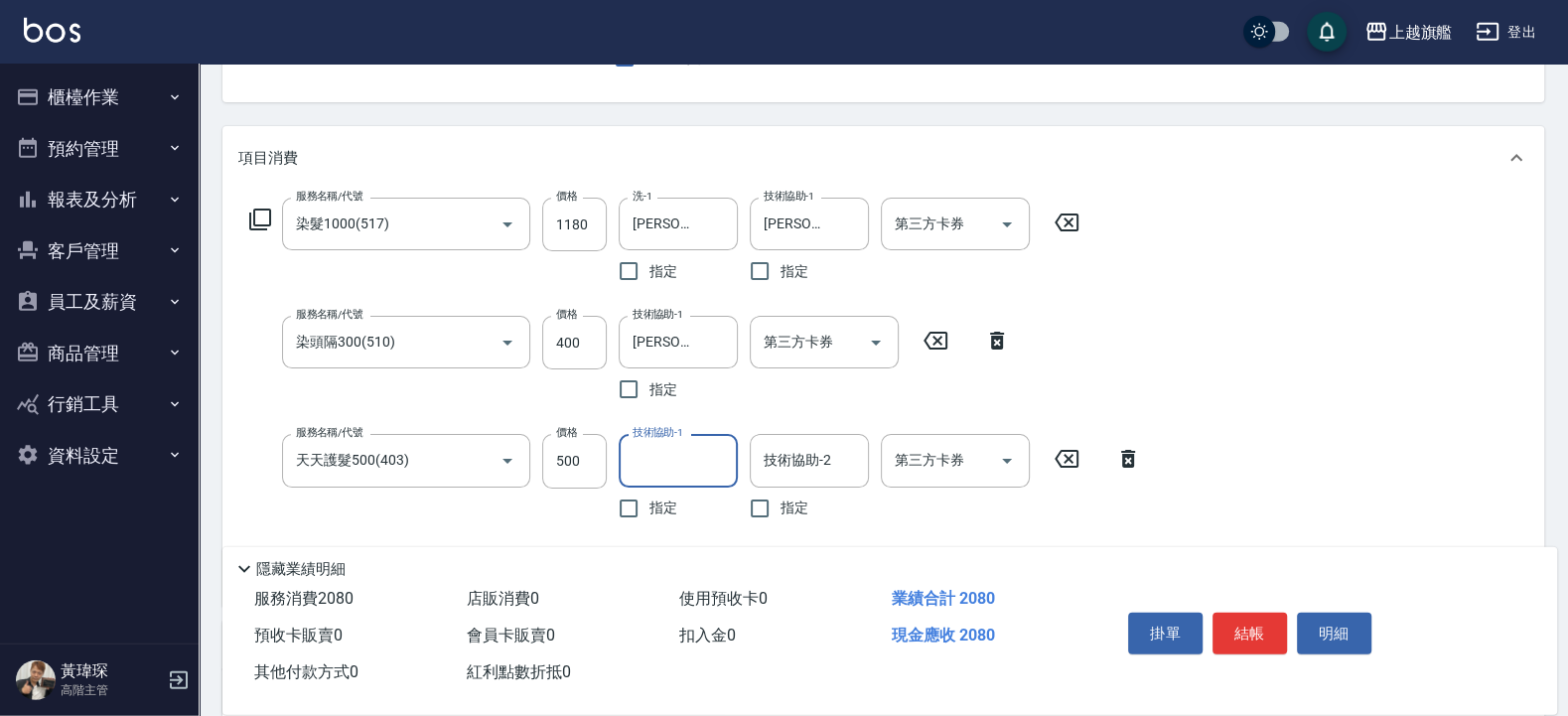 click on "服務名稱/代號 染髮1000(517) 服務名稱/代號 價格 1180 價格 洗-1 [PERSON_NAME]慈-29 洗-1 指定 技術協助-1 [PERSON_NAME]慈-29 技術協助-1 指定 第三方卡券 第三方卡券 服務名稱/代號 染頭隔300(510) 服務名稱/代號 價格 400 價格 技術協助-1 [PERSON_NAME]慈-29 技術協助-1 指定 第三方卡券 第三方卡券 服務名稱/代號 天天護髮500(403) 服務名稱/代號 價格 500 價格 技術協助-1 技術協助-1 指定 技術協助-2 技術協助-2 指定 第三方卡券 第三方卡券" at bounding box center [883, 397] 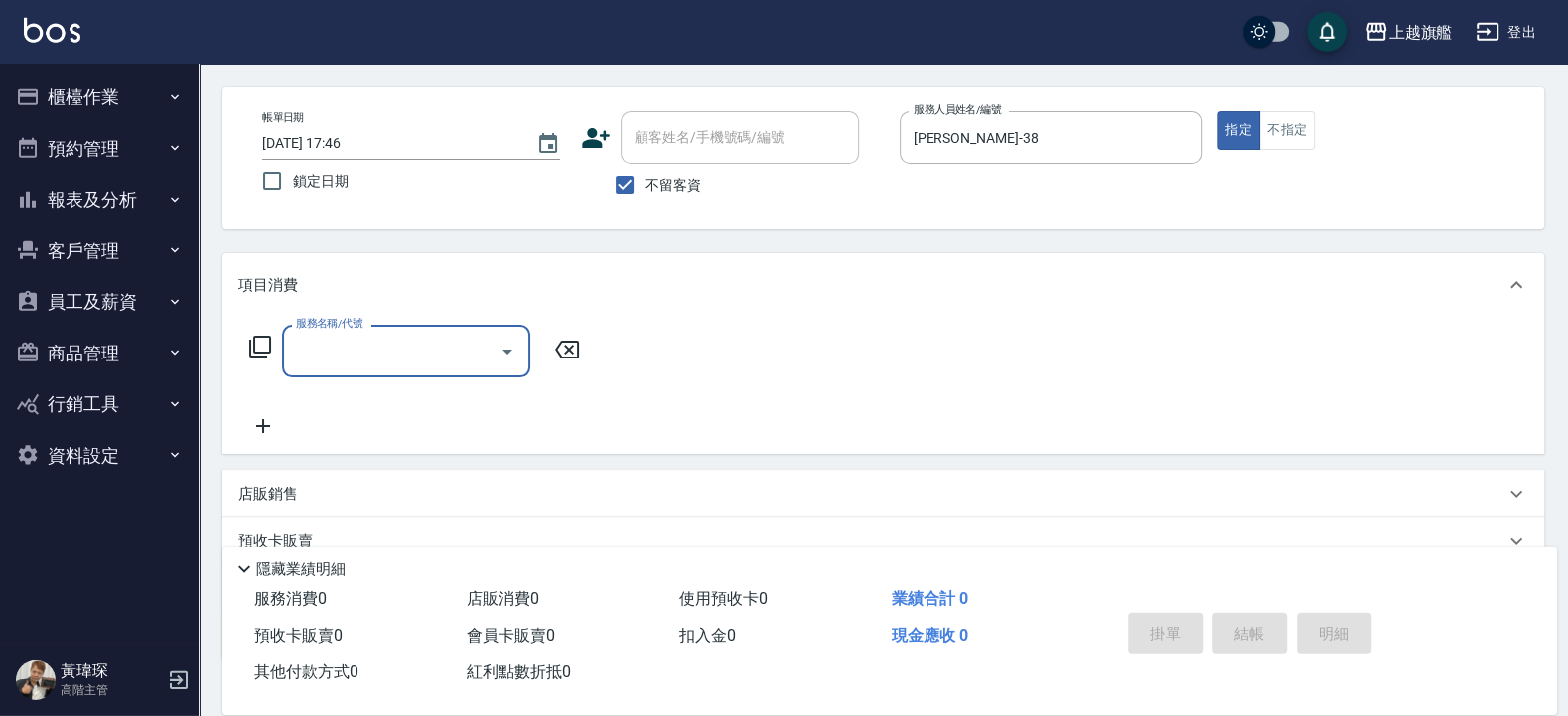 scroll, scrollTop: 0, scrollLeft: 0, axis: both 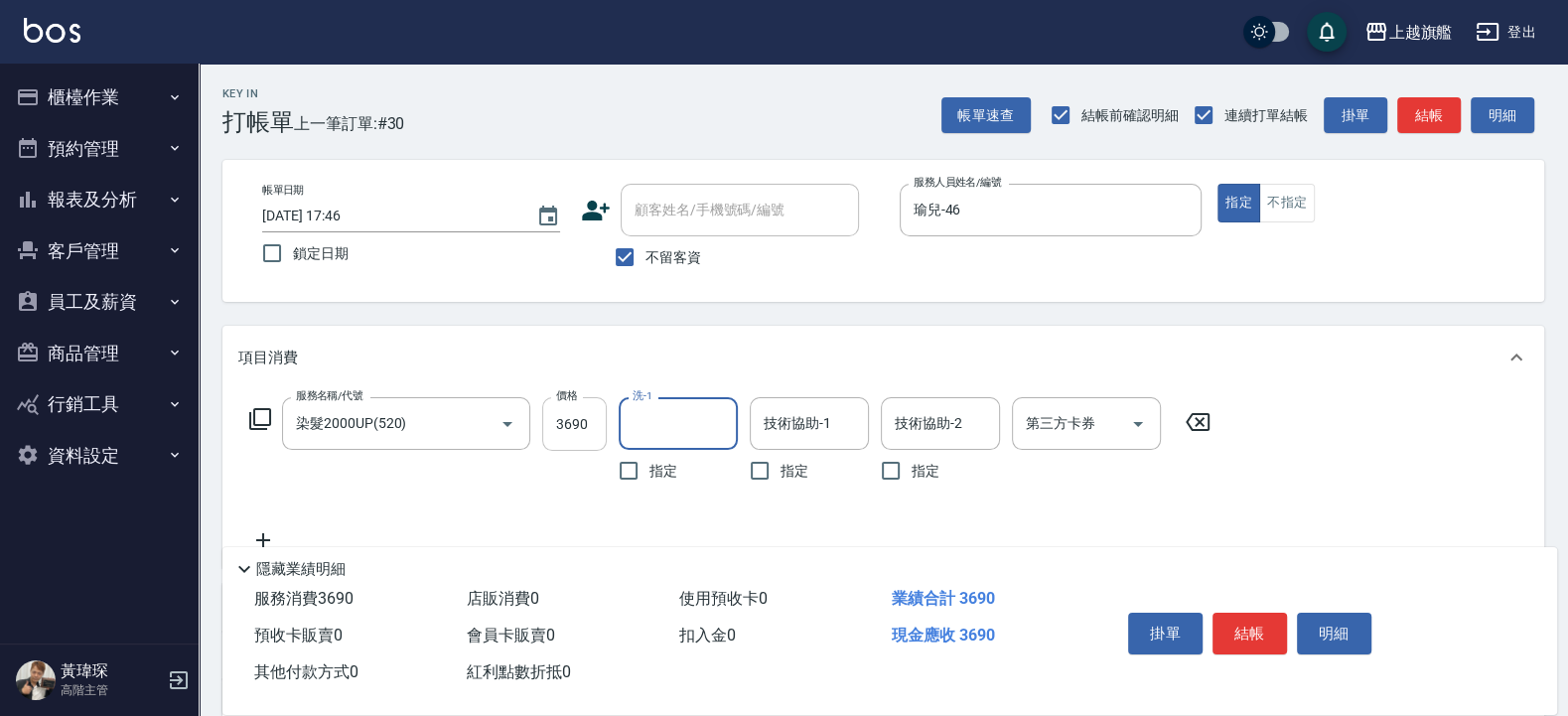 click on "3690" at bounding box center [574, 424] 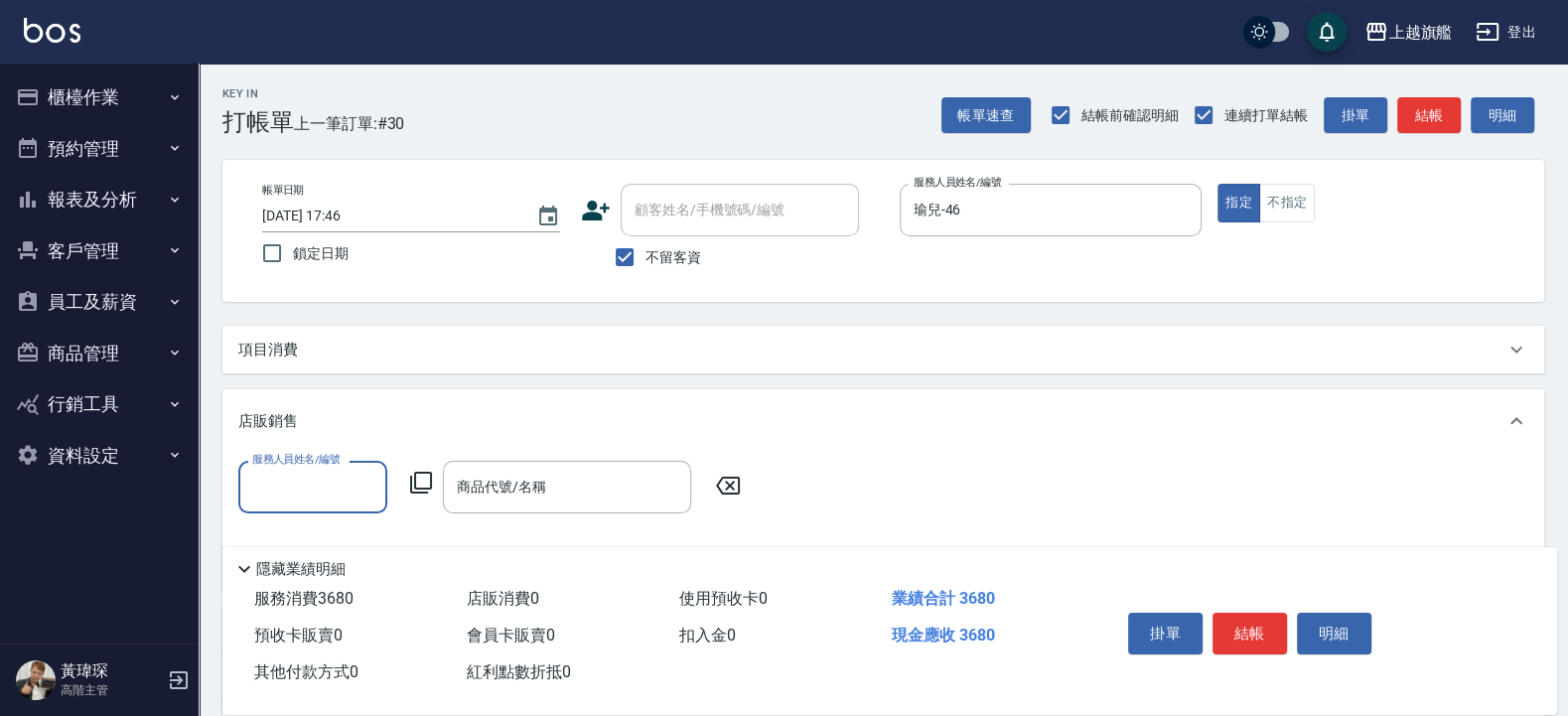 scroll, scrollTop: 0, scrollLeft: 0, axis: both 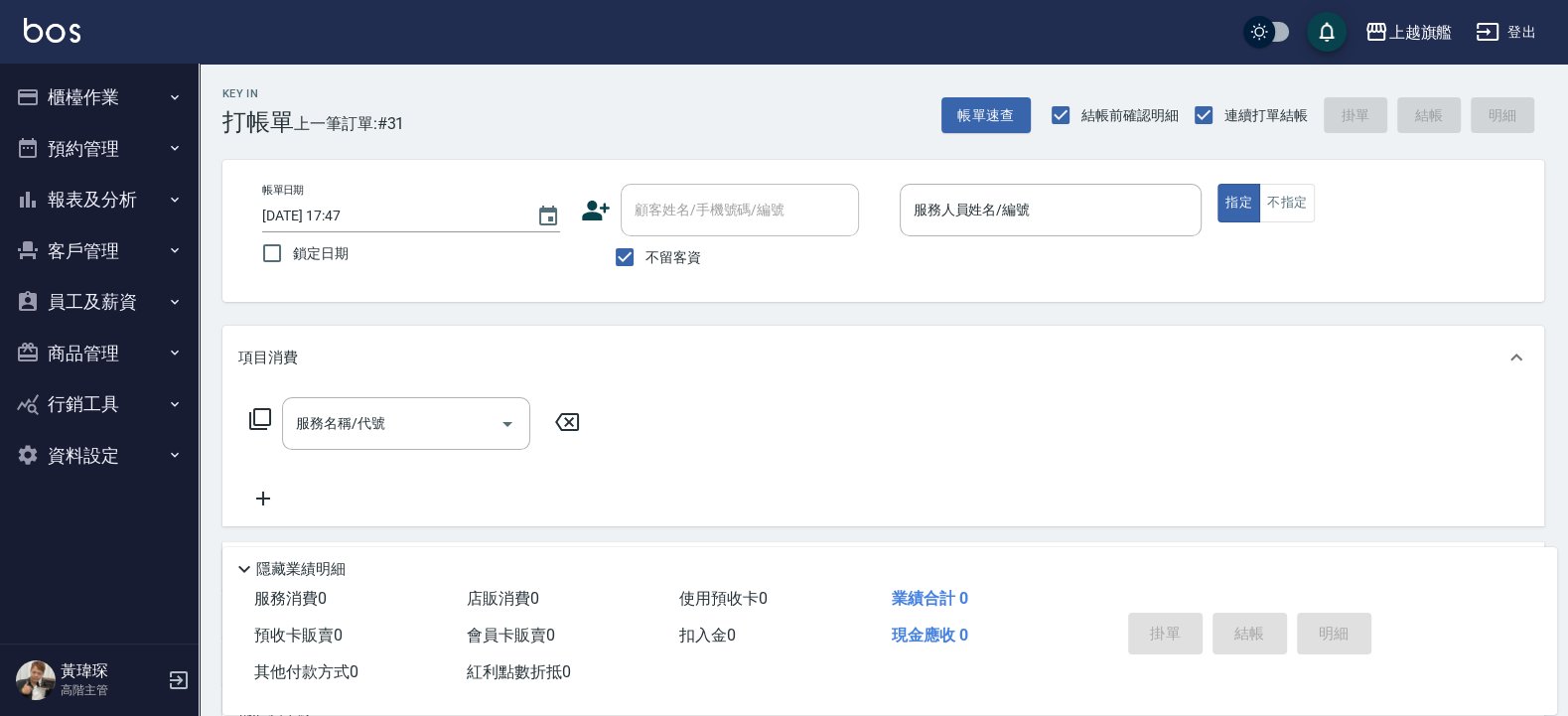 drag, startPoint x: 554, startPoint y: 427, endPoint x: 589, endPoint y: 604, distance: 180.42727 